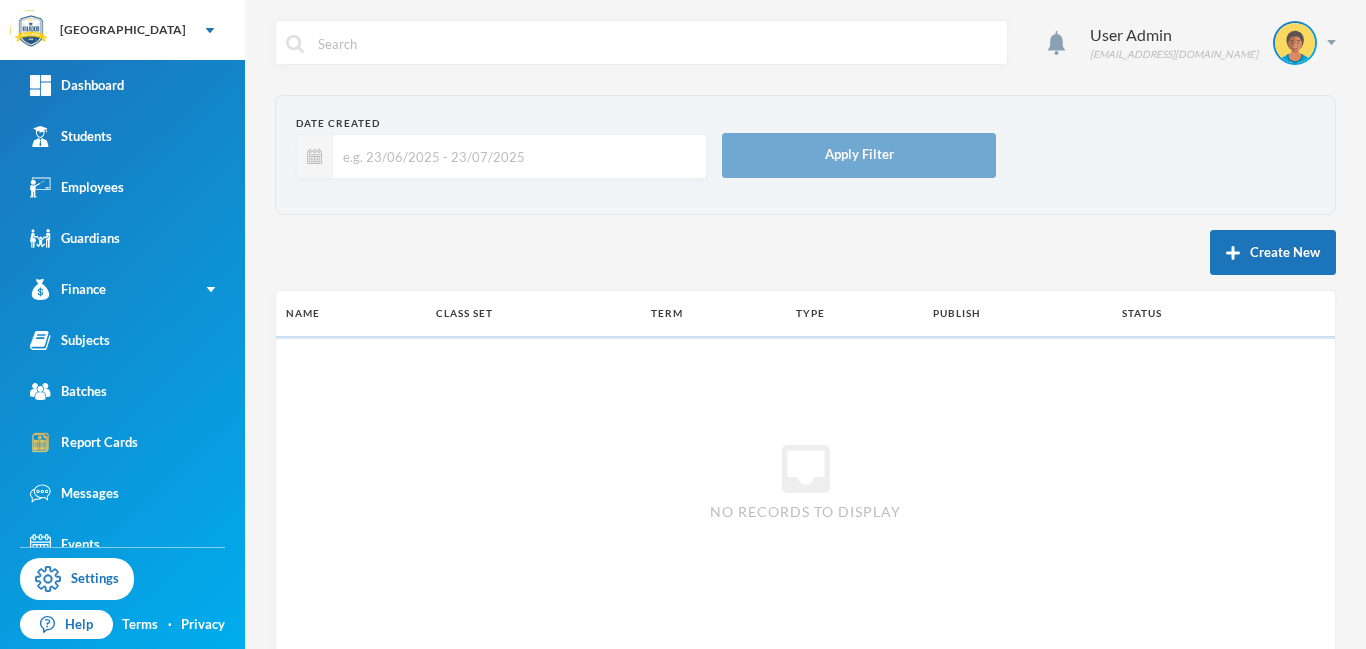 scroll, scrollTop: 0, scrollLeft: 0, axis: both 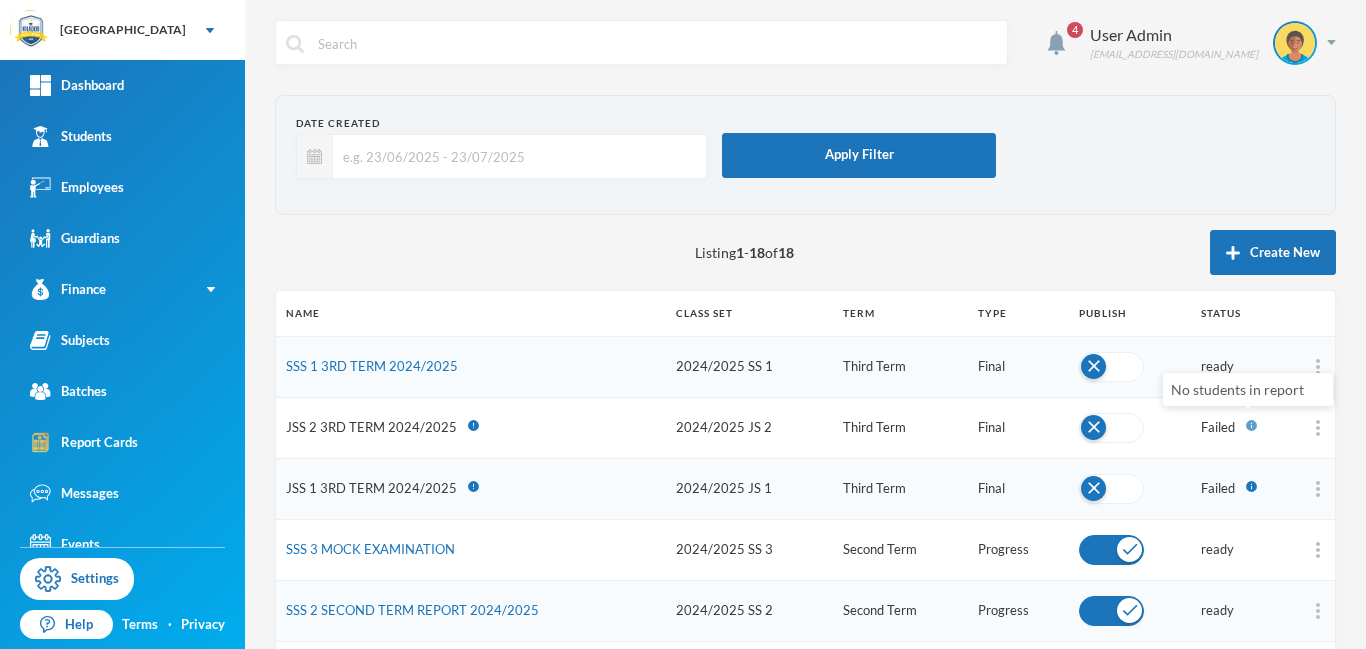 click on "info" at bounding box center [1251, 425] 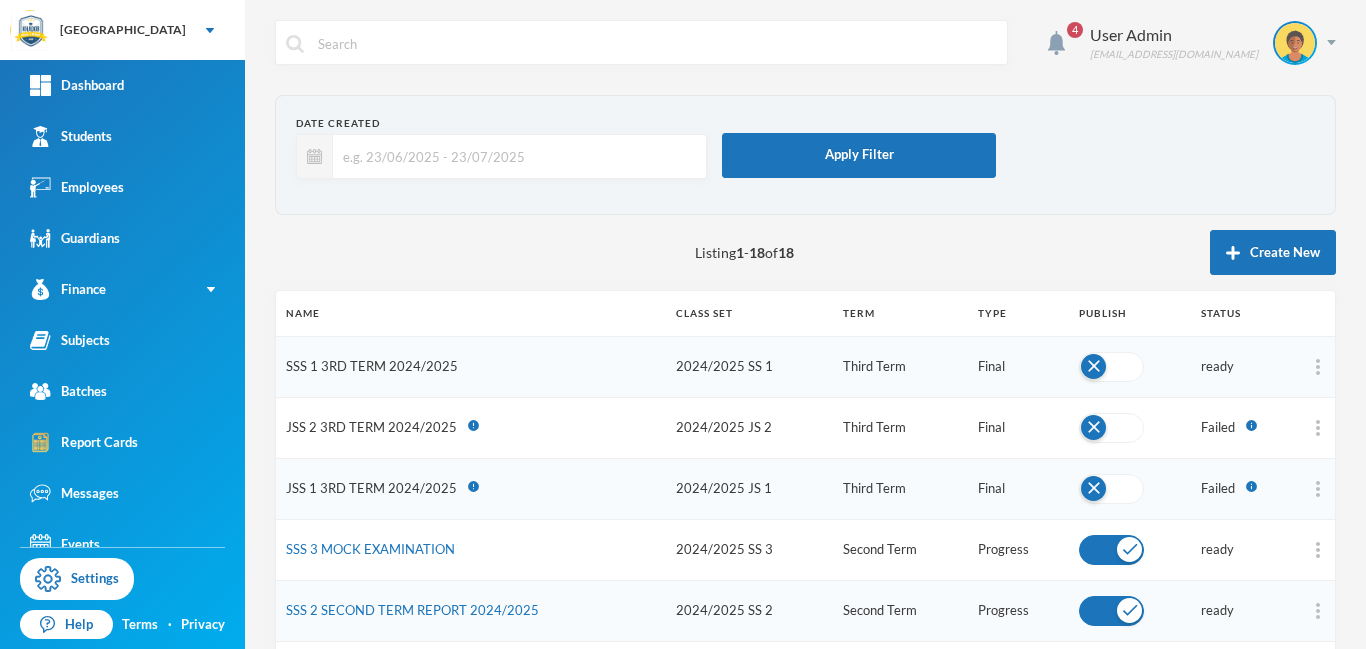 click on "SSS 1 3RD TERM 2024/2025" at bounding box center (372, 366) 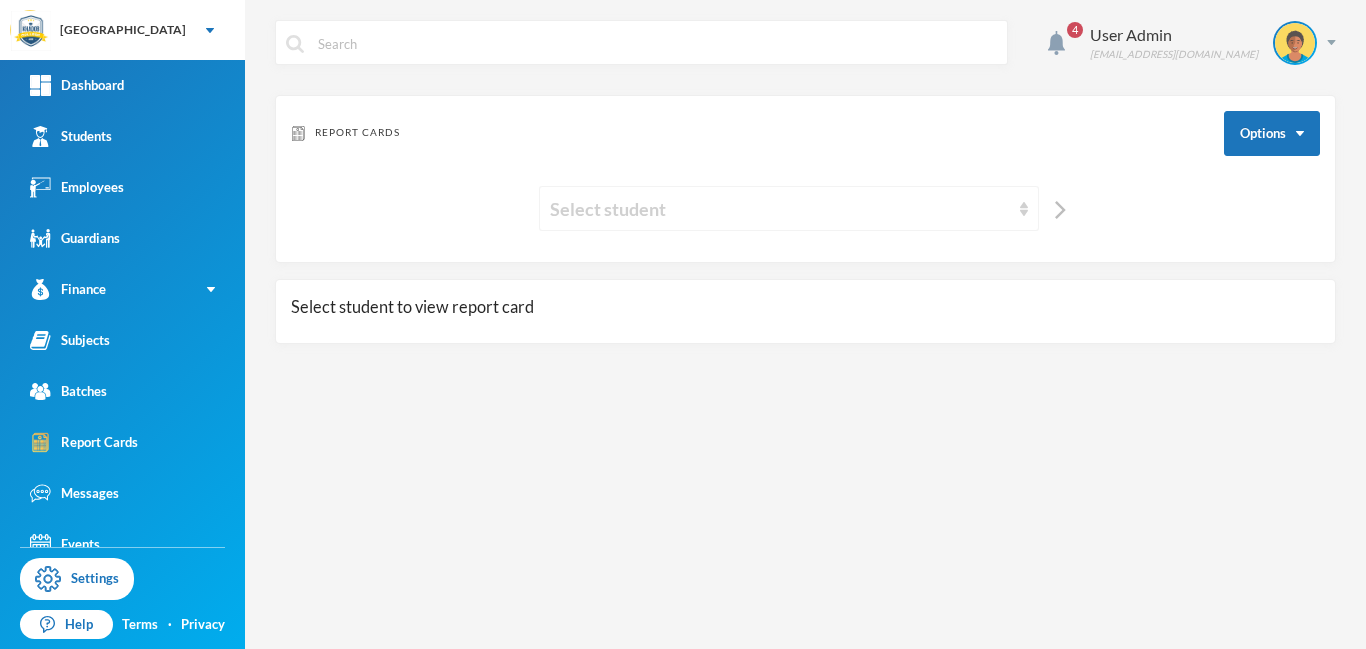 click on "Select student" at bounding box center (780, 209) 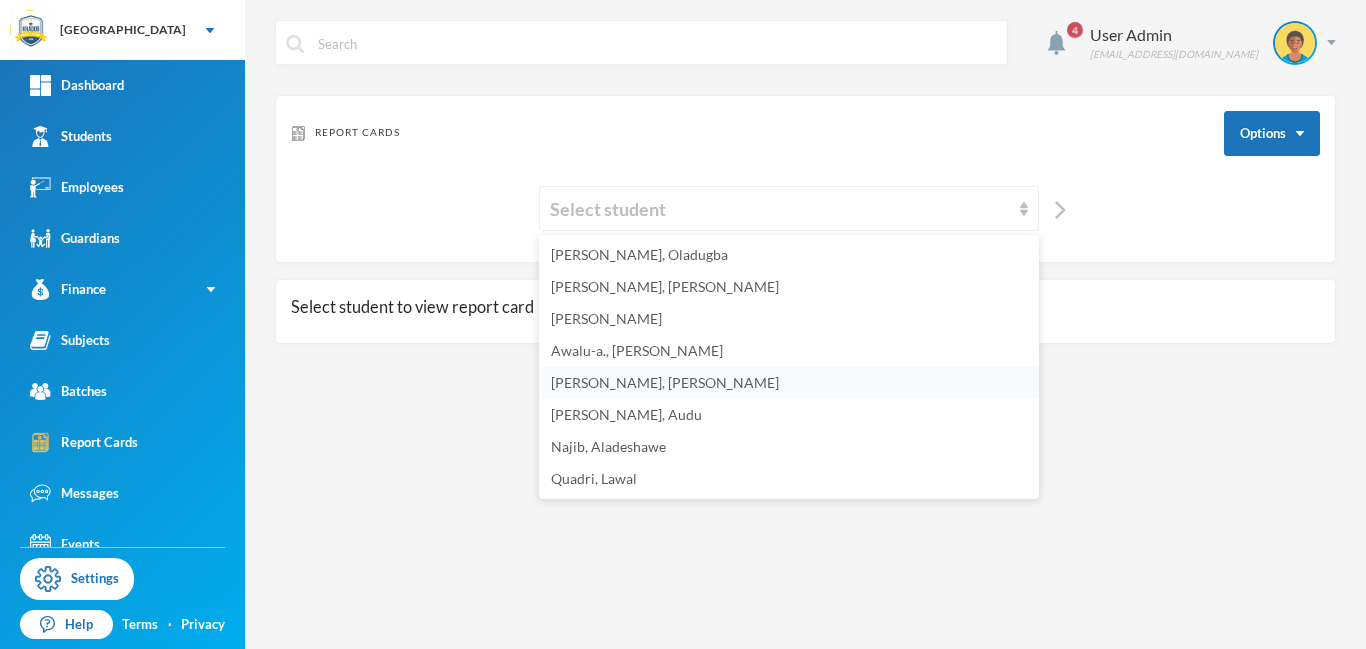 click on "[PERSON_NAME], [PERSON_NAME]" at bounding box center (665, 382) 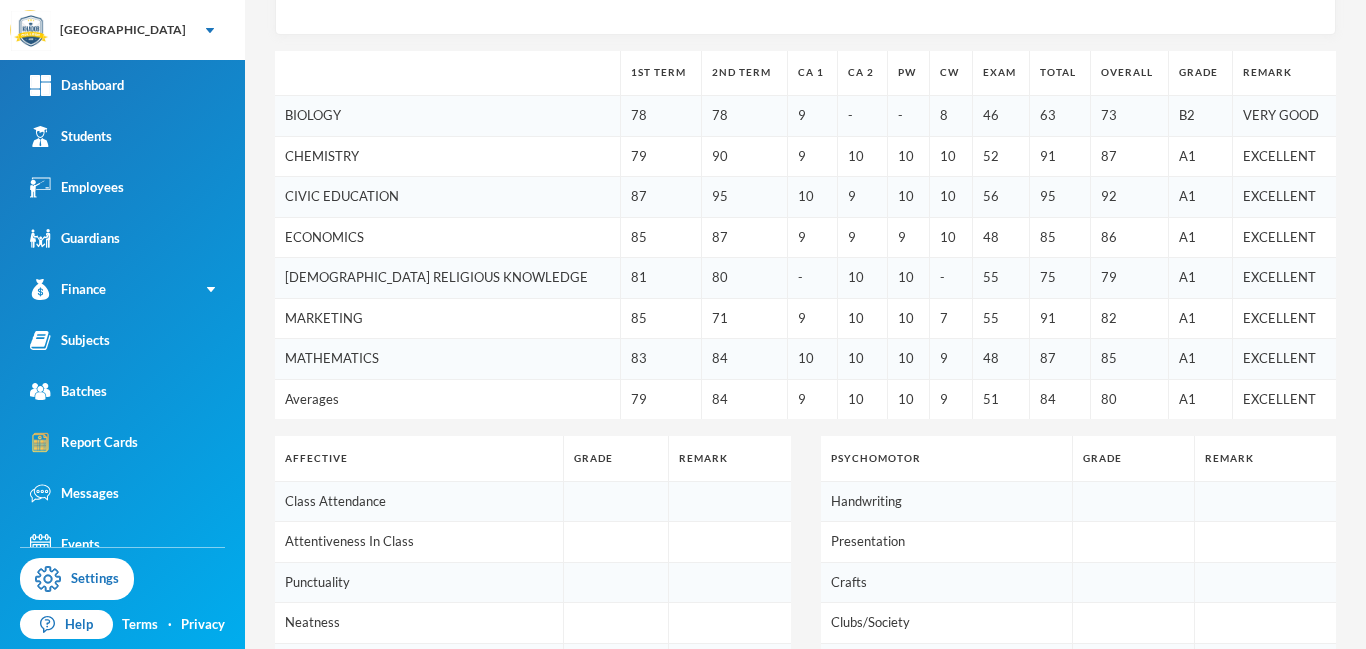 scroll, scrollTop: 431, scrollLeft: 0, axis: vertical 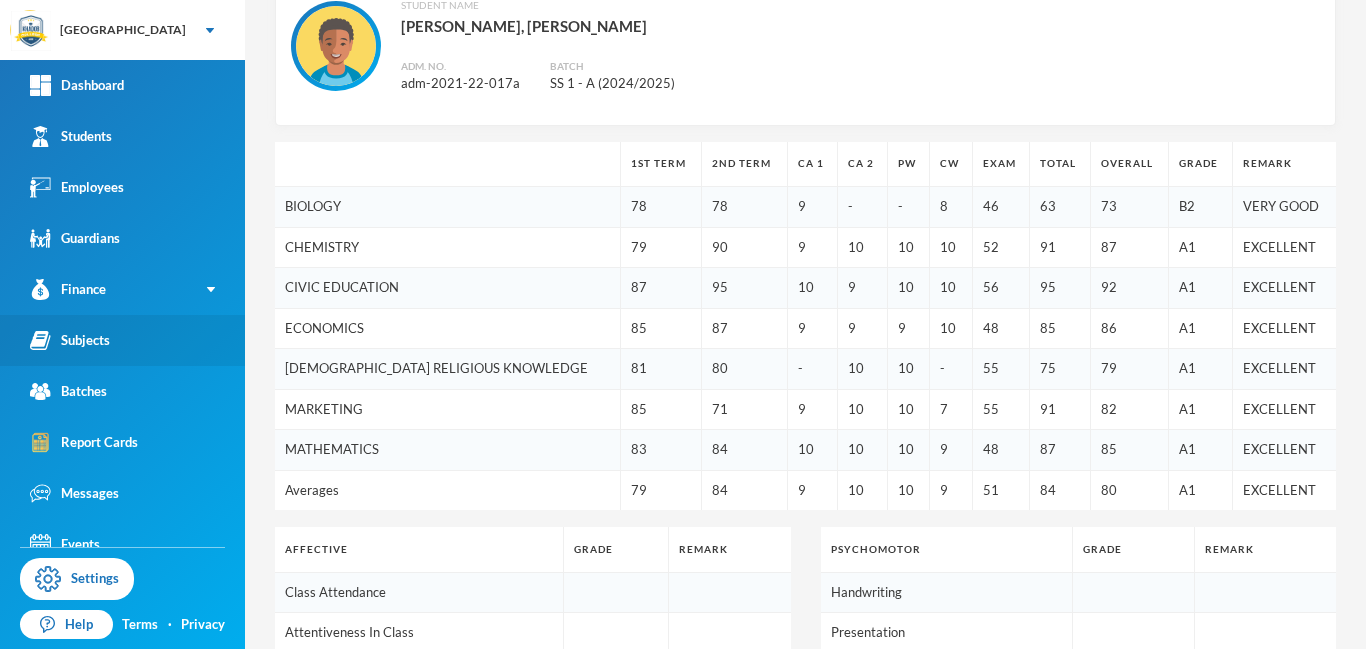 click on "Subjects" at bounding box center (70, 340) 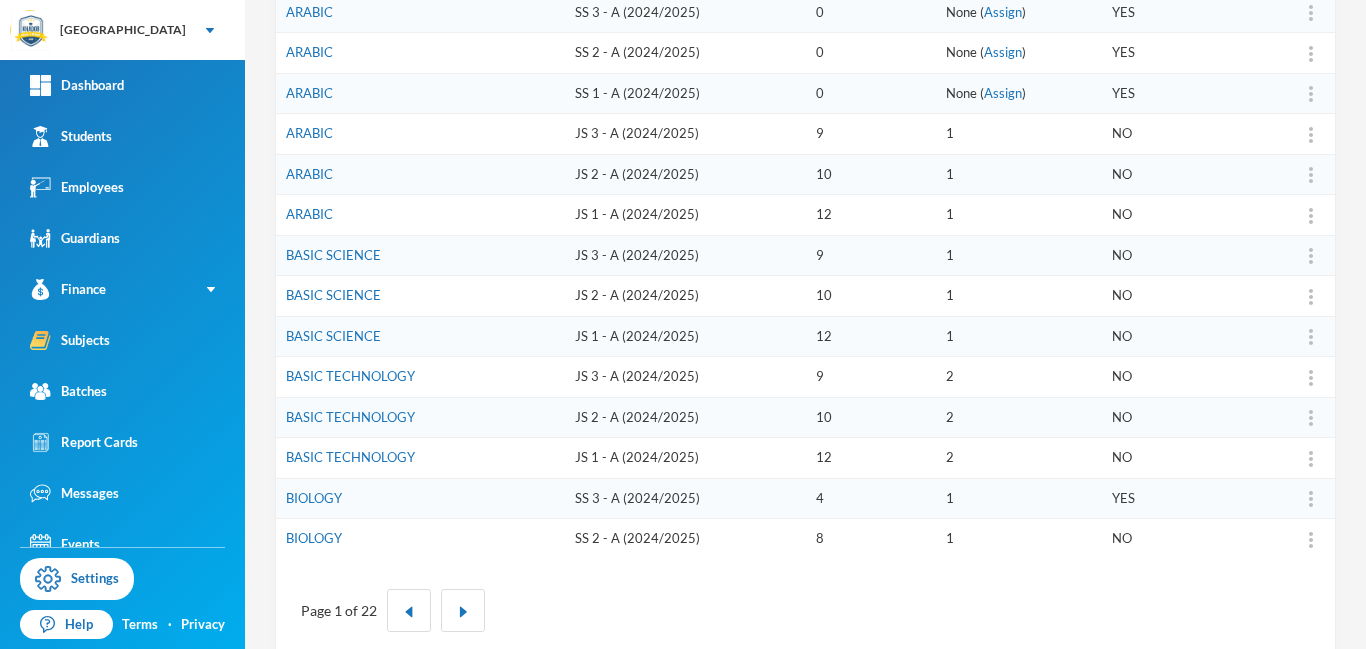 scroll, scrollTop: 595, scrollLeft: 0, axis: vertical 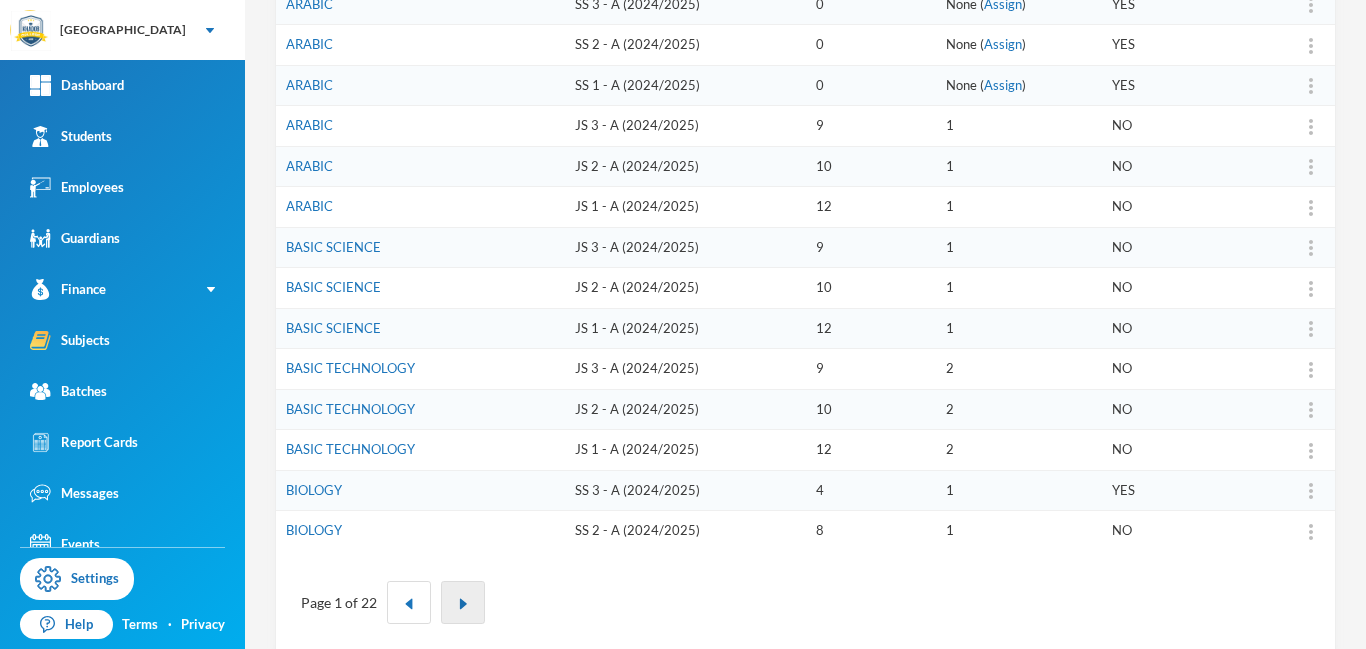 click at bounding box center [463, 604] 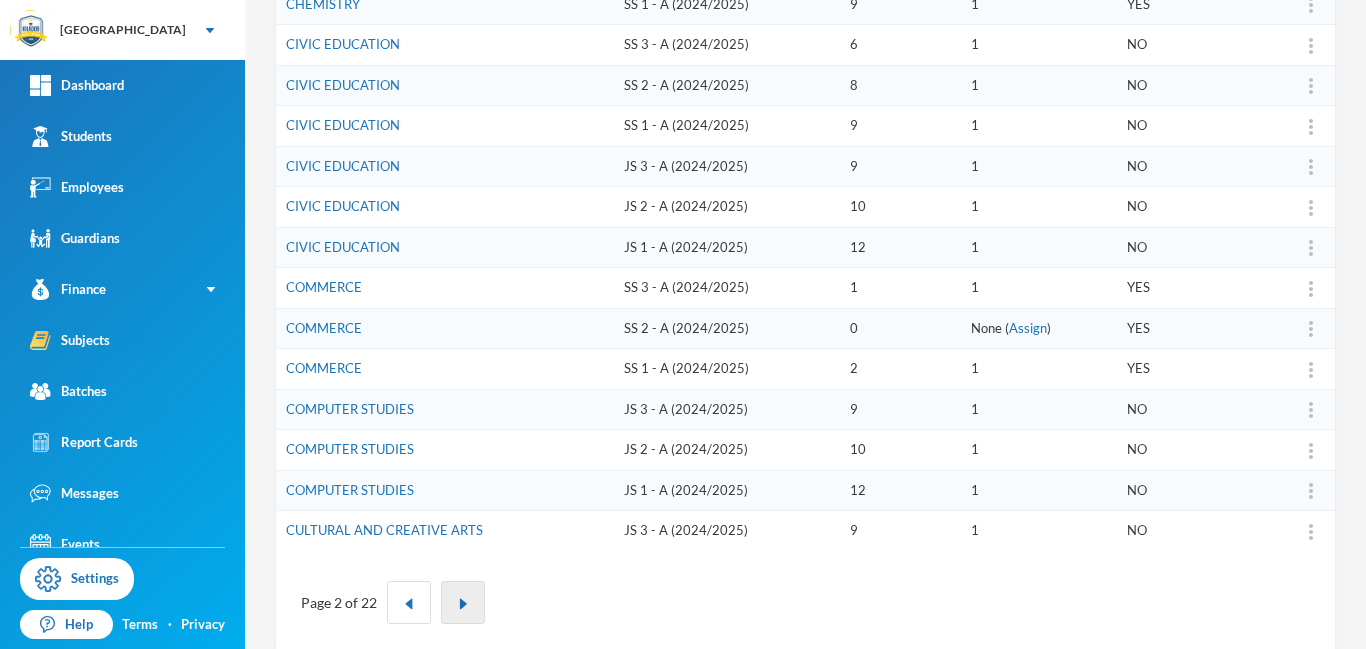 click at bounding box center (463, 604) 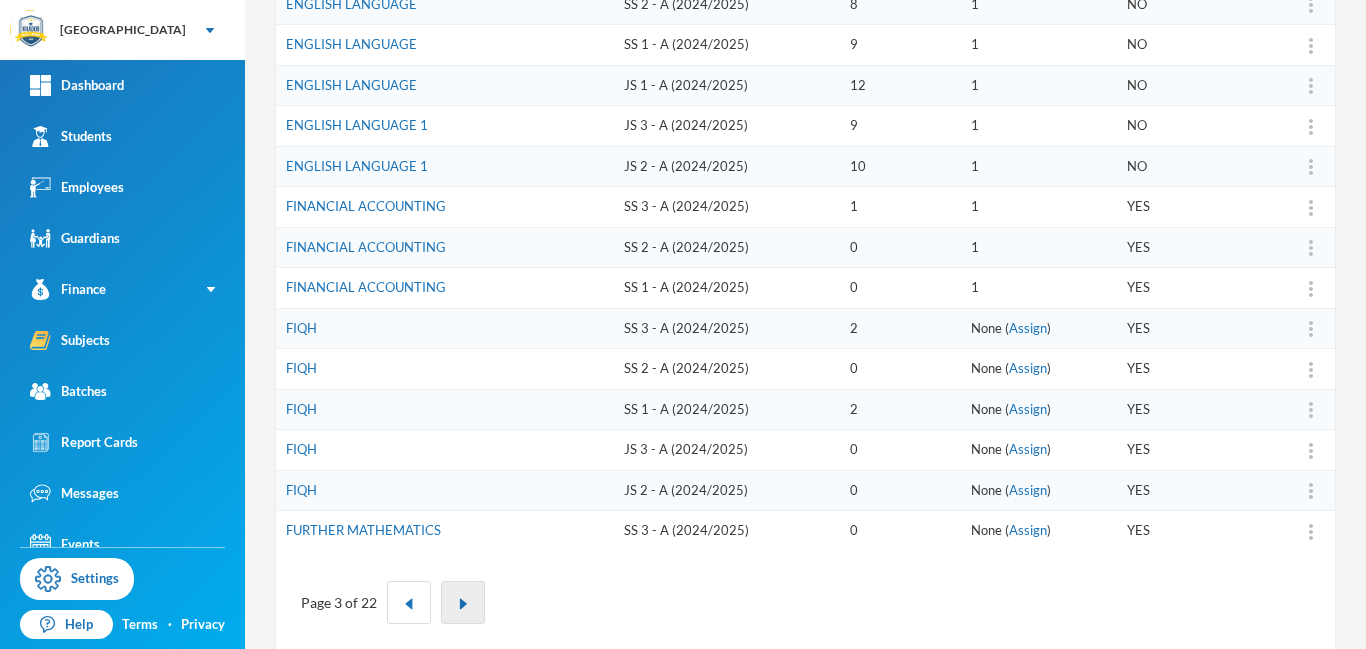 click at bounding box center [463, 604] 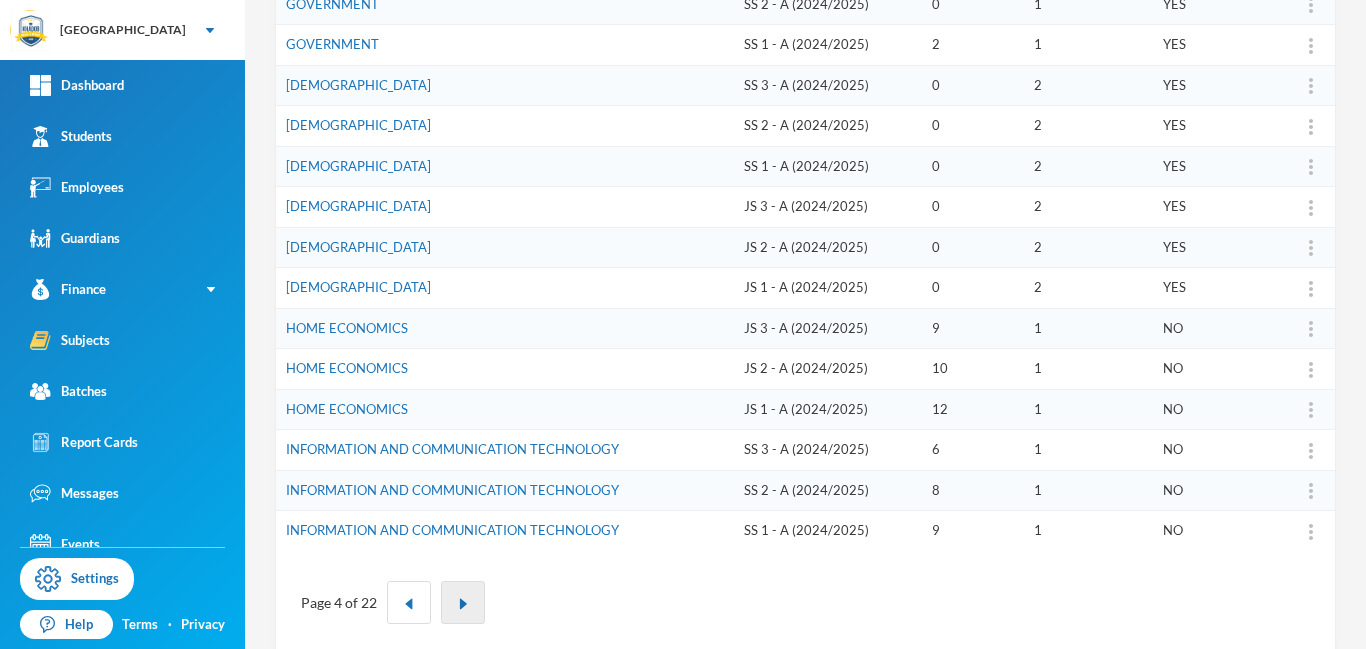 click at bounding box center [463, 604] 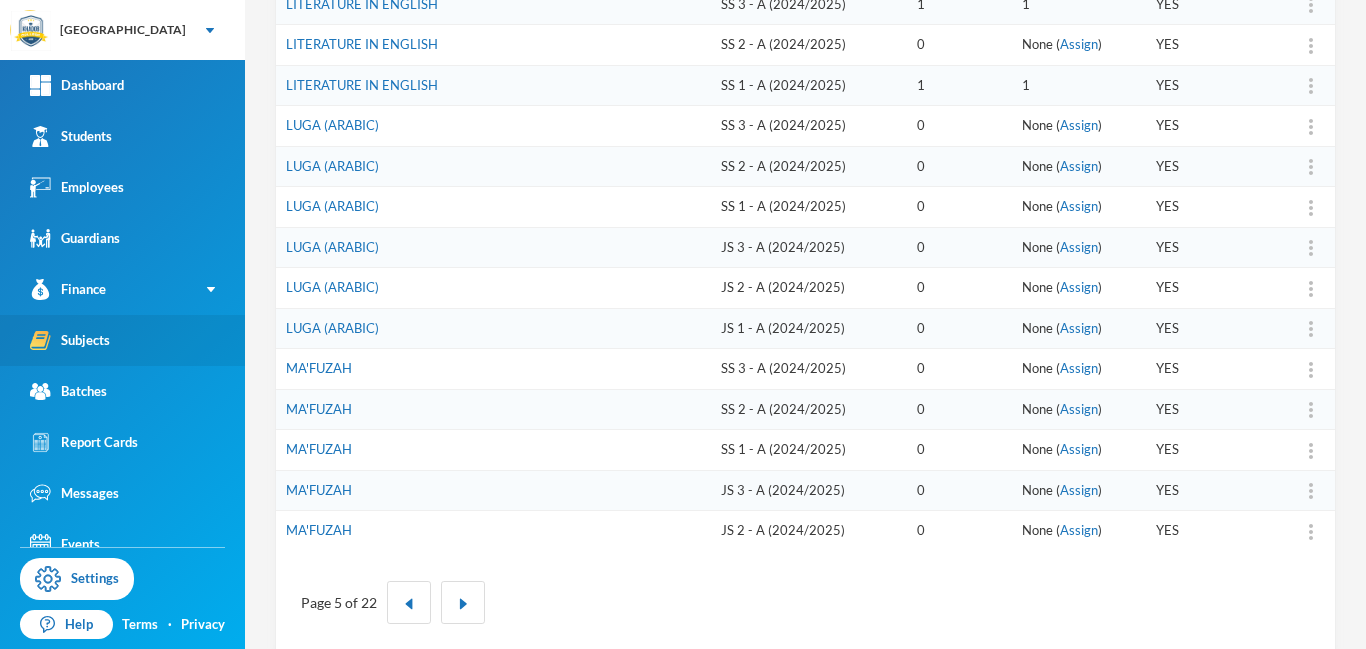 click on "Subjects" at bounding box center (122, 340) 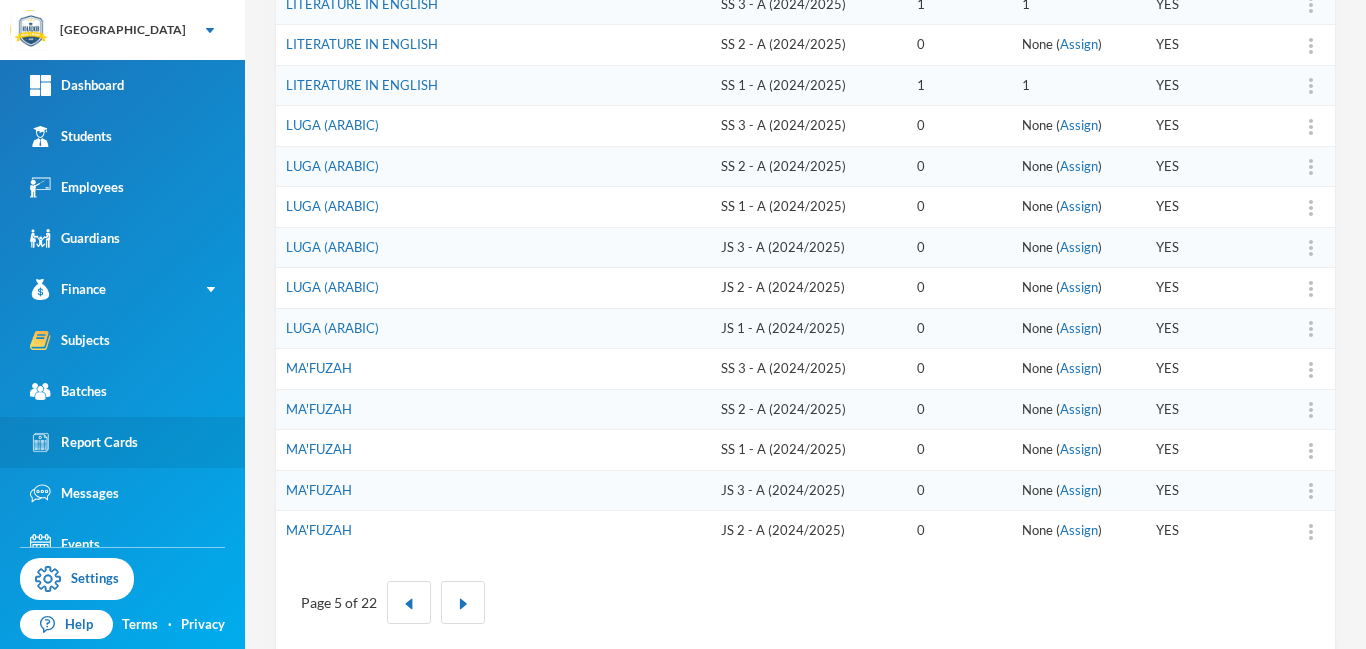 click on "Report Cards" at bounding box center [84, 442] 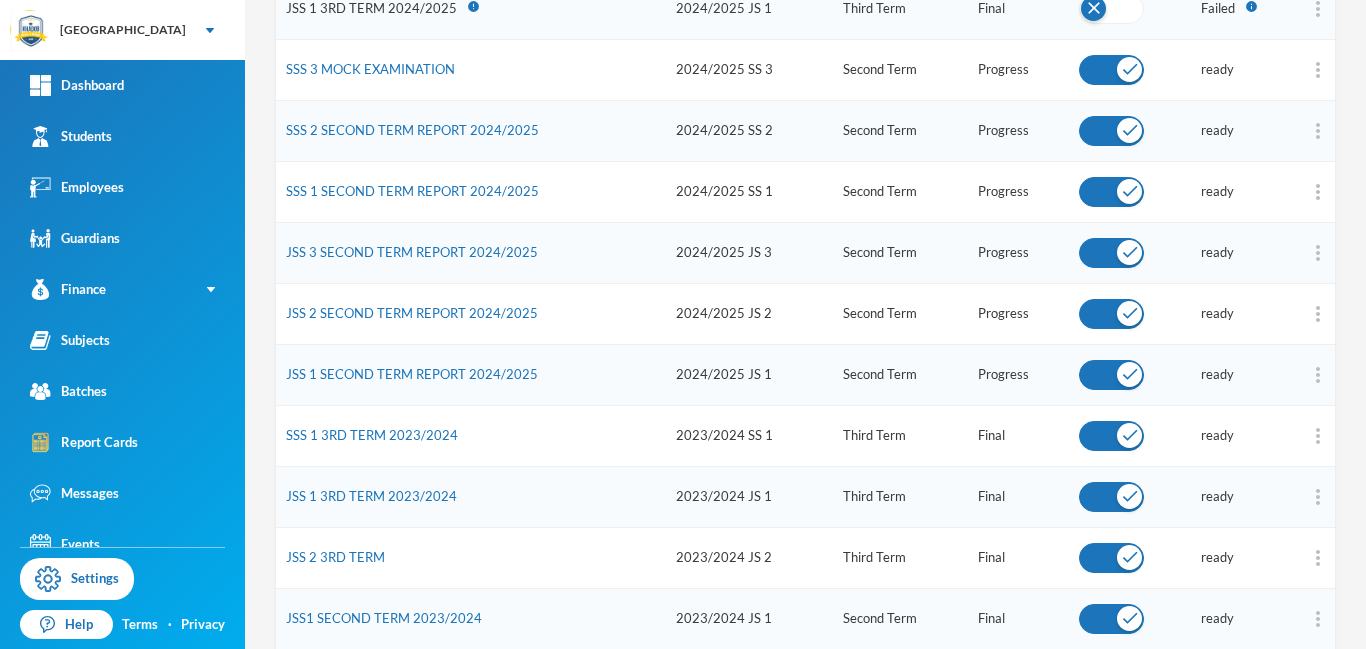 scroll, scrollTop: 403, scrollLeft: 0, axis: vertical 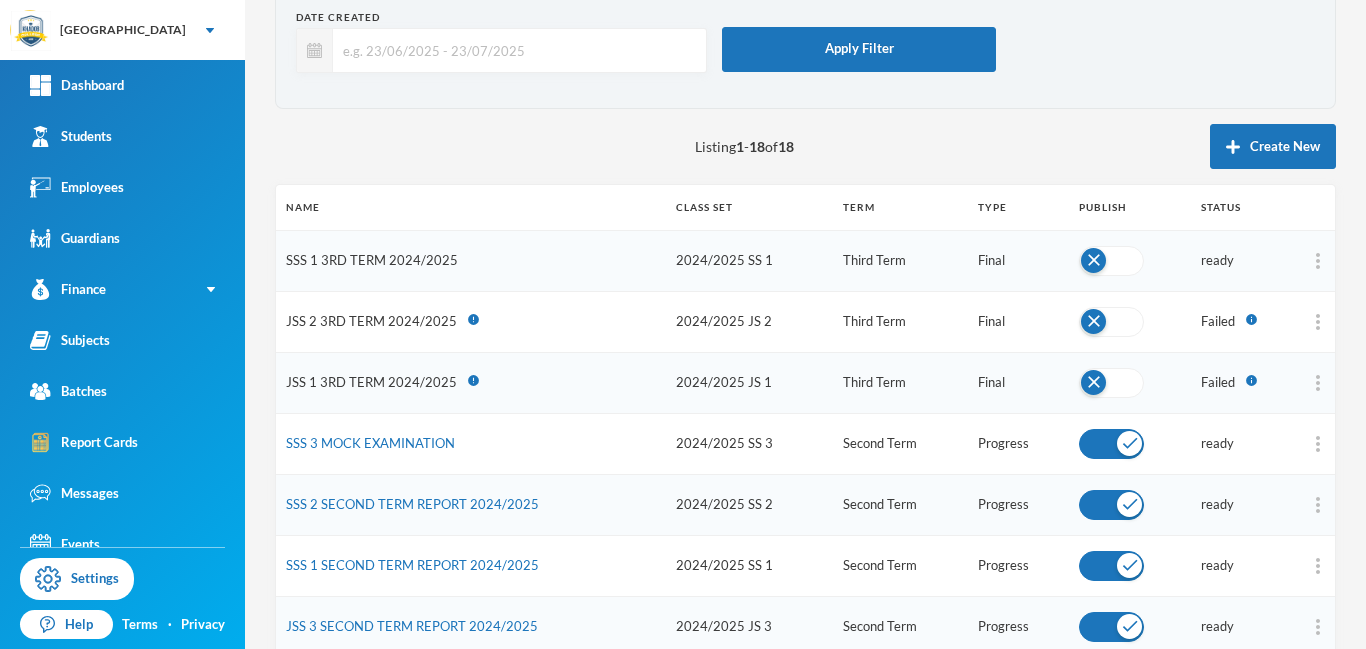 click on "SSS 1 3RD TERM 2024/2025" at bounding box center (372, 260) 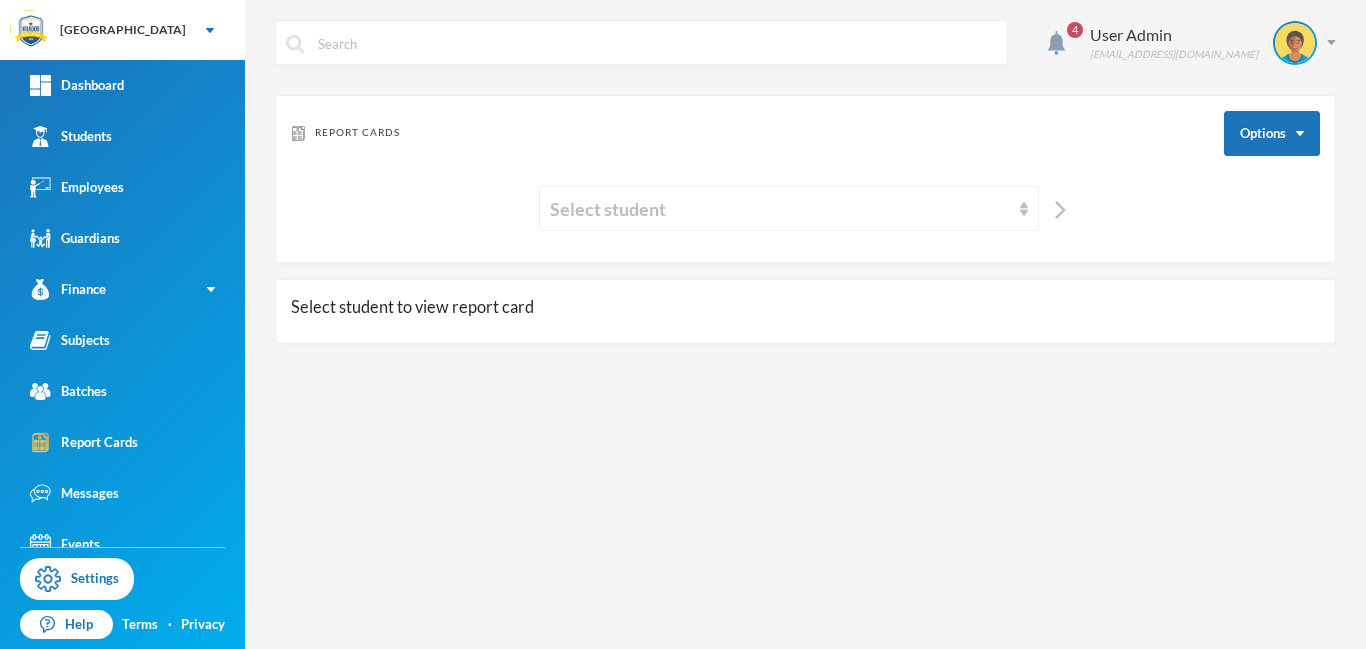 scroll, scrollTop: 0, scrollLeft: 0, axis: both 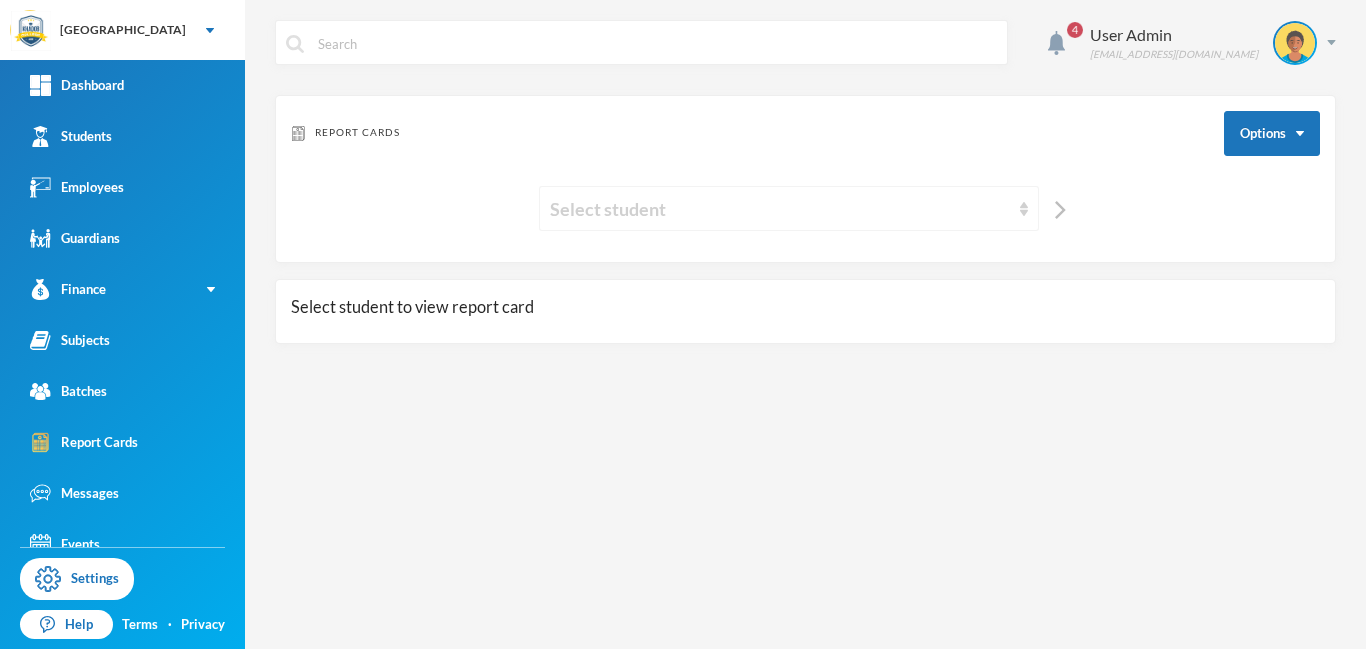 click on "Select student" at bounding box center (780, 209) 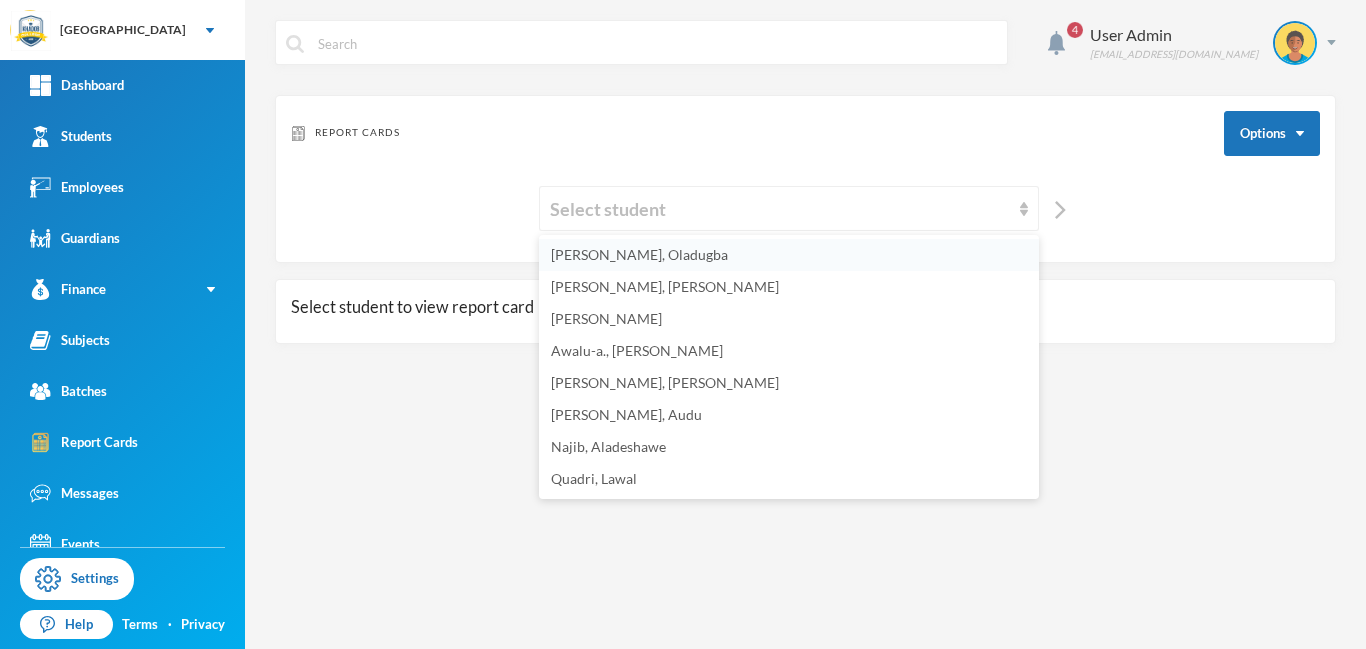 click on "[PERSON_NAME], Oladugba" at bounding box center (639, 254) 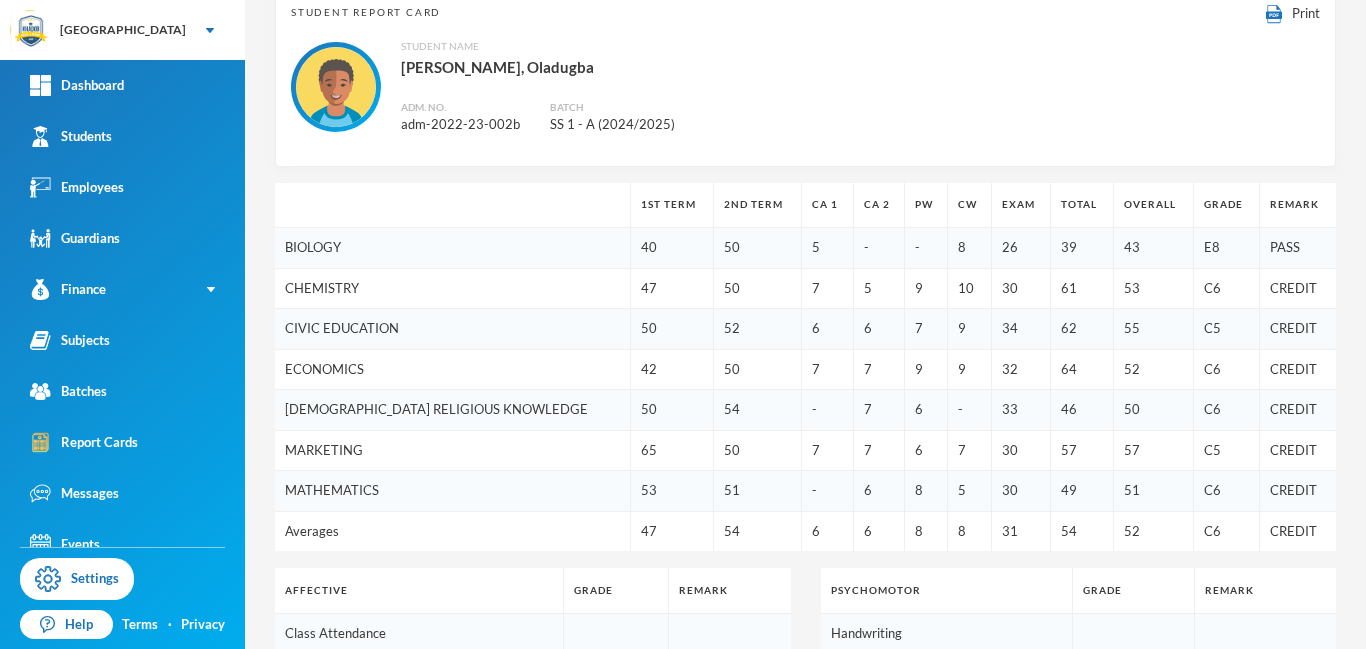 scroll, scrollTop: 0, scrollLeft: 0, axis: both 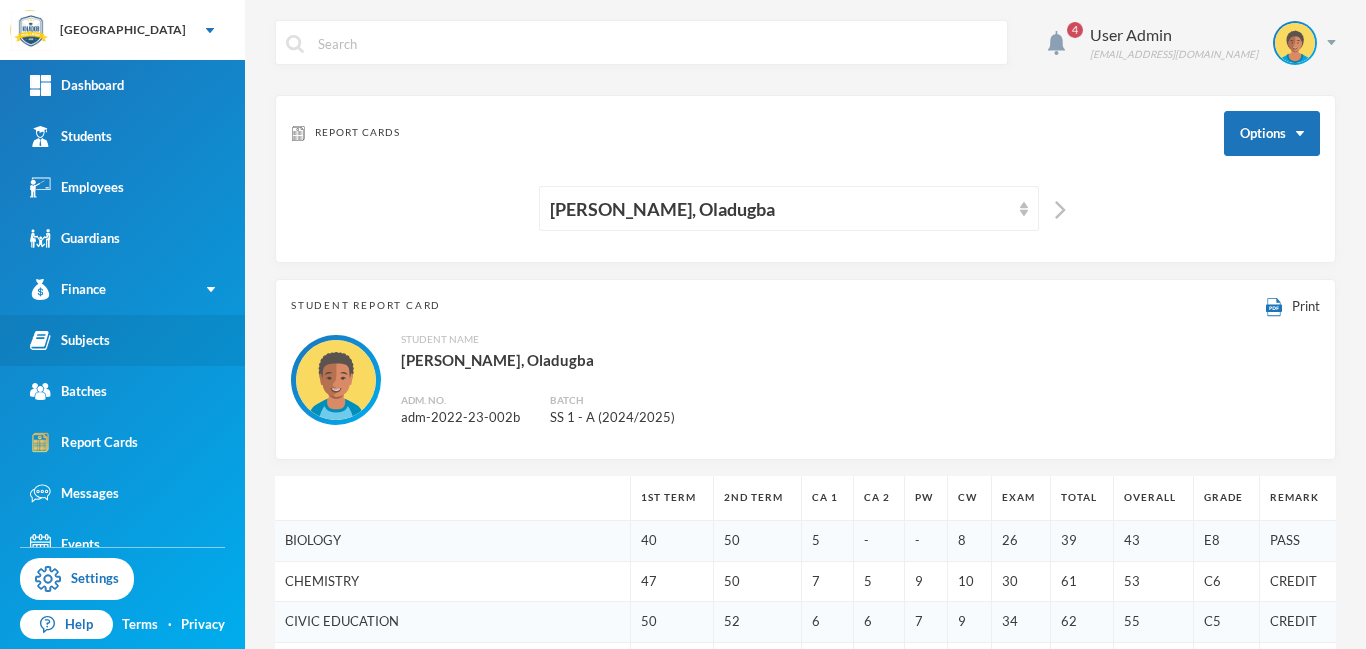 click on "Subjects" at bounding box center (70, 340) 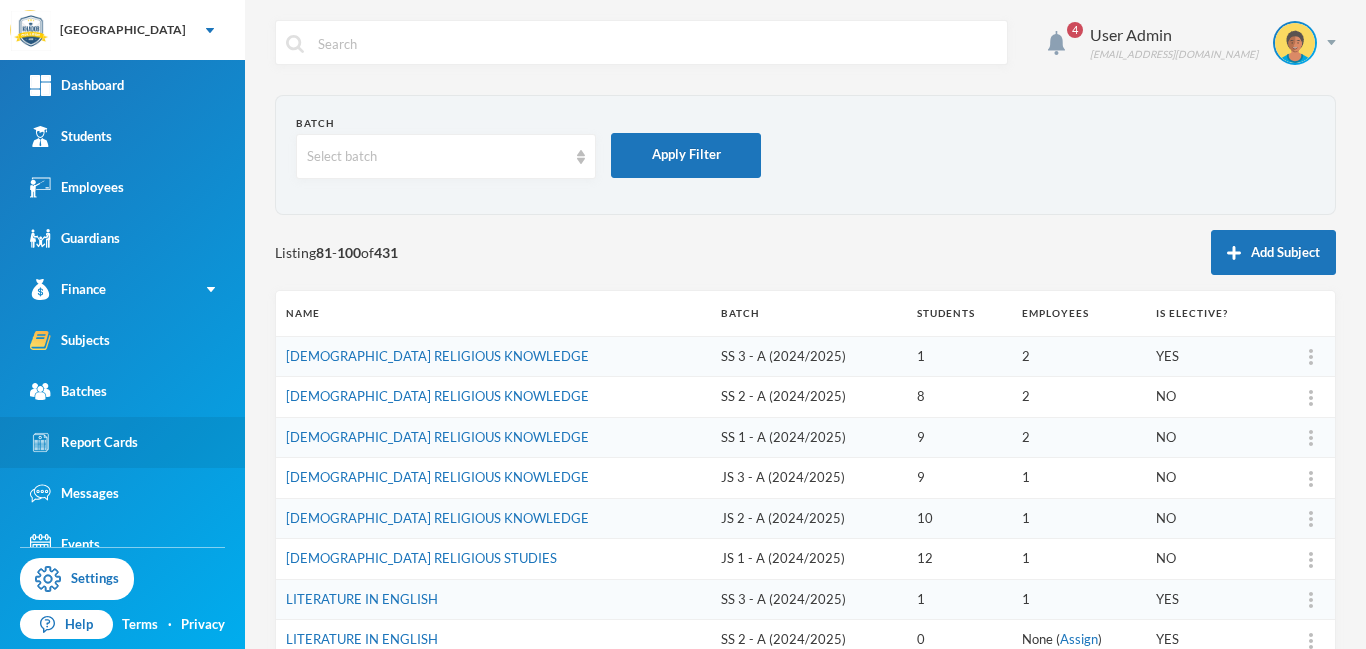 click on "Report Cards" at bounding box center (84, 442) 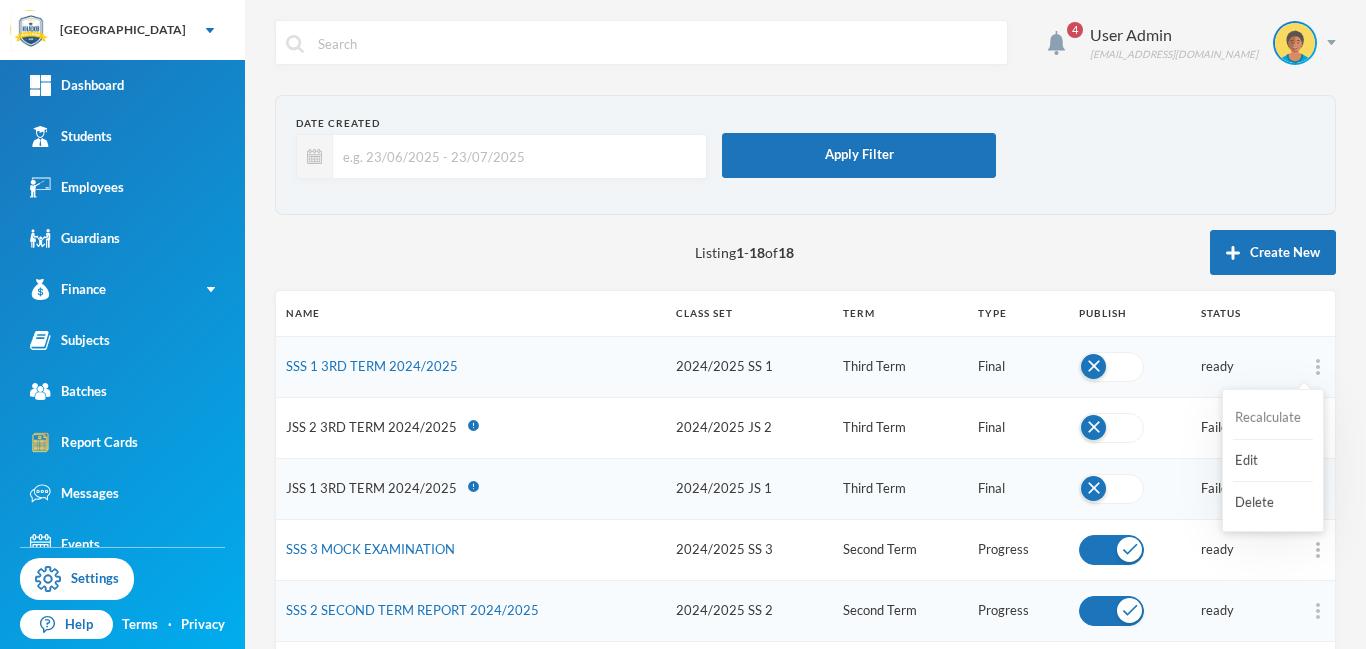 click on "Recalculate" at bounding box center [1273, 418] 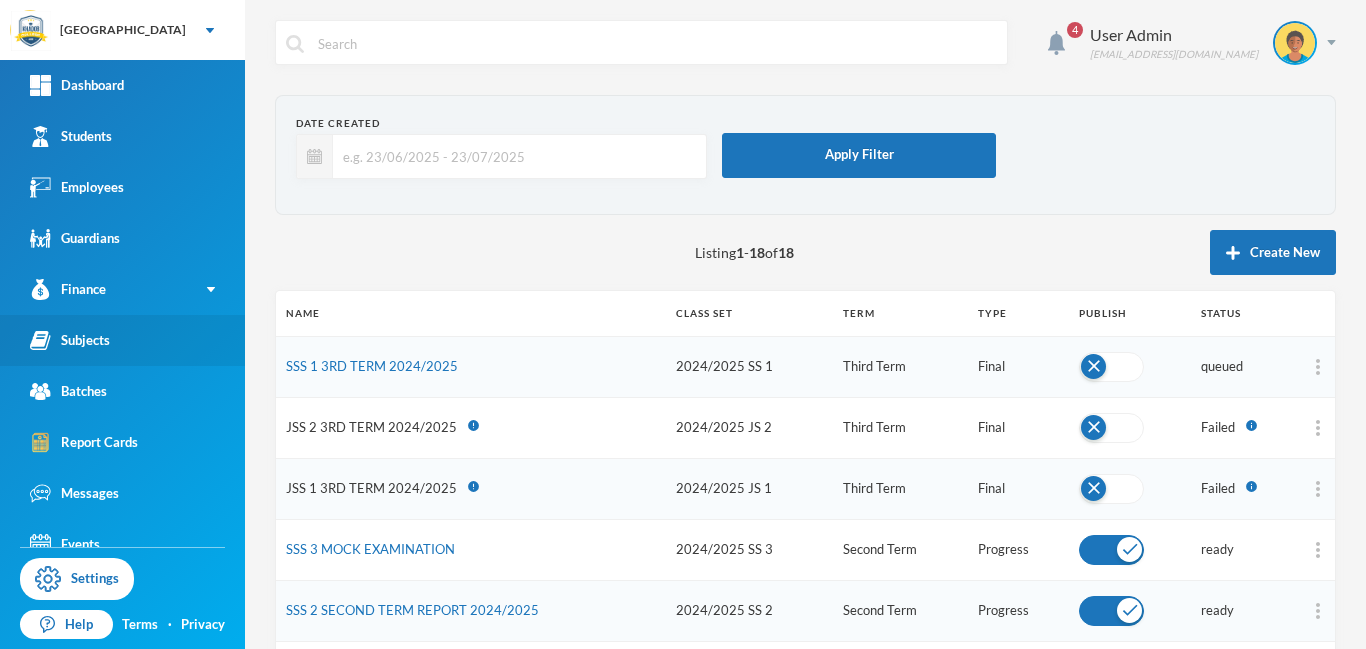 click on "Subjects" at bounding box center (70, 340) 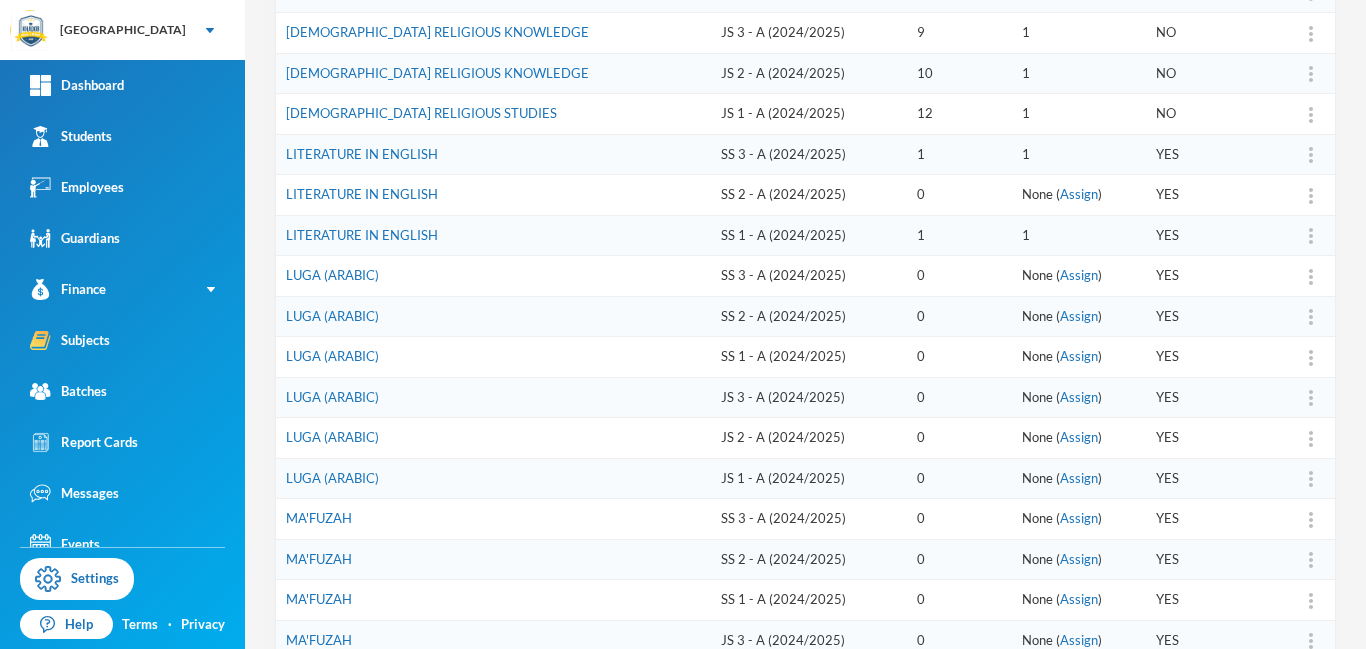 scroll, scrollTop: 621, scrollLeft: 0, axis: vertical 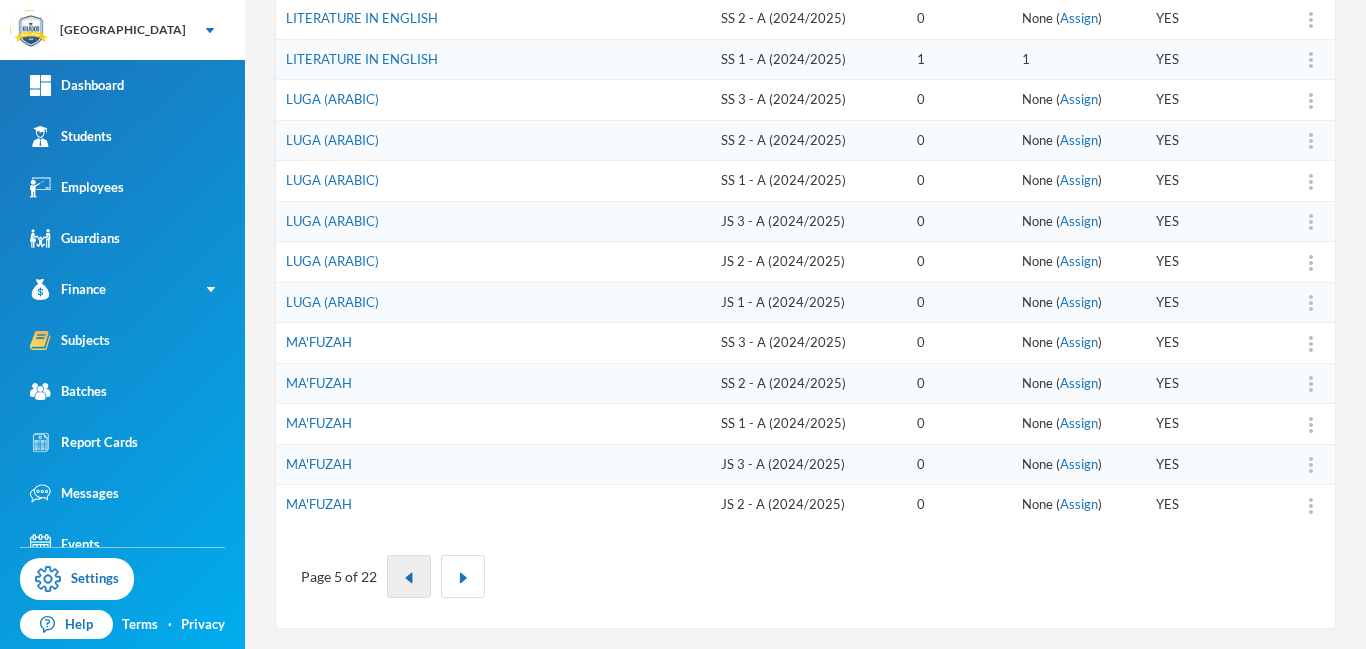 click at bounding box center [409, 576] 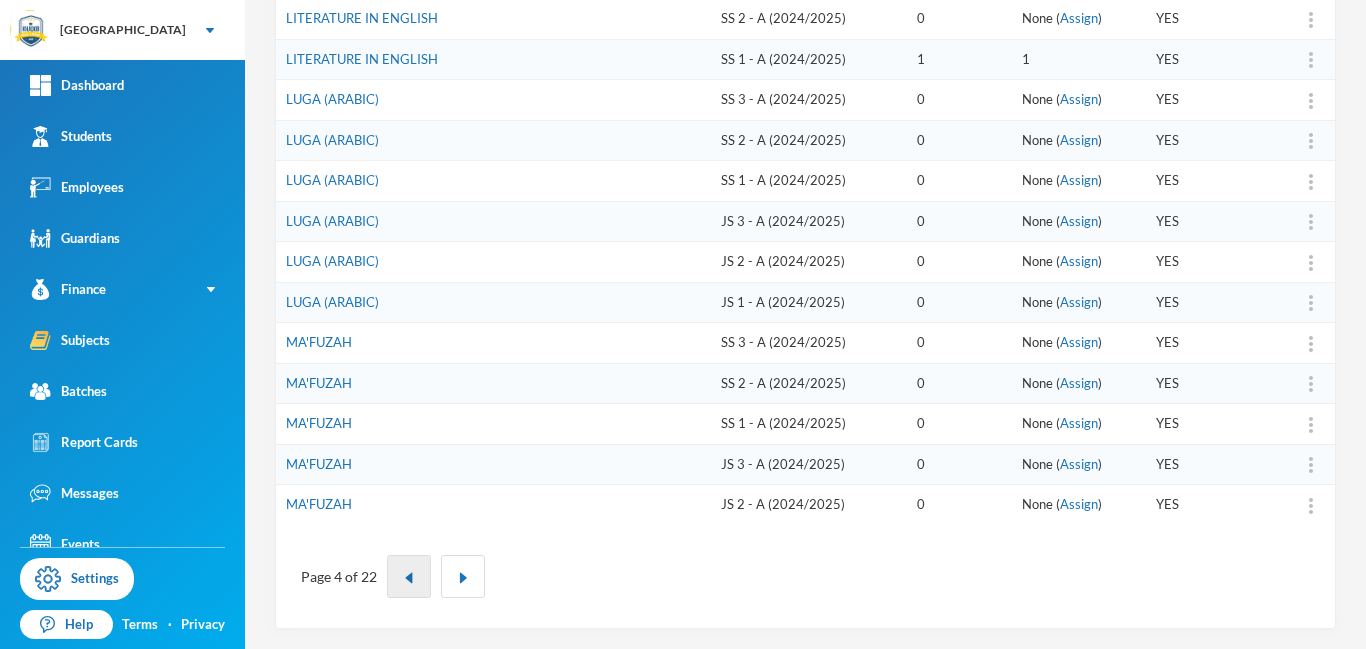 click at bounding box center [409, 576] 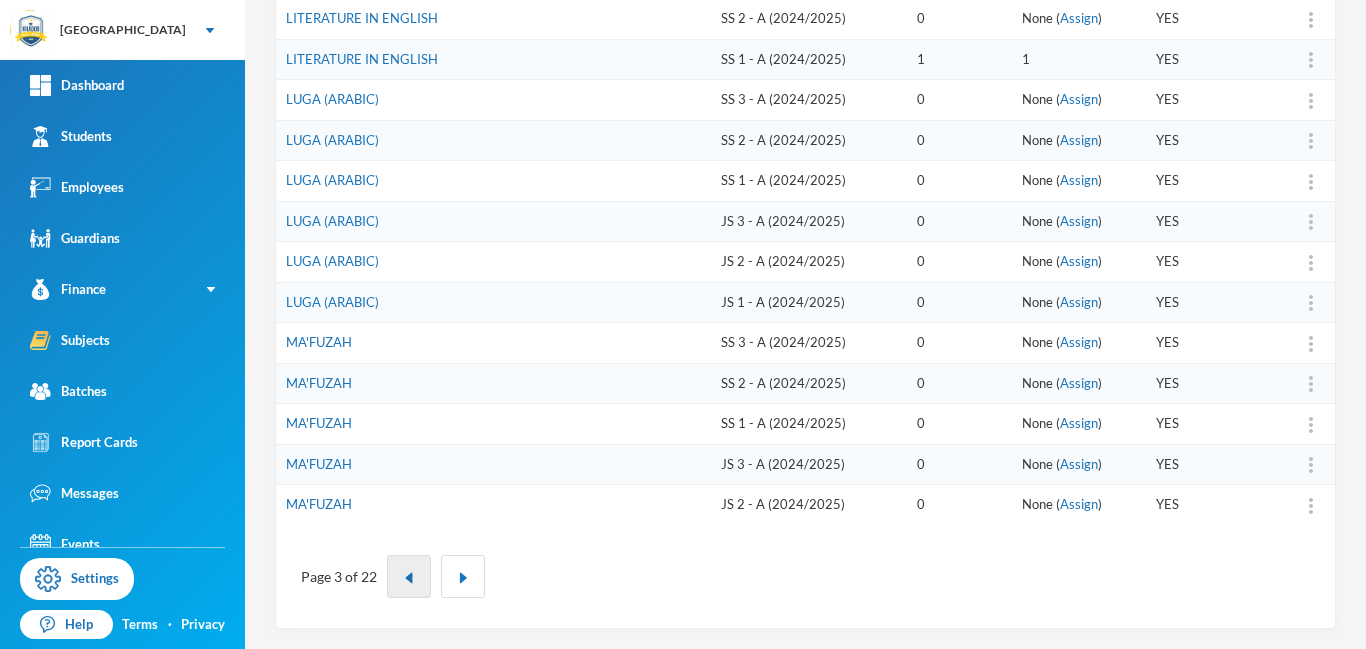 click at bounding box center [409, 576] 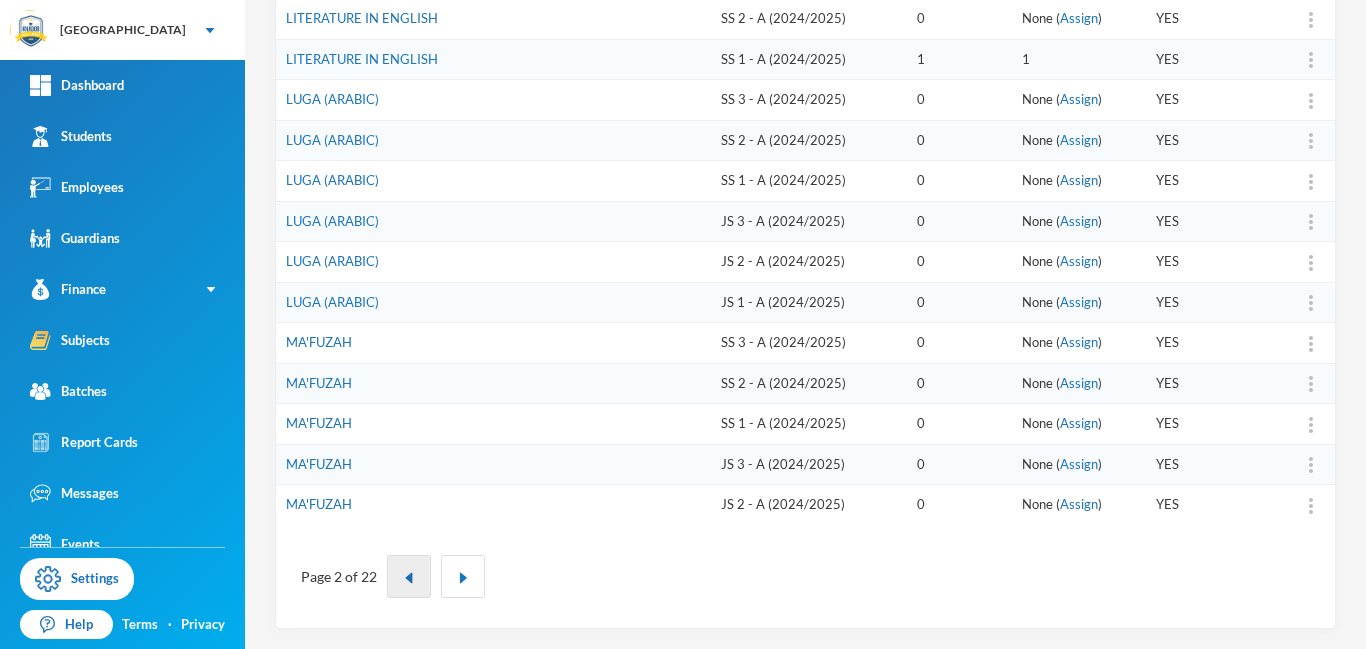 click at bounding box center [409, 576] 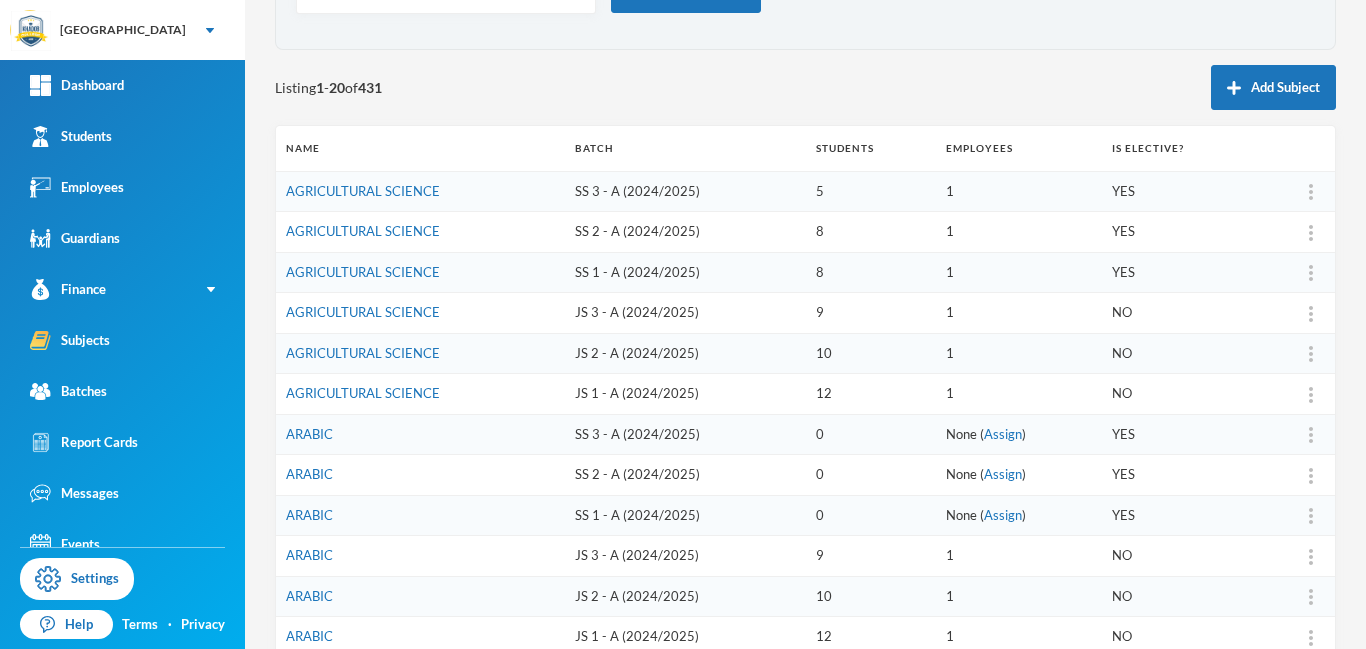 scroll, scrollTop: 163, scrollLeft: 0, axis: vertical 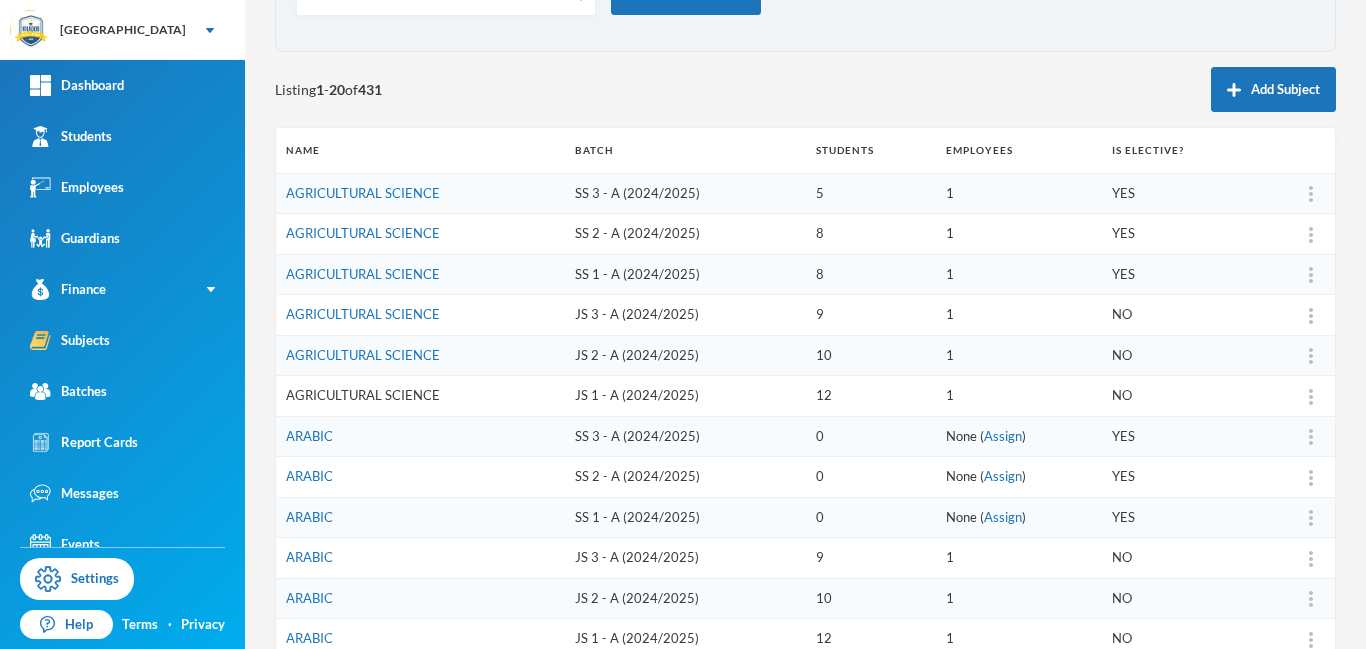 click on "AGRICULTURAL SCIENCE" at bounding box center [363, 395] 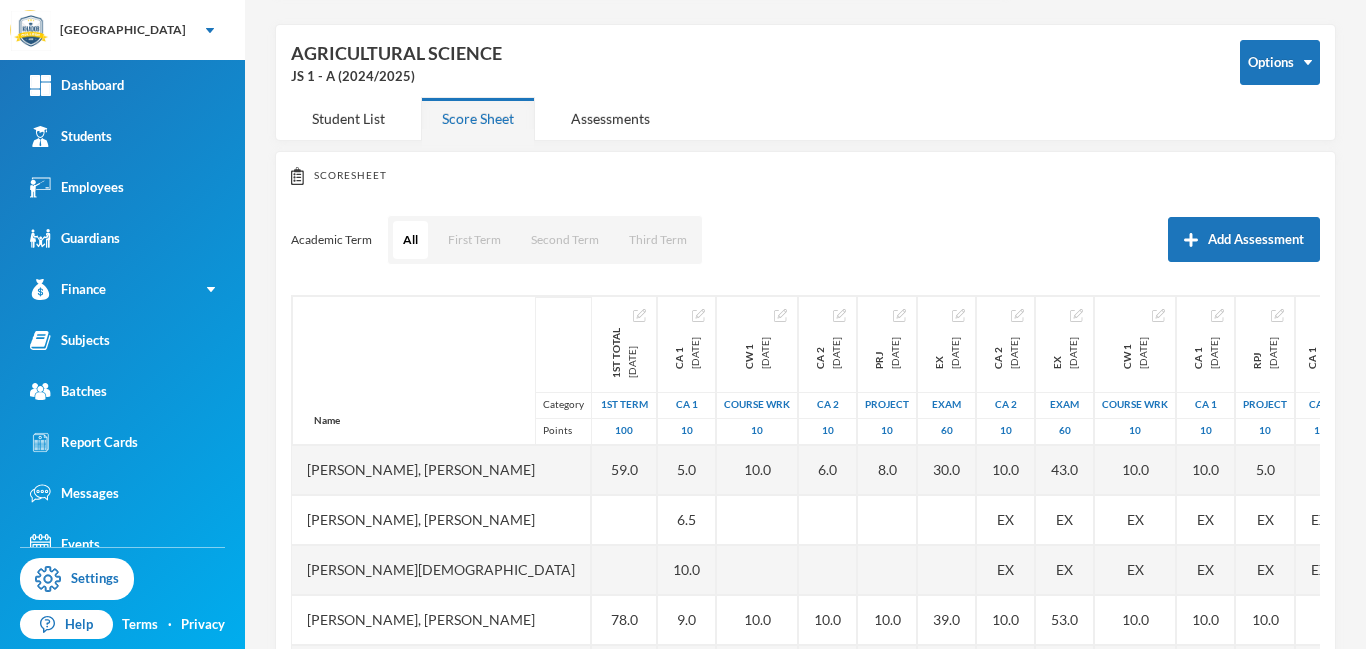 scroll, scrollTop: 163, scrollLeft: 0, axis: vertical 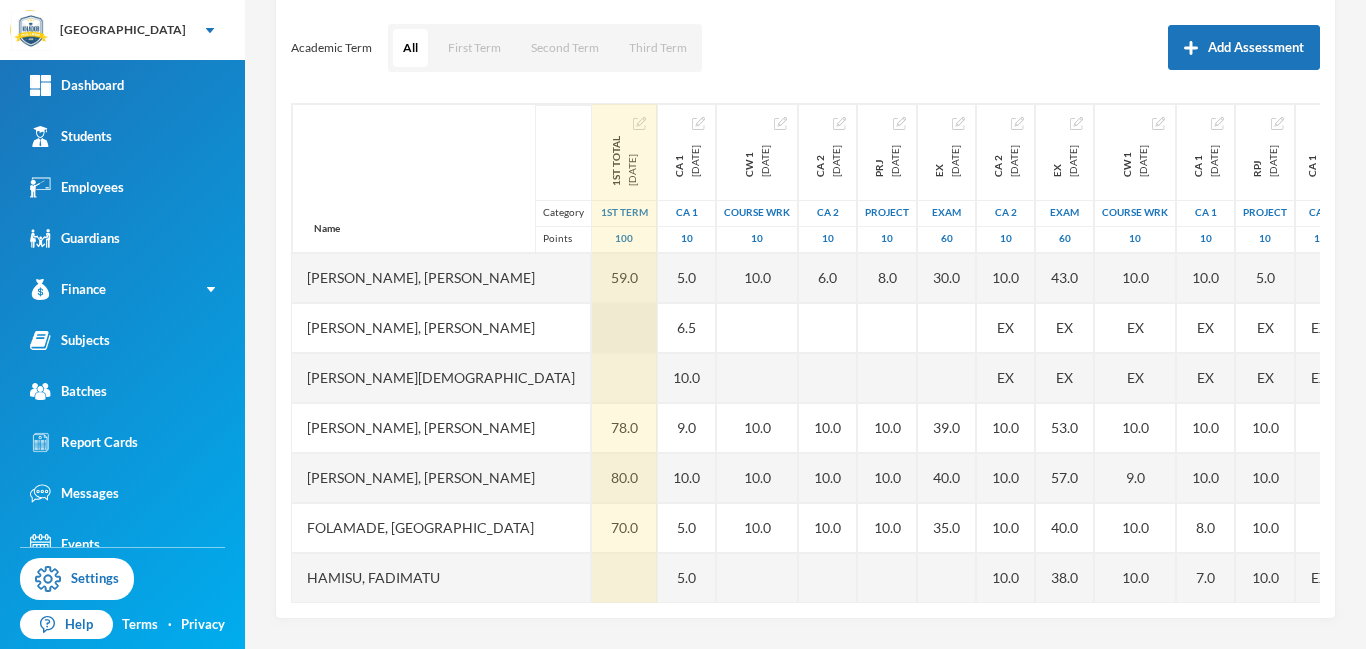 click at bounding box center (624, 328) 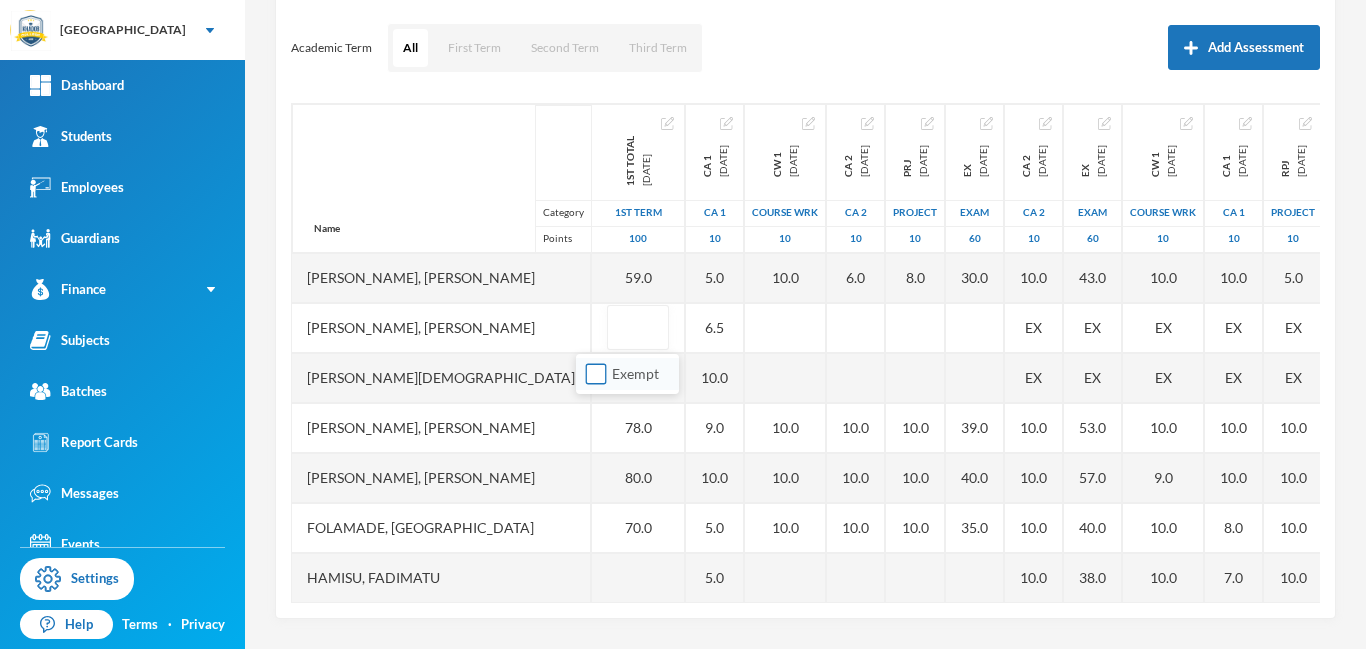 click on "Exempt" at bounding box center [596, 374] 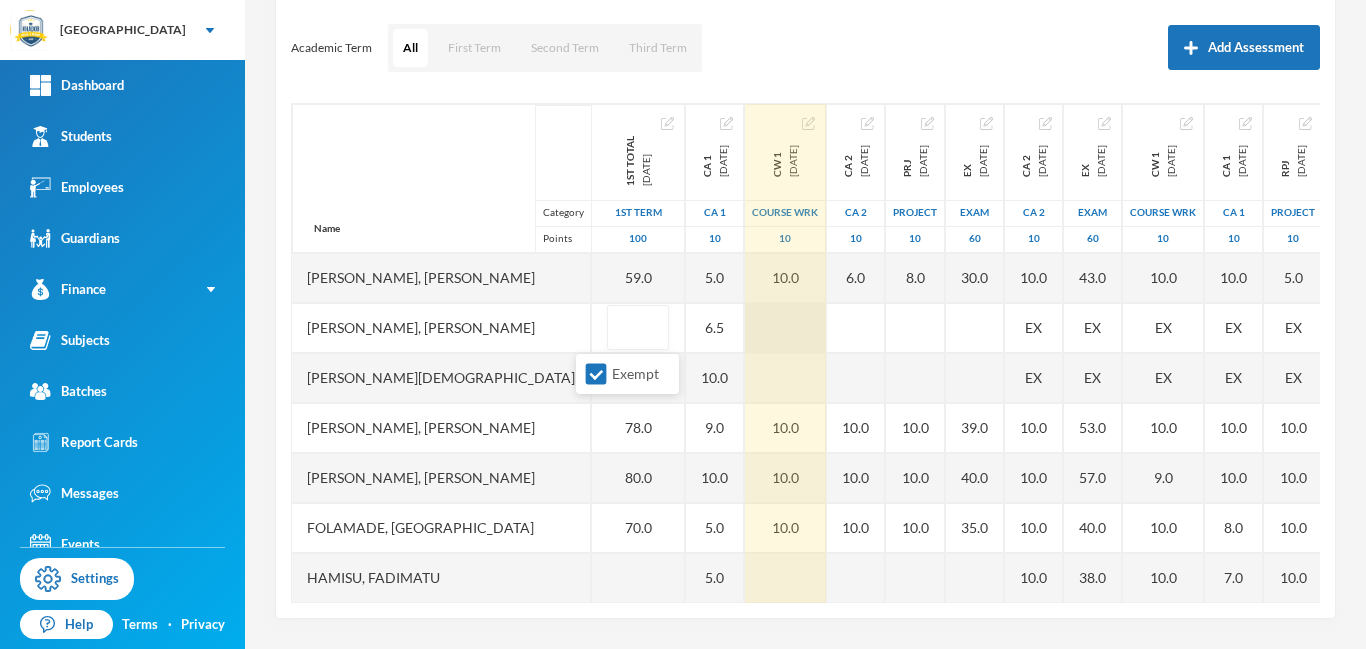 click at bounding box center (785, 328) 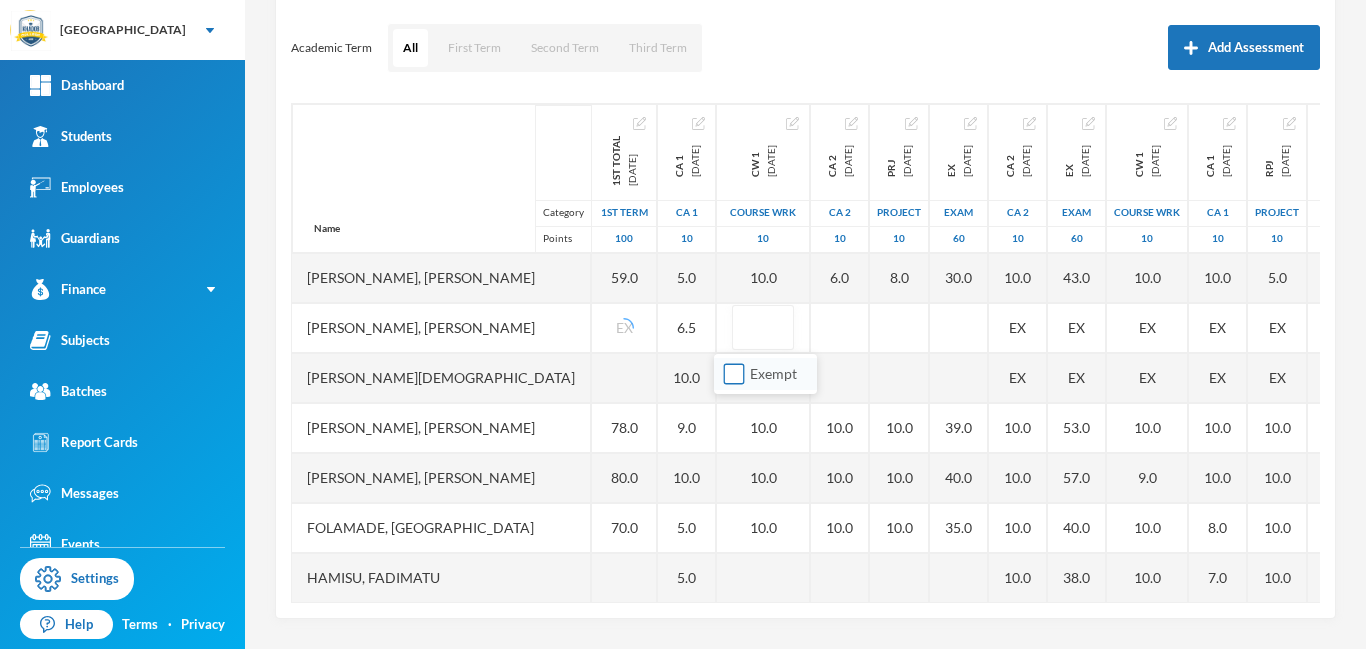 click on "Exempt" at bounding box center (734, 374) 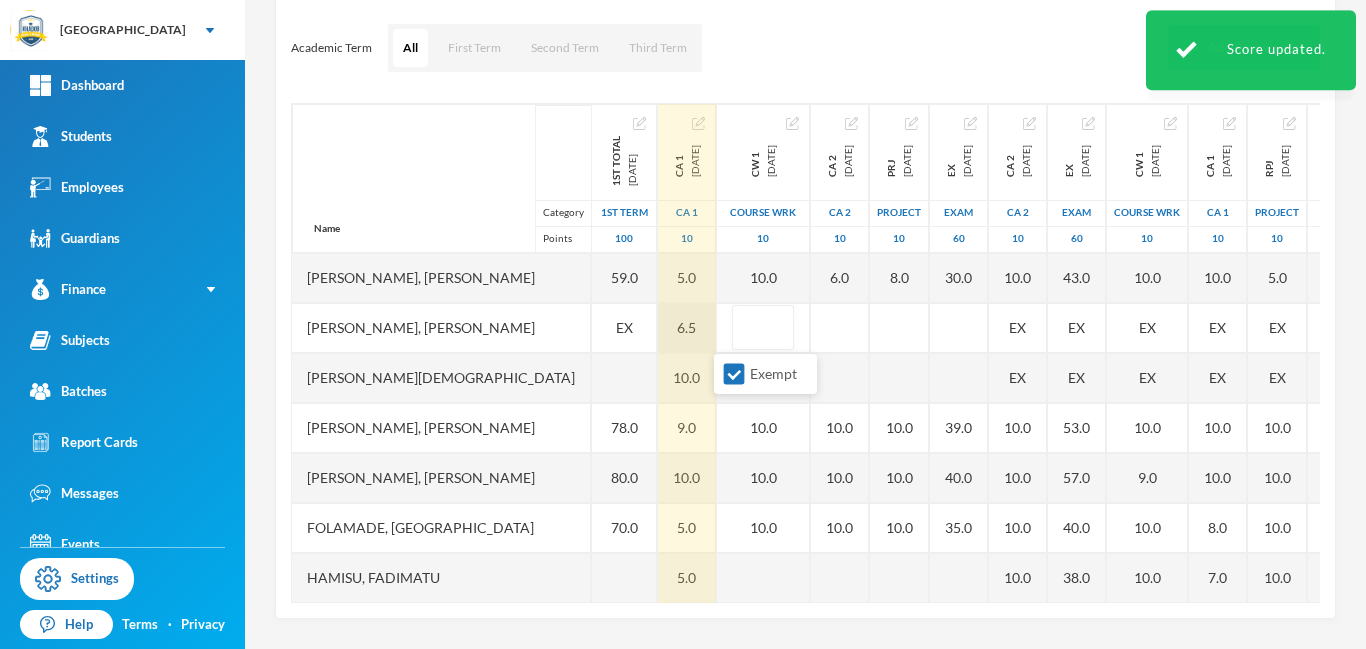 click on "6.5" at bounding box center (687, 328) 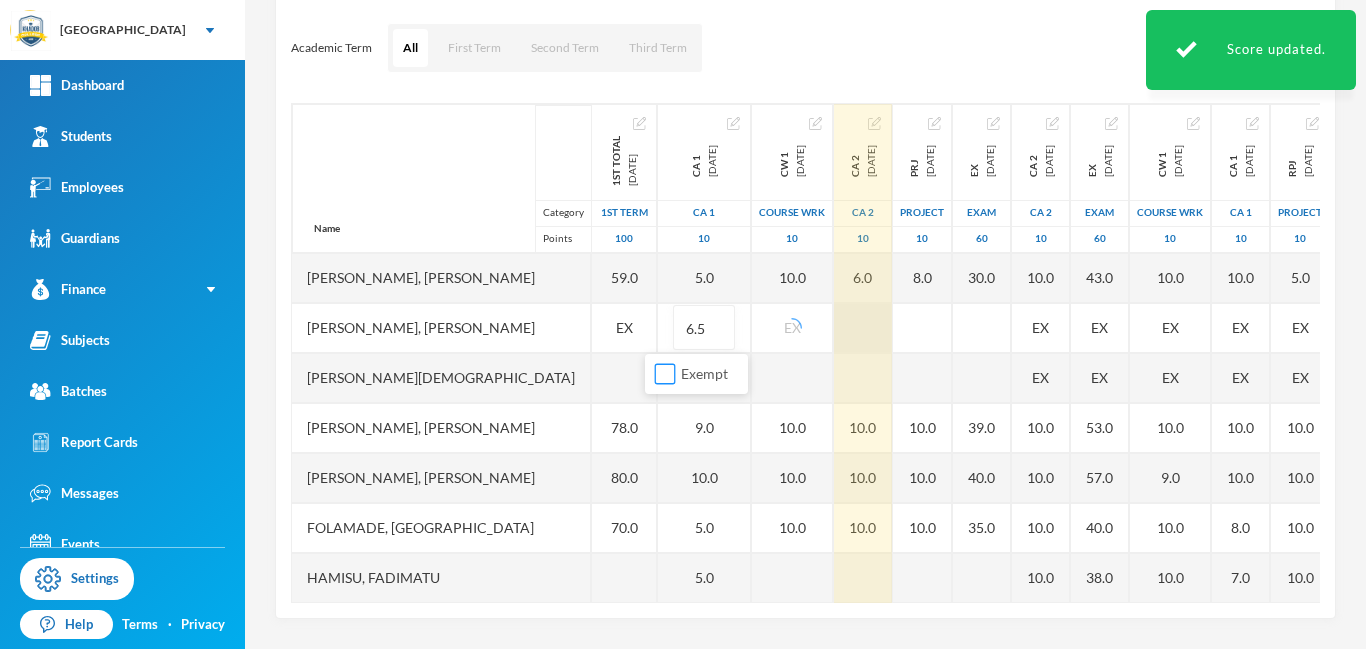 click on "Exempt" at bounding box center (665, 374) 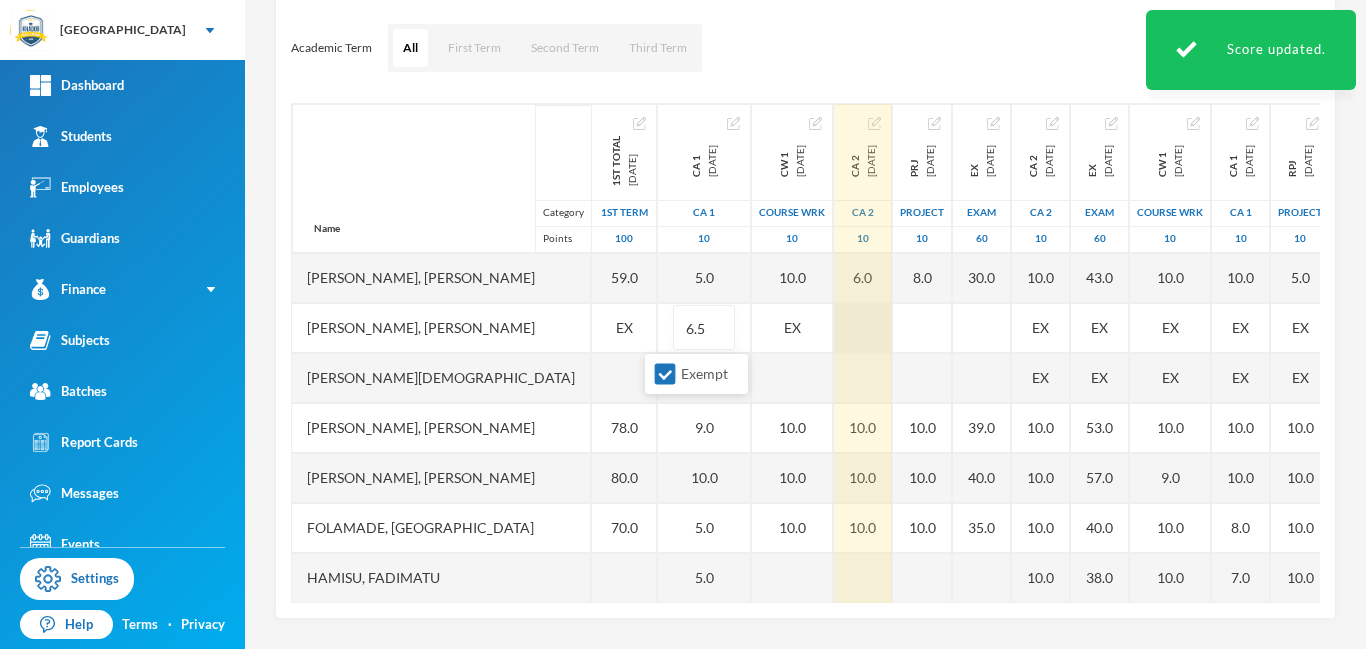 click at bounding box center [863, 328] 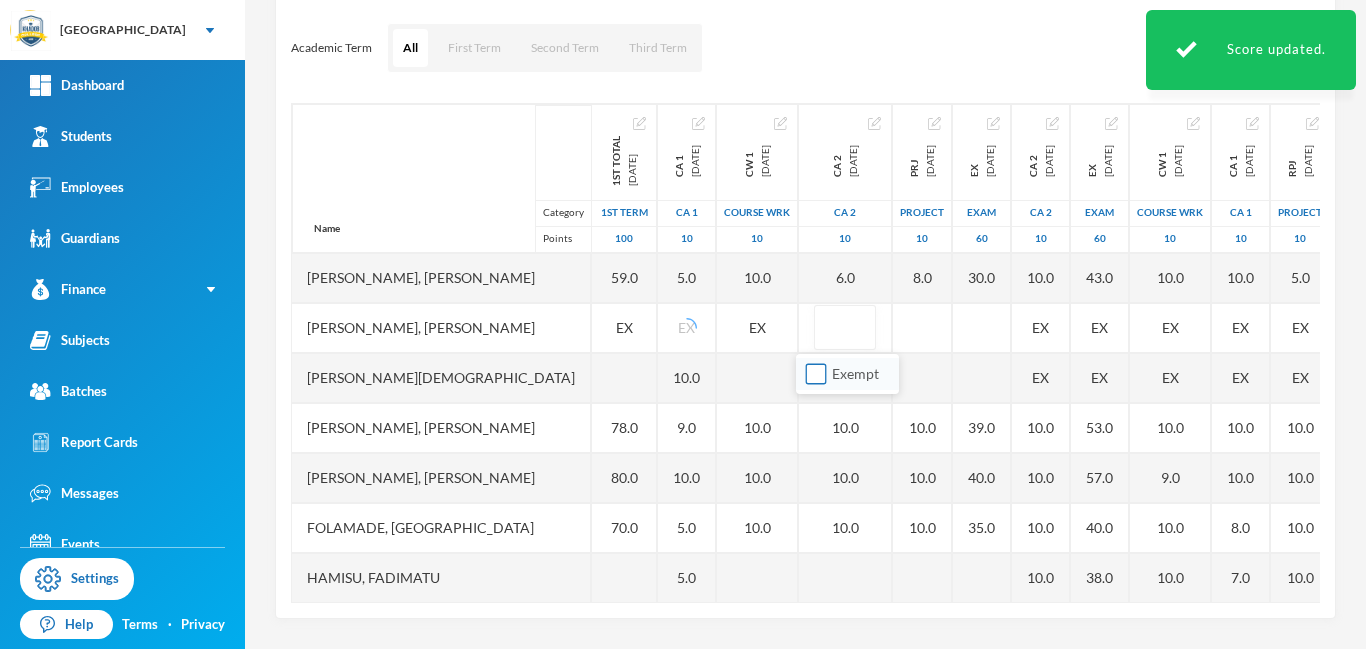 click on "Exempt" at bounding box center [816, 374] 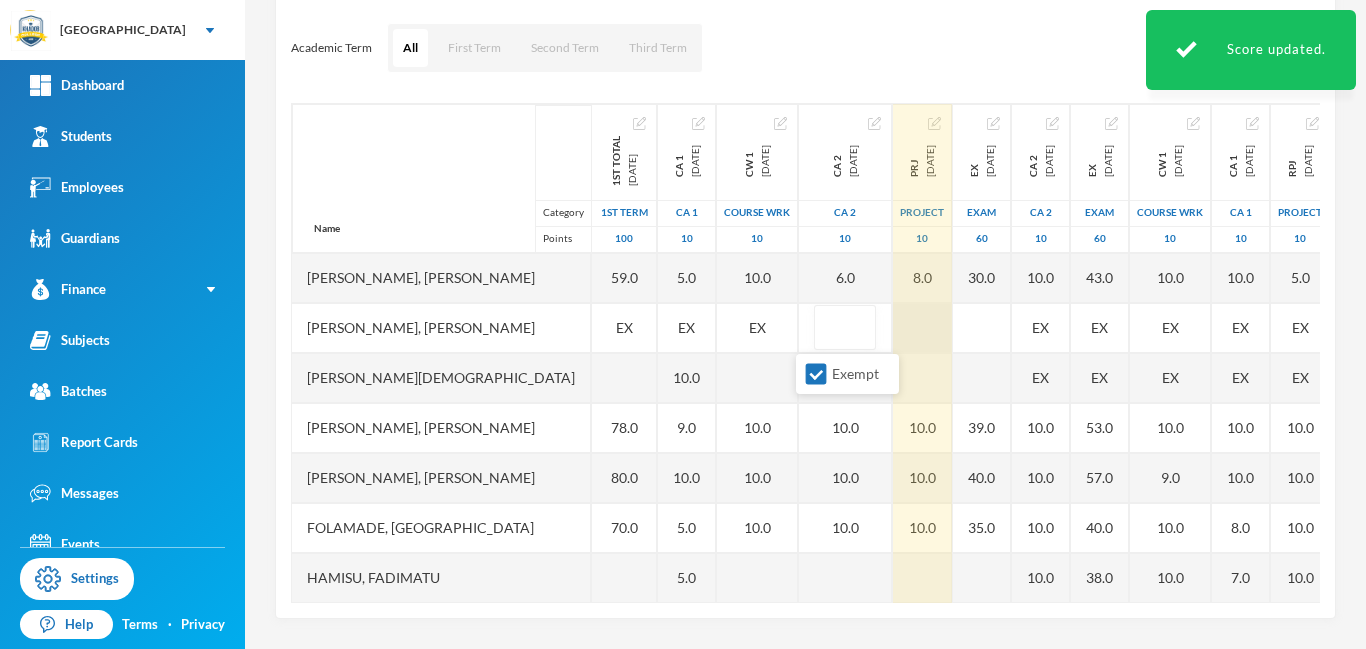 click at bounding box center [922, 328] 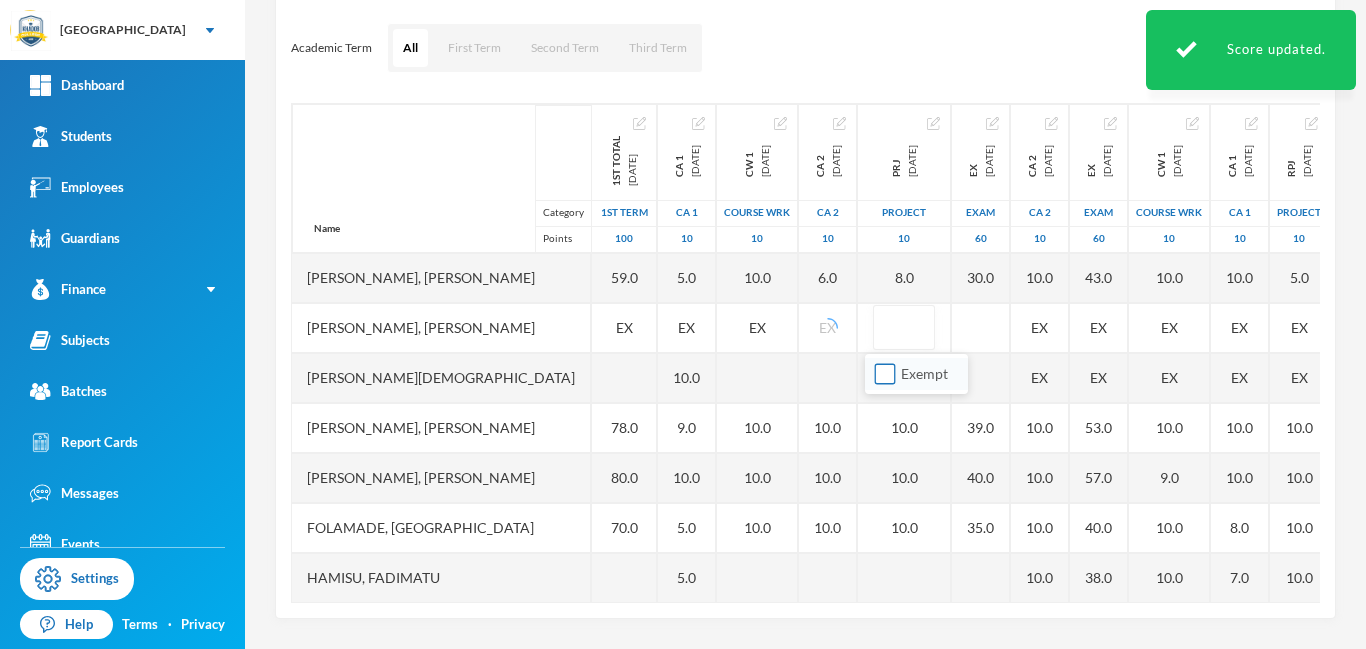click on "Exempt" at bounding box center [885, 374] 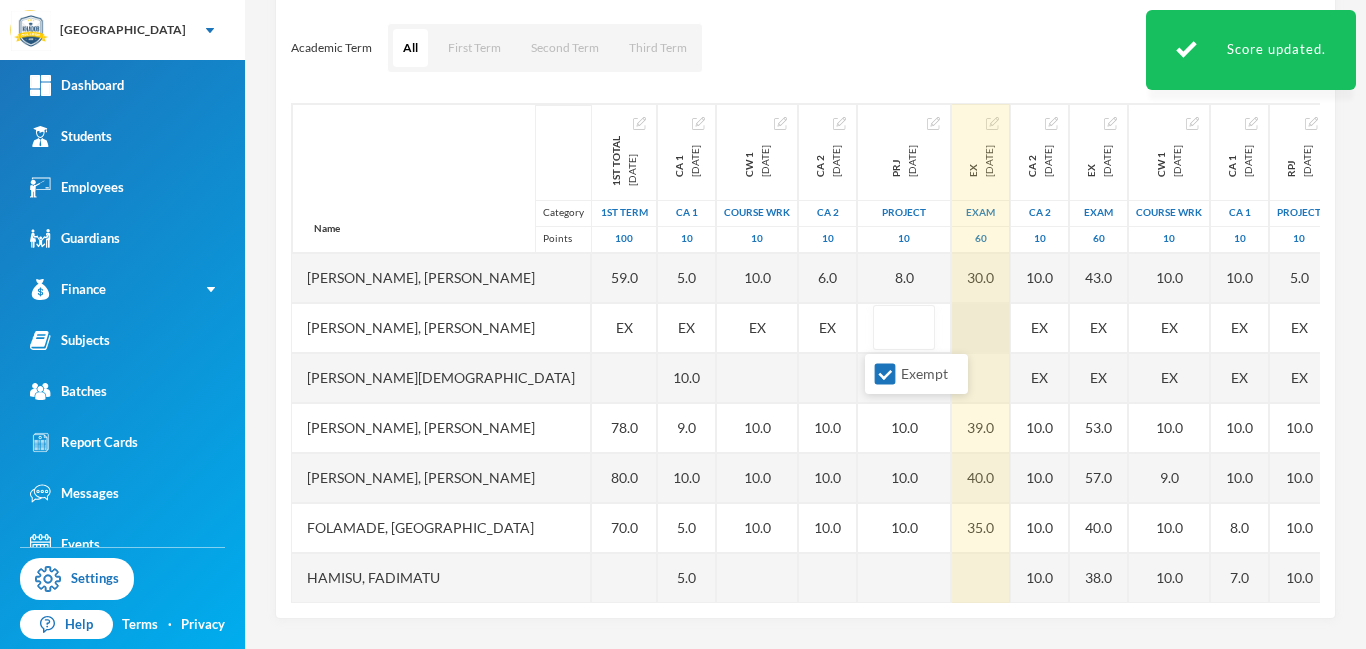 click on "Name   Category Points Adam, Muqiz Adamu, Sodiq Abubakar Akinwole, Muhammad Anola, Adibah Inshirah Babawale, Abdulmujeeb Folamade, Fawaz Hamisu, Fadimatu Jamiu, Waliyullah Kumuyi, Lateef Taiwo Kumuyi, Waliyy Kehinde Mohammed, Fatimah Olusamokun, Taofeeq Akorede Owoyemi, Raheemah Shittu, Ahmed Sulaiman, Sodiq Taofeeq, Abdulwadud 1st Total 2024-12-14 1st Term 100 59.0 EX 78.0 80.0 70.0 80.0 80.0 51.0 89.0 EX 65.0 83.0 CA 1 2024-12-14 CA 1 10 5.0 EX 10.0 9.0 10.0 5.0 5.0 7.0 7.0 5.0 10.0 EX 5.0 8.5 3.0 9.5 CW 1 2024-12-14 COURSE WRK 10 10.0 EX 10.0 10.0 10.0 7.0 10.0 6.0 10.0 EX 9.0 10.0 CA 2 2024-12-14 CA 2 10 6.0 EX 10.0 10.0 10.0 10.0 10.0 6.0 10.0 EX 9.0 9.5 PRJ 2024-12-14 project 10 8.0 10.0 10.0 10.0 10.0 10.0 6.0 9.0 EX 8.5 10.0 EX 2024-12-14 Exam 60 30.0 39.0 40.0 35.0 46.0 43.0 28.0 50.0 EX 30.0 44.0 CA 2 2025-03-28 CA 2 10 10.0 EX EX 10.0 10.0 10.0 10.0 10.0 10.0 10.0 10.0 EX EX 10.0 10.0 10.0 EX 2025-03-28 Exam 60 43.0 EX EX 53.0 57.0 40.0 38.0 57.0 48.0 37.0 58.0 EX EX 52.0 32.0 52.0 CW 1 2025-03-28" at bounding box center (805, 353) 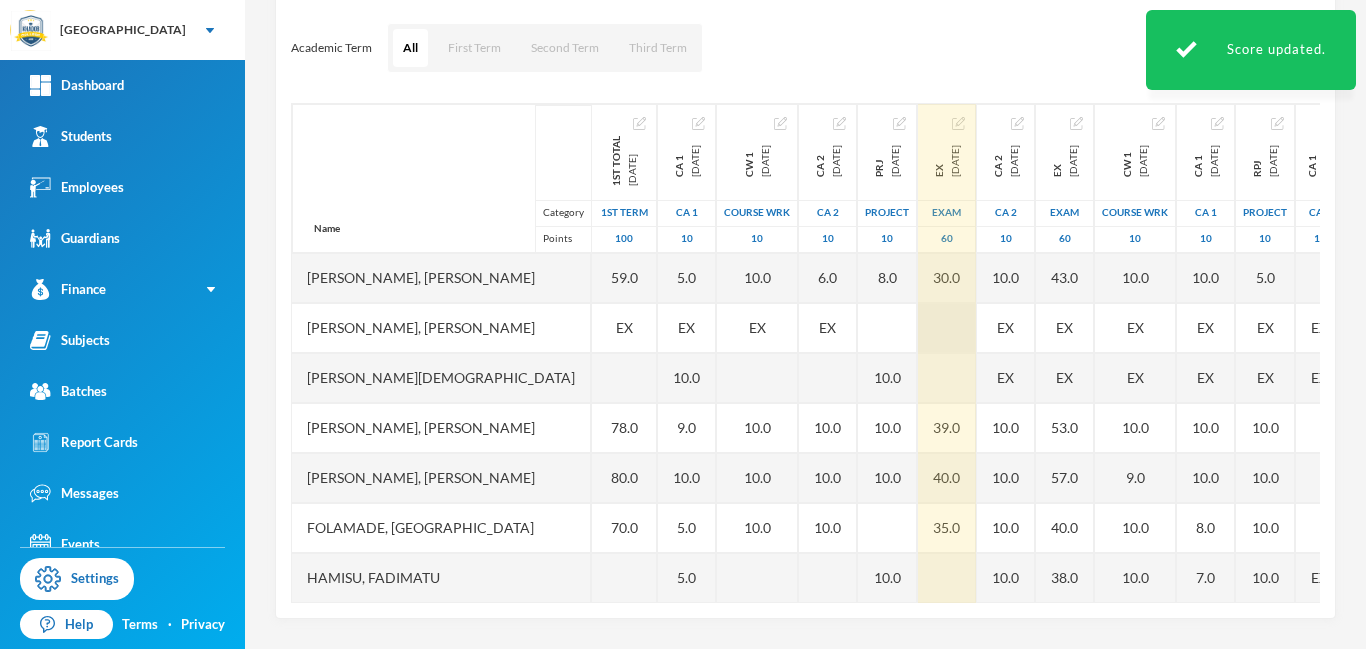 click at bounding box center [947, 328] 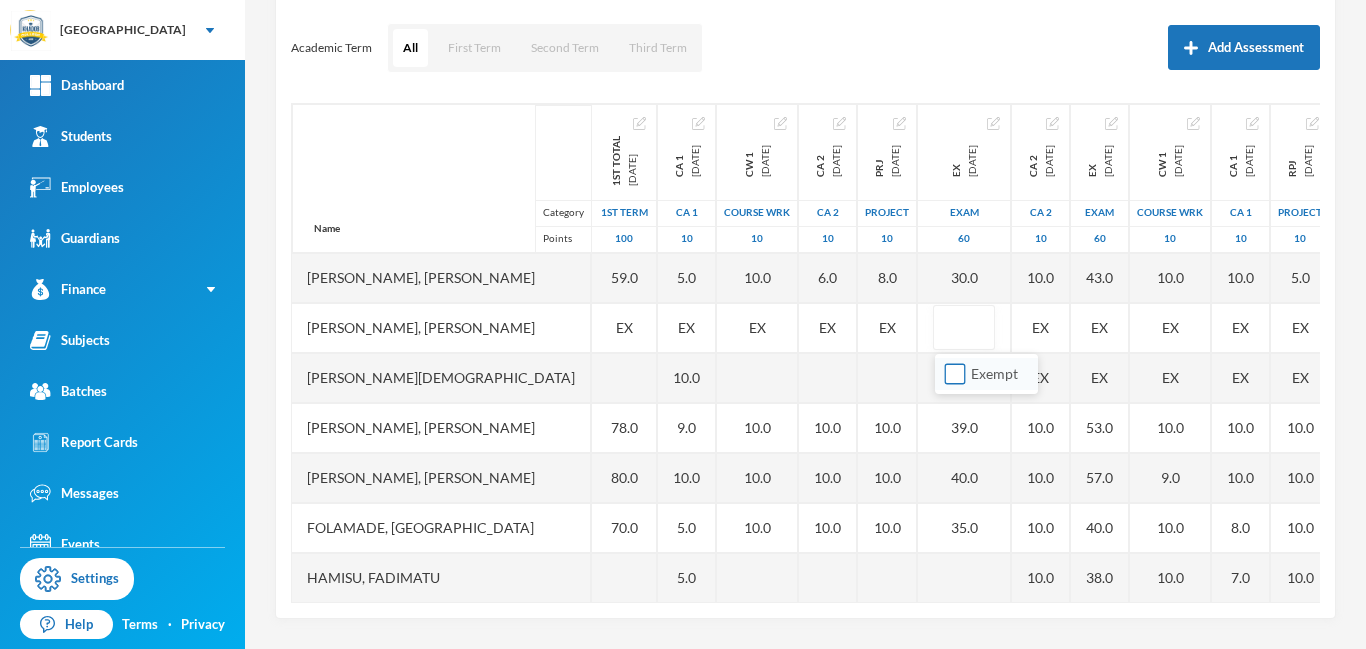 click on "Exempt" at bounding box center (955, 374) 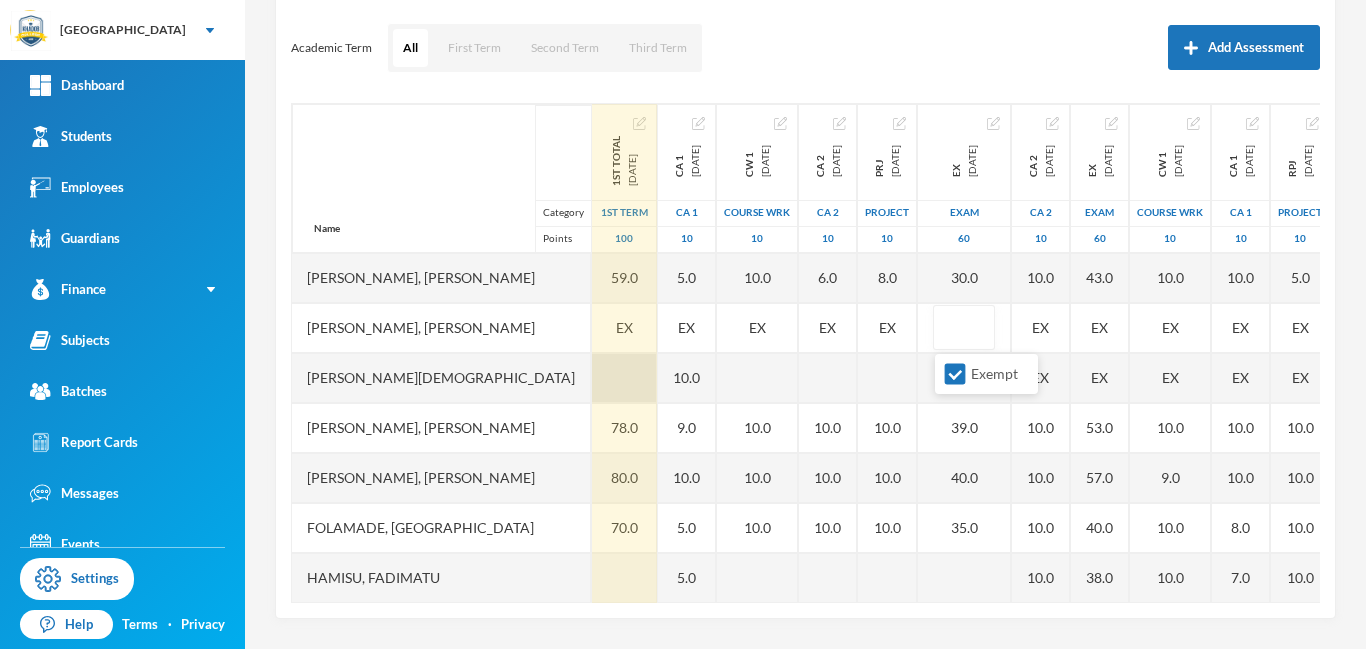click at bounding box center [624, 378] 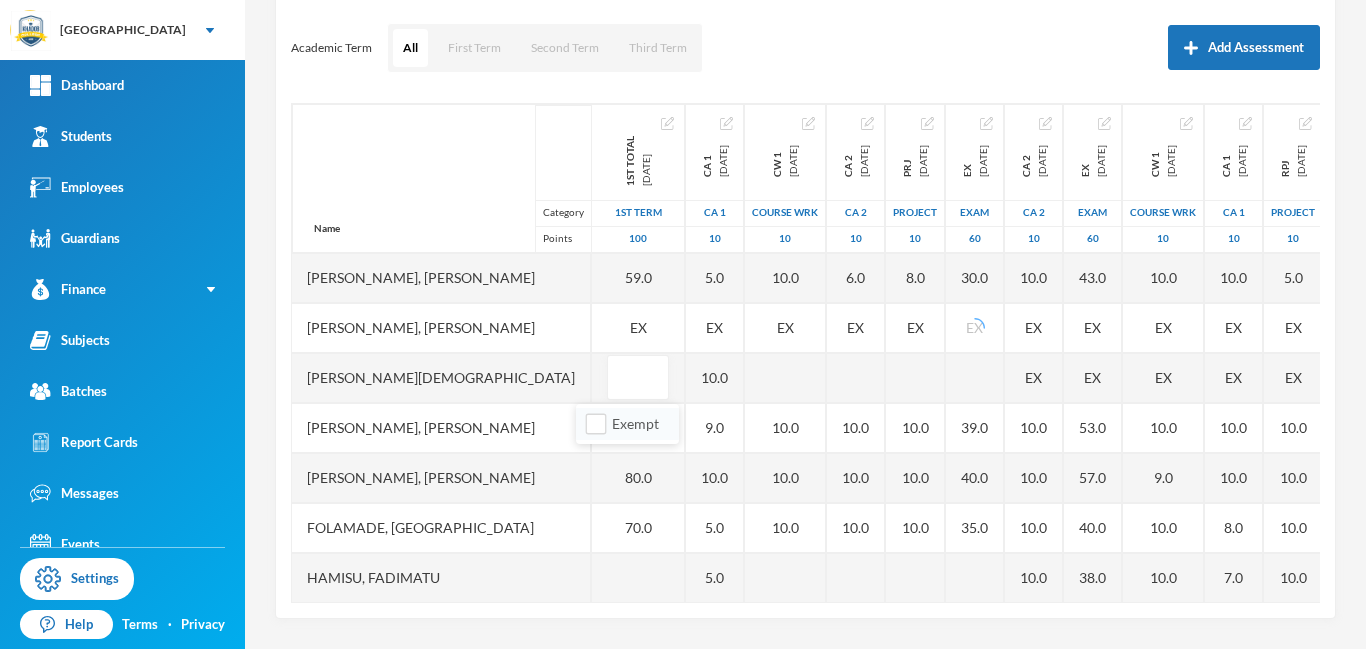 click on "Exempt" at bounding box center [627, 424] 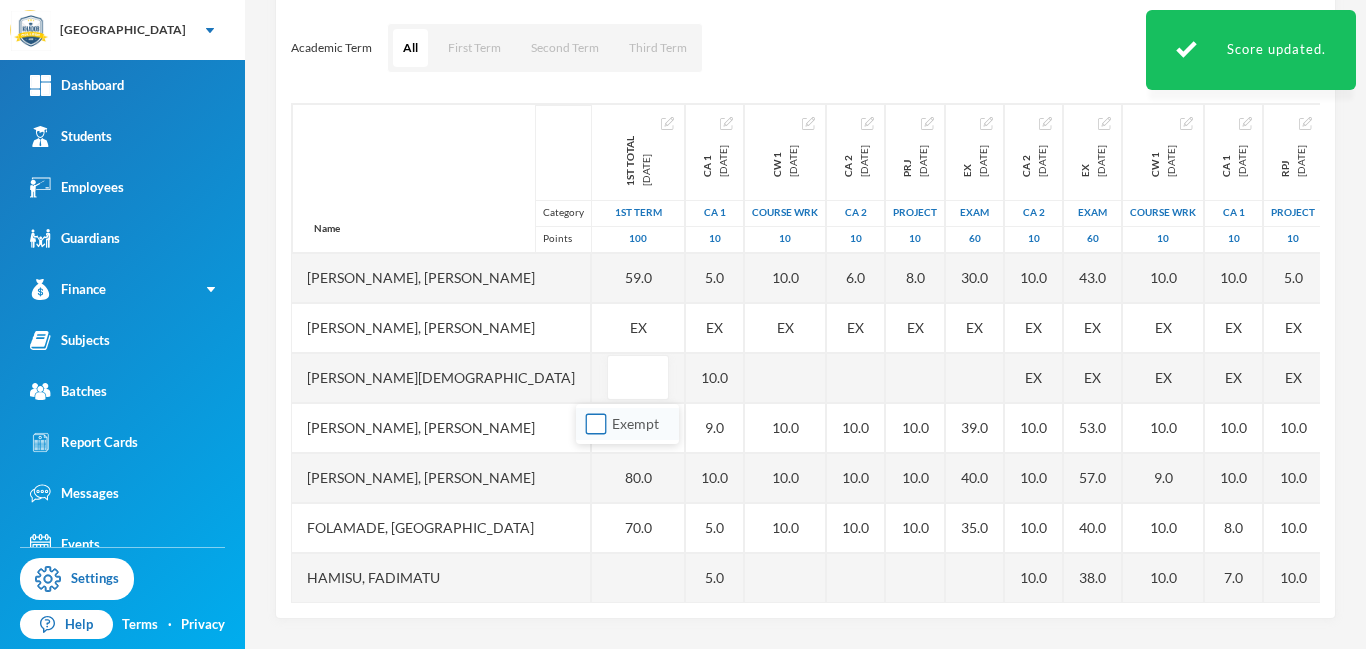 click on "Exempt" at bounding box center [596, 424] 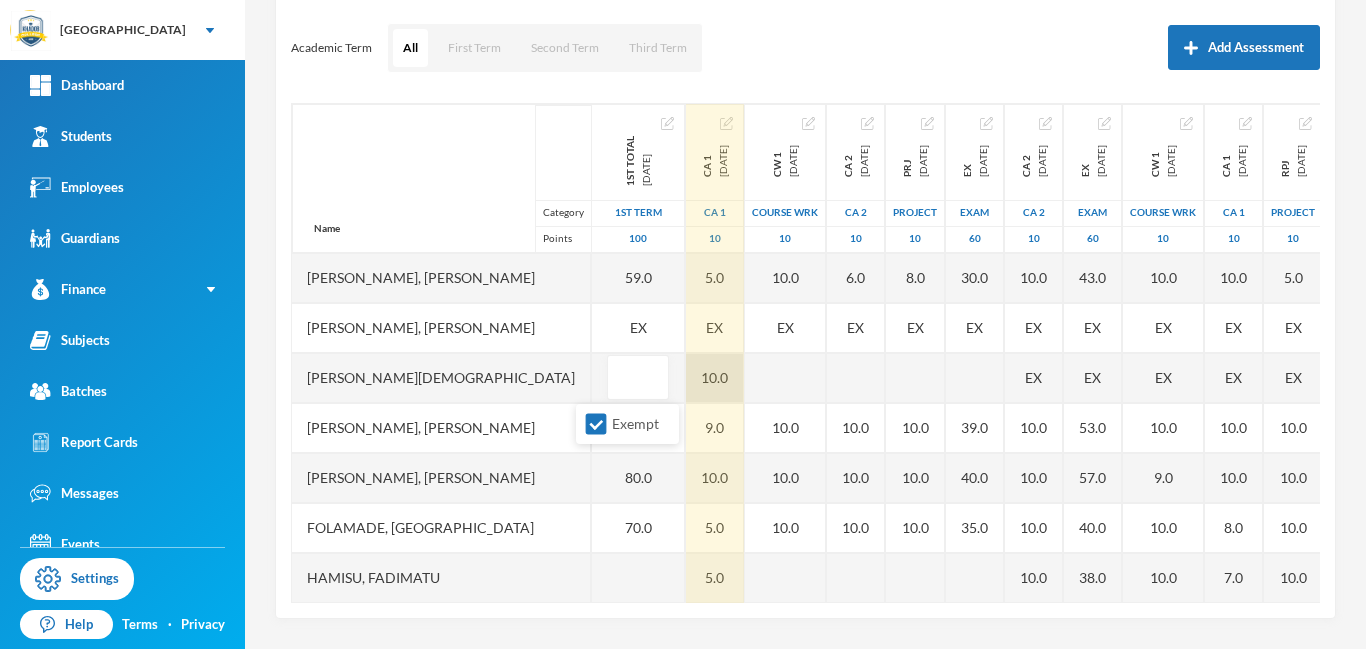 click on "10.0" at bounding box center [715, 378] 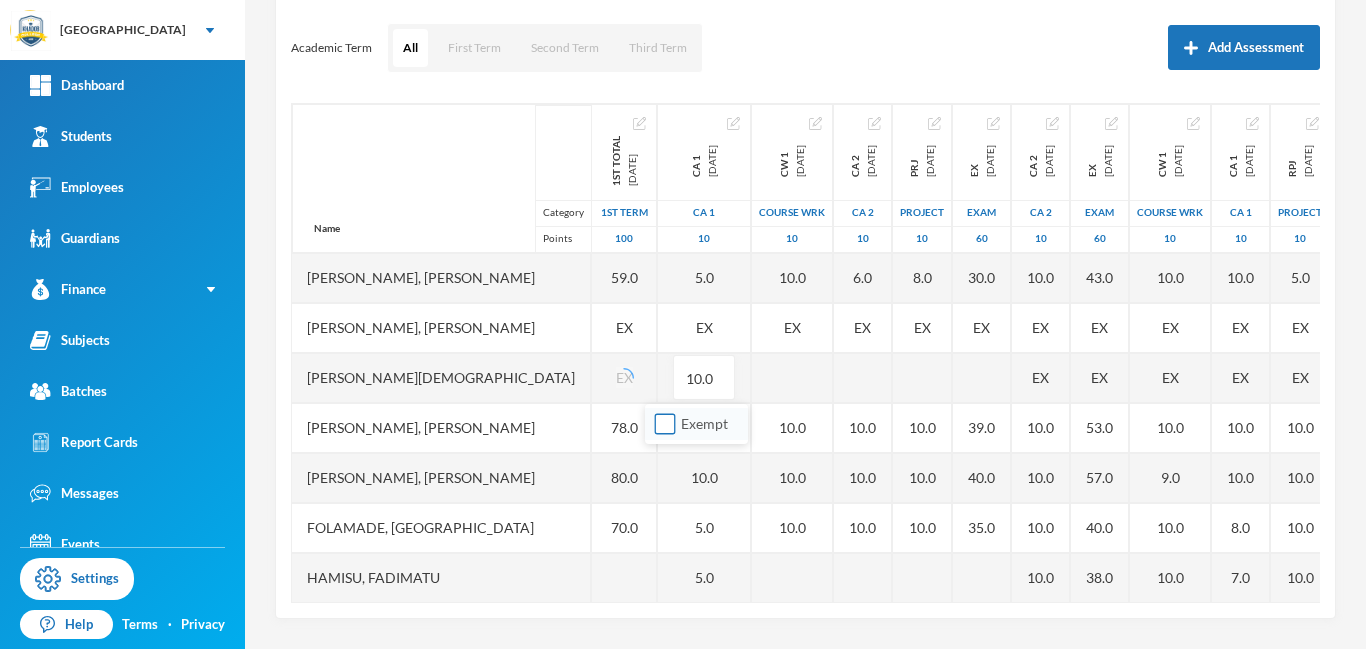 click on "Exempt" at bounding box center (665, 424) 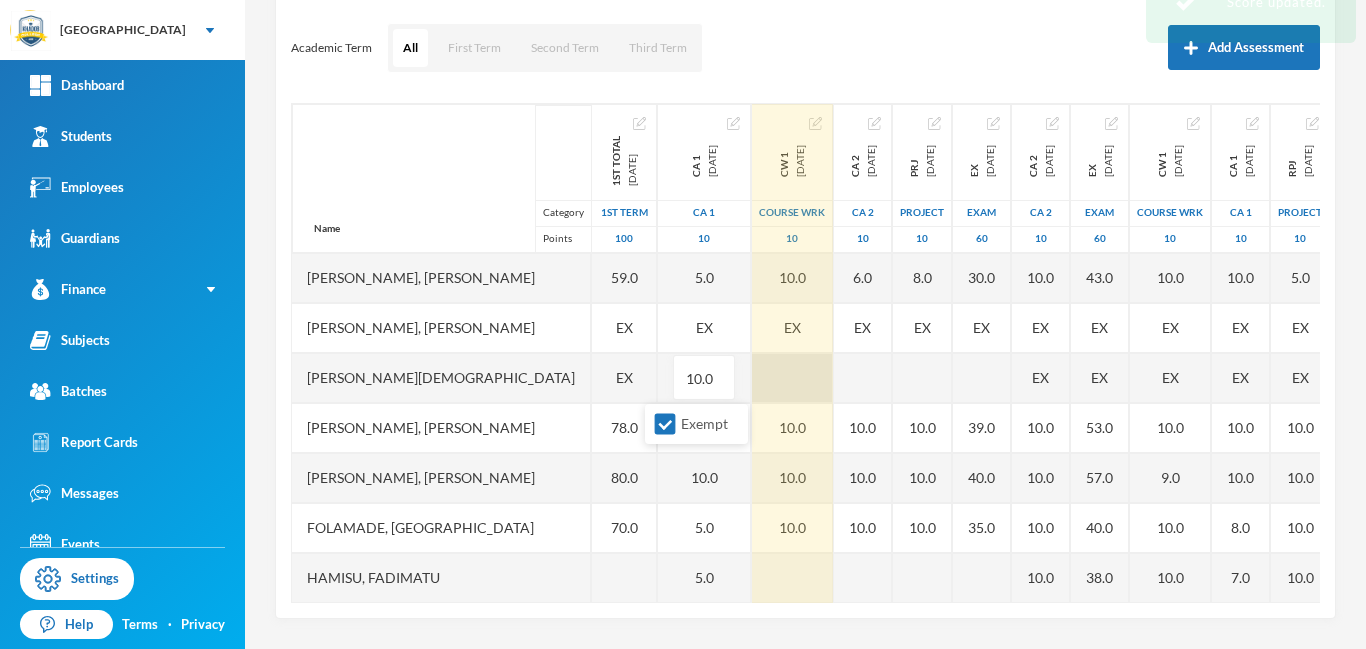 click at bounding box center [792, 378] 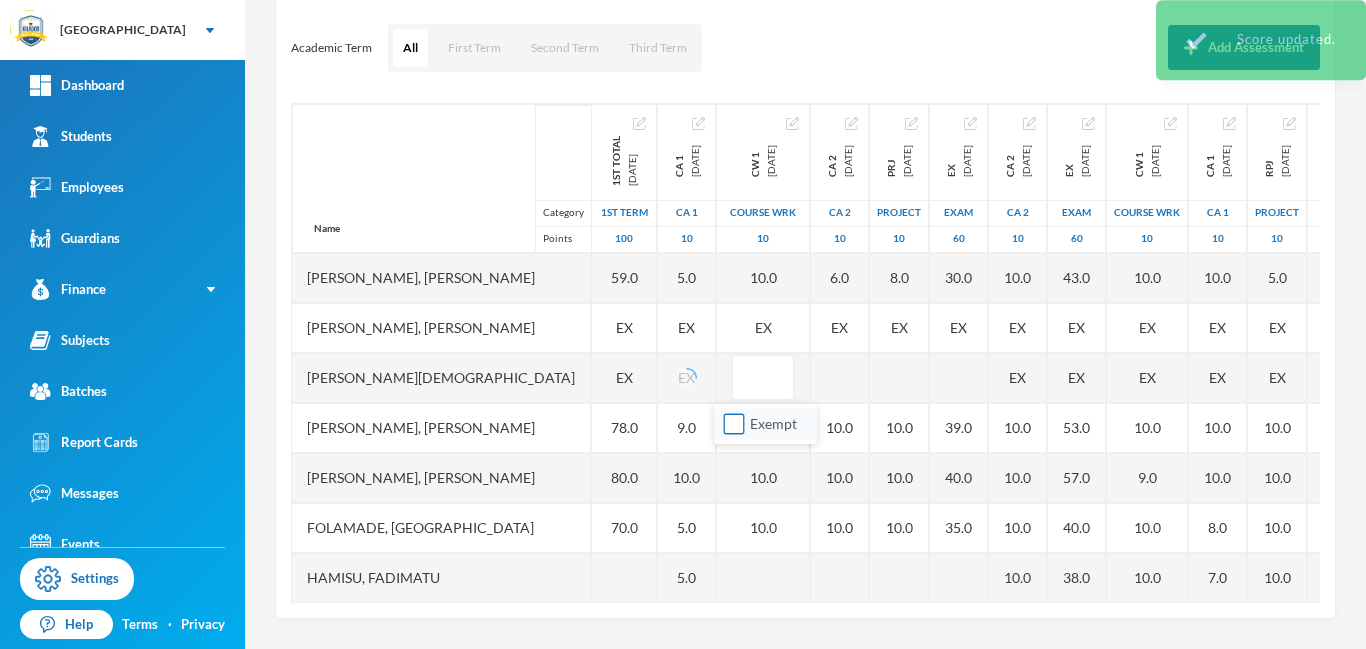 click on "Exempt" at bounding box center [734, 424] 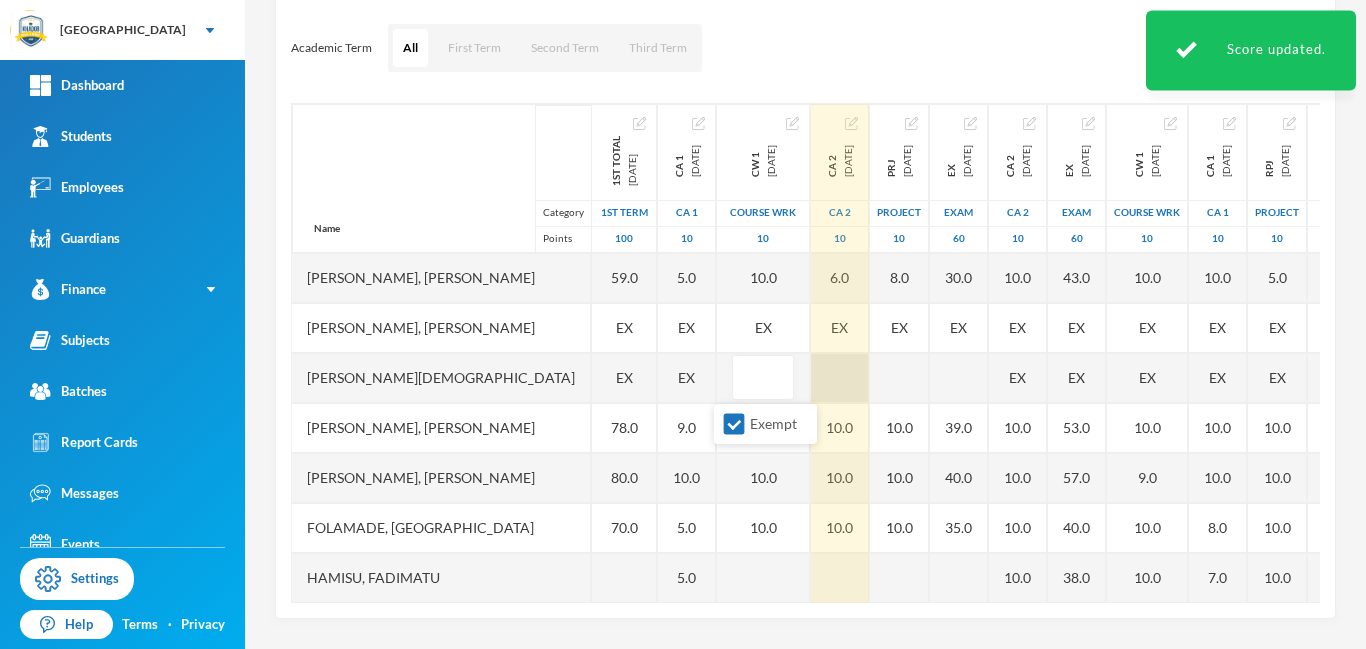 click at bounding box center (840, 378) 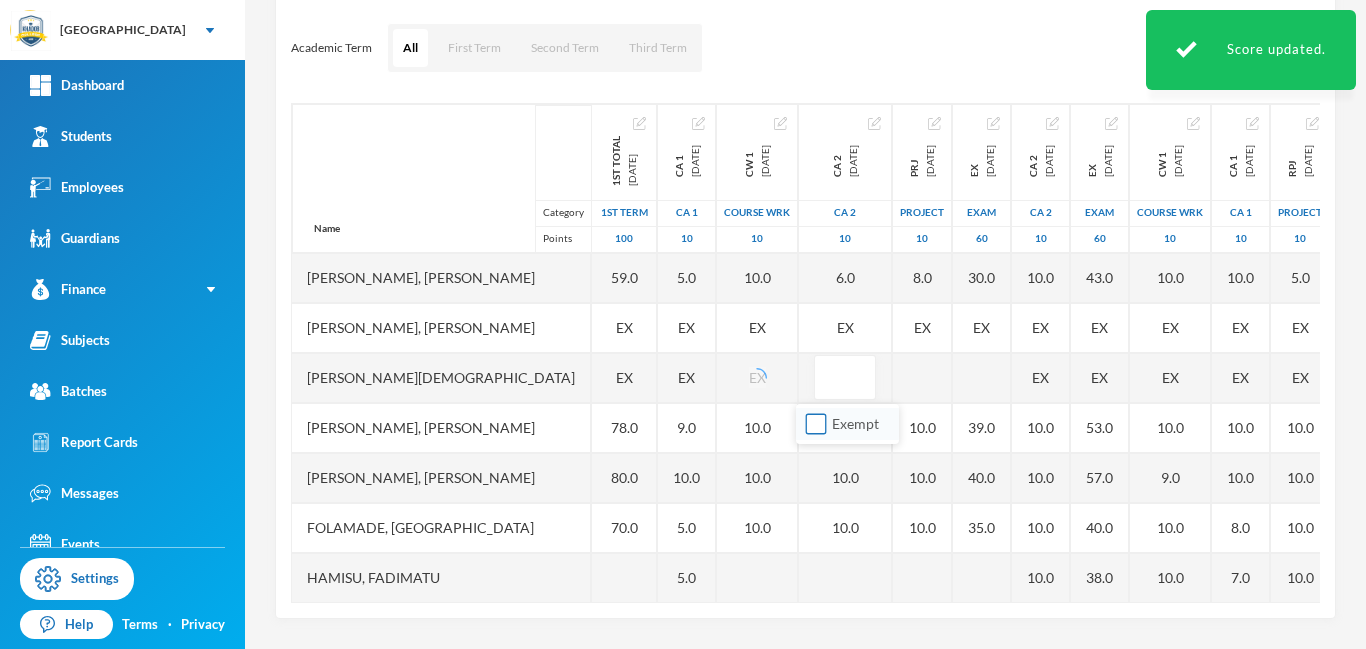 click on "Exempt" at bounding box center (816, 424) 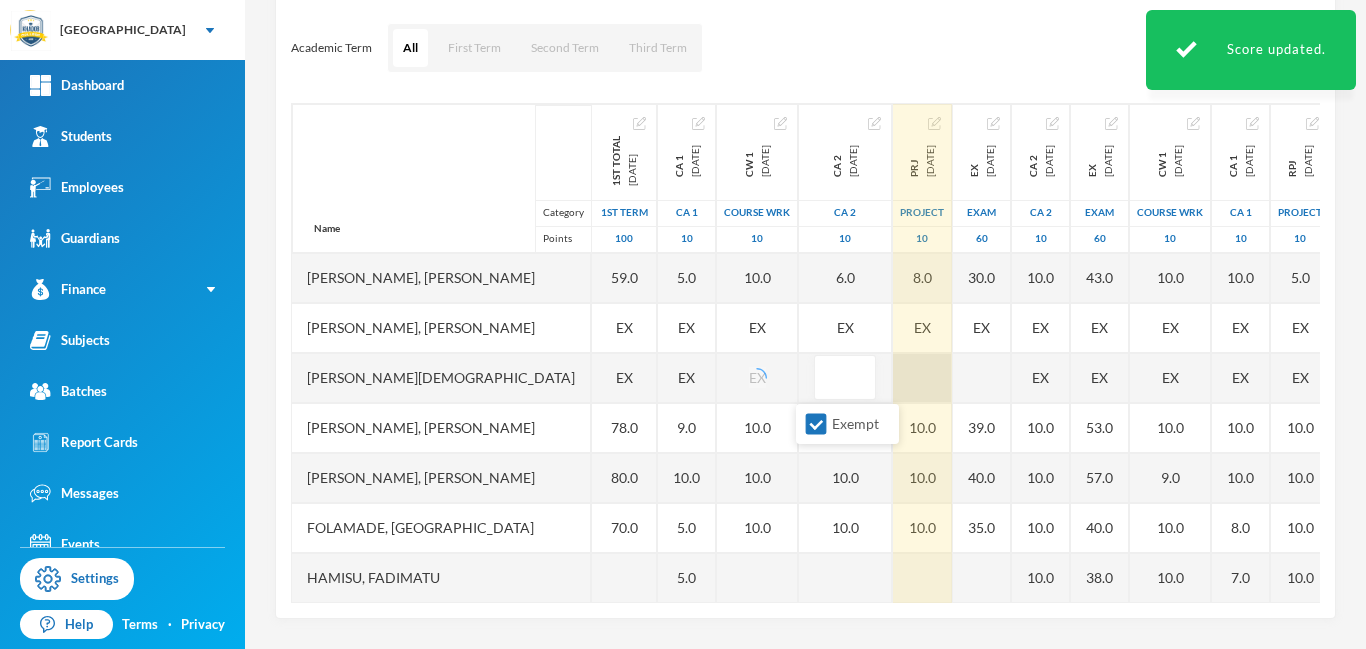 click at bounding box center [922, 378] 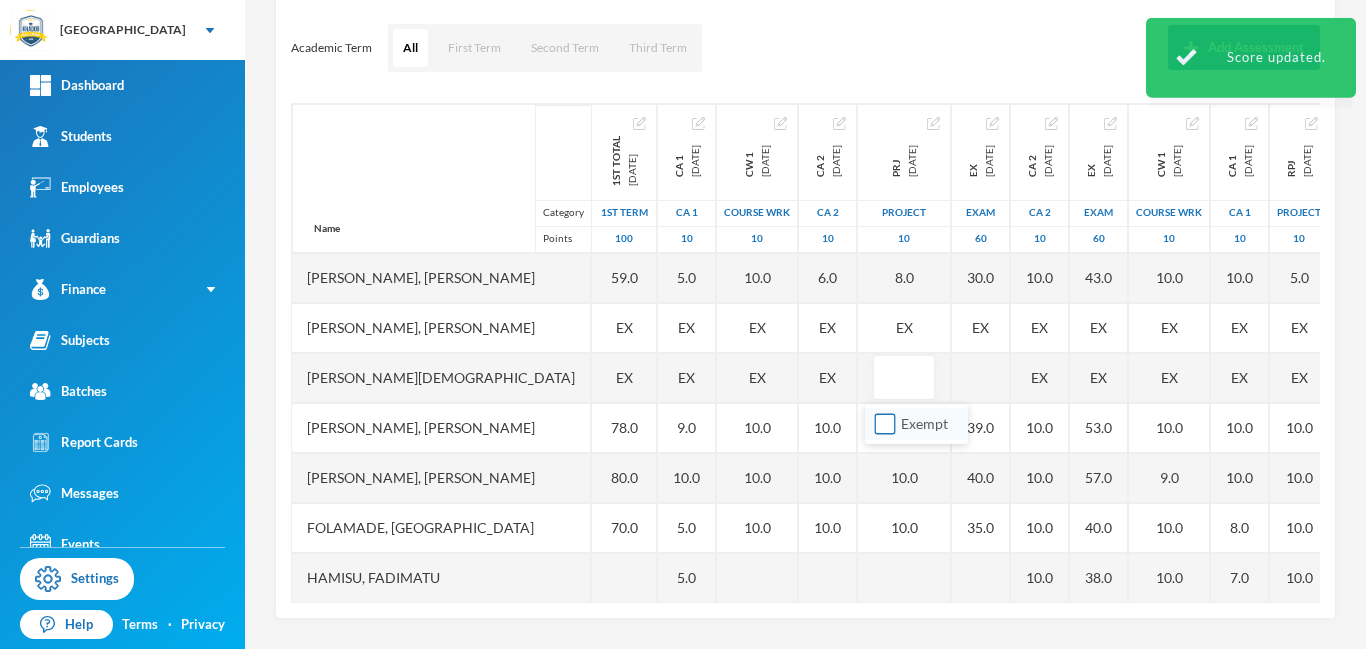 click on "Exempt" at bounding box center [885, 424] 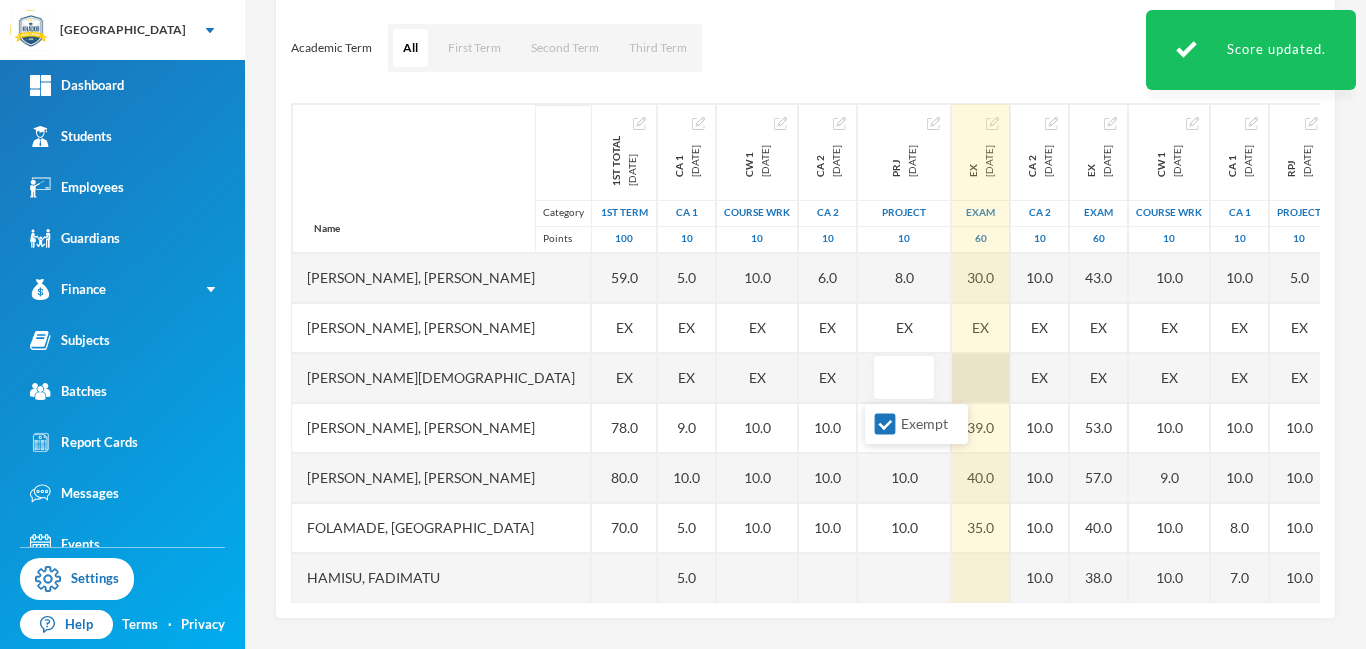 click at bounding box center [981, 378] 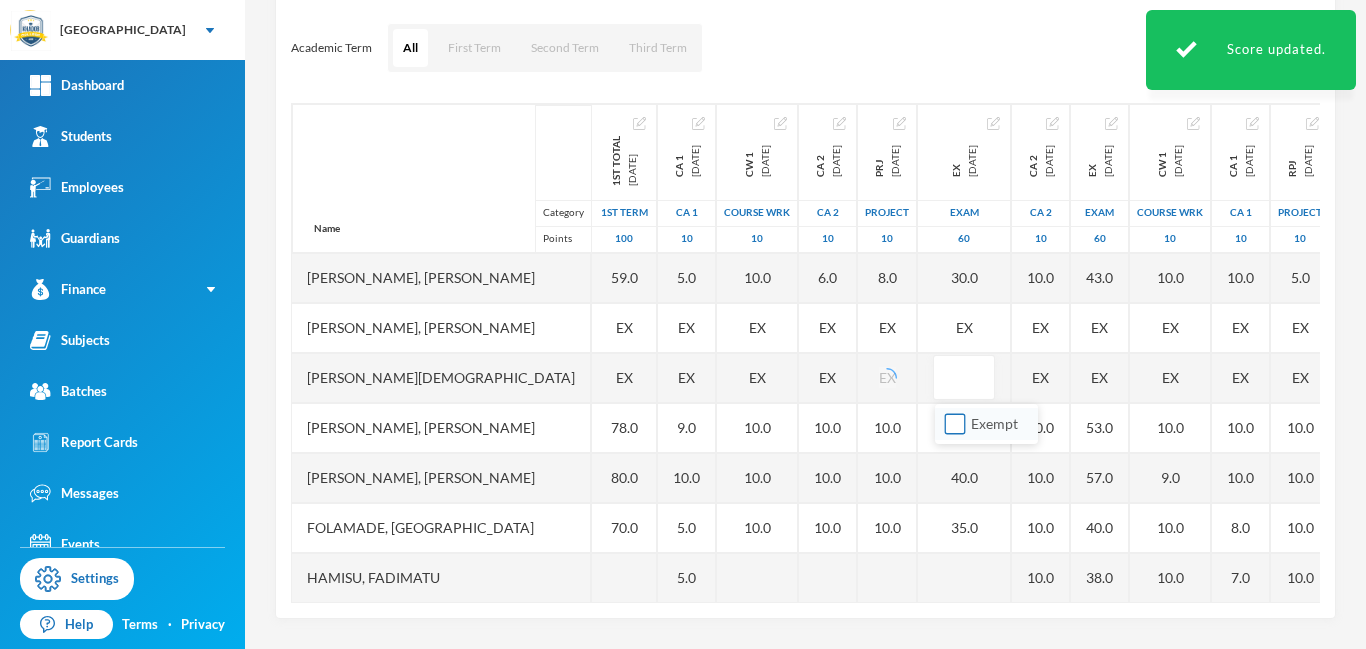 click on "Exempt" at bounding box center (955, 424) 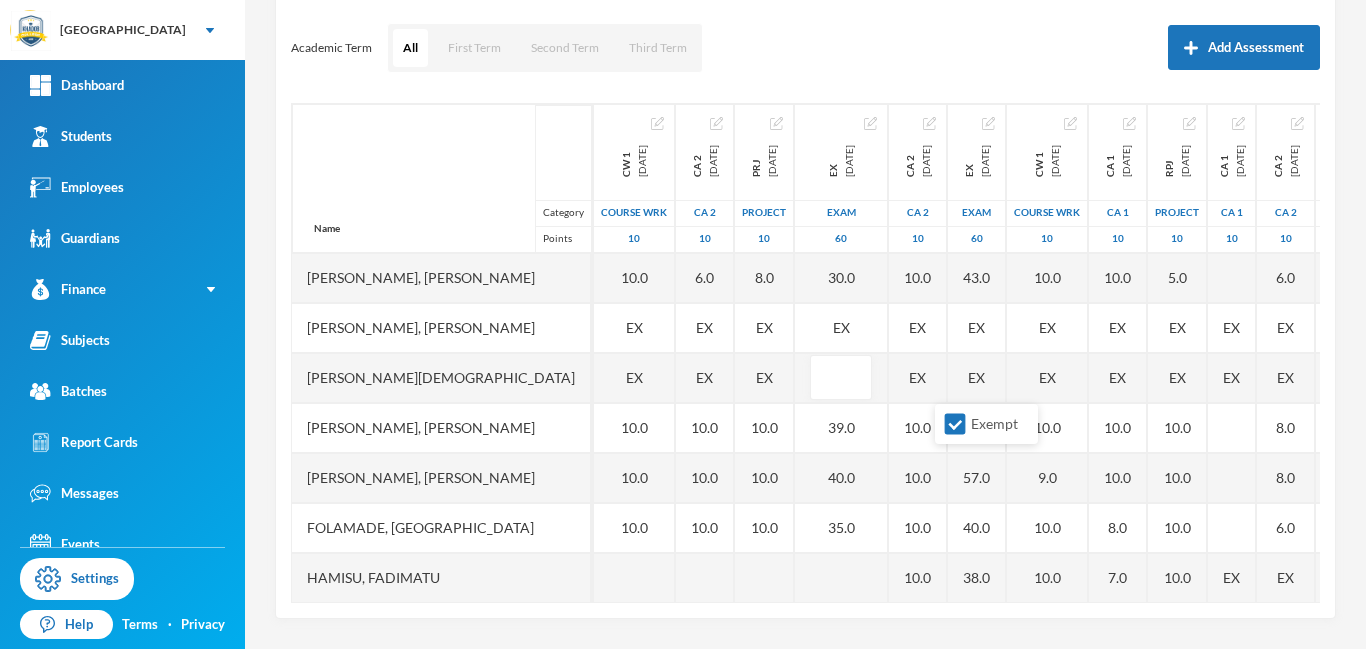 scroll, scrollTop: 0, scrollLeft: 0, axis: both 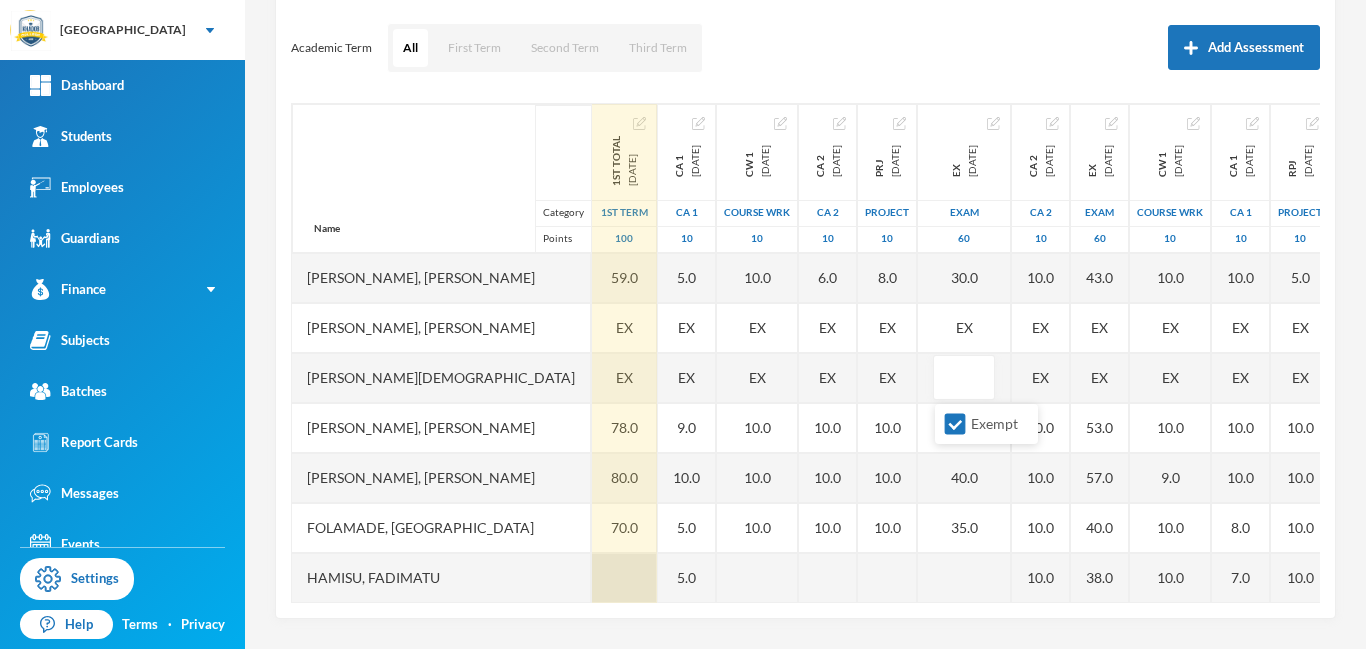 click at bounding box center (624, 578) 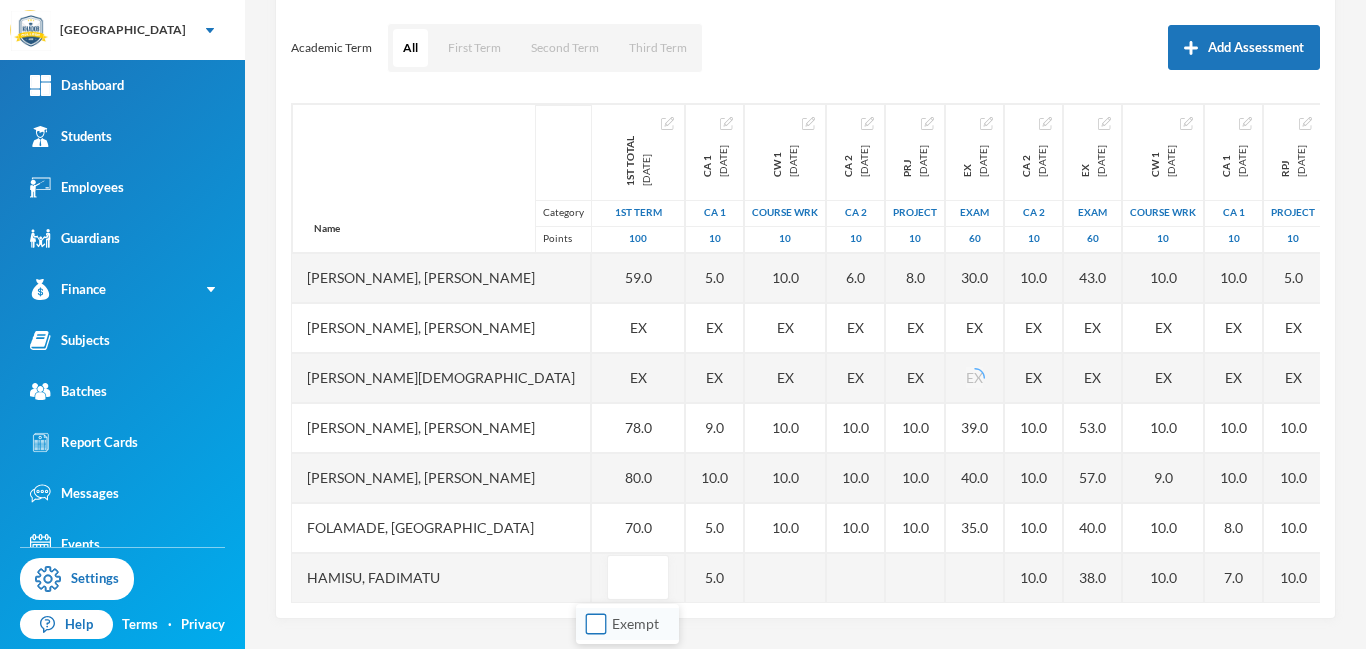 click on "Exempt" at bounding box center [596, 624] 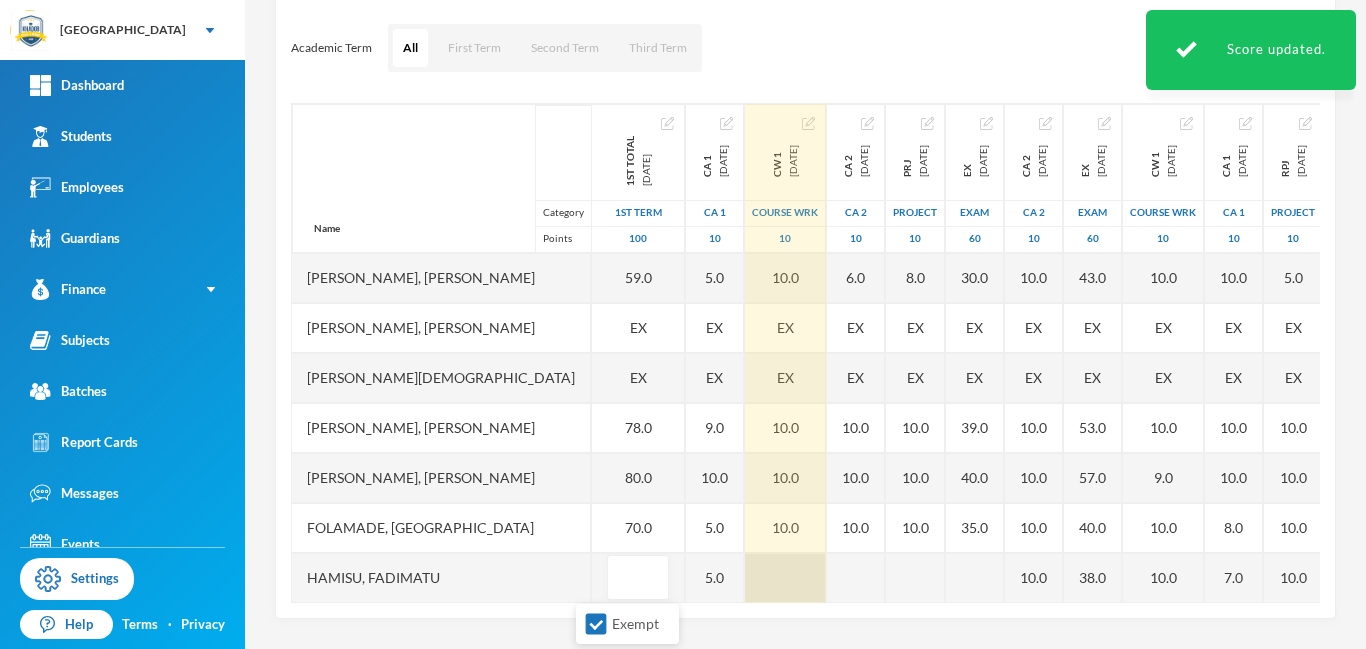 click on "Name   Category Points Adam, Muqiz Adamu, Sodiq Abubakar Akinwole, Muhammad Anola, Adibah Inshirah Babawale, Abdulmujeeb Folamade, Fawaz Hamisu, Fadimatu Jamiu, Waliyullah Kumuyi, Lateef Taiwo Kumuyi, Waliyy Kehinde Mohammed, Fatimah Olusamokun, Taofeeq Akorede Owoyemi, Raheemah Shittu, Ahmed Sulaiman, Sodiq Taofeeq, Abdulwadud 1st Total 2024-12-14 1st Term 100 59.0 EX EX 78.0 80.0 70.0 80.0 80.0 51.0 89.0 EX 65.0 83.0 CA 1 2024-12-14 CA 1 10 5.0 EX EX 9.0 10.0 5.0 5.0 7.0 7.0 5.0 10.0 EX 5.0 8.5 3.0 9.5 CW 1 2024-12-14 COURSE WRK 10 10.0 EX EX 10.0 10.0 10.0 7.0 10.0 6.0 10.0 EX 9.0 10.0 CA 2 2024-12-14 CA 2 10 6.0 EX EX 10.0 10.0 10.0 10.0 10.0 6.0 10.0 EX 9.0 9.5 PRJ 2024-12-14 project 10 8.0 EX EX 10.0 10.0 10.0 10.0 10.0 6.0 9.0 EX 8.5 10.0 EX 2024-12-14 Exam 60 30.0 EX EX 39.0 40.0 35.0 46.0 43.0 28.0 50.0 EX 30.0 44.0 CA 2 2025-03-28 CA 2 10 10.0 EX EX 10.0 10.0 10.0 10.0 10.0 10.0 10.0 10.0 EX EX 10.0 10.0 10.0 EX 2025-03-28 Exam 60 43.0 EX EX 53.0 57.0 40.0 38.0 57.0 48.0 37.0 58.0 EX EX 52.0 32.0" at bounding box center [805, 353] 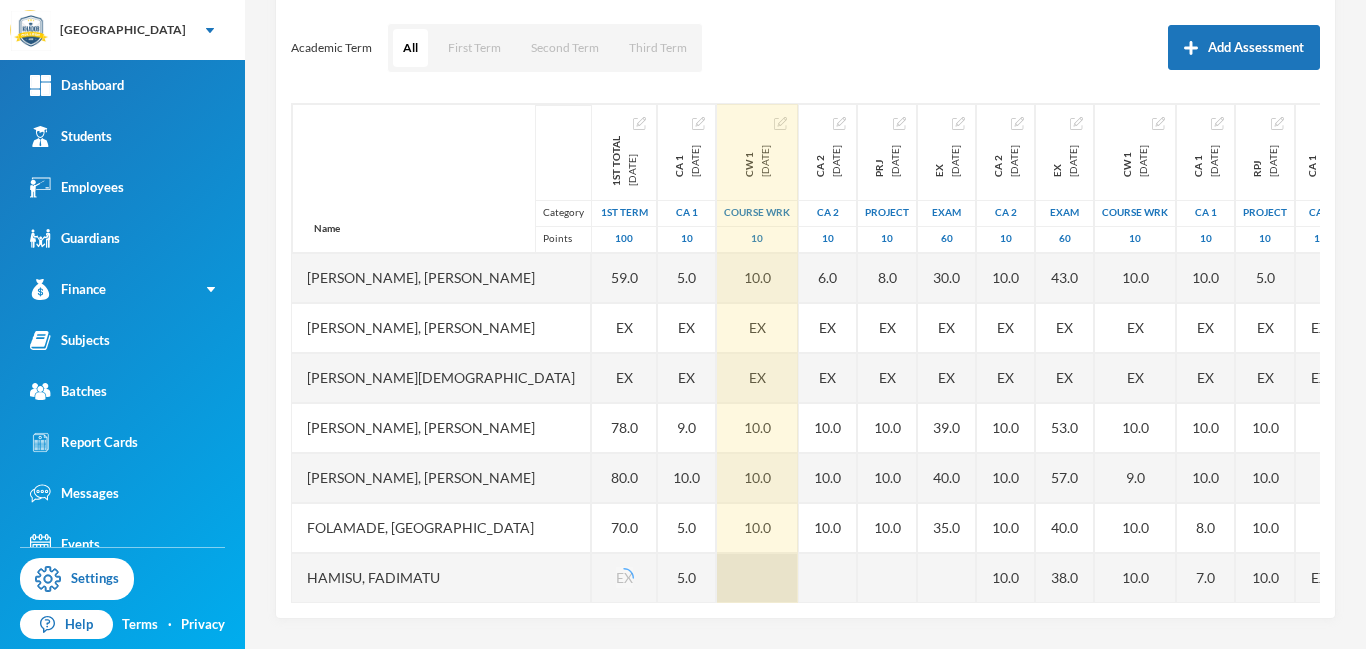 click at bounding box center [757, 578] 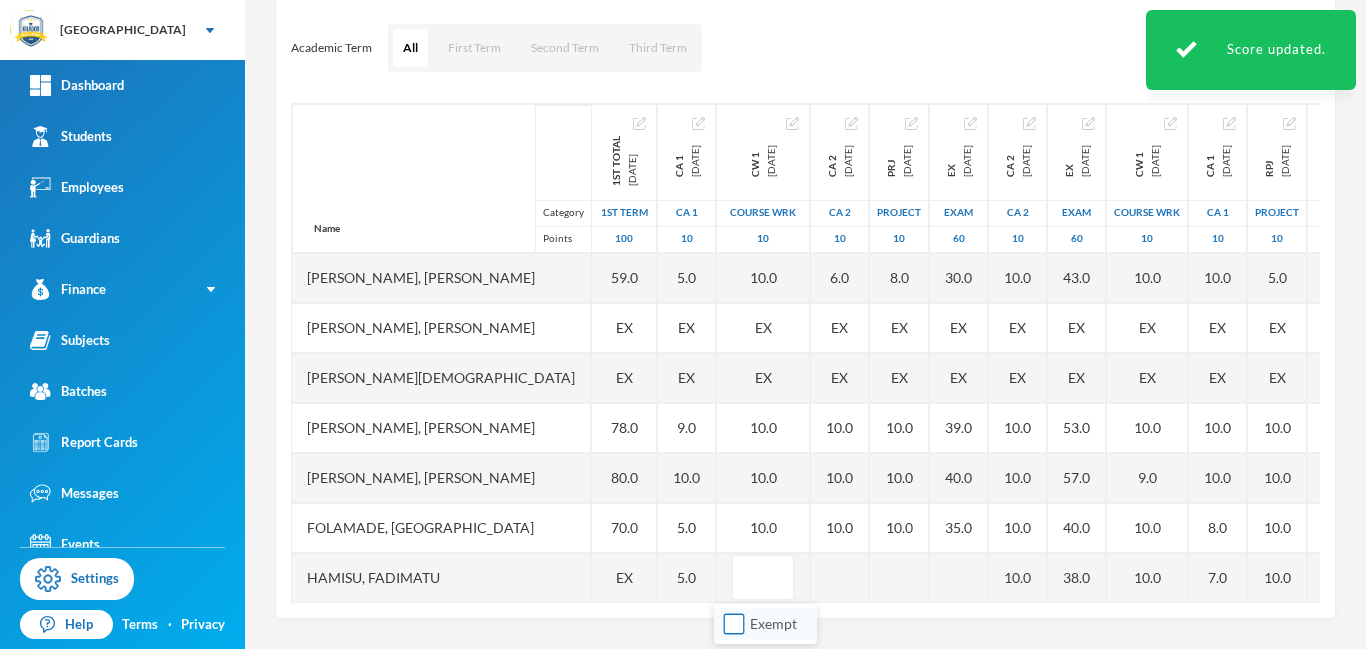 click on "Exempt" at bounding box center [734, 624] 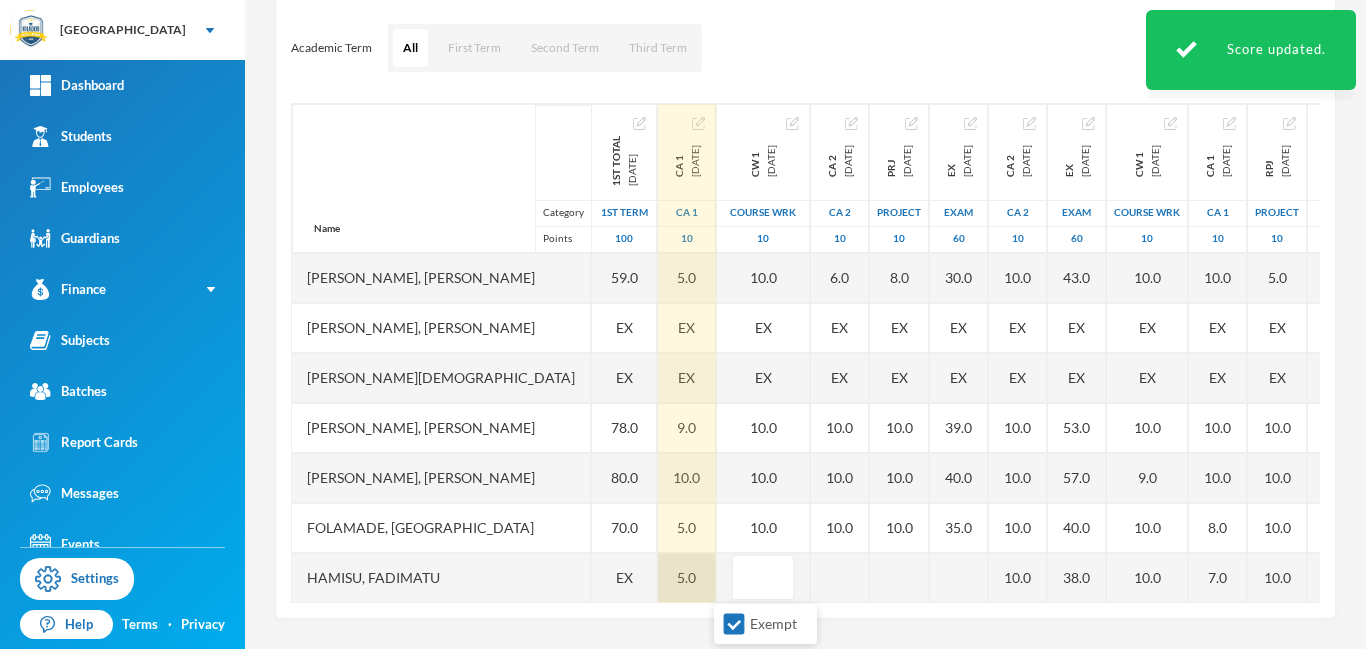 click on "5.0" at bounding box center [687, 578] 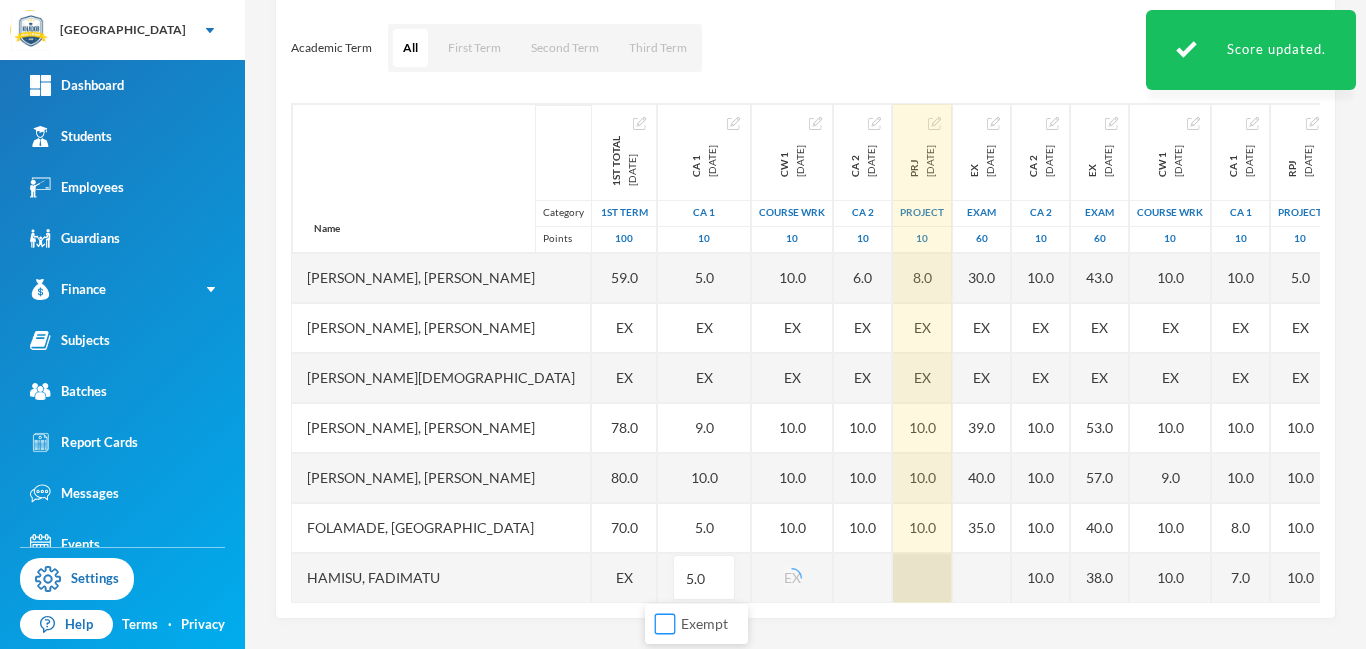 click on "Exempt" at bounding box center (665, 624) 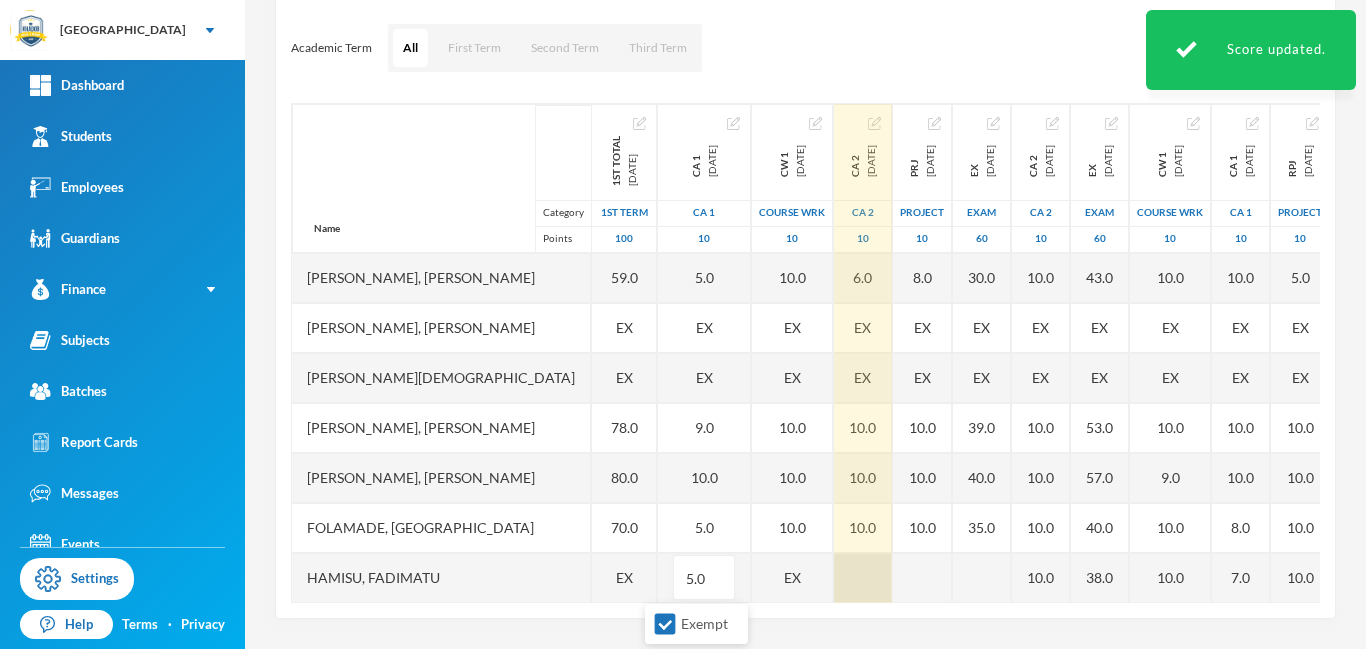click at bounding box center (863, 578) 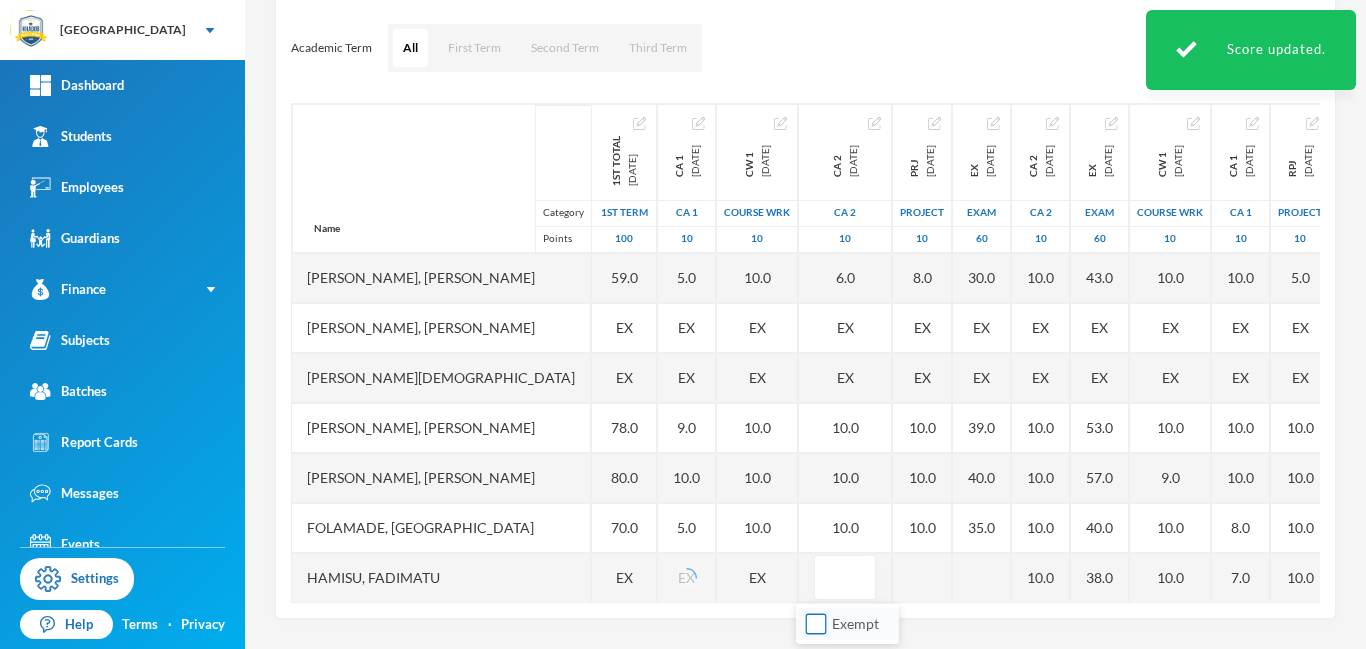 click on "Exempt" at bounding box center (816, 624) 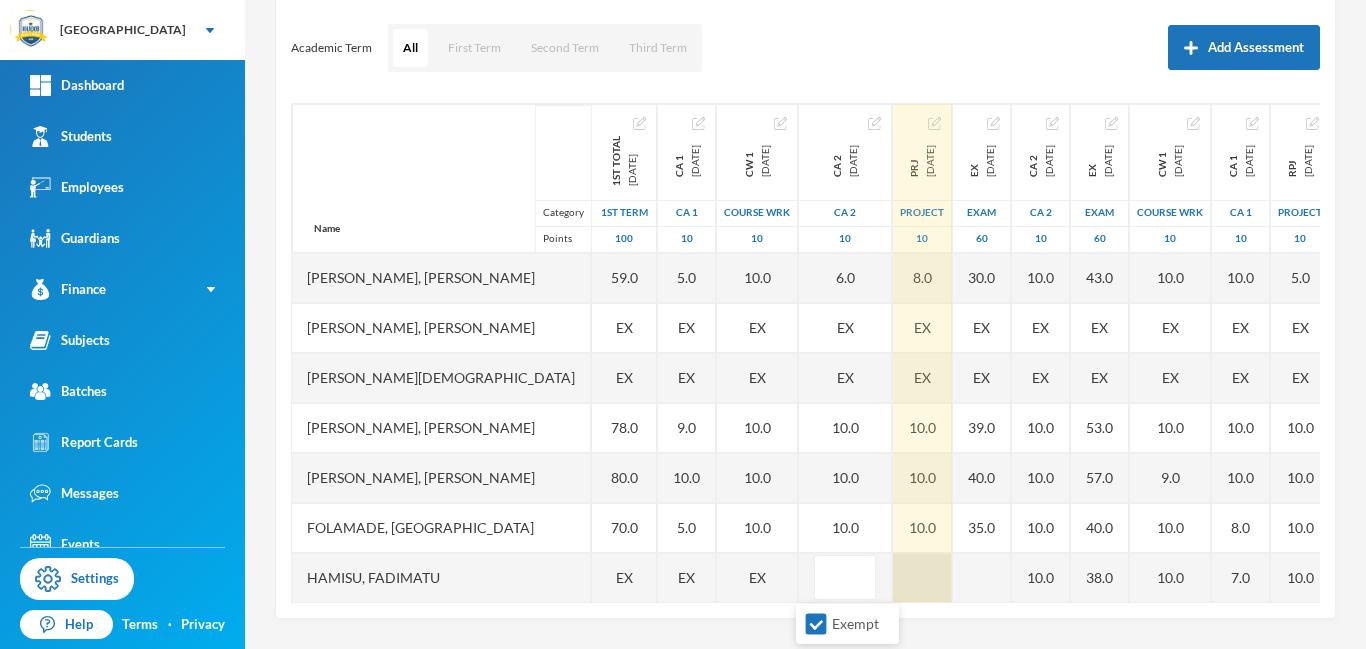 click at bounding box center (922, 578) 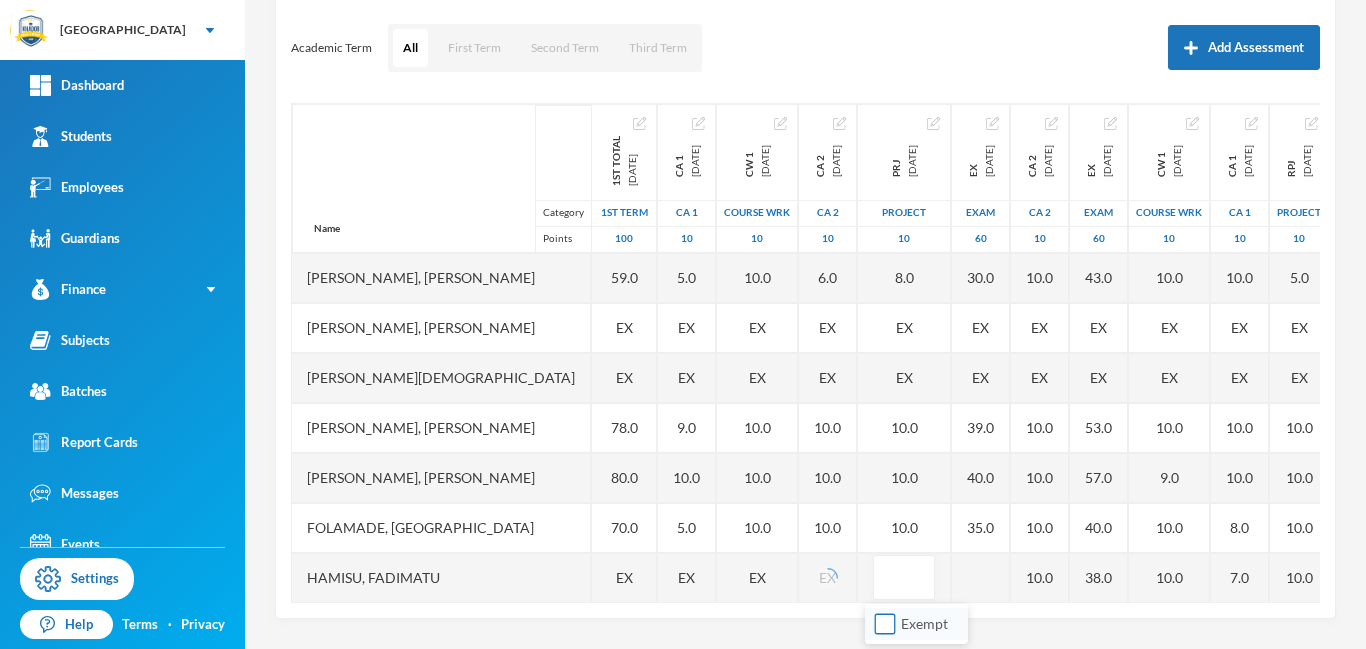 click on "Exempt" at bounding box center (885, 624) 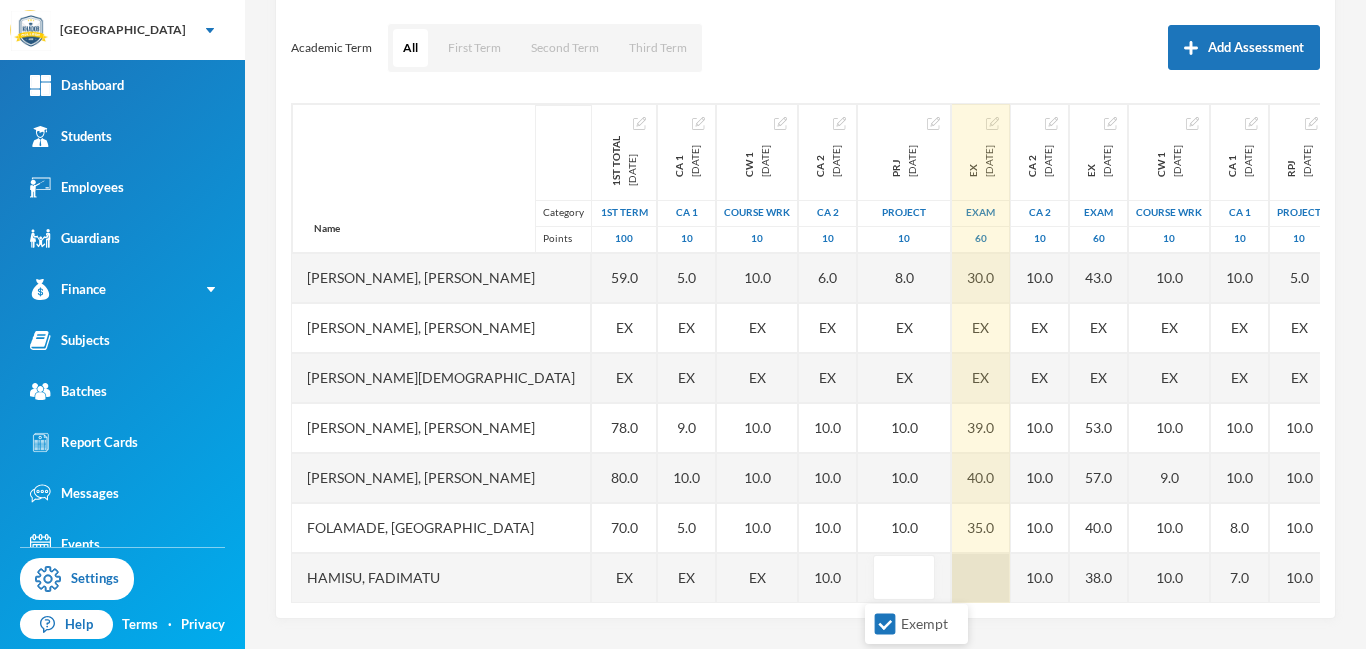 click at bounding box center [981, 578] 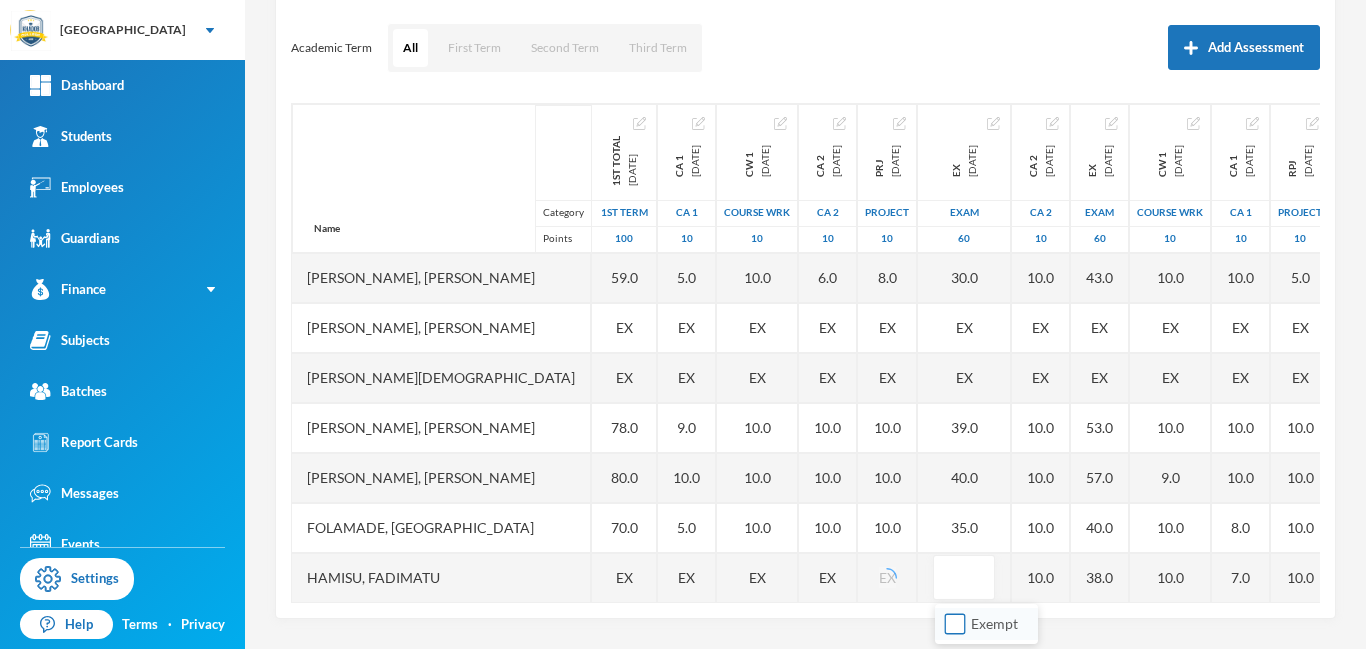 click on "Exempt" at bounding box center [955, 624] 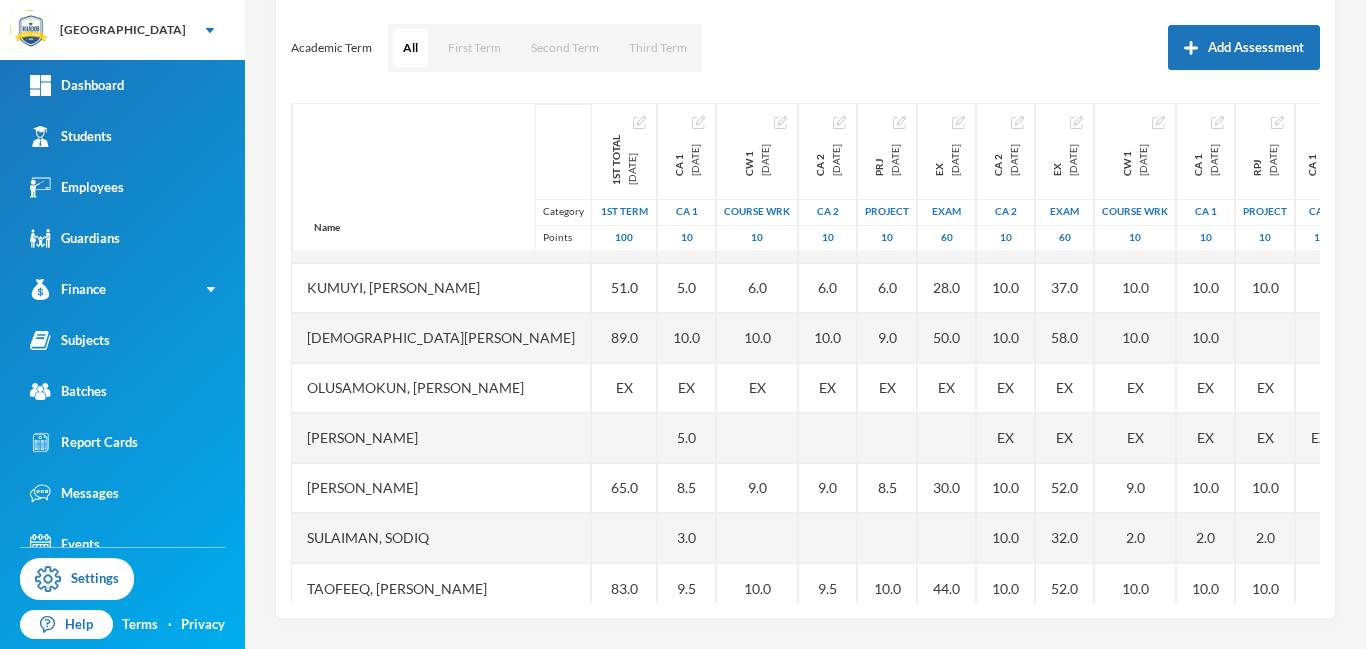 scroll, scrollTop: 451, scrollLeft: 0, axis: vertical 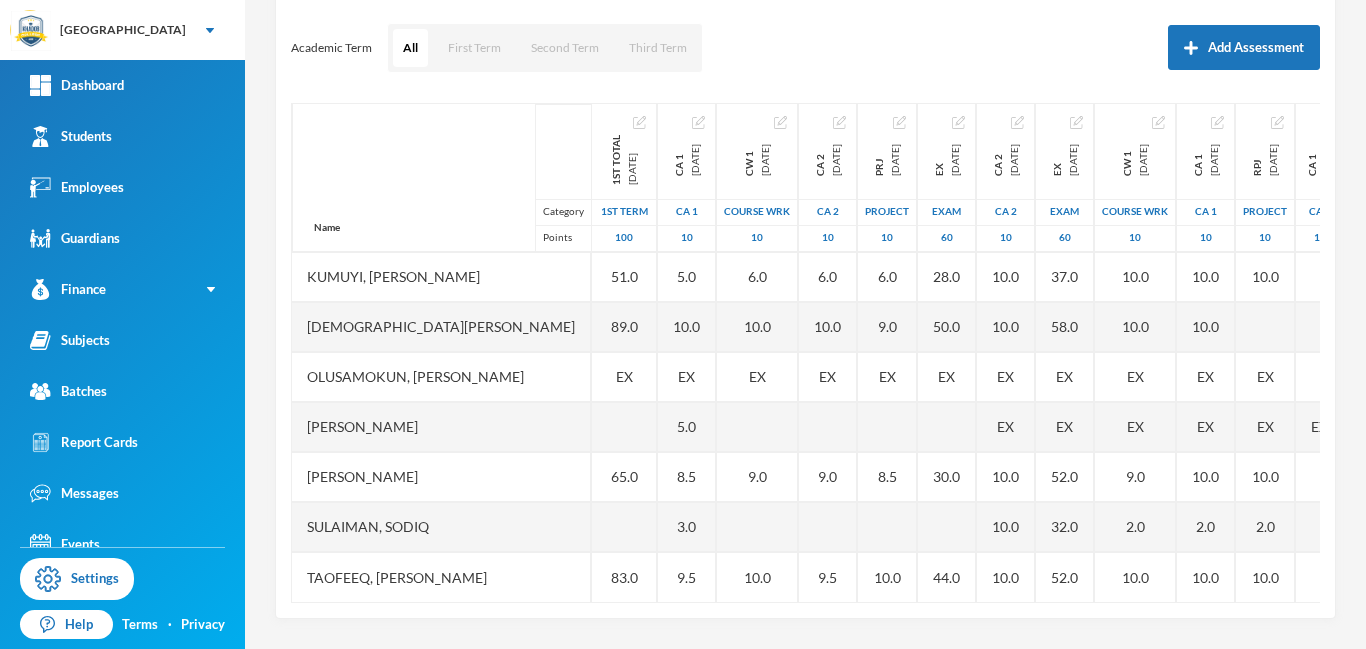 drag, startPoint x: 1312, startPoint y: 341, endPoint x: 1365, endPoint y: 601, distance: 265.34695 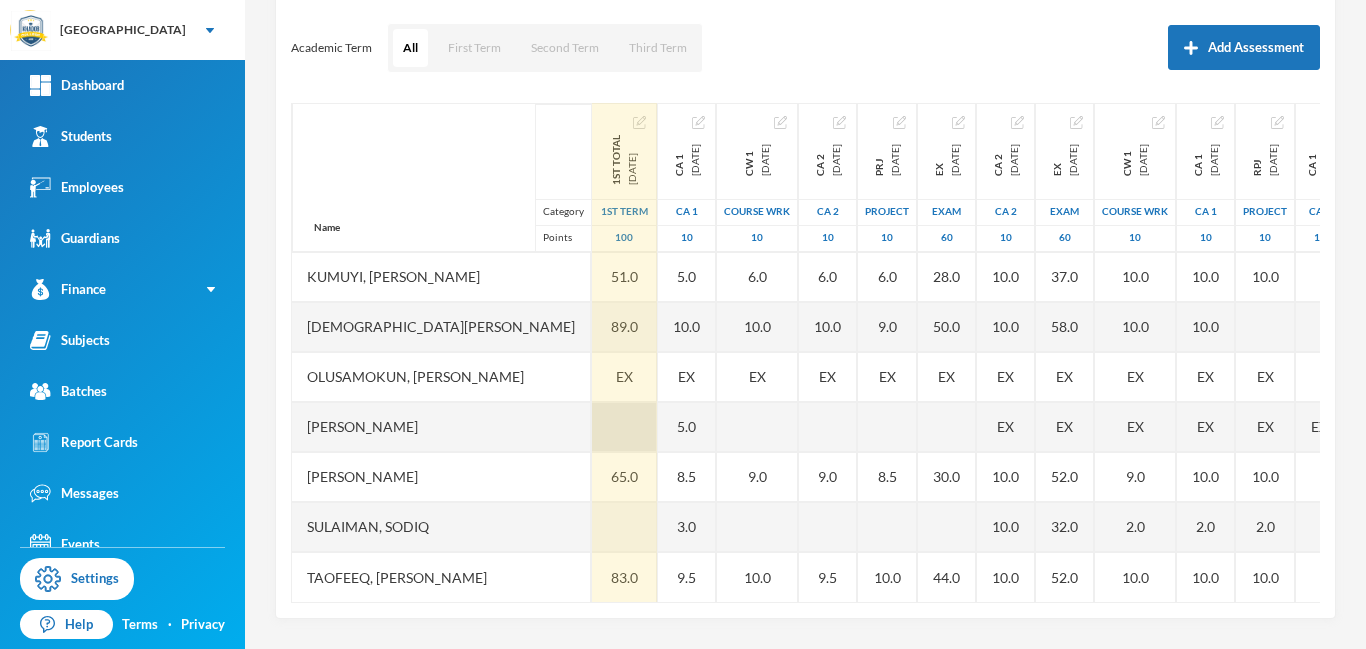 click at bounding box center [624, 427] 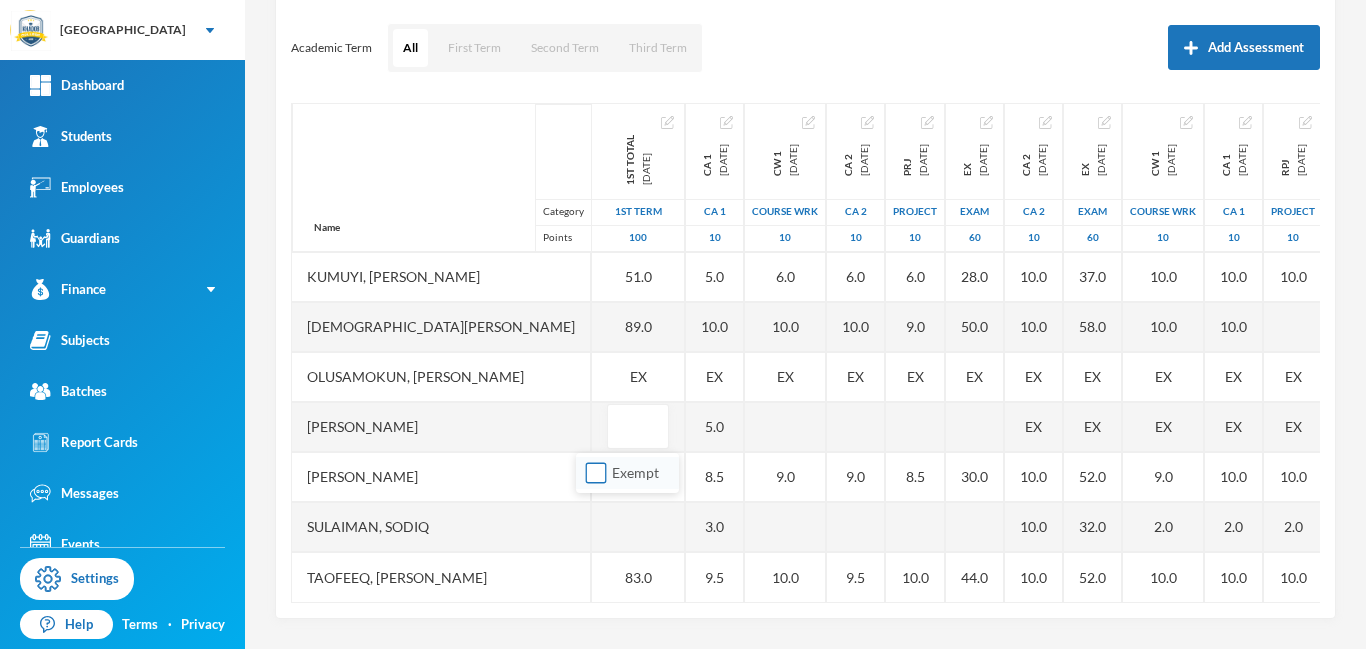 click on "Exempt" at bounding box center (596, 473) 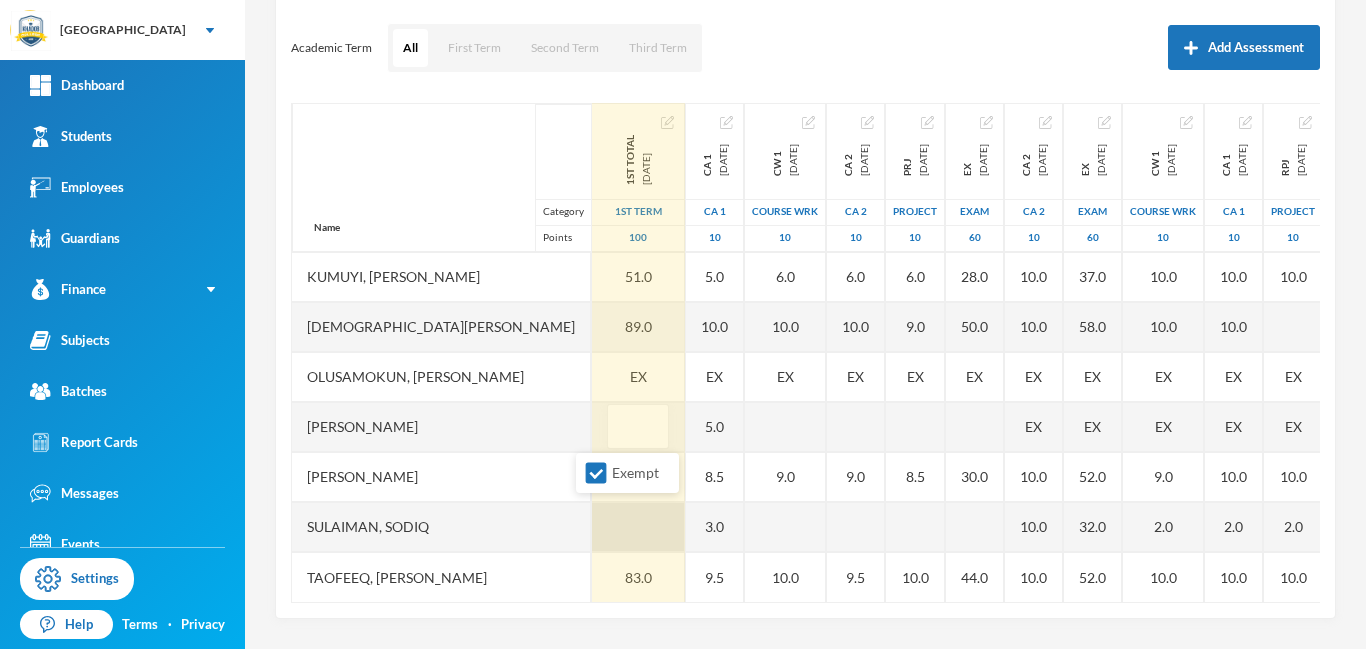 click at bounding box center [638, 527] 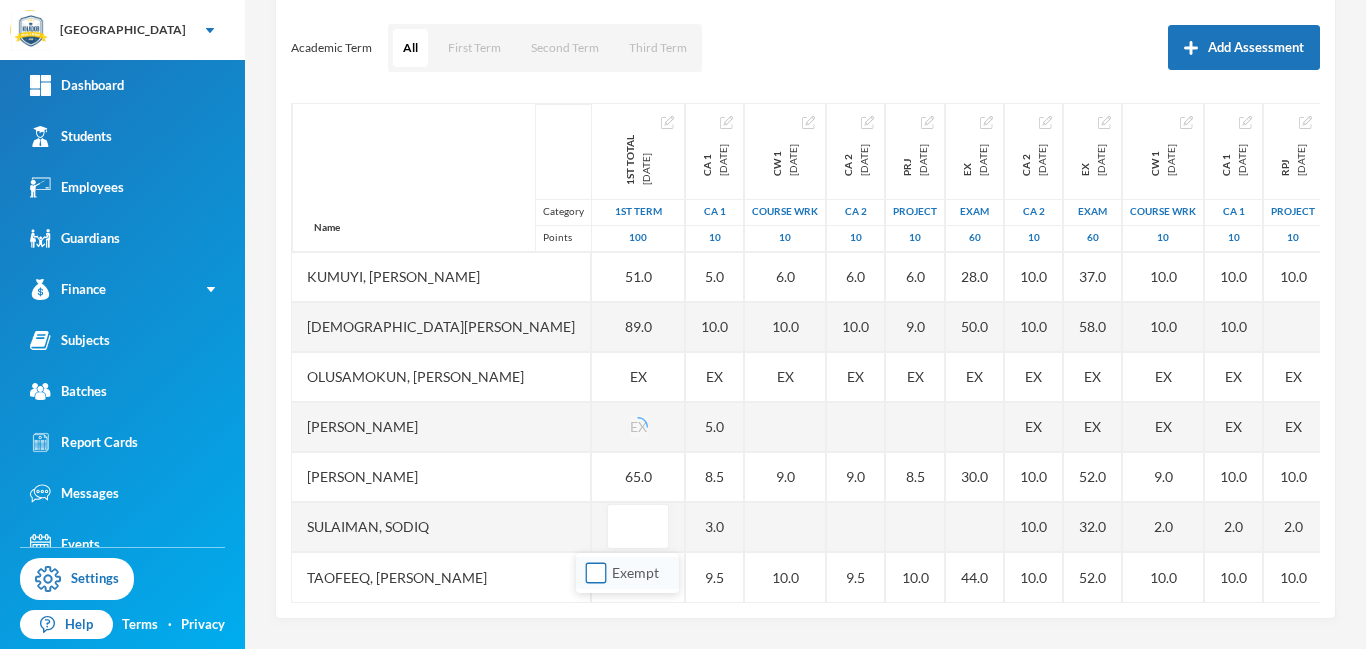 click on "Exempt" at bounding box center [596, 573] 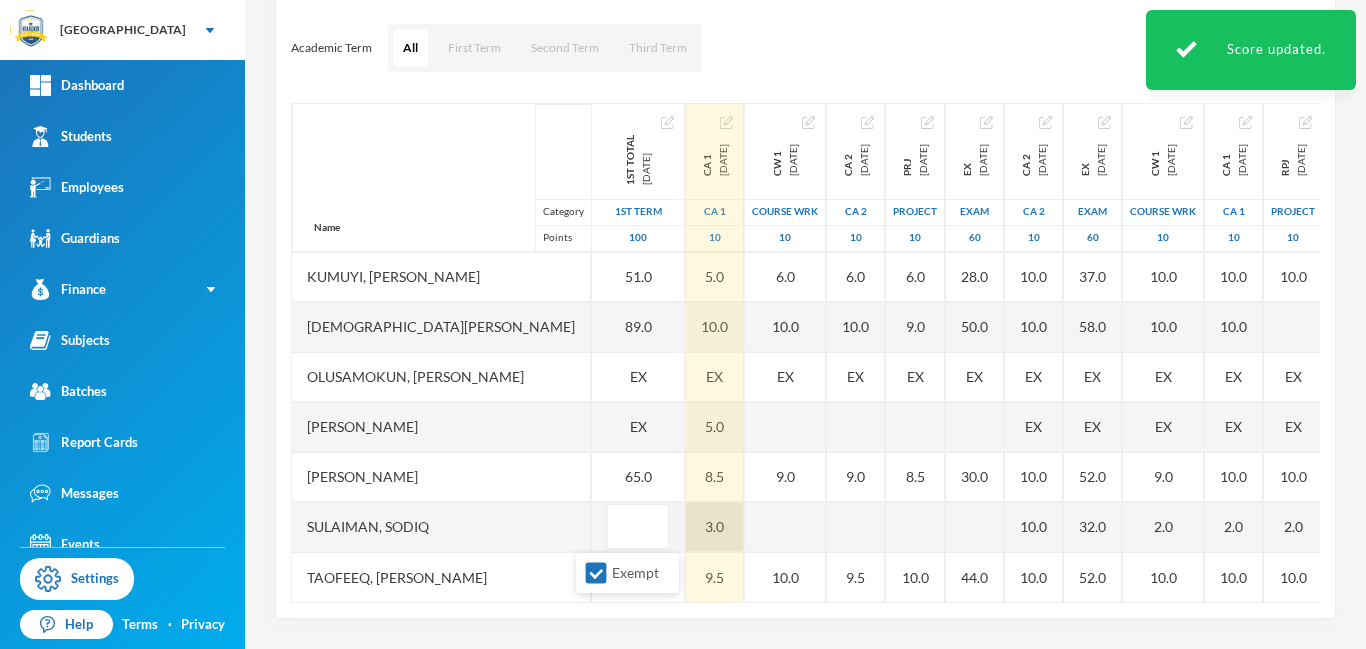 click on "Name   Category Points Adam, Muqiz Adamu, Sodiq Abubakar Akinwole, Muhammad Anola, Adibah Inshirah Babawale, Abdulmujeeb Folamade, Fawaz Hamisu, Fadimatu Jamiu, Waliyullah Kumuyi, Lateef Taiwo Kumuyi, Waliyy Kehinde Mohammed, Fatimah Olusamokun, Taofeeq Akorede Owoyemi, Raheemah Shittu, Ahmed Sulaiman, Sodiq Taofeeq, Abdulwadud 1st Total 2024-12-14 1st Term 100 59.0 EX EX 78.0 80.0 70.0 EX 80.0 80.0 51.0 89.0 EX EX 65.0 83.0 CA 1 2024-12-14 CA 1 10 5.0 EX EX 9.0 10.0 5.0 EX 7.0 7.0 5.0 10.0 EX 5.0 8.5 3.0 9.5 CW 1 2024-12-14 COURSE WRK 10 10.0 EX EX 10.0 10.0 10.0 EX 7.0 10.0 6.0 10.0 EX 9.0 10.0 CA 2 2024-12-14 CA 2 10 6.0 EX EX 10.0 10.0 10.0 EX 10.0 10.0 6.0 10.0 EX 9.0 9.5 PRJ 2024-12-14 project 10 8.0 EX EX 10.0 10.0 10.0 EX 10.0 10.0 6.0 9.0 EX 8.5 10.0 EX 2024-12-14 Exam 60 30.0 EX EX 39.0 40.0 35.0 EX 46.0 43.0 28.0 50.0 EX 30.0 44.0 CA 2 2025-03-28 CA 2 10 10.0 EX EX 10.0 10.0 10.0 10.0 10.0 10.0 10.0 10.0 EX EX 10.0 10.0 10.0 EX 2025-03-28 Exam 60 43.0 EX EX 53.0 57.0 40.0 38.0 57.0 48.0 37.0 58.0" at bounding box center (805, 353) 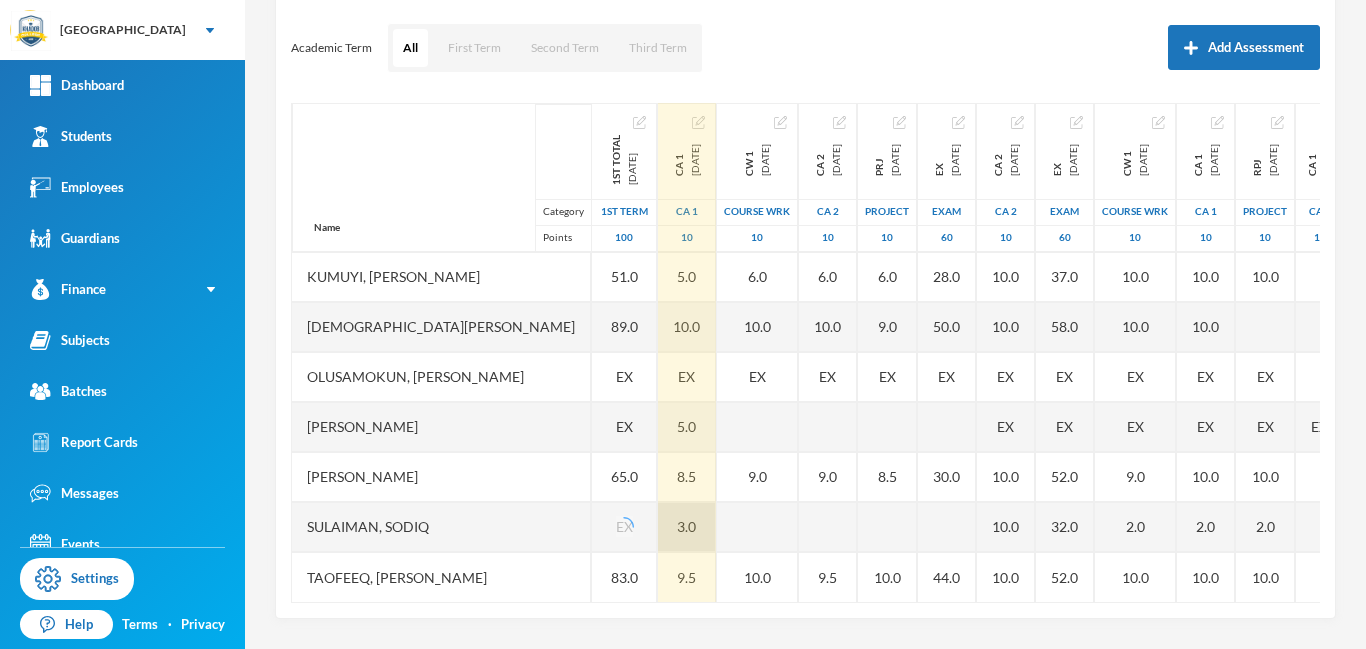 click on "3.0" at bounding box center [687, 527] 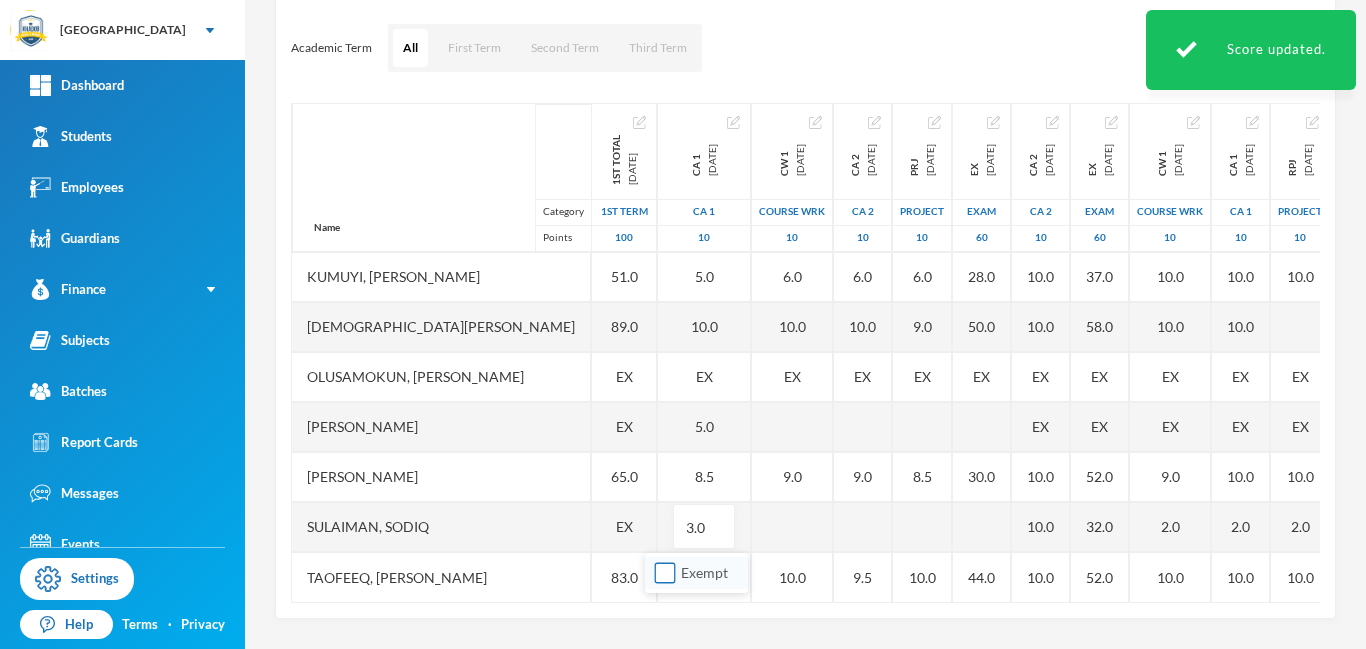 click on "Exempt" at bounding box center (665, 573) 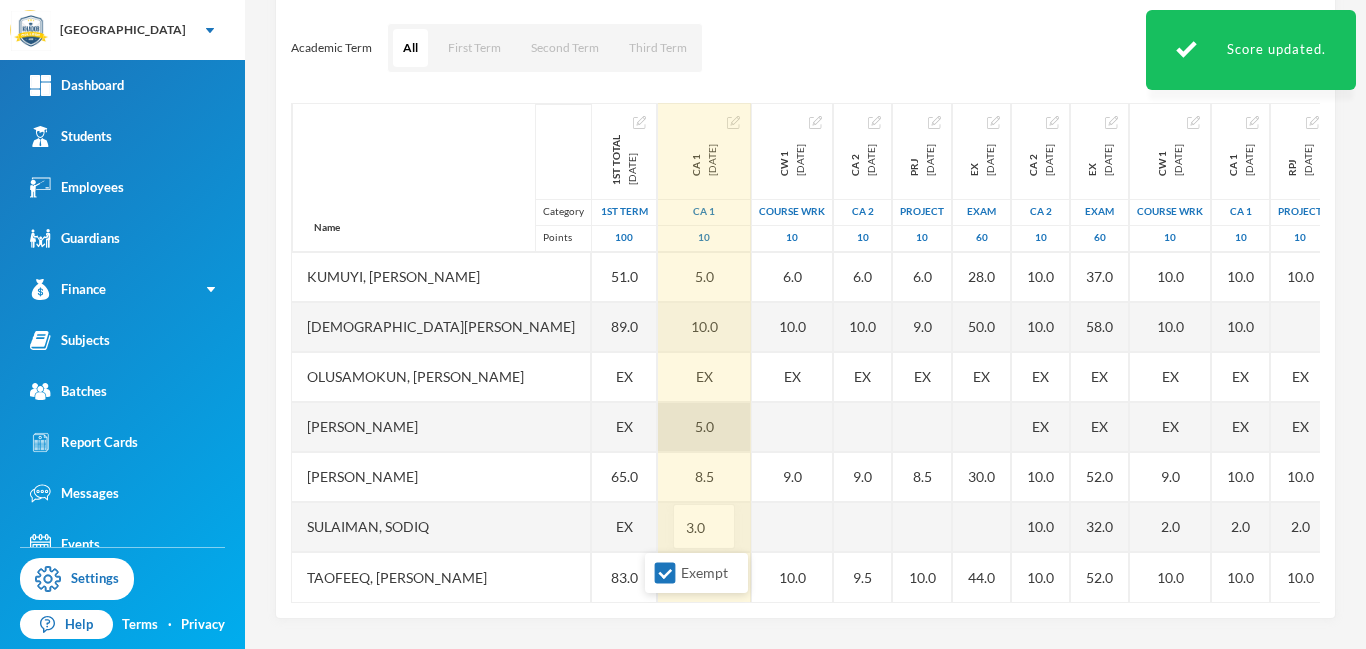 click on "5.0" at bounding box center [704, 427] 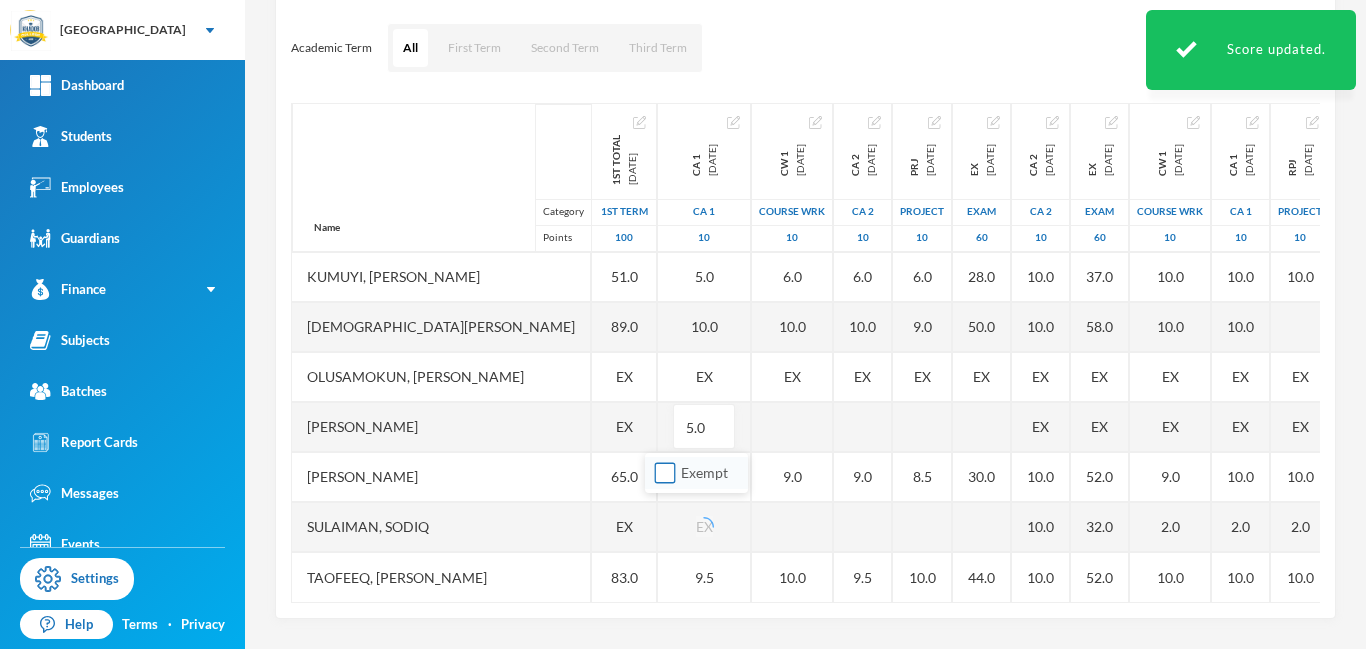 click on "Exempt" at bounding box center [665, 473] 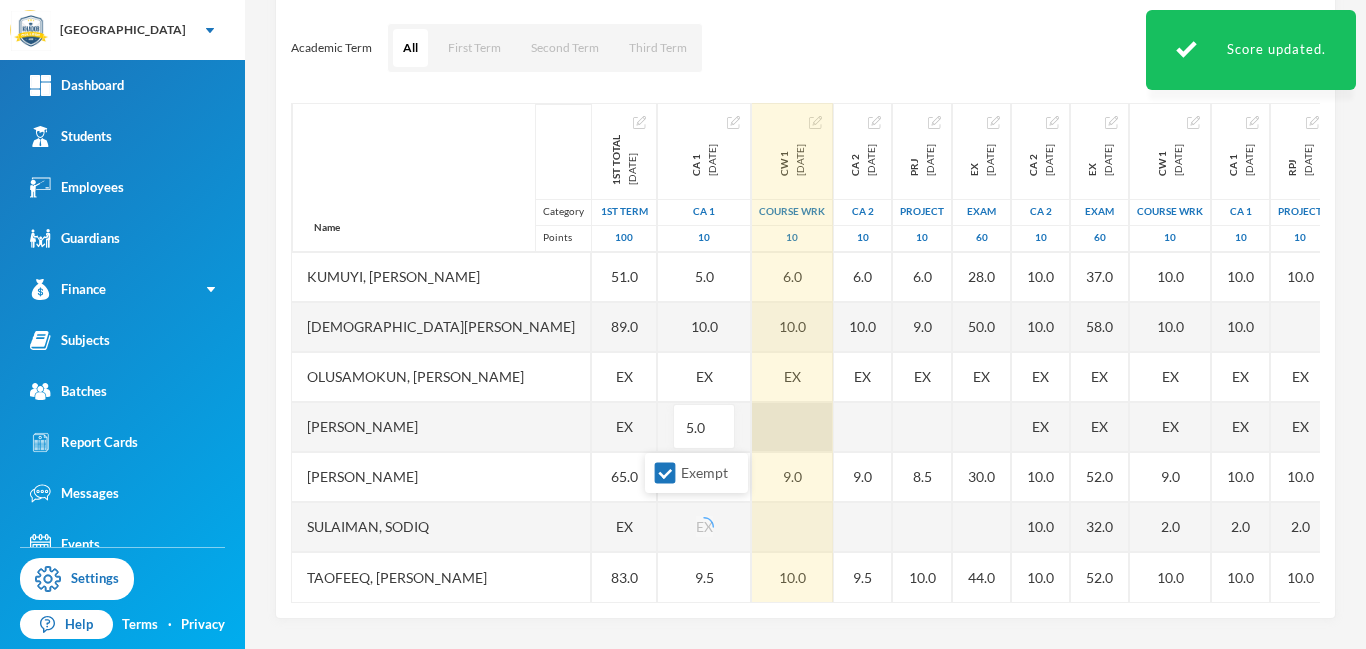click on "Name   Category Points Adam, Muqiz Adamu, Sodiq Abubakar Akinwole, Muhammad Anola, Adibah Inshirah Babawale, Abdulmujeeb Folamade, Fawaz Hamisu, Fadimatu Jamiu, Waliyullah Kumuyi, Lateef Taiwo Kumuyi, Waliyy Kehinde Mohammed, Fatimah Olusamokun, Taofeeq Akorede Owoyemi, Raheemah Shittu, Ahmed Sulaiman, Sodiq Taofeeq, Abdulwadud 1st Total 2024-12-14 1st Term 100 59.0 EX EX 78.0 80.0 70.0 EX 80.0 80.0 51.0 89.0 EX EX 65.0 EX 83.0 CA 1 2024-12-14 CA 1 10 5.0 EX EX 9.0 10.0 5.0 EX 7.0 7.0 5.0 10.0 EX 5.0 8.5 EX 9.5 CW 1 2024-12-14 COURSE WRK 10 10.0 EX EX 10.0 10.0 10.0 EX 7.0 10.0 6.0 10.0 EX 9.0 10.0 CA 2 2024-12-14 CA 2 10 6.0 EX EX 10.0 10.0 10.0 EX 10.0 10.0 6.0 10.0 EX 9.0 9.5 PRJ 2024-12-14 project 10 8.0 EX EX 10.0 10.0 10.0 EX 10.0 10.0 6.0 9.0 EX 8.5 10.0 EX 2024-12-14 Exam 60 30.0 EX EX 39.0 40.0 35.0 EX 46.0 43.0 28.0 50.0 EX 30.0 44.0 CA 2 2025-03-28 CA 2 10 10.0 EX EX 10.0 10.0 10.0 10.0 10.0 10.0 10.0 10.0 EX EX 10.0 10.0 10.0 EX 2025-03-28 Exam 60 43.0 EX EX 53.0 57.0 40.0 38.0 57.0 48.0 37.0 EX" at bounding box center (805, 353) 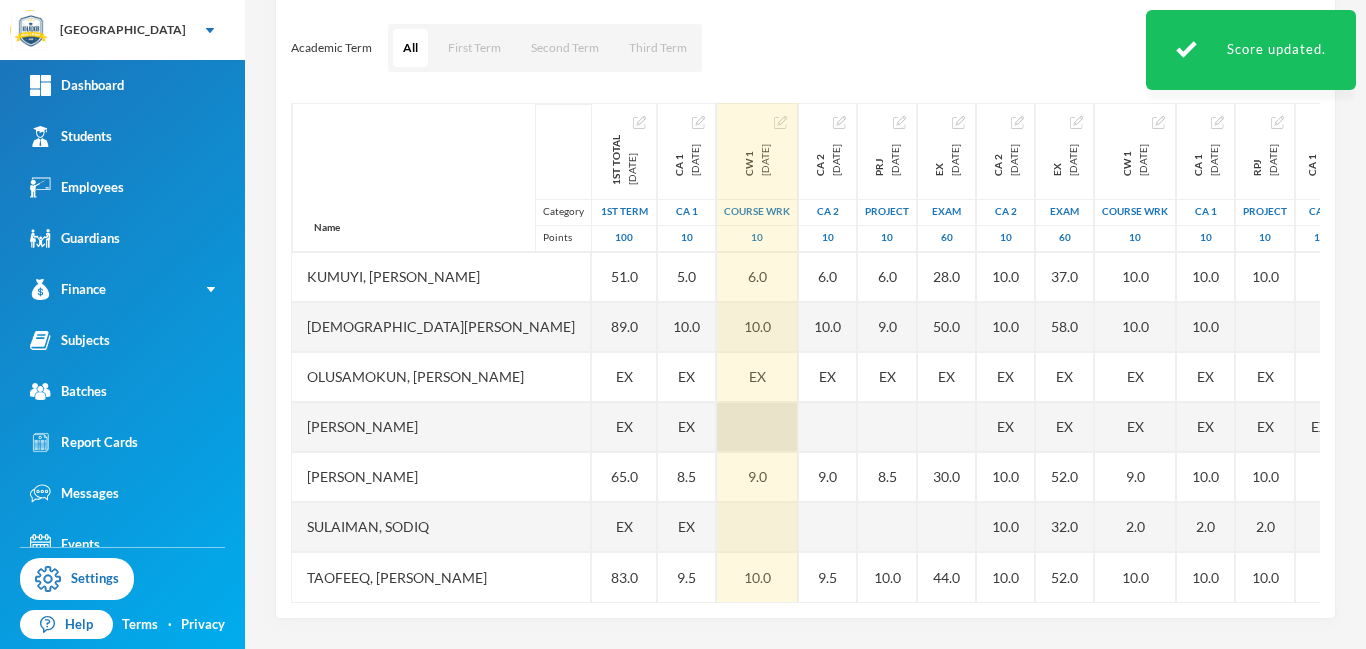 click at bounding box center (757, 427) 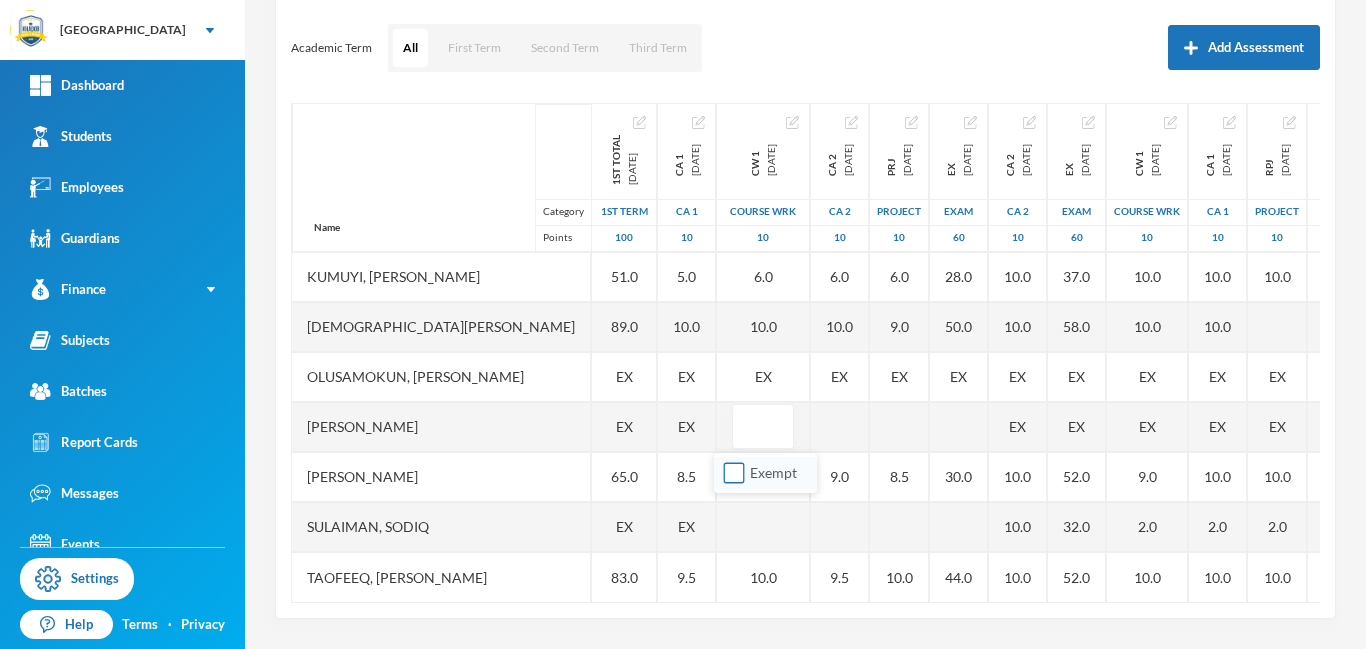 click on "Exempt" at bounding box center (734, 473) 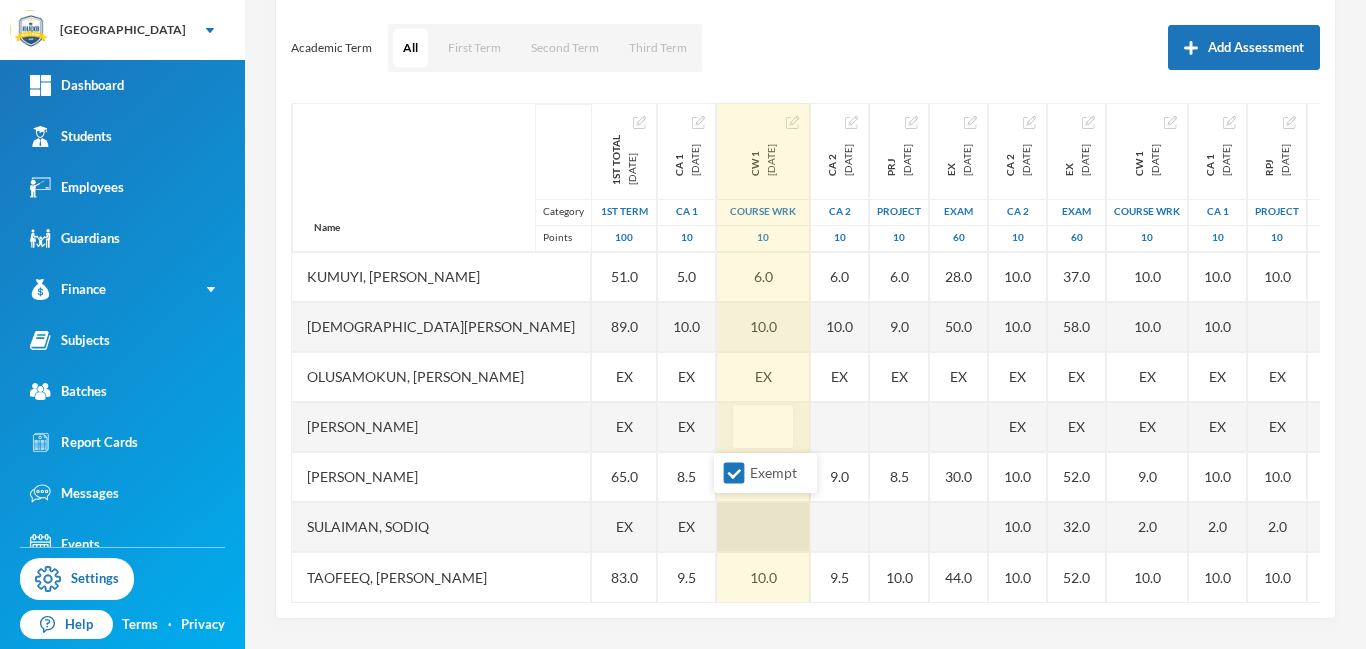 click at bounding box center [763, 527] 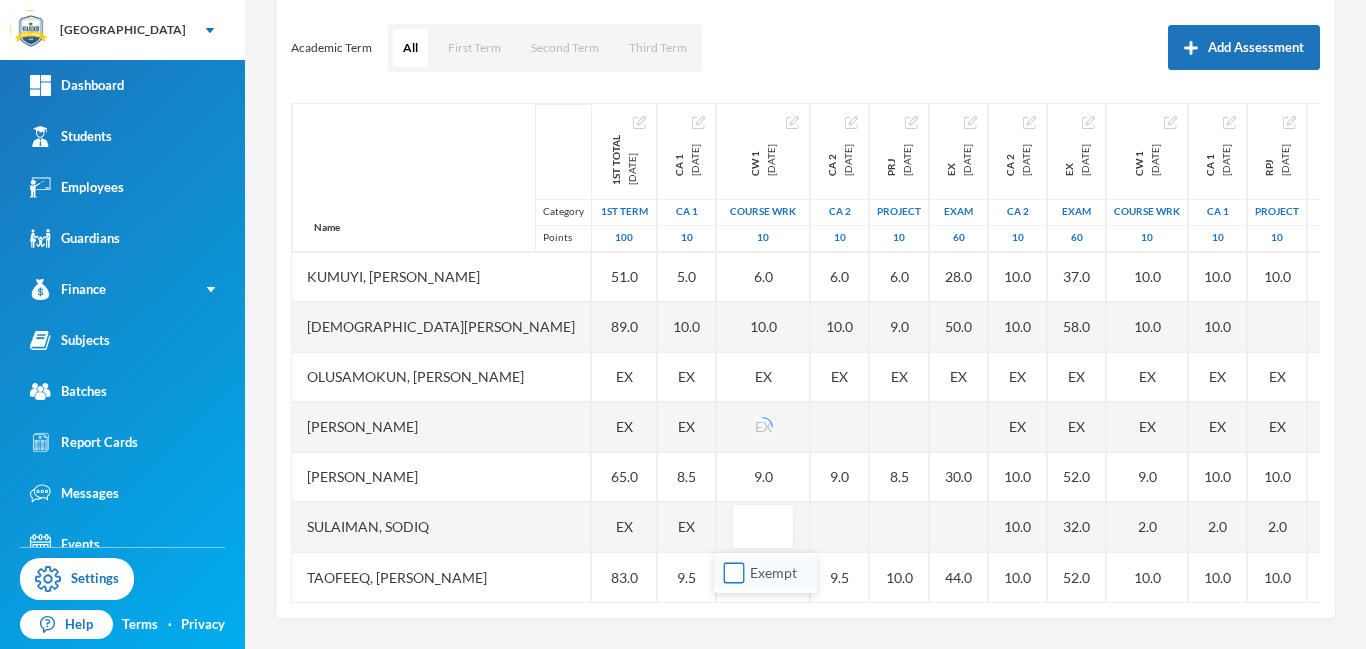 click on "Exempt" at bounding box center (734, 573) 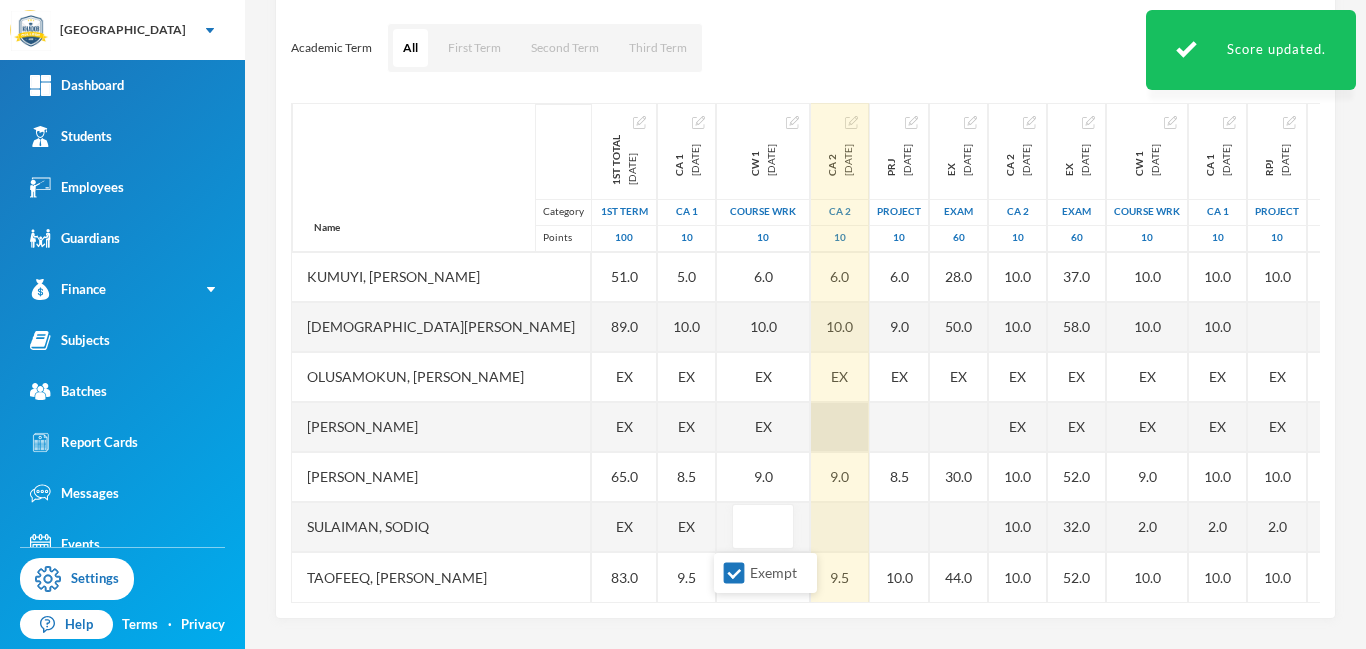 click at bounding box center (840, 427) 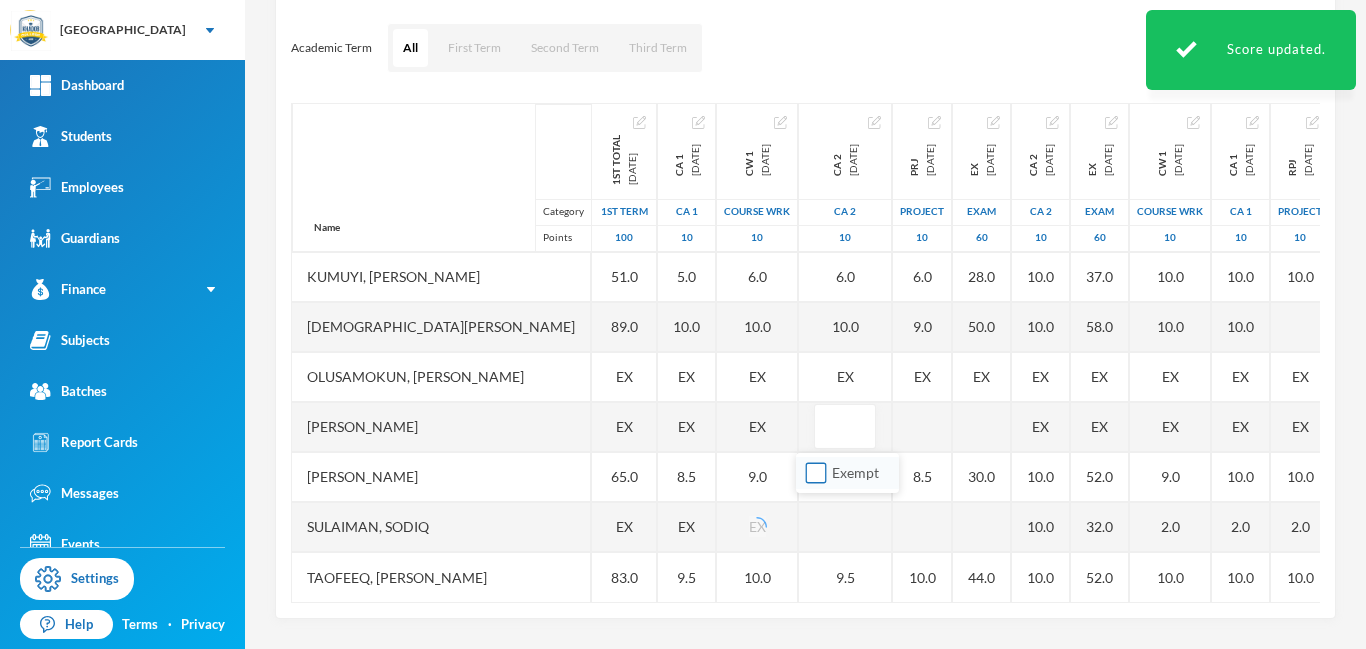 click on "Exempt" at bounding box center [816, 473] 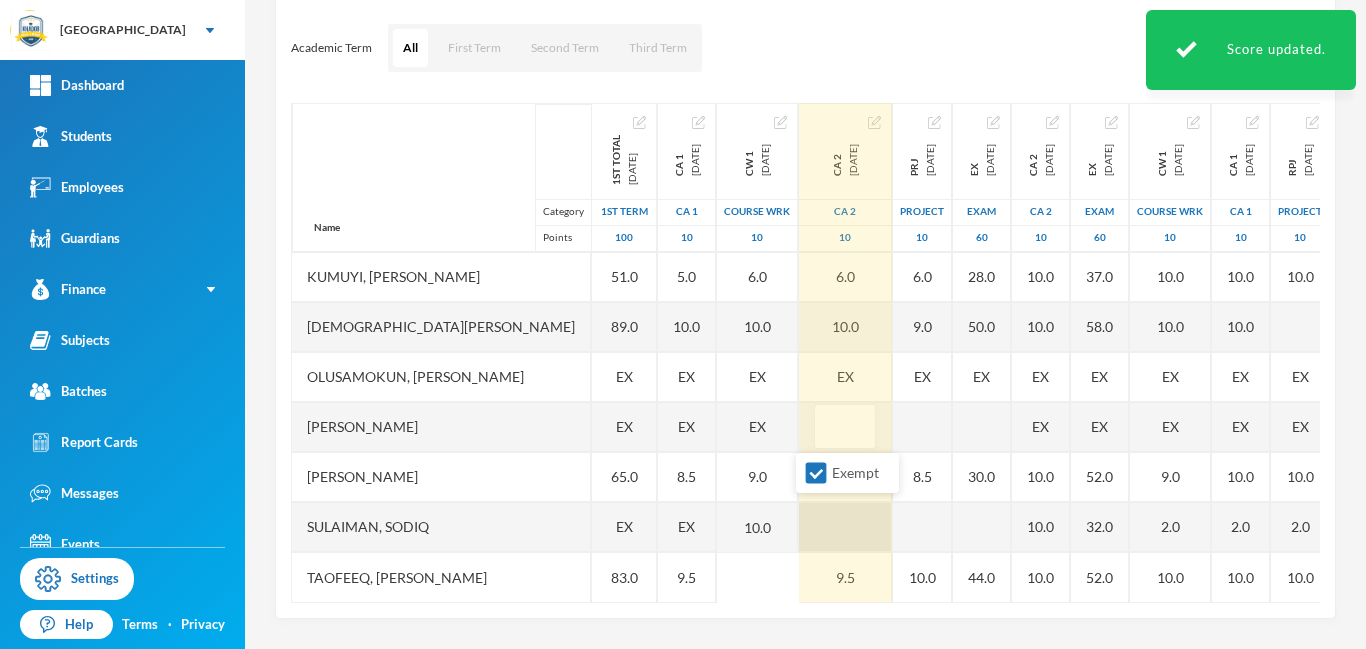 click at bounding box center [845, 527] 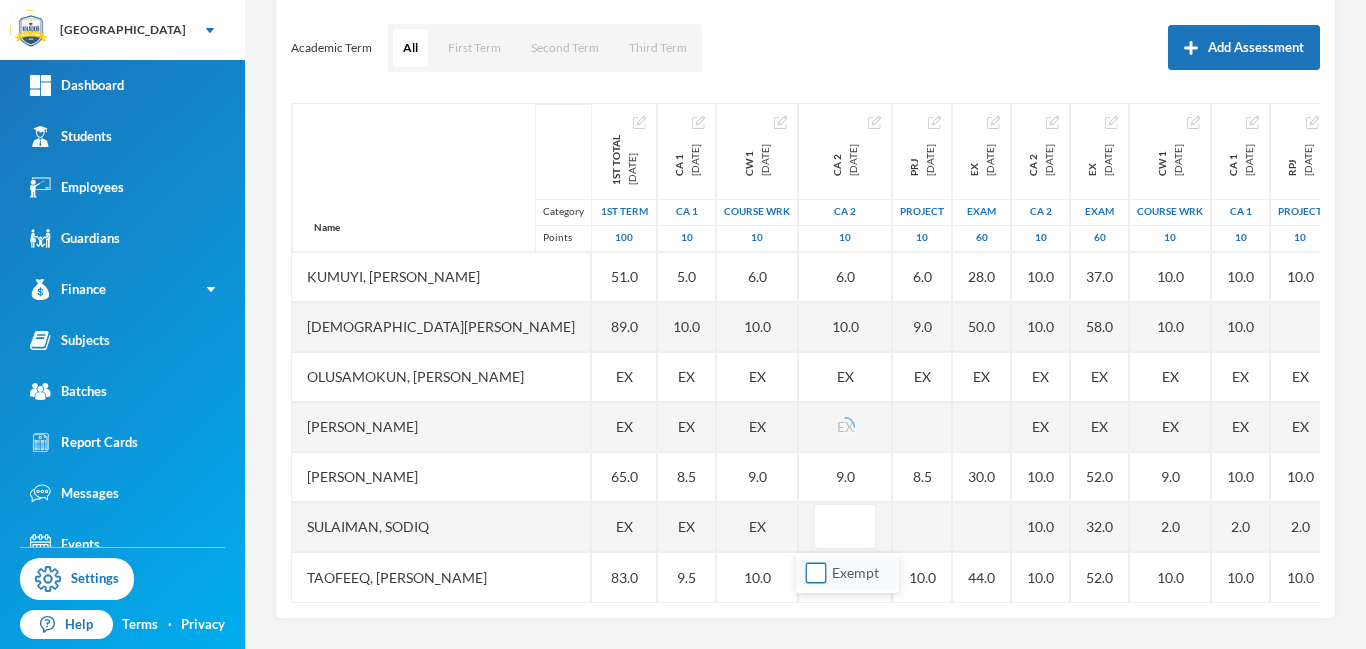 click on "Exempt" at bounding box center (816, 573) 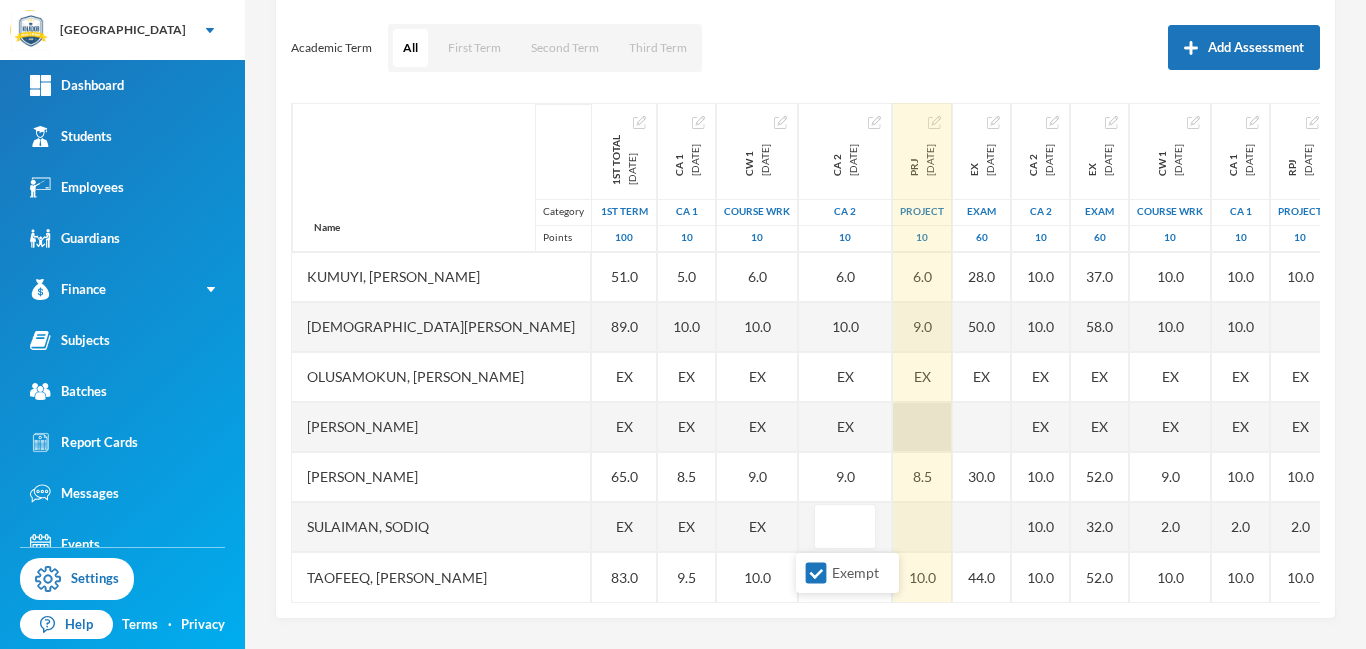 click at bounding box center (922, 427) 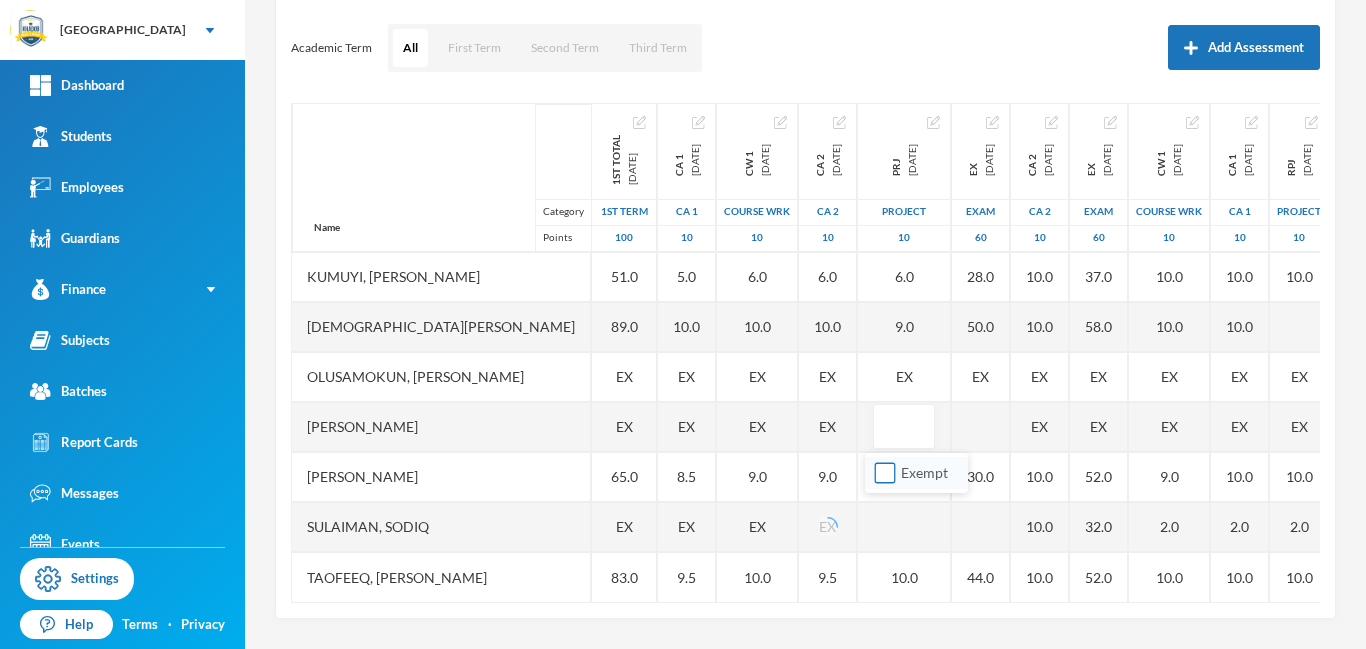 click on "Exempt" at bounding box center (885, 473) 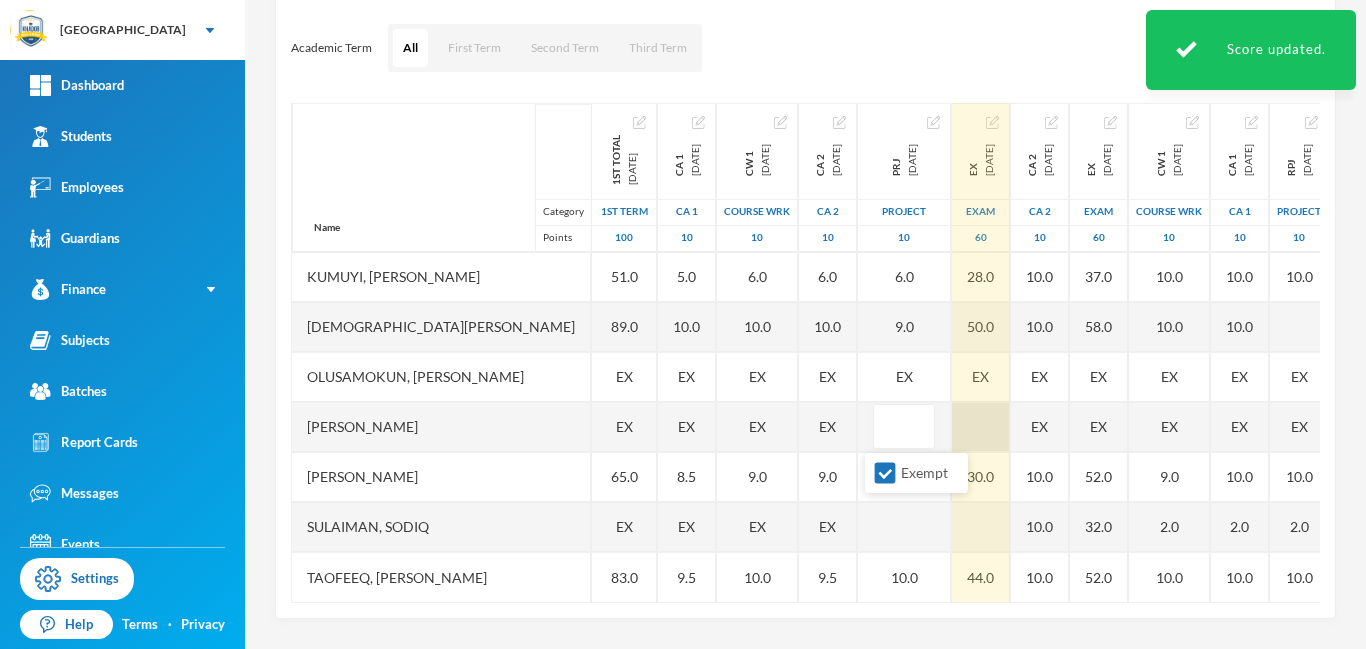 click at bounding box center [981, 427] 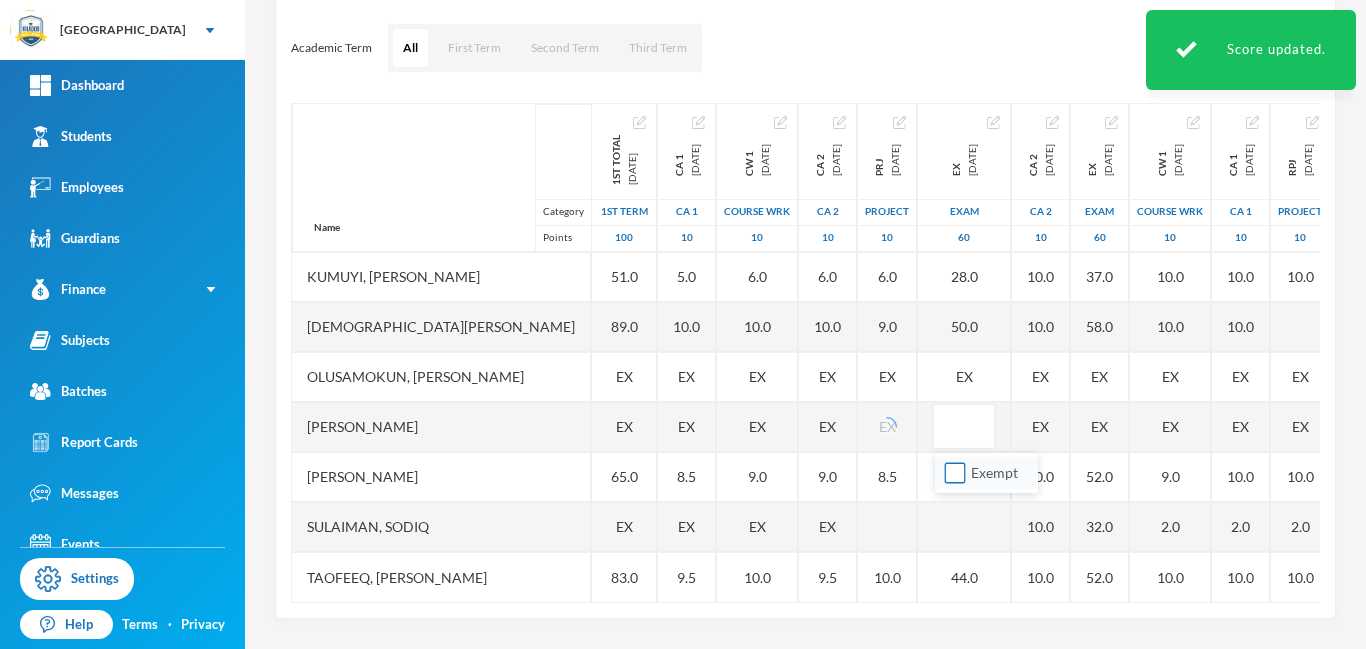 click on "Exempt" at bounding box center [955, 473] 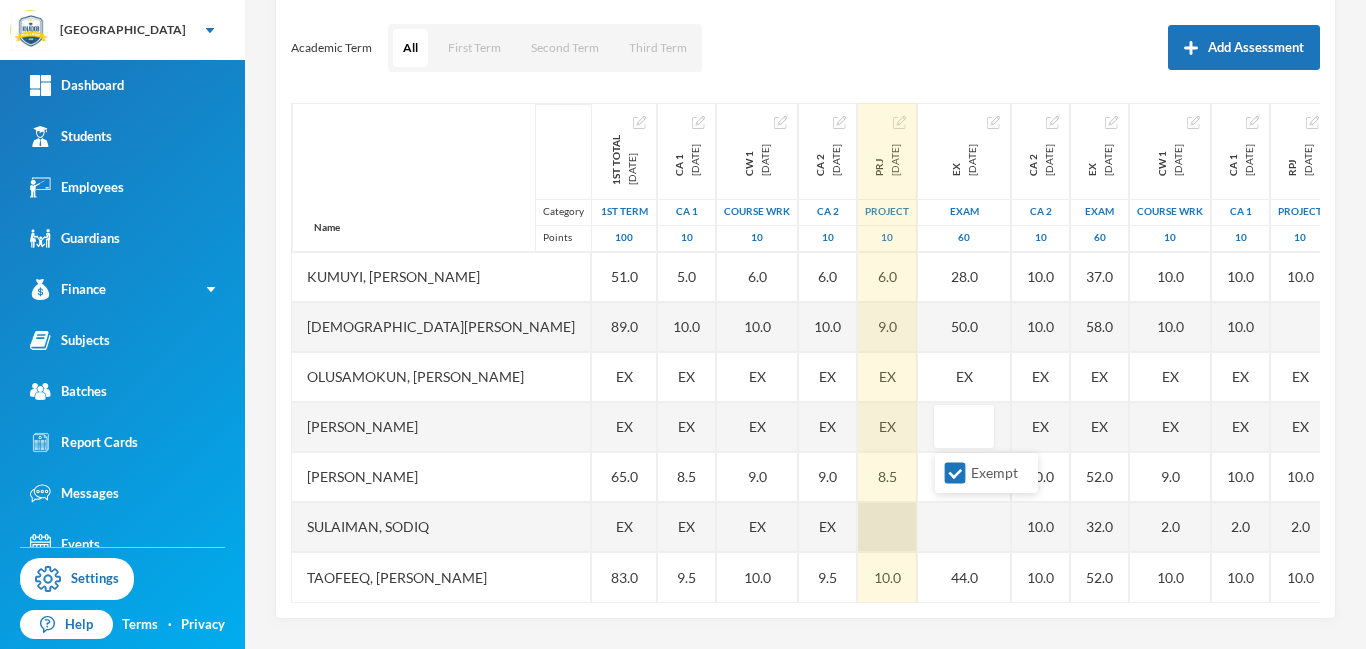 click at bounding box center (887, 527) 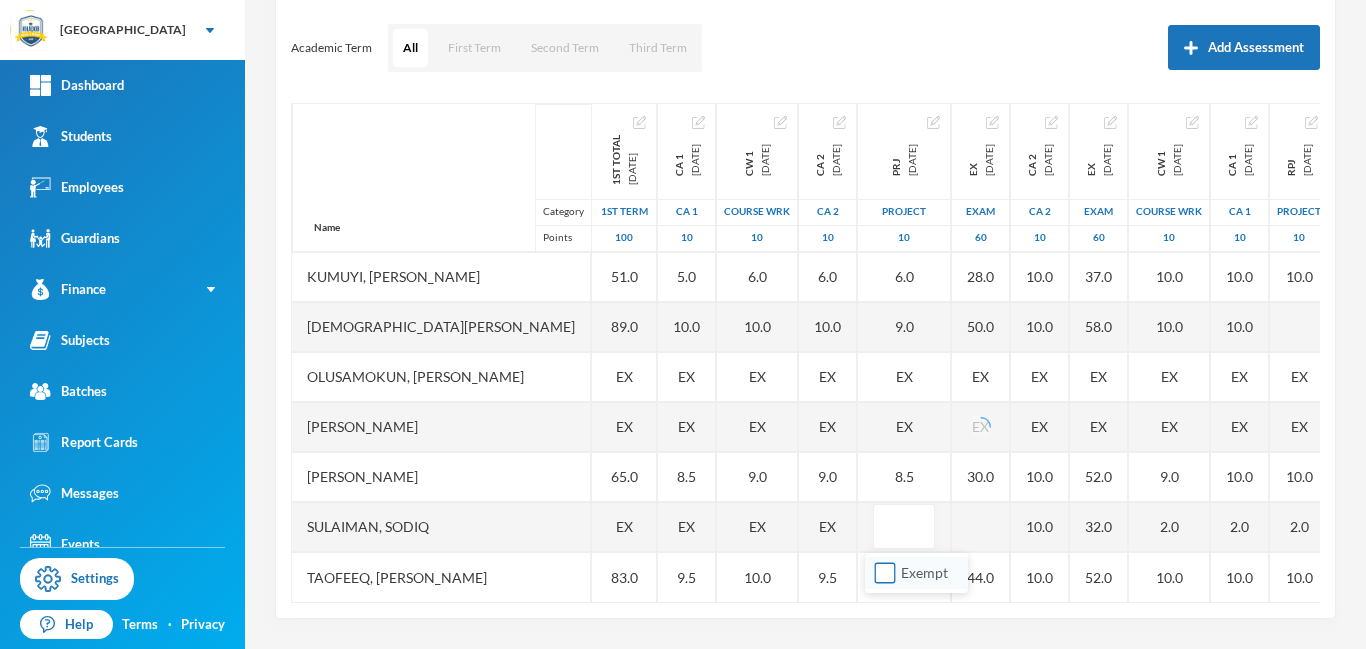 click on "Exempt" at bounding box center (885, 573) 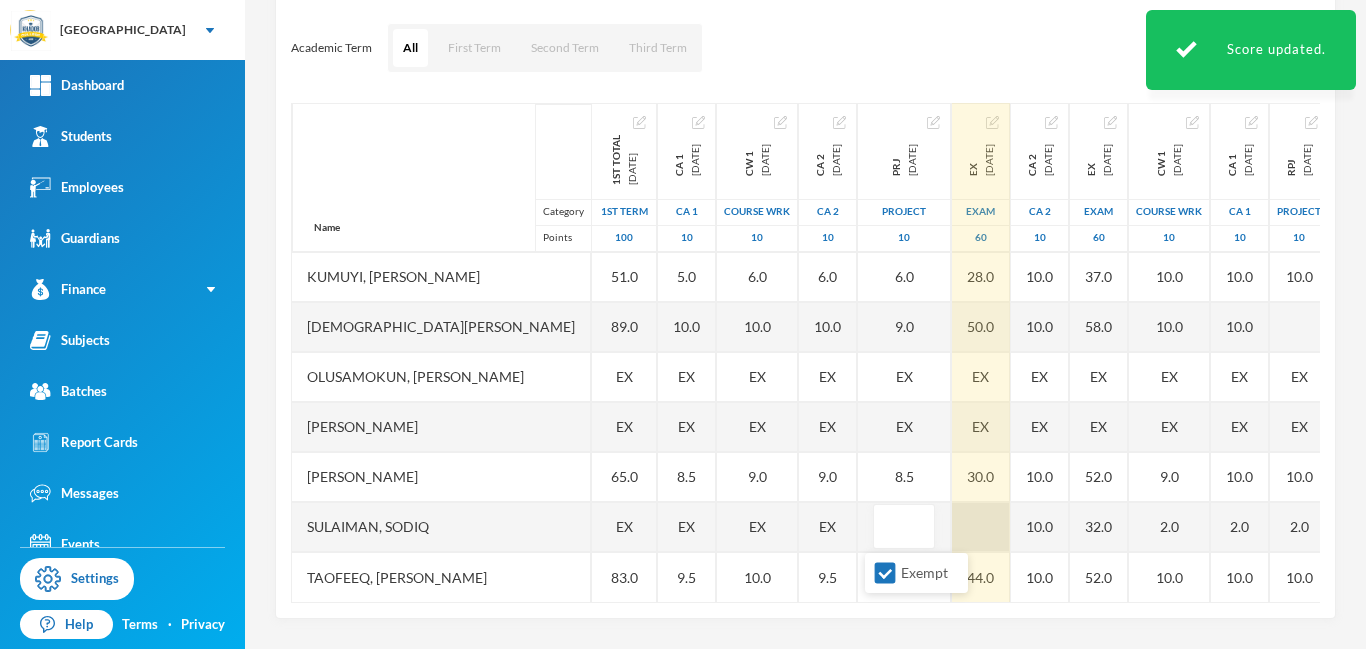 click at bounding box center [981, 527] 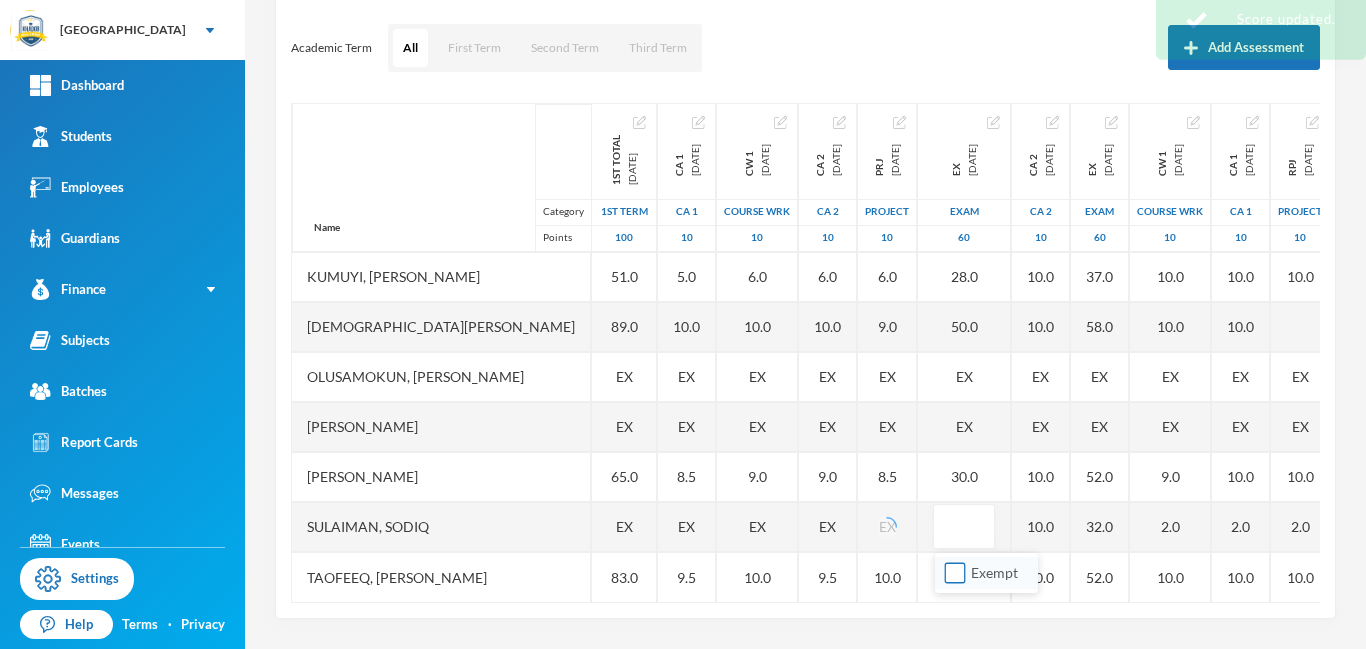click on "Exempt" at bounding box center (955, 573) 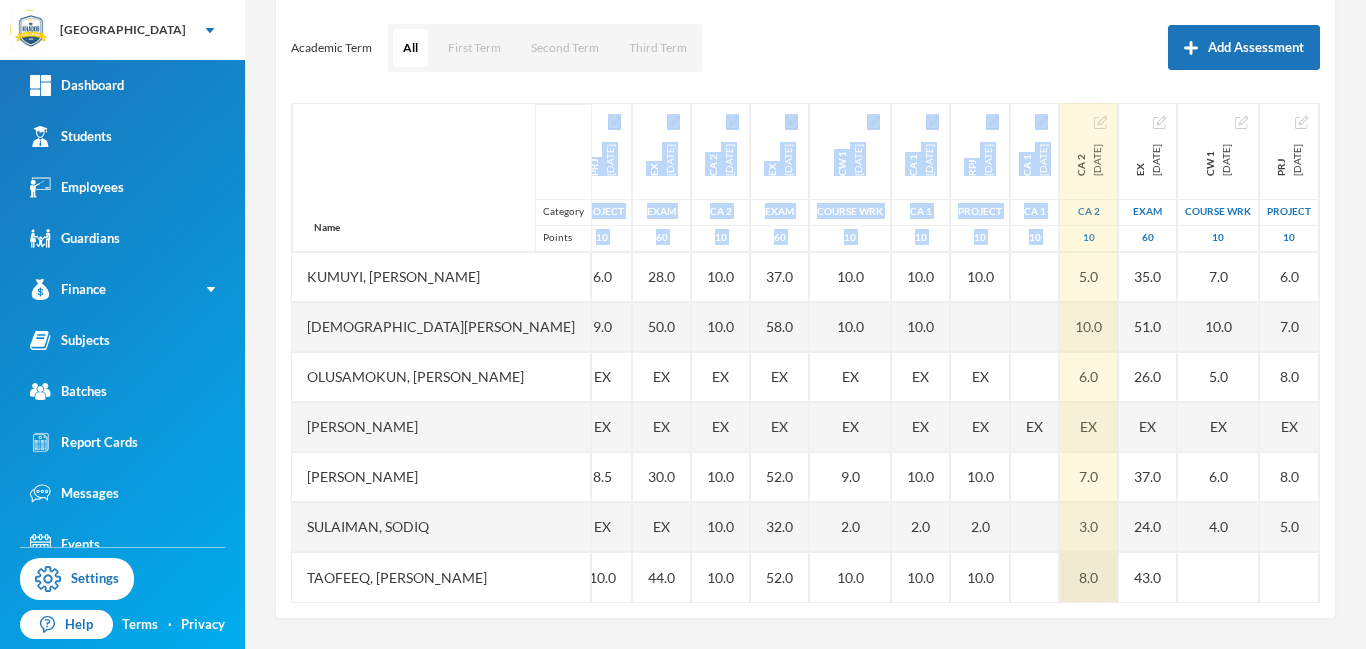 scroll, scrollTop: 451, scrollLeft: 387, axis: both 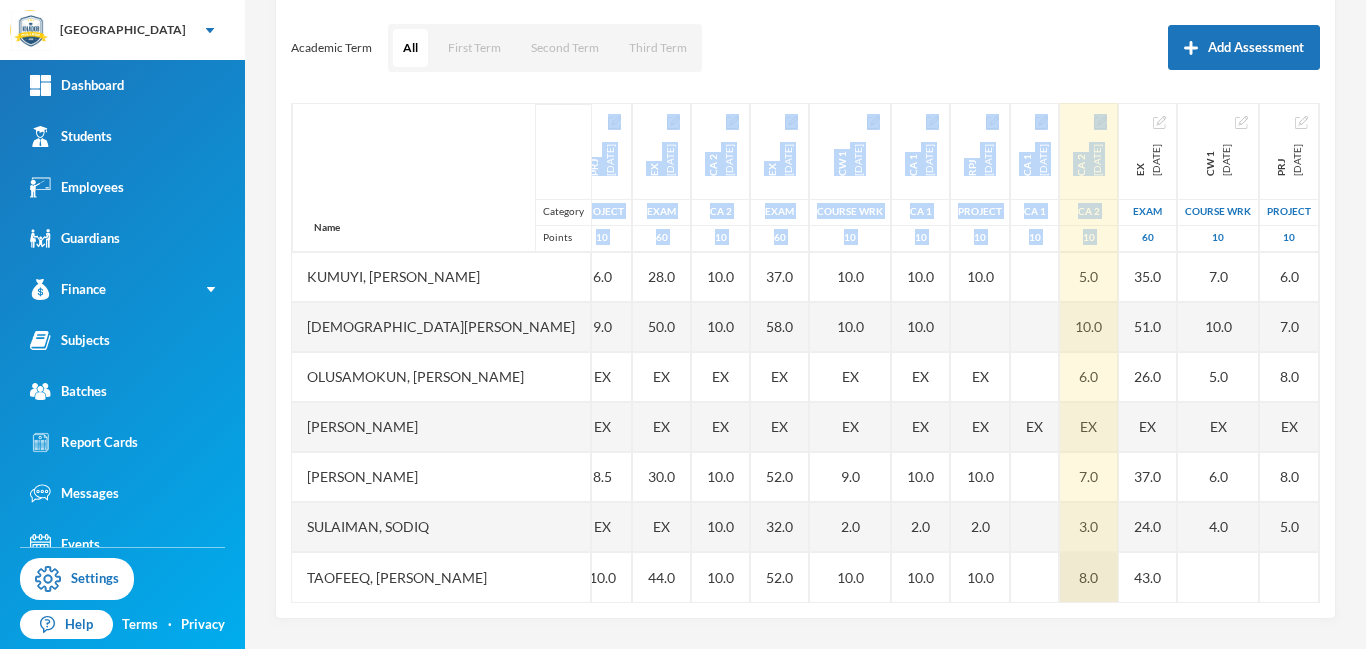 drag, startPoint x: 751, startPoint y: 602, endPoint x: 1052, endPoint y: 581, distance: 301.73166 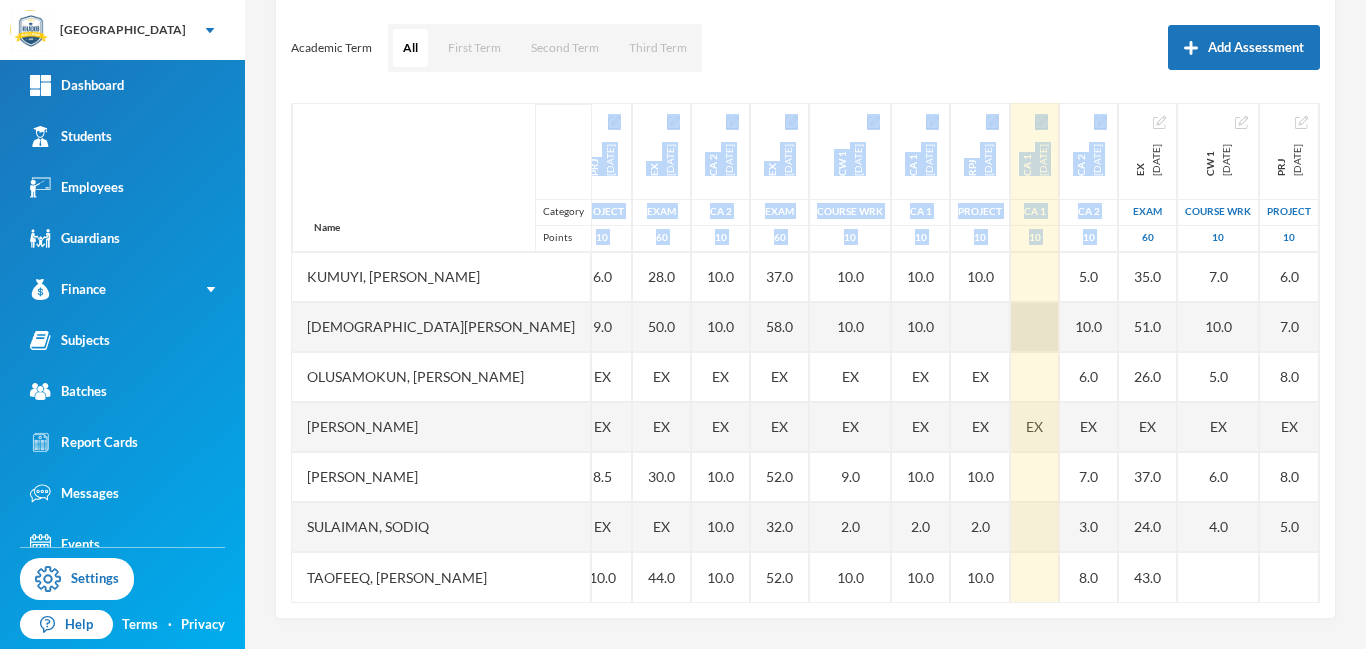 click at bounding box center (1035, 327) 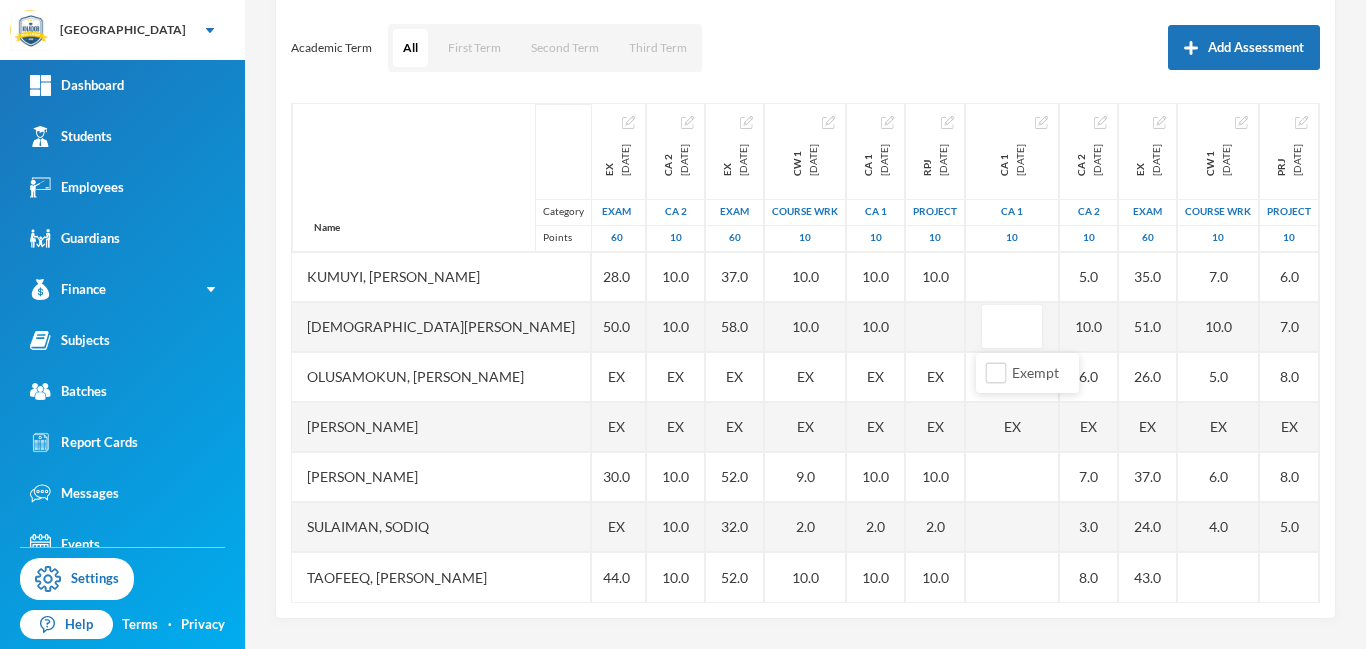 scroll, scrollTop: 451, scrollLeft: 387, axis: both 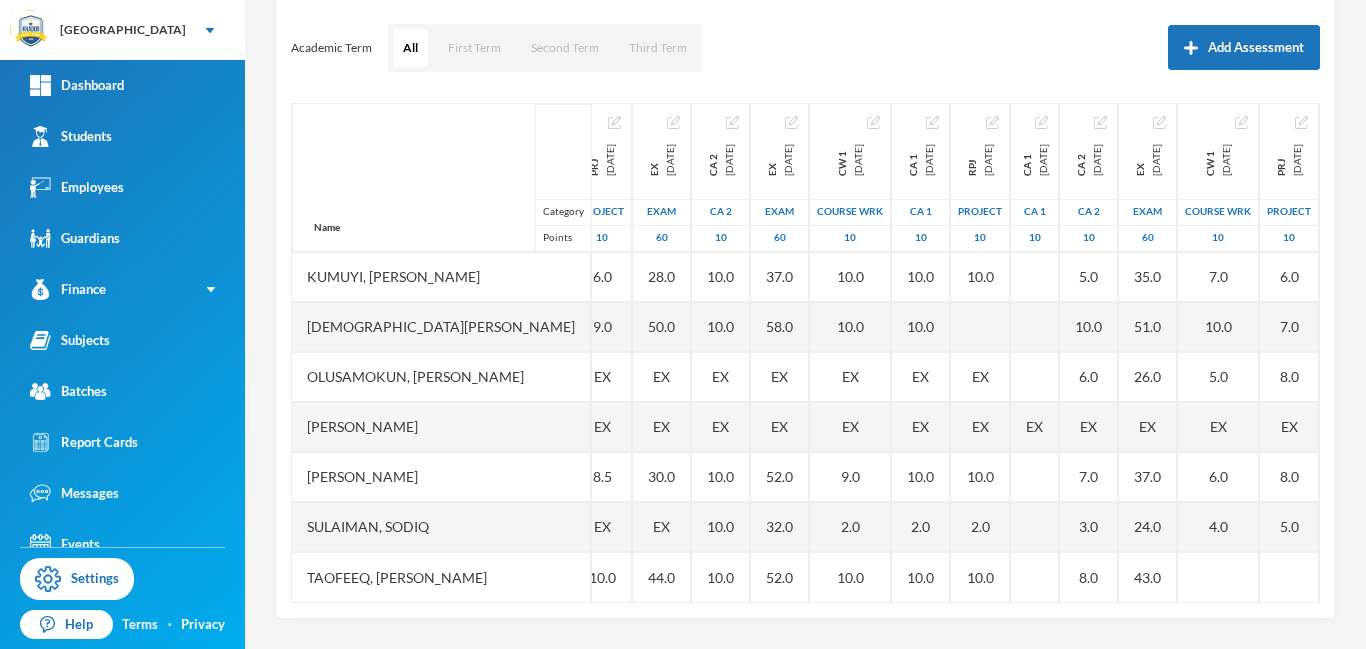 click on "Scoresheet Academic Term All First Term Second Term Third Term Add Assessment Name   Category Points Adam, Muqiz Adamu, Sodiq Abubakar Akinwole, Muhammad Anola, Adibah Inshirah Babawale, Abdulmujeeb Folamade, Fawaz Hamisu, Fadimatu Jamiu, Waliyullah Kumuyi, Lateef Taiwo Kumuyi, Waliyy Kehinde Mohammed, Fatimah Olusamokun, Taofeeq Akorede Owoyemi, Raheemah Shittu, Ahmed Sulaiman, Sodiq Taofeeq, Abdulwadud 1st Total 2024-12-14 1st Term 100 59.0 EX EX 78.0 80.0 70.0 EX 80.0 80.0 51.0 89.0 EX EX 65.0 EX 83.0 CA 1 2024-12-14 CA 1 10 5.0 EX EX 9.0 10.0 5.0 EX 7.0 7.0 5.0 10.0 EX EX 8.5 EX 9.5 CW 1 2024-12-14 COURSE WRK 10 10.0 EX EX 10.0 10.0 10.0 EX 7.0 10.0 6.0 10.0 EX EX 9.0 EX 10.0 CA 2 2024-12-14 CA 2 10 6.0 EX EX 10.0 10.0 10.0 EX 10.0 10.0 6.0 10.0 EX EX 9.0 EX 9.5 PRJ 2024-12-14 project 10 8.0 EX EX 10.0 10.0 10.0 EX 10.0 10.0 6.0 9.0 EX EX 8.5 EX 10.0 EX 2024-12-14 Exam 60 30.0 EX EX 39.0 40.0 35.0 EX 46.0 43.0 28.0 50.0 EX EX 30.0 EX 44.0 CA 2 2025-03-28 CA 2 10 10.0 EX EX 10.0 10.0 10.0 10.0 10.0 10.0" at bounding box center [805, 289] 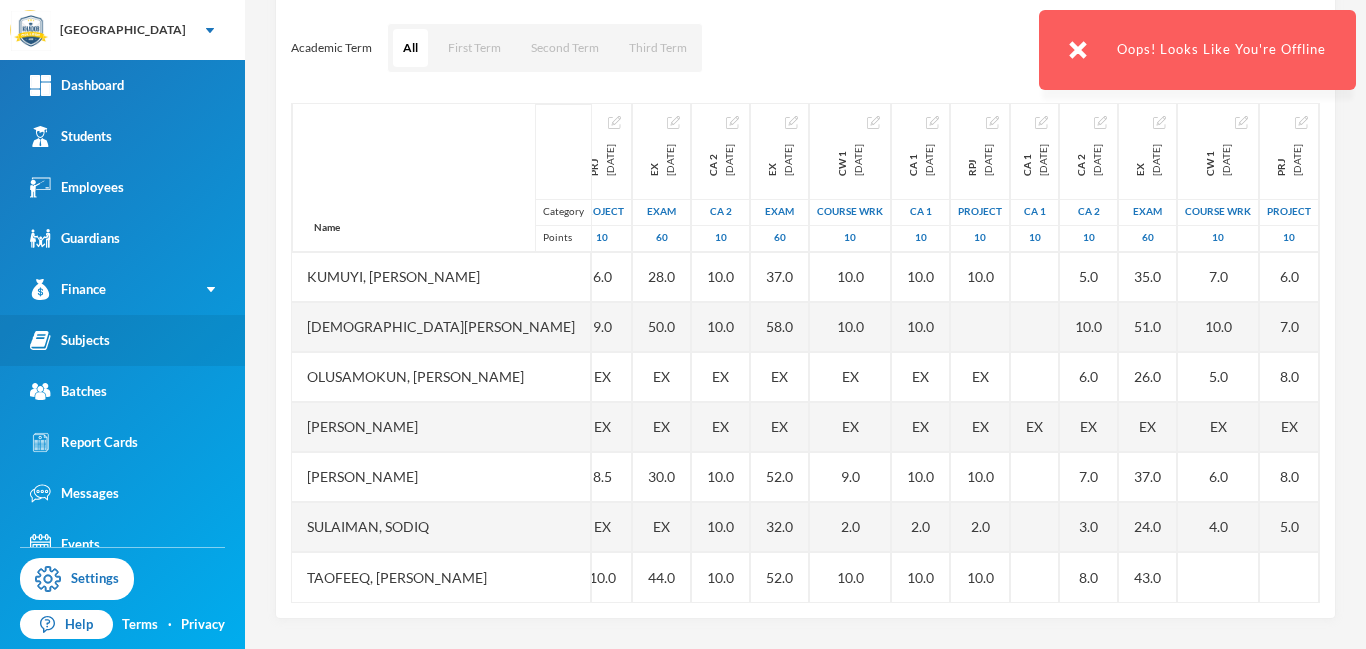 click on "Subjects" at bounding box center (70, 340) 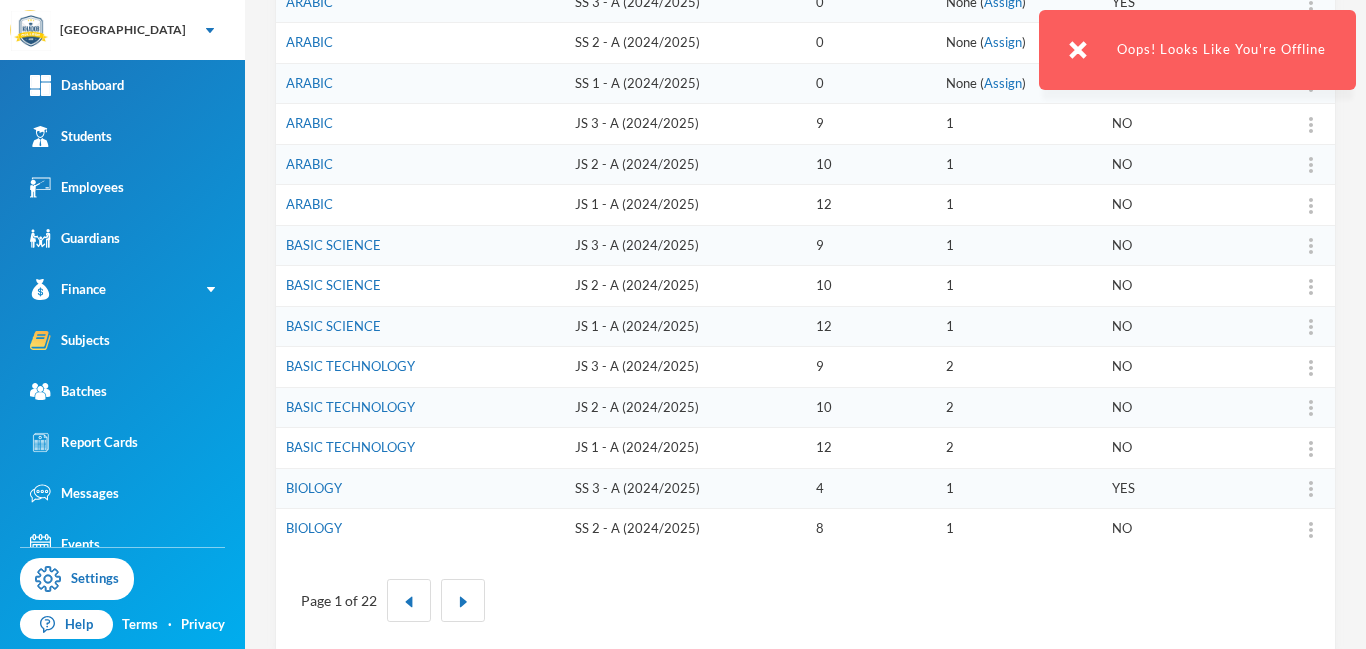 scroll, scrollTop: 621, scrollLeft: 0, axis: vertical 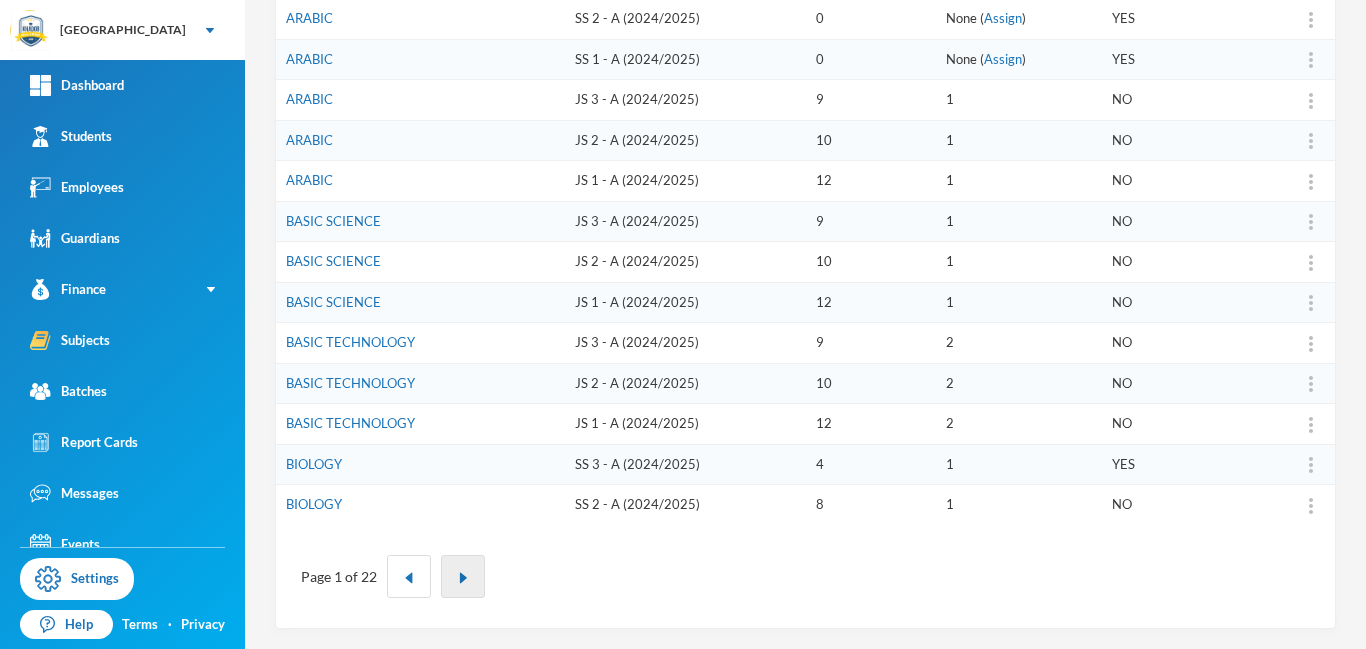 click at bounding box center [463, 578] 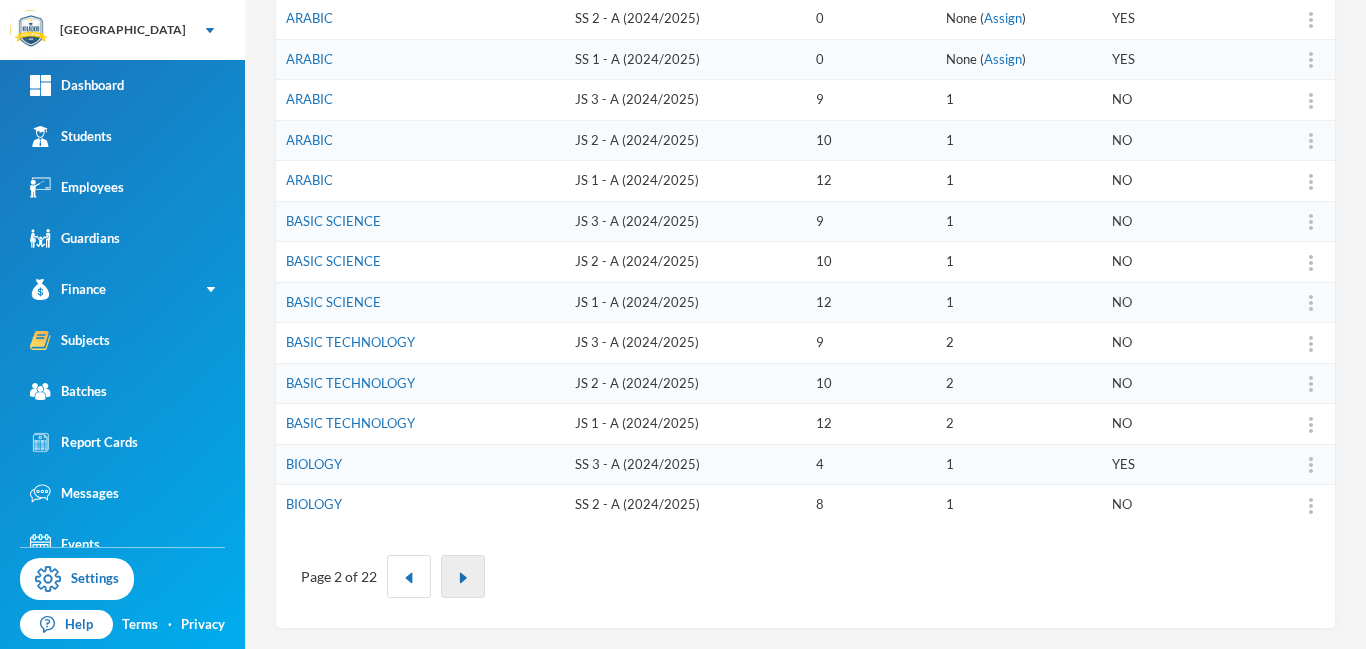click at bounding box center (463, 578) 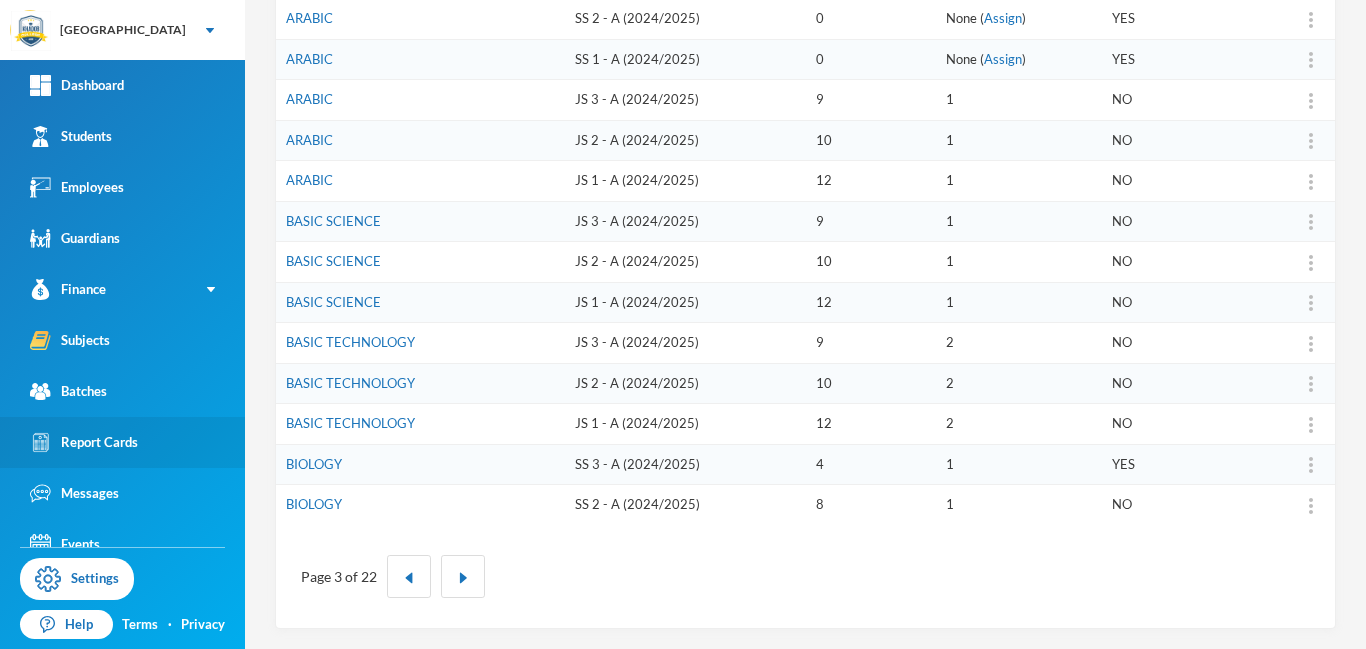 click on "Report Cards" at bounding box center [84, 442] 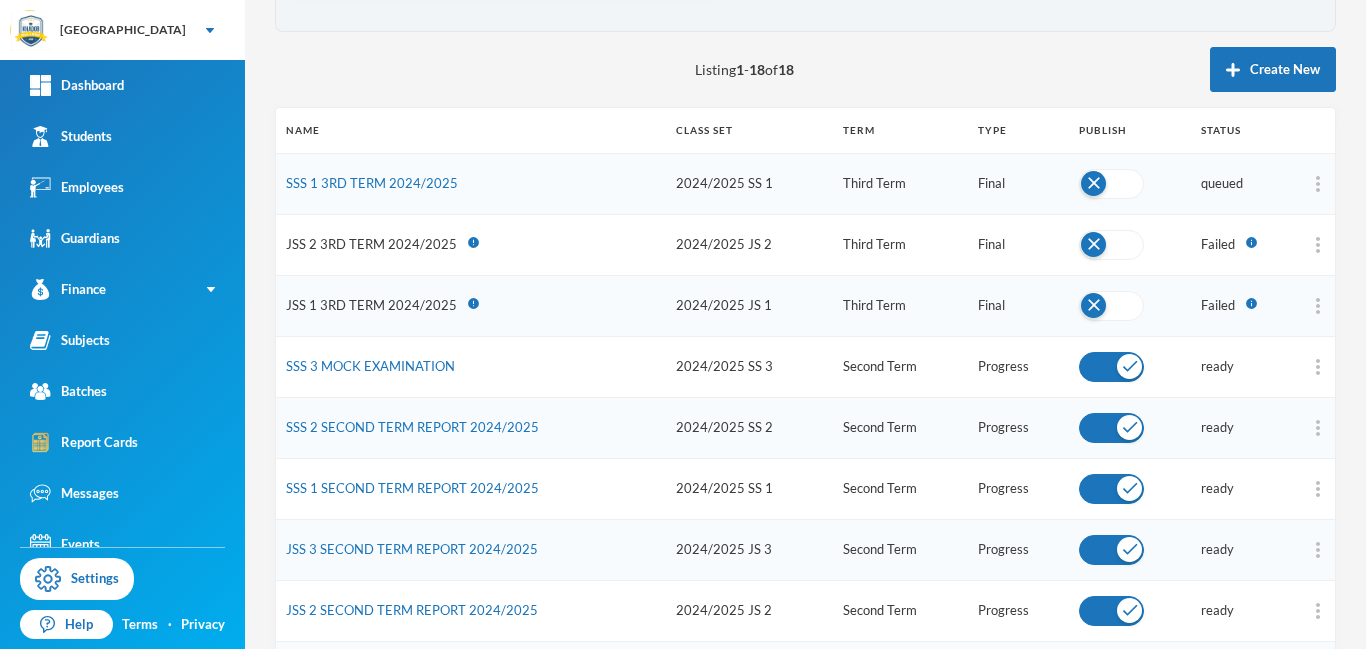 scroll, scrollTop: 159, scrollLeft: 0, axis: vertical 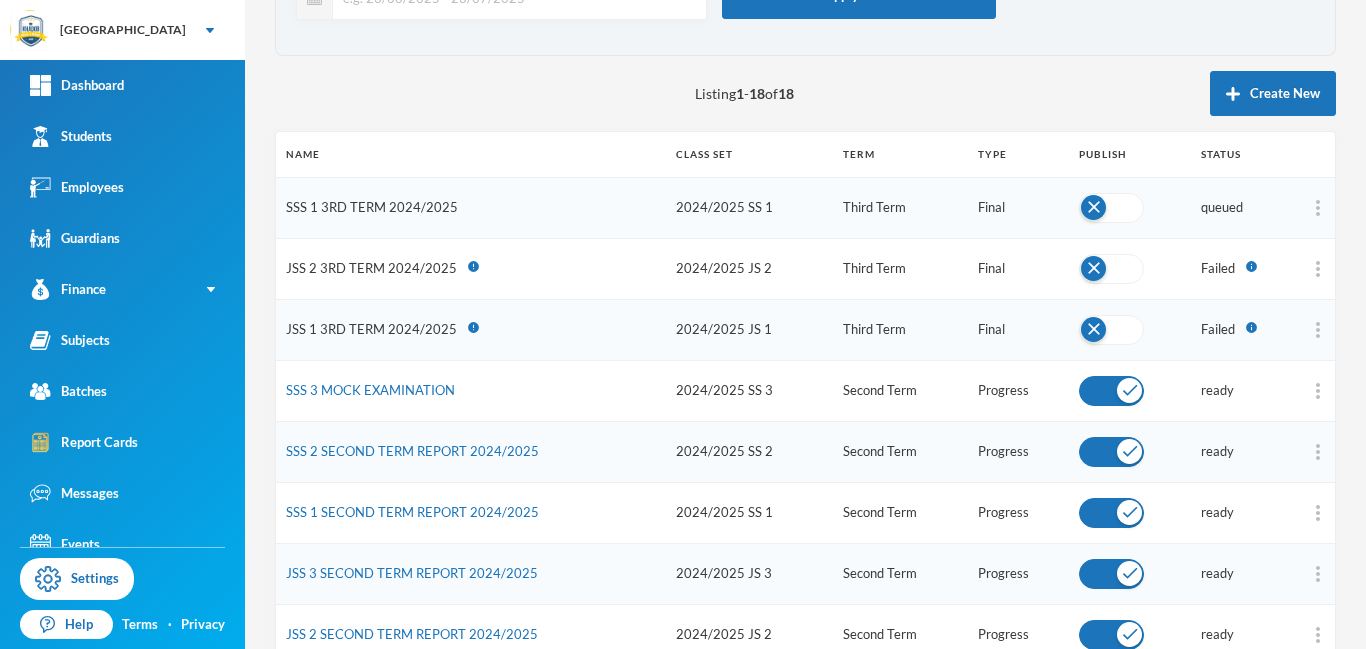 click on "SSS 1 3RD TERM 2024/2025" at bounding box center [372, 207] 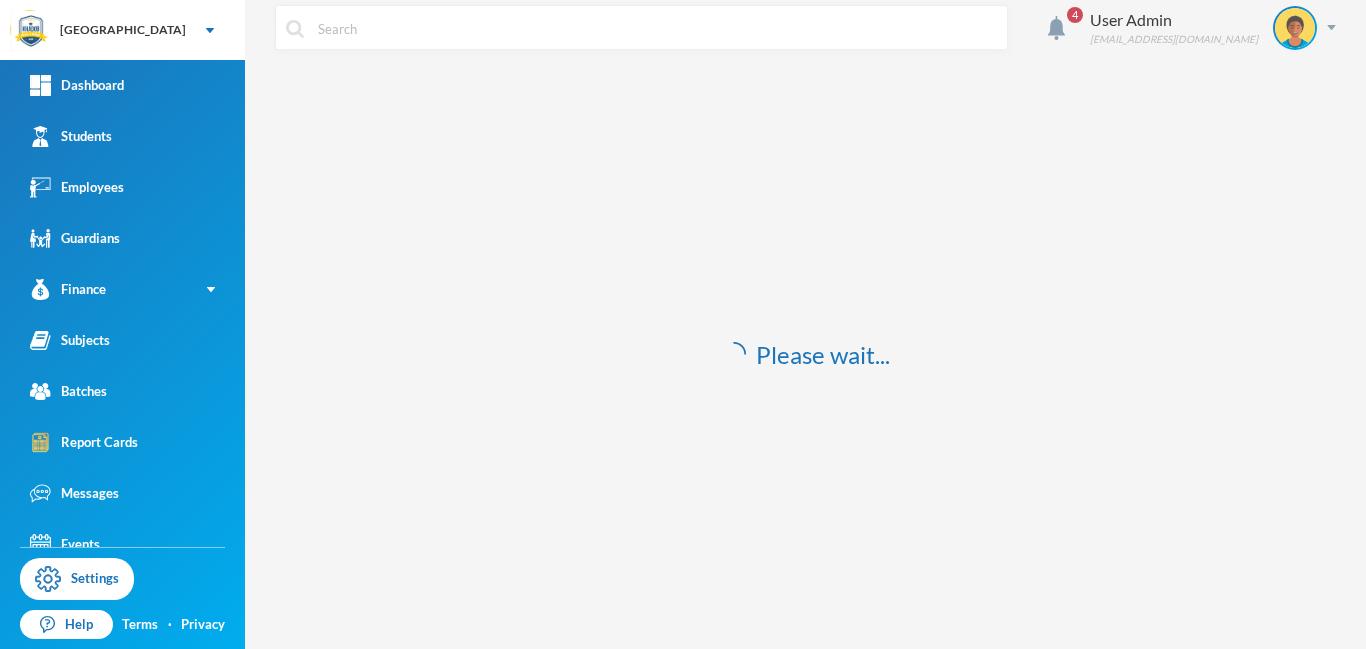 scroll, scrollTop: 15, scrollLeft: 0, axis: vertical 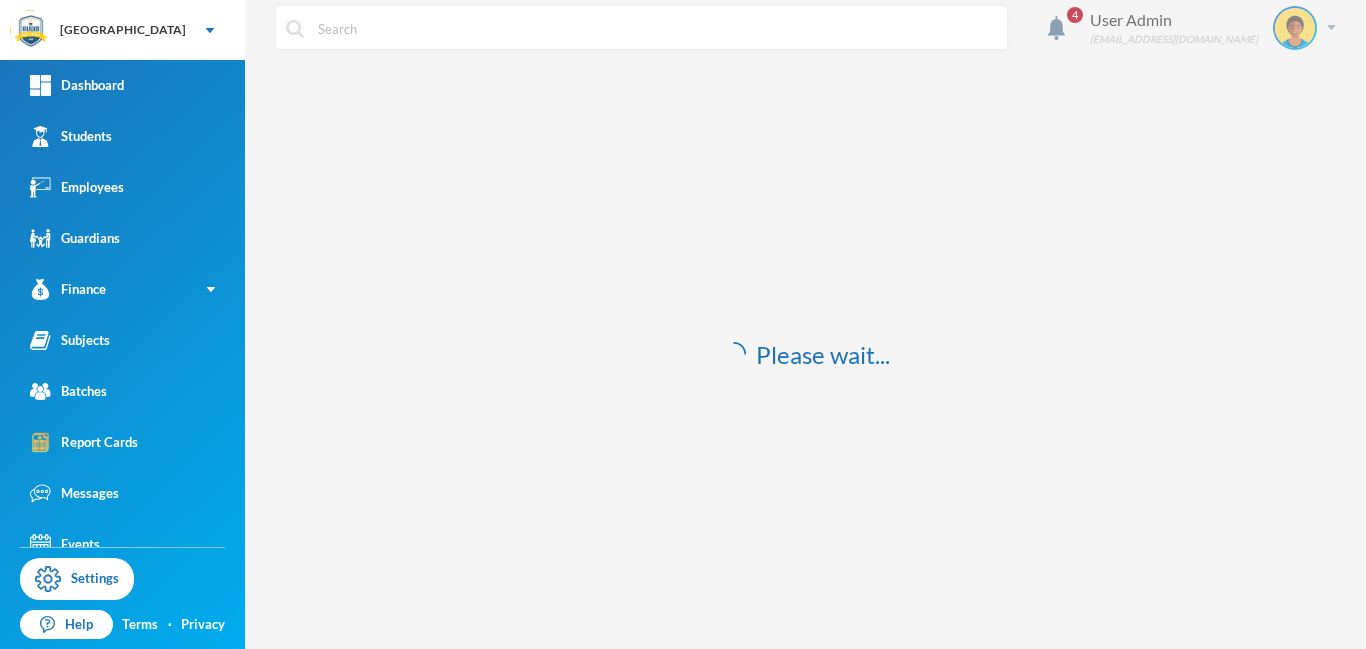 click at bounding box center (1331, 27) 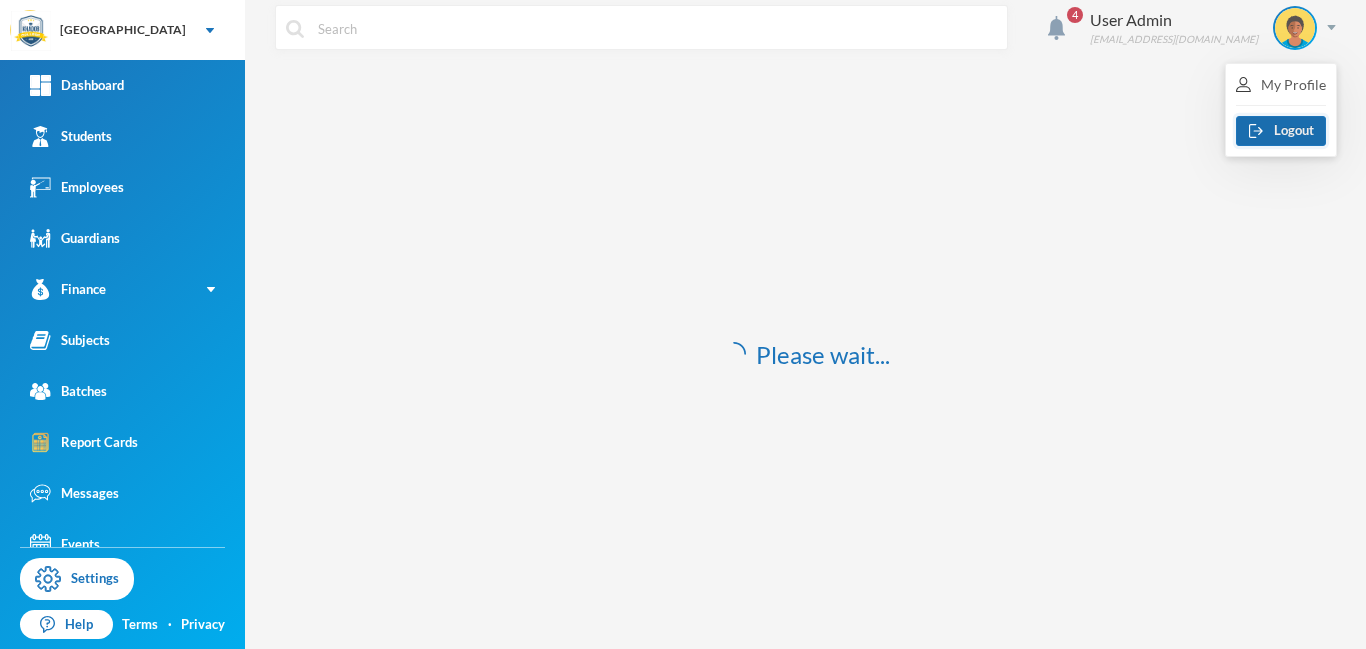 click on "Logout" at bounding box center (1281, 131) 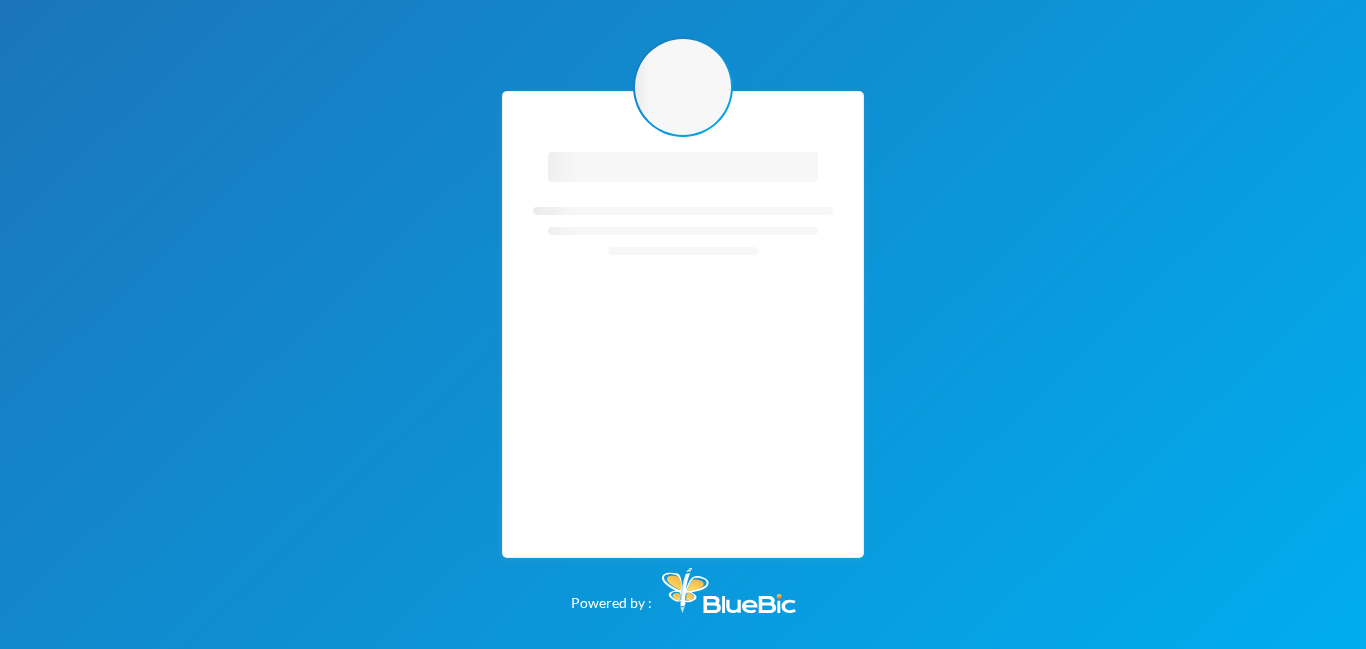 click on "Loading interface... Loading interface... Powered by :" at bounding box center (683, 324) 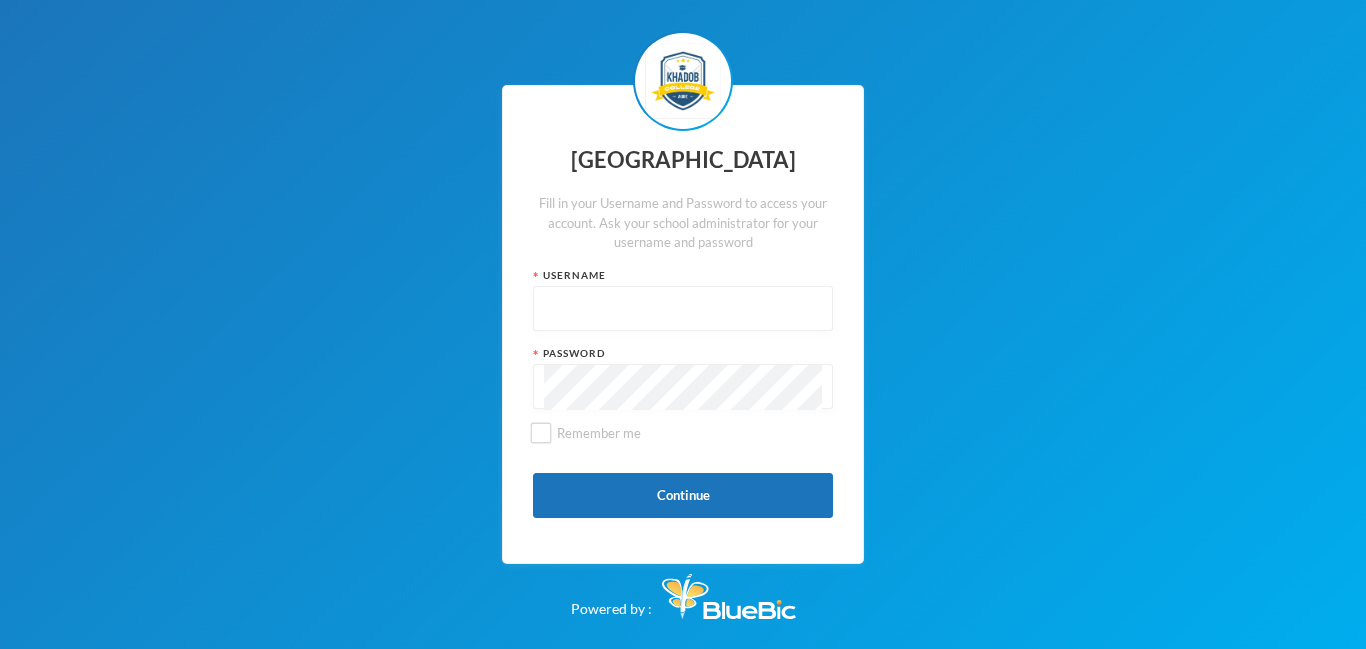 scroll, scrollTop: 0, scrollLeft: 0, axis: both 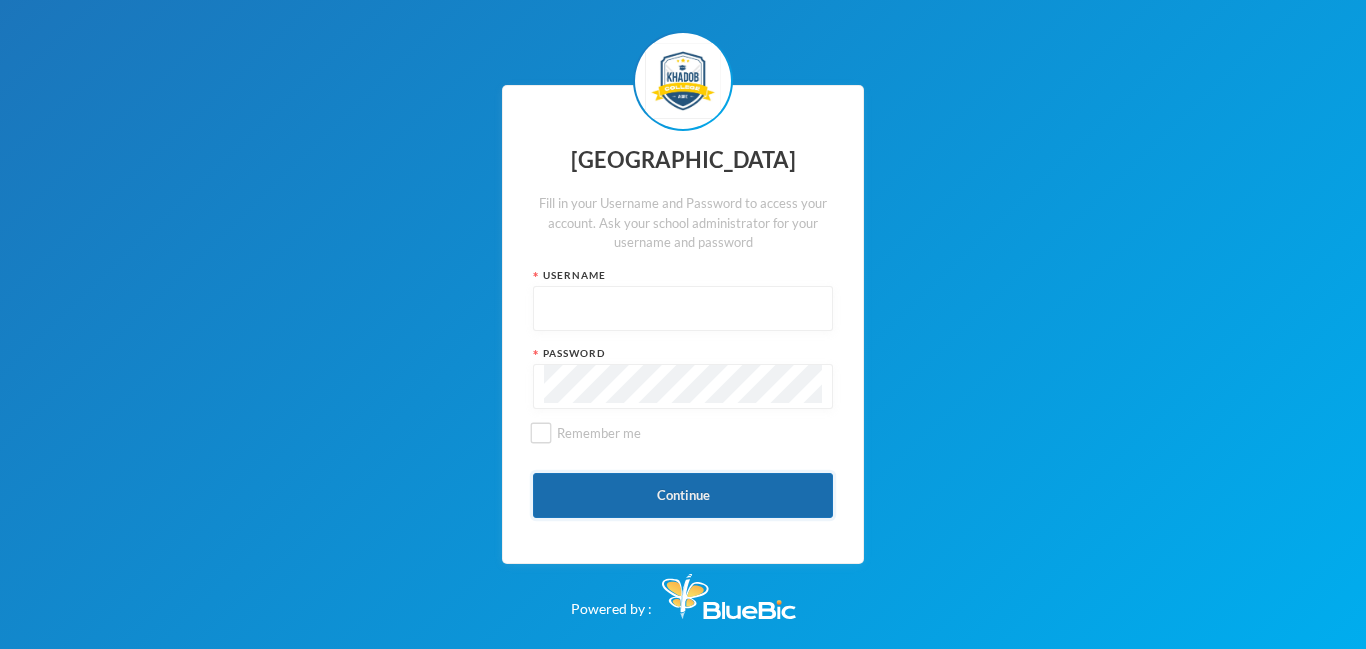 type on "admin" 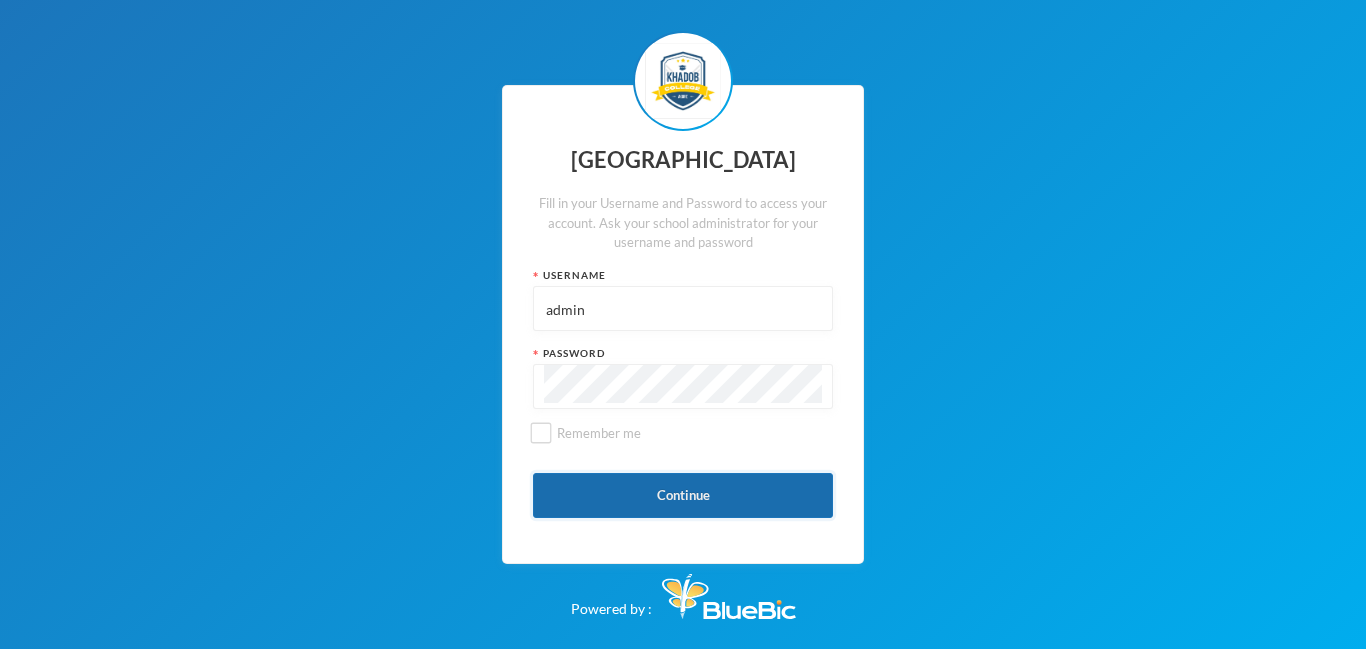 click on "Continue" at bounding box center [683, 495] 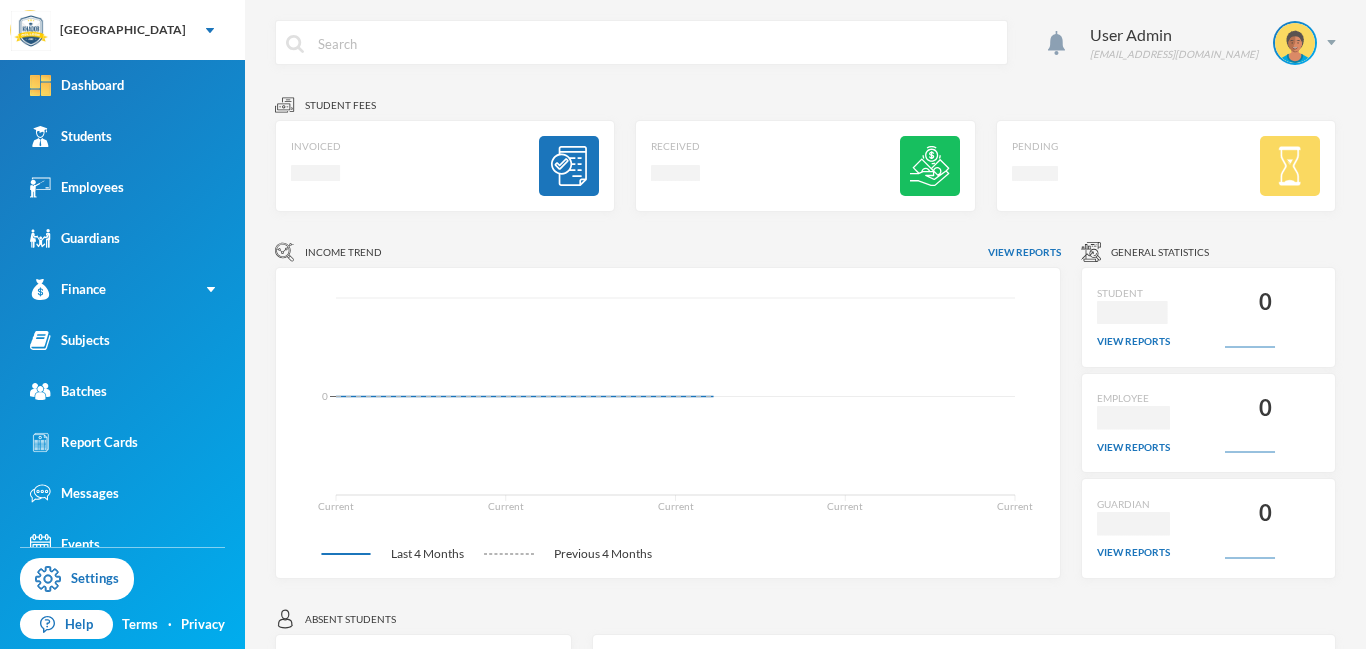 click on "Current Current Current Current Current 0" 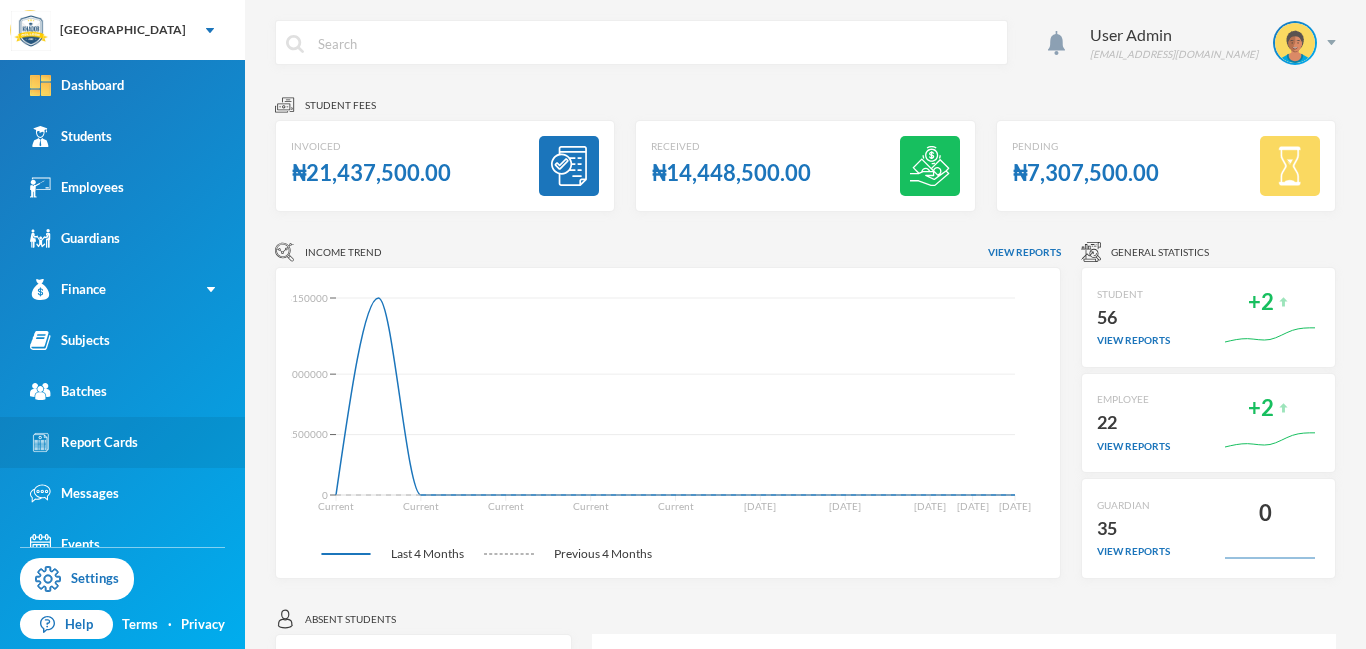 click on "Report Cards" at bounding box center [84, 442] 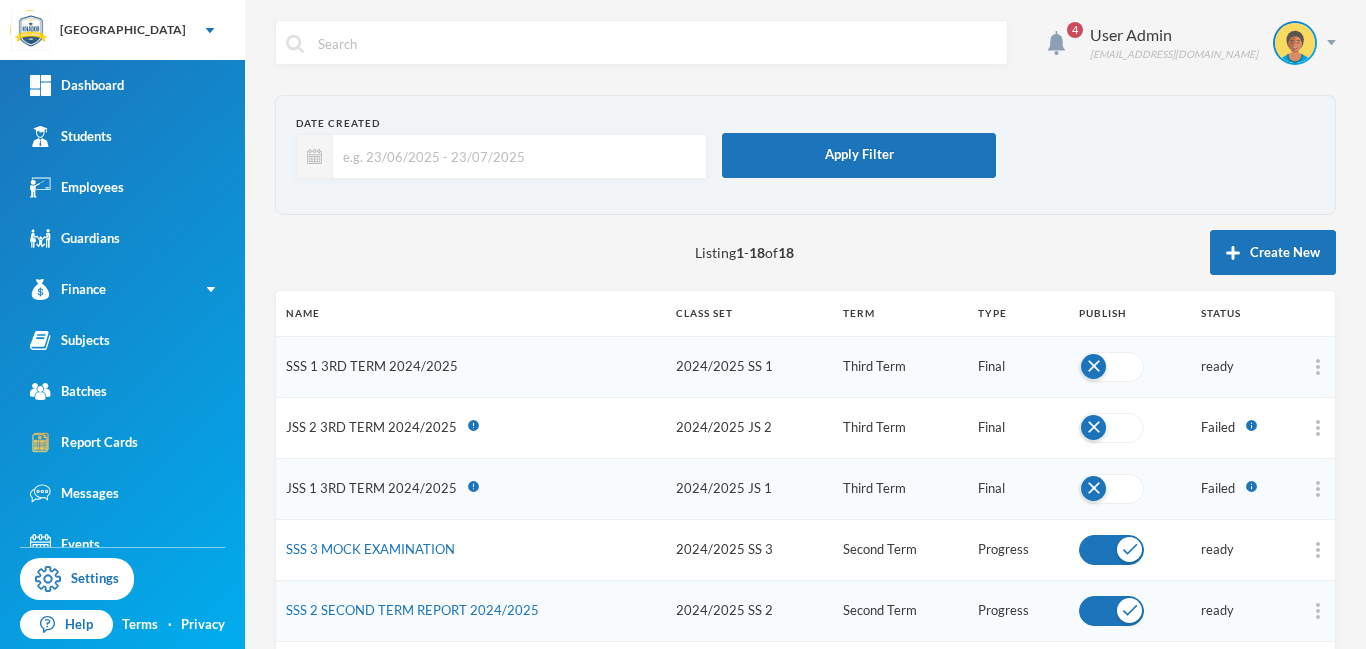 click on "SSS 1 3RD TERM 2024/2025" at bounding box center (372, 366) 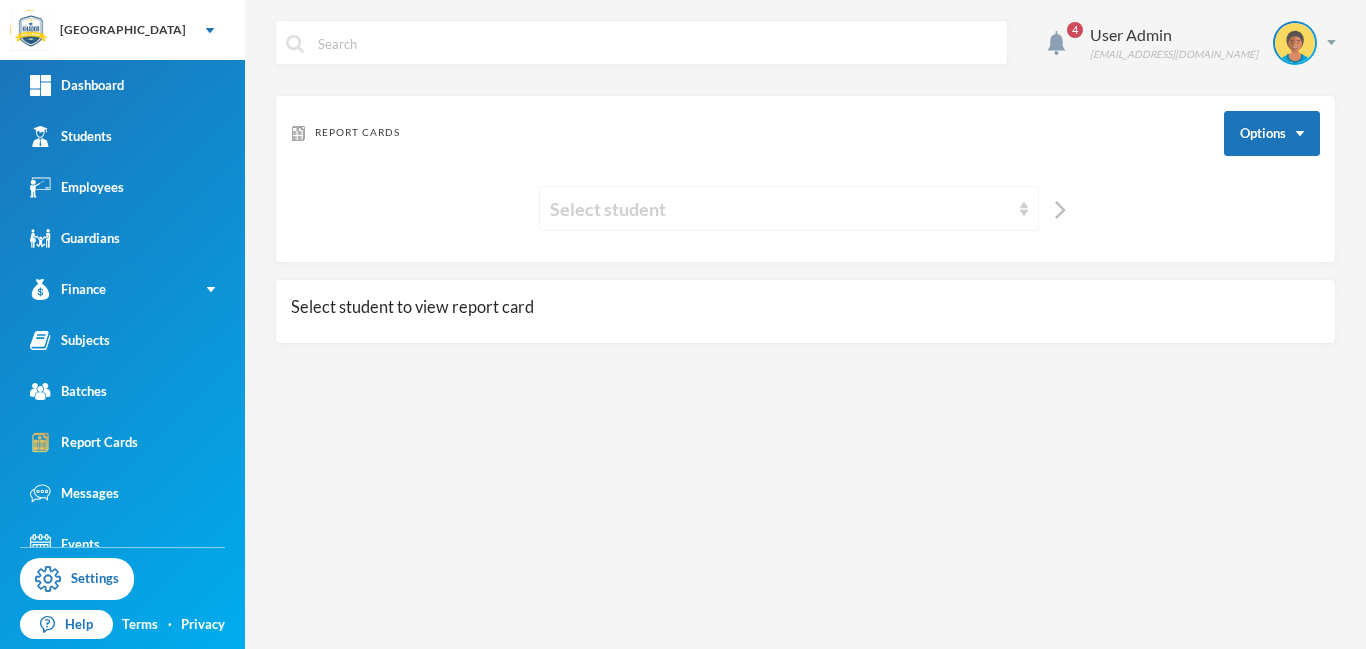 click on "Select student" at bounding box center [780, 209] 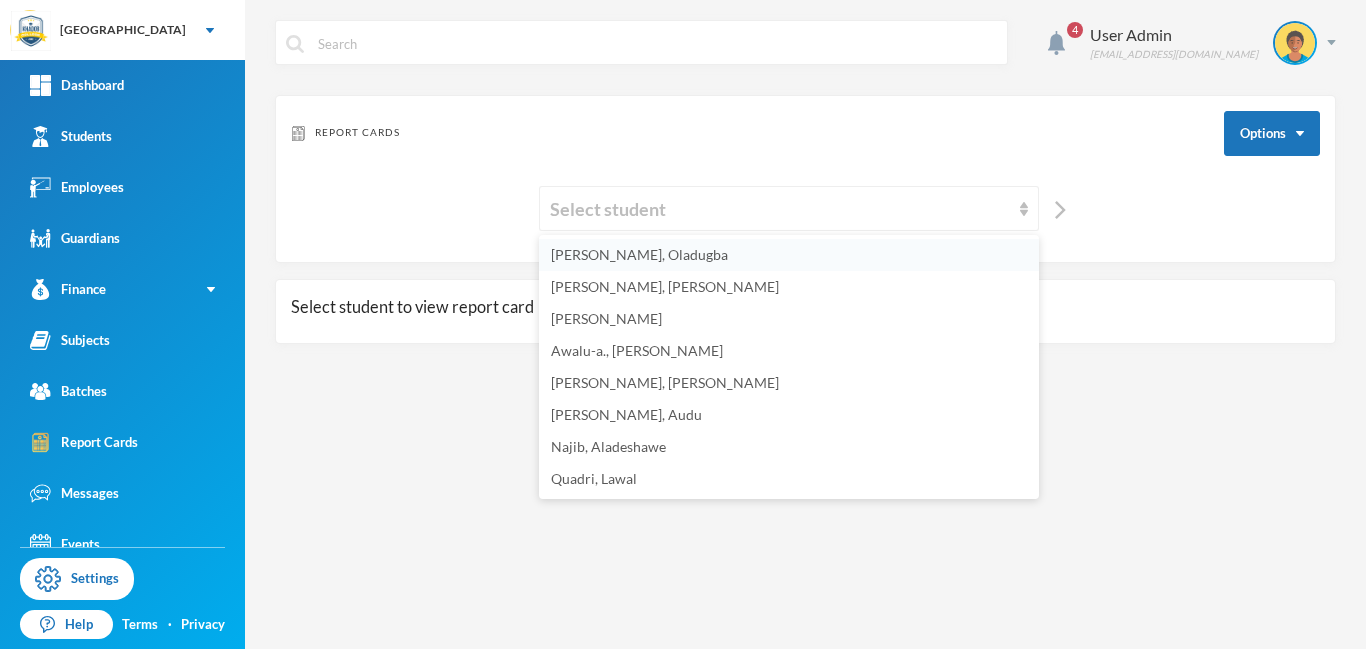 click on "[PERSON_NAME], Oladugba" at bounding box center [639, 254] 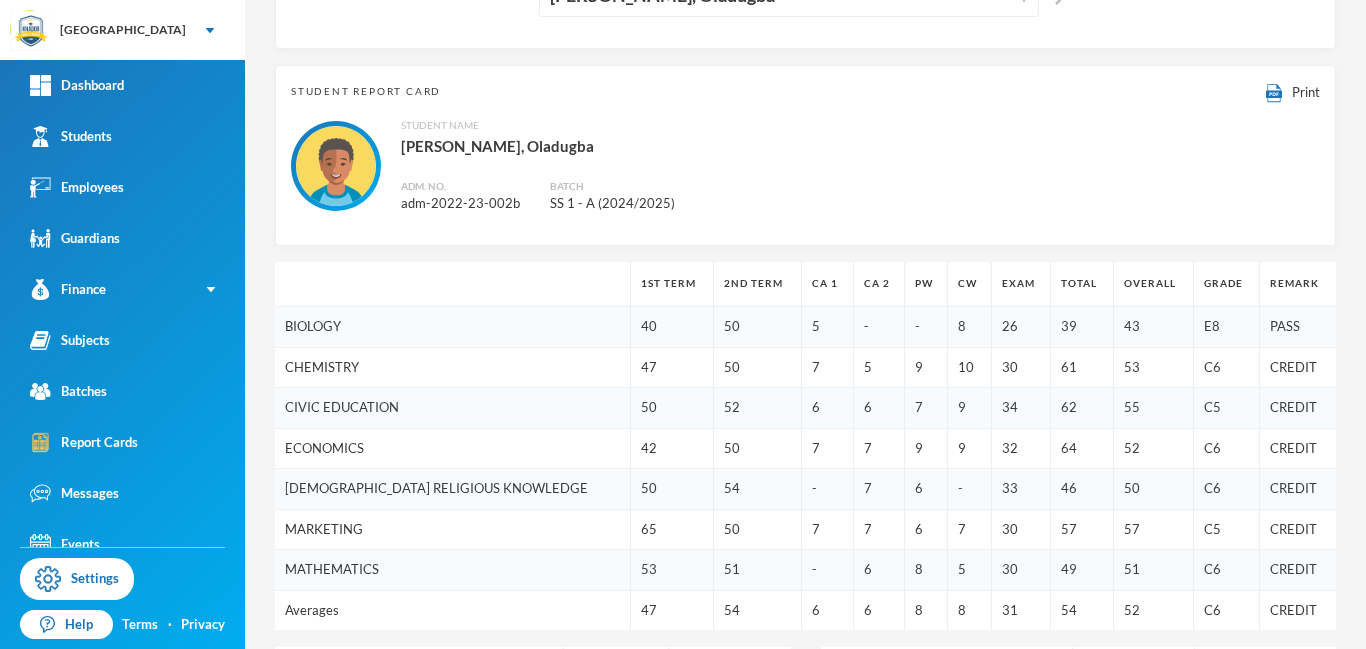 scroll, scrollTop: 25, scrollLeft: 0, axis: vertical 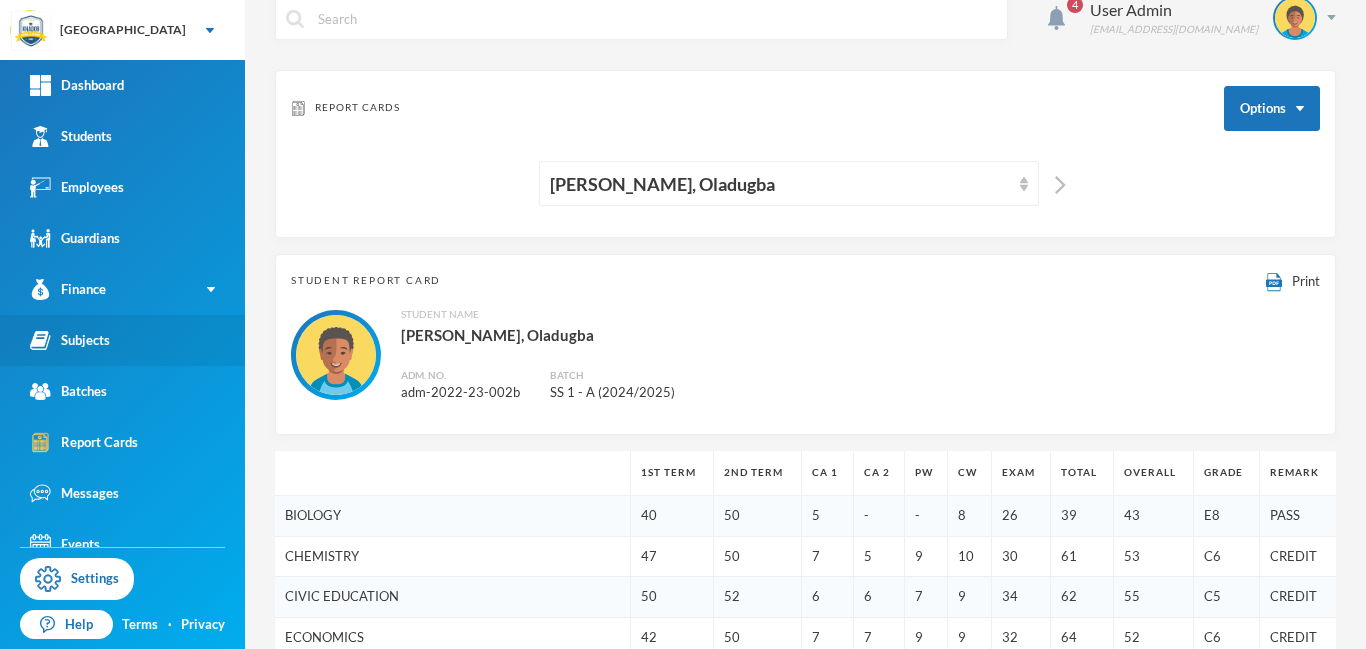 click on "Subjects" at bounding box center (70, 340) 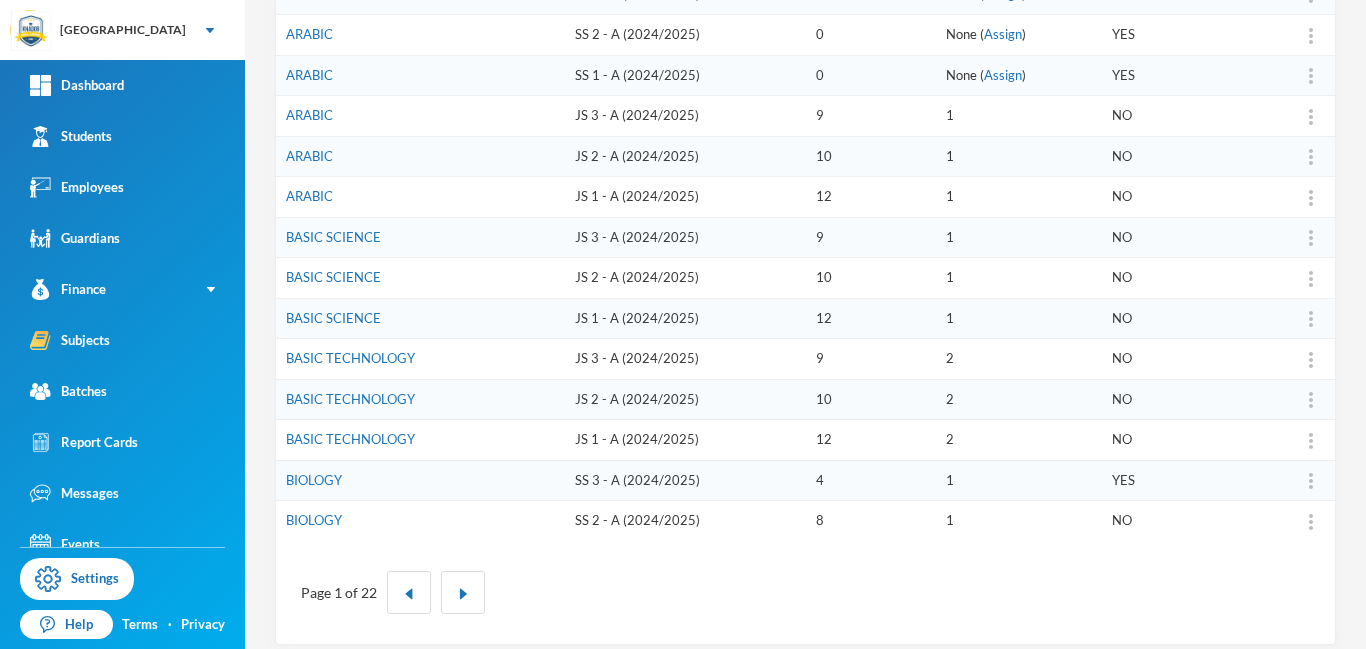 scroll, scrollTop: 621, scrollLeft: 0, axis: vertical 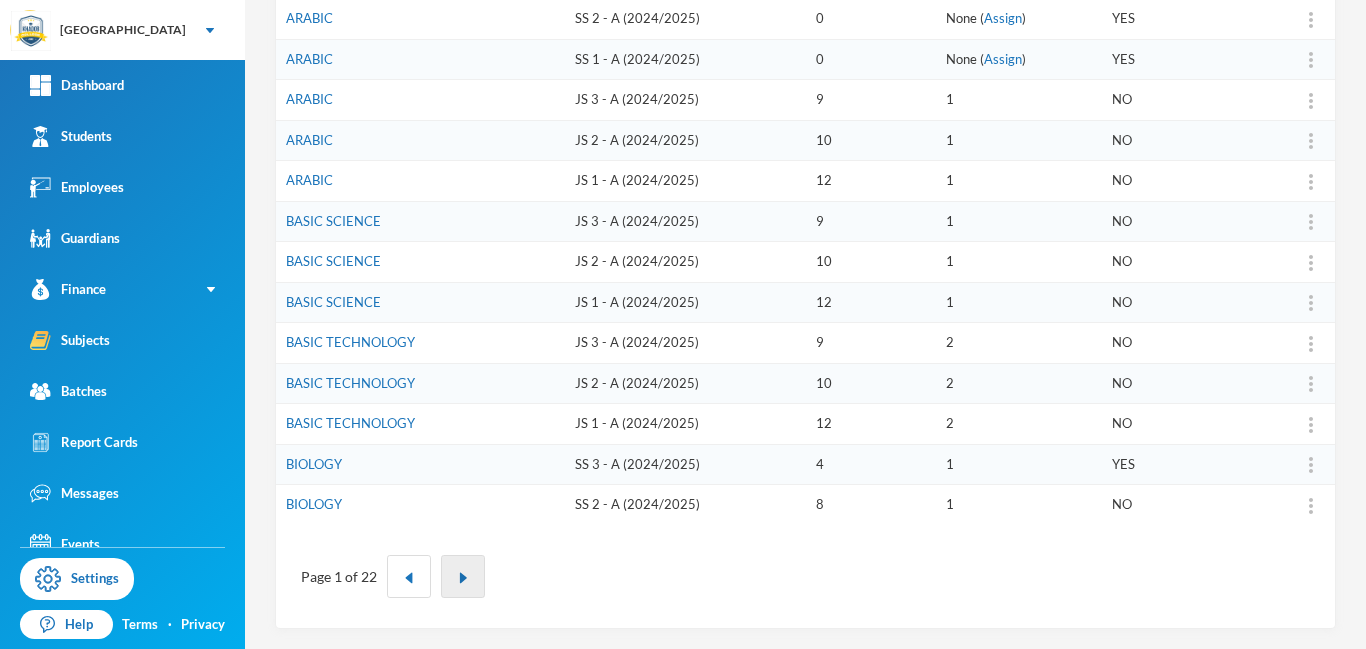 click at bounding box center (463, 578) 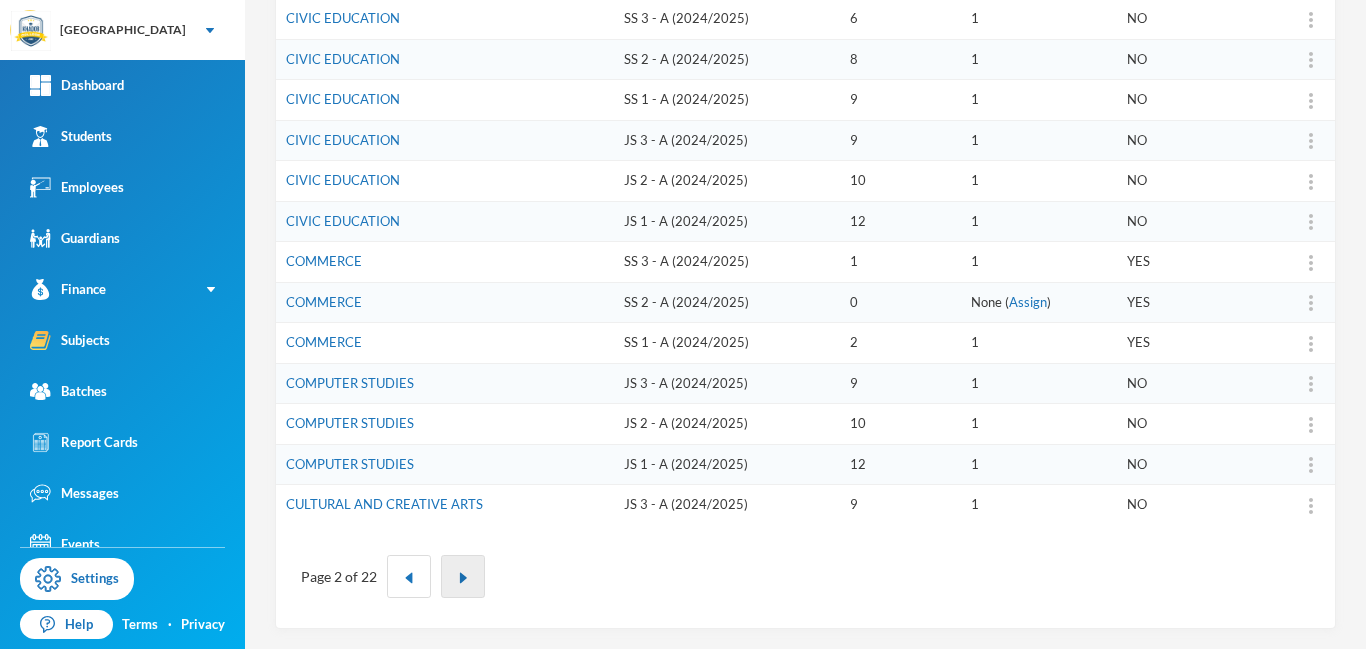 click at bounding box center (463, 578) 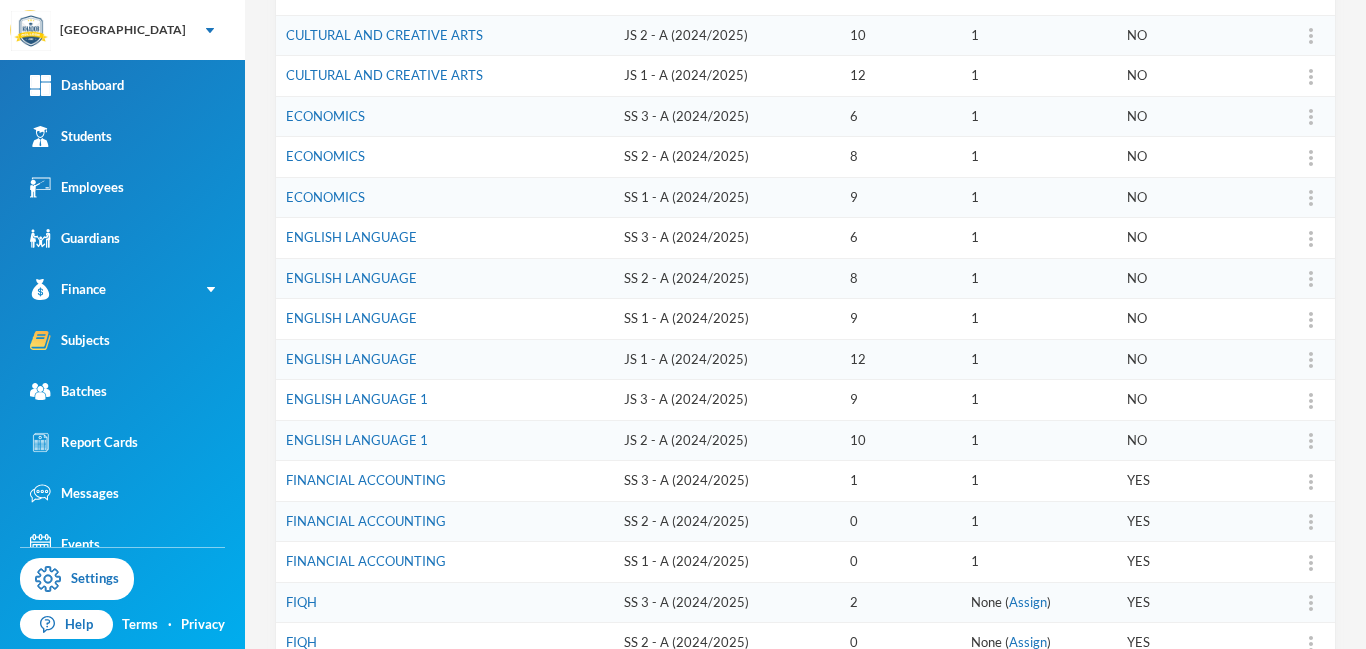 scroll, scrollTop: 319, scrollLeft: 0, axis: vertical 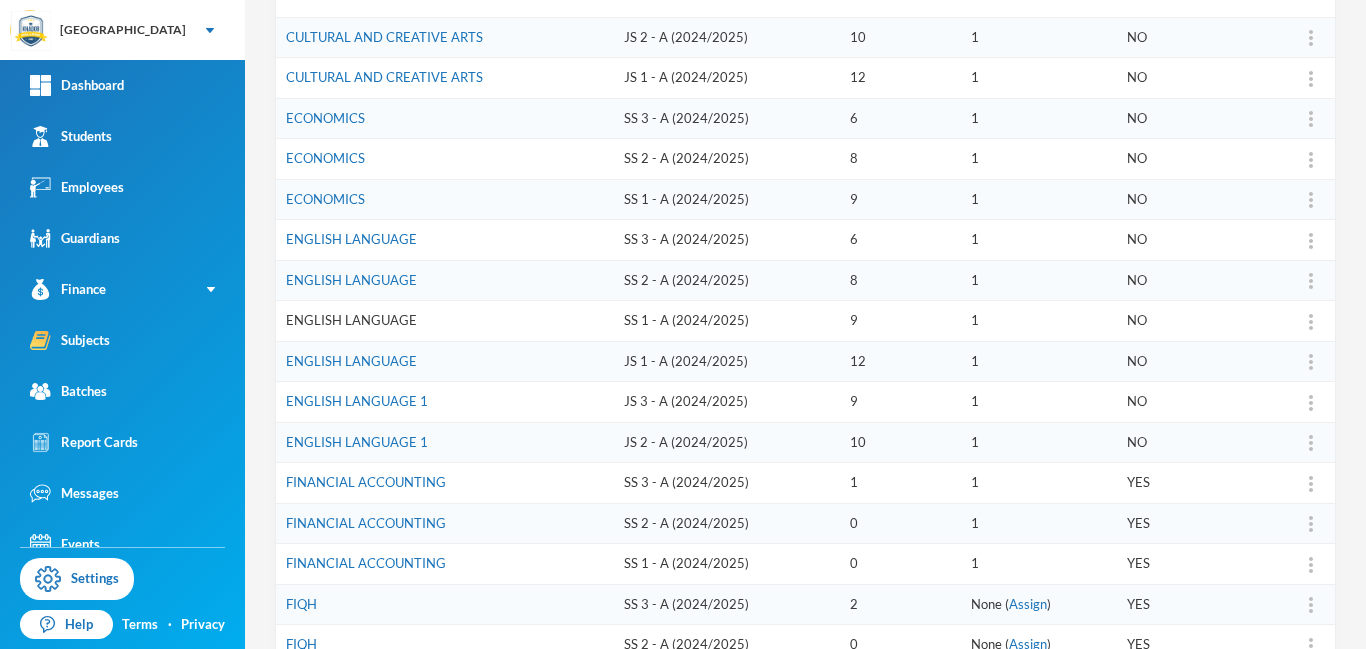 click on "ENGLISH LANGUAGE" at bounding box center (351, 320) 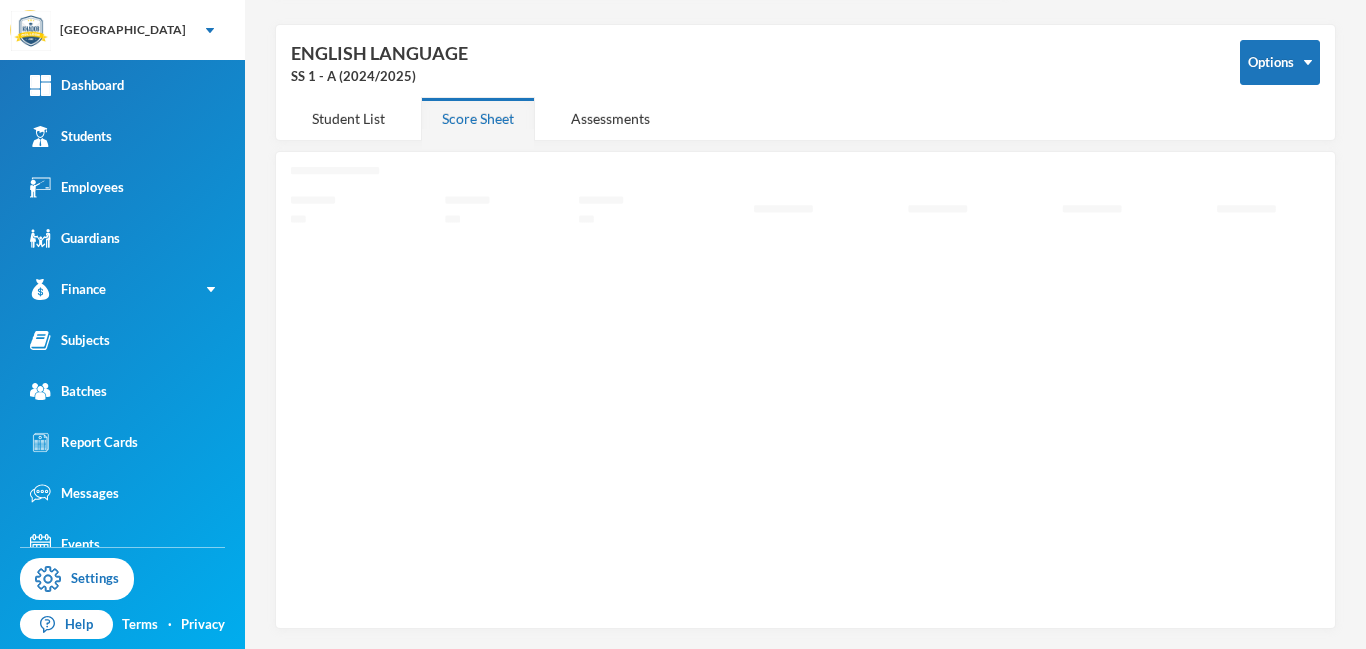 scroll, scrollTop: 71, scrollLeft: 0, axis: vertical 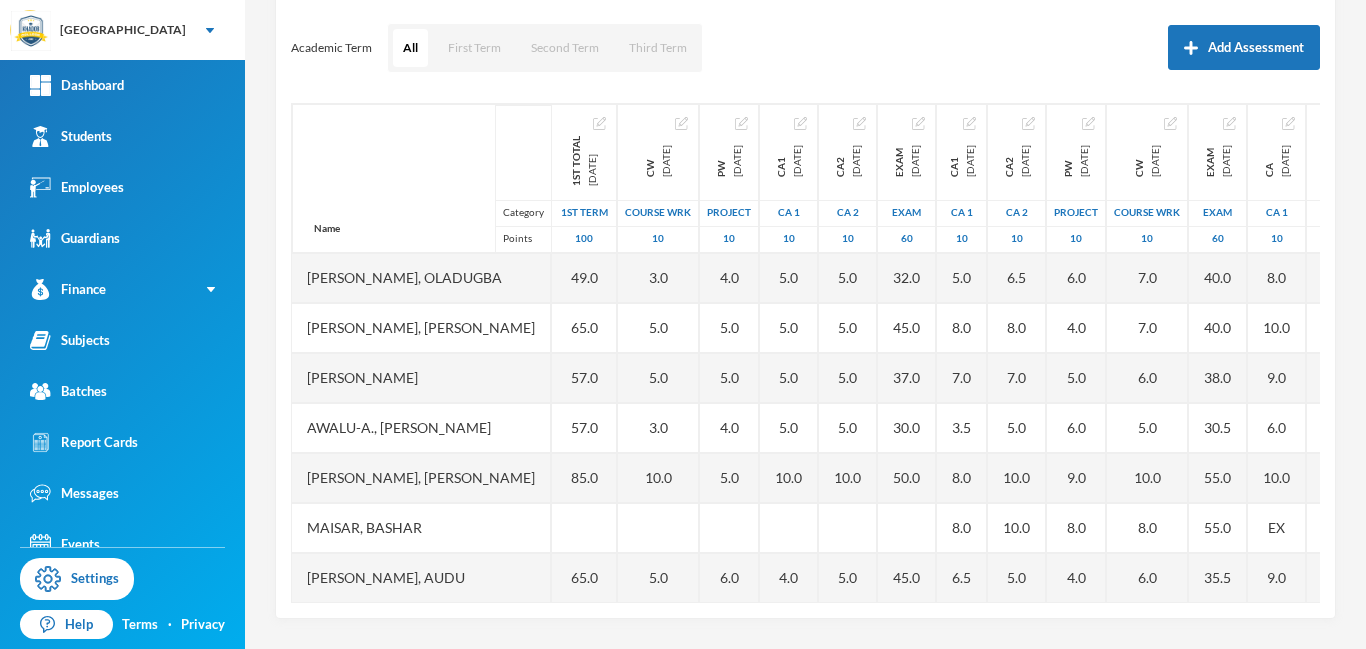 drag, startPoint x: 1365, startPoint y: 263, endPoint x: 1365, endPoint y: 501, distance: 238 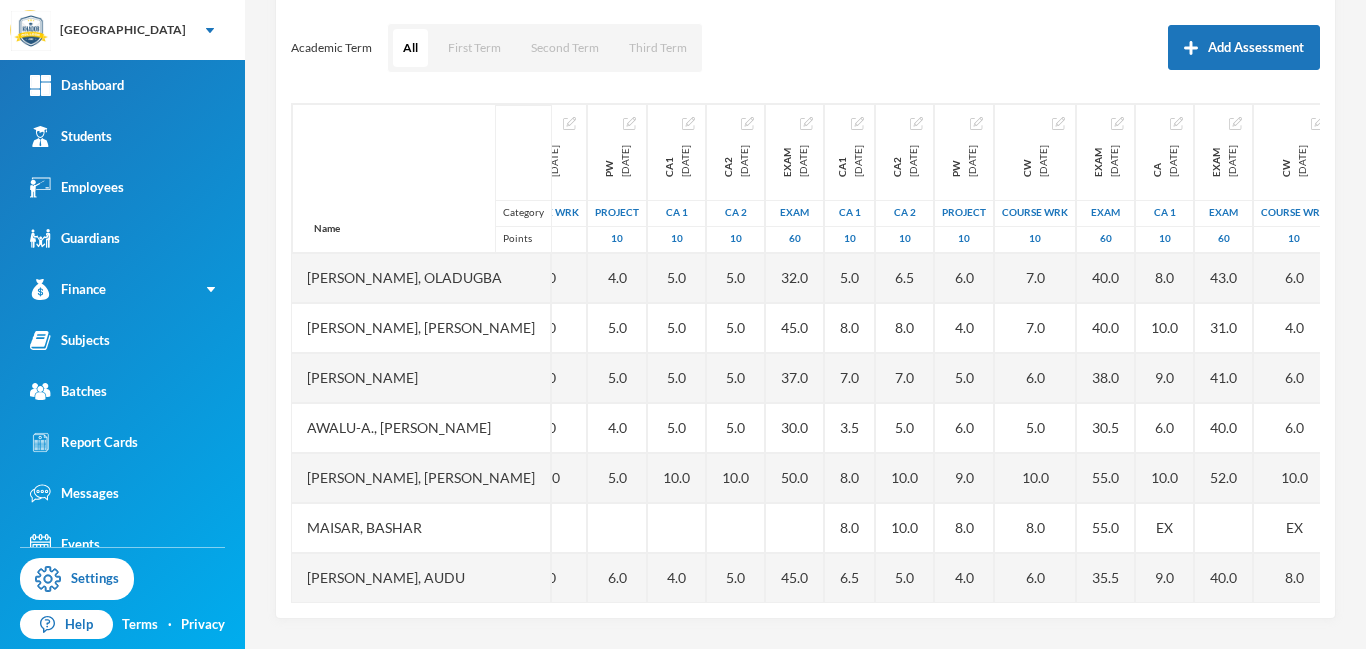 scroll, scrollTop: 0, scrollLeft: 349, axis: horizontal 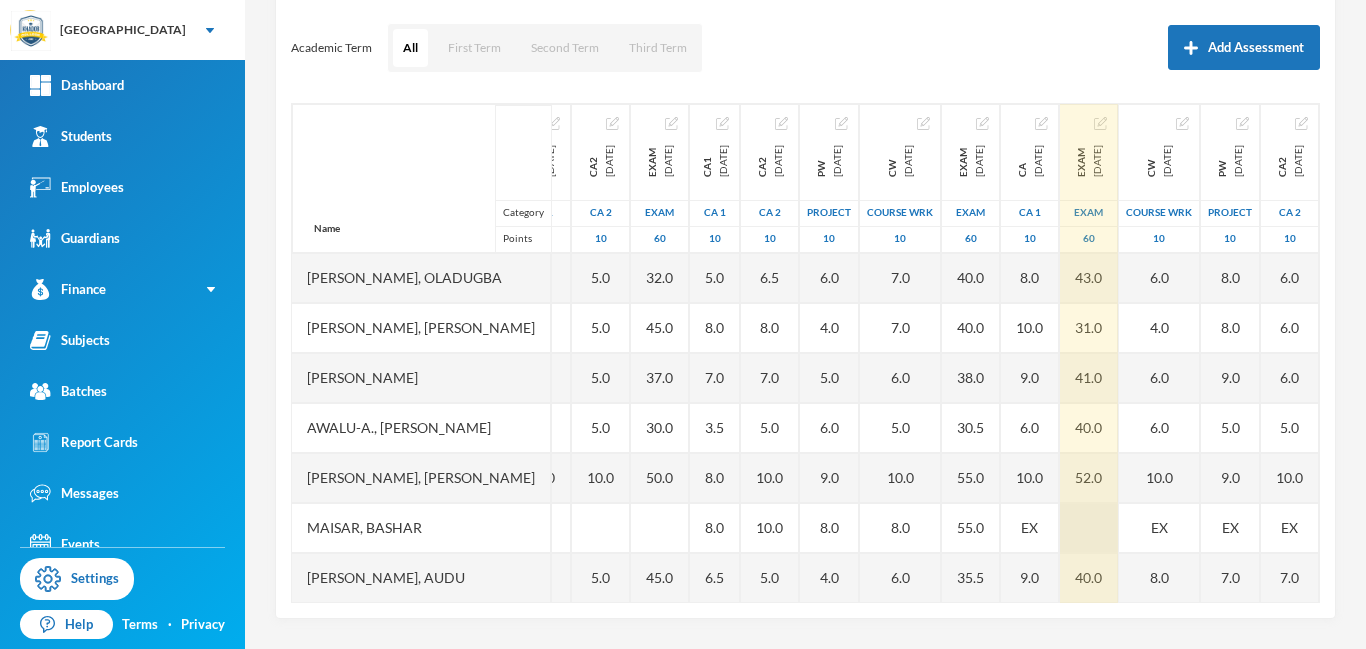 click at bounding box center (1089, 528) 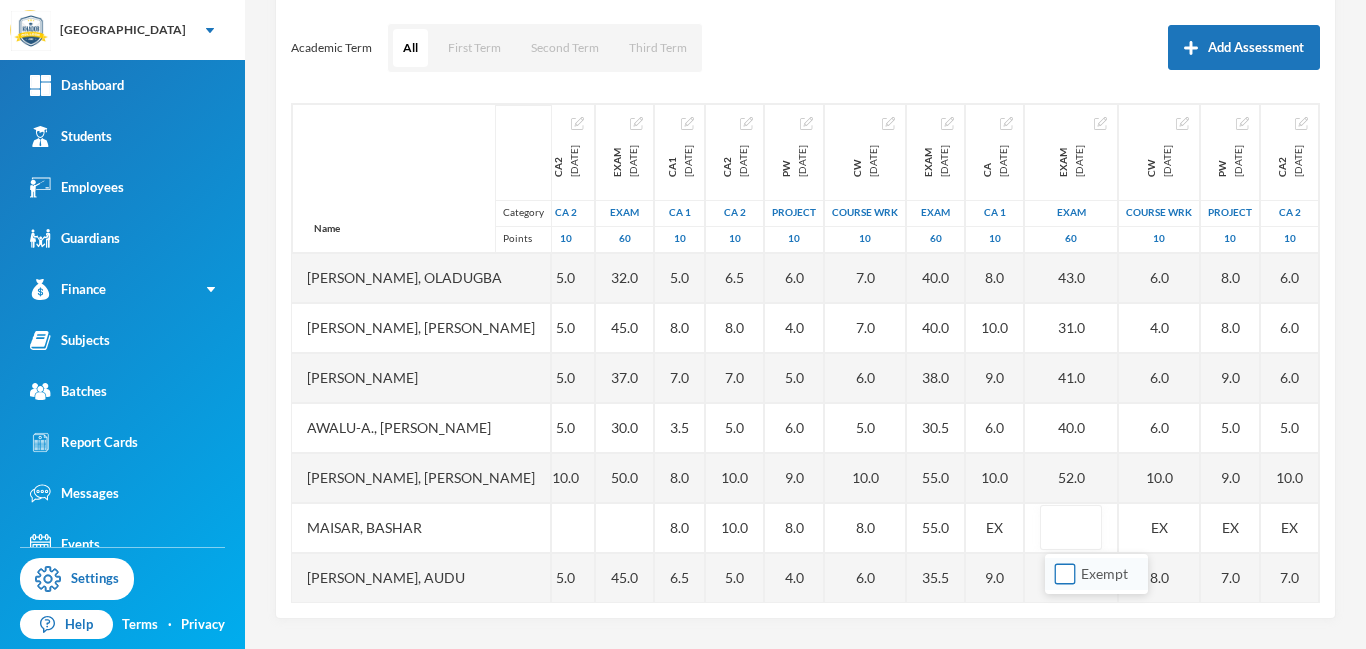 click on "Exempt" at bounding box center (1065, 574) 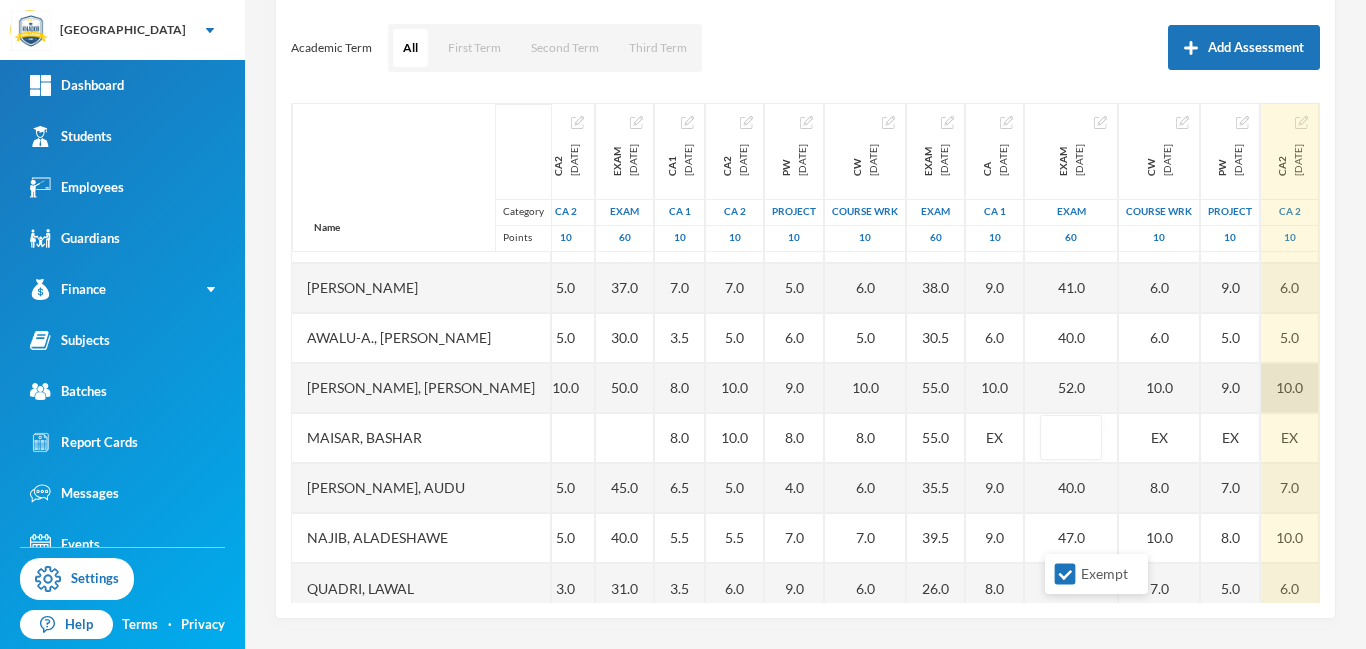 scroll, scrollTop: 101, scrollLeft: 349, axis: both 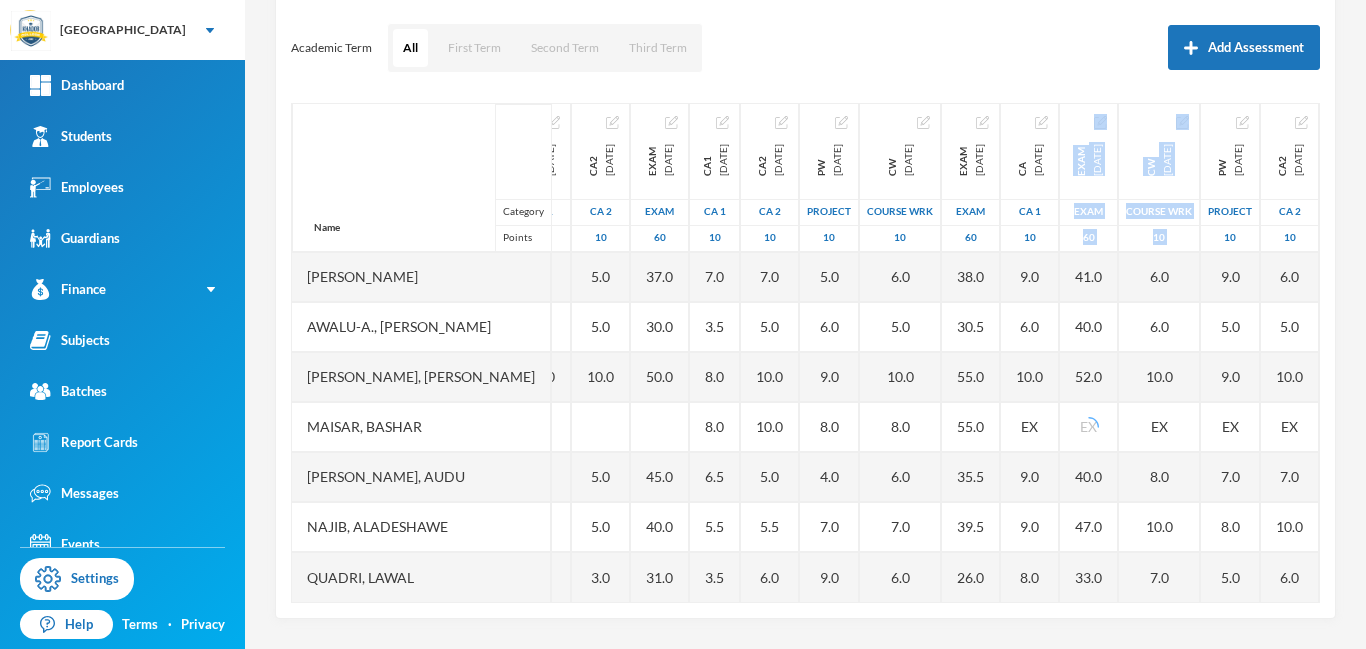 drag, startPoint x: 1156, startPoint y: 602, endPoint x: 981, endPoint y: 607, distance: 175.07141 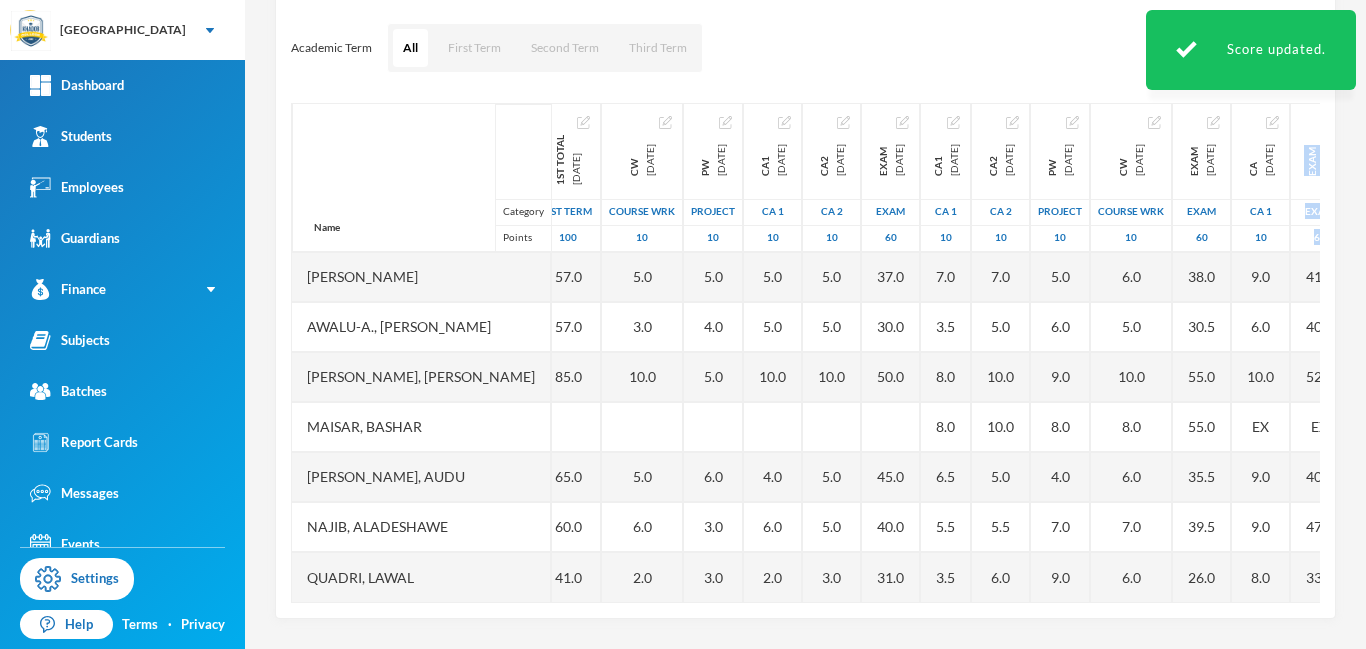scroll, scrollTop: 101, scrollLeft: 0, axis: vertical 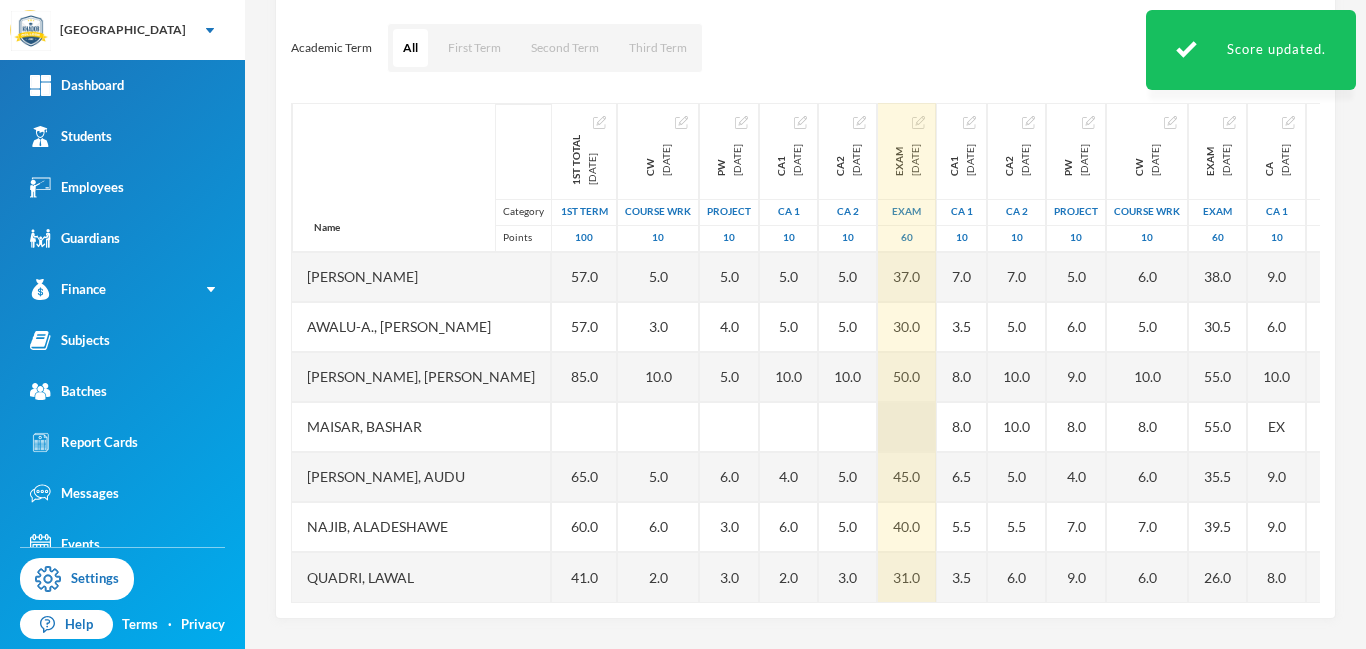 click at bounding box center (907, 427) 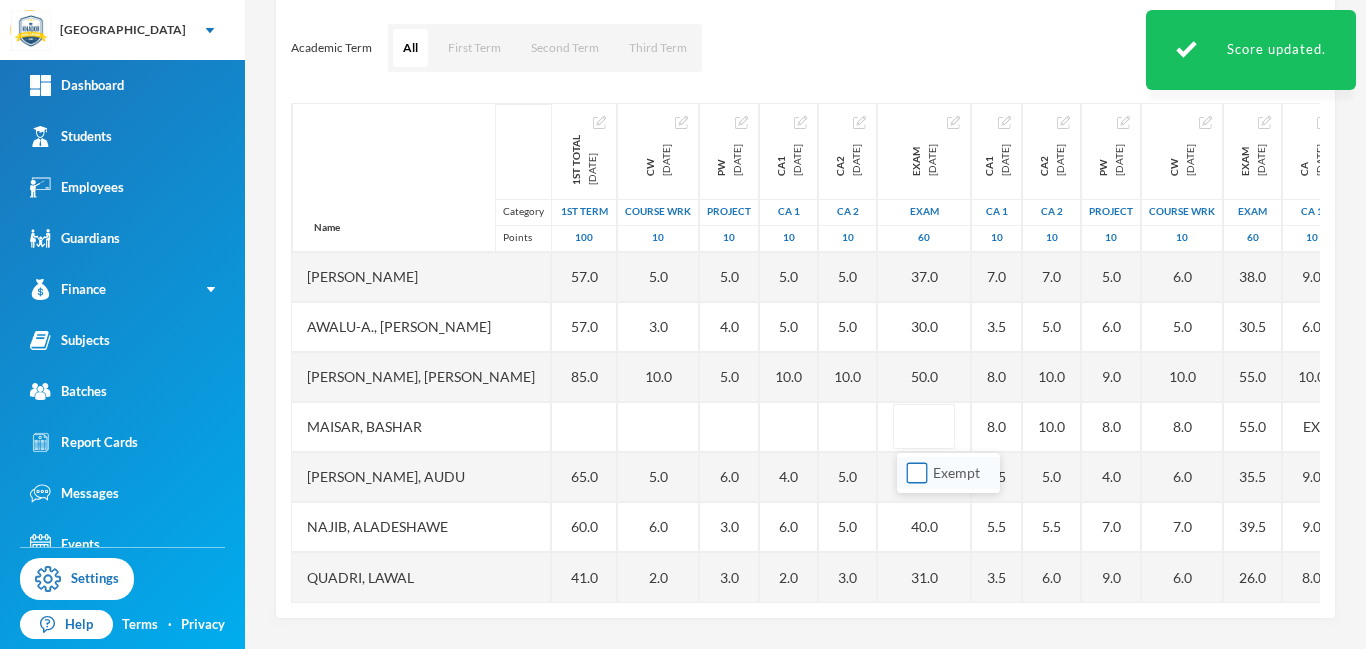 click on "Exempt" at bounding box center [917, 473] 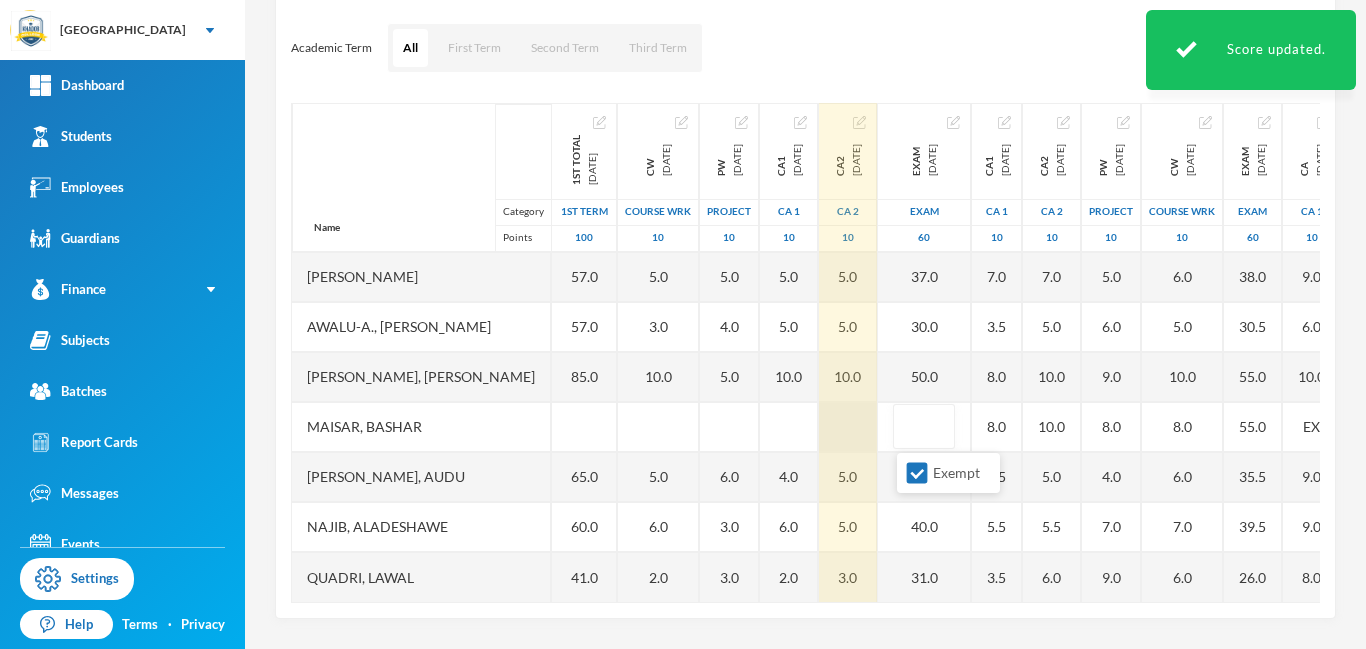 click at bounding box center (848, 427) 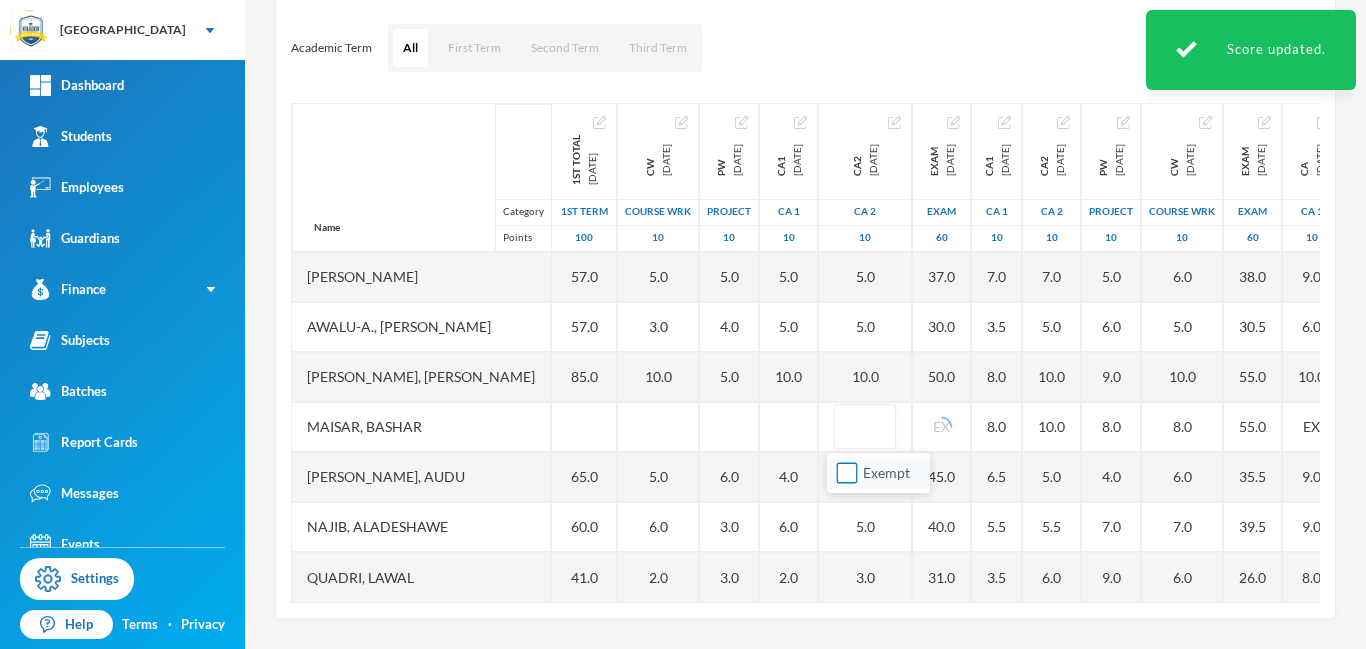 click on "Exempt" at bounding box center [847, 473] 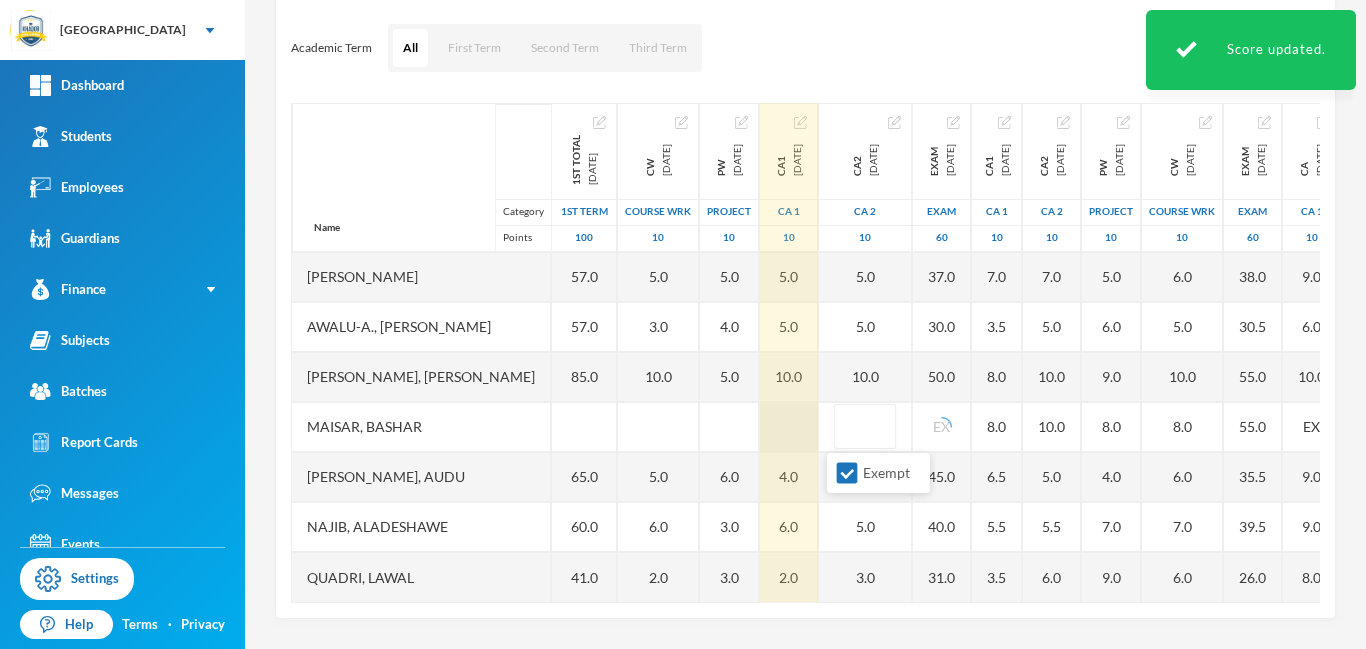 click at bounding box center [789, 427] 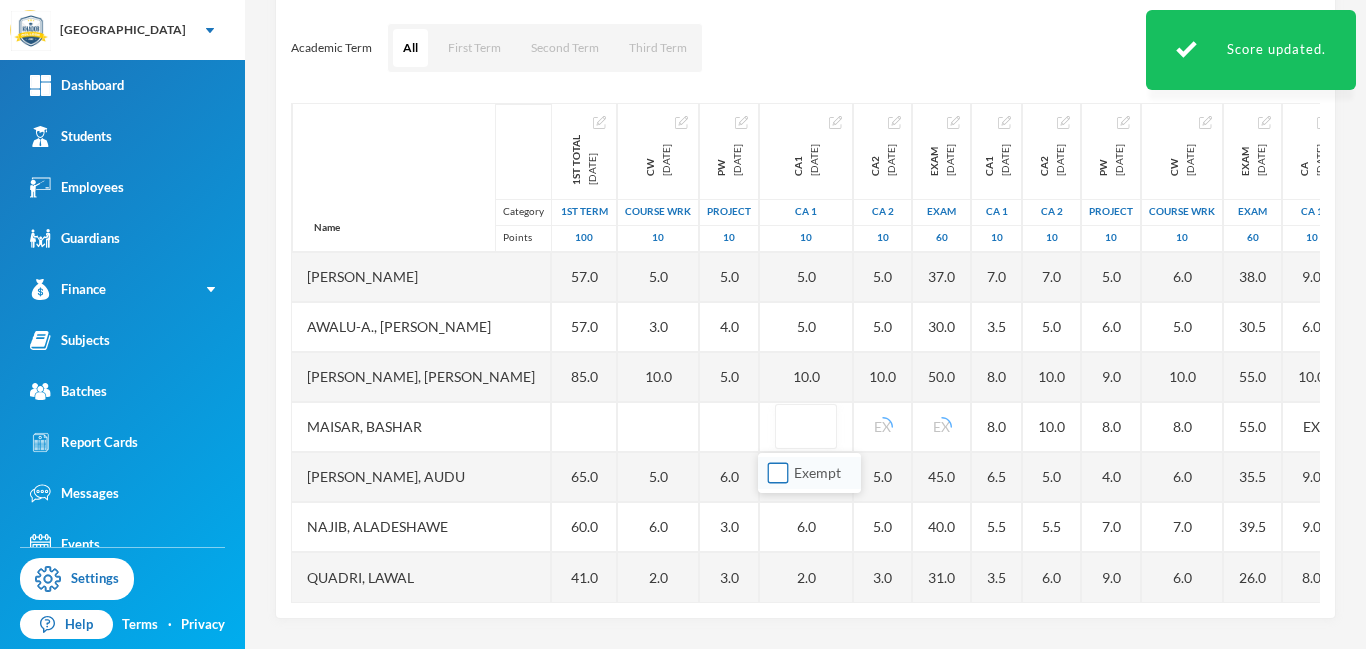 click on "Exempt" at bounding box center [778, 473] 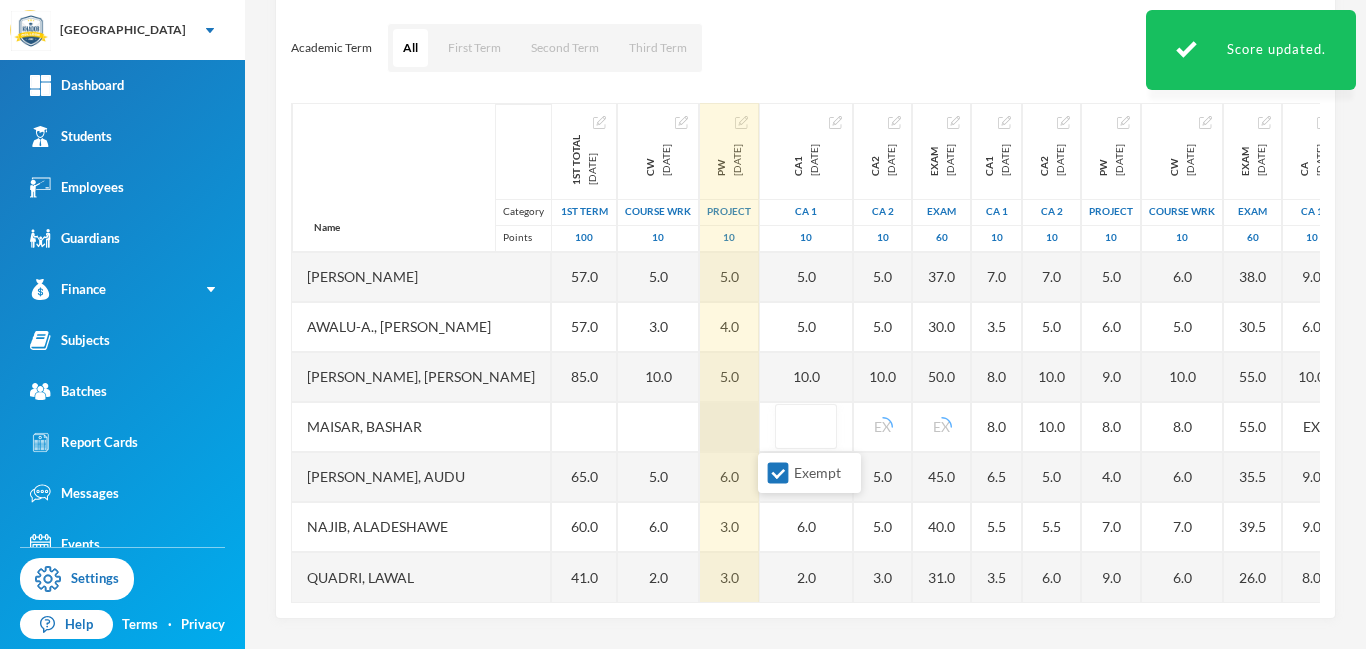 click at bounding box center (729, 427) 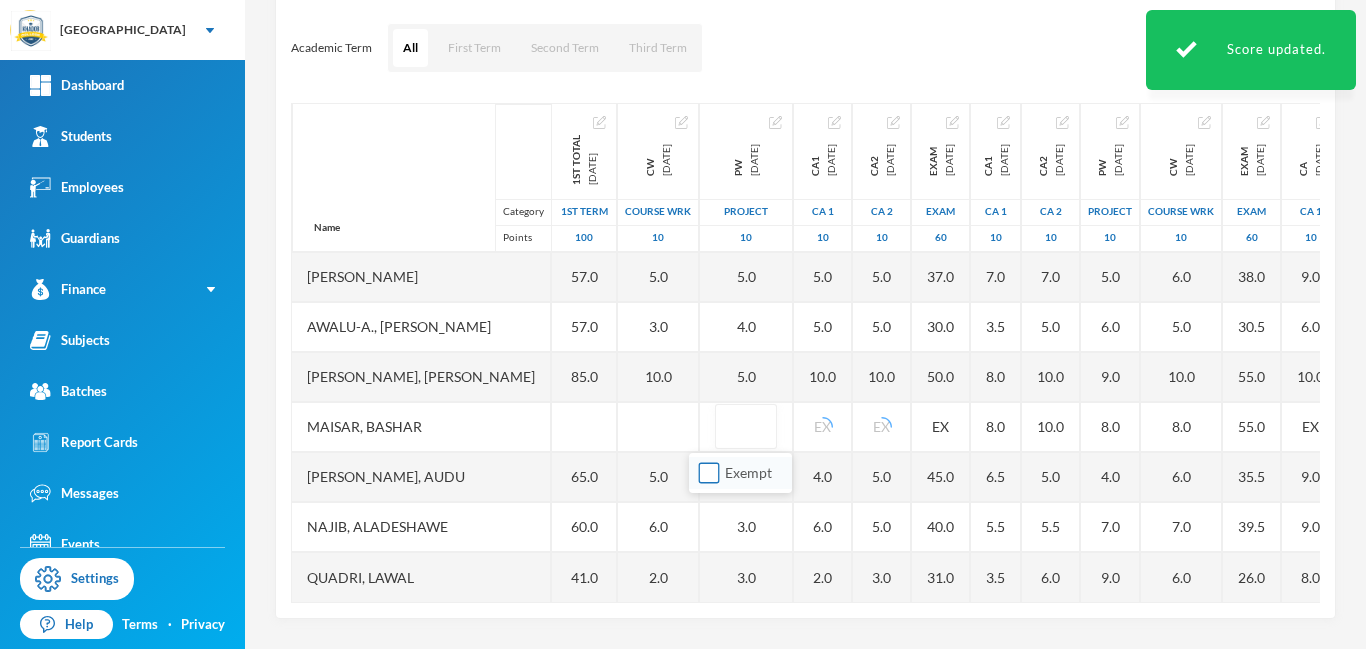 click on "Exempt" at bounding box center (709, 473) 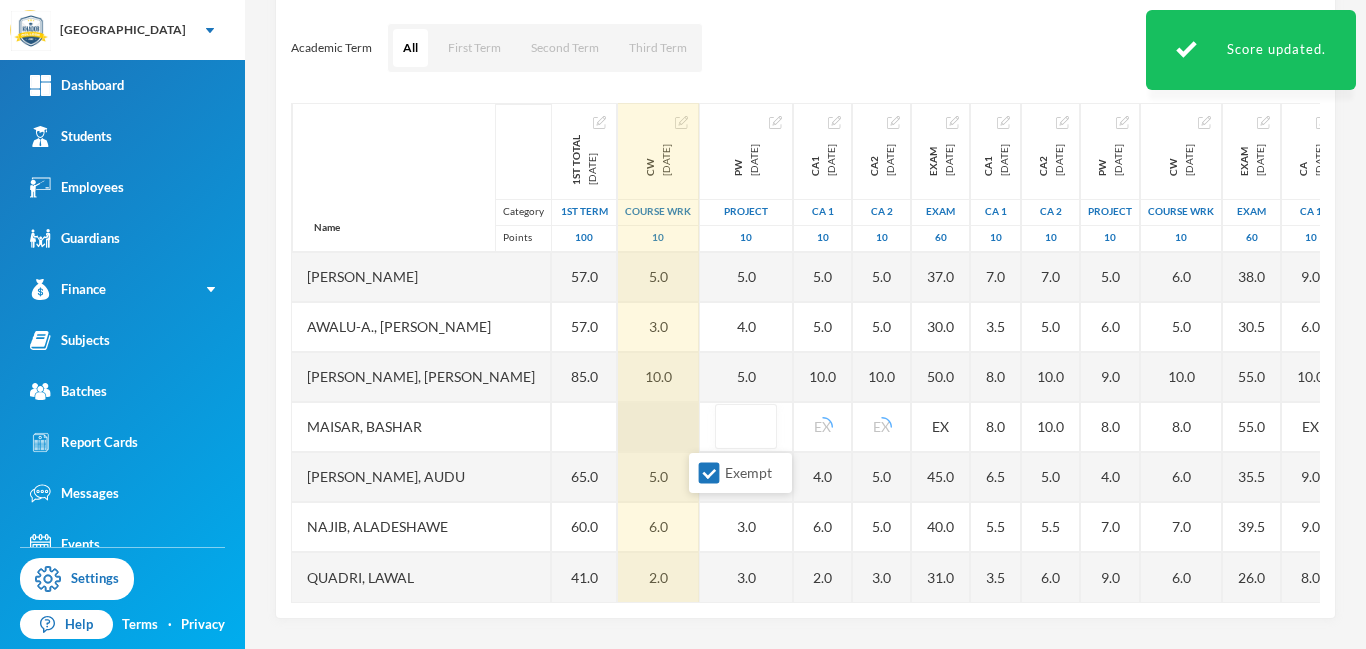 click at bounding box center [658, 427] 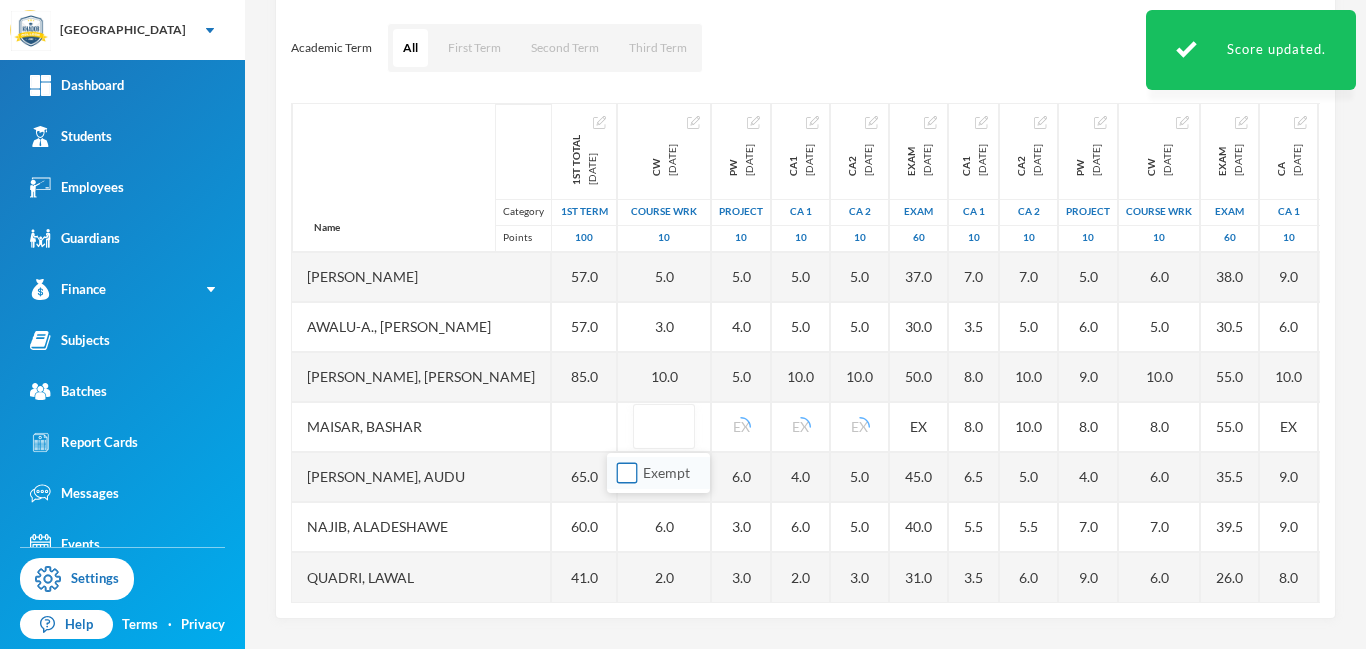 click on "Exempt" at bounding box center [627, 473] 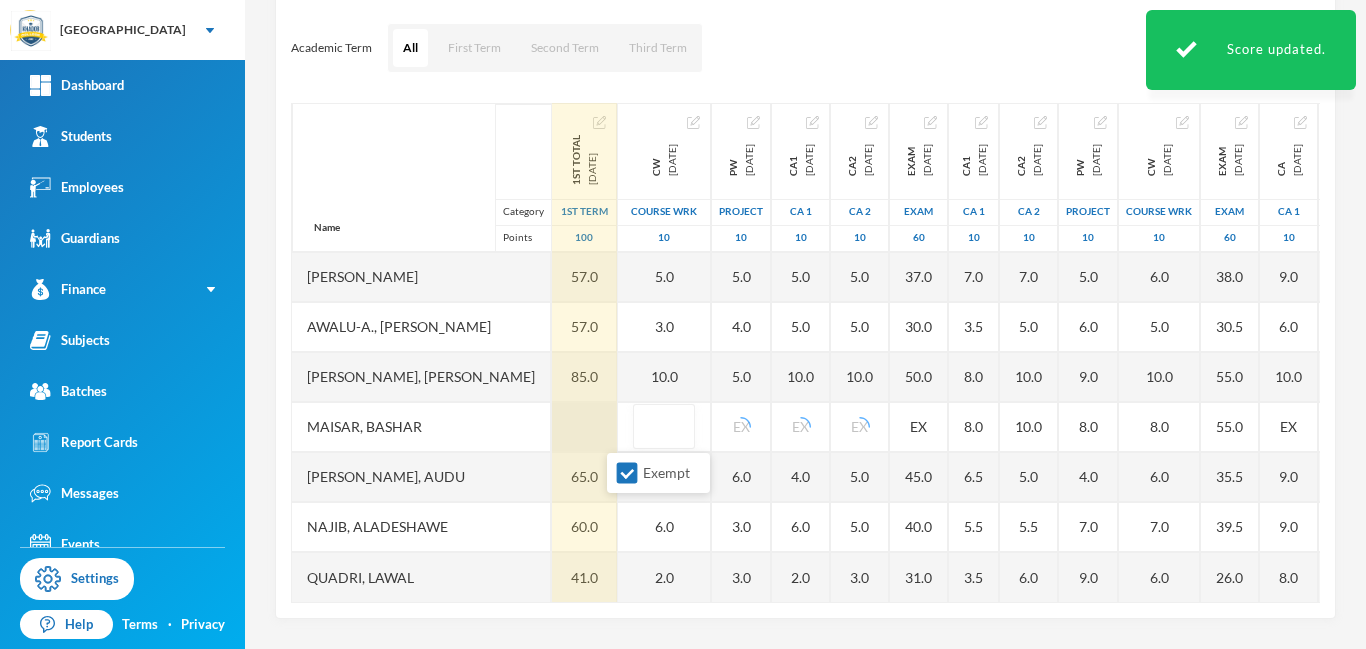 click at bounding box center (584, 427) 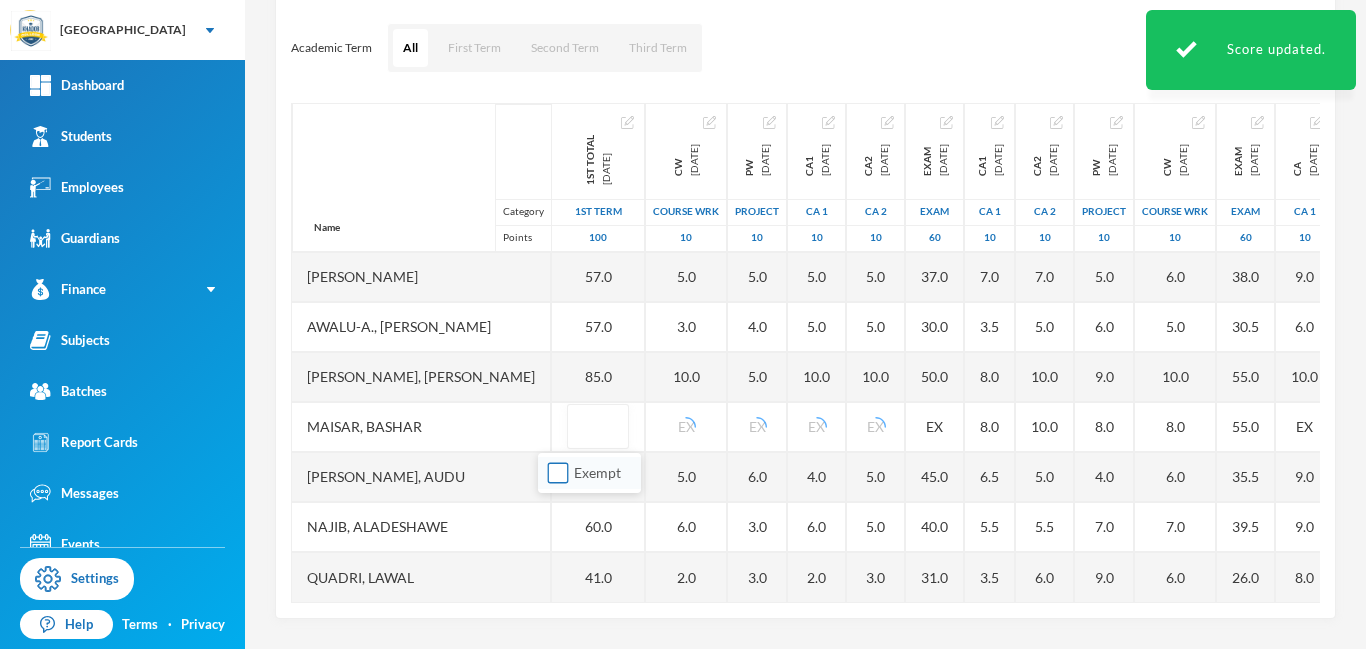 click on "Exempt" at bounding box center (558, 473) 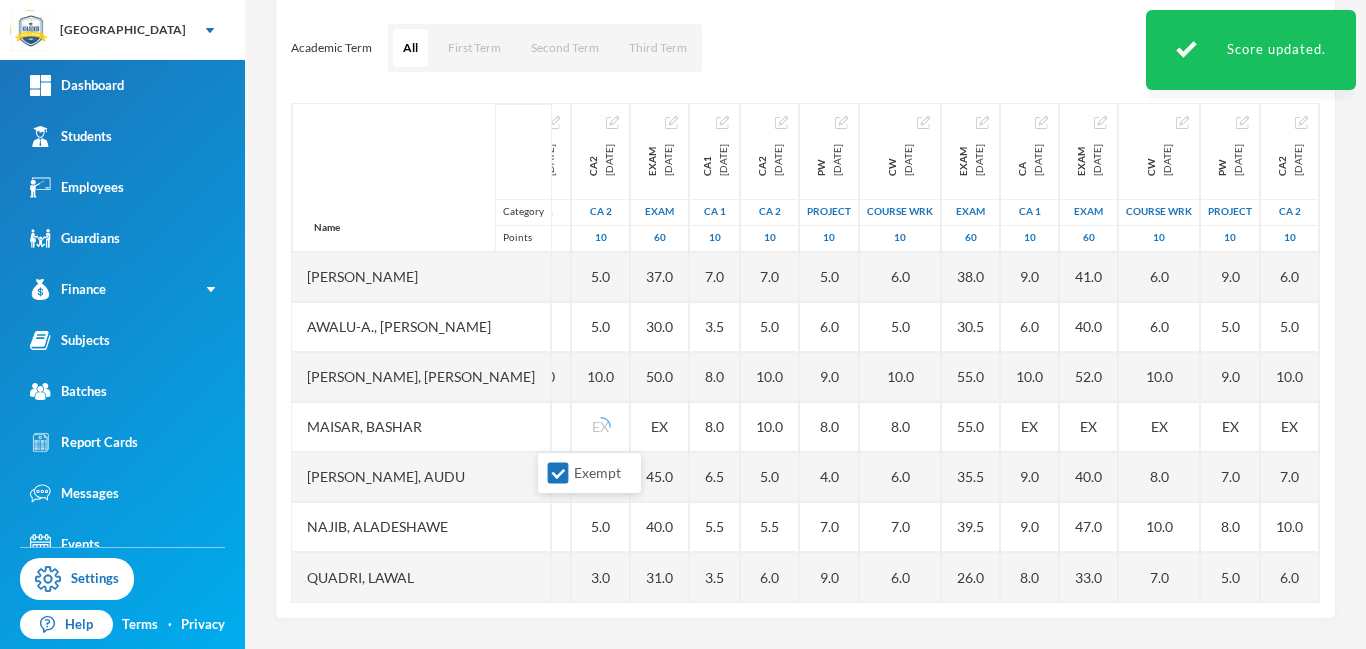 scroll, scrollTop: 101, scrollLeft: 374, axis: both 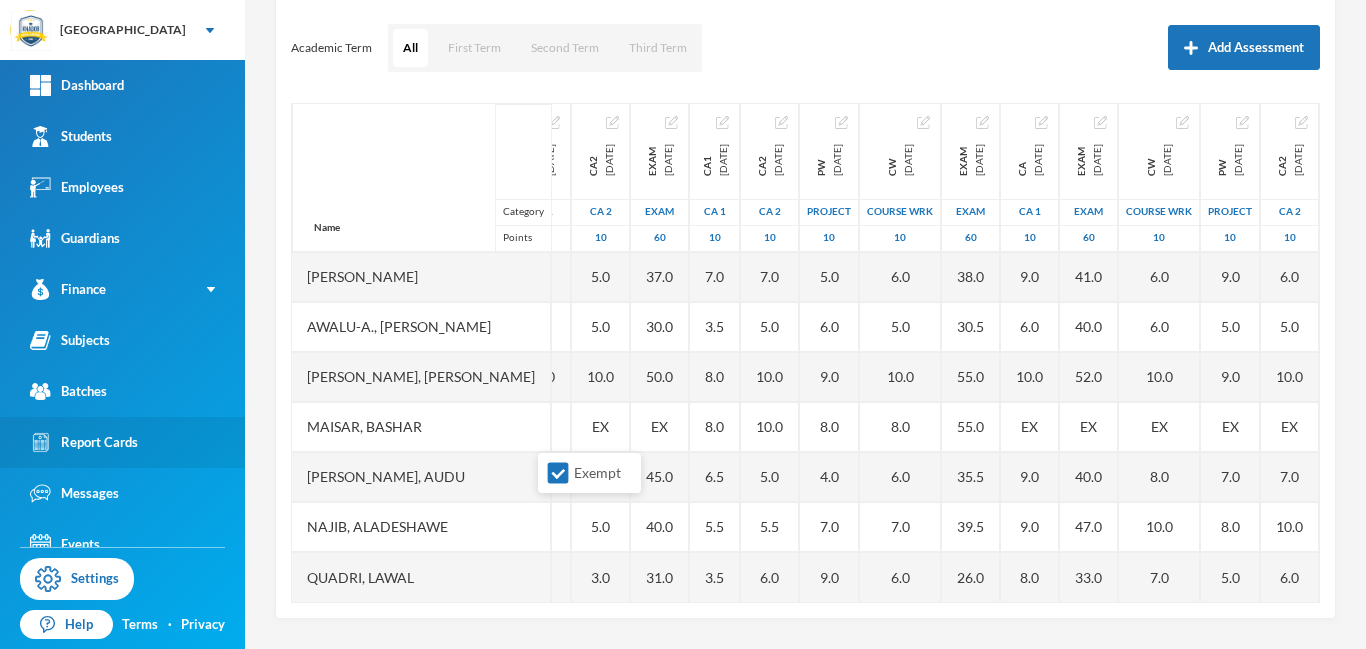 click on "Report Cards" at bounding box center [84, 442] 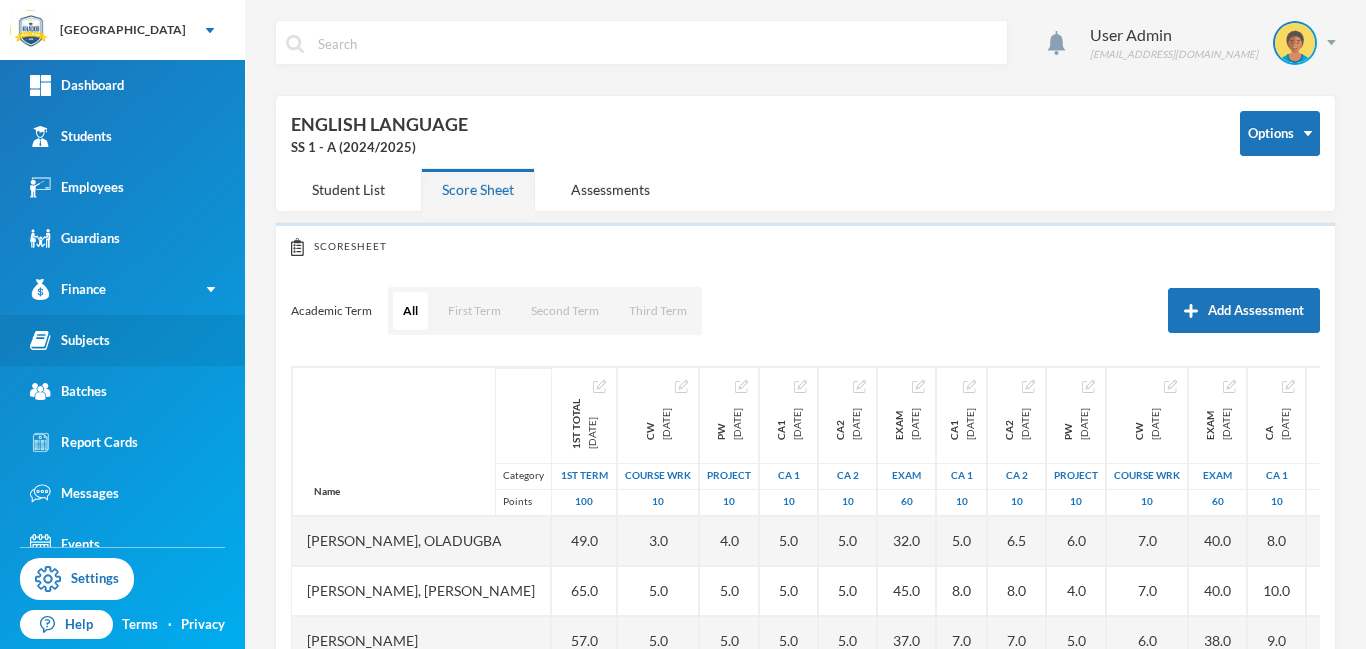 scroll, scrollTop: 0, scrollLeft: 0, axis: both 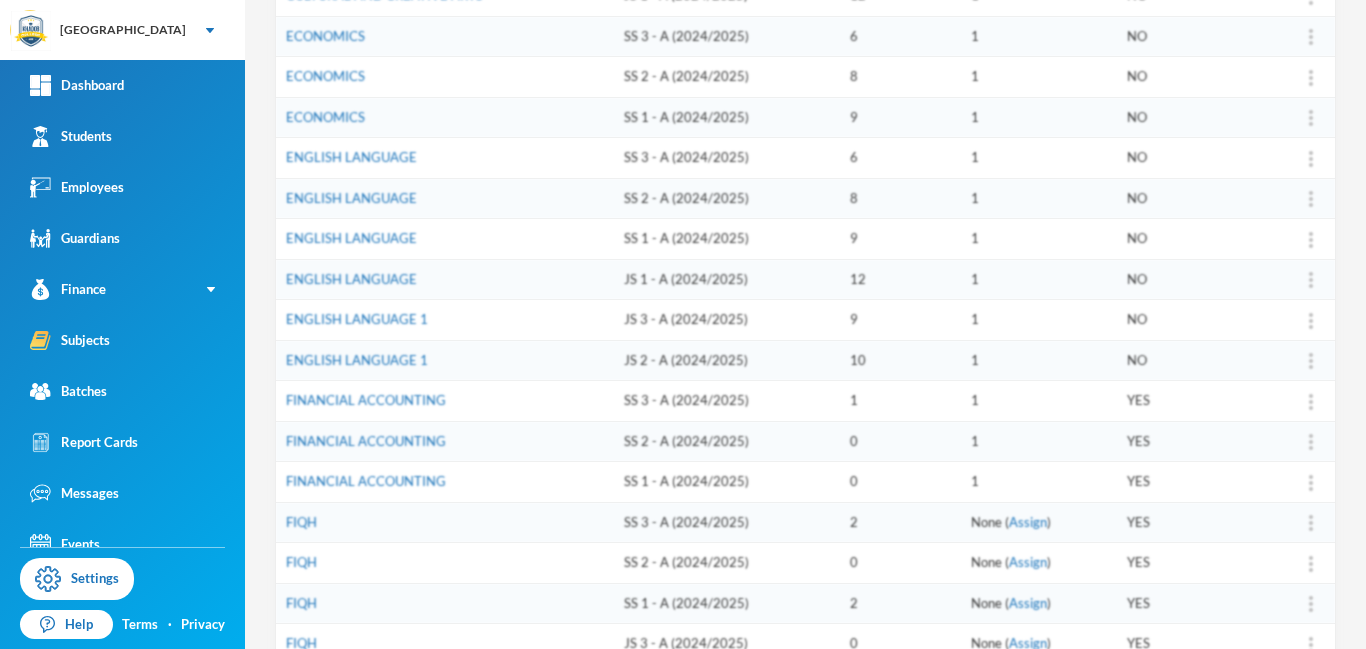 drag, startPoint x: 1365, startPoint y: 272, endPoint x: 1354, endPoint y: 477, distance: 205.2949 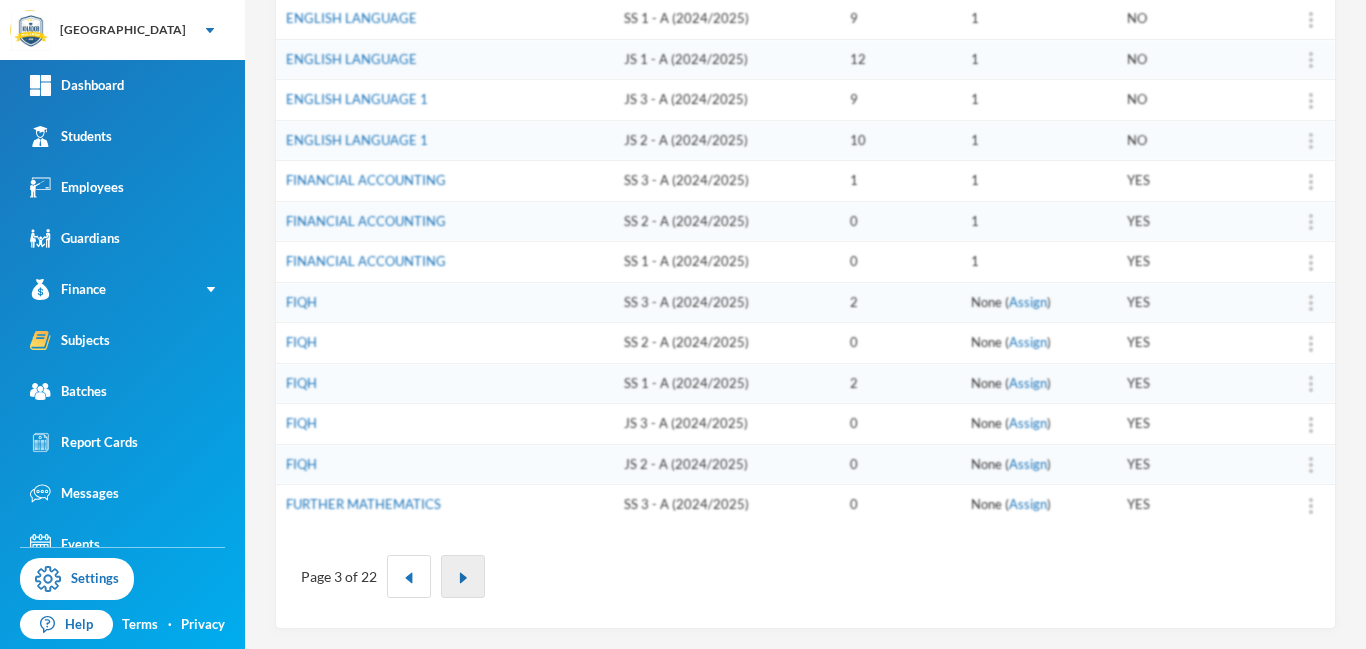 click at bounding box center (463, 578) 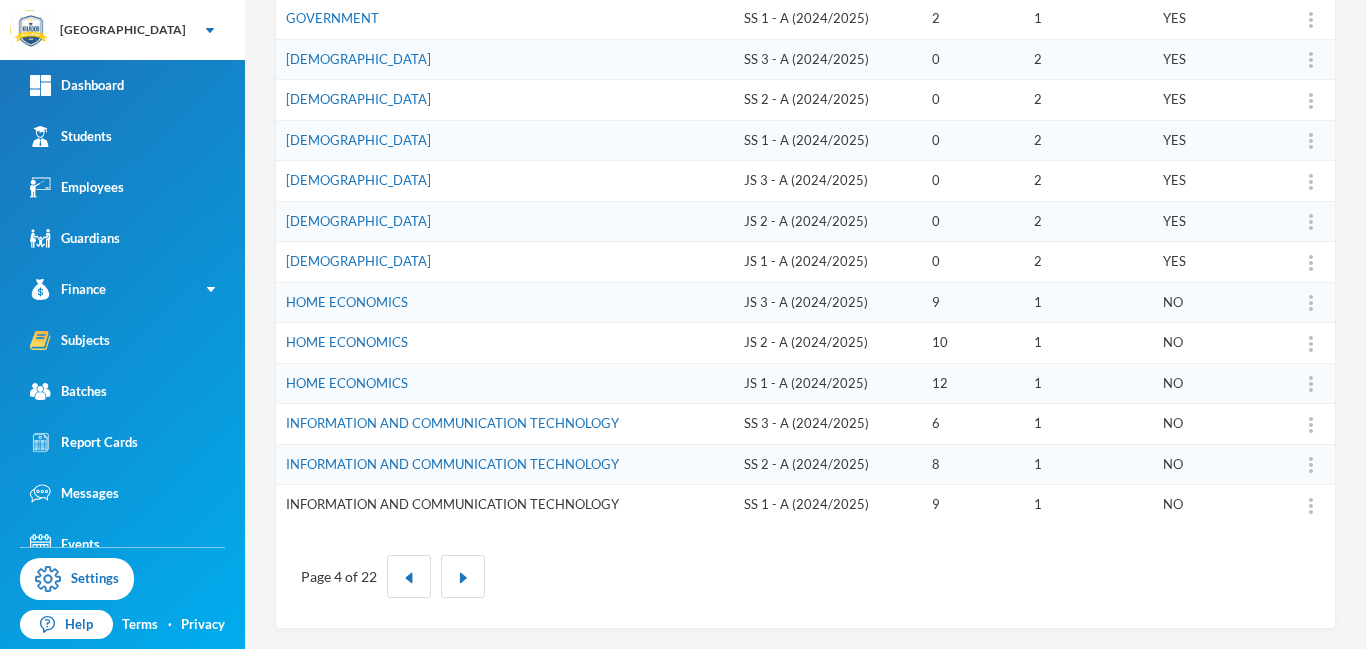 click on "INFORMATION AND COMMUNICATION TECHNOLOGY" at bounding box center (452, 504) 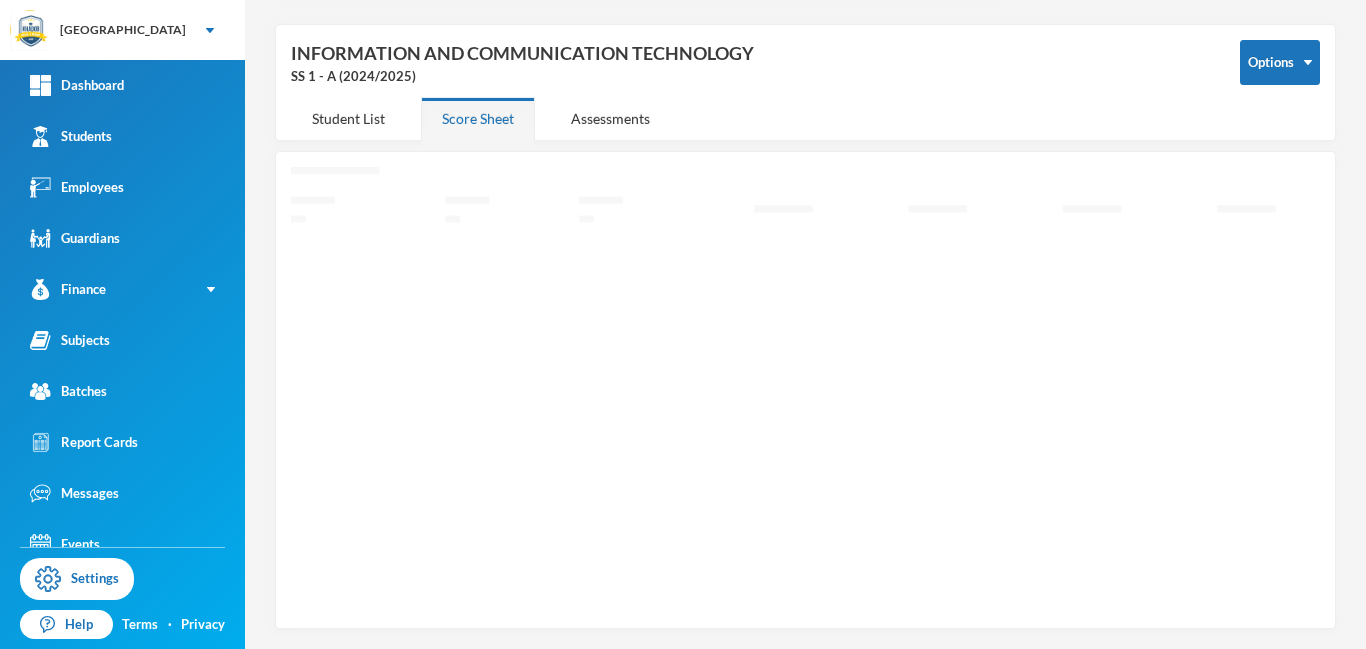 scroll, scrollTop: 71, scrollLeft: 0, axis: vertical 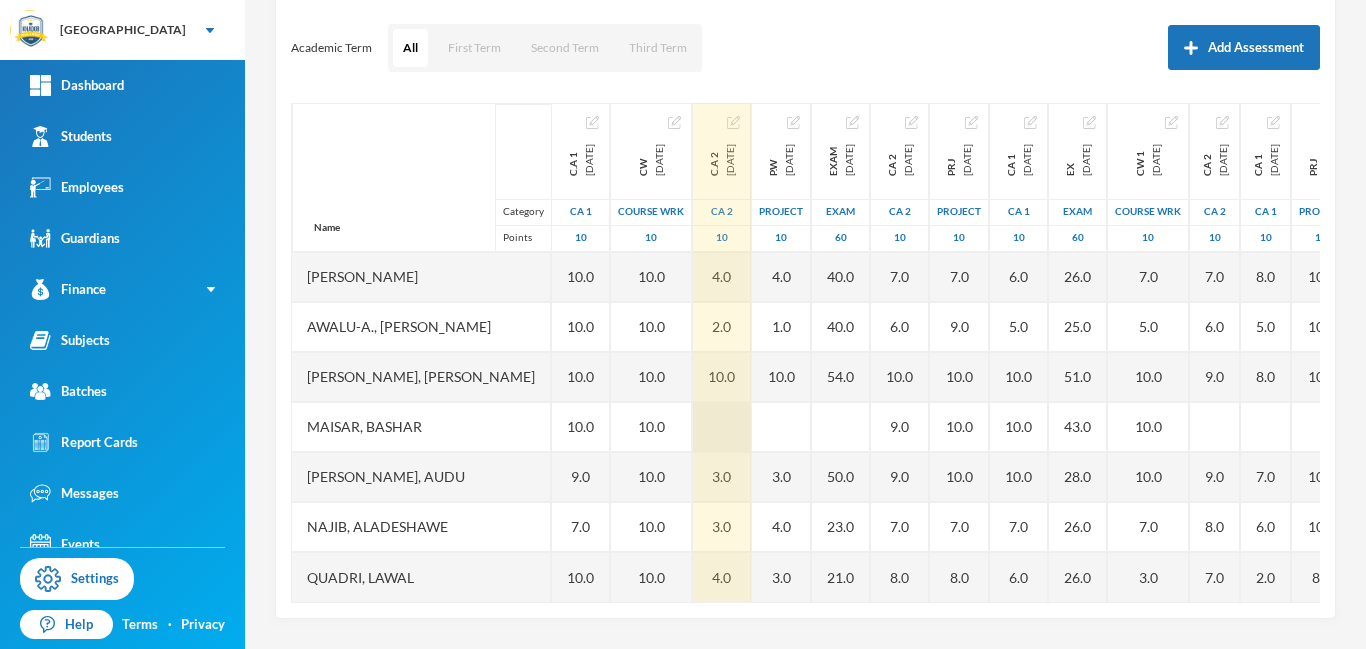 click at bounding box center [722, 427] 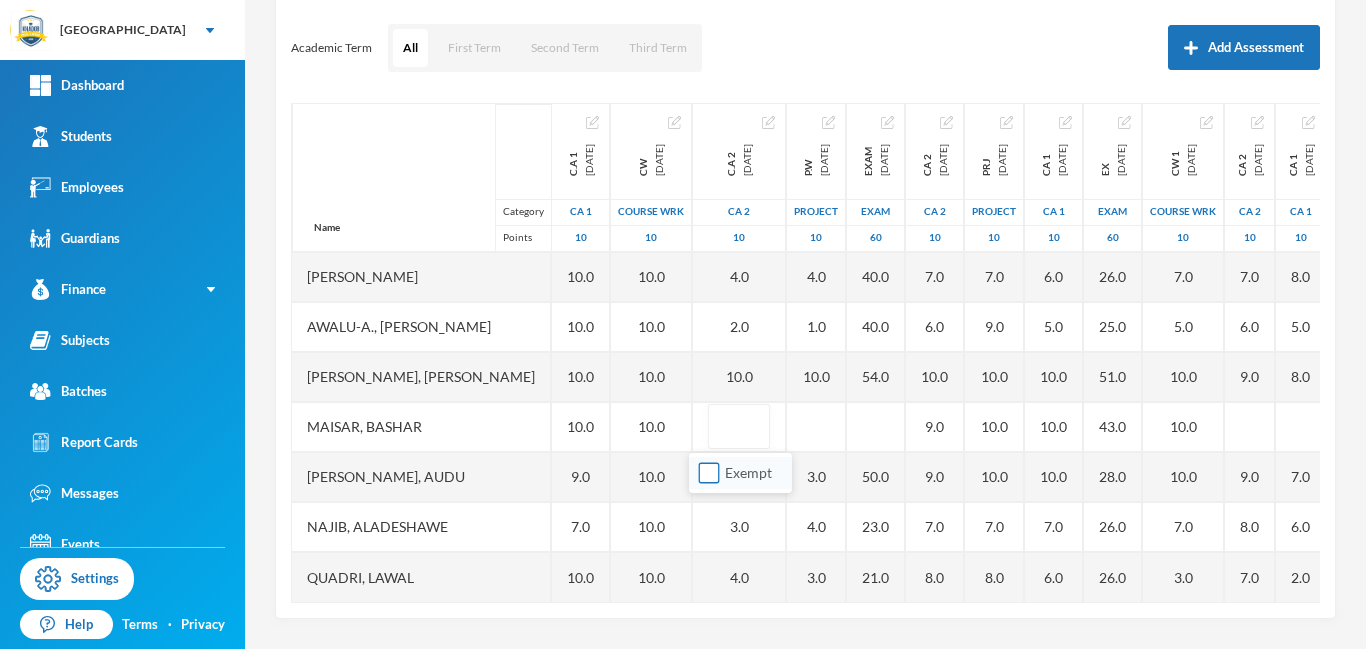 click on "Exempt" at bounding box center [709, 473] 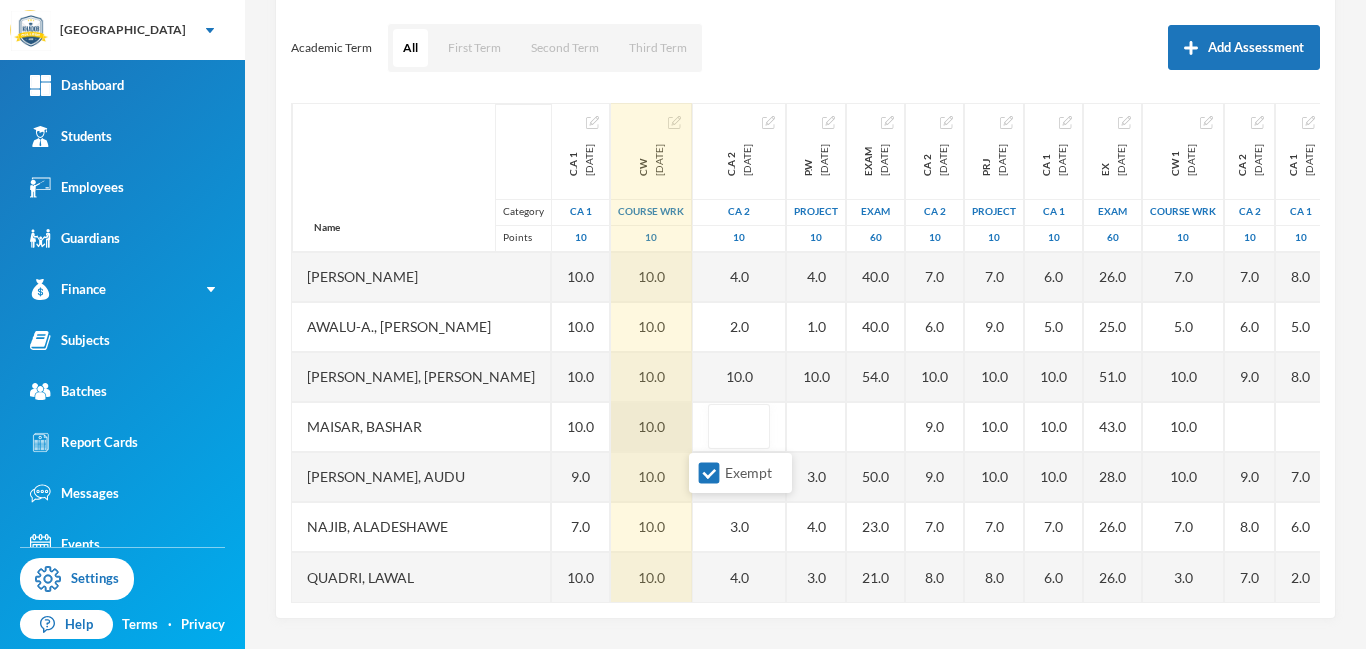 click on "10.0" at bounding box center [651, 427] 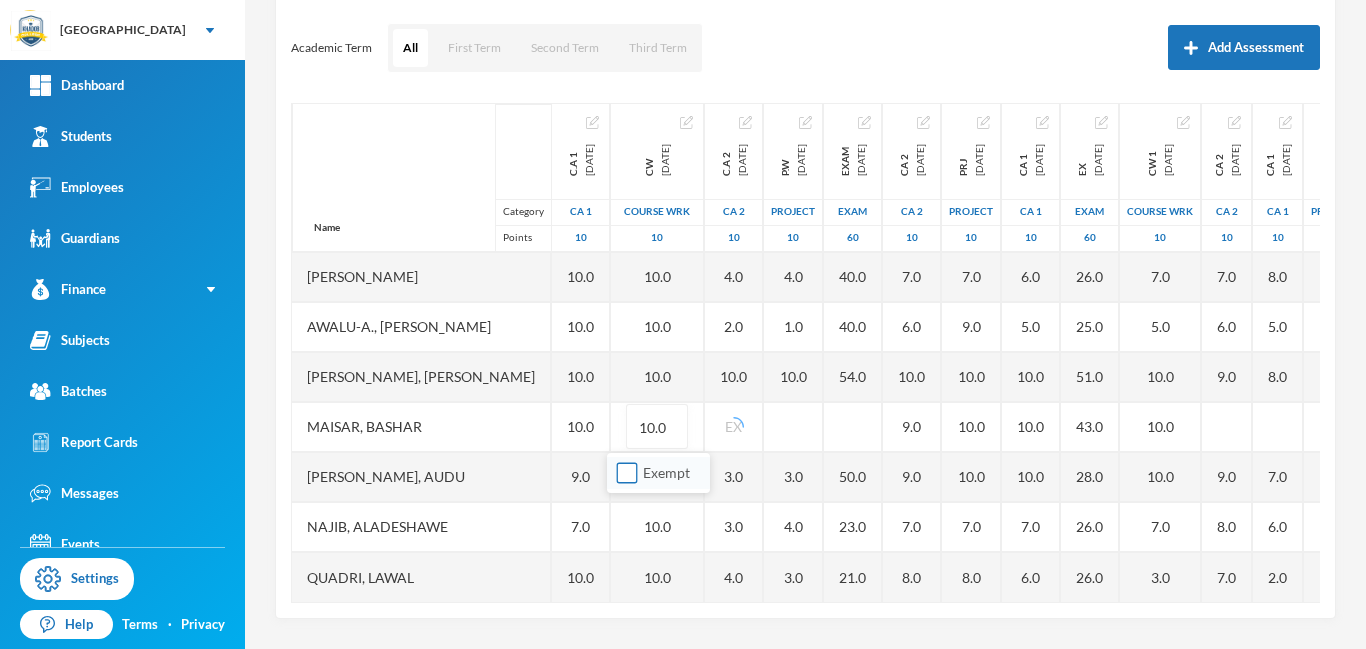 click on "Exempt" at bounding box center [627, 473] 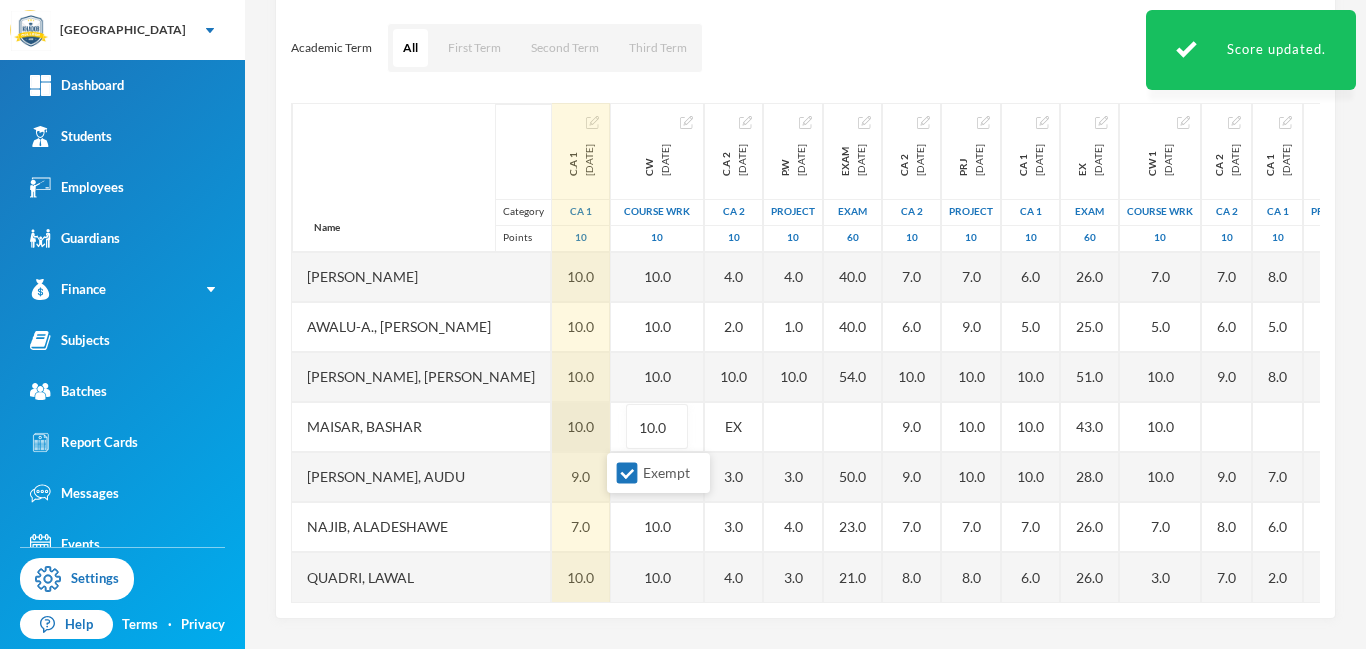 click on "10.0" at bounding box center (581, 427) 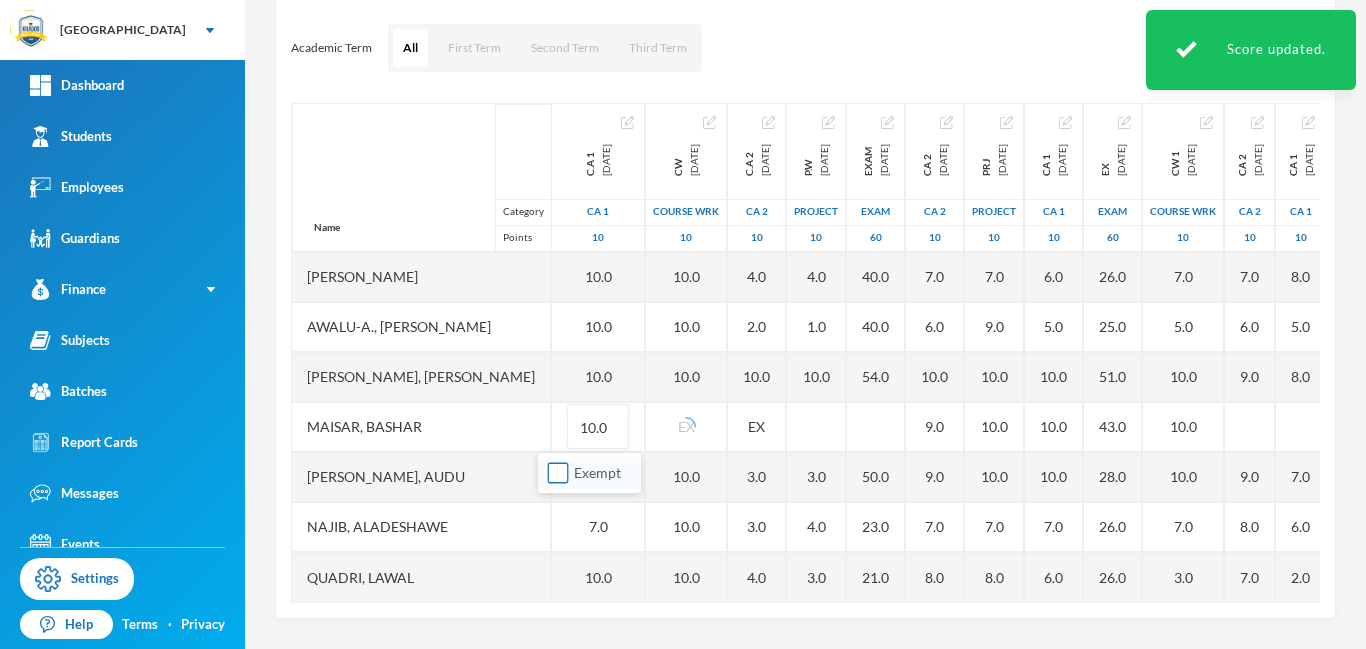 click on "Exempt" at bounding box center (558, 473) 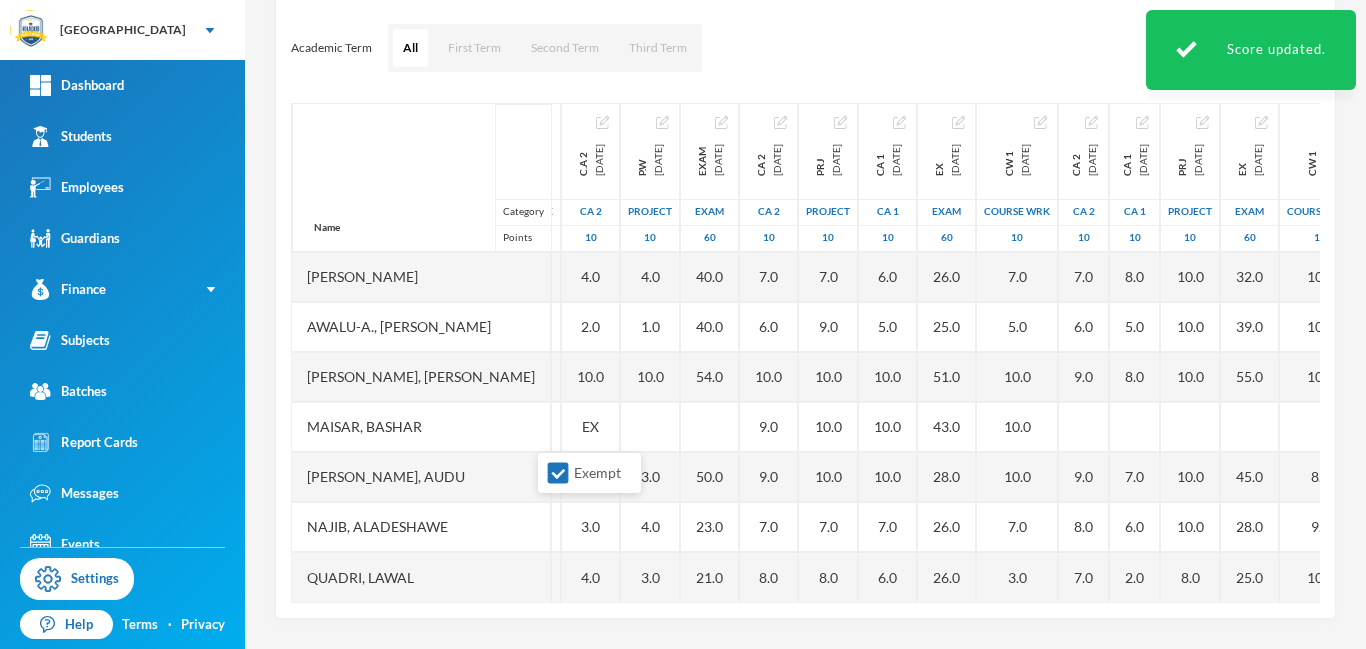 scroll, scrollTop: 101, scrollLeft: 168, axis: both 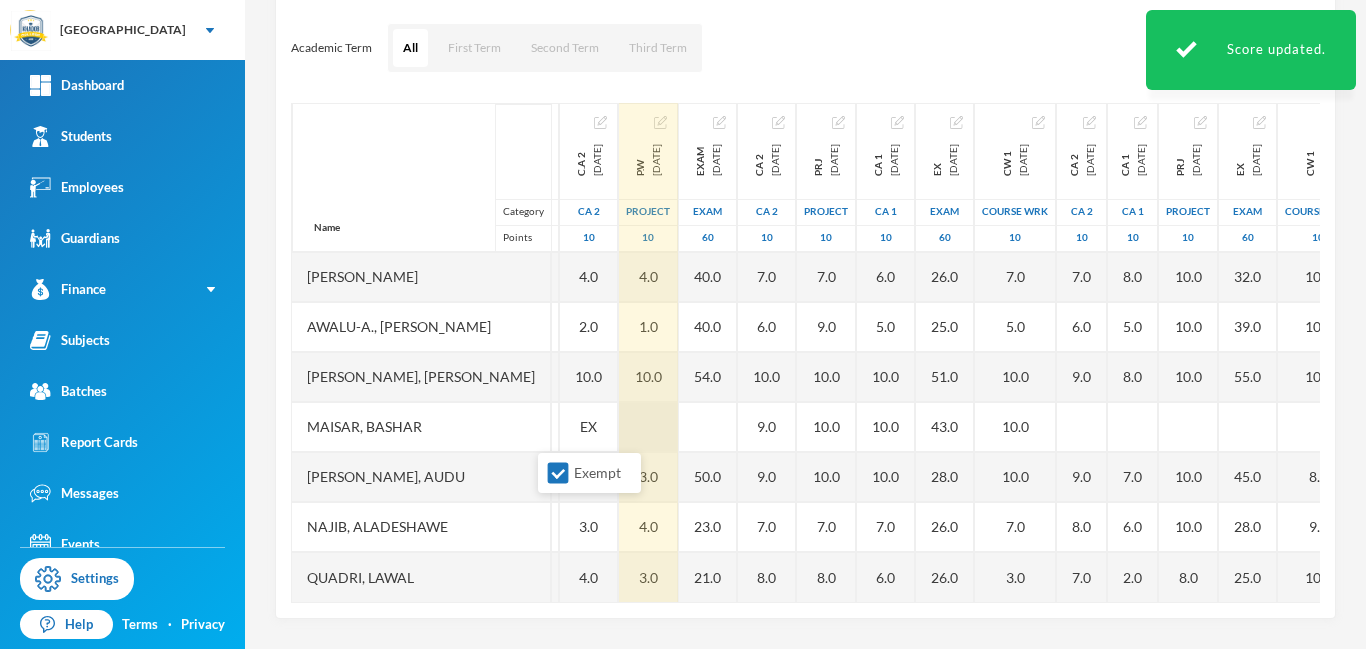 click at bounding box center [648, 427] 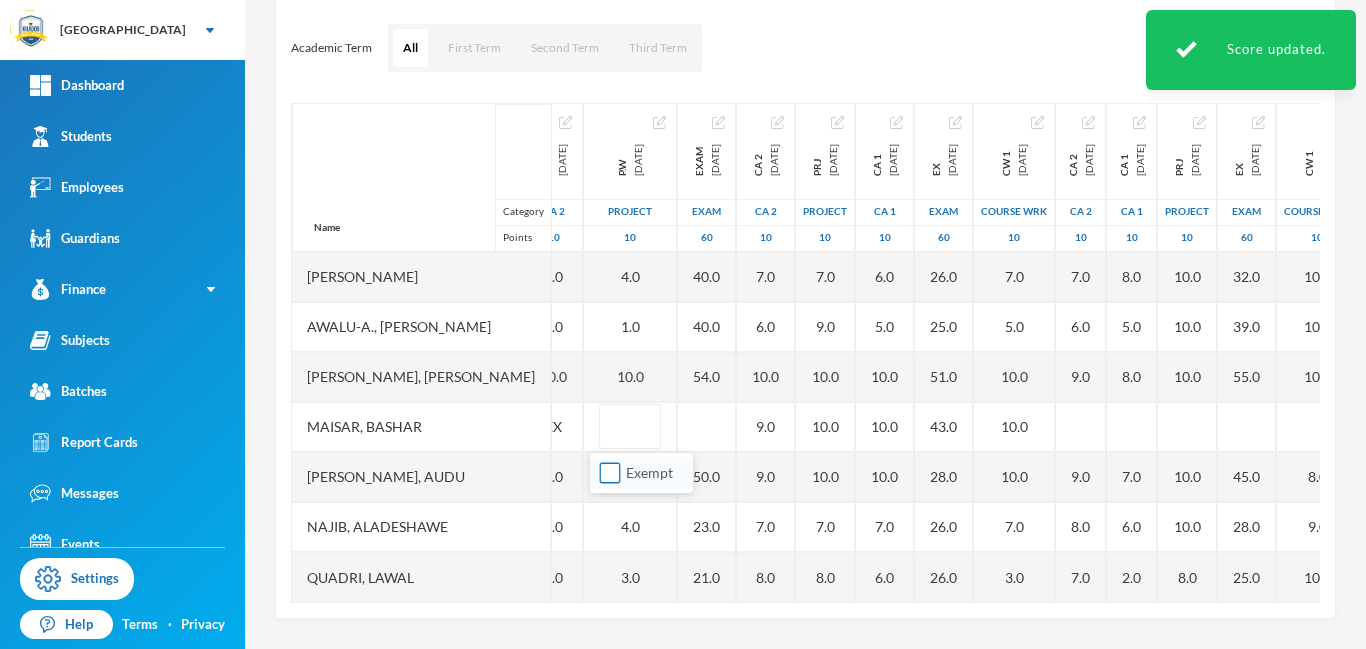click on "Exempt" at bounding box center [610, 473] 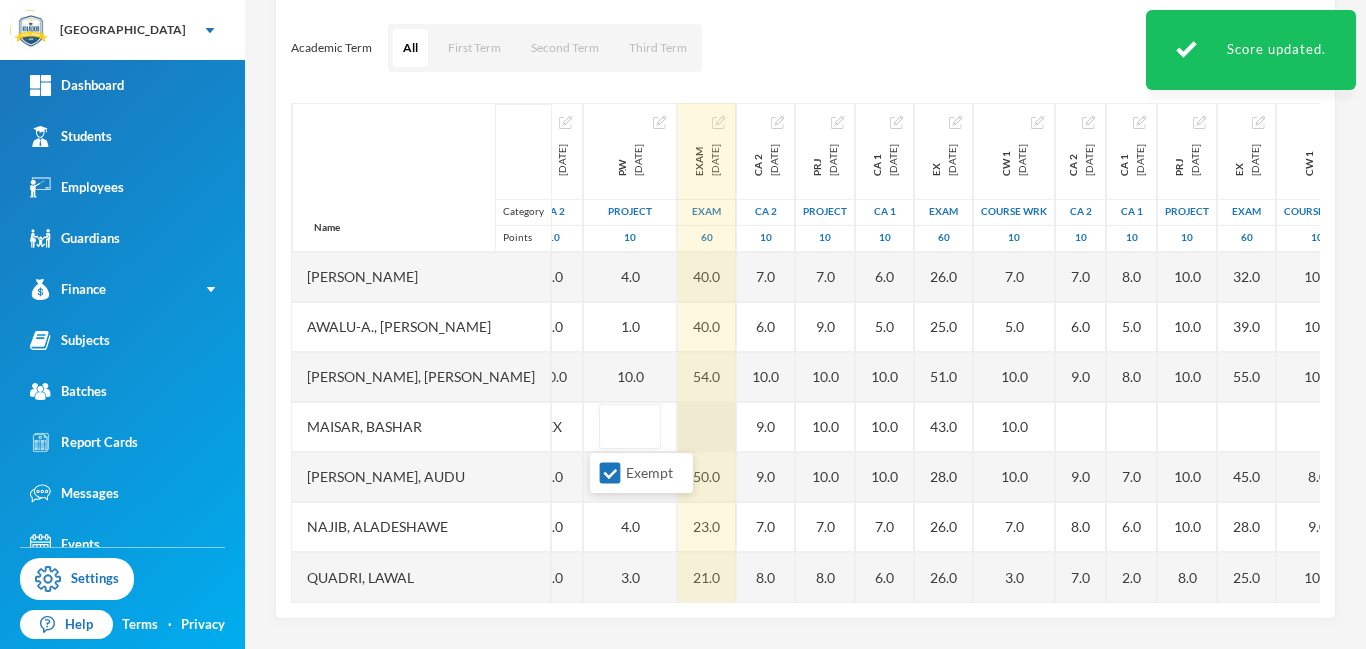 click at bounding box center [707, 427] 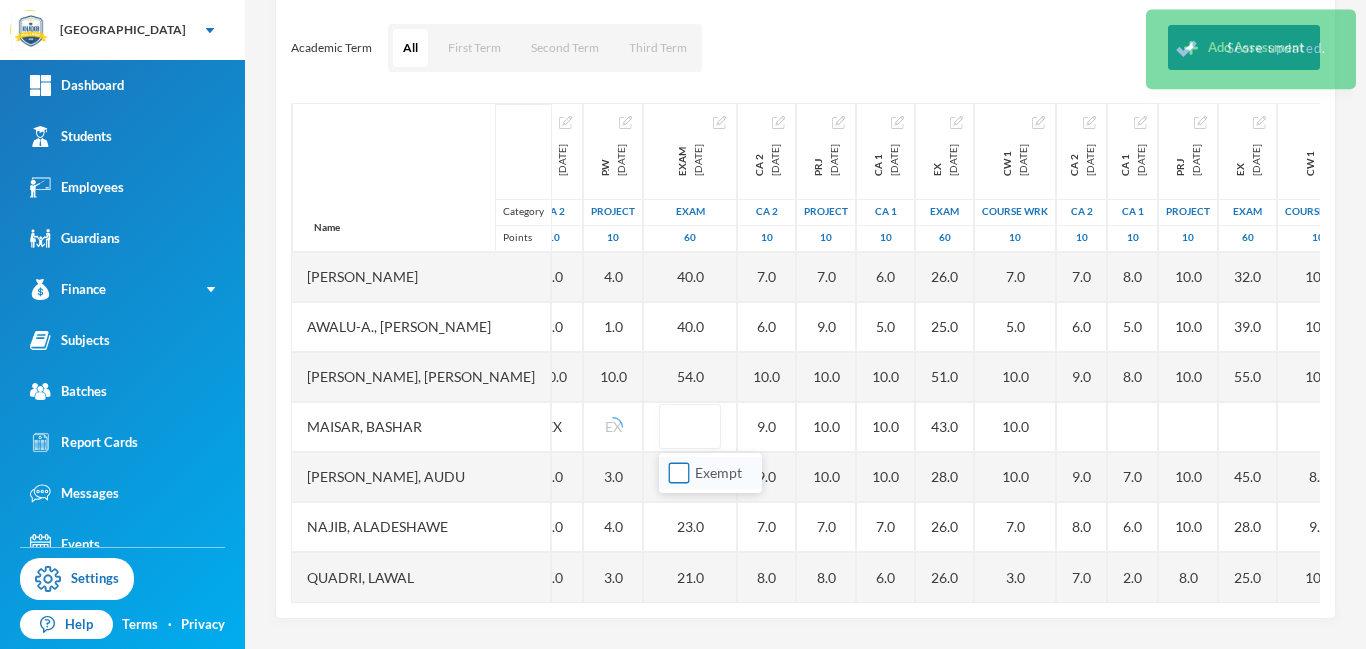 click on "Exempt" at bounding box center (679, 473) 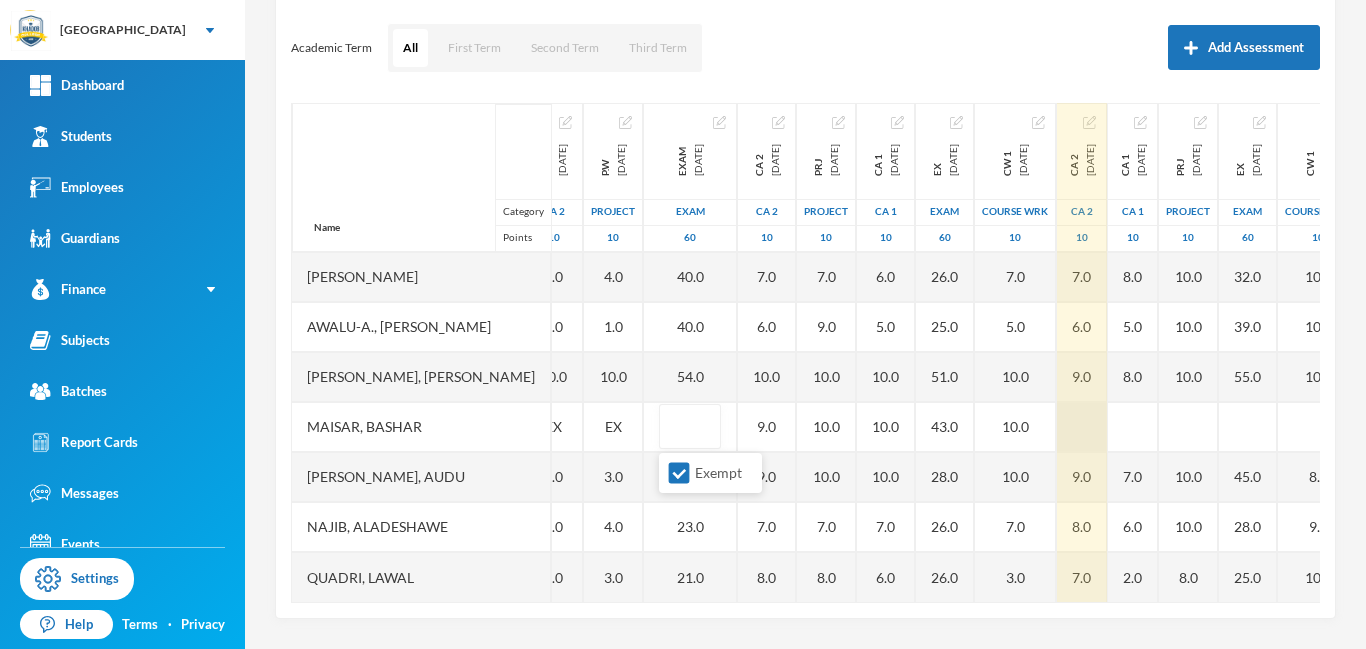 click at bounding box center (1082, 427) 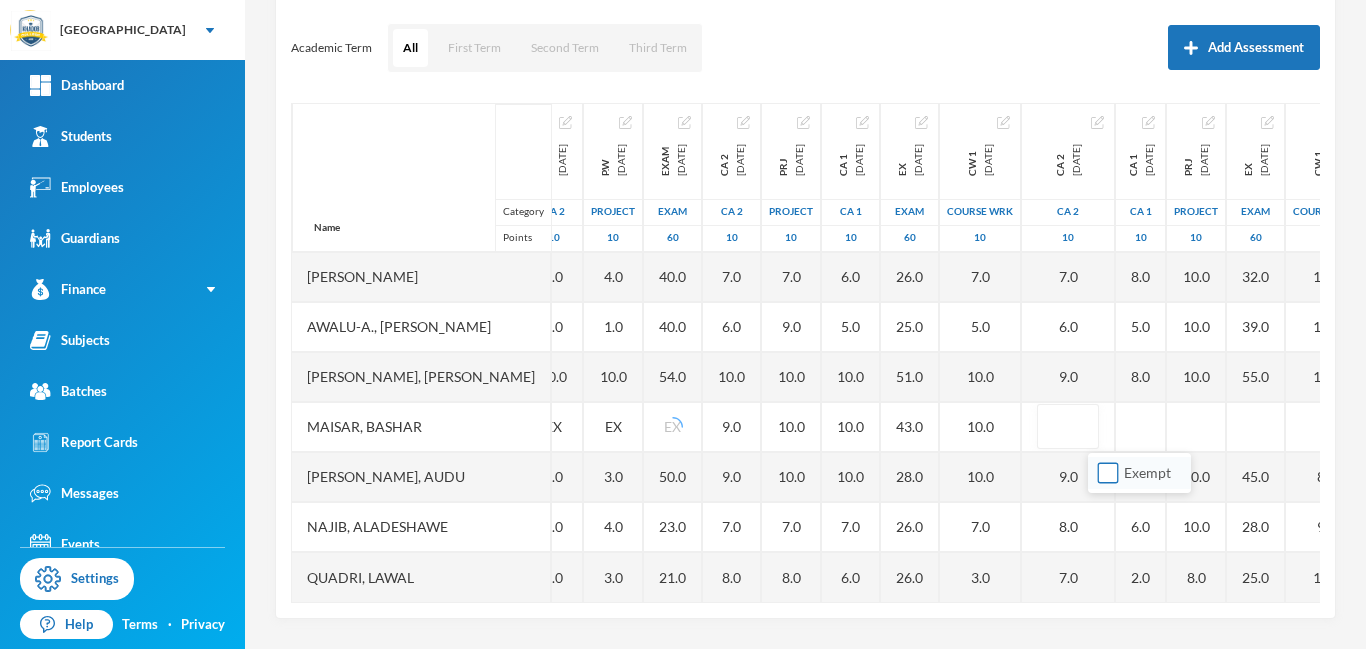 click on "Exempt" at bounding box center (1108, 473) 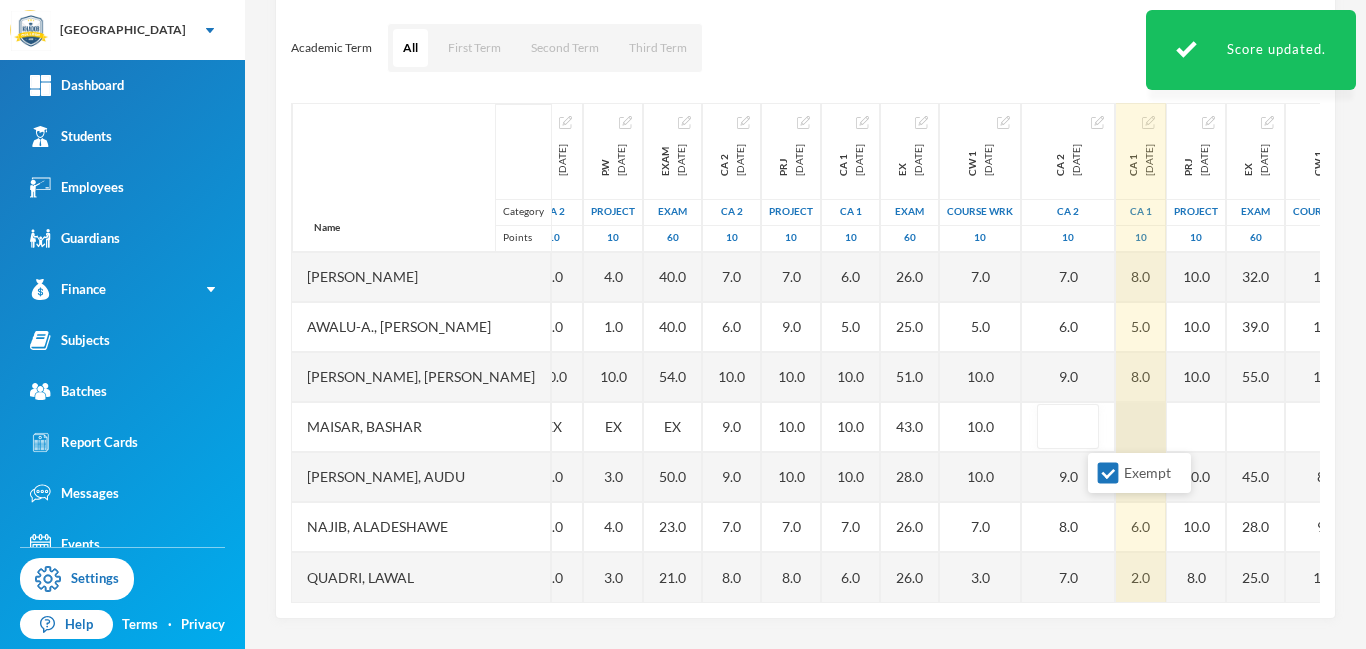click at bounding box center [1141, 427] 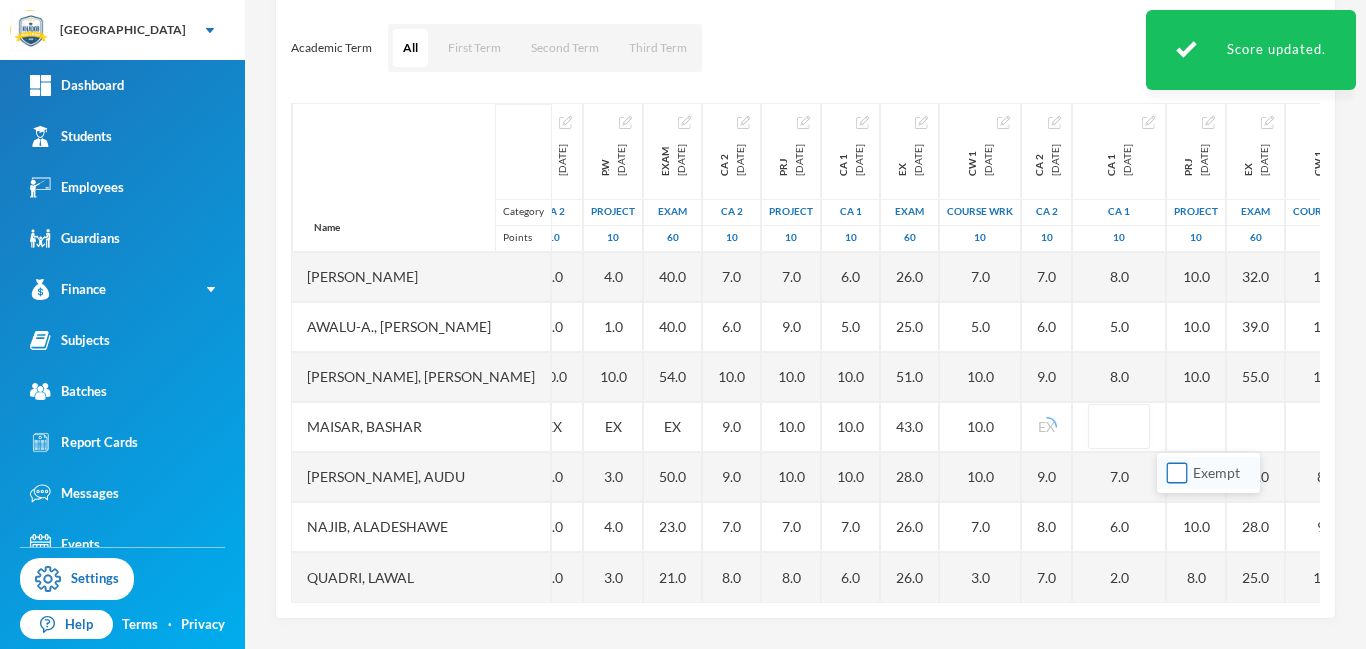 click on "Exempt" at bounding box center [1177, 473] 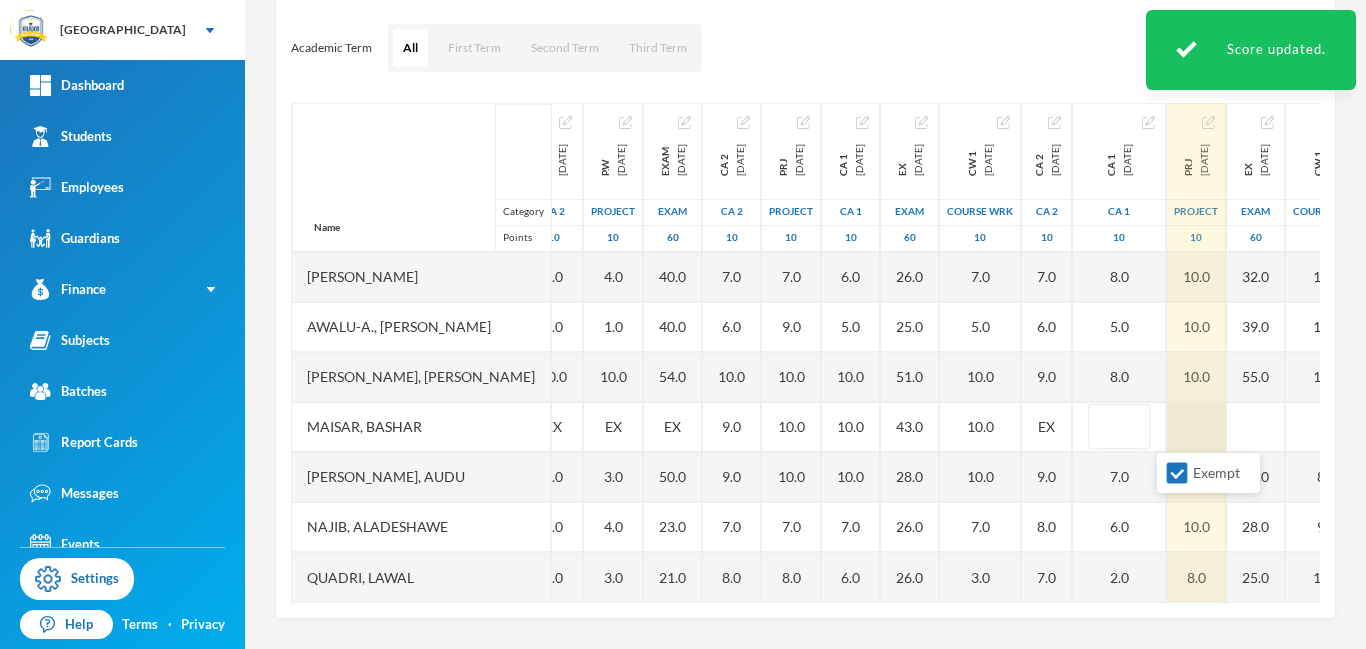 click at bounding box center [1196, 427] 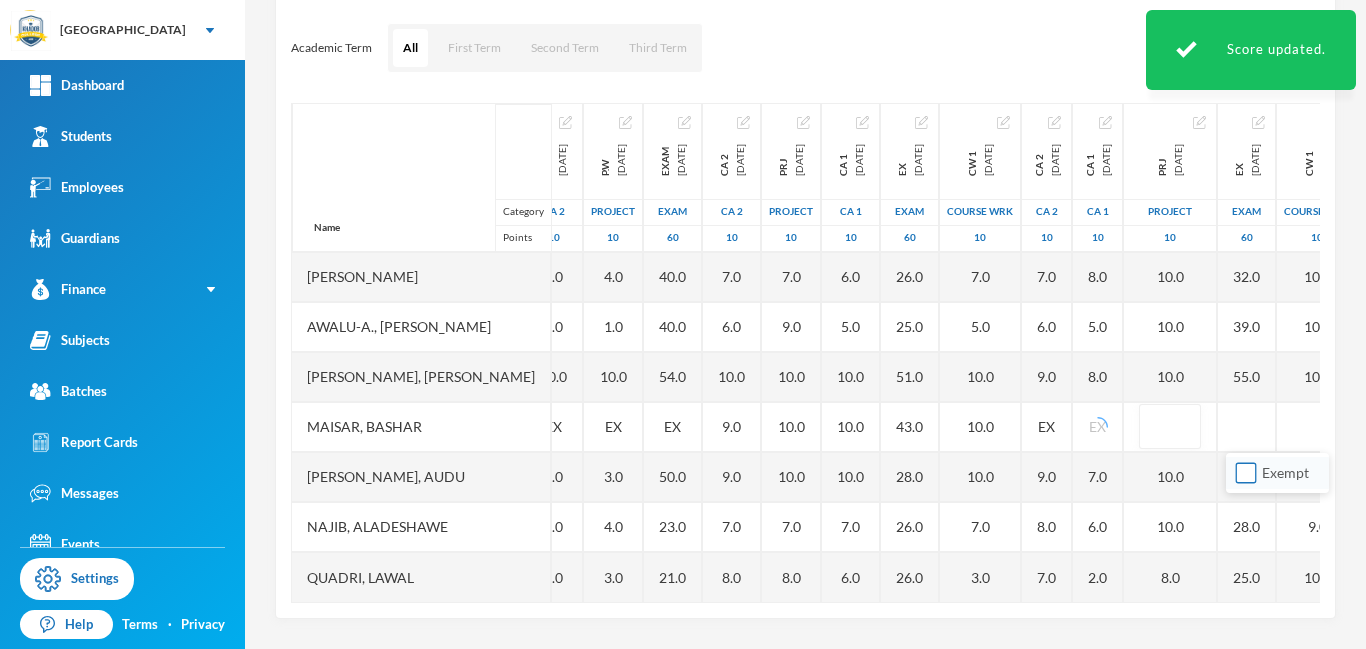 click on "Exempt" at bounding box center (1246, 473) 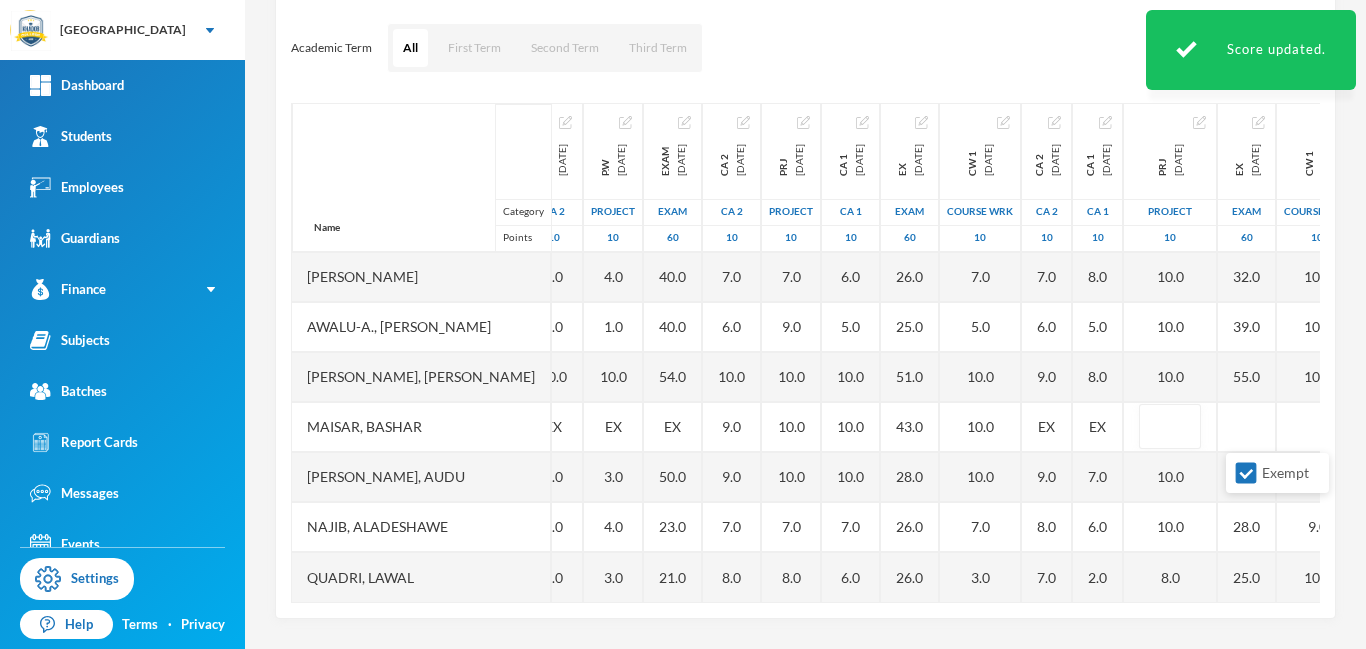 scroll, scrollTop: 101, scrollLeft: 305, axis: both 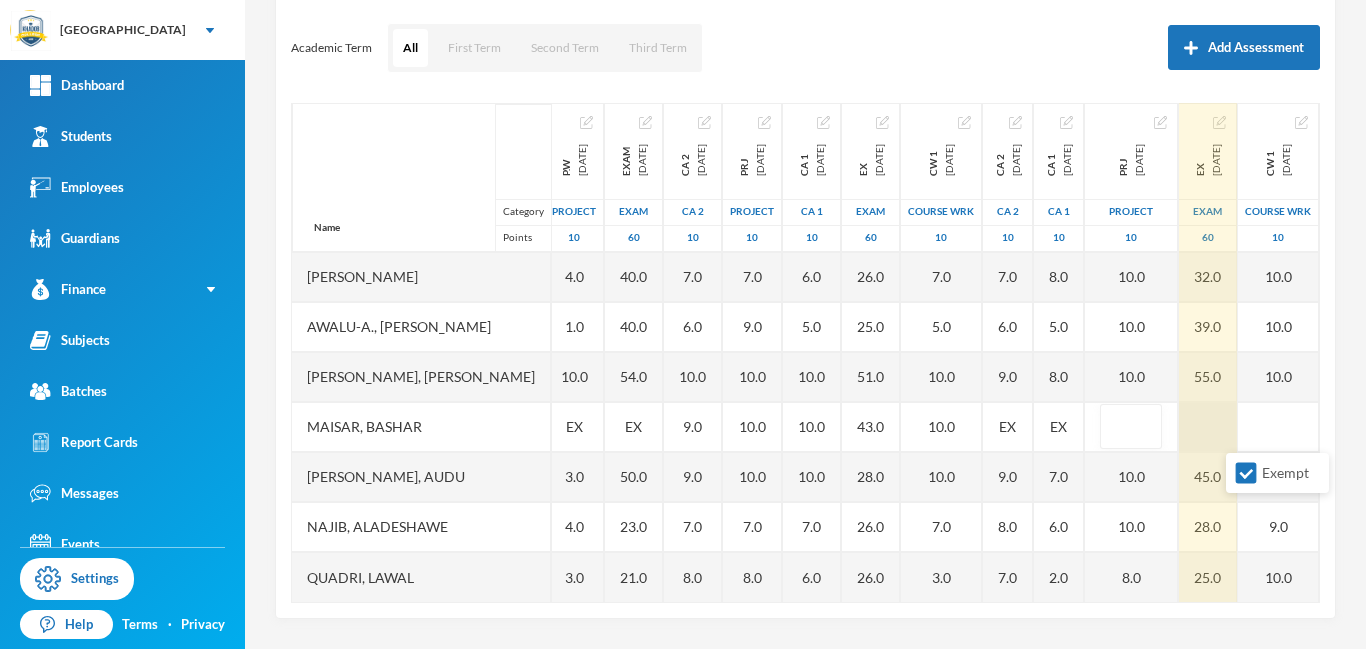 click at bounding box center [1208, 427] 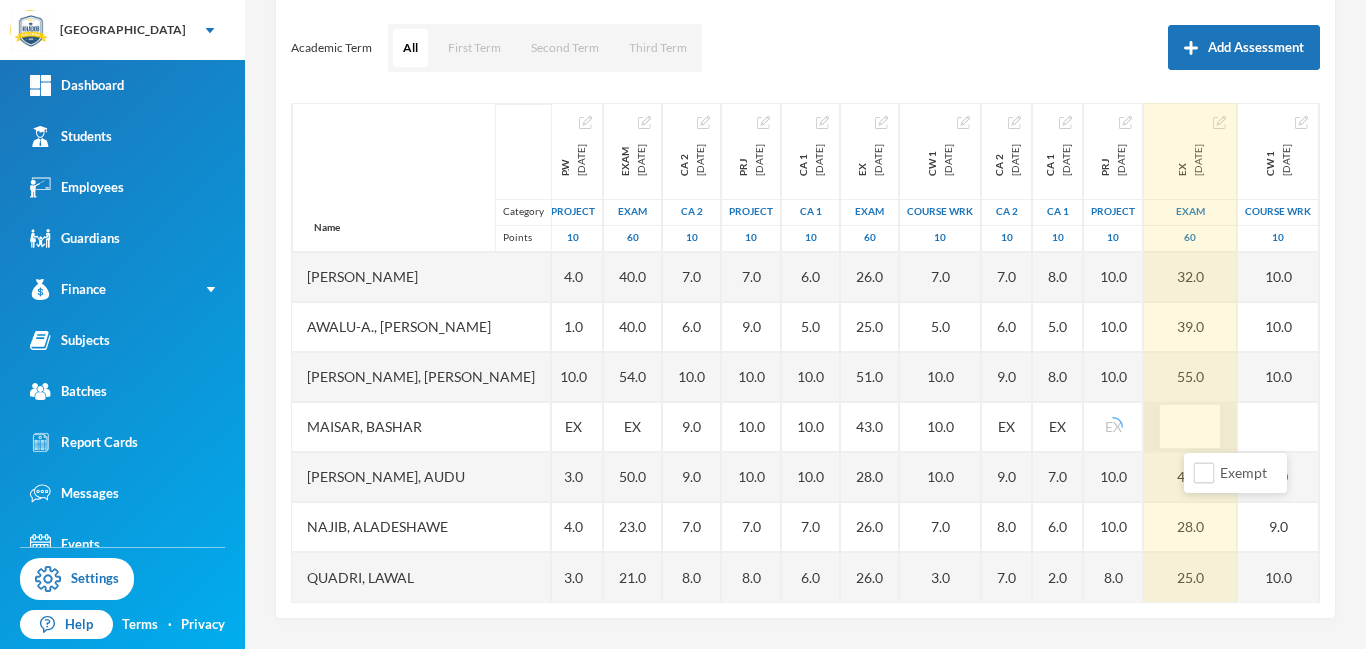 scroll, scrollTop: 101, scrollLeft: 280, axis: both 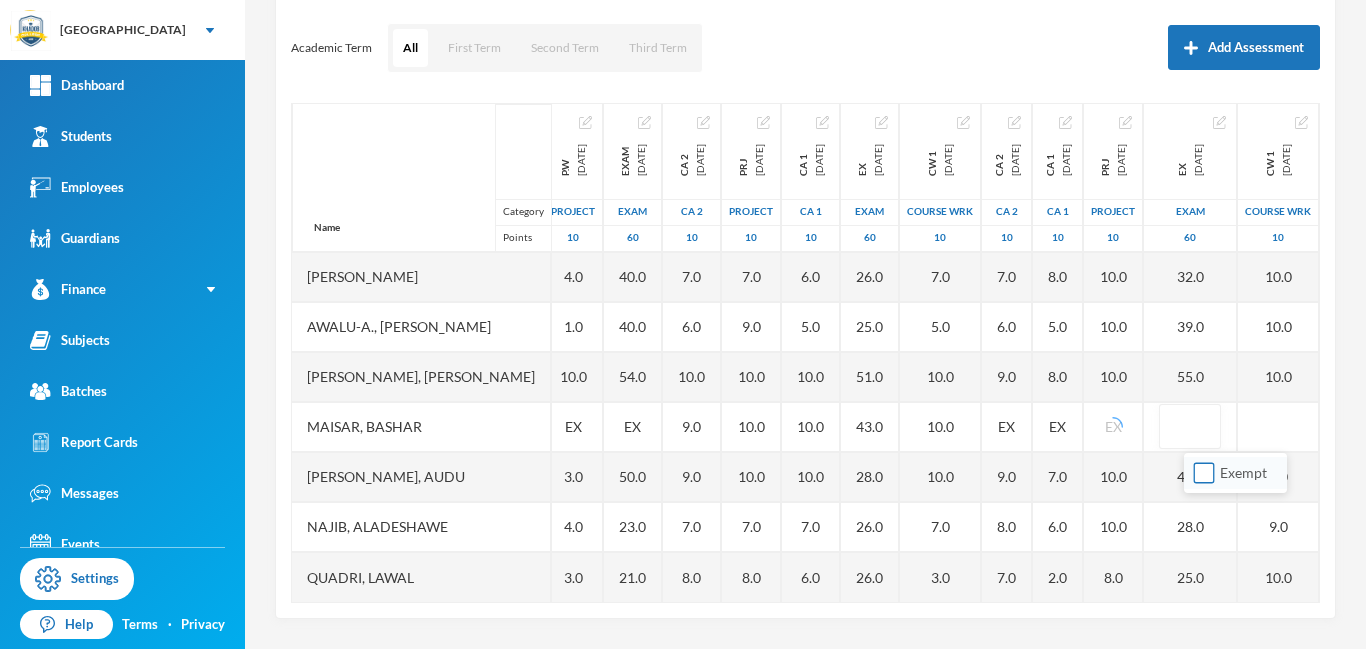 click on "Exempt" at bounding box center (1204, 473) 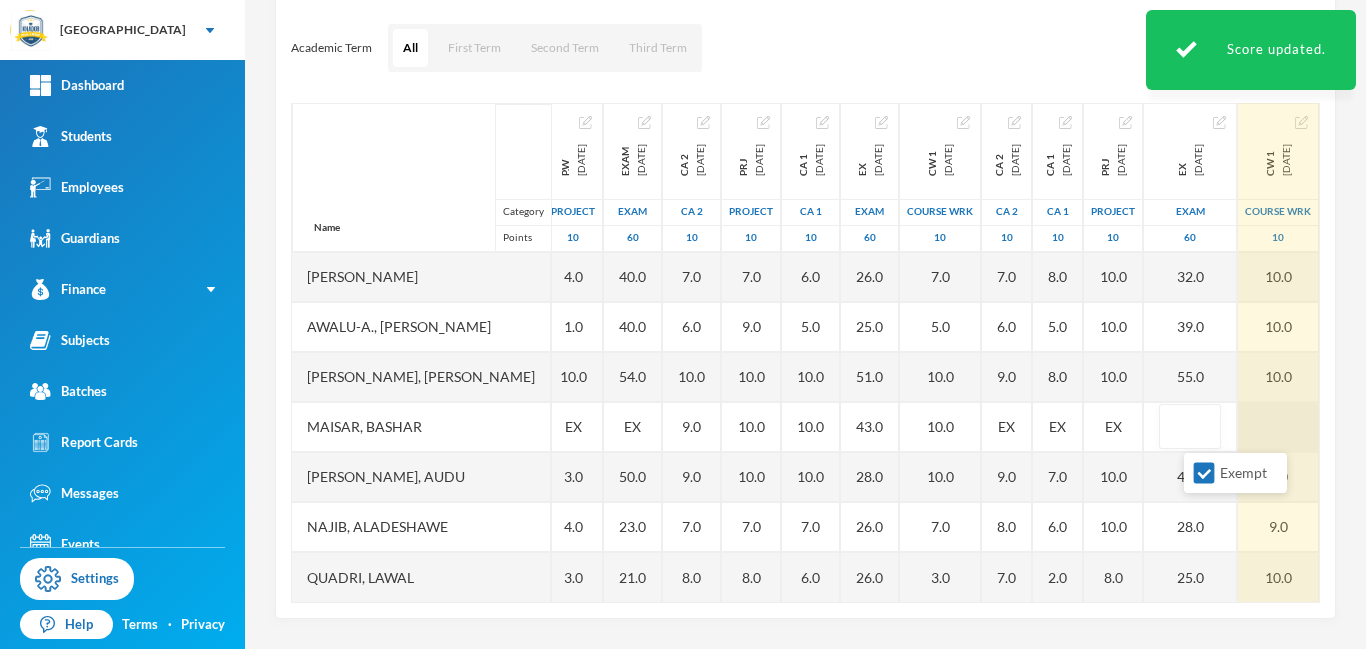 click at bounding box center (1278, 427) 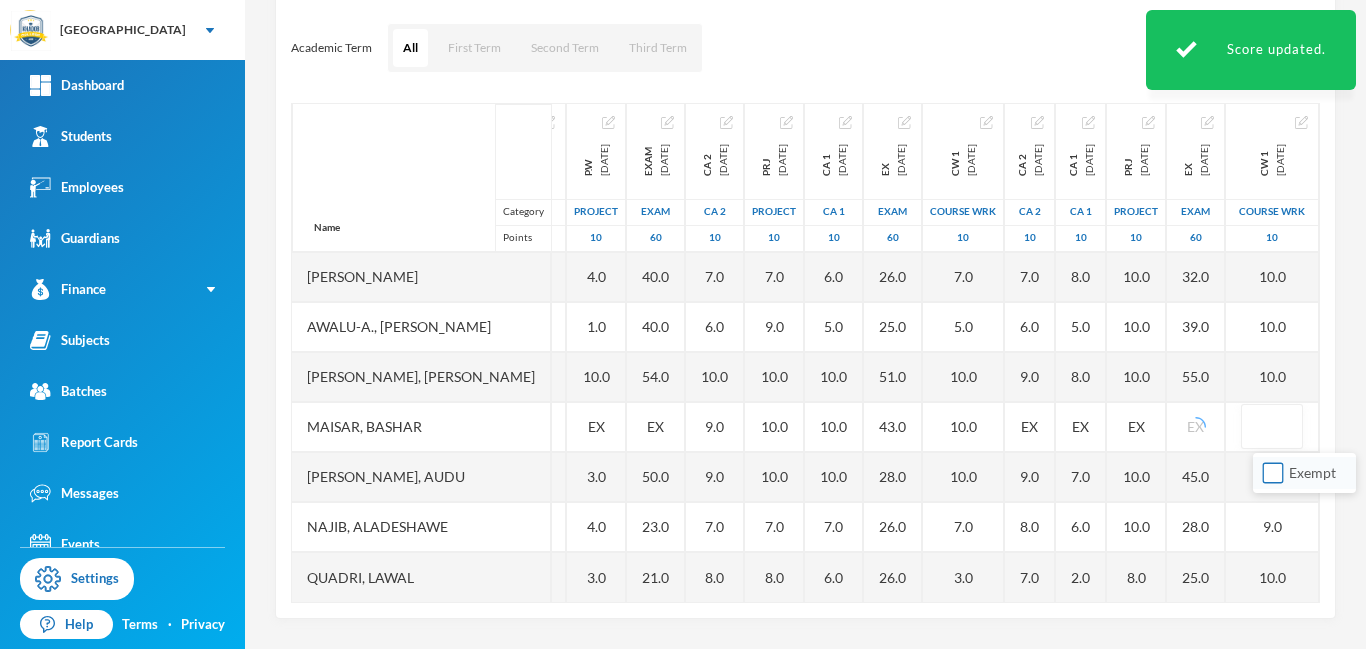 click on "Exempt" at bounding box center [1273, 473] 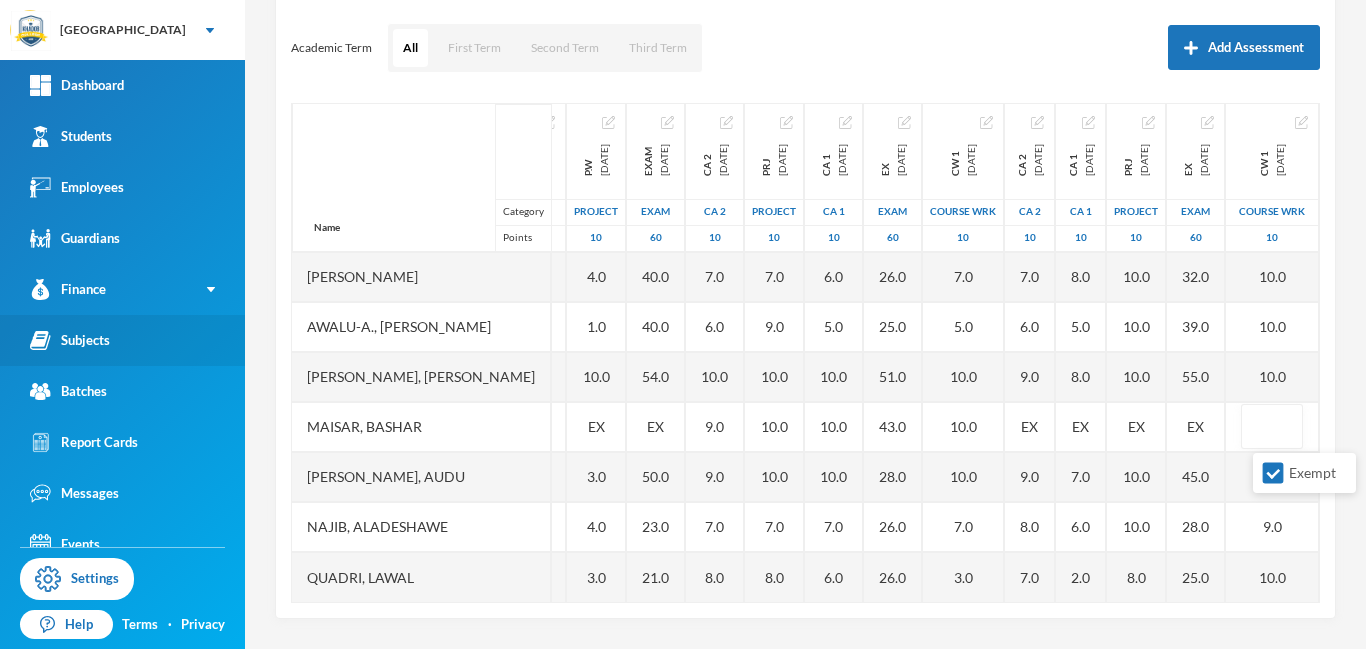 click on "Subjects" at bounding box center [70, 340] 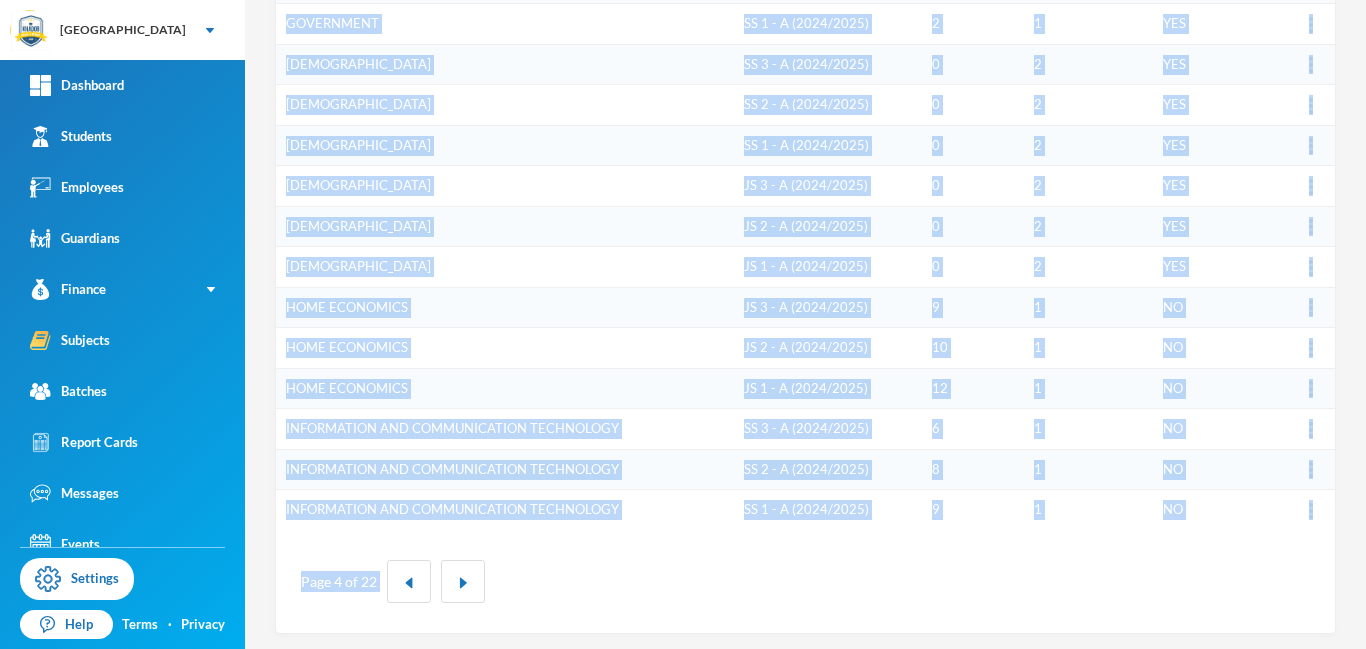 scroll, scrollTop: 621, scrollLeft: 0, axis: vertical 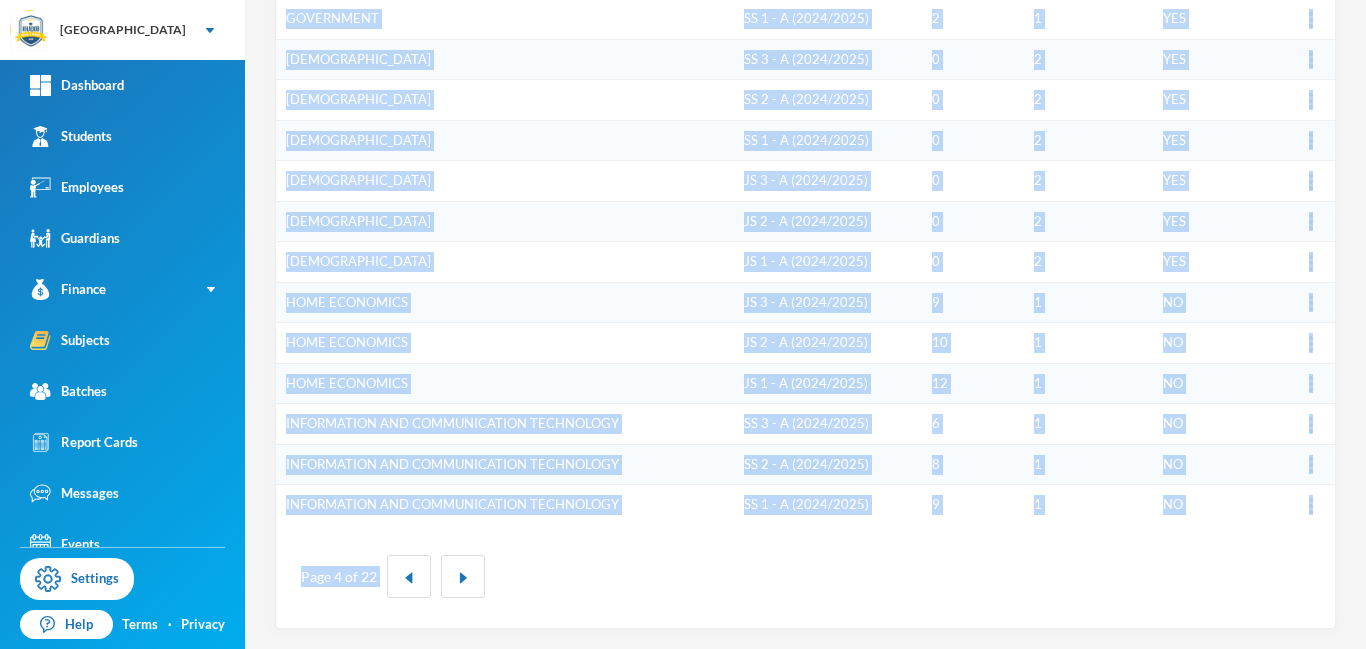 drag, startPoint x: 1365, startPoint y: 357, endPoint x: 1361, endPoint y: 606, distance: 249.03212 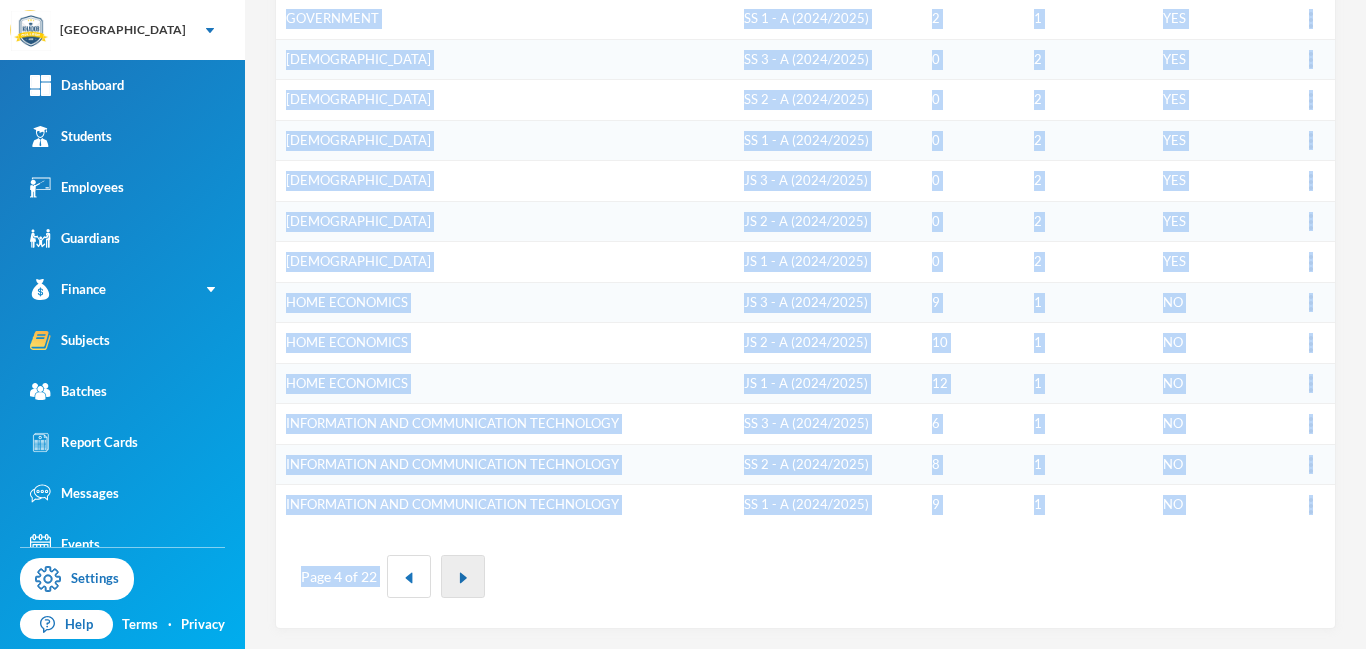 click at bounding box center [463, 578] 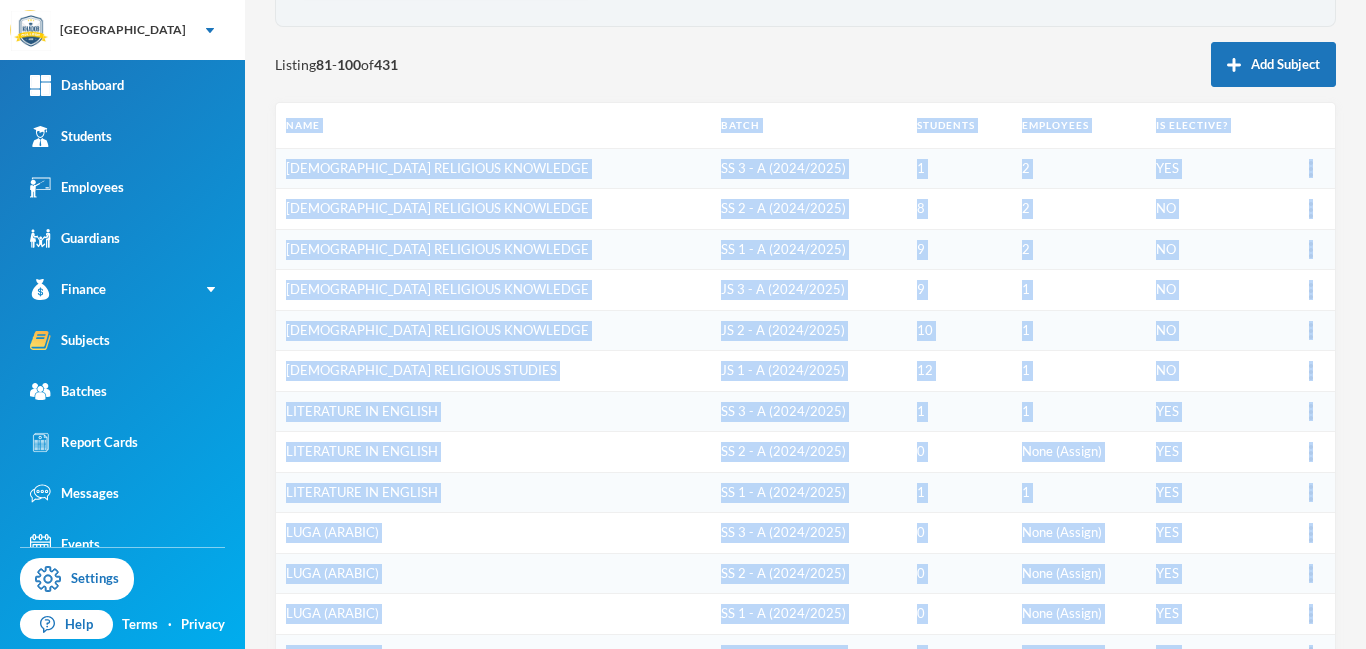 scroll, scrollTop: 178, scrollLeft: 0, axis: vertical 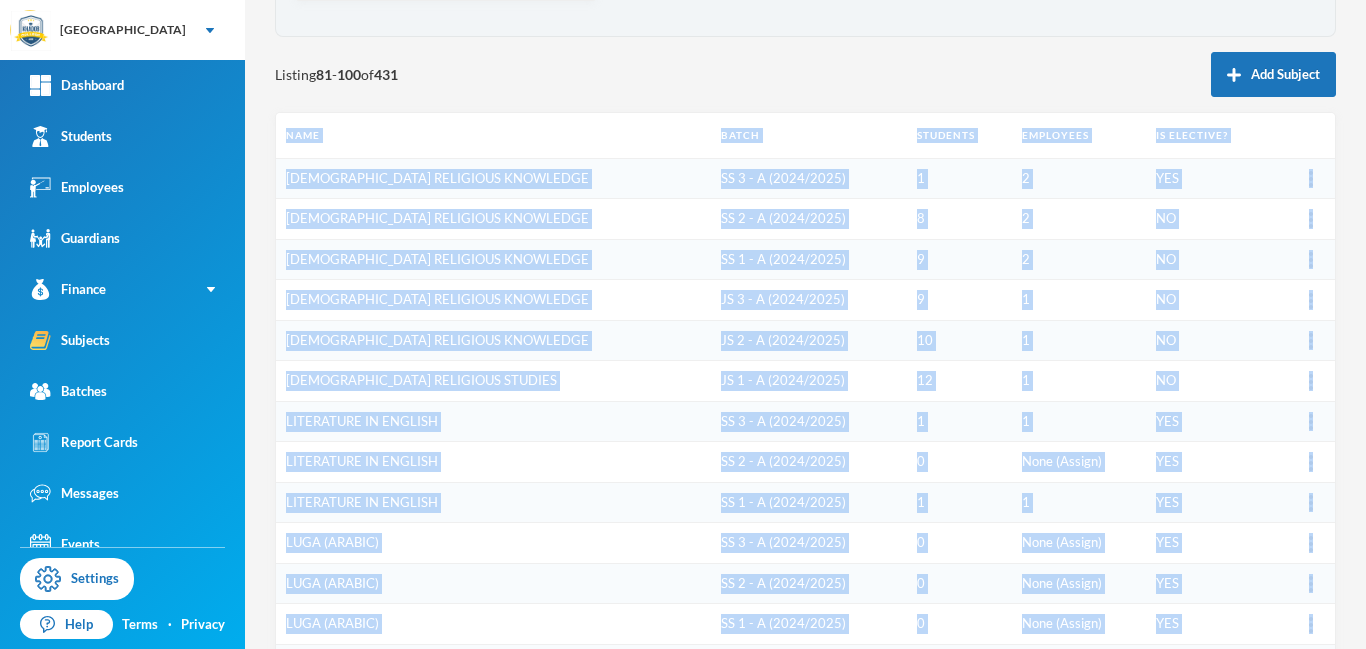 click on "[DEMOGRAPHIC_DATA] RELIGIOUS KNOWLEDGE" at bounding box center (437, 259) 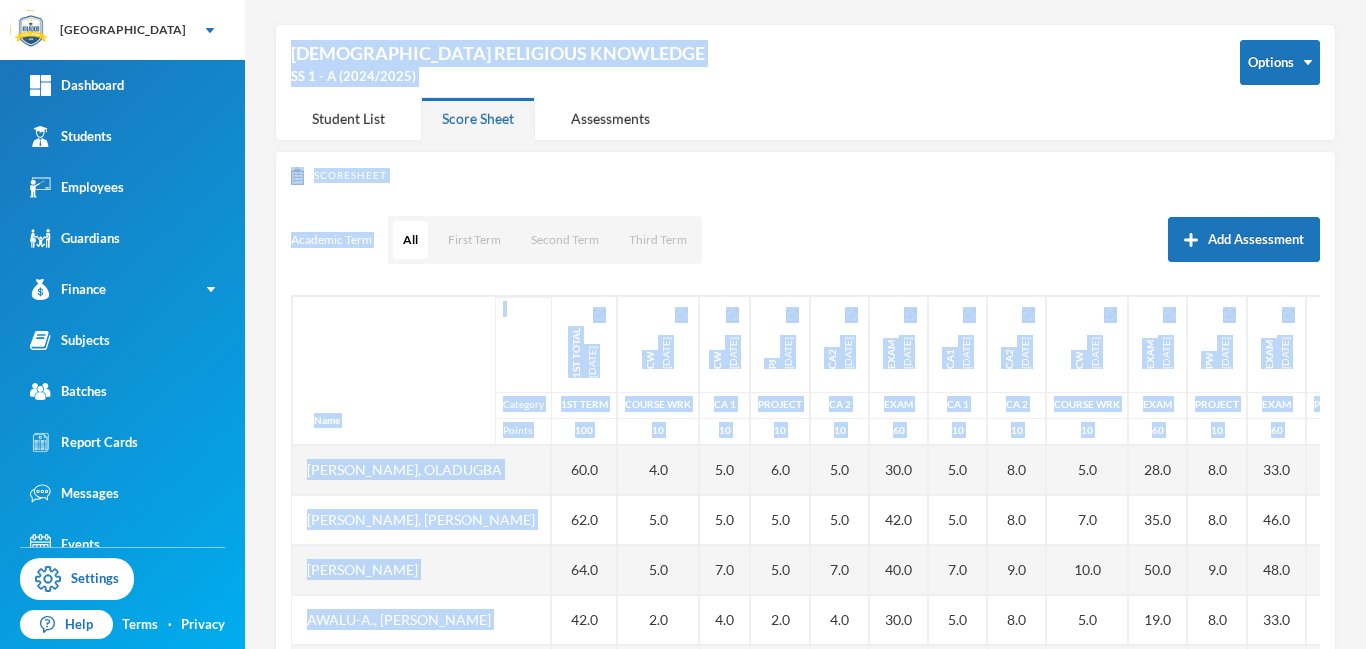 scroll, scrollTop: 178, scrollLeft: 0, axis: vertical 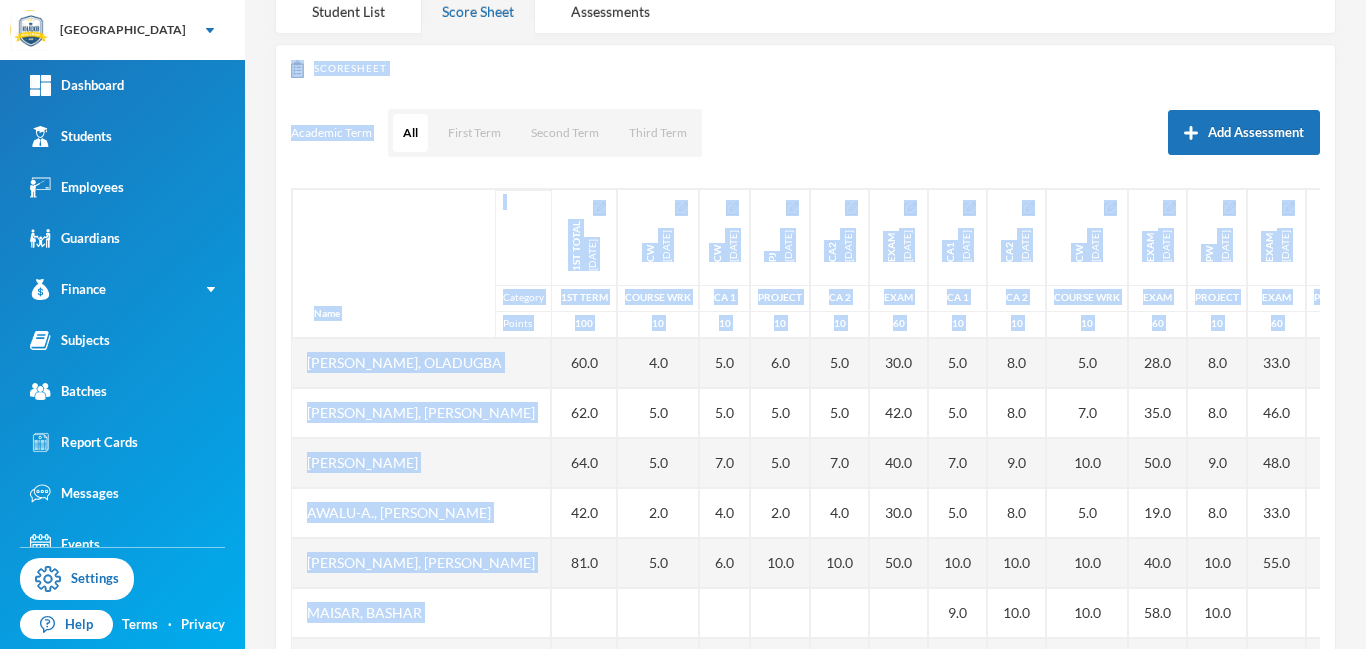 click on "Name   Category Points" at bounding box center [421, 263] 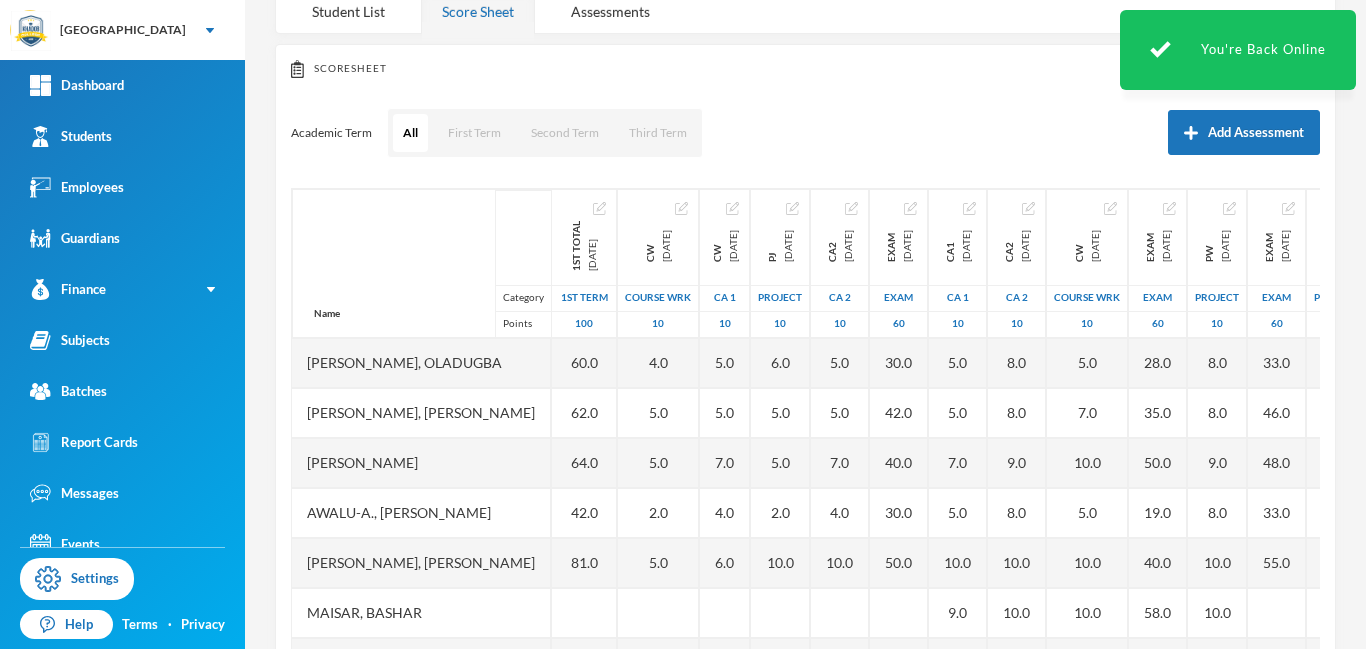 scroll, scrollTop: 263, scrollLeft: 0, axis: vertical 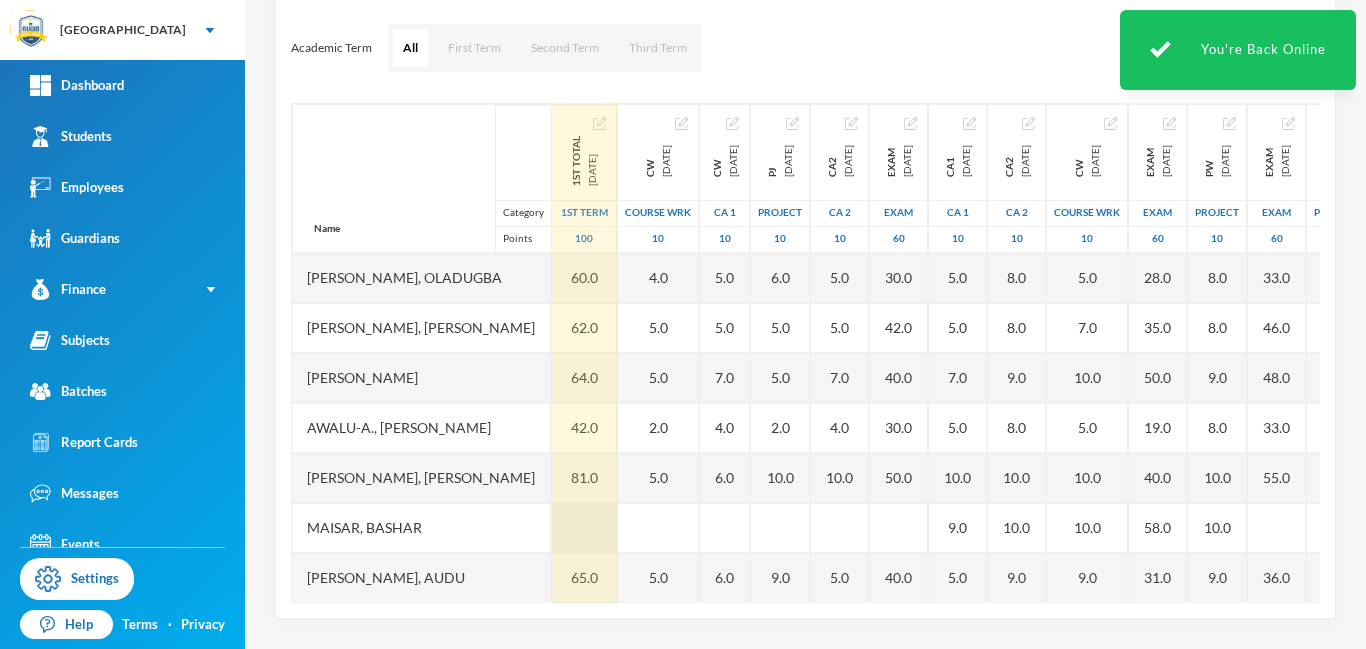 click at bounding box center (584, 528) 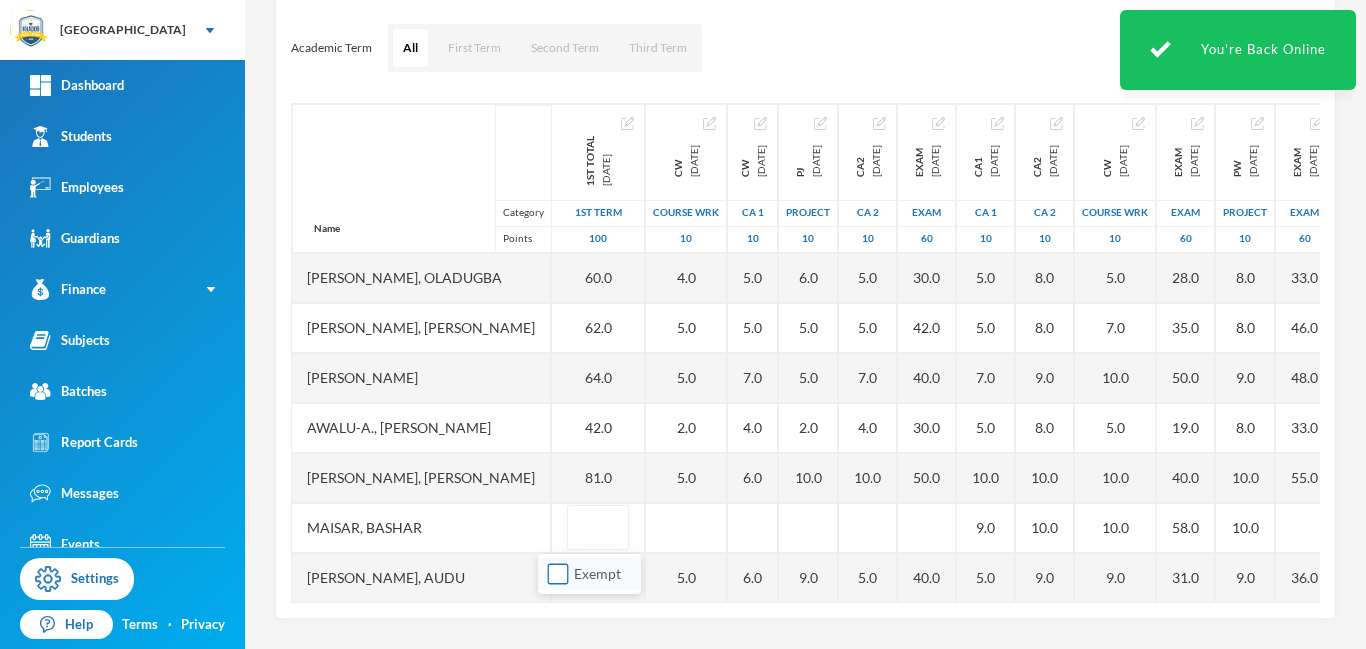 click on "Exempt" at bounding box center (558, 574) 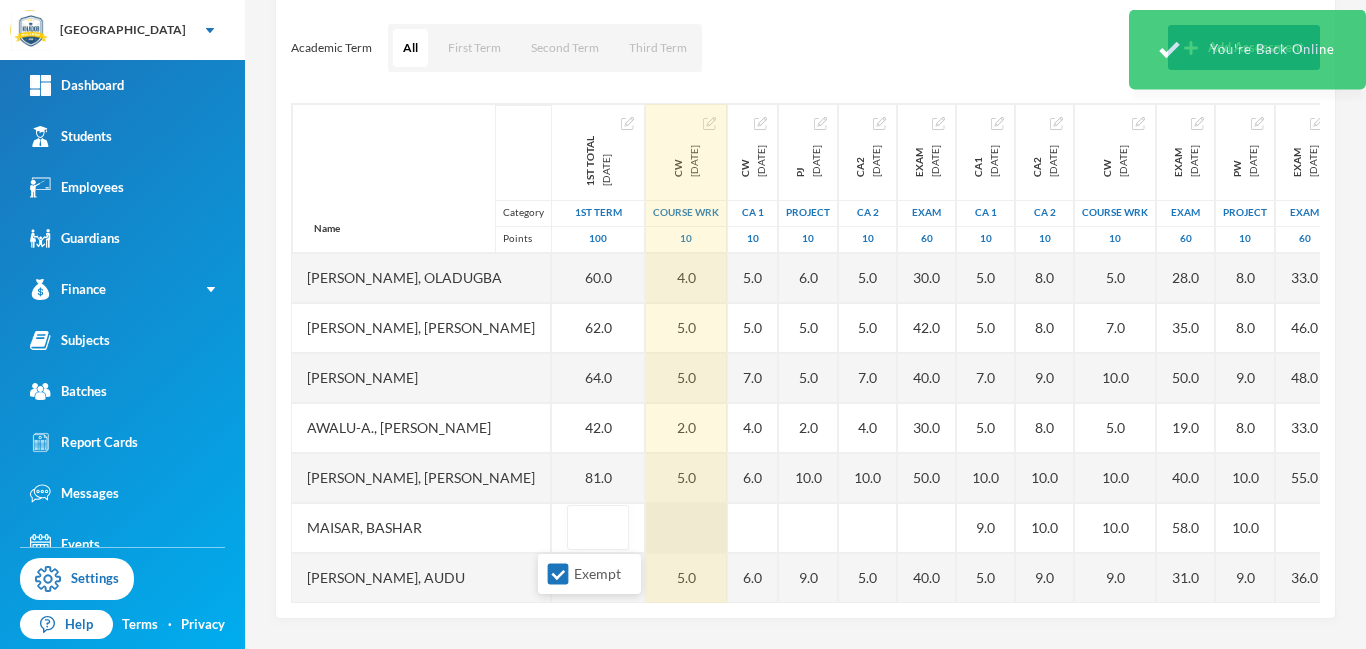 click at bounding box center (686, 528) 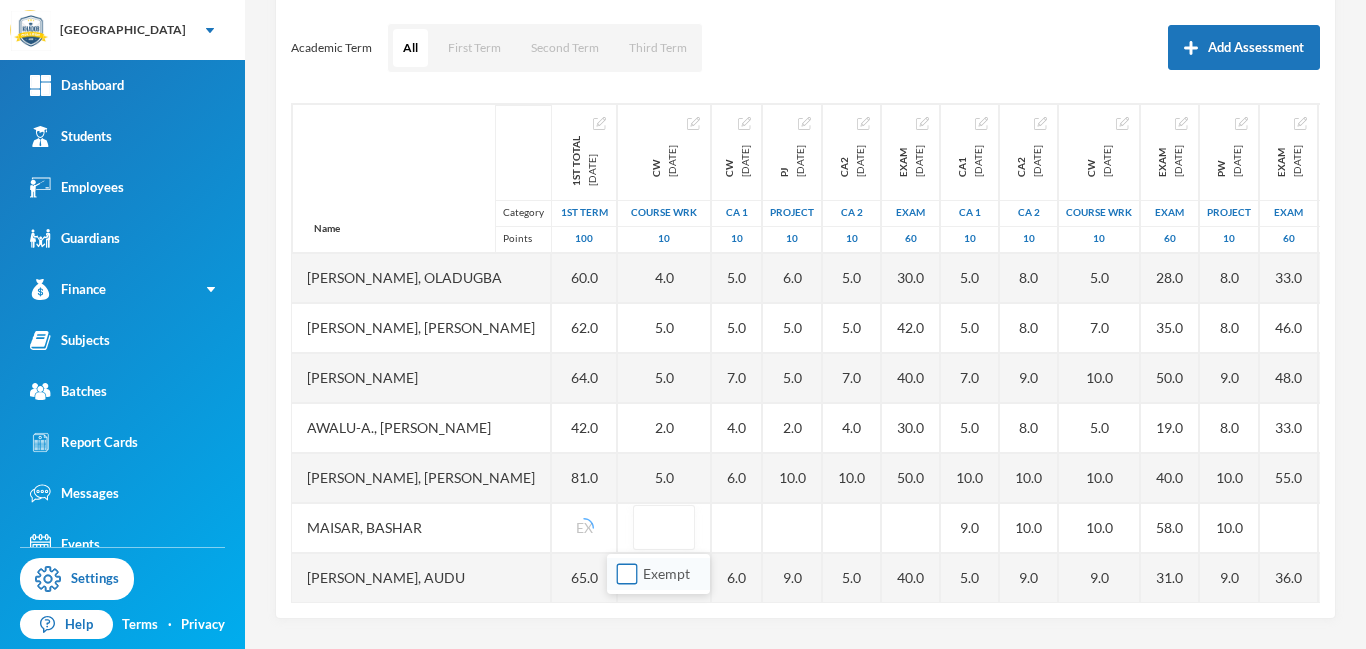 click on "Exempt" at bounding box center (627, 574) 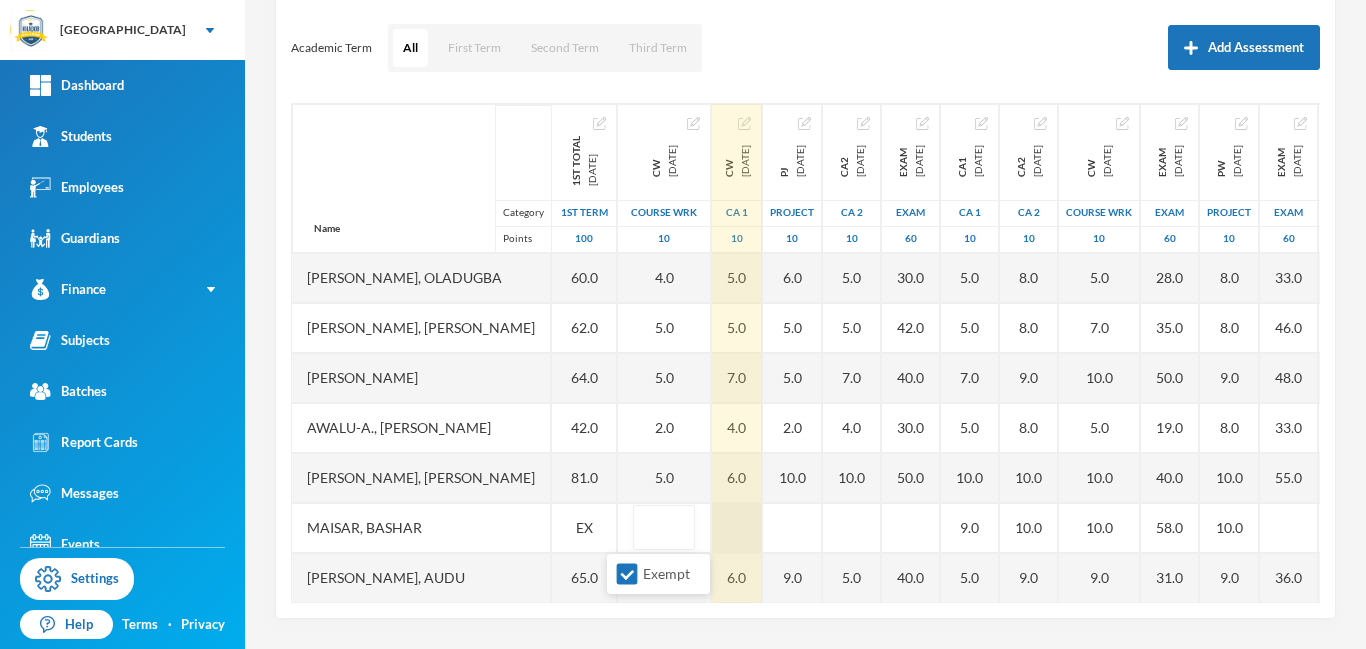 click at bounding box center [737, 528] 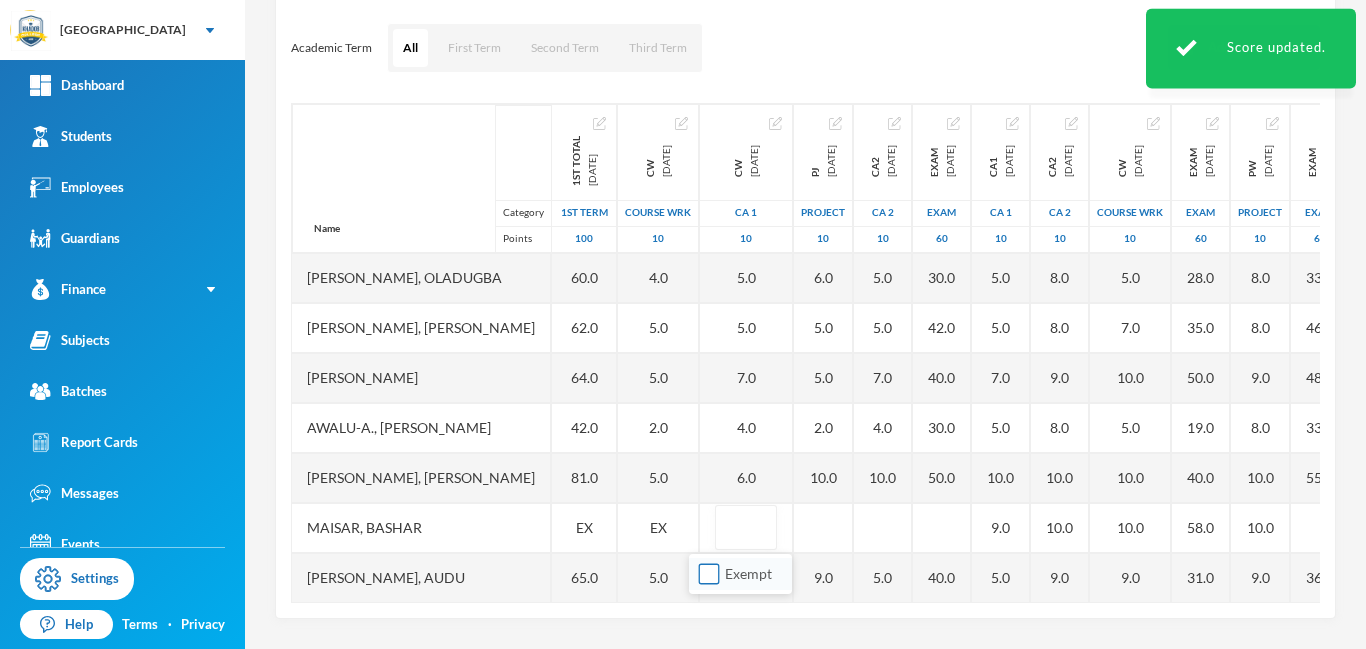 click on "Exempt" at bounding box center (709, 574) 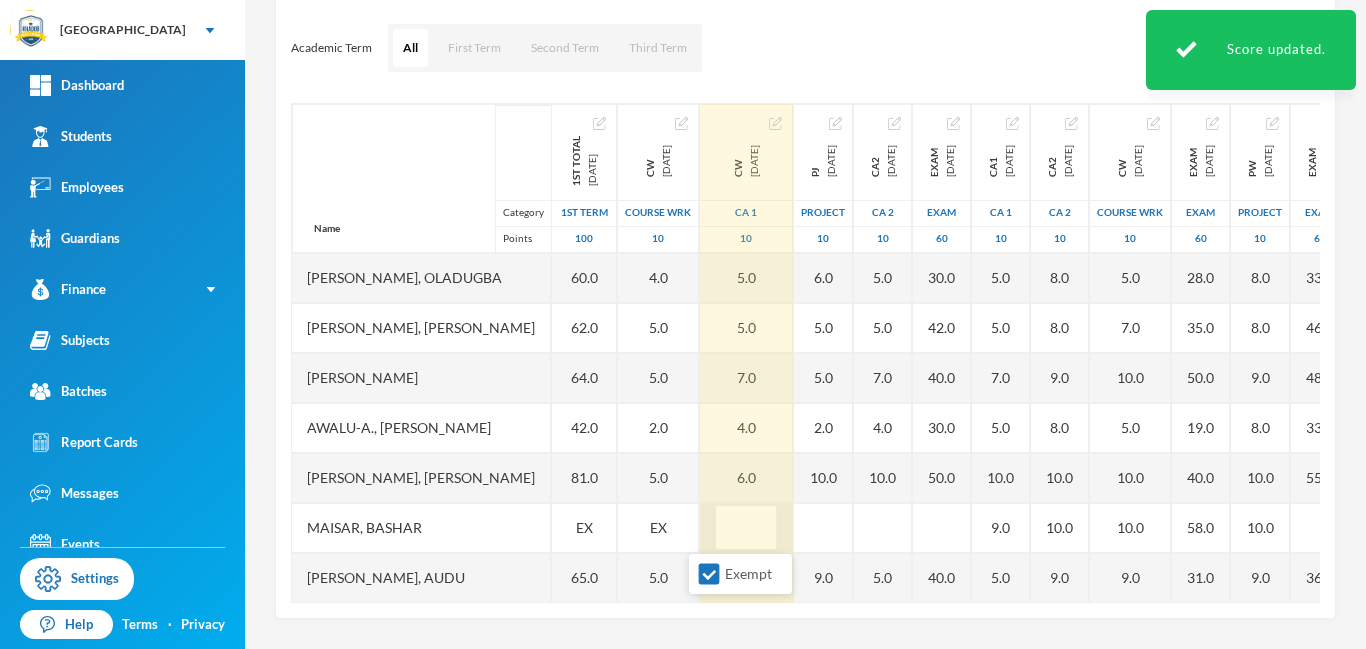 click at bounding box center [746, 528] 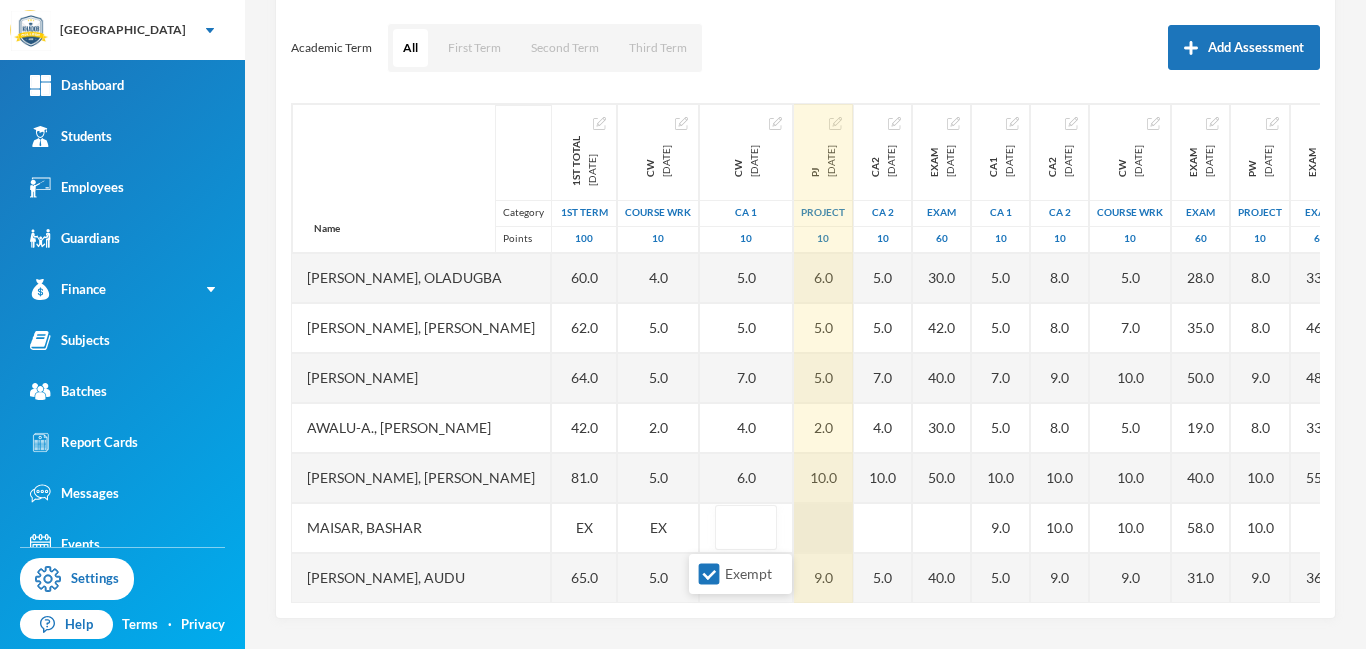 click at bounding box center [823, 528] 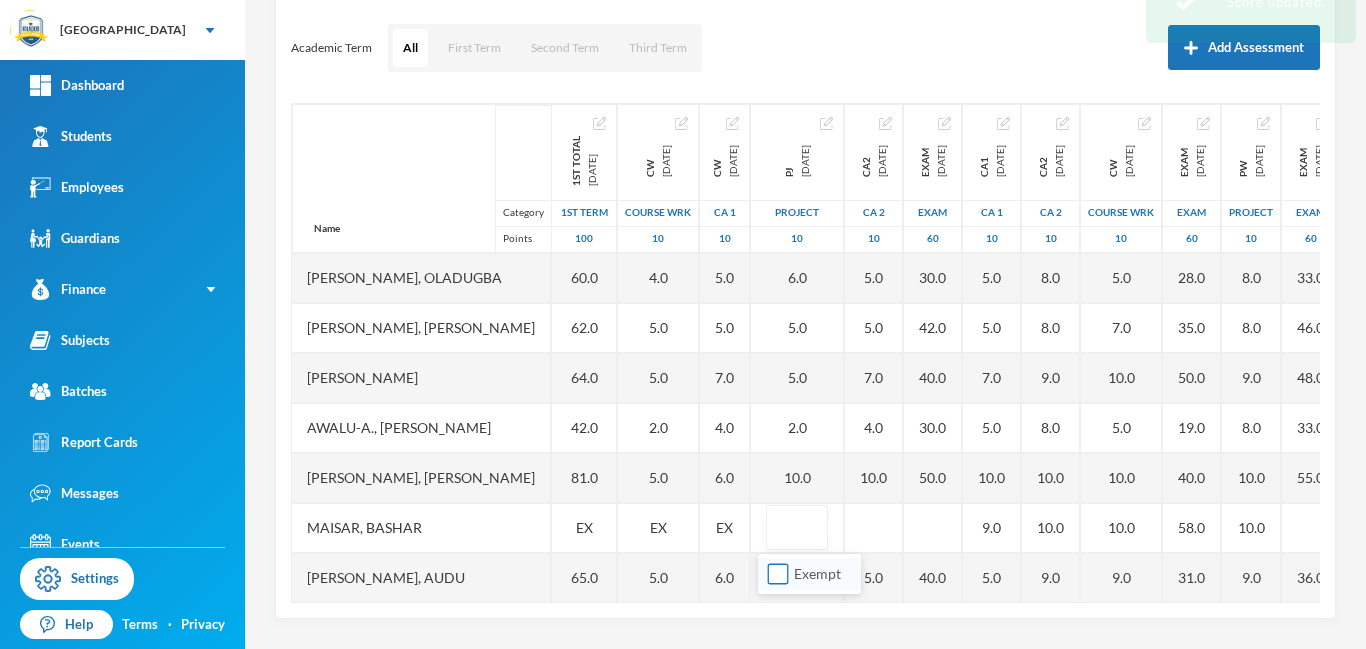 click on "Exempt" at bounding box center [778, 574] 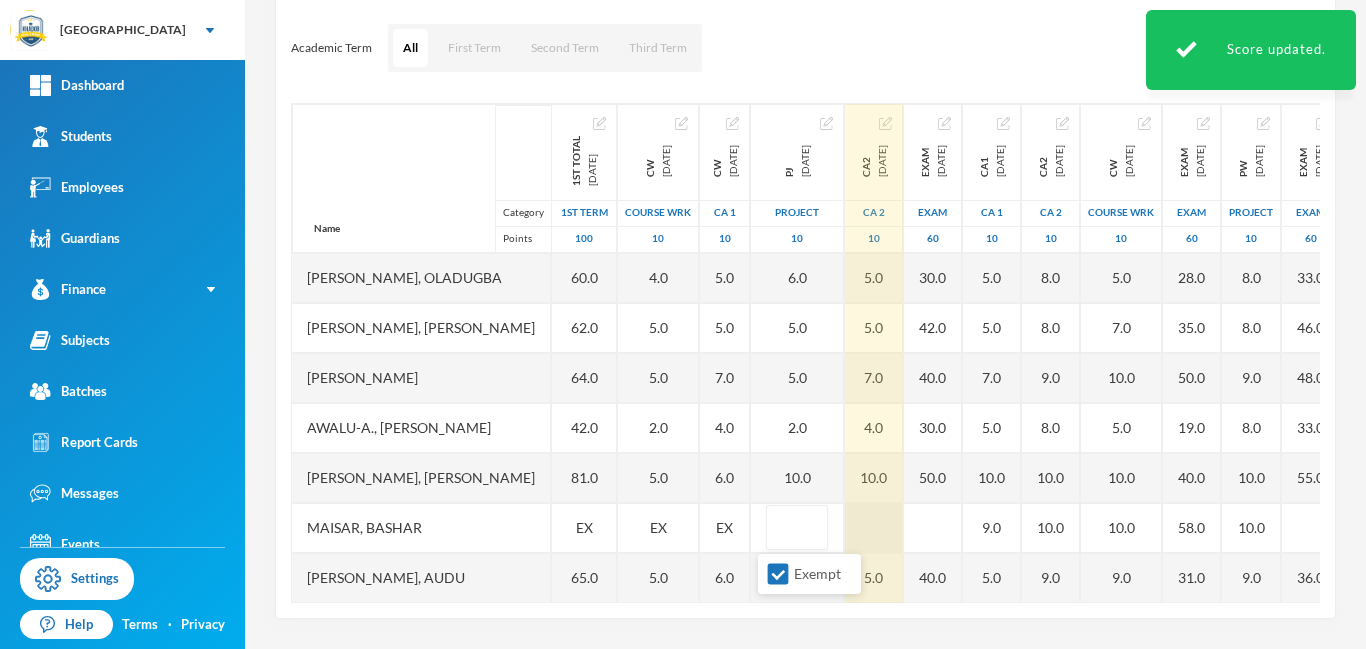 click at bounding box center (874, 528) 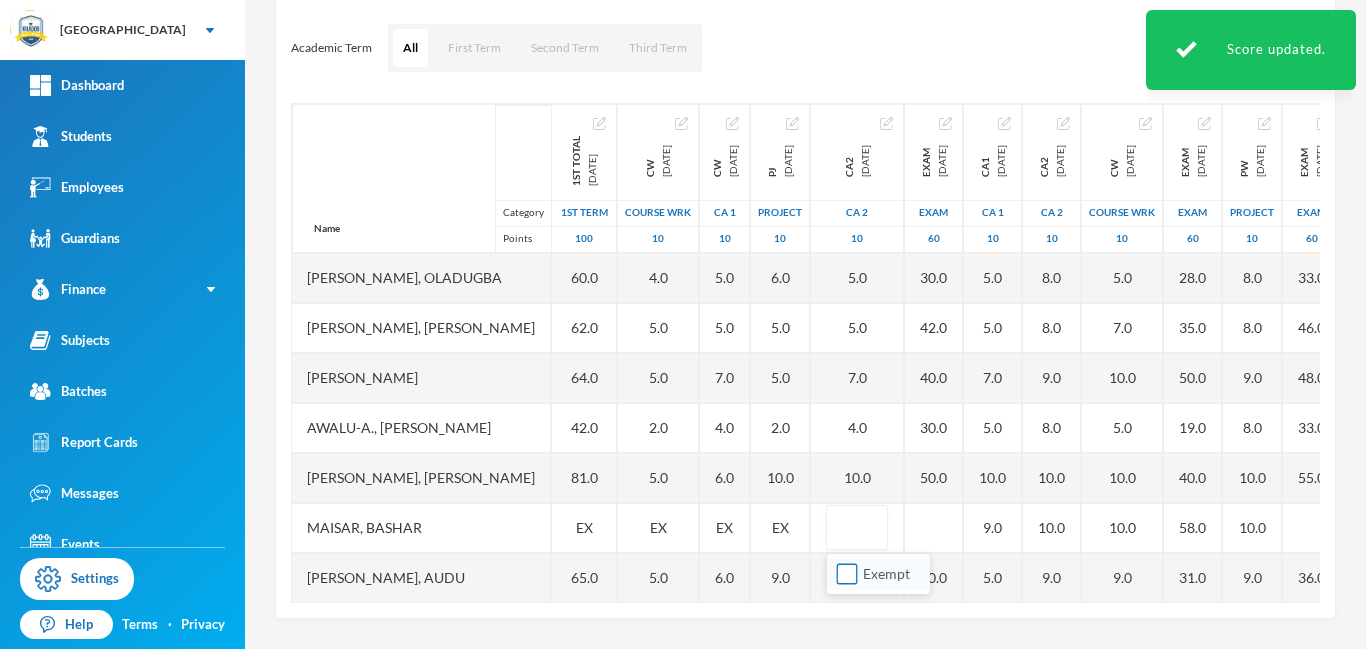 click on "Exempt" at bounding box center (847, 574) 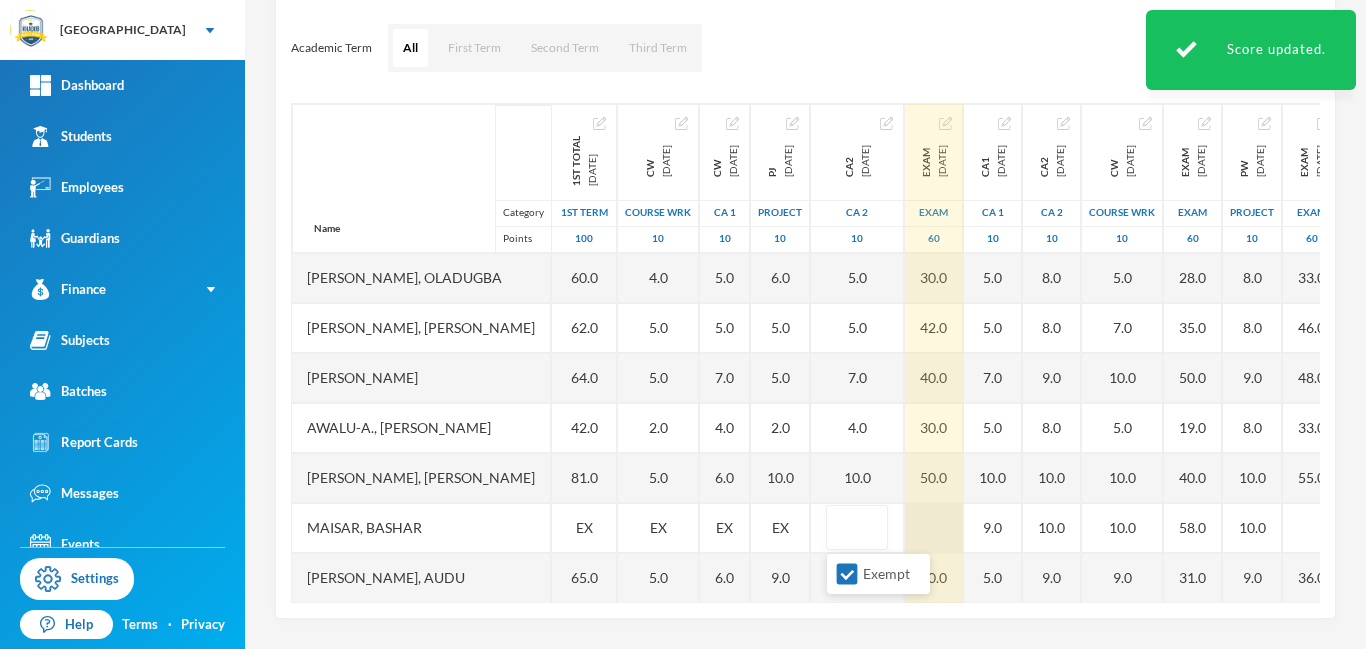 click at bounding box center [934, 528] 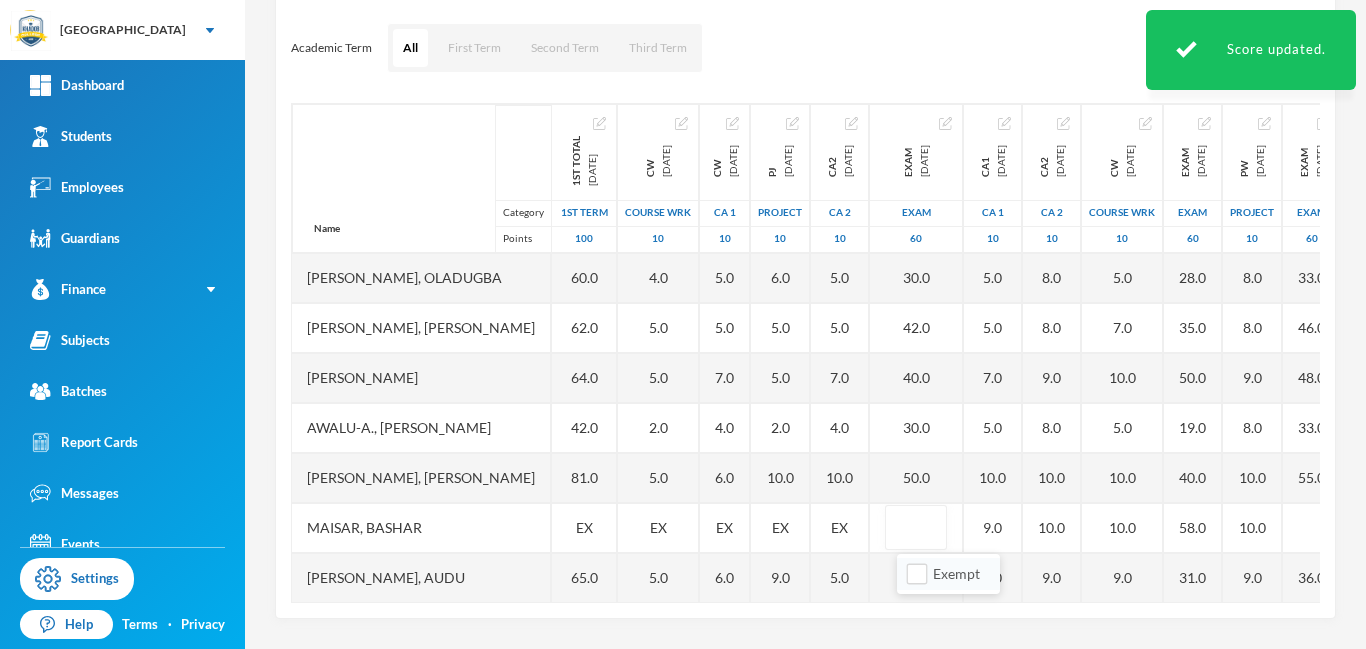 click on "Exempt" at bounding box center (948, 574) 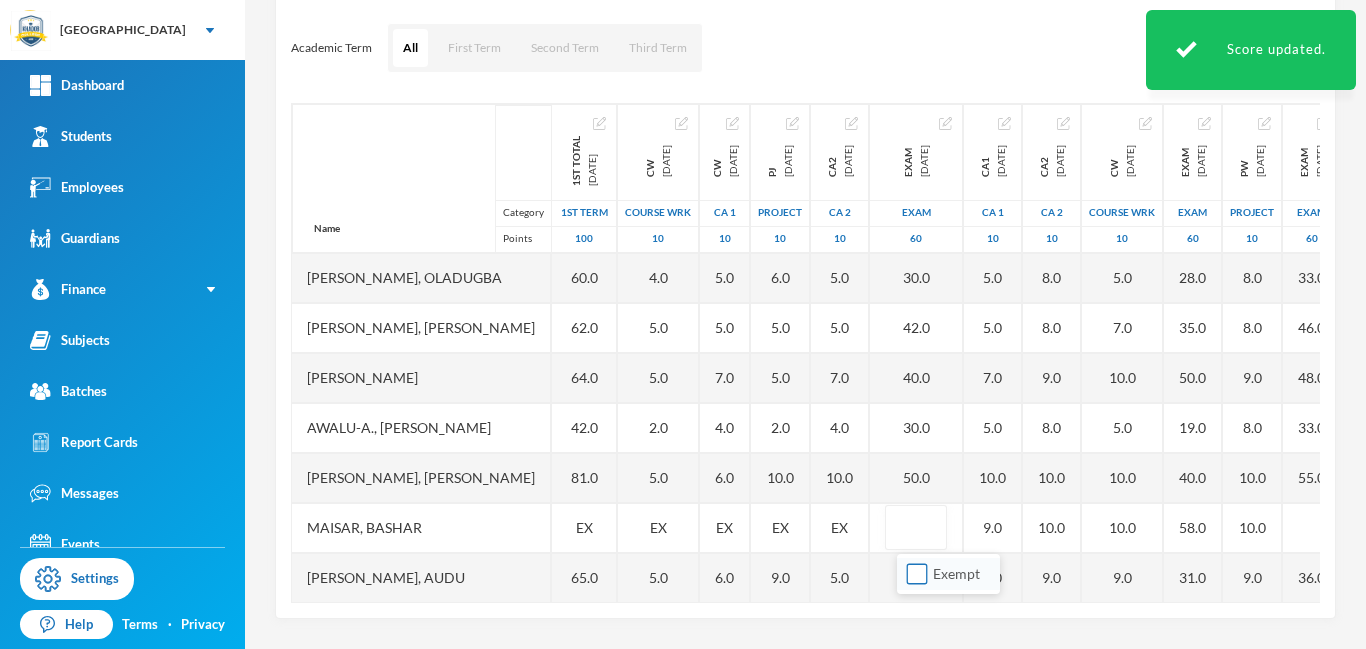 click on "Exempt" at bounding box center (917, 574) 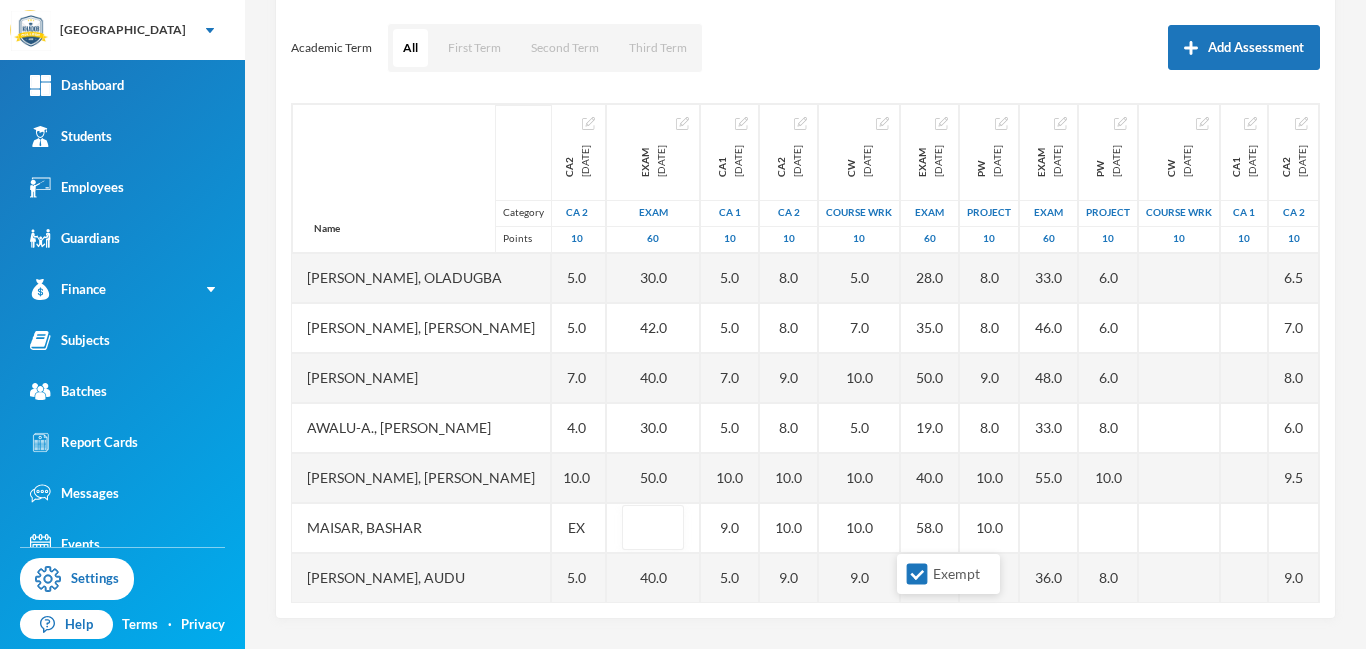 scroll, scrollTop: 0, scrollLeft: 374, axis: horizontal 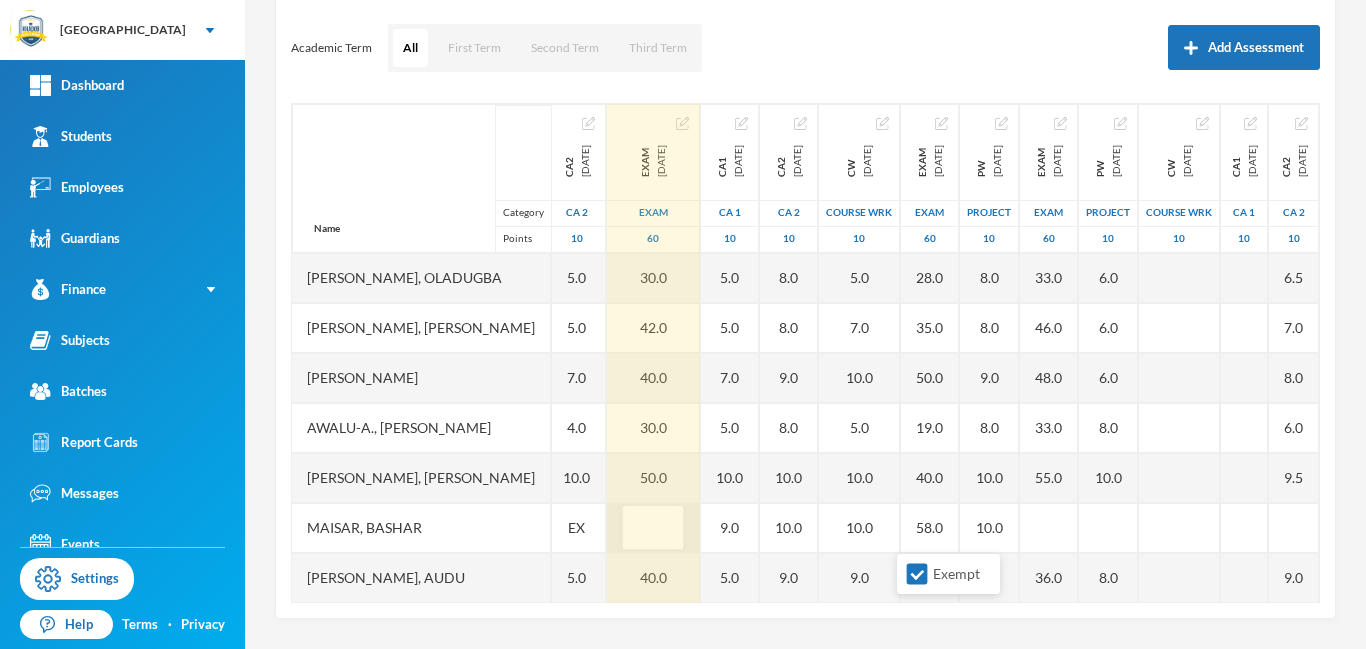 click at bounding box center (653, 528) 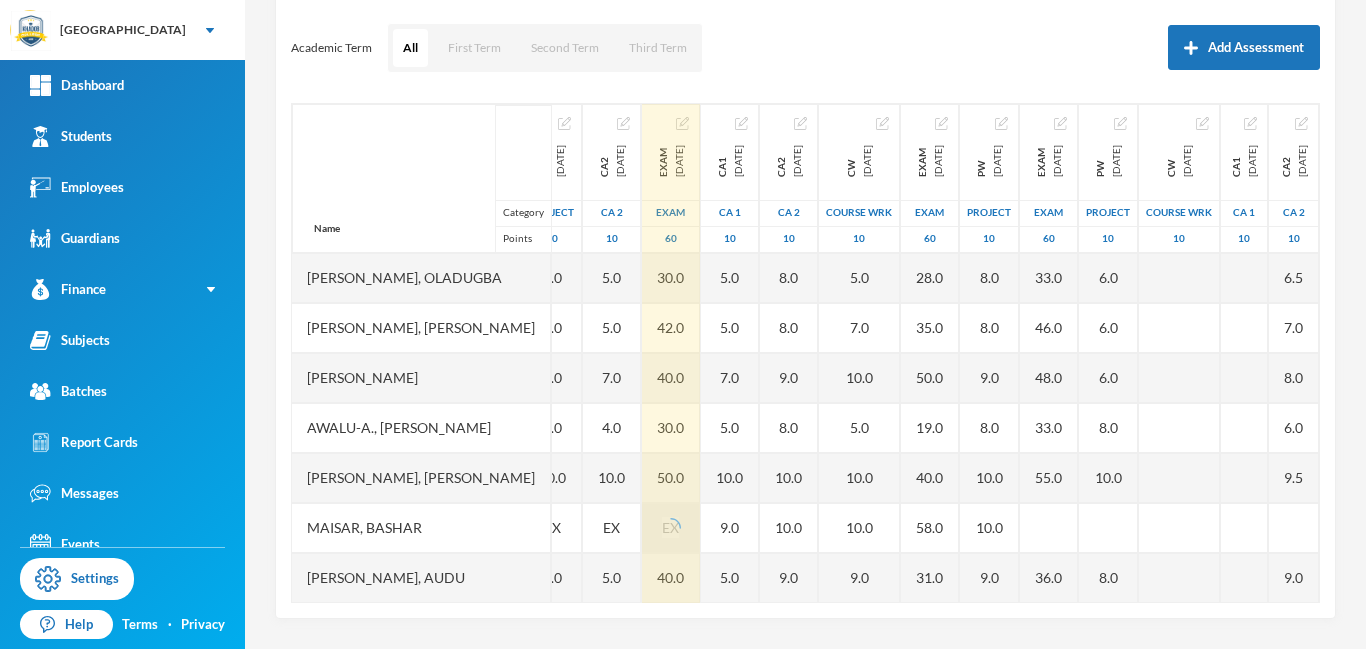 scroll, scrollTop: 0, scrollLeft: 349, axis: horizontal 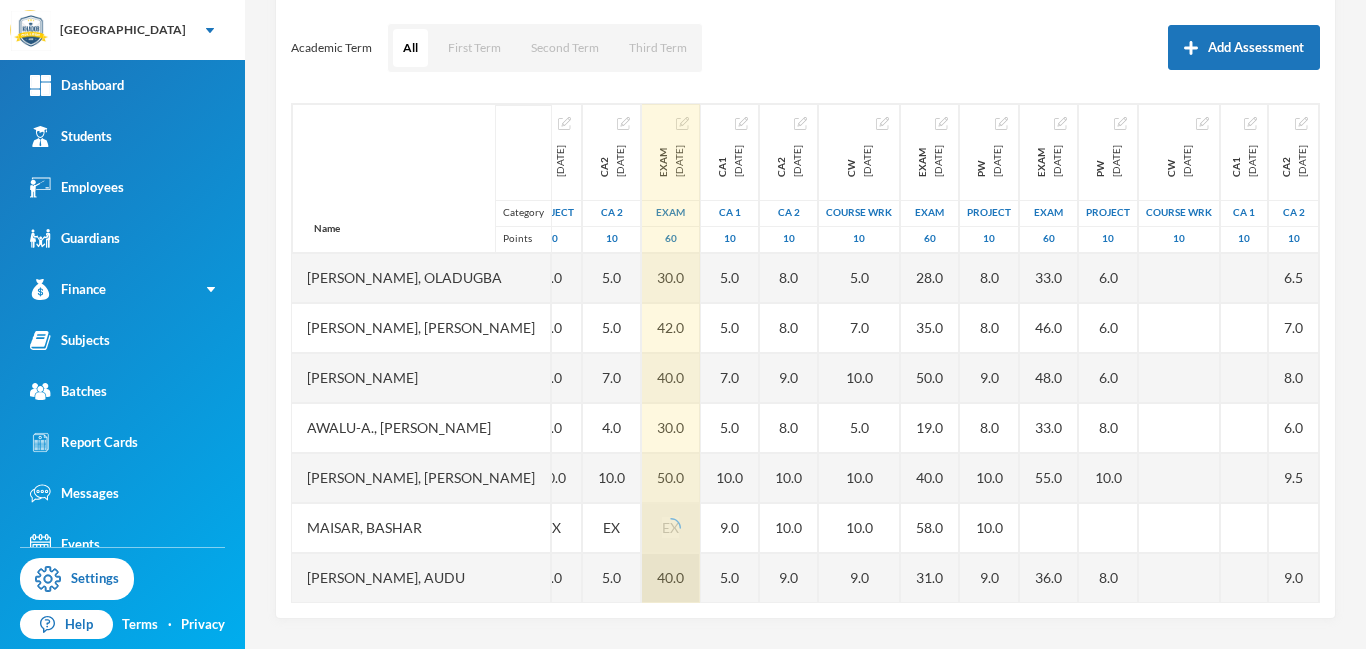 drag, startPoint x: 600, startPoint y: 604, endPoint x: 565, endPoint y: 597, distance: 35.69314 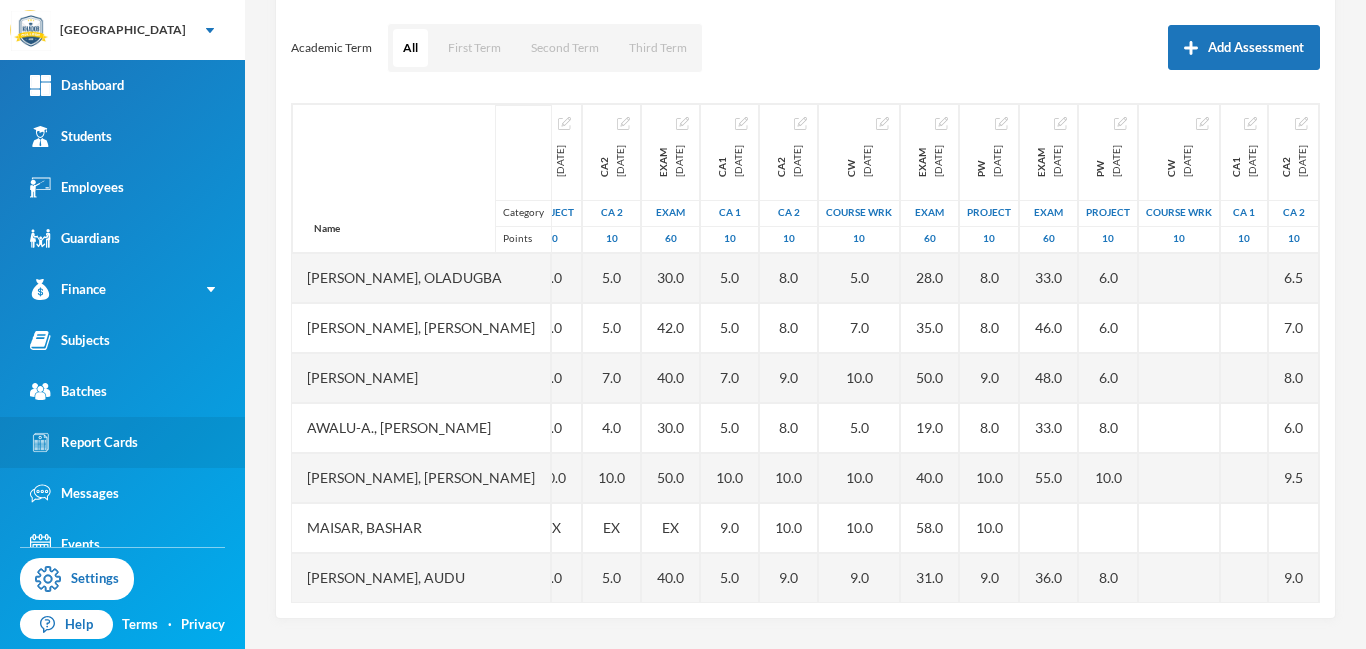 click on "Report Cards" at bounding box center (84, 442) 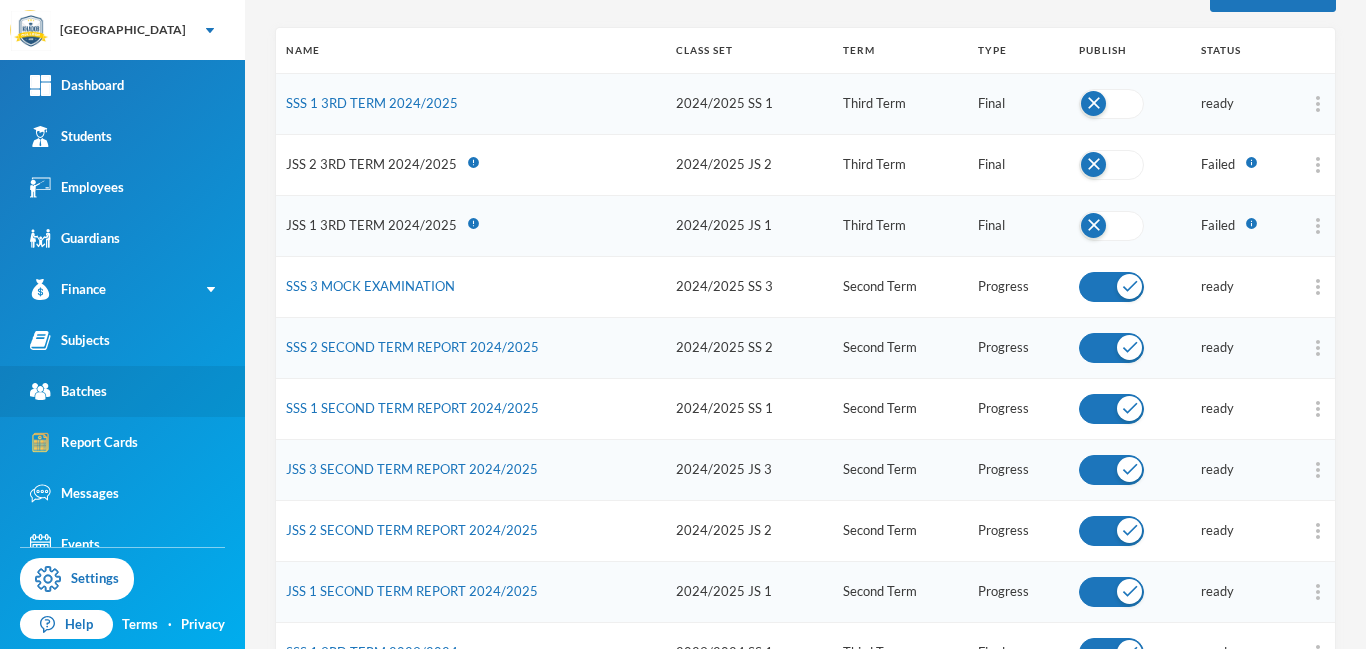 click on "Batches" at bounding box center (68, 391) 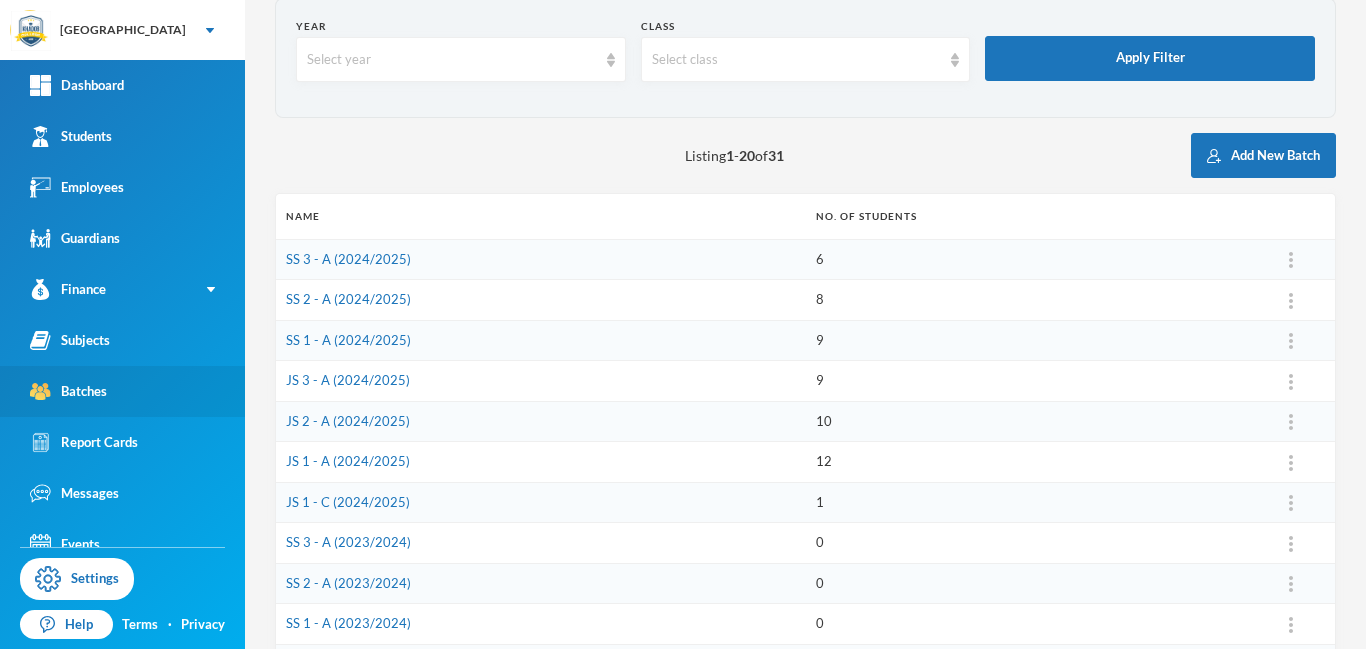 scroll, scrollTop: 263, scrollLeft: 0, axis: vertical 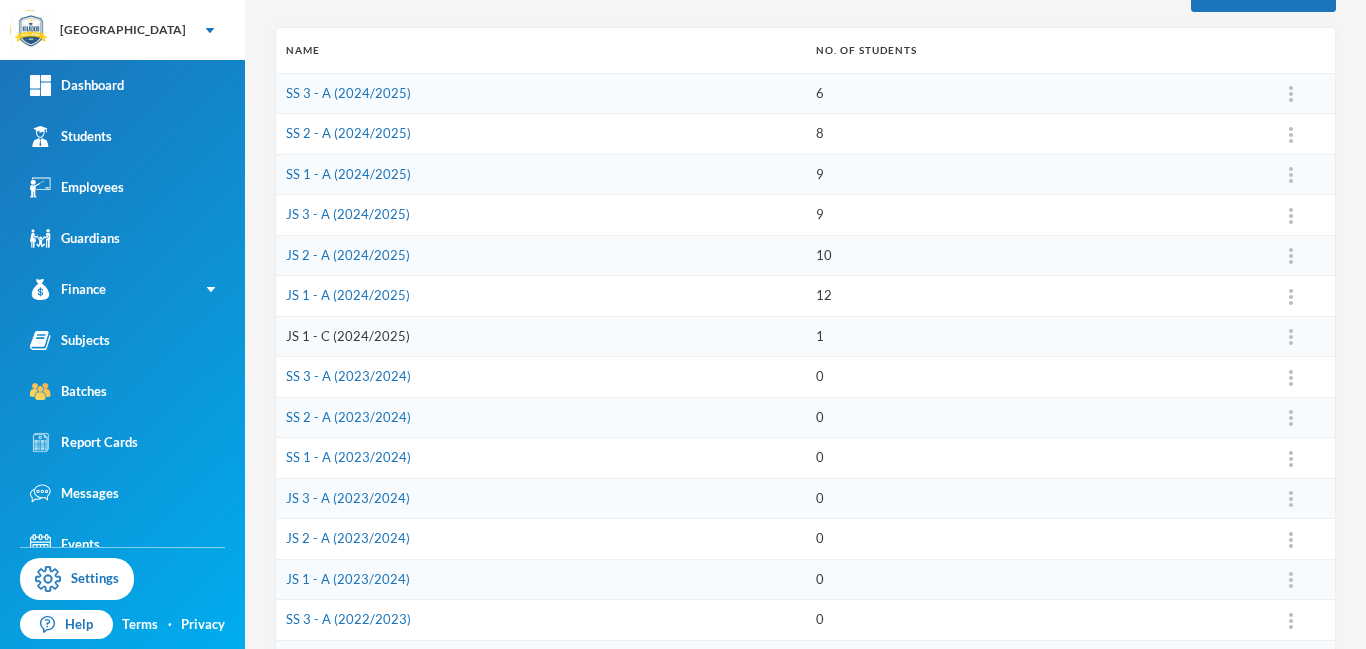 click on "JS 1 - C (2024/2025)" at bounding box center [348, 336] 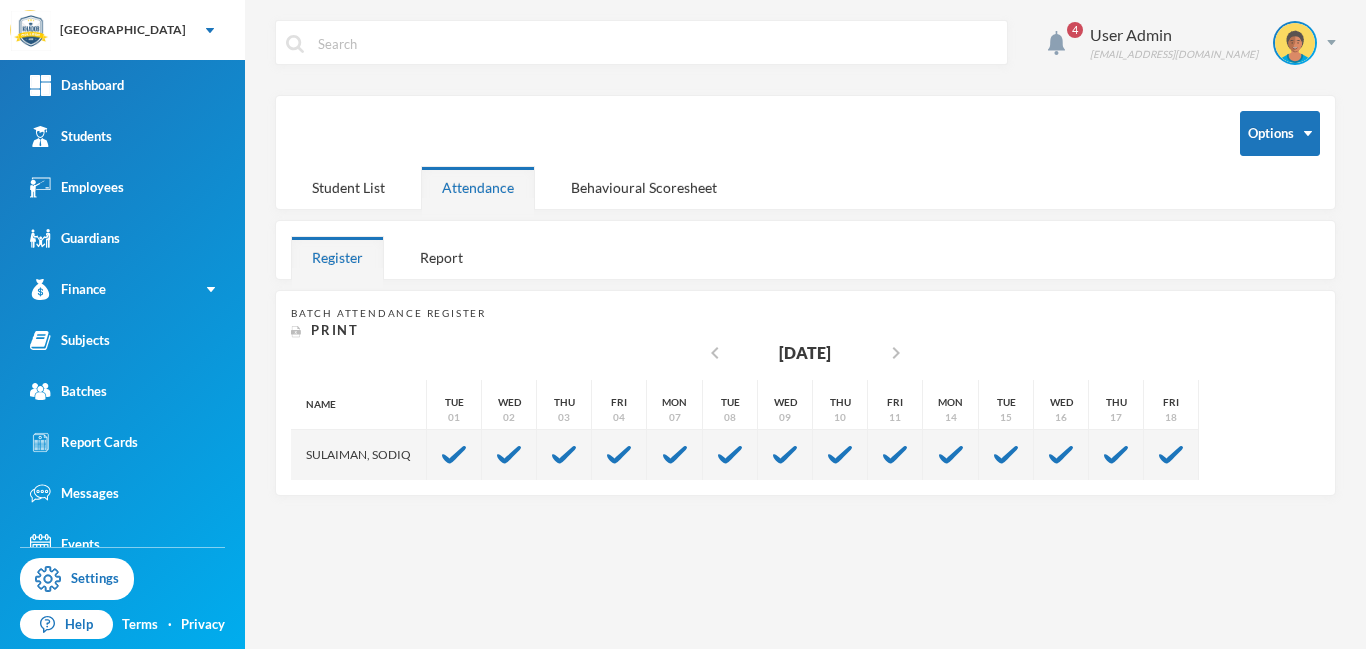 scroll, scrollTop: 0, scrollLeft: 0, axis: both 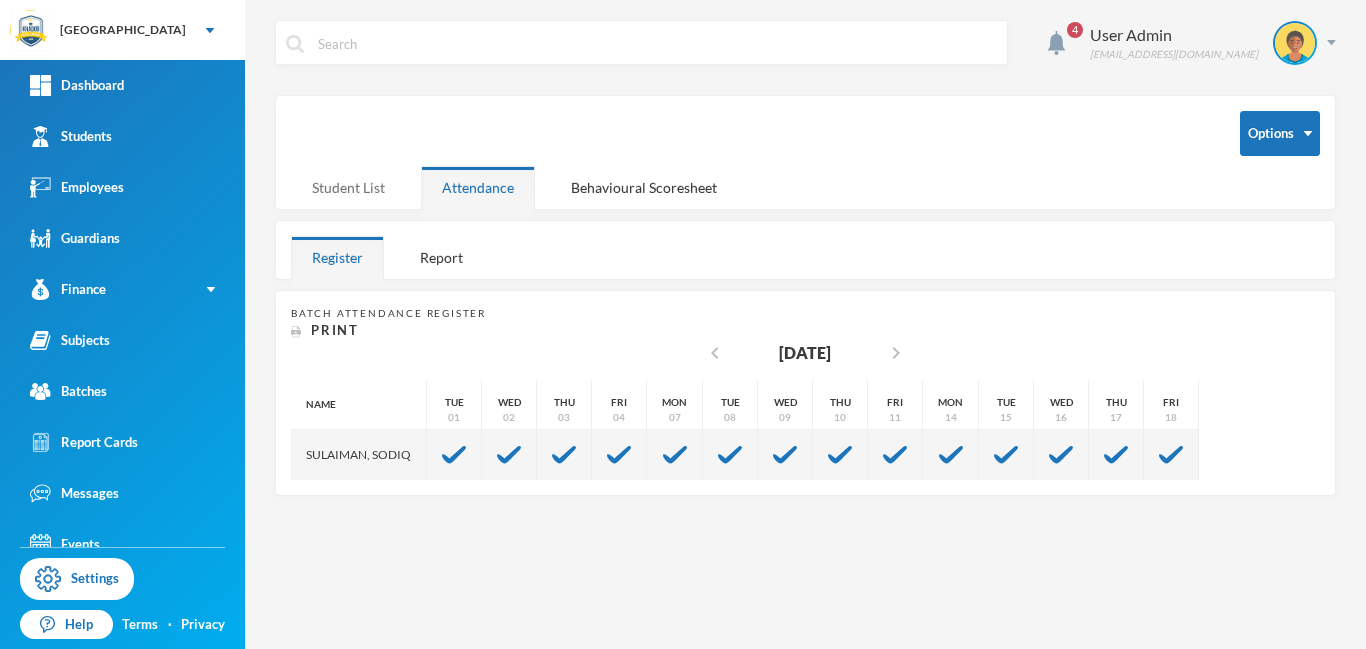 click on "Student List" at bounding box center (348, 187) 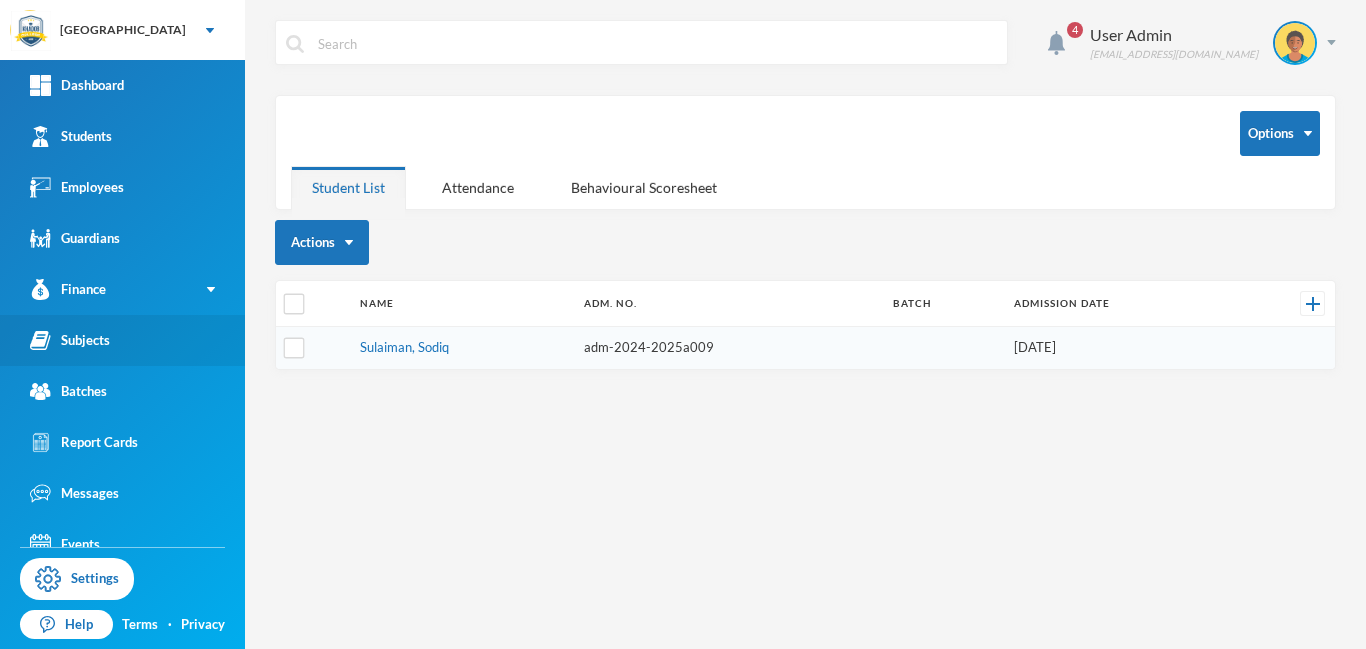 click on "Subjects" at bounding box center (70, 340) 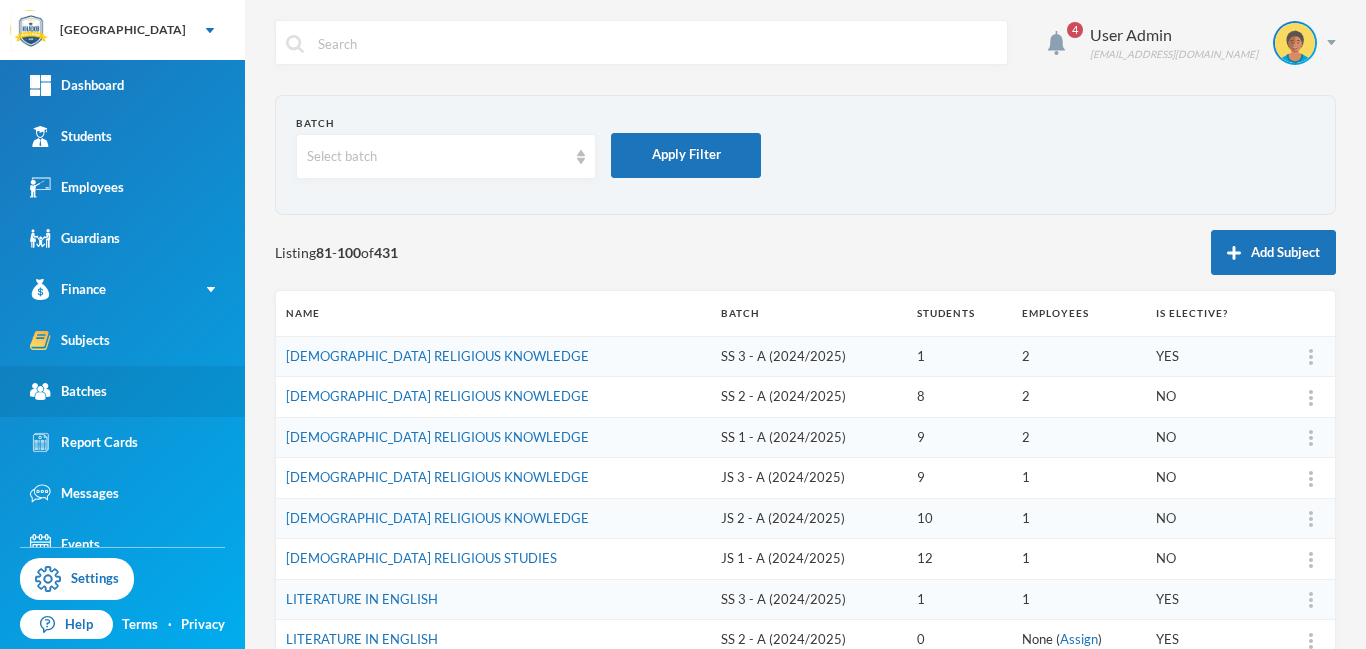 click on "Batches" at bounding box center [68, 391] 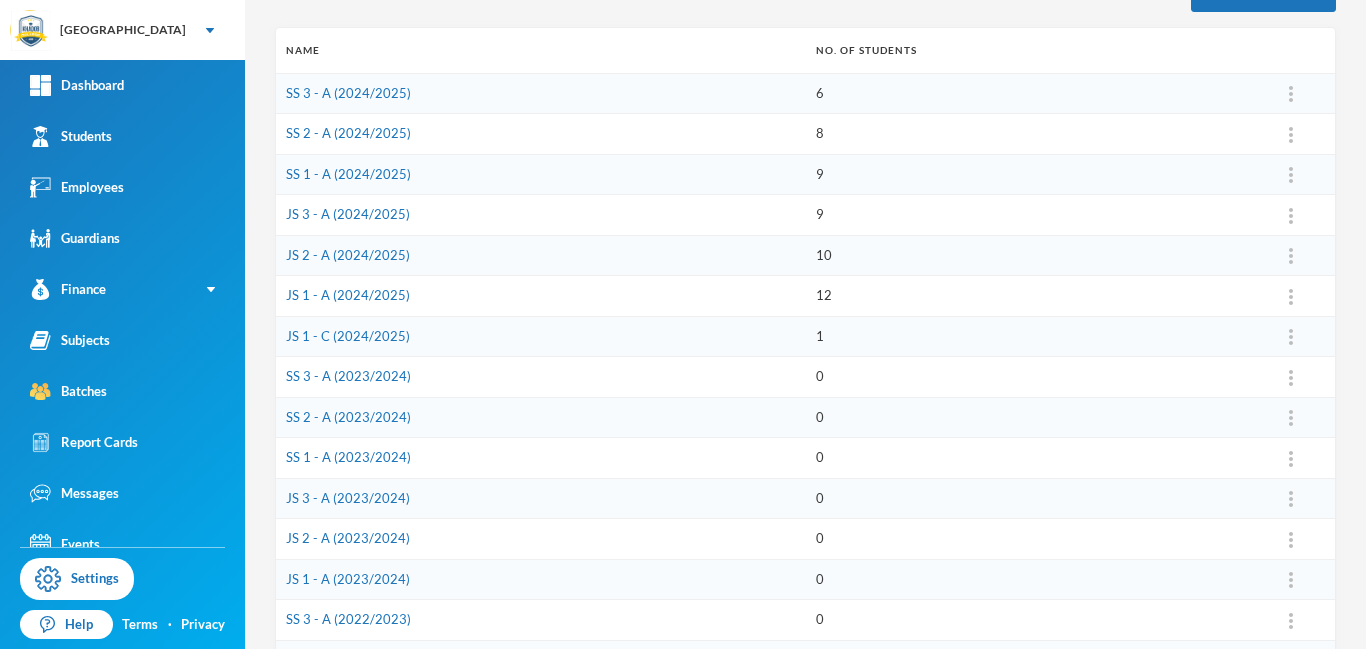 scroll, scrollTop: 265, scrollLeft: 0, axis: vertical 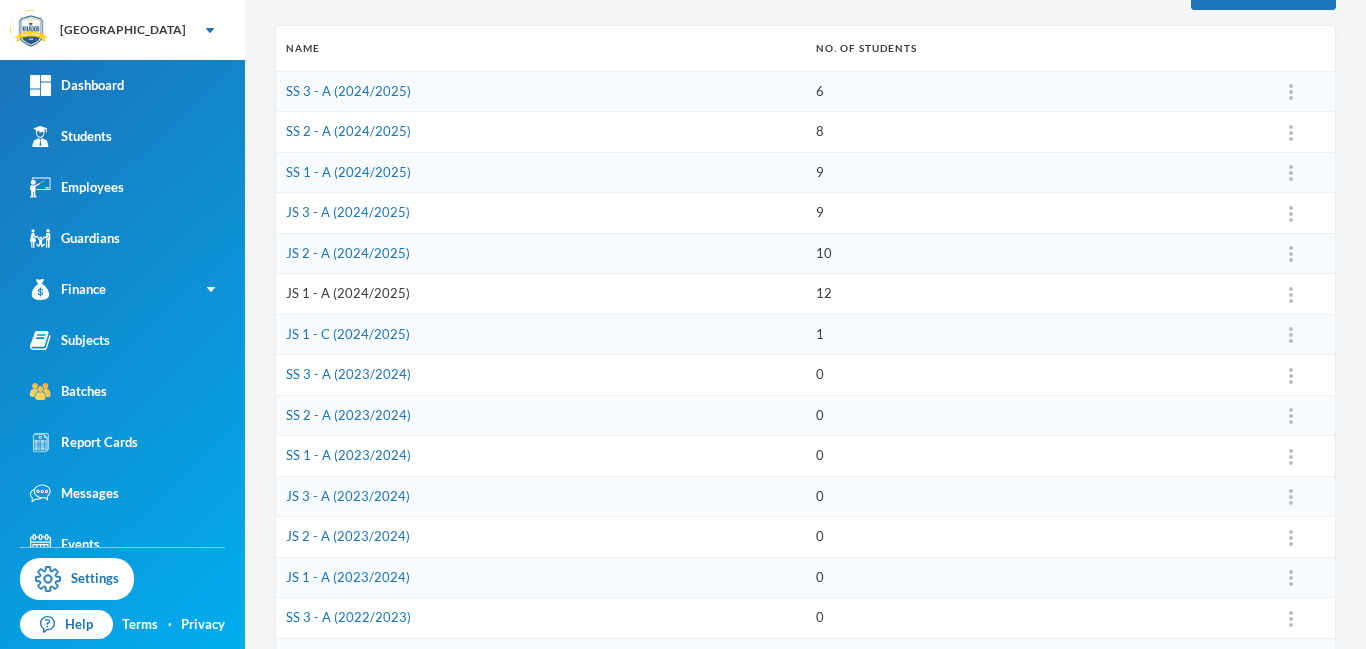 click on "JS 1 - A (2024/2025)" at bounding box center (348, 293) 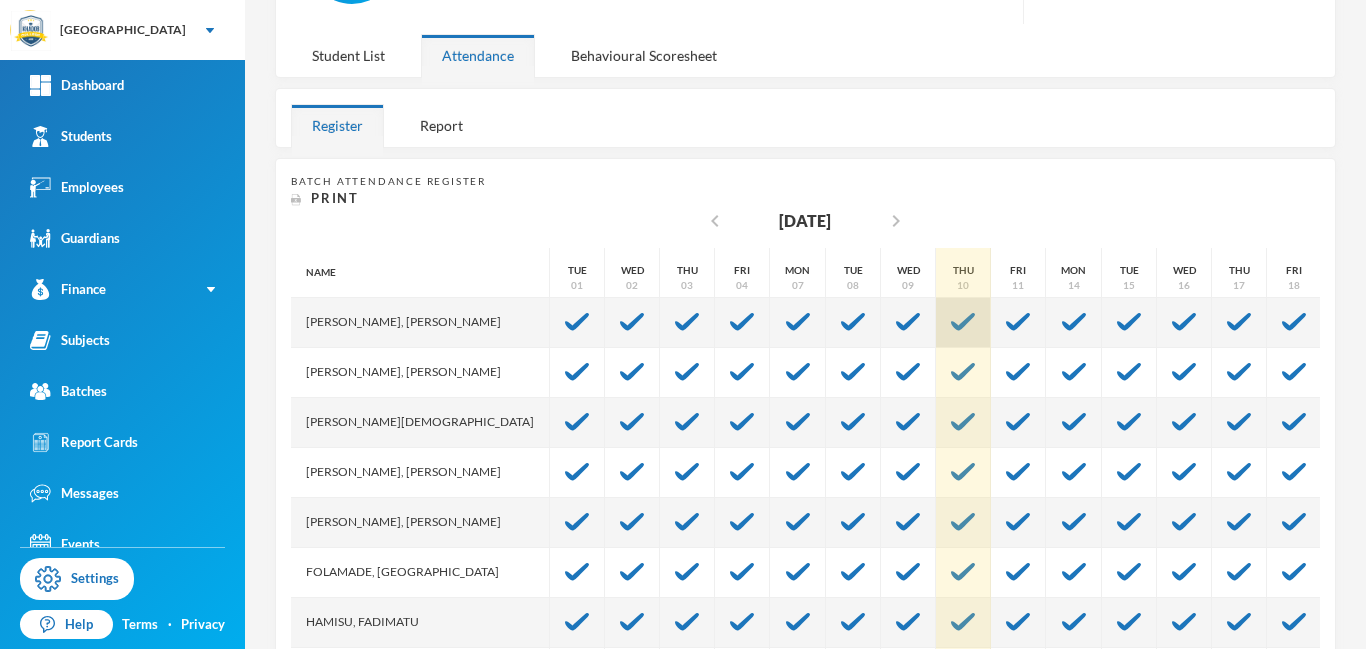scroll, scrollTop: 265, scrollLeft: 0, axis: vertical 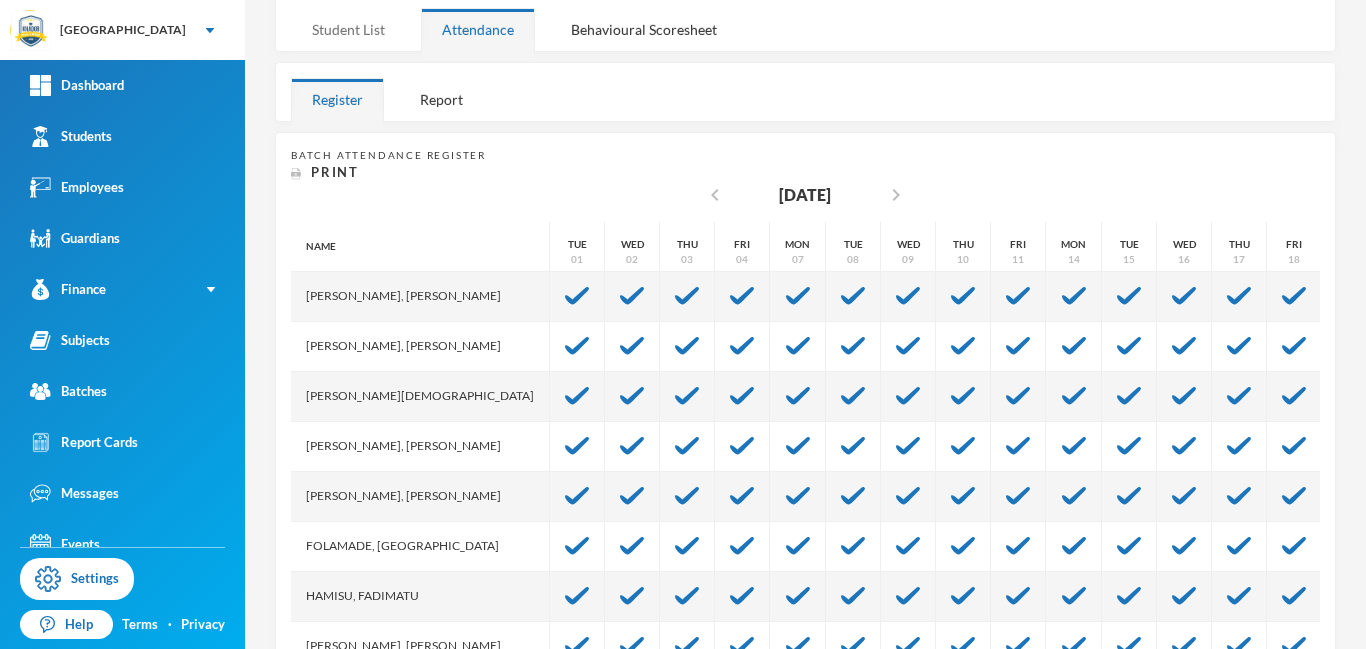 click on "Student List" at bounding box center [348, 29] 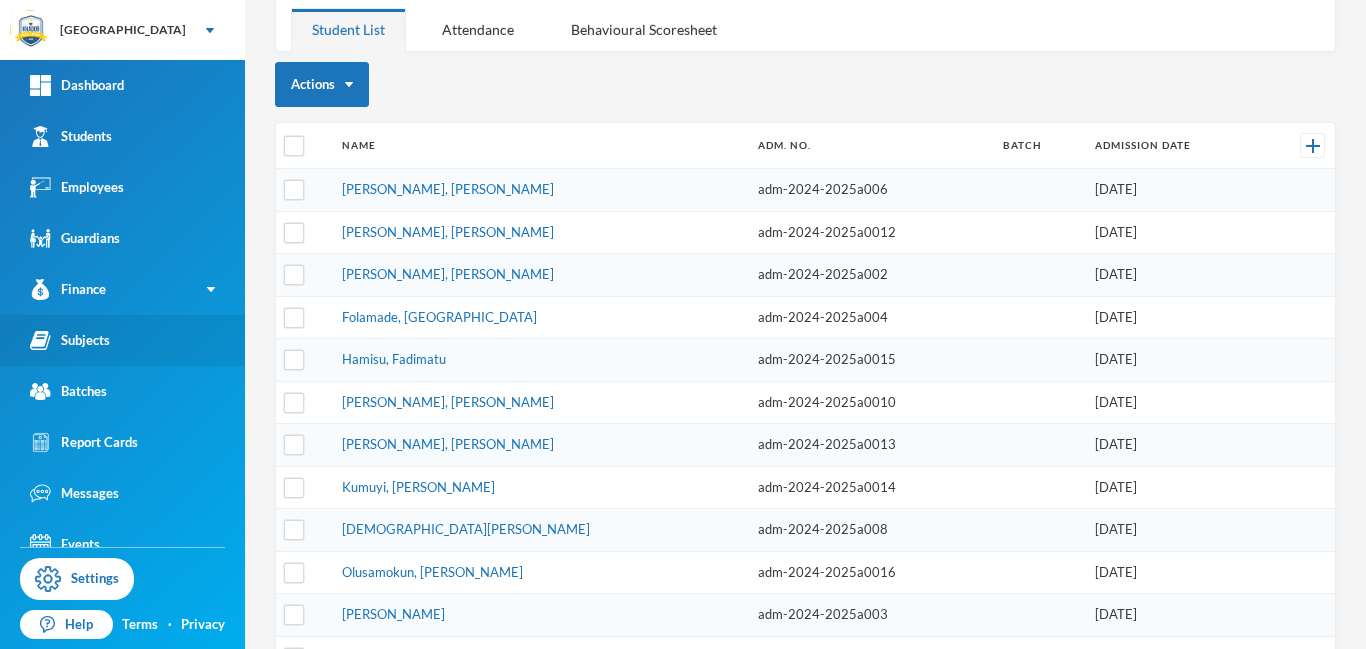 click on "Subjects" at bounding box center (70, 340) 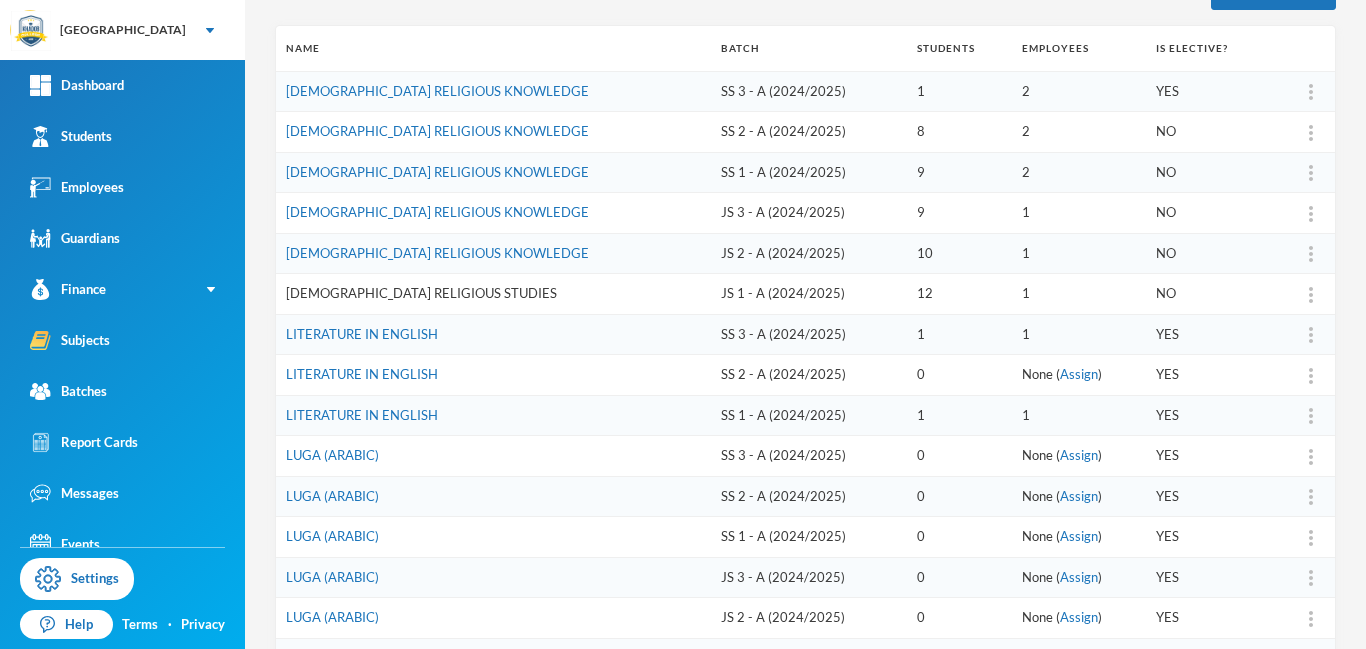 click on "ISLAMIC RELIGIOUS STUDIES" at bounding box center (421, 293) 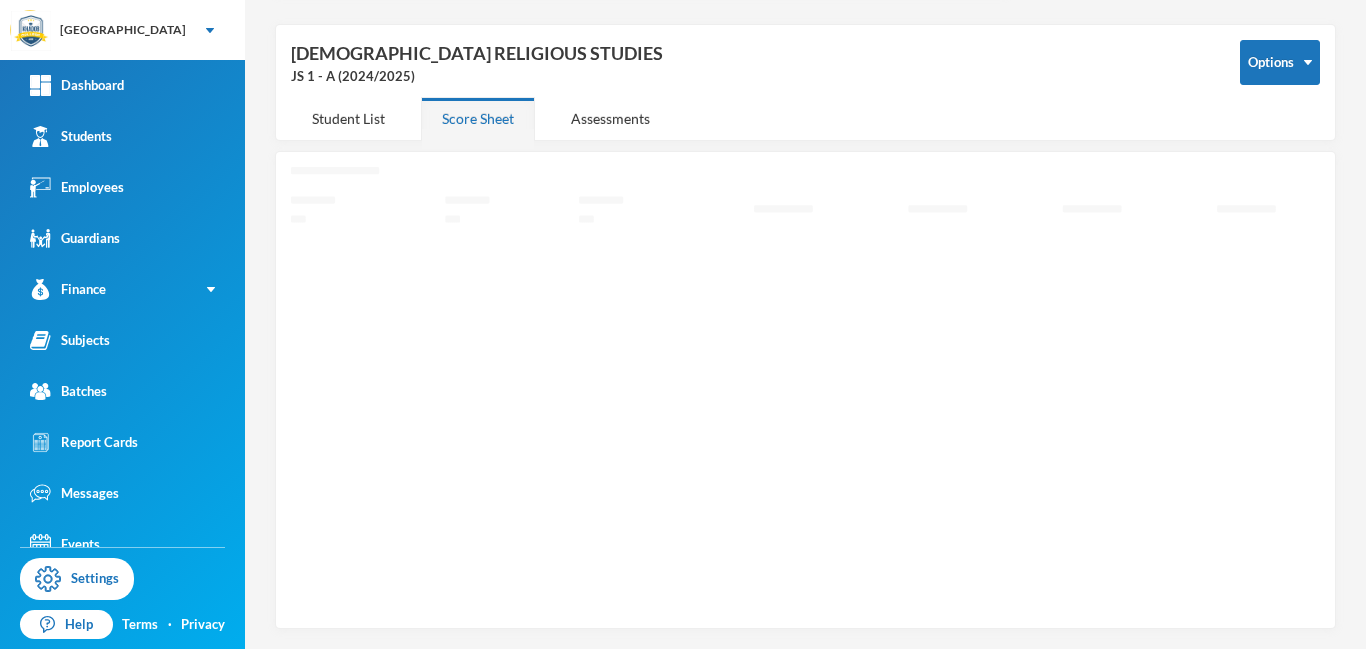 scroll, scrollTop: 71, scrollLeft: 0, axis: vertical 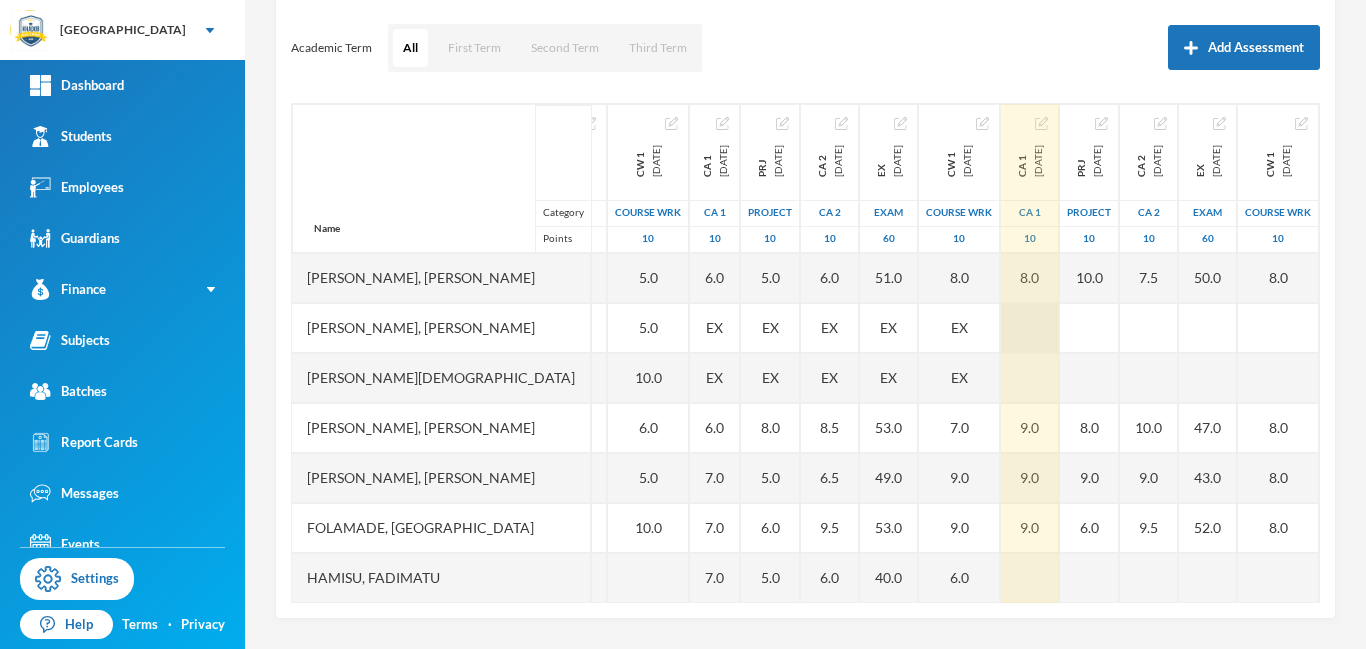 click at bounding box center (1030, 328) 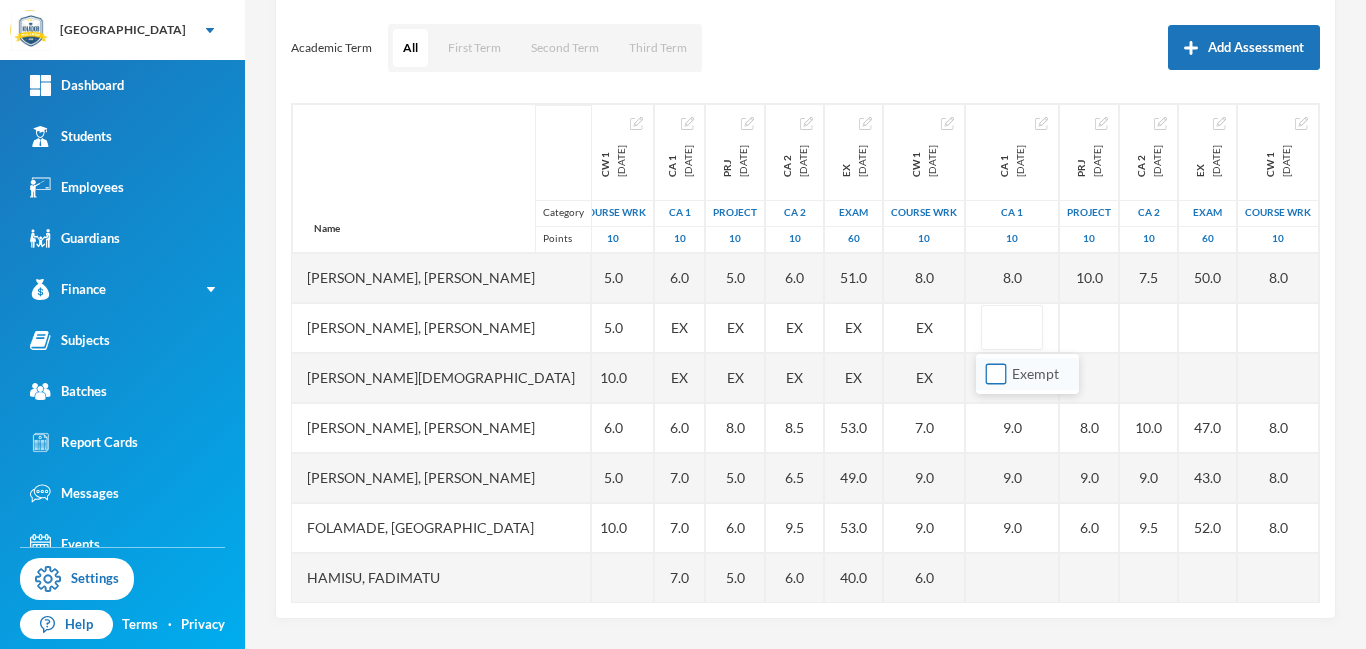 click on "Exempt" at bounding box center [996, 374] 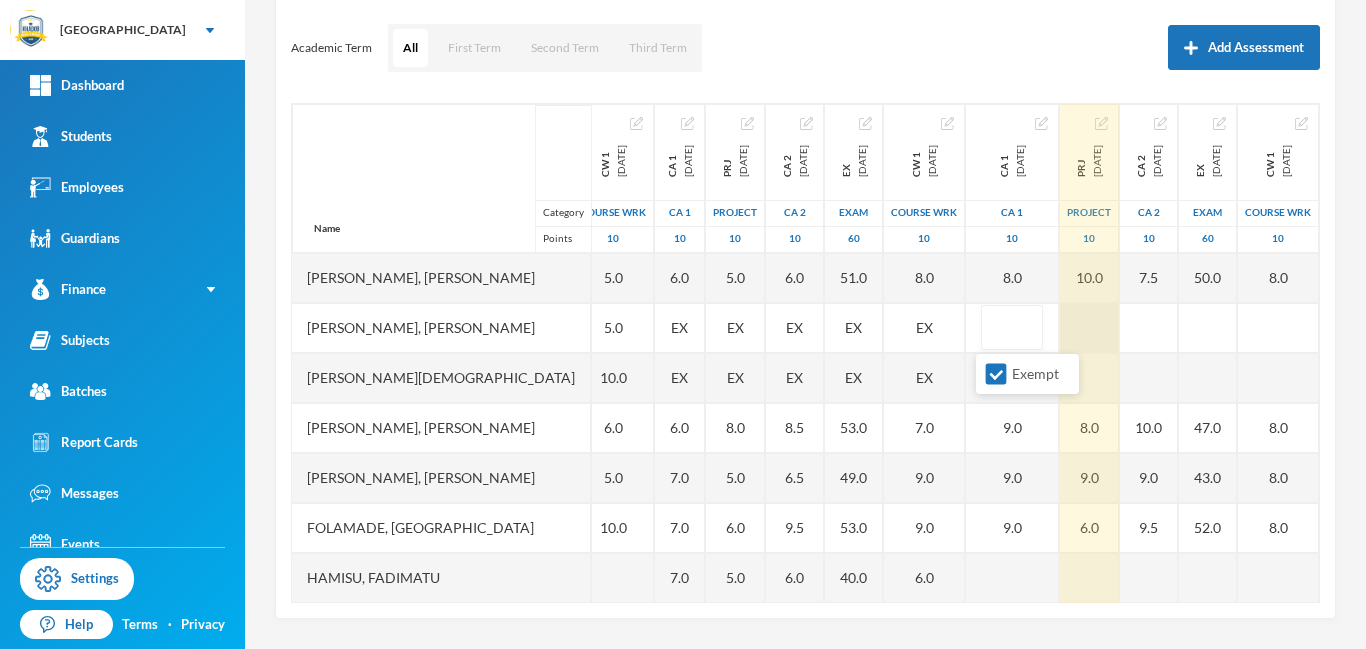 click at bounding box center (1089, 328) 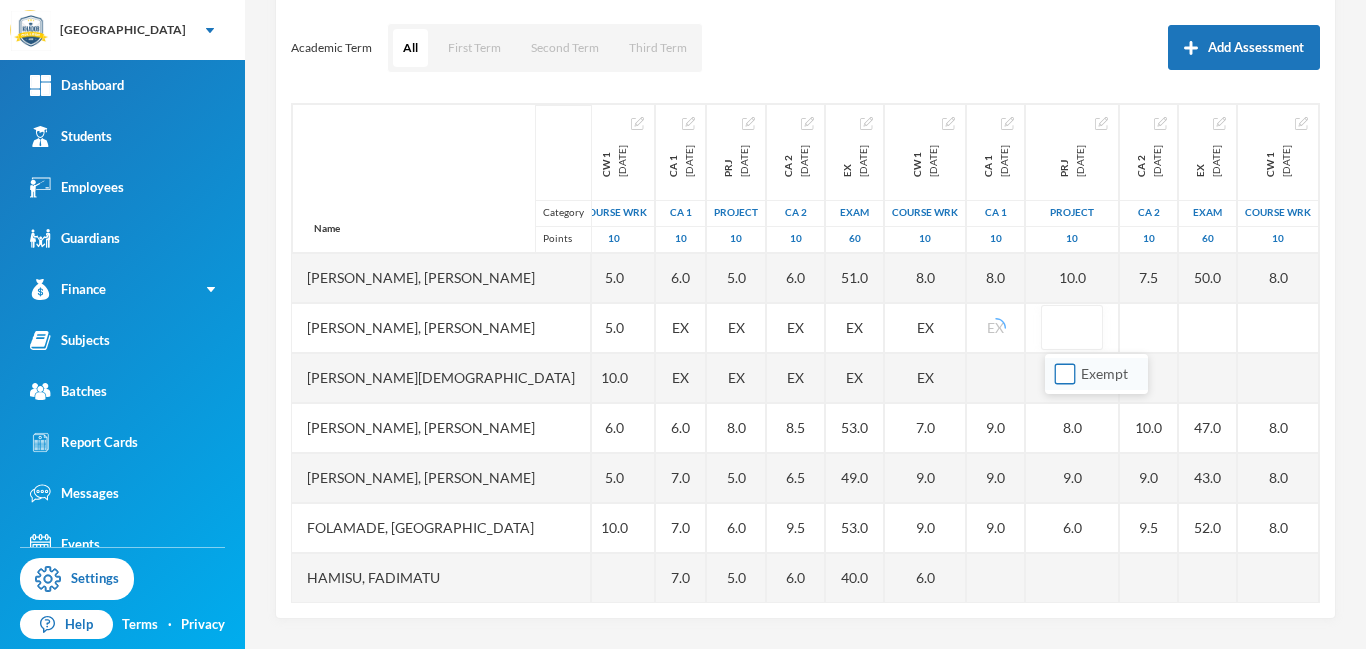 click on "Exempt" at bounding box center (1065, 374) 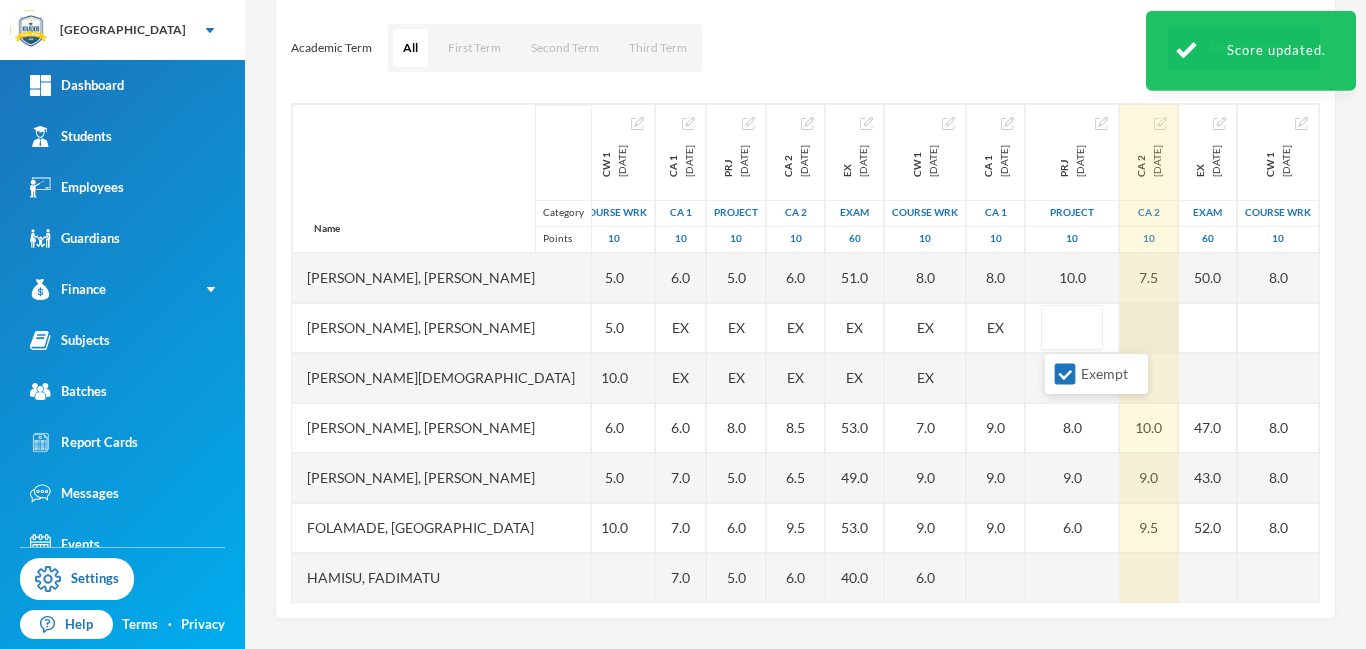 click at bounding box center [1149, 328] 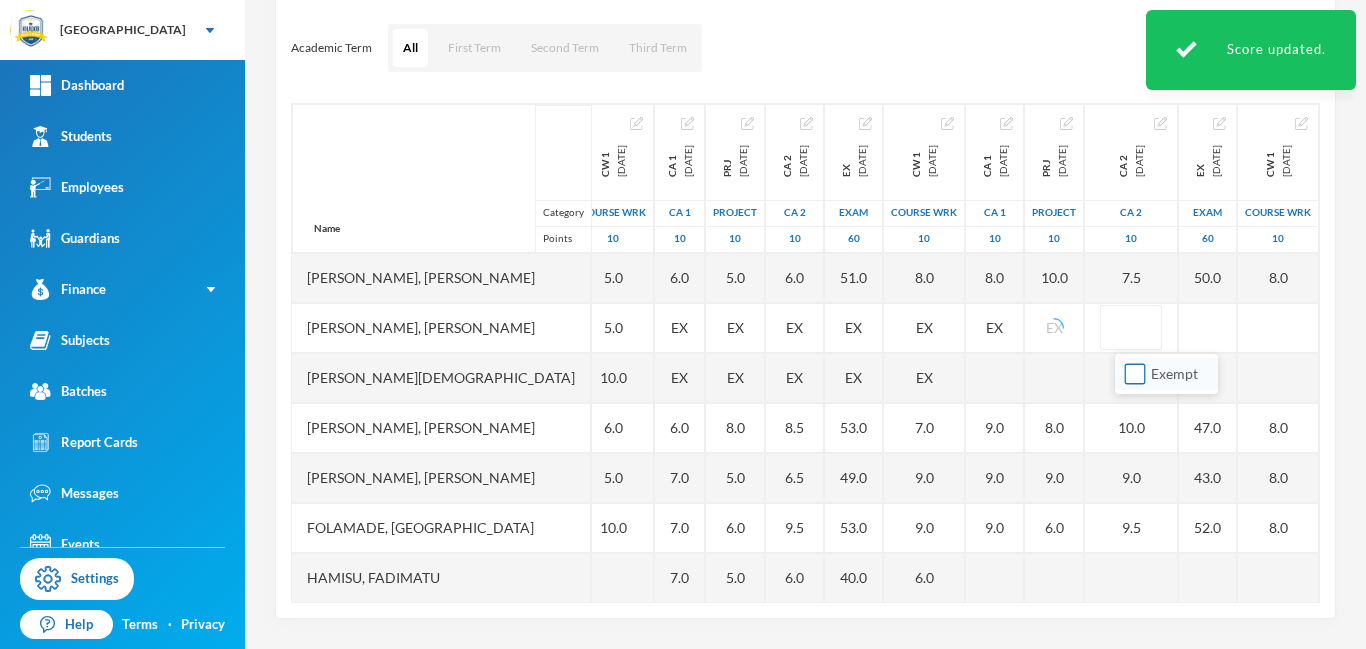 click on "Exempt" at bounding box center (1135, 374) 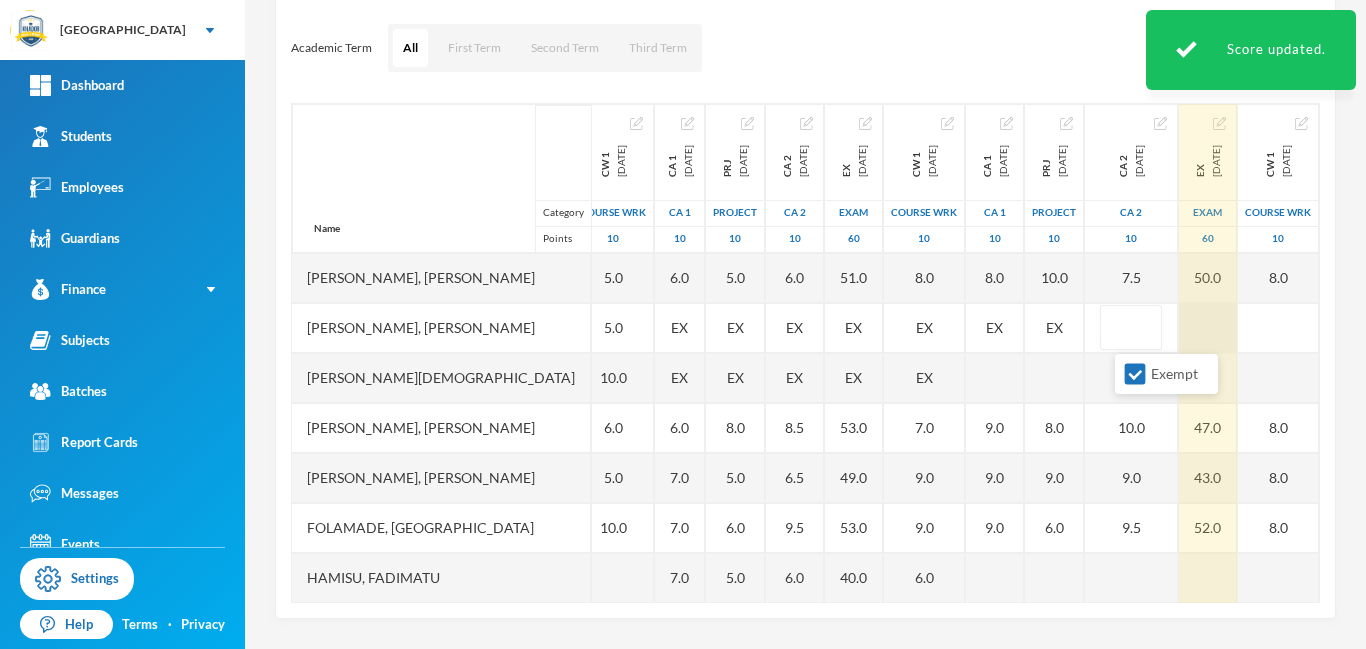 click at bounding box center [1208, 328] 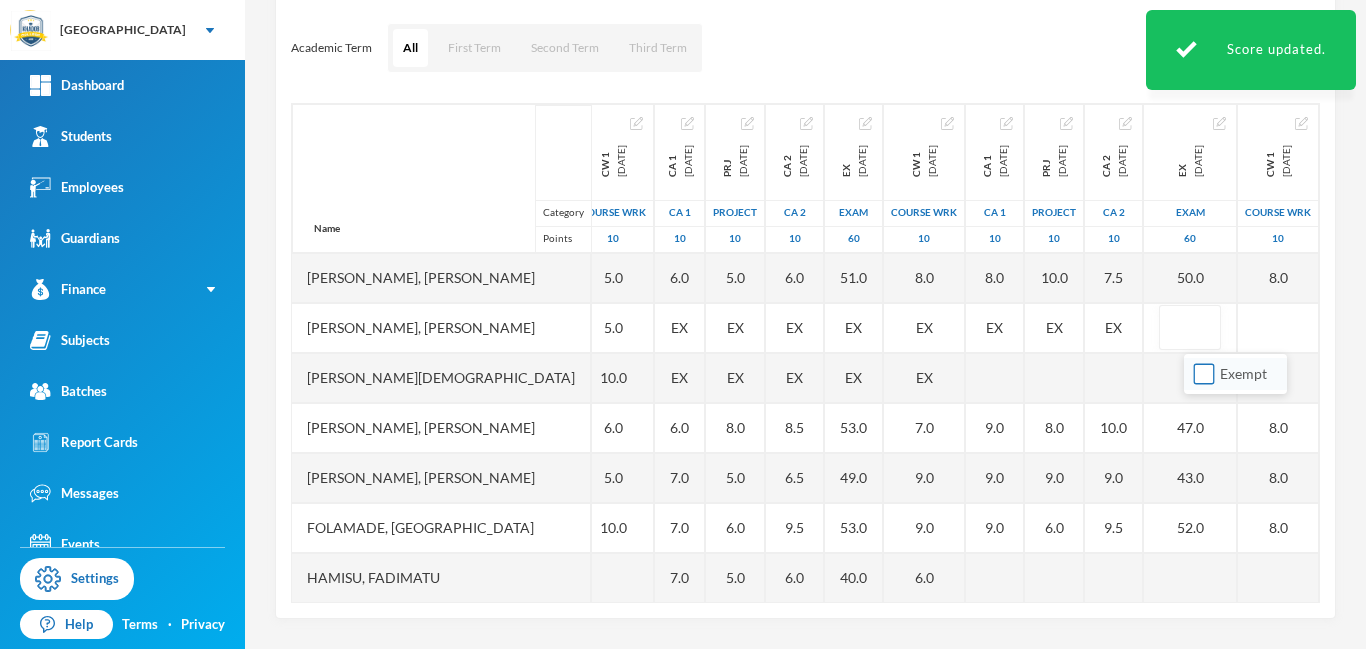 click on "Exempt" at bounding box center [1204, 374] 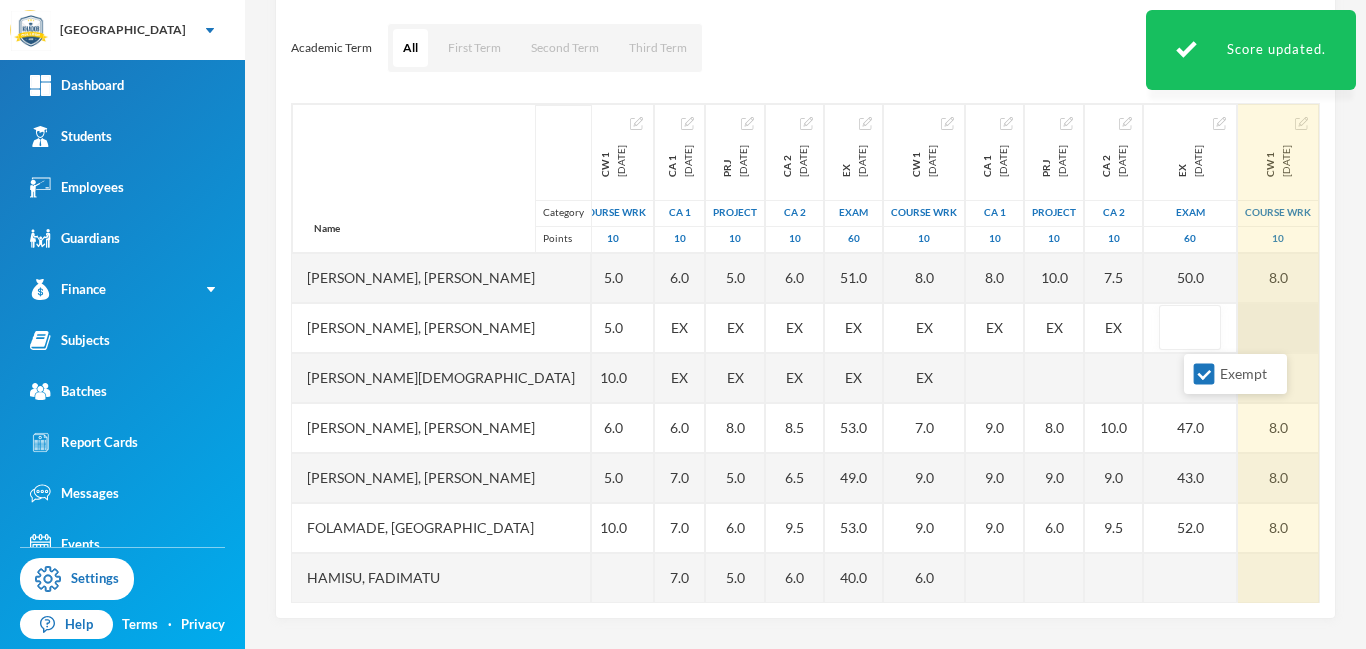 click at bounding box center (1278, 328) 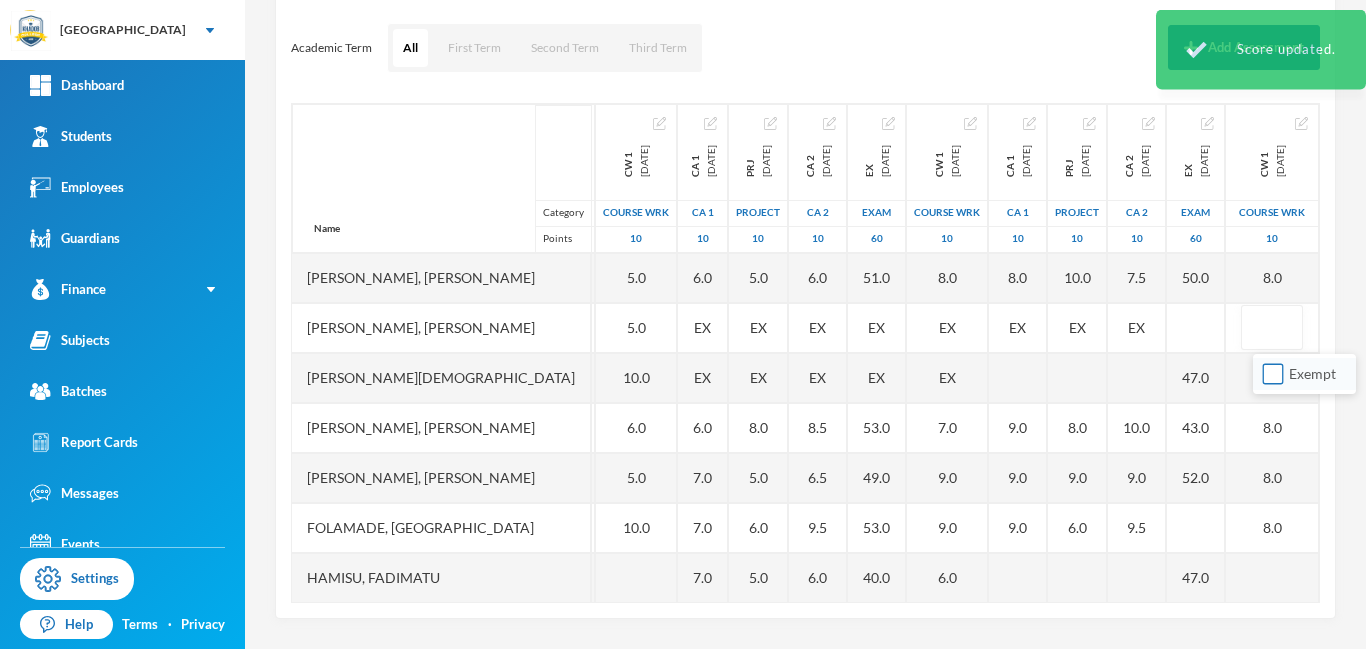 click on "Exempt" at bounding box center [1273, 374] 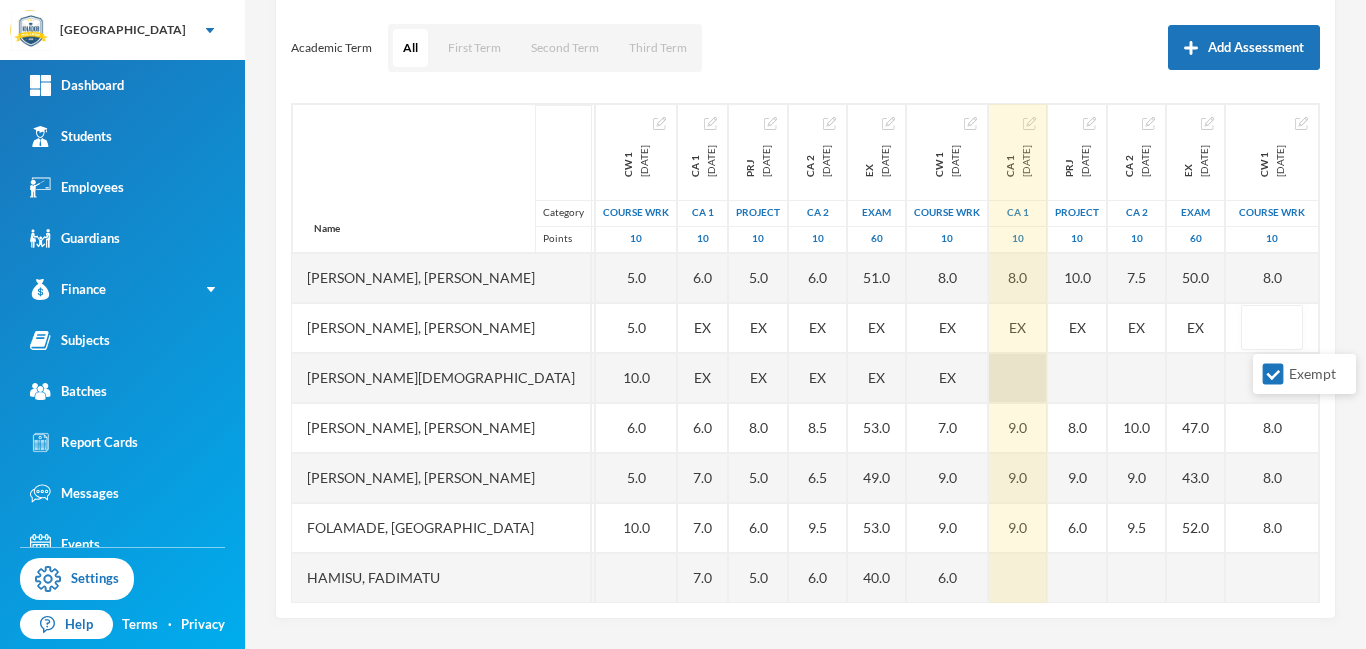 click at bounding box center [1018, 378] 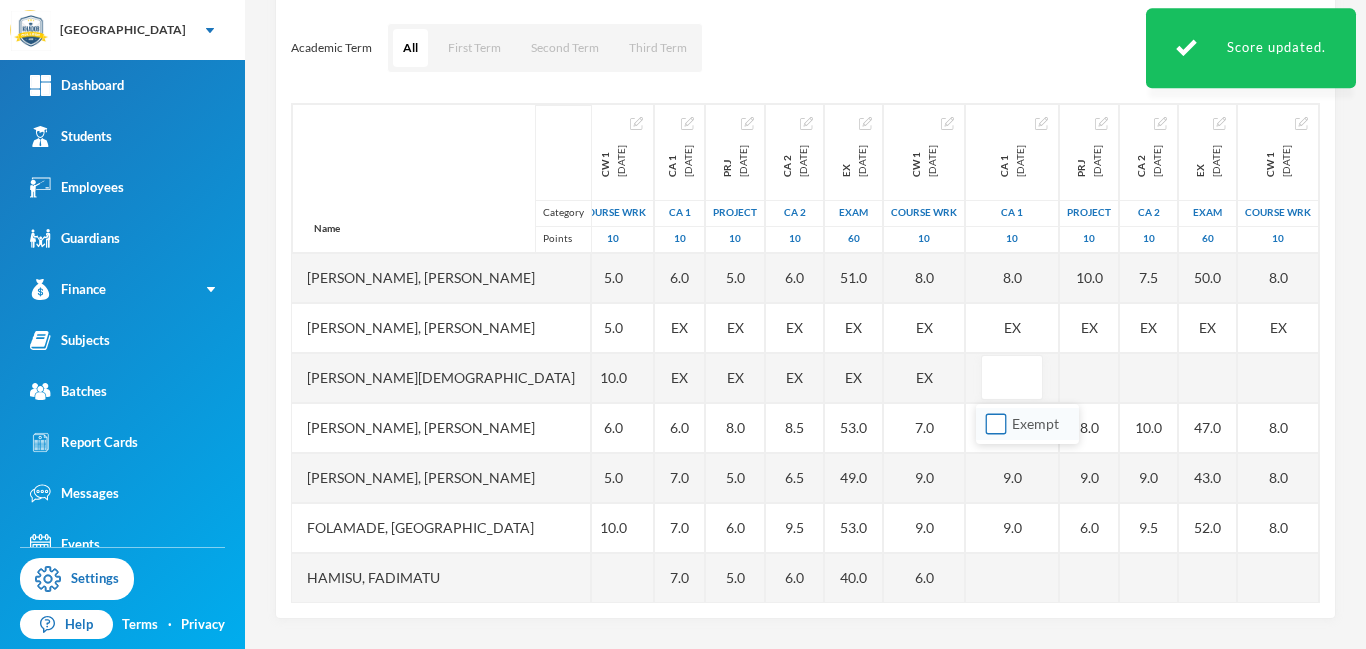 click on "Exempt" at bounding box center (996, 424) 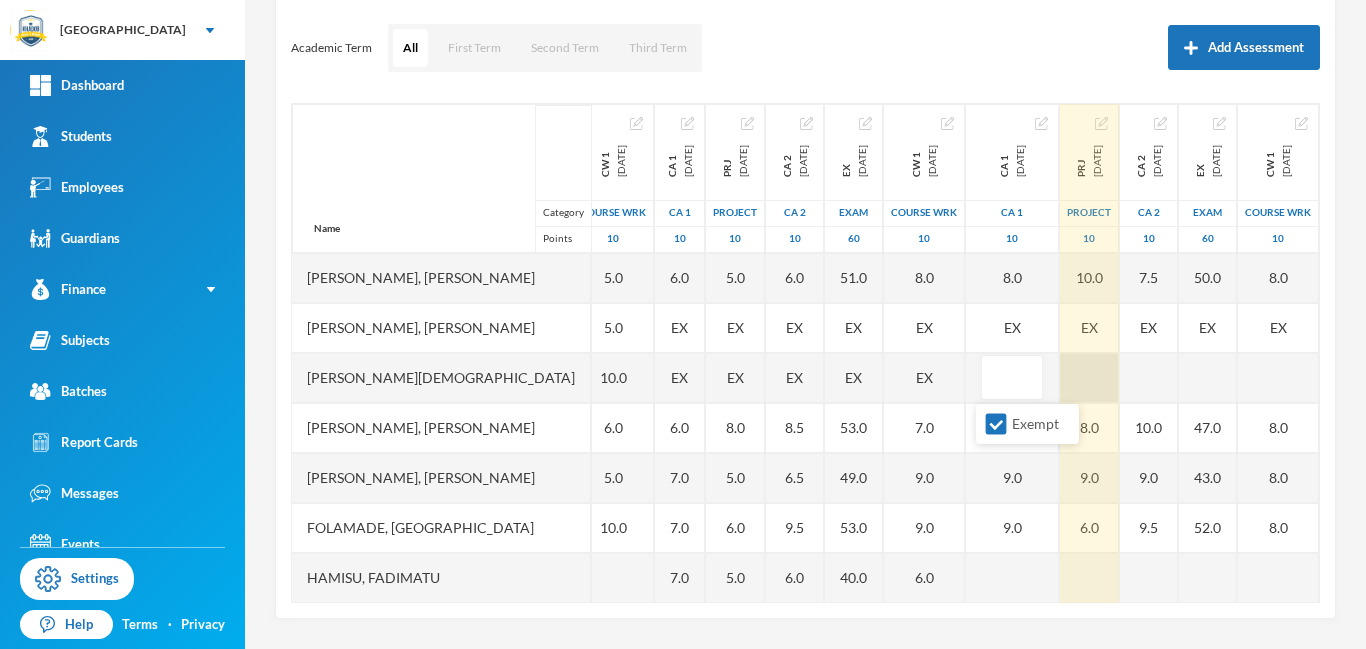 click at bounding box center [1089, 378] 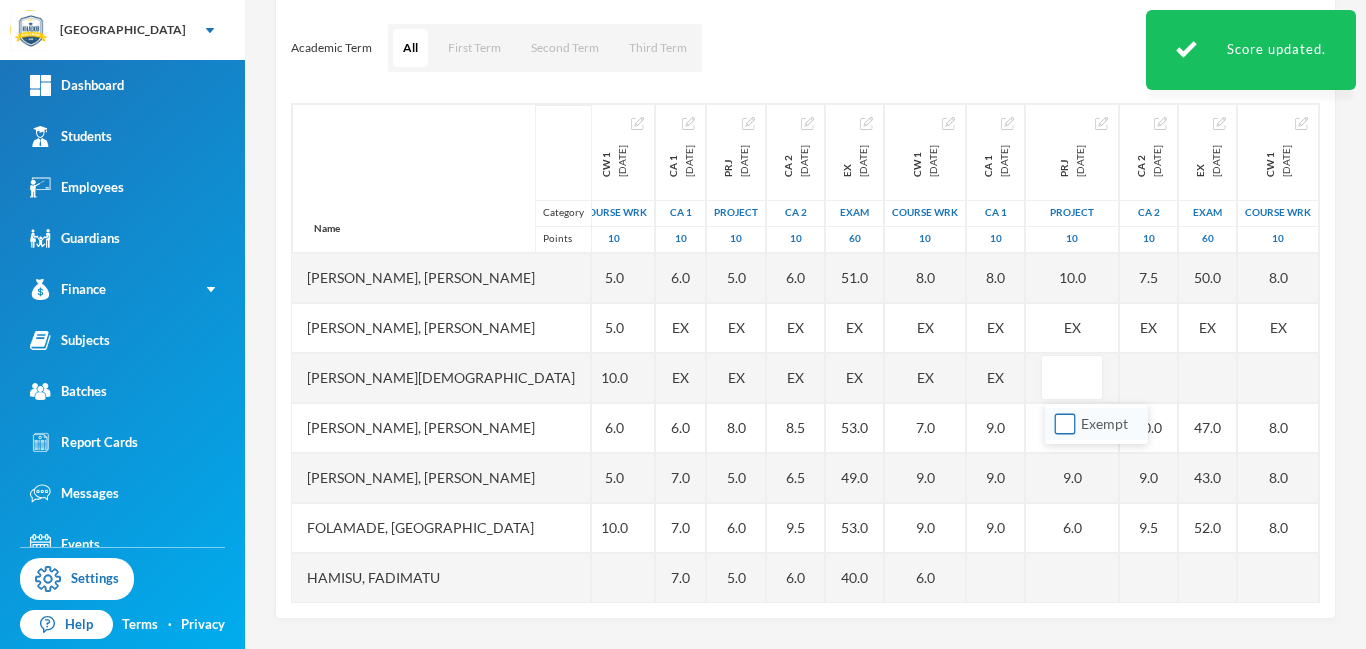 click on "Exempt" at bounding box center [1065, 424] 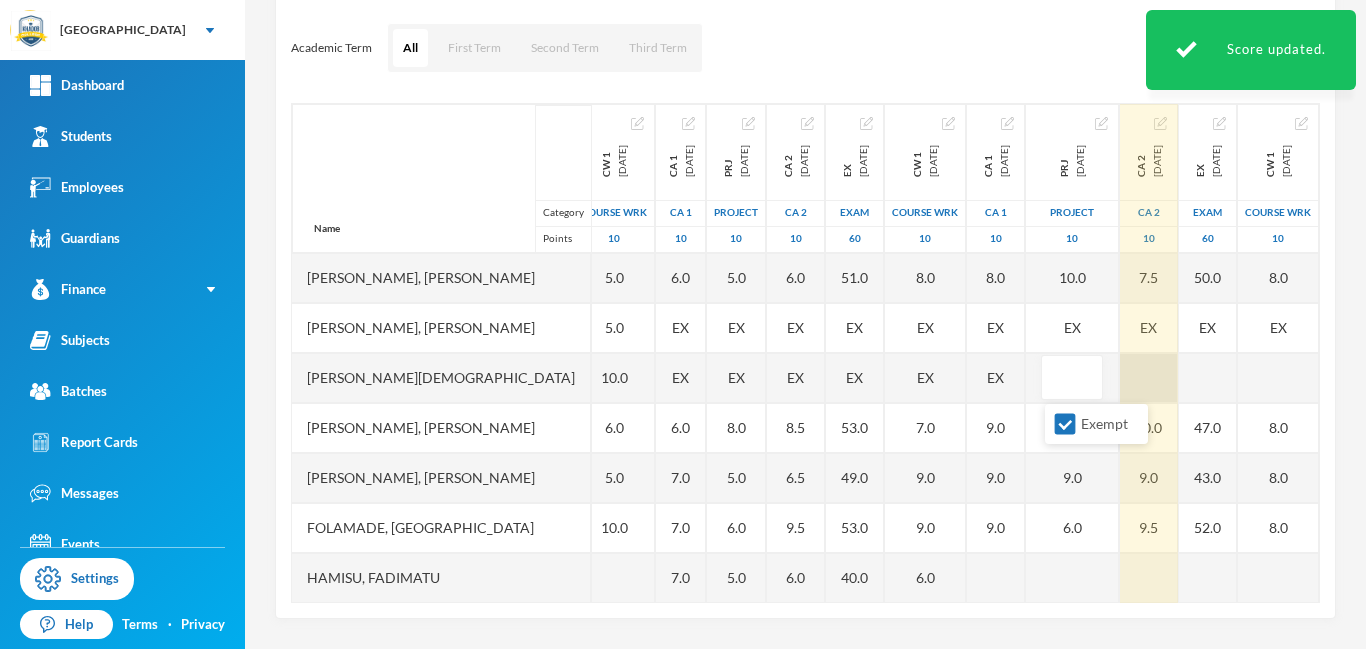 click at bounding box center (1149, 378) 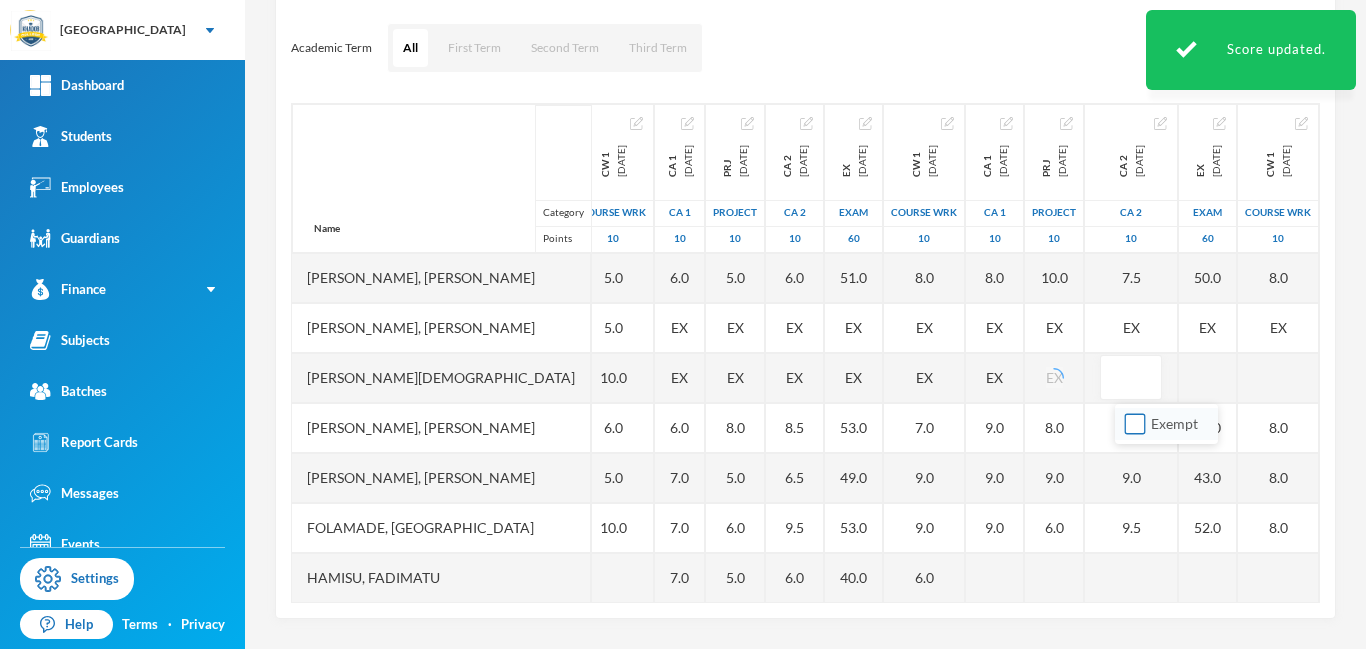 click on "Exempt" at bounding box center (1135, 424) 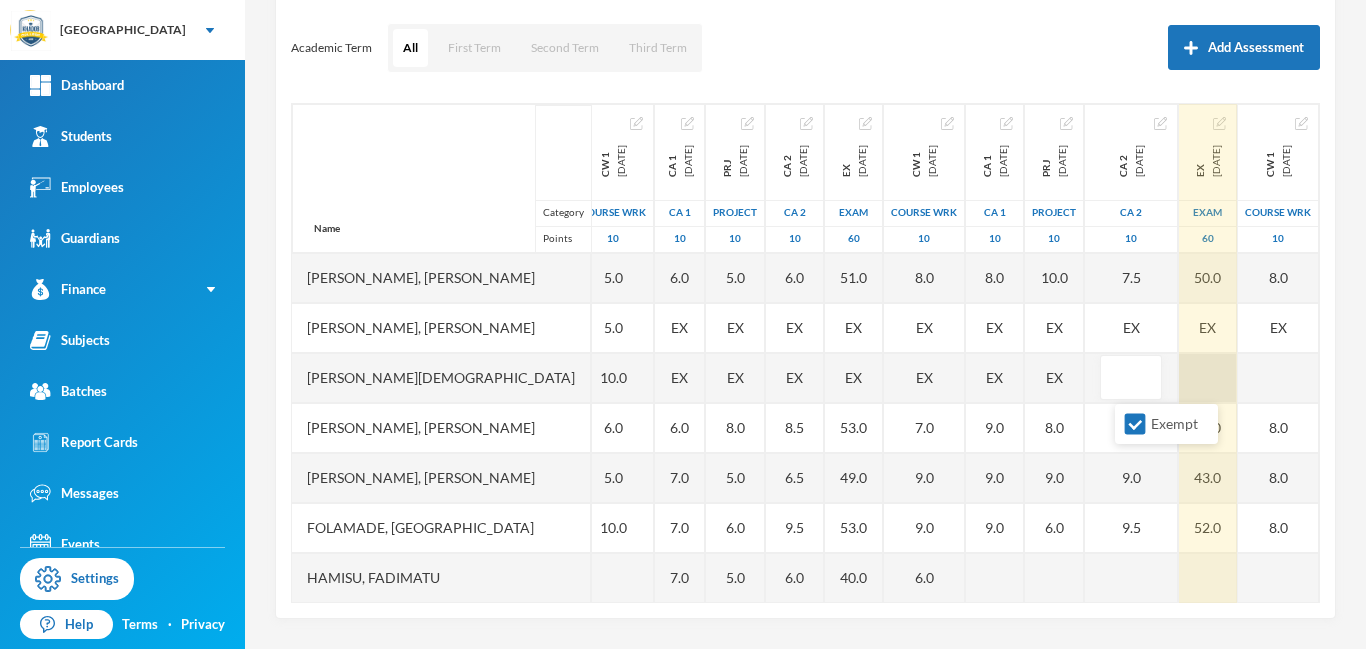 click at bounding box center (1208, 378) 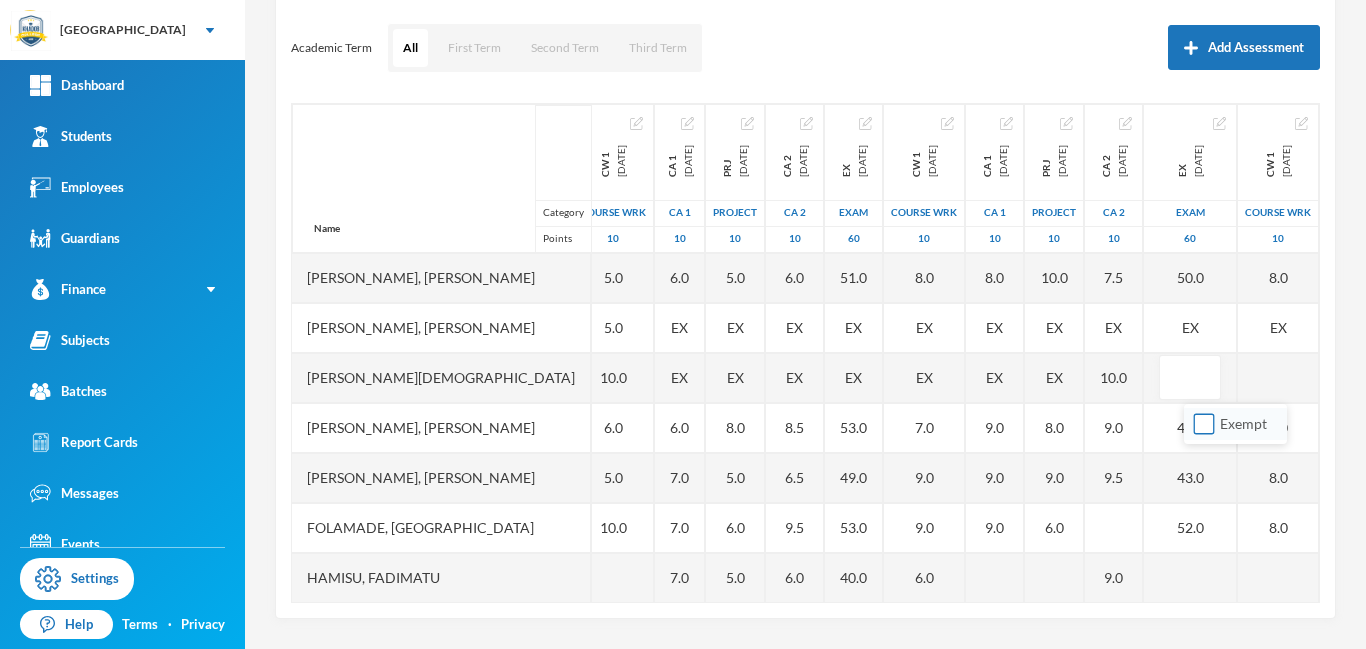click on "Exempt" at bounding box center (1204, 424) 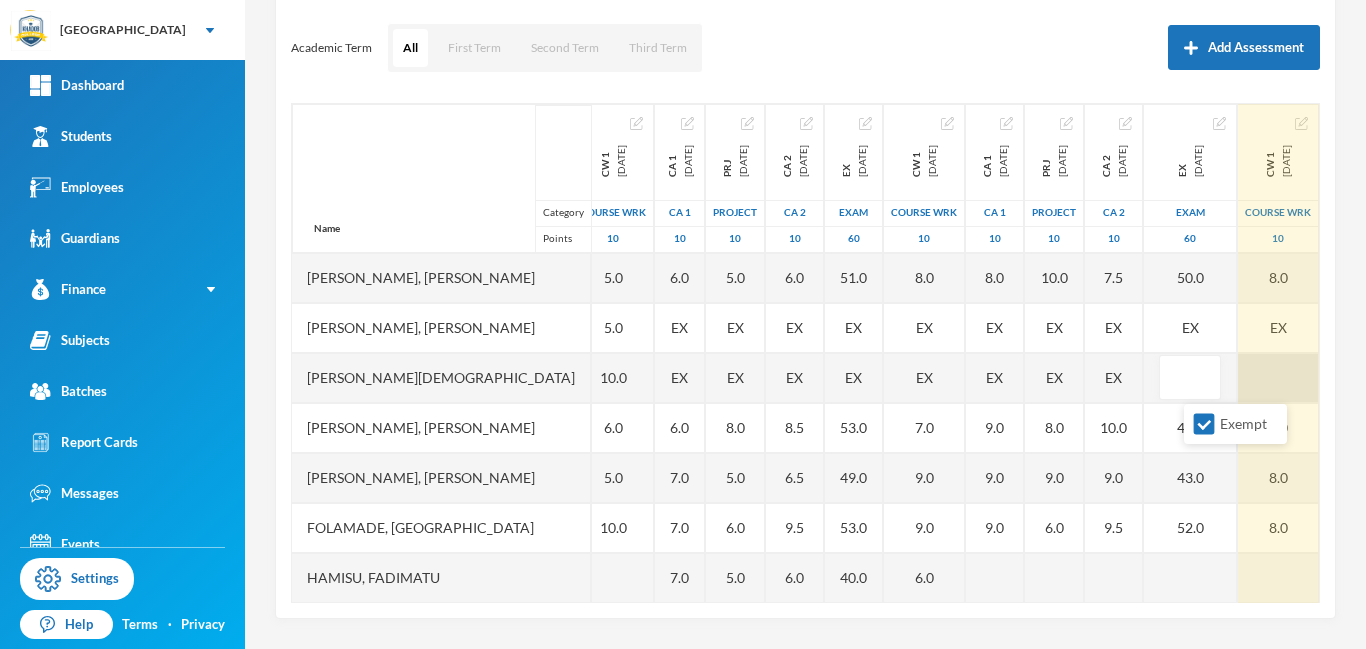 click at bounding box center (1278, 378) 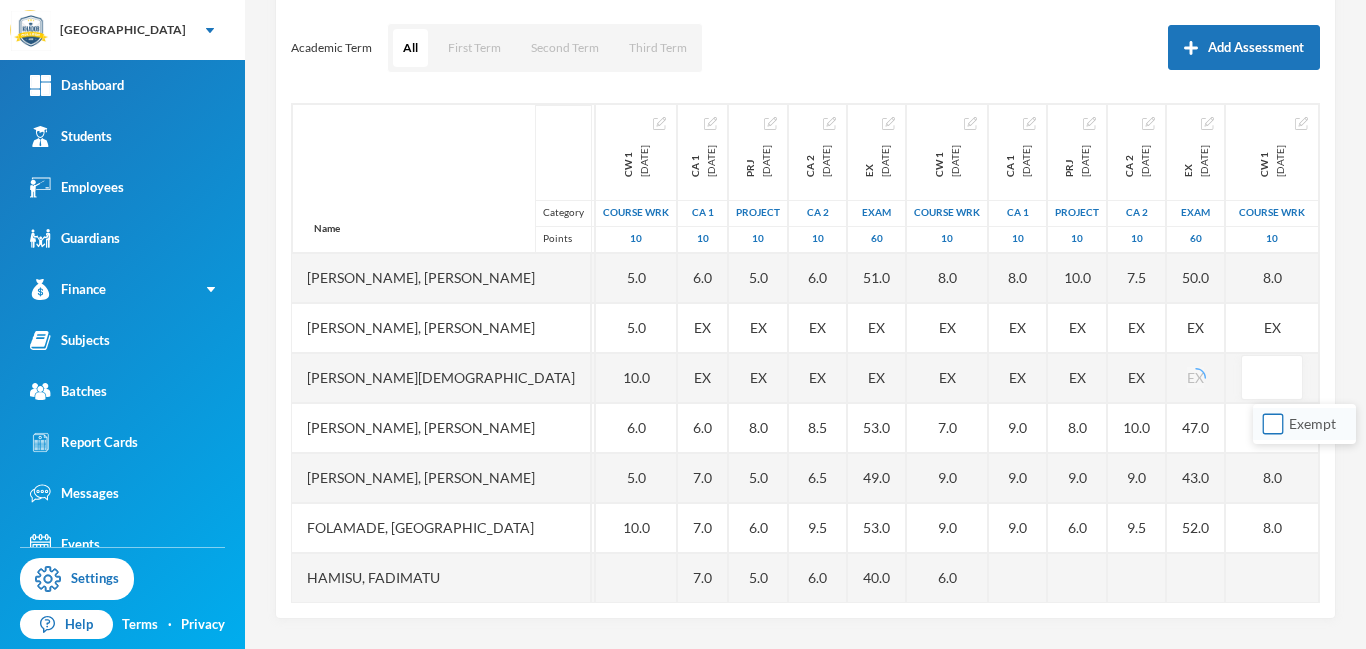 click on "Exempt" at bounding box center (1273, 424) 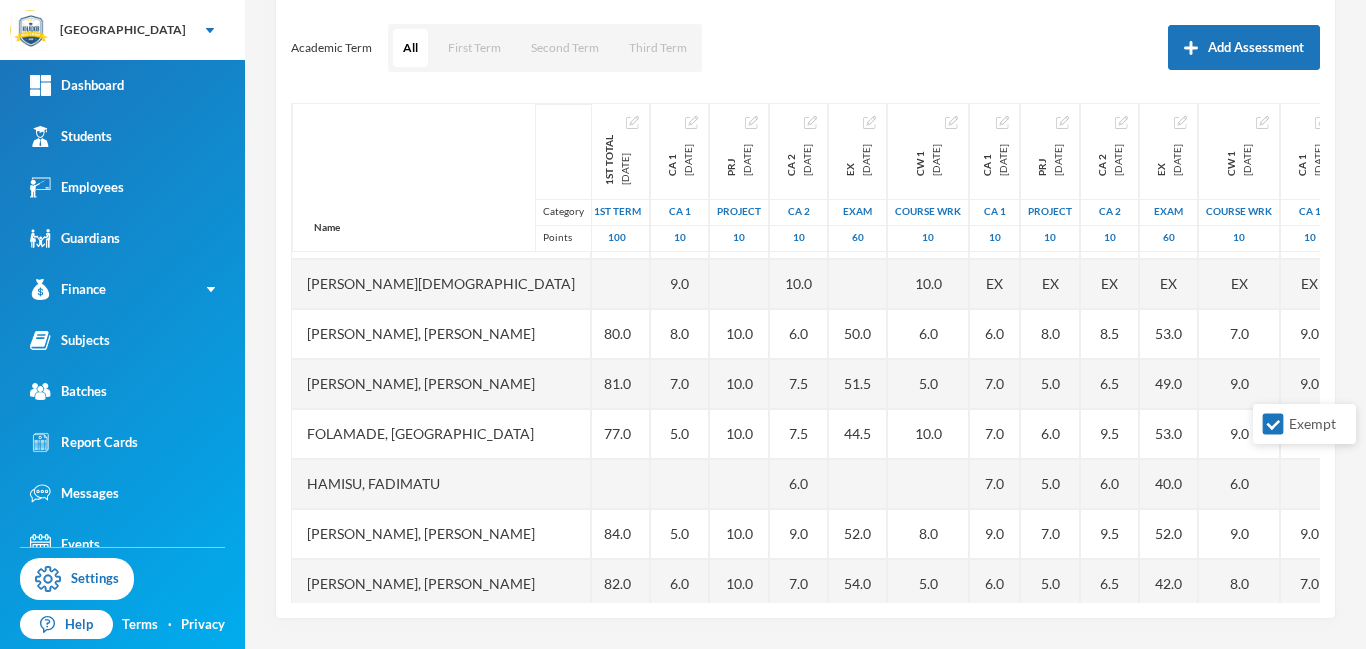 scroll, scrollTop: 94, scrollLeft: 0, axis: vertical 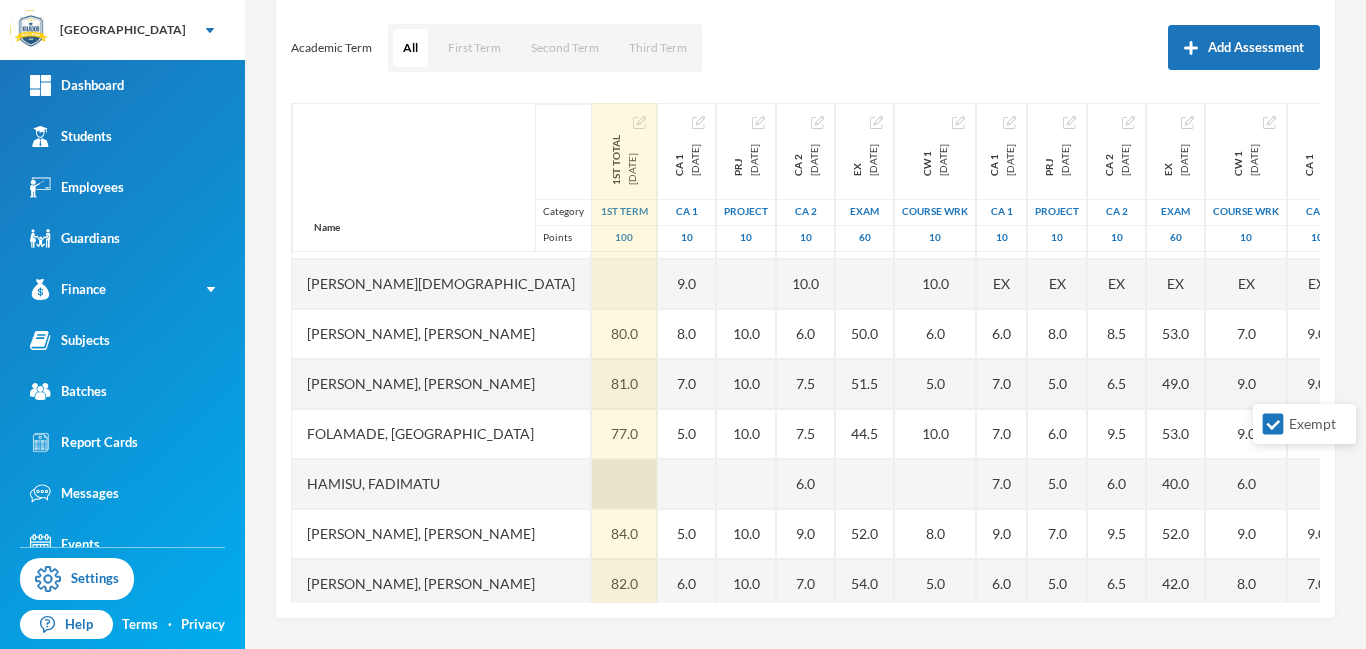 click at bounding box center [624, 484] 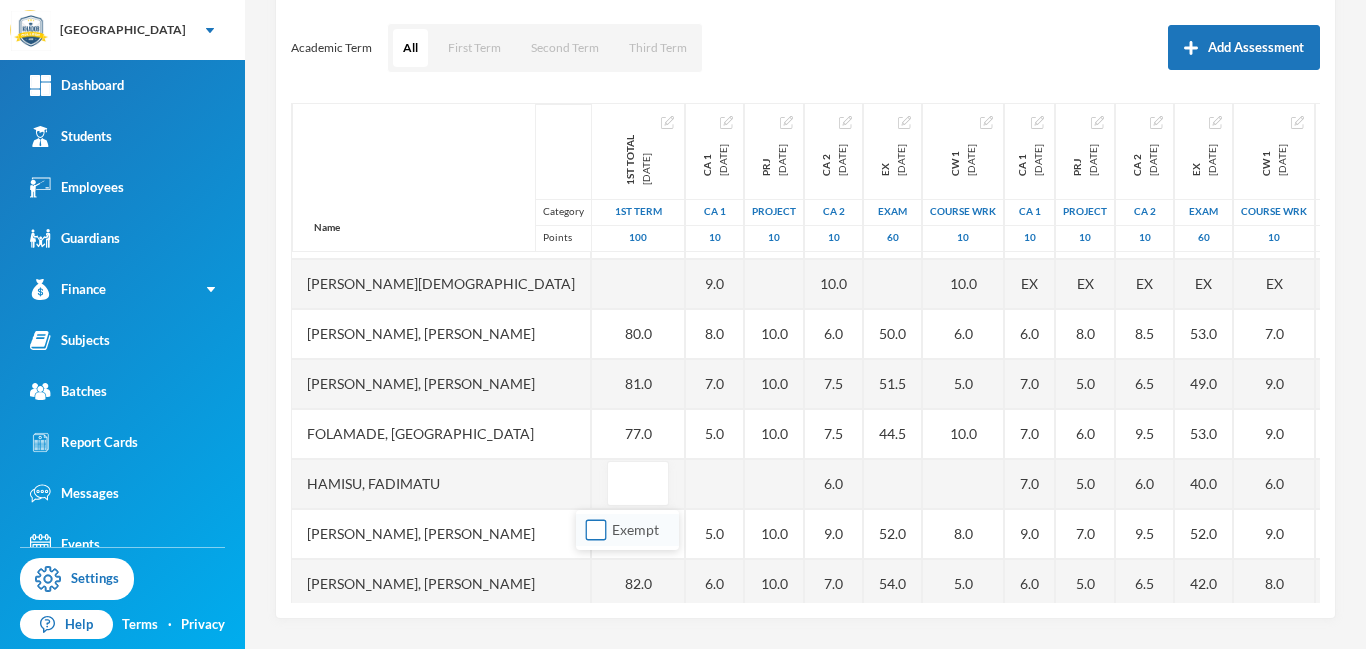 click on "Exempt" at bounding box center [596, 530] 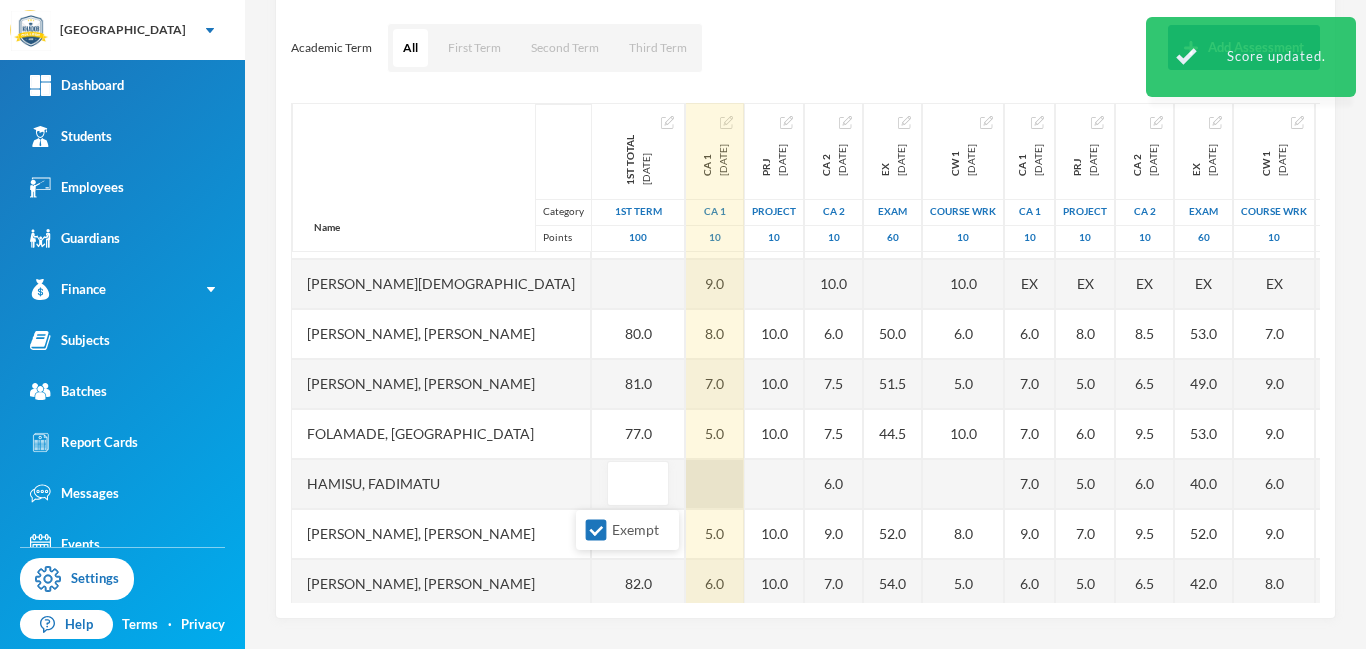click at bounding box center (715, 484) 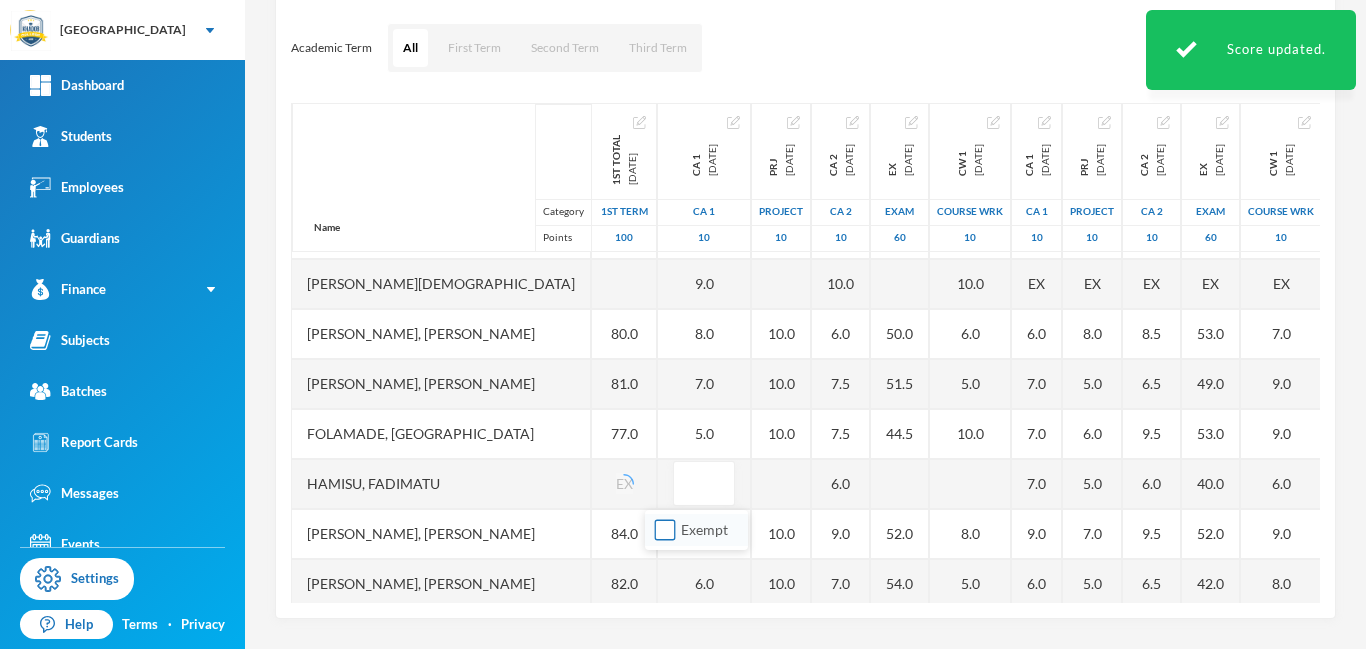 click on "Exempt" at bounding box center [665, 530] 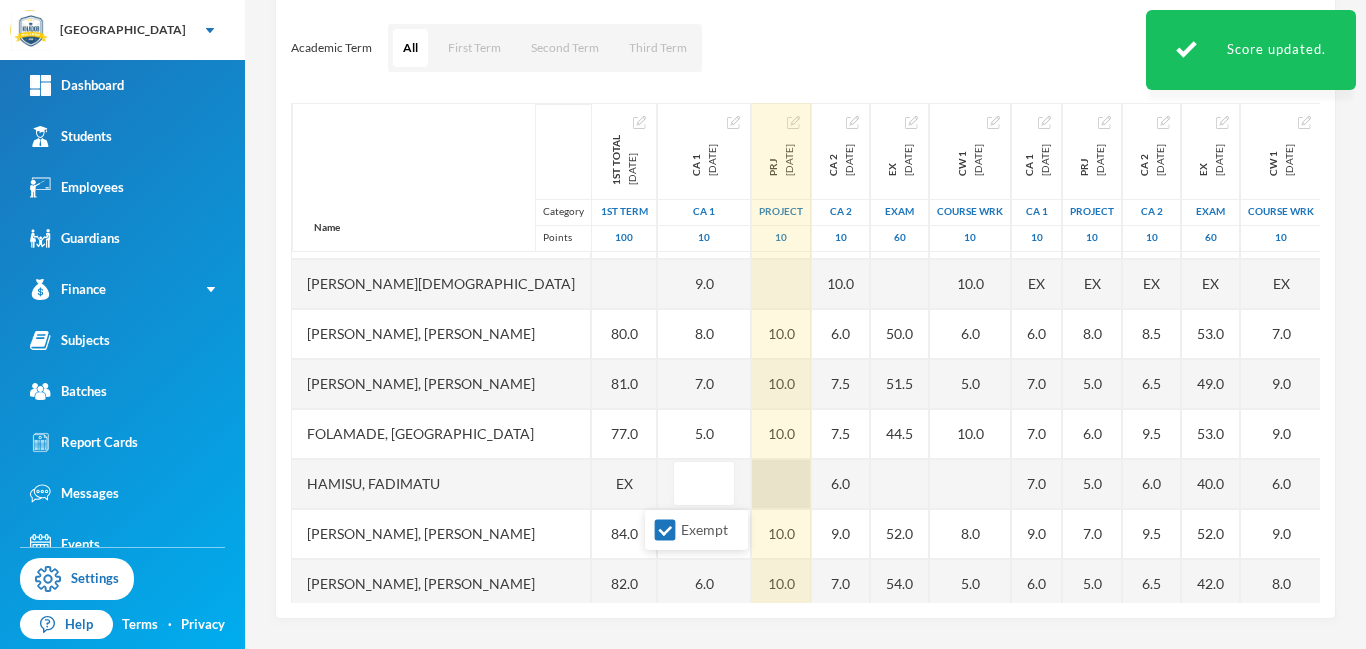 click at bounding box center (781, 484) 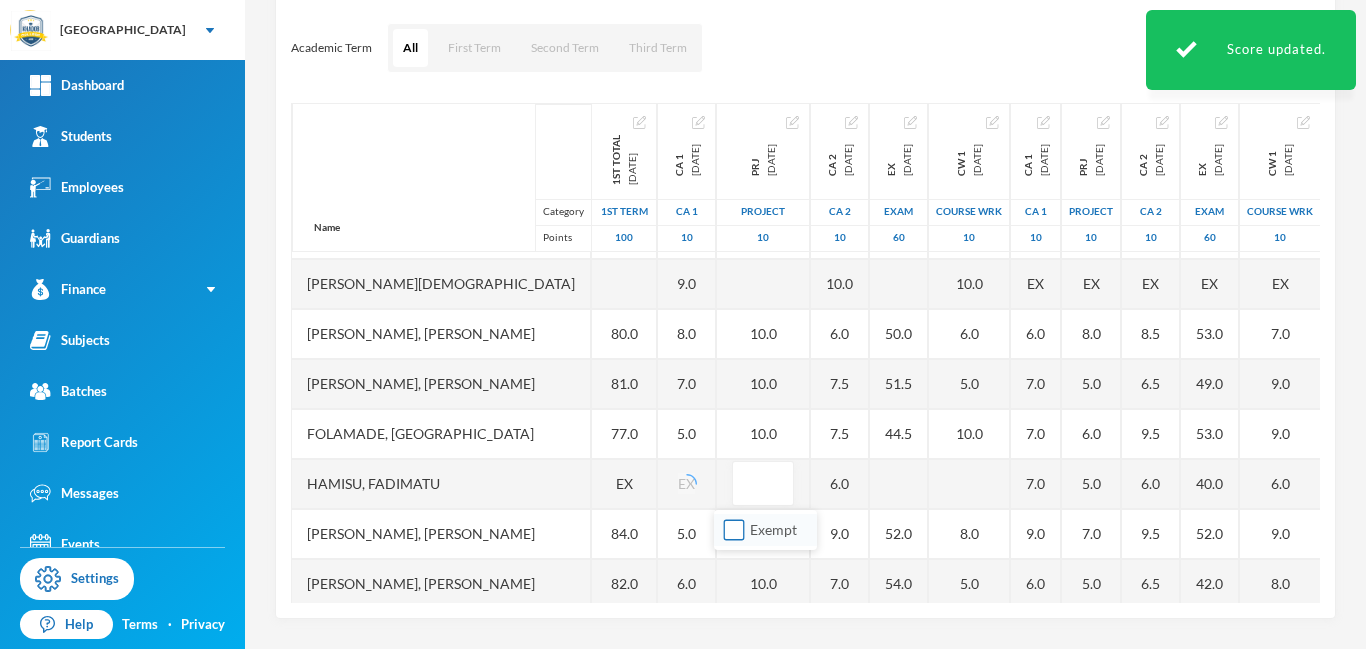 click on "Exempt" at bounding box center (734, 530) 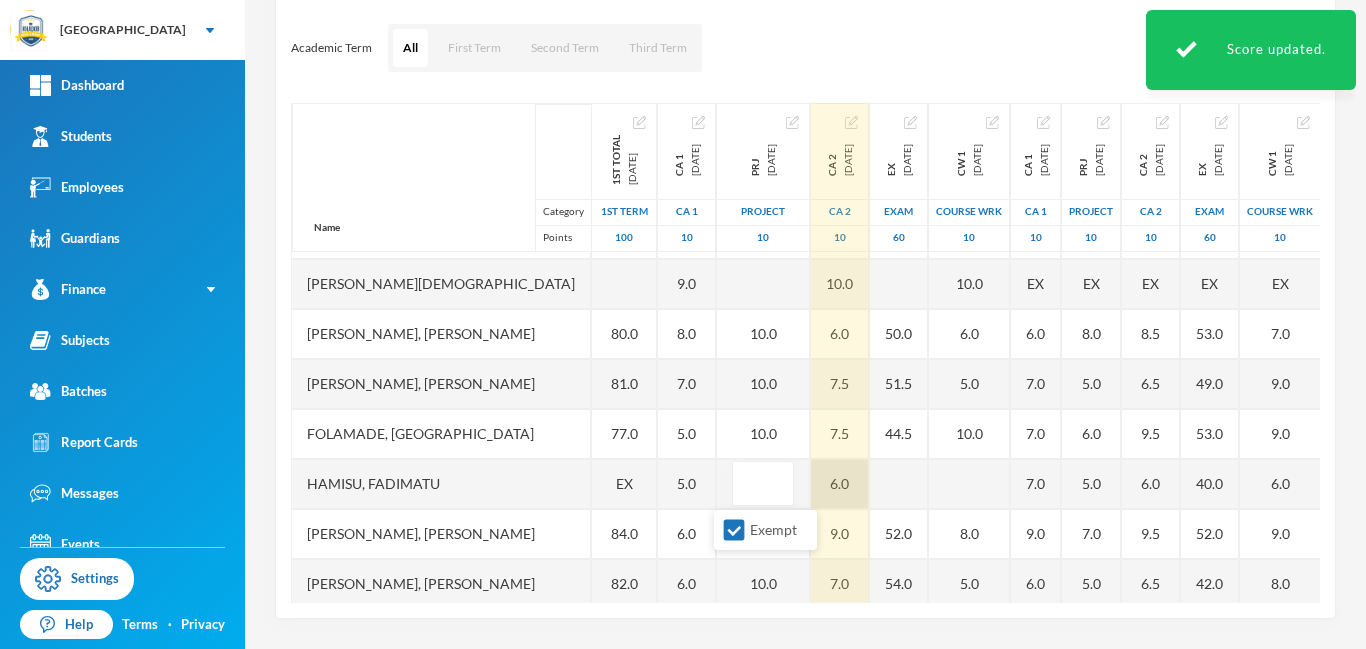 click on "6.0" at bounding box center (840, 484) 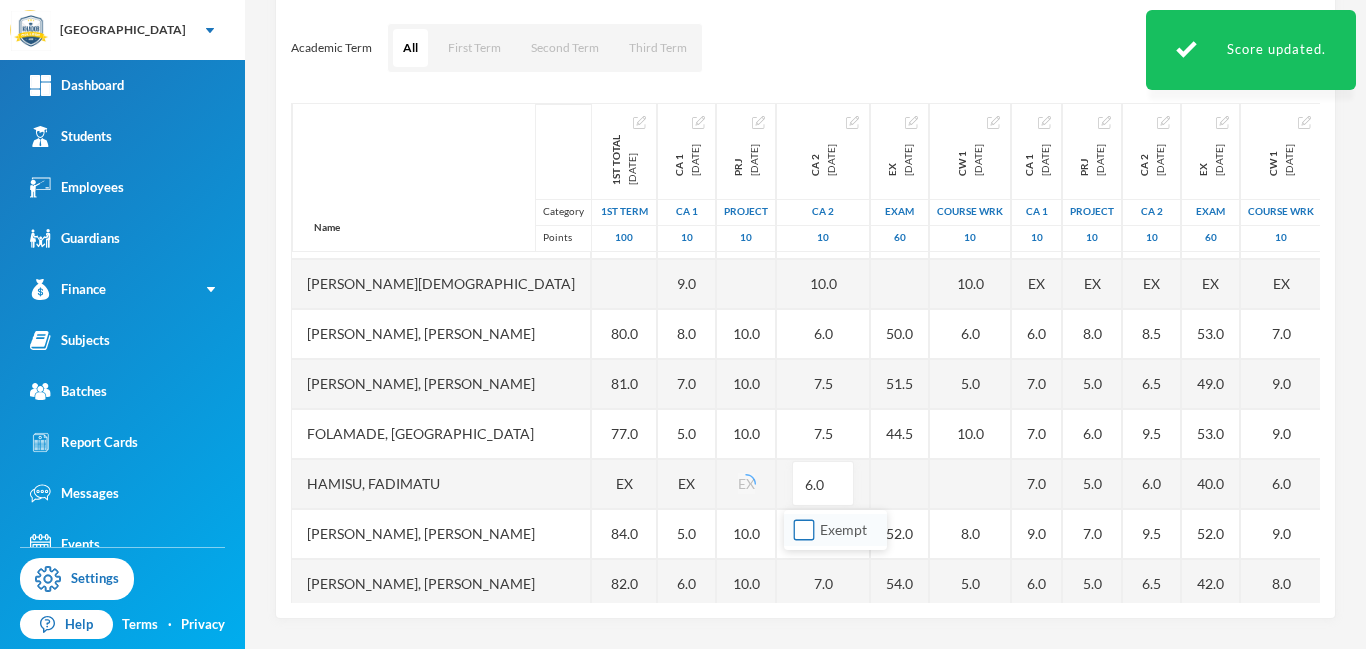 click on "Exempt" at bounding box center [804, 530] 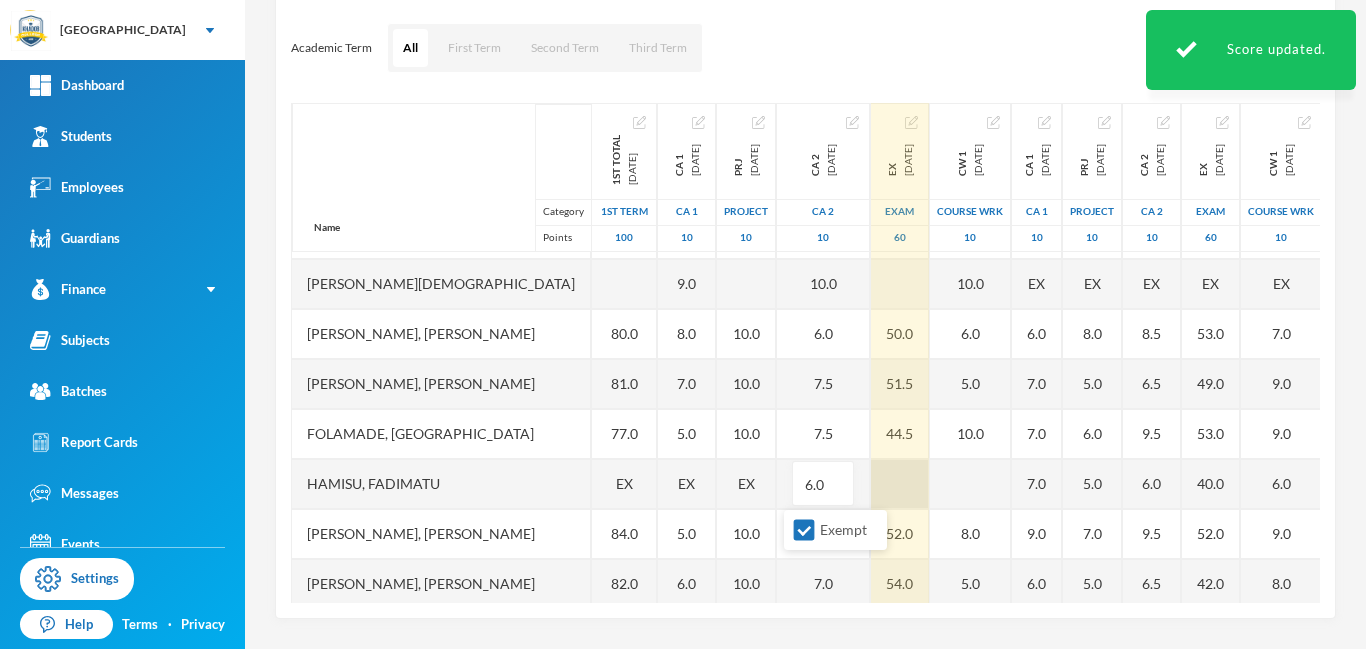 click at bounding box center [900, 484] 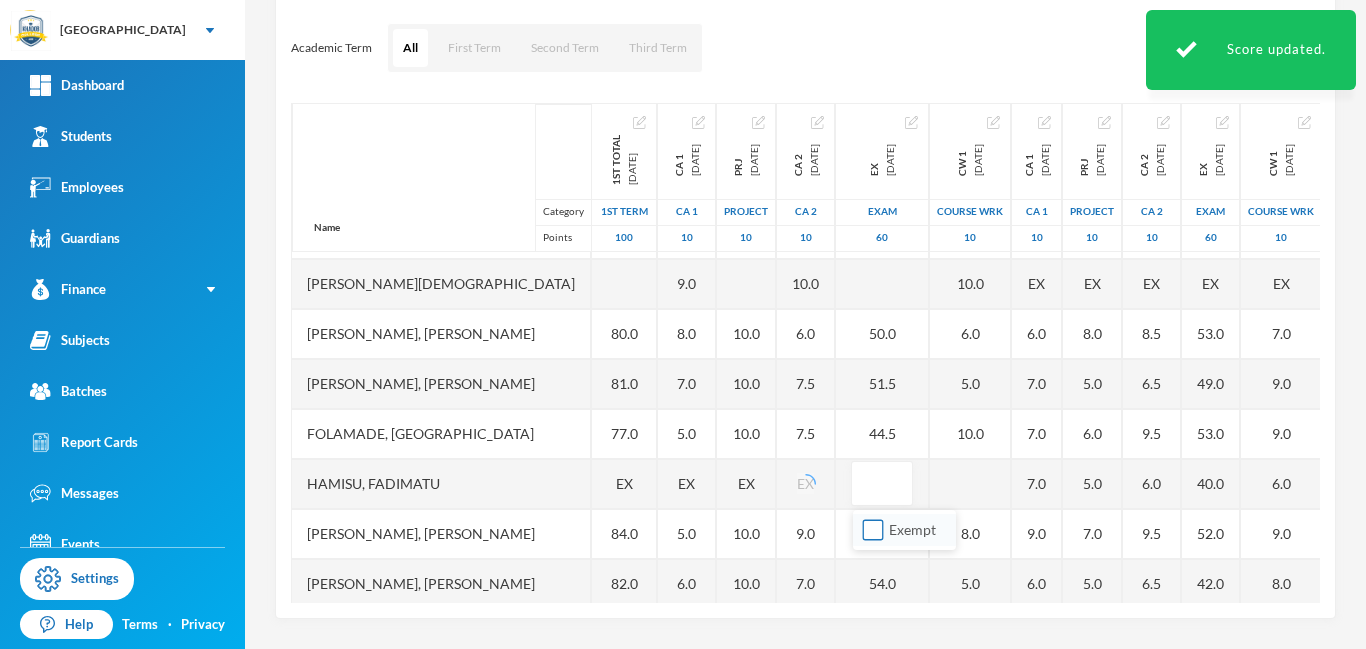 click on "Exempt" at bounding box center [873, 530] 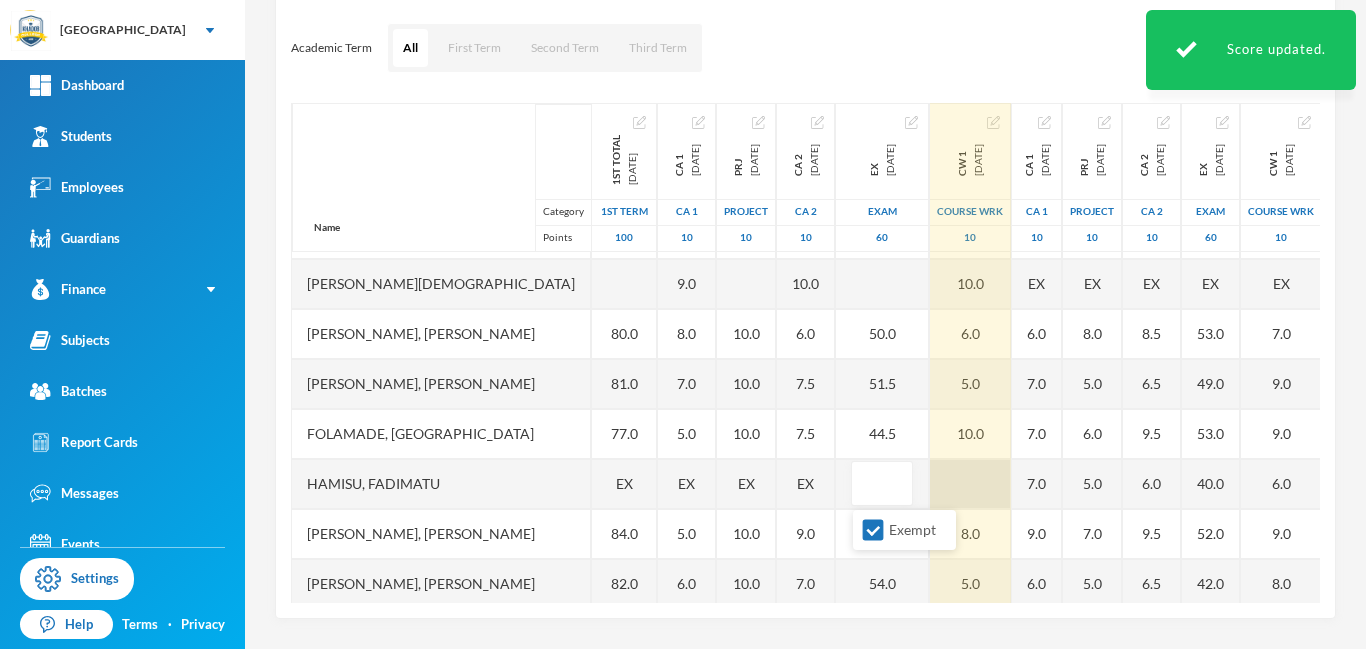 click at bounding box center [970, 484] 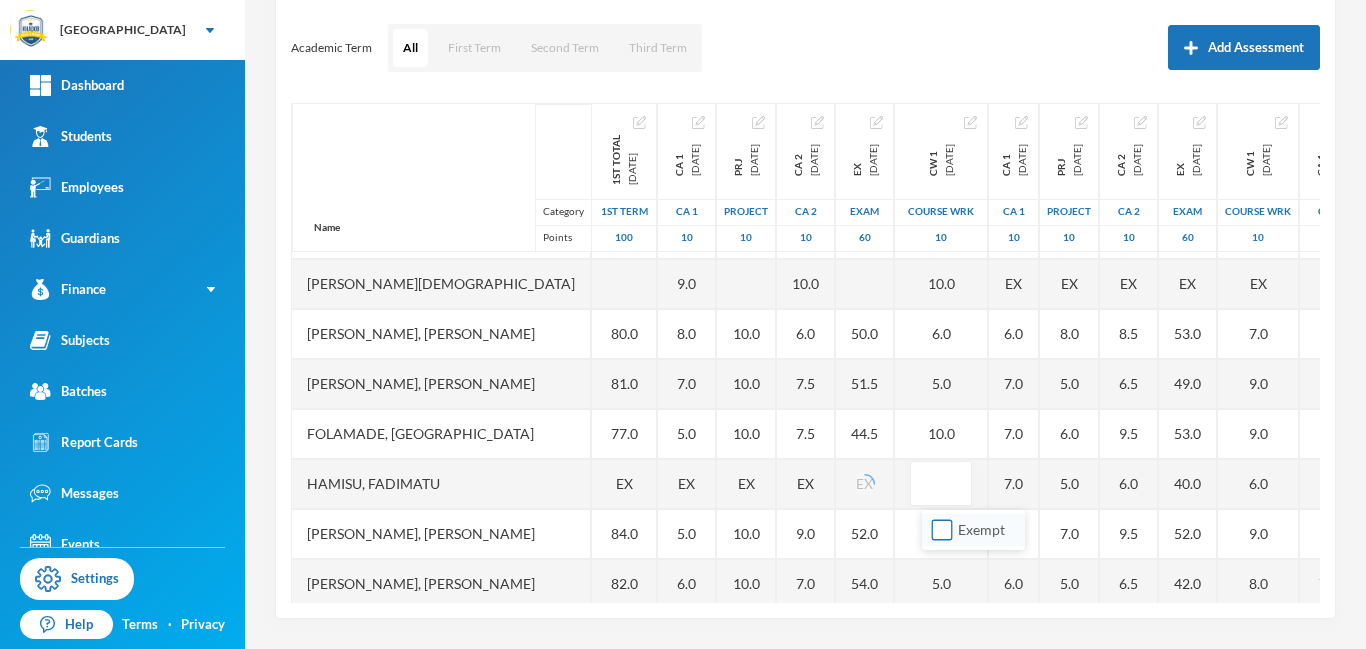 click on "Exempt" at bounding box center (942, 530) 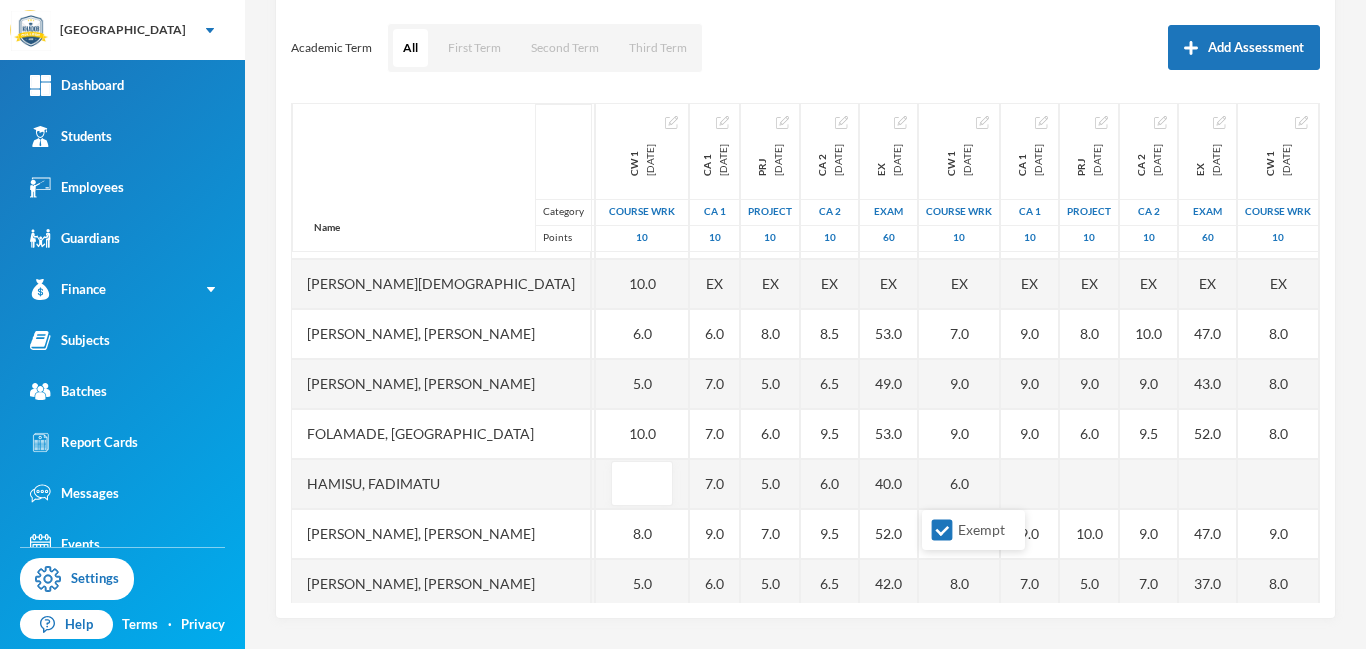 scroll, scrollTop: 94, scrollLeft: 400, axis: both 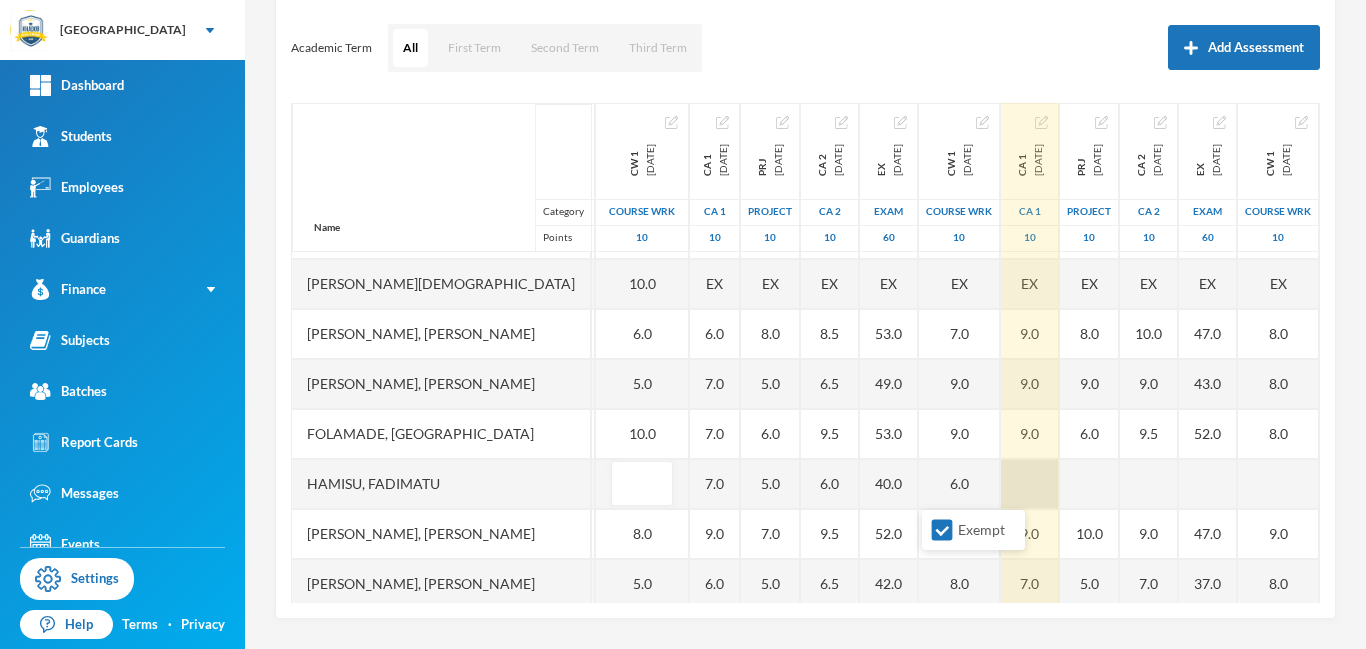click at bounding box center [1030, 484] 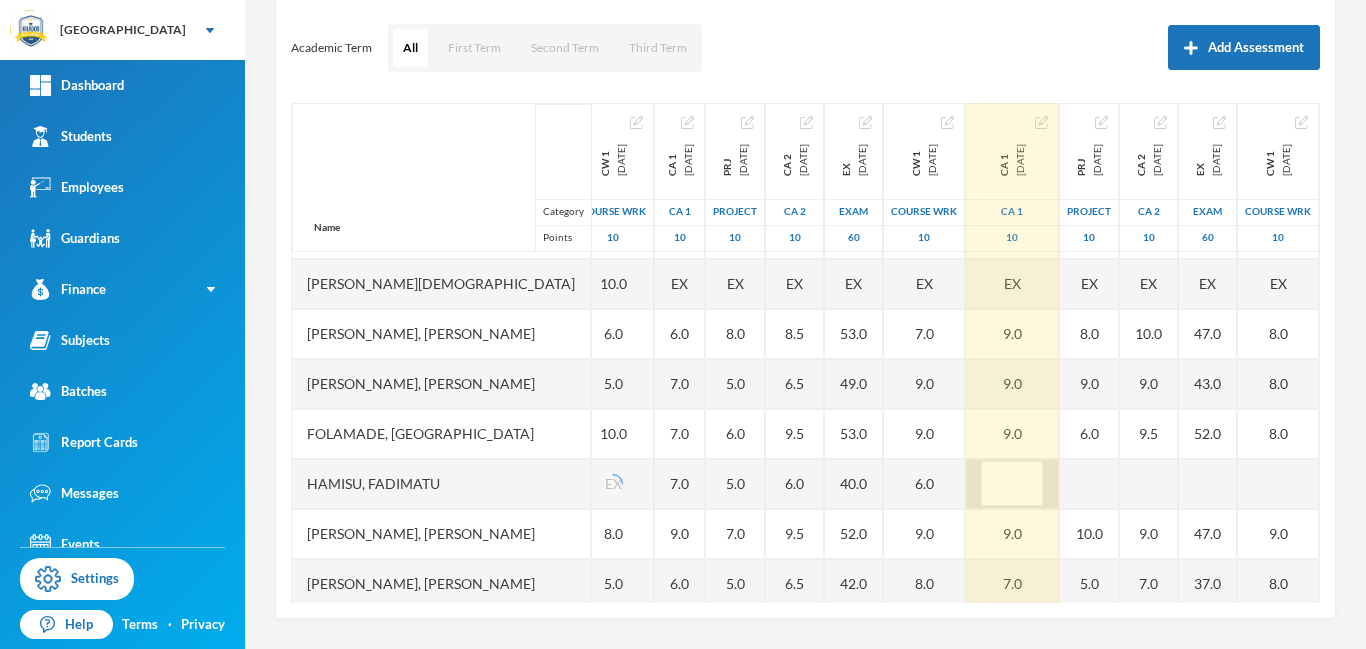 scroll, scrollTop: 94, scrollLeft: 387, axis: both 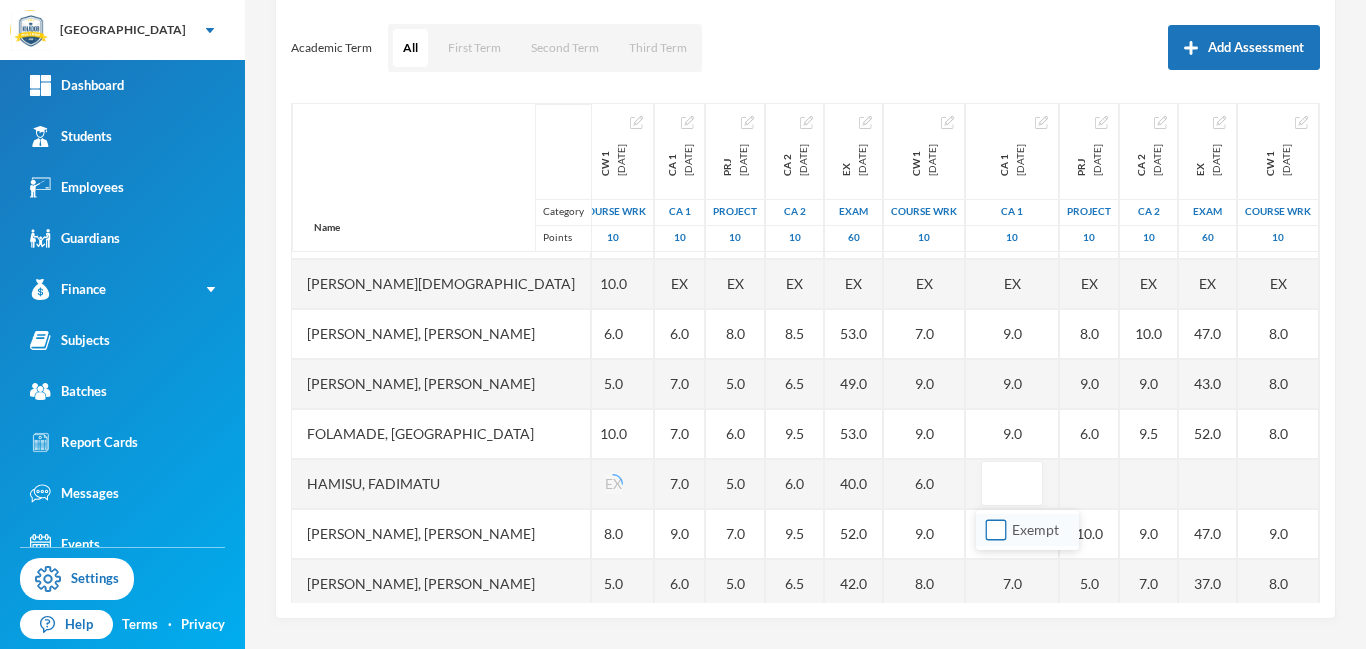 click on "Exempt" at bounding box center (996, 530) 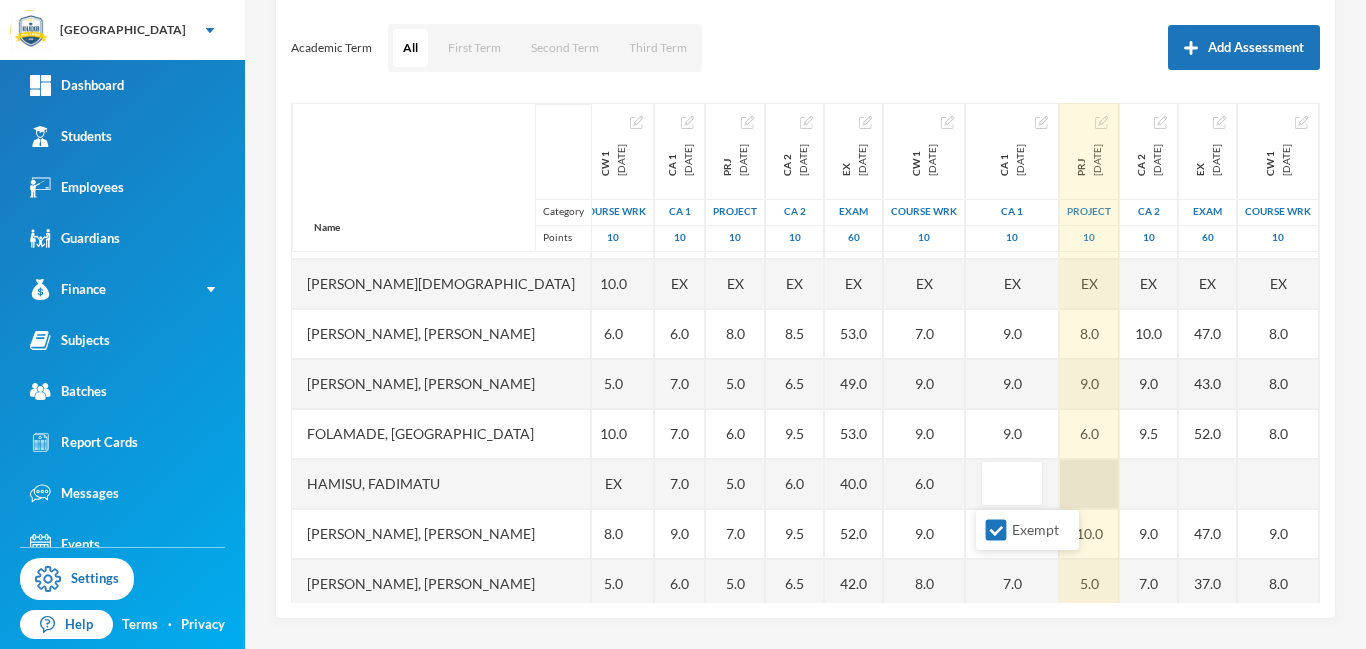 click at bounding box center [1089, 484] 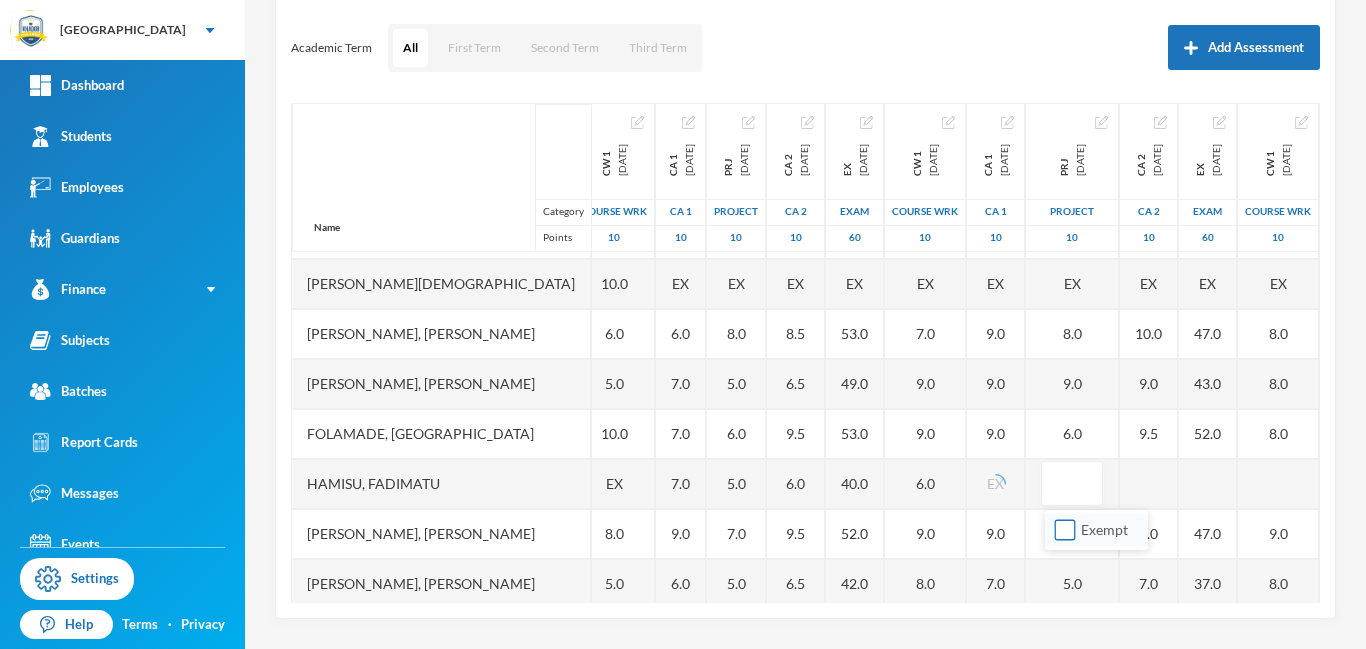 click on "Exempt" at bounding box center (1065, 530) 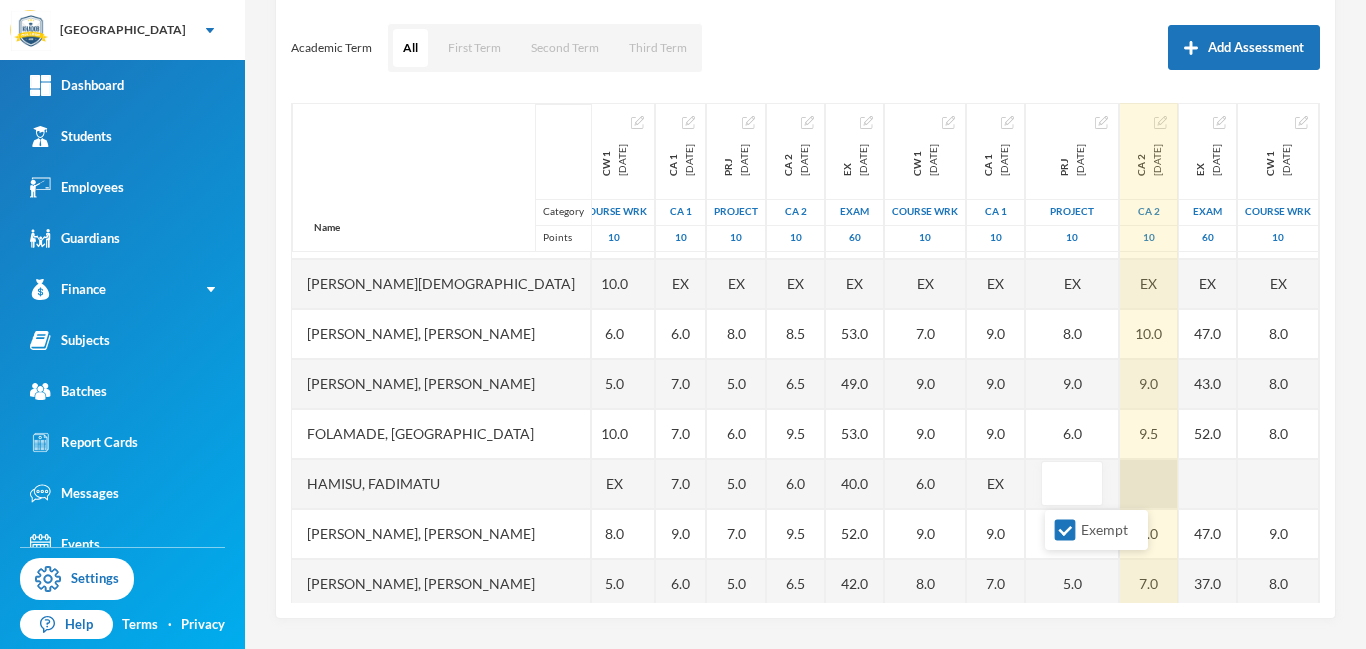 click on "Name   Category Points Adam, Muqiz Adamu, Sodiq Abubakar Akinwole, Muhammad Anola, Adibah Inshirah Babawale, Abdulmujeeb Folamade, Fawaz Hamisu, Fadimatu Jamiu, Waliyullah Kumuyi, Lateef Taiwo Kumuyi, Waliyy Kehinde Mohammed, Fatimah Olusamokun, Taofeeq Akorede Owoyemi, Raheemah Shittu, Ahmed Sulaiman, Sodiq Taofeeq, Abdulwadud 1st Total 2024-11-23 1st Term 100 63.0 80.0 81.0 77.0 EX 84.0 82.0 60.0 92.0 EX 84.0 91.0 CA 1 2024-12-14 CA 1 10 8.0 6.0 9.0 8.0 7.0 5.0 EX 5.0 6.0 6.0 9.5 EX 6.0 6.0 10.0 PRJ 2024-12-14 project 10 10.0 10.0 10.0 10.0 EX 10.0 10.0 10.0 10.0 EX 10.0 10.0 CA 2 2024-12-14 CA 2 10 5.5 8.0 10.0 6.0 7.5 7.5 EX 9.0 7.0 7.0 8.5 EX EX 8.0 4.0 9.5 EX 2024-12-14 Exam 60 34.5 50.0 51.5 44.5 EX 52.0 54.0 30.0 54.0 EX 50.0 53.0 CW 1 2024-12-14 COURSE WRK 10 5.0 5.0 10.0 6.0 5.0 10.0 EX 8.0 5.0 7.0 10.0 EX 5.0 10.0 8.0 CA 1 2025-03-28 CA 1 10 6.0 EX EX 6.0 7.0 7.0 7.0 9.0 6.0 7.0 7.0 EX 7.0 6.0 7.0 PRJ 2025-03-28 project 10 5.0 EX EX 8.0 5.0 6.0 5.0 7.0 5.0 5.0 8.0 EX 7.0 5.0 5.0 CA 2 2025-03-28 10" at bounding box center [805, 353] 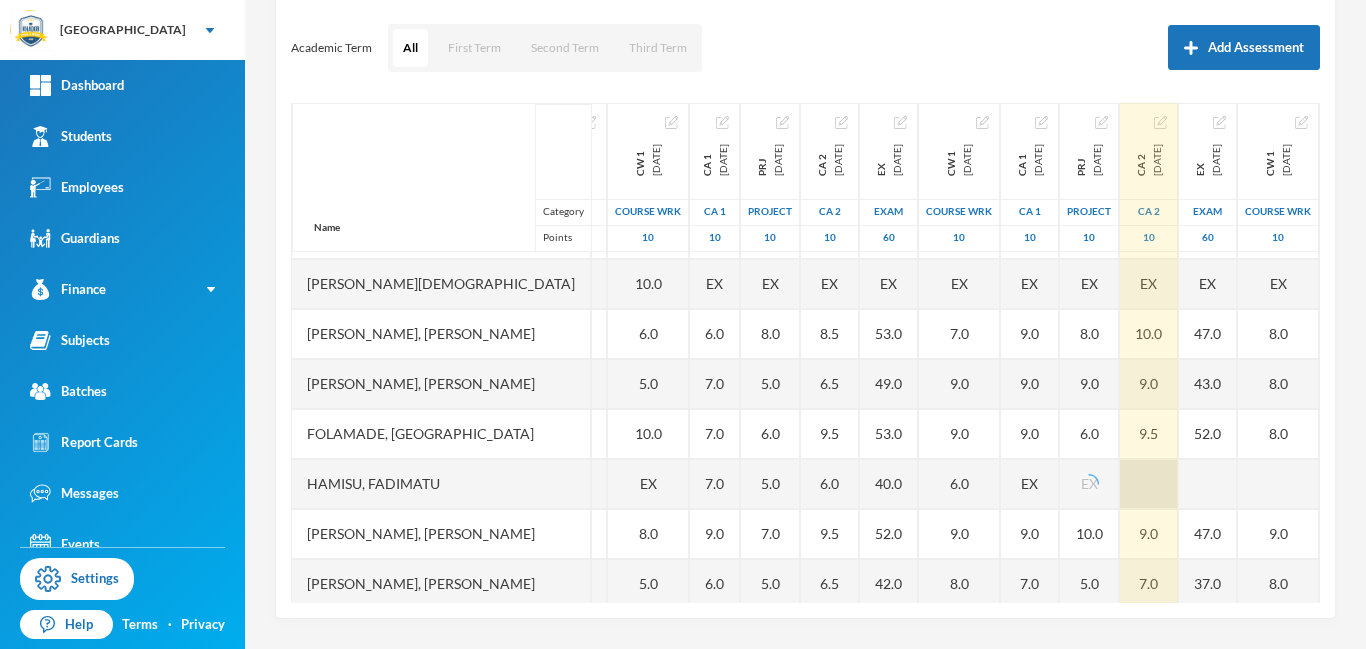 click at bounding box center [1149, 484] 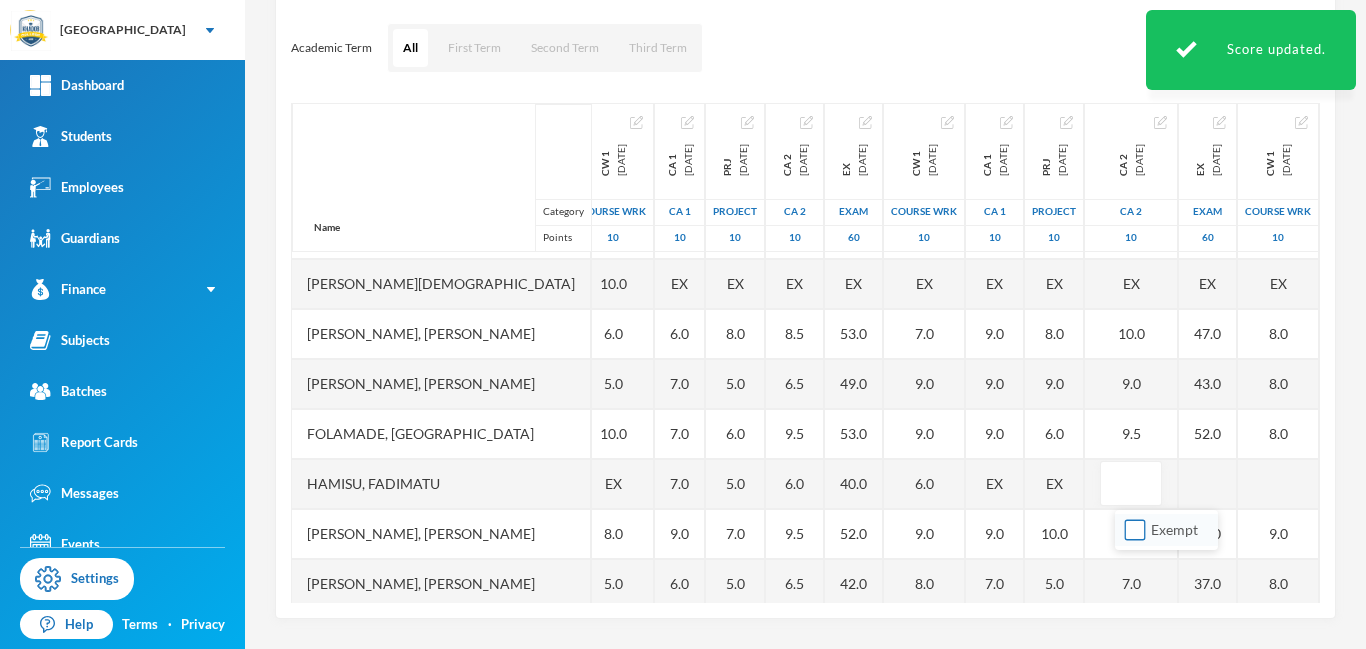 click on "Exempt" at bounding box center [1135, 530] 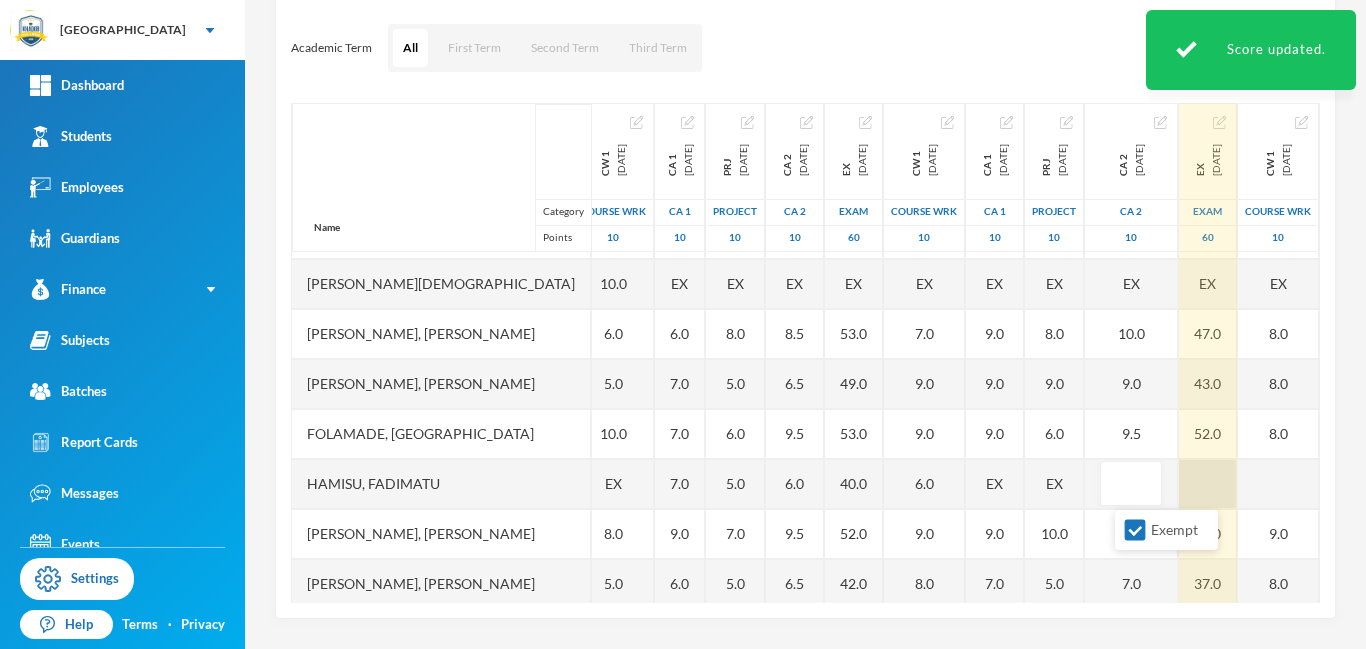 click at bounding box center (1208, 484) 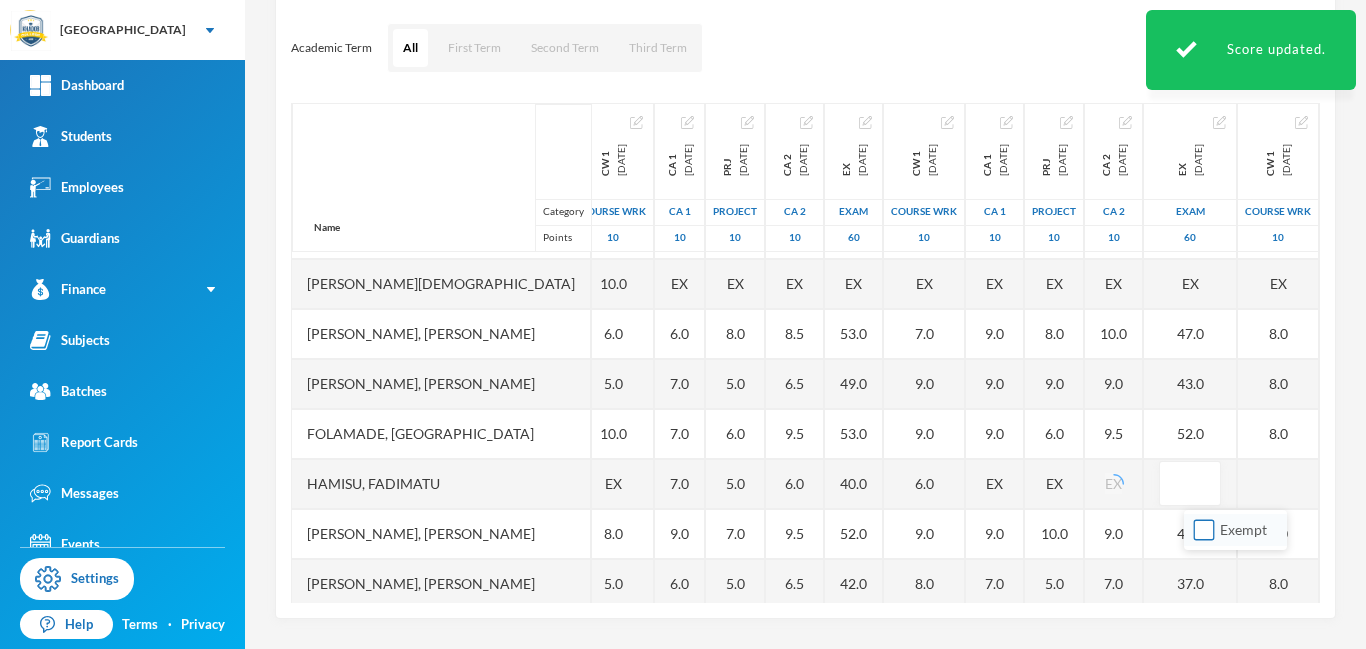 click on "Exempt" at bounding box center [1204, 530] 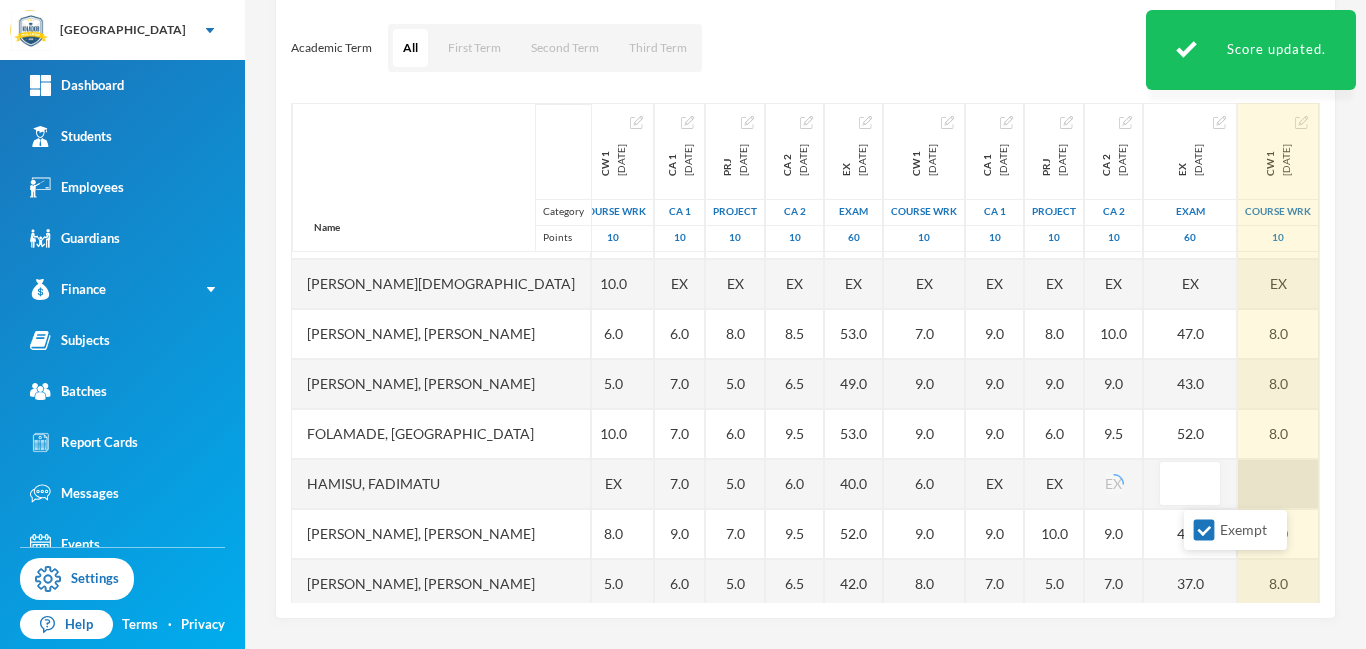 click at bounding box center [1278, 484] 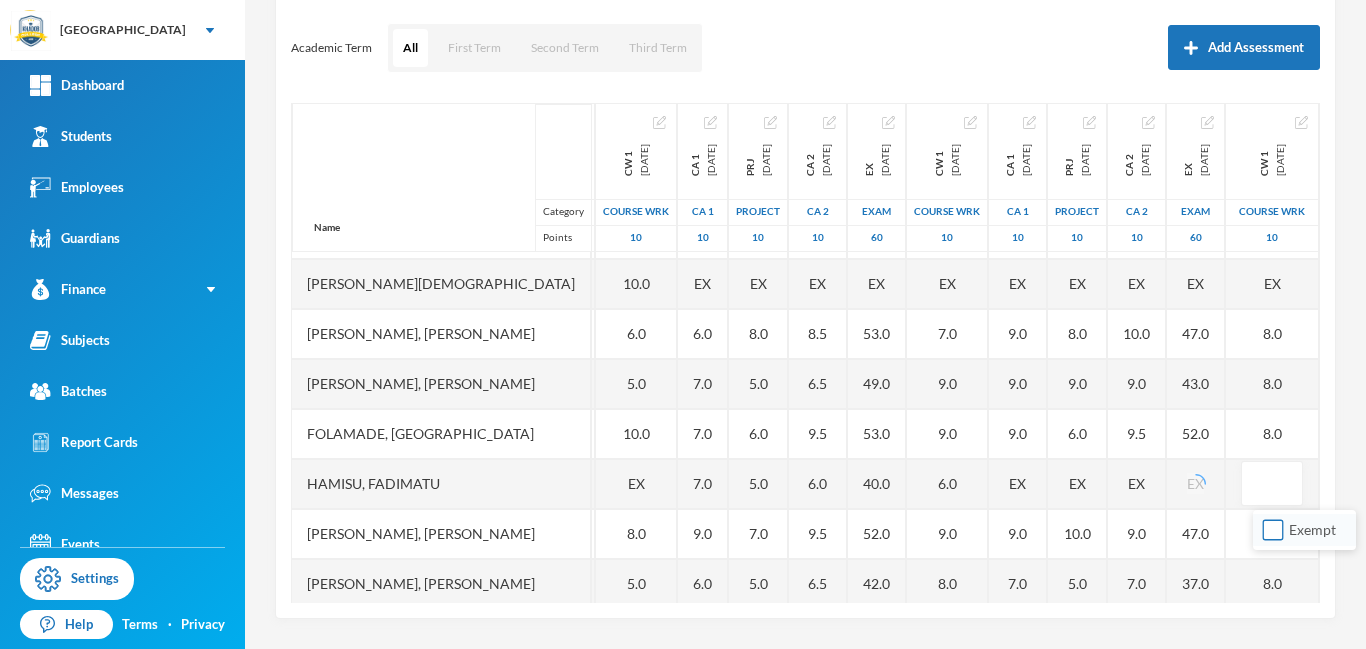 click on "Exempt" at bounding box center (1273, 530) 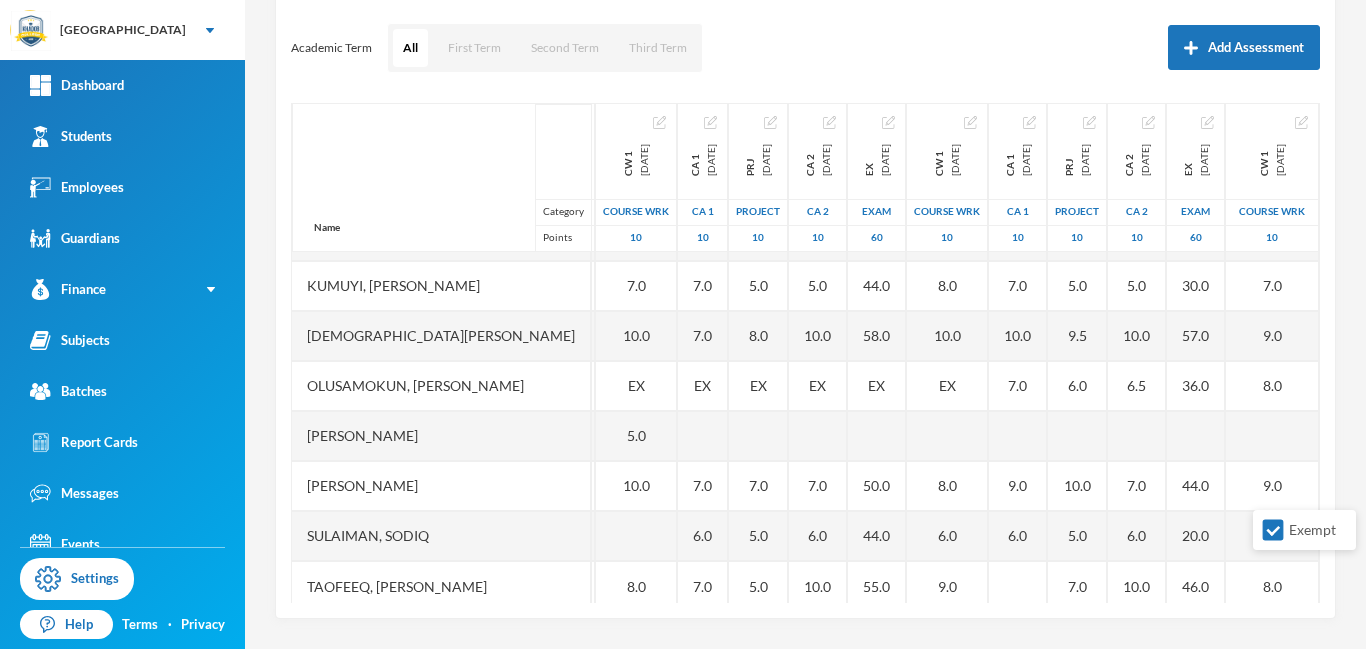 scroll, scrollTop: 451, scrollLeft: 387, axis: both 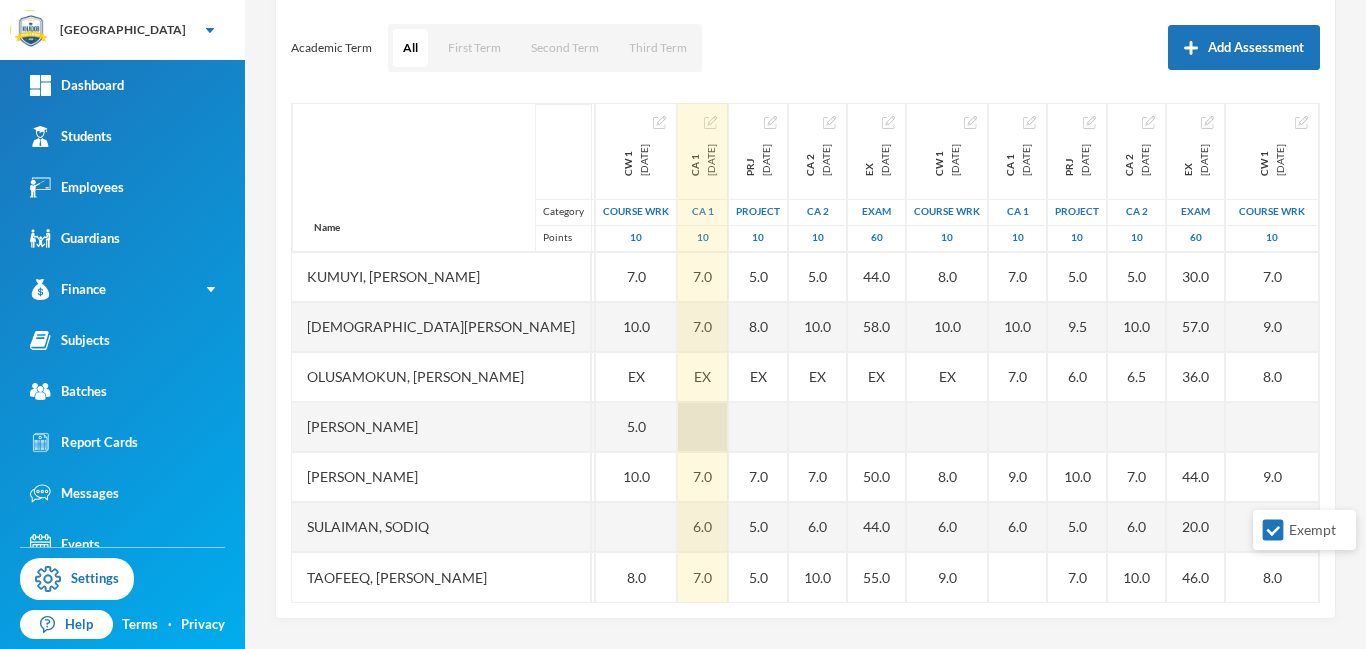 click at bounding box center (703, 427) 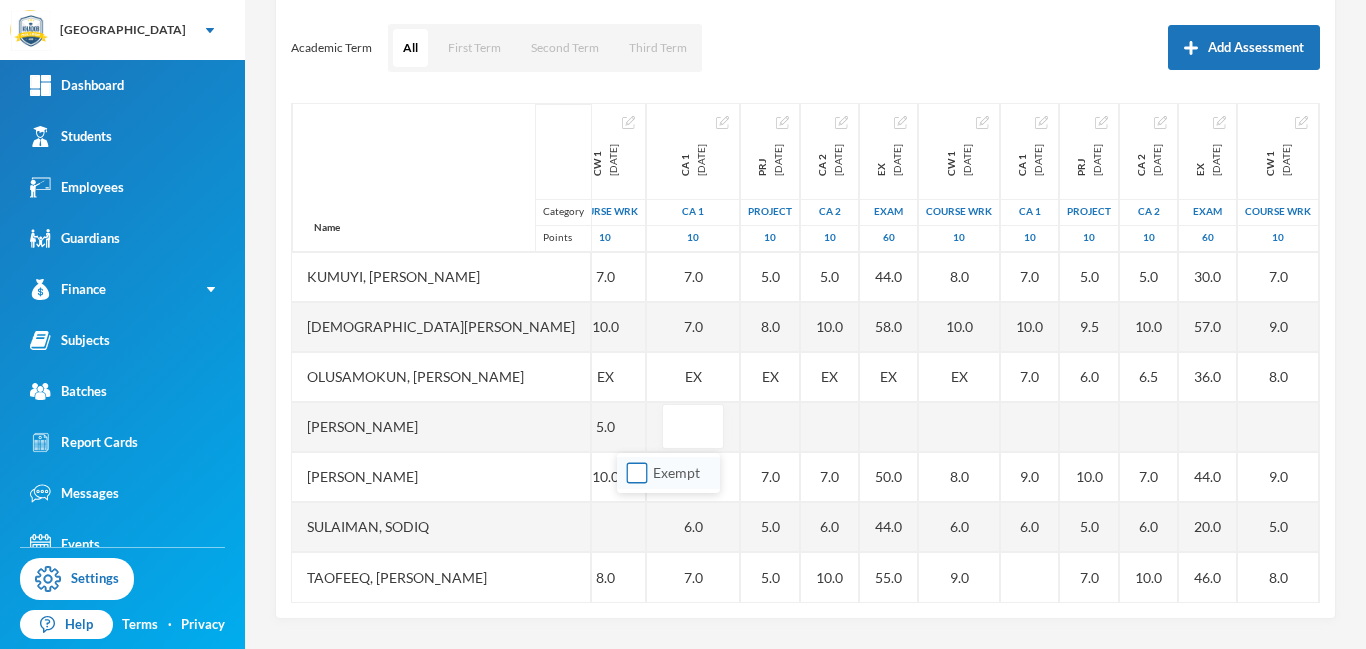 click on "Exempt" at bounding box center [637, 473] 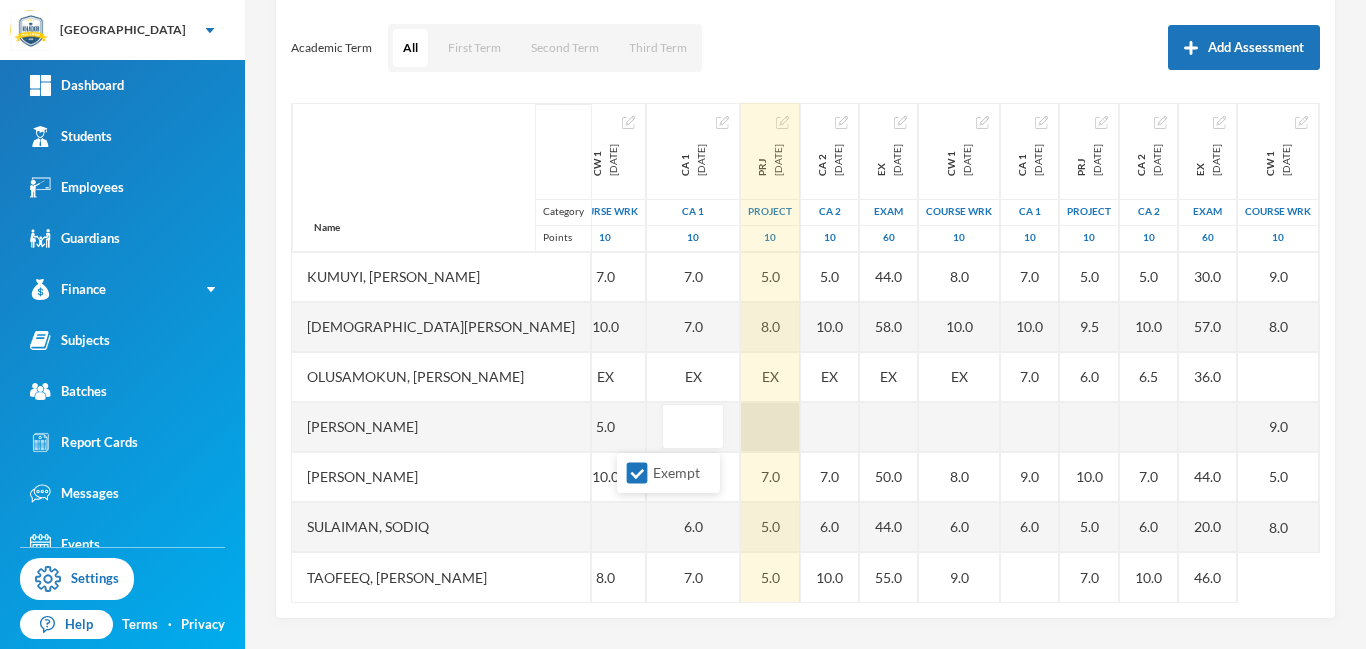 click at bounding box center [770, 427] 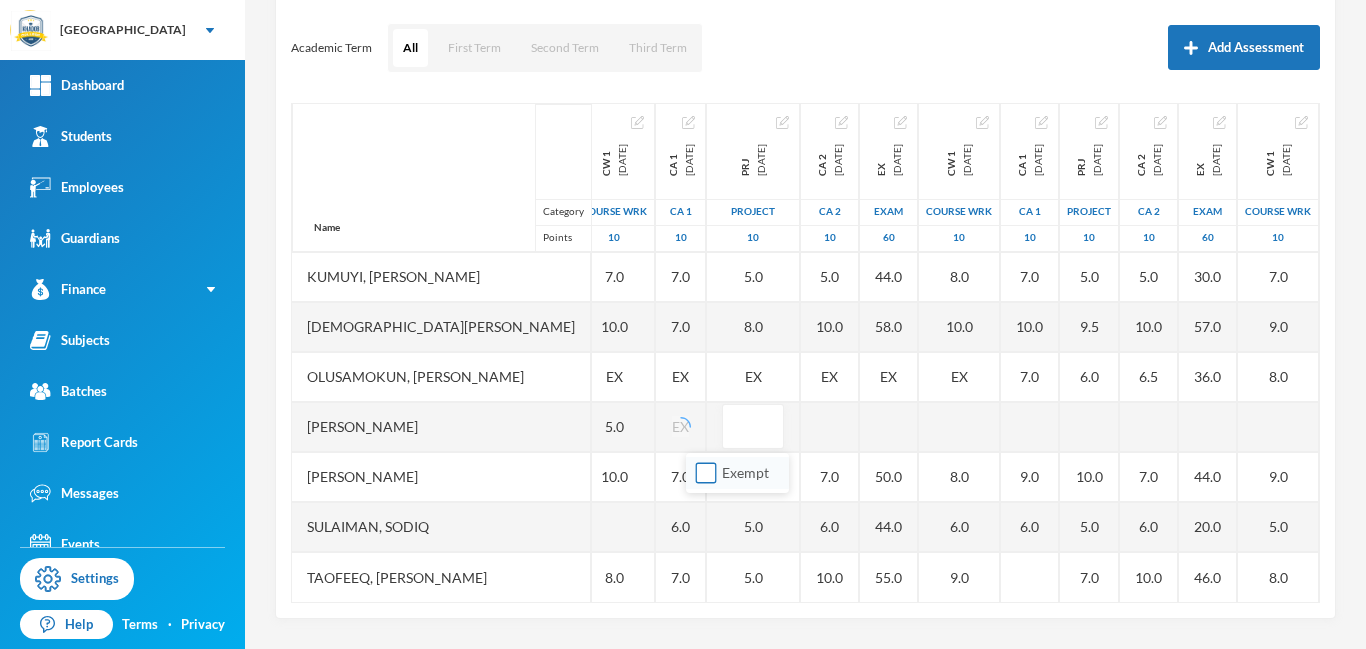click on "Exempt" at bounding box center [706, 473] 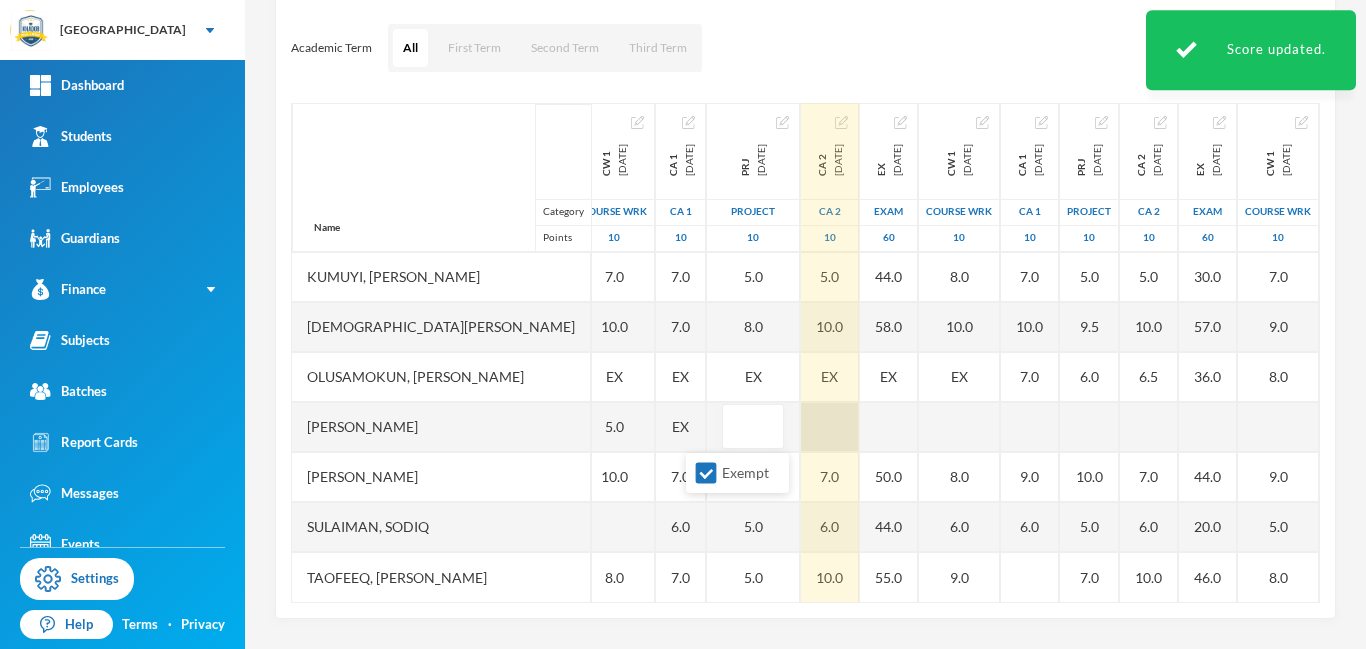click on "Name   Category Points Adam, Muqiz Adamu, Sodiq Abubakar Akinwole, Muhammad Anola, Adibah Inshirah Babawale, Abdulmujeeb Folamade, Fawaz Hamisu, Fadimatu Jamiu, Waliyullah Kumuyi, Lateef Taiwo Kumuyi, Waliyy Kehinde Mohammed, Fatimah Olusamokun, Taofeeq Akorede Owoyemi, Raheemah Shittu, Ahmed Sulaiman, Sodiq Taofeeq, Abdulwadud 1st Total 2024-11-23 1st Term 100 63.0 80.0 81.0 77.0 EX 84.0 82.0 60.0 92.0 EX 84.0 91.0 CA 1 2024-12-14 CA 1 10 8.0 6.0 9.0 8.0 7.0 5.0 EX 5.0 6.0 6.0 9.5 EX 6.0 6.0 10.0 PRJ 2024-12-14 project 10 10.0 10.0 10.0 10.0 EX 10.0 10.0 10.0 10.0 EX 10.0 10.0 CA 2 2024-12-14 CA 2 10 5.5 8.0 10.0 6.0 7.5 7.5 EX 9.0 7.0 7.0 8.5 EX EX 8.0 4.0 9.5 EX 2024-12-14 Exam 60 34.5 50.0 51.5 44.5 EX 52.0 54.0 30.0 54.0 EX 50.0 53.0 CW 1 2024-12-14 COURSE WRK 10 5.0 5.0 10.0 6.0 5.0 10.0 EX 8.0 5.0 7.0 10.0 EX 5.0 10.0 8.0 CA 1 2025-03-28 CA 1 10 6.0 EX EX 6.0 7.0 7.0 7.0 9.0 6.0 7.0 7.0 EX EX 7.0 6.0 7.0 PRJ 2025-03-28 project 10 5.0 EX EX 8.0 5.0 6.0 5.0 7.0 5.0 5.0 8.0 EX 7.0 5.0 5.0 CA 2 2025-03-28" at bounding box center (805, 353) 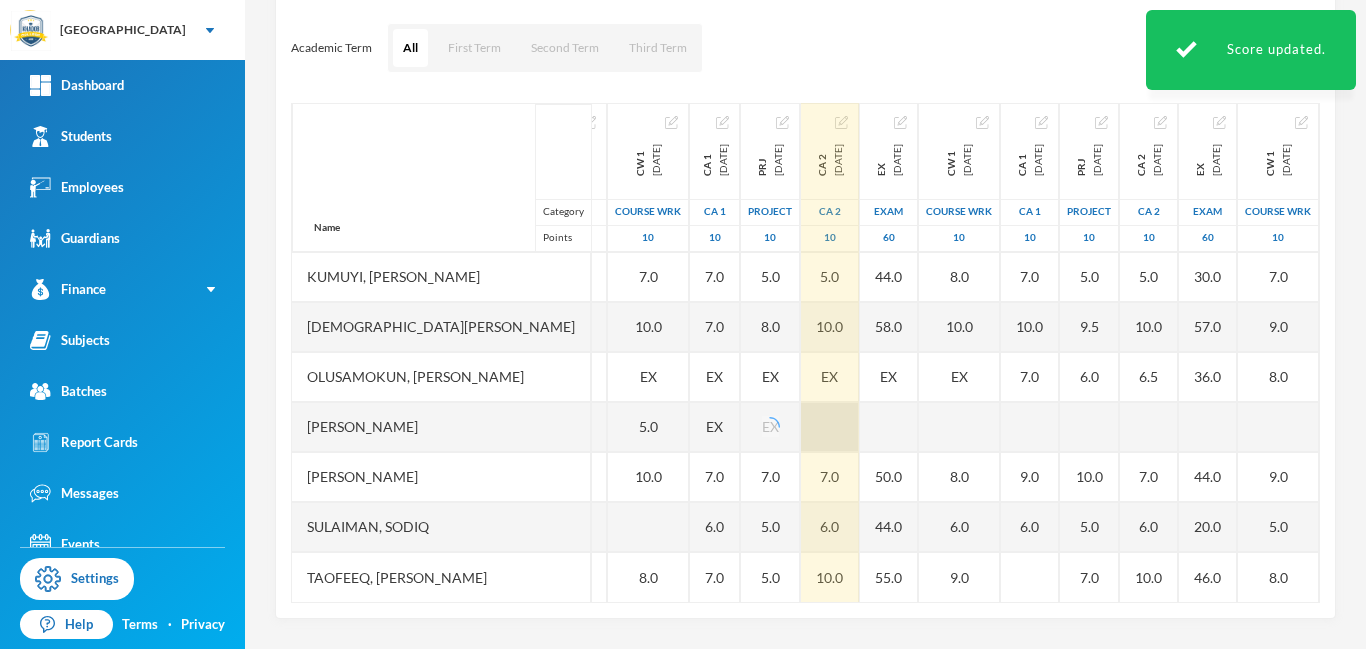 click at bounding box center (830, 427) 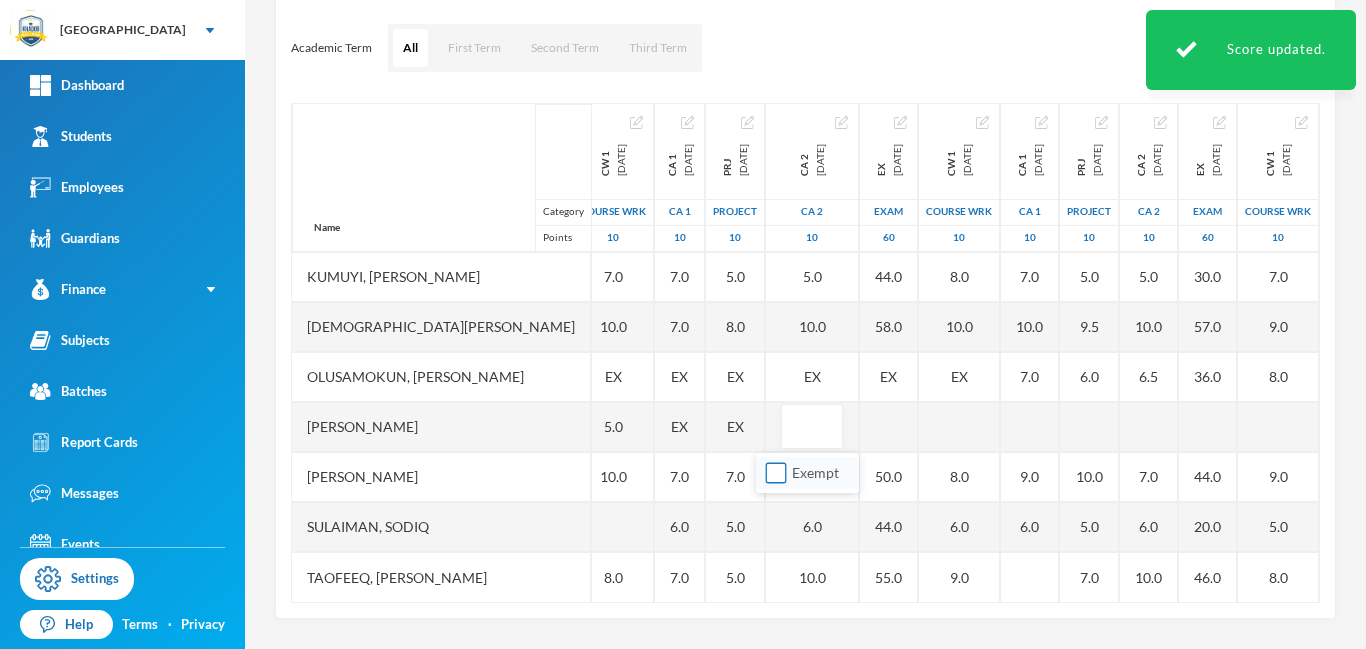 click on "Exempt" at bounding box center (776, 473) 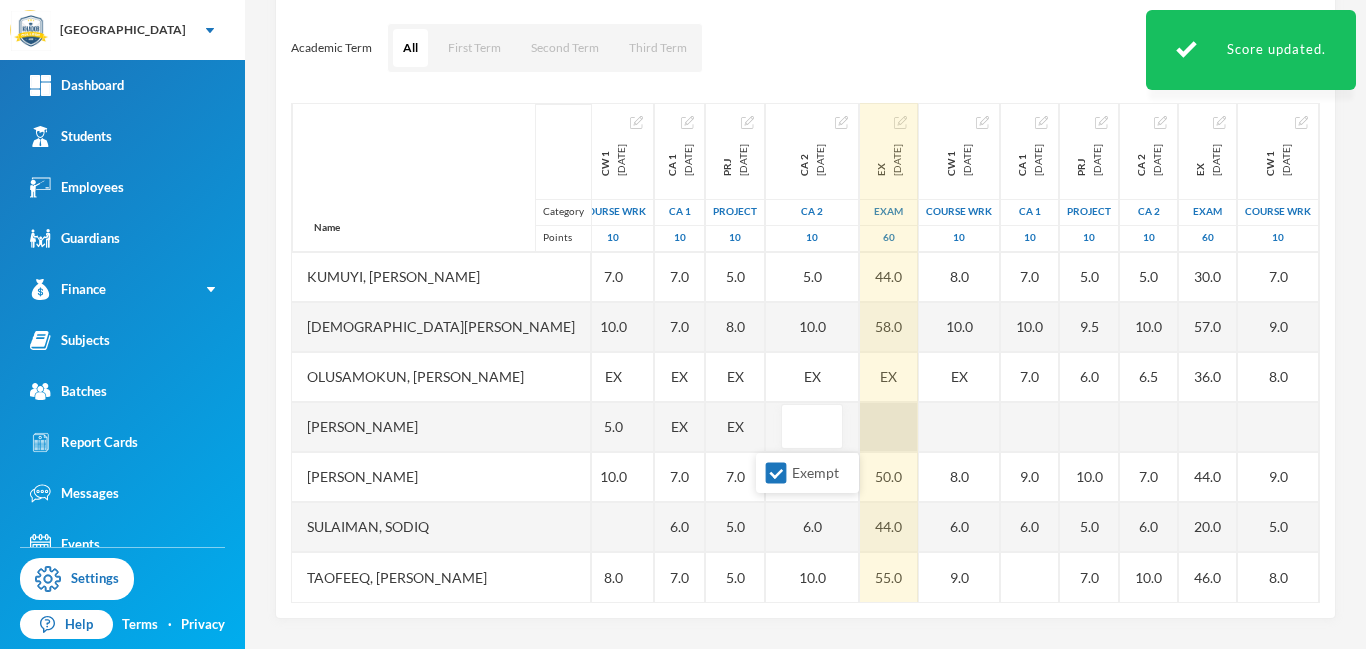 click at bounding box center [889, 427] 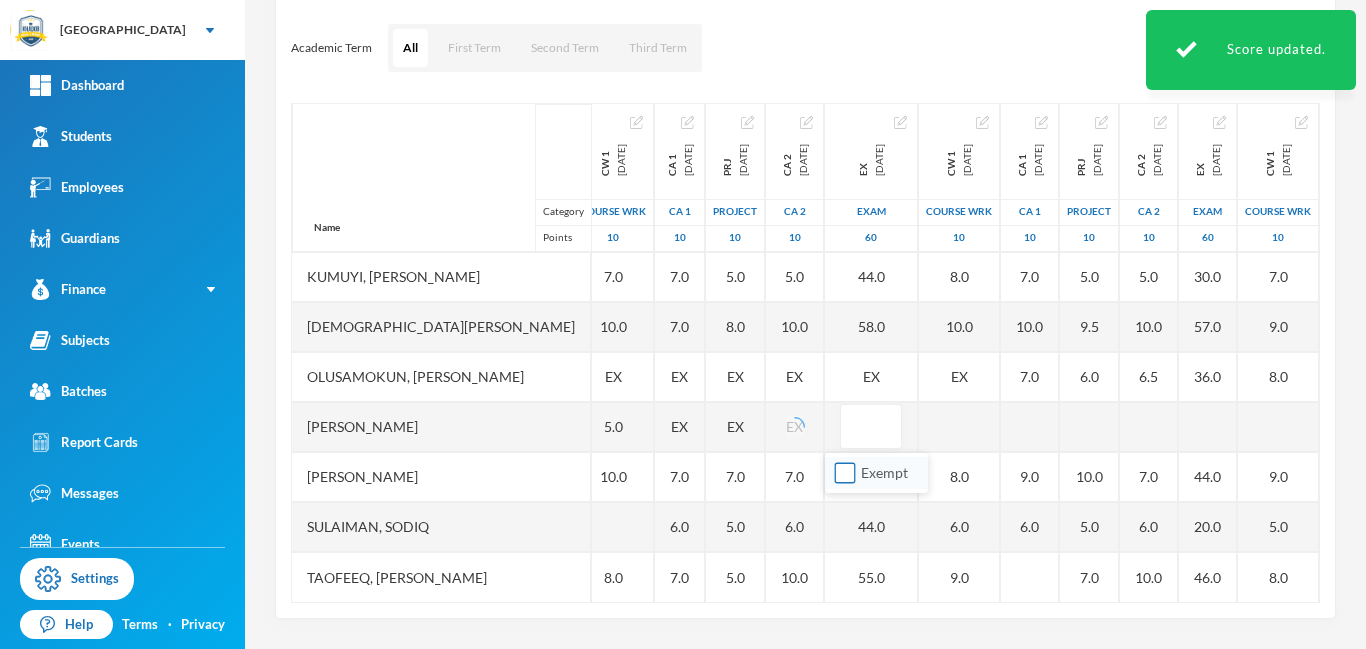 click on "Exempt" at bounding box center (845, 473) 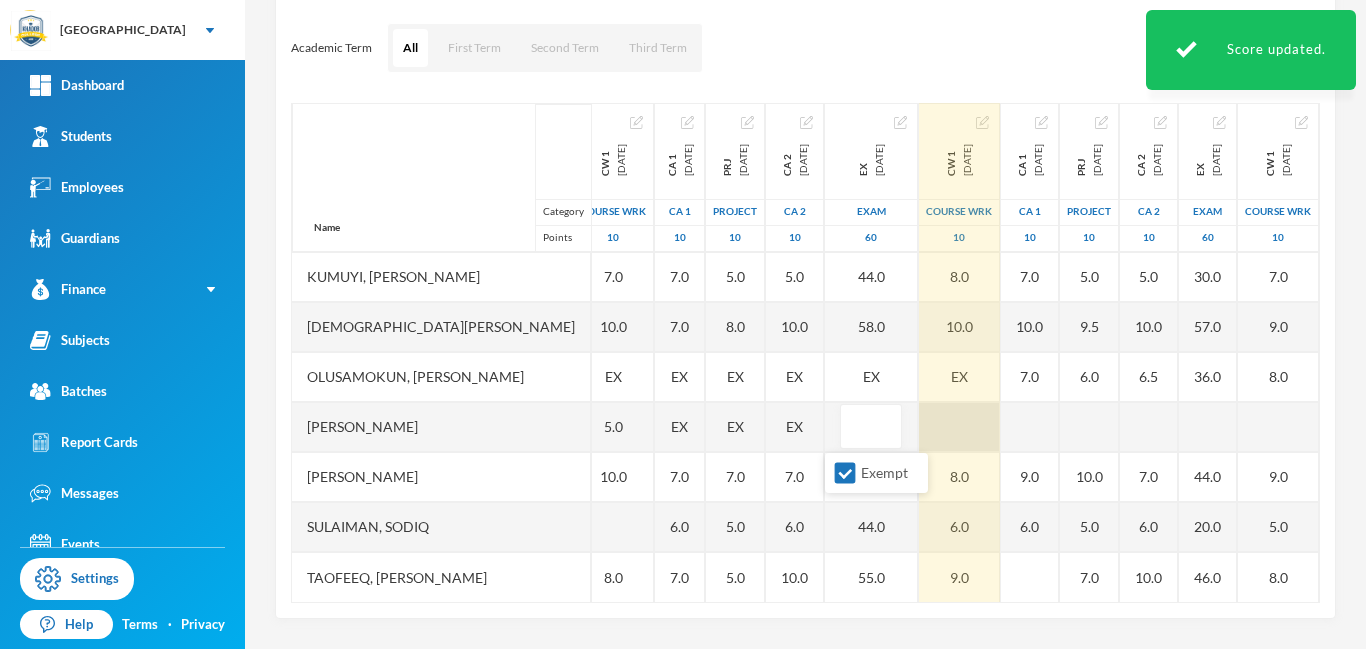 click at bounding box center (959, 427) 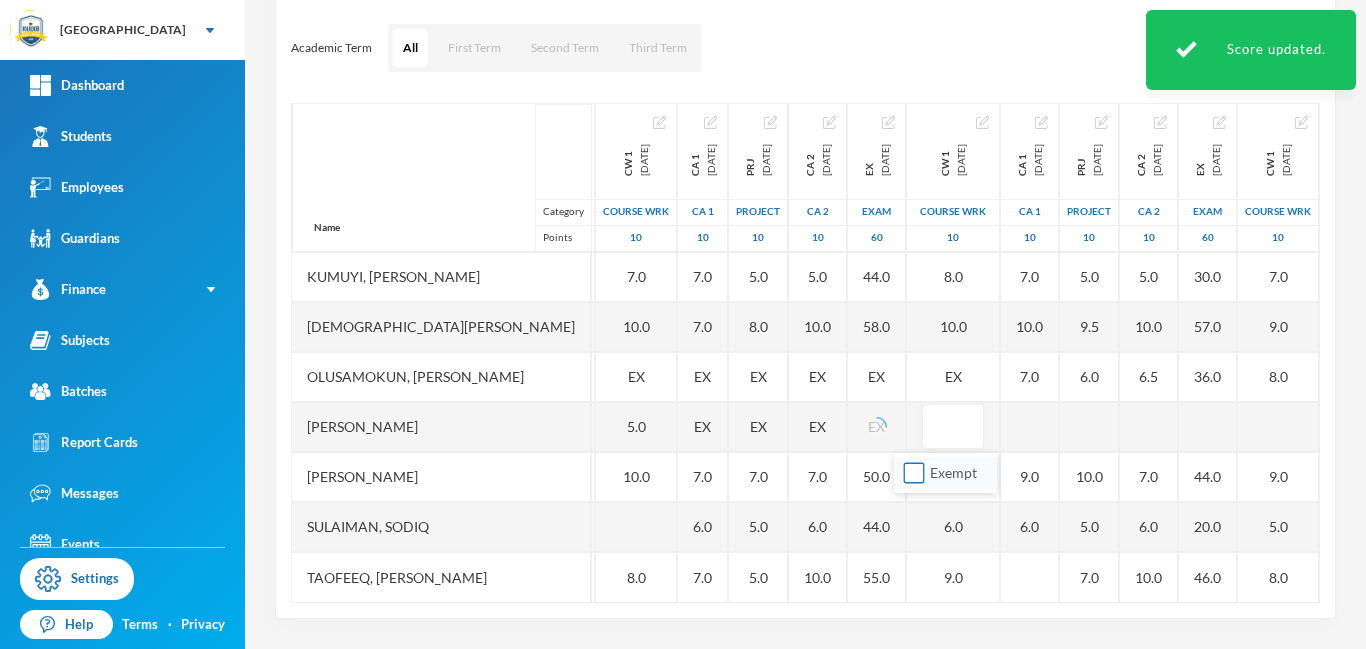 click on "Exempt" at bounding box center (914, 473) 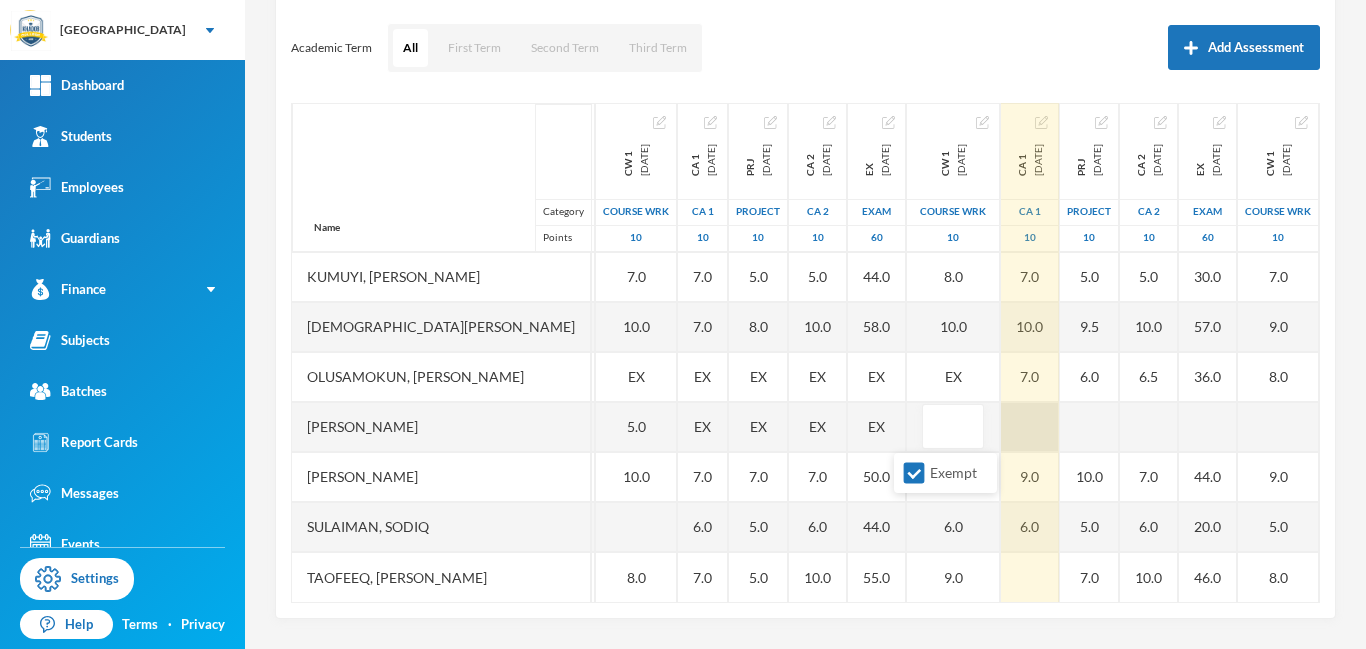 click at bounding box center [1030, 427] 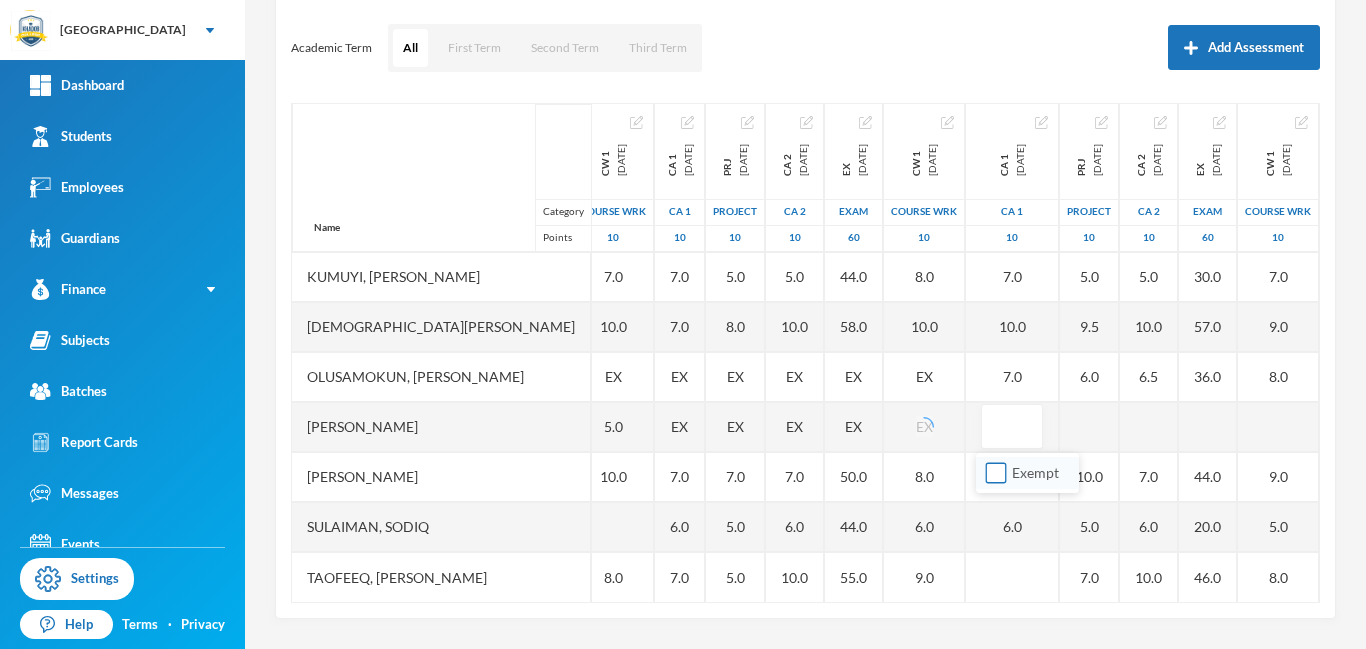 click on "Exempt" at bounding box center [996, 473] 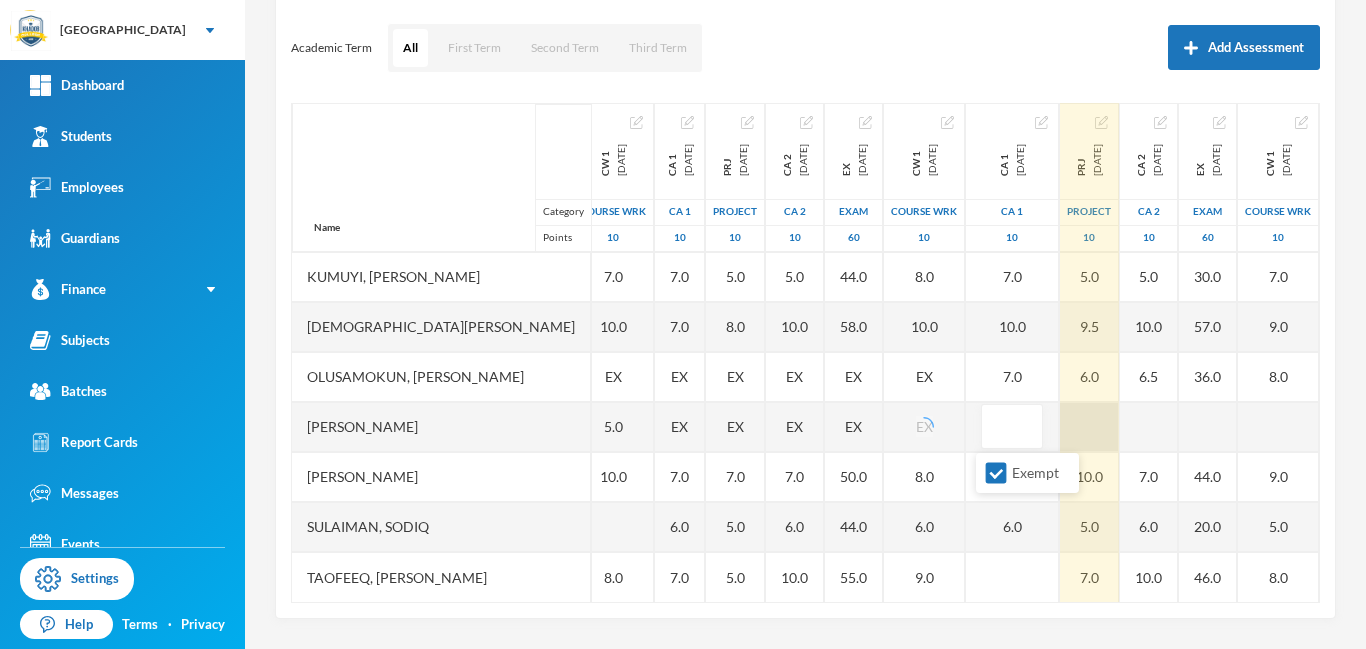 click at bounding box center (1089, 427) 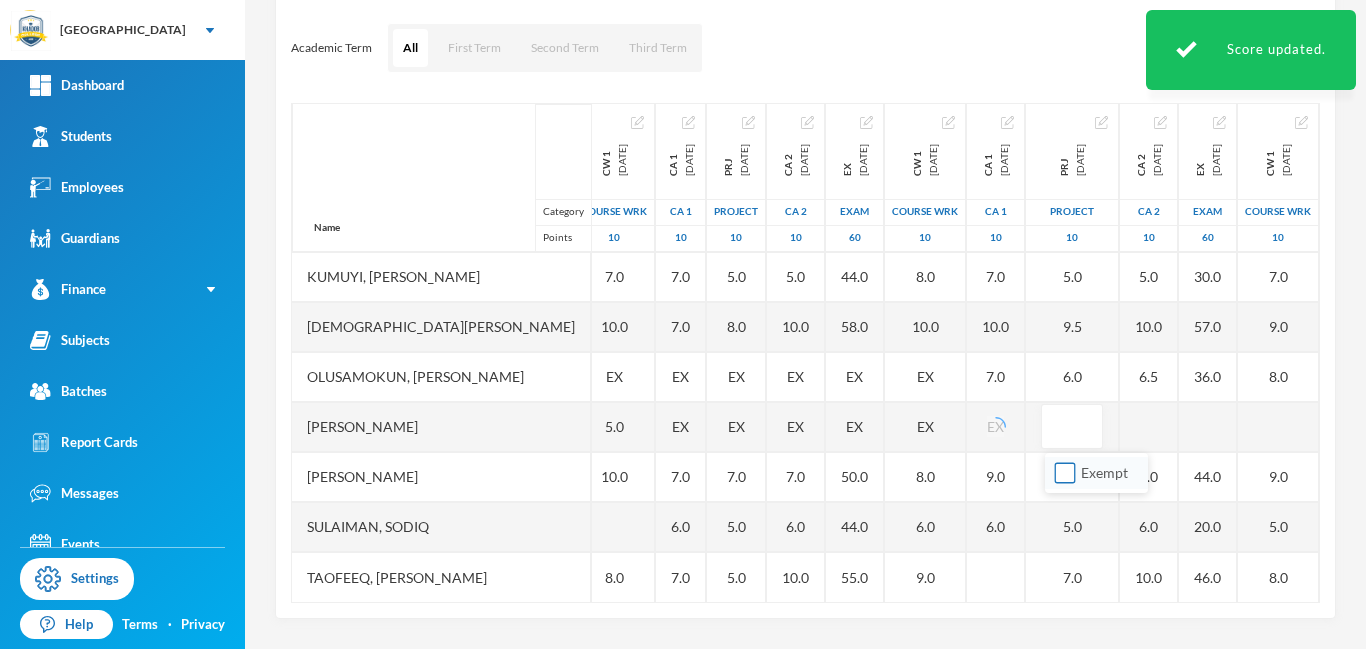 click on "Exempt" at bounding box center (1065, 473) 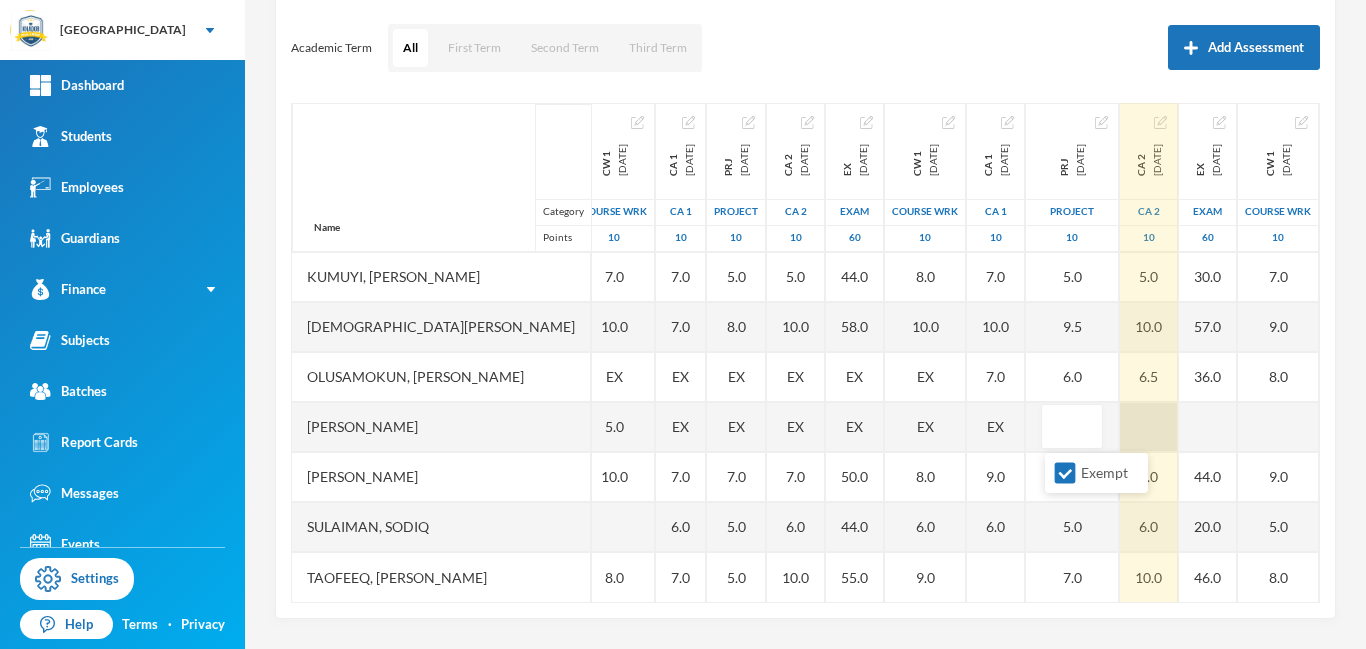 click at bounding box center (1149, 427) 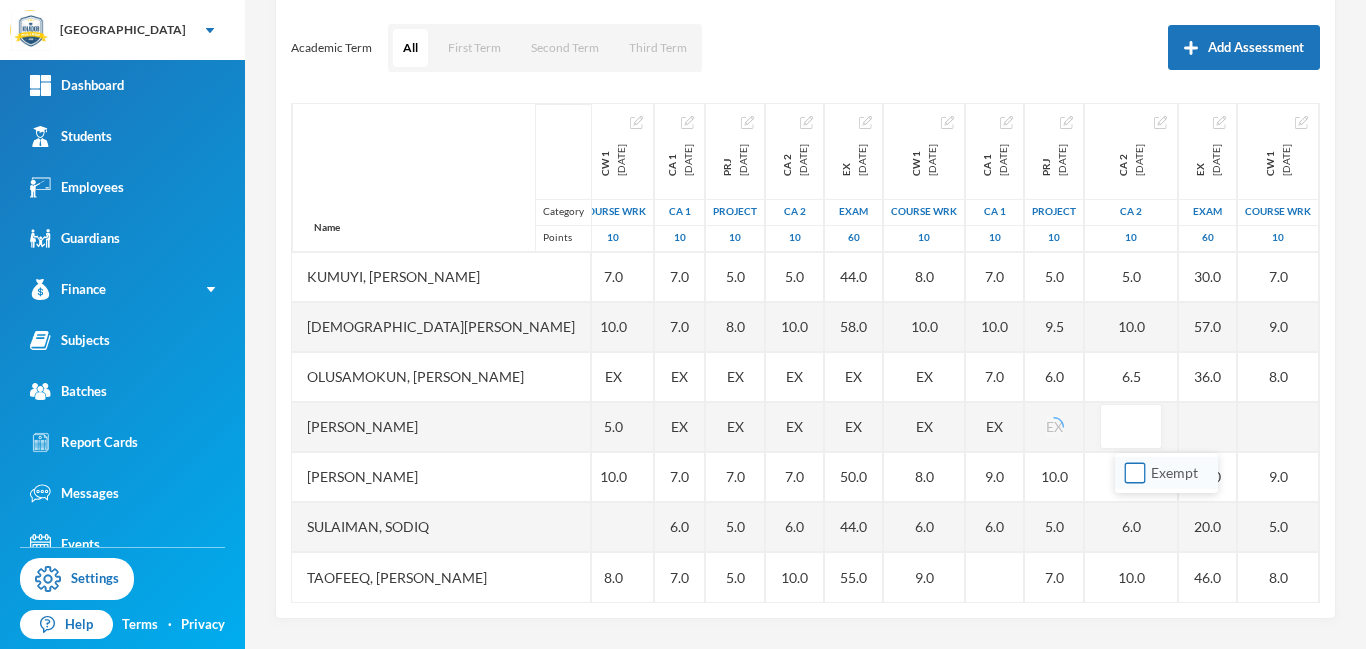 click on "Exempt" at bounding box center (1135, 473) 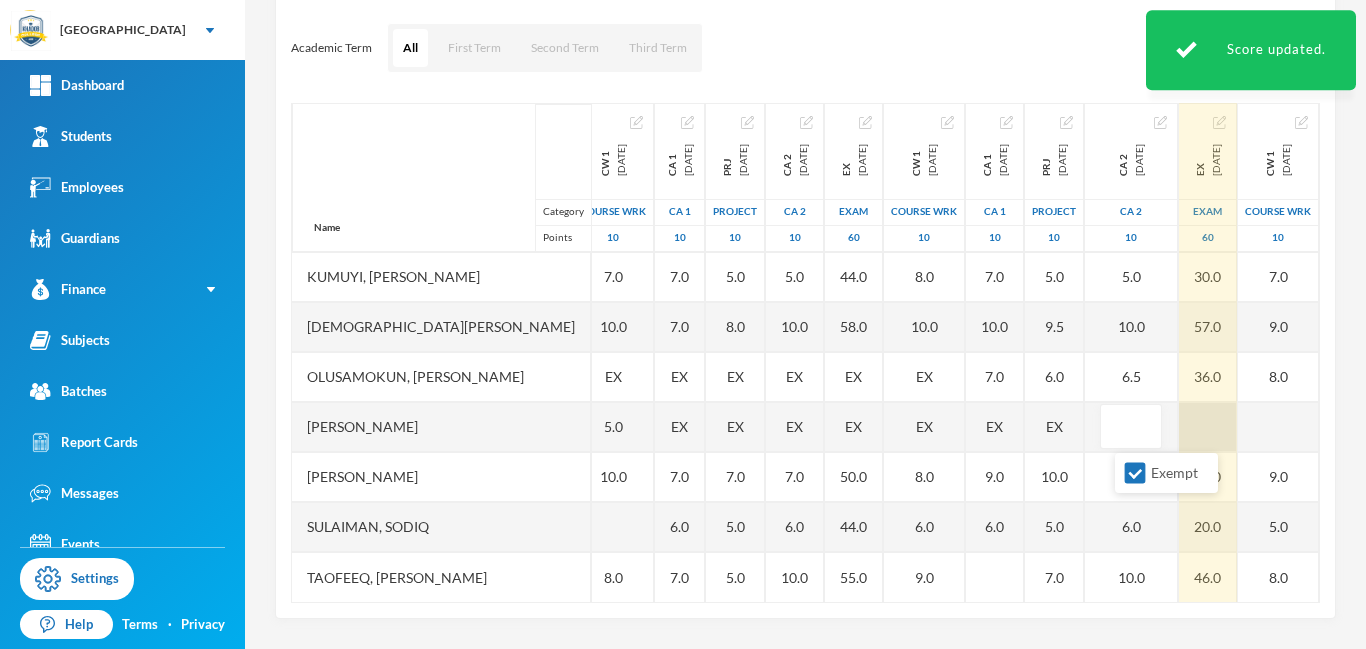 click at bounding box center [1208, 427] 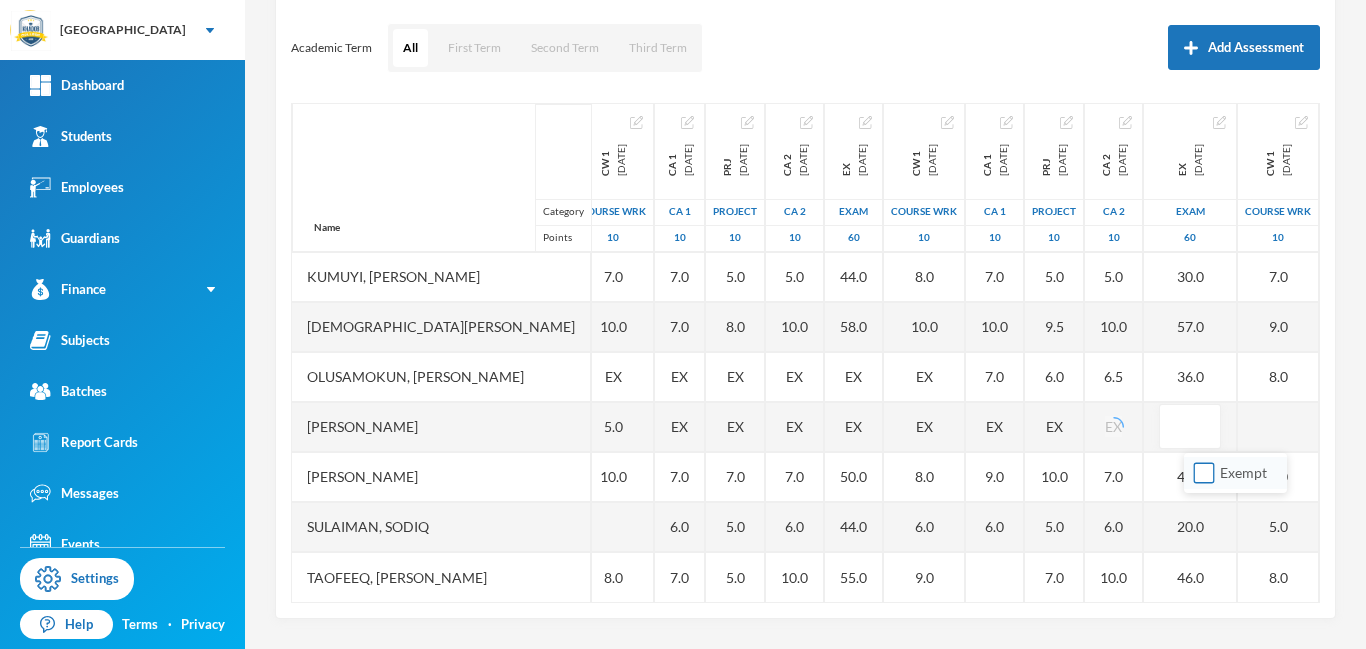 click on "Exempt" at bounding box center [1204, 473] 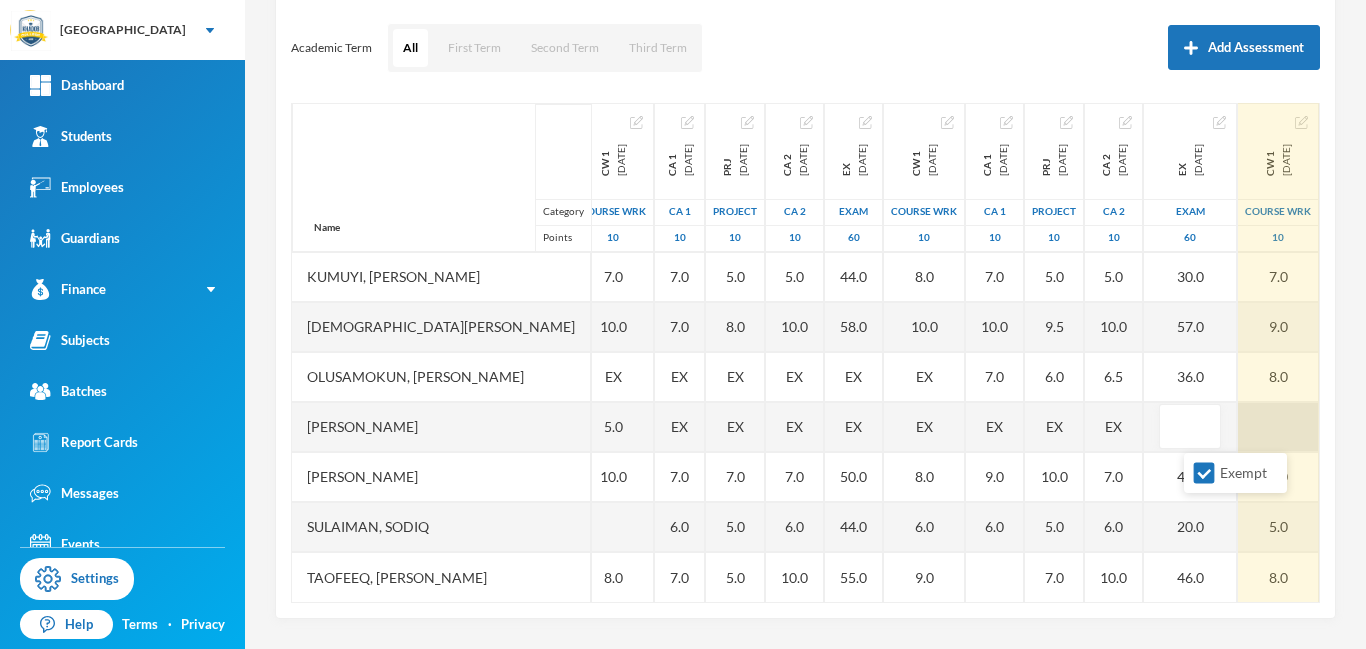 click at bounding box center [1278, 427] 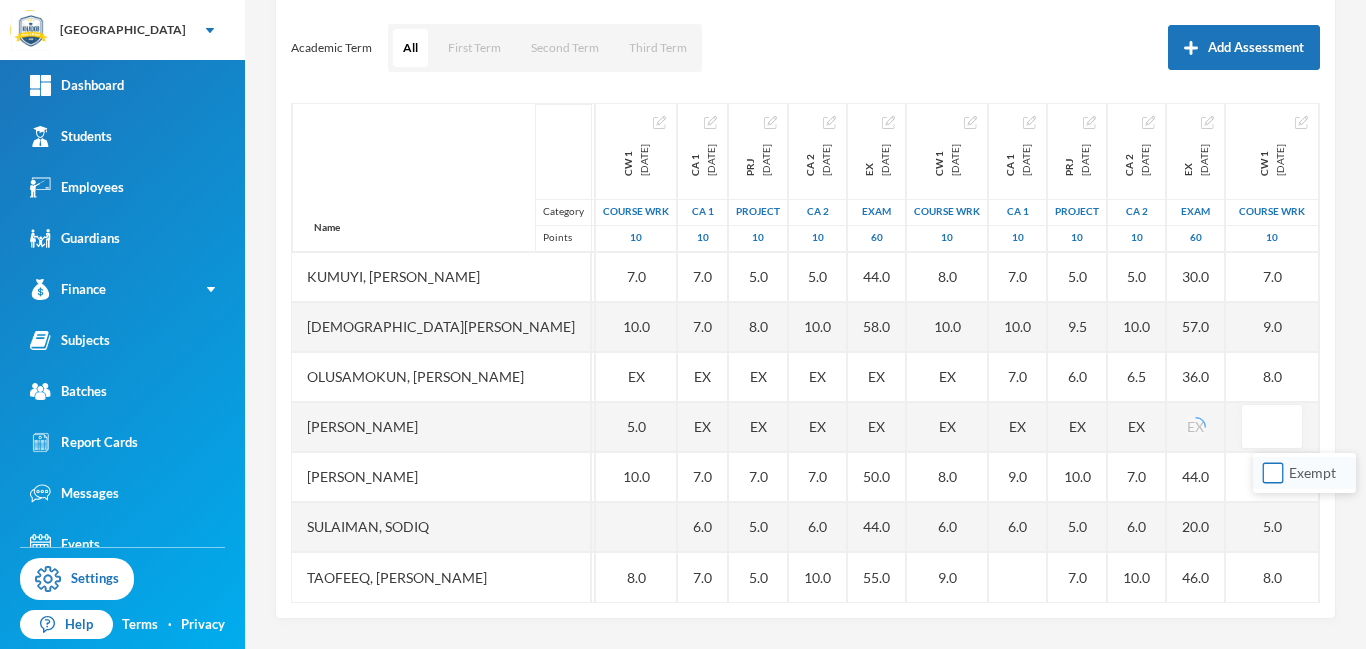 click on "Exempt" at bounding box center (1273, 473) 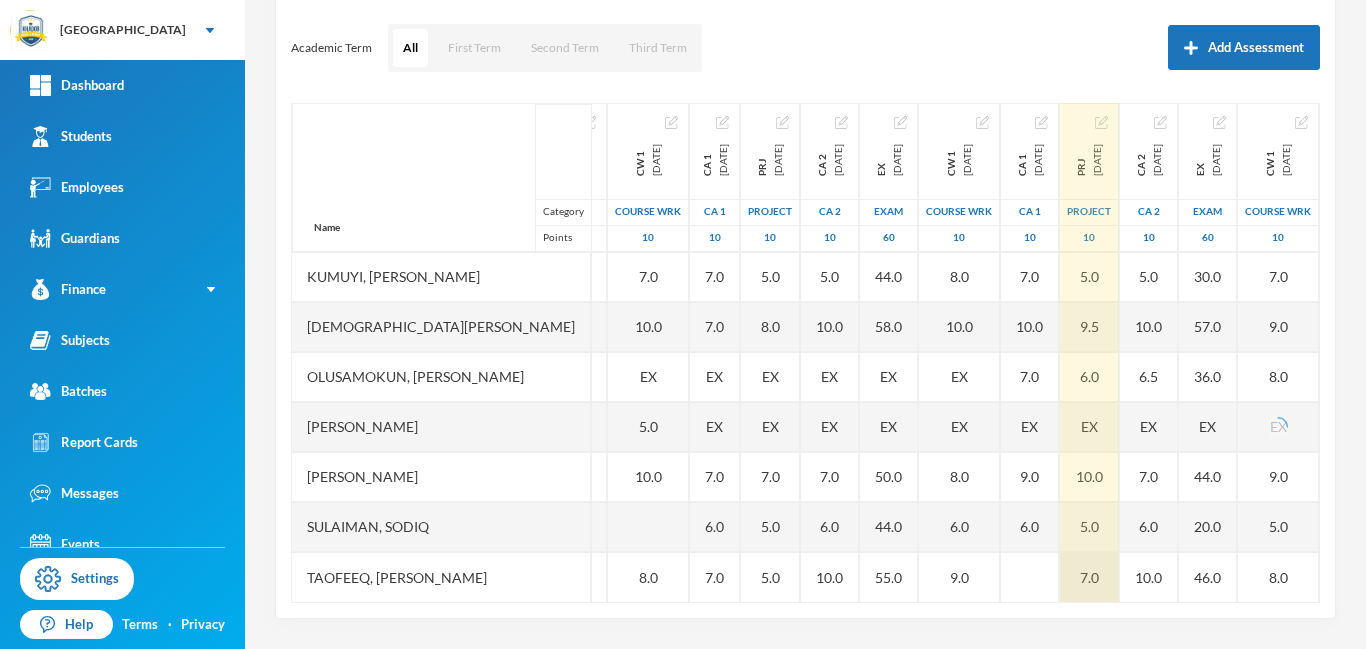 drag, startPoint x: 984, startPoint y: 600, endPoint x: 1038, endPoint y: 600, distance: 54 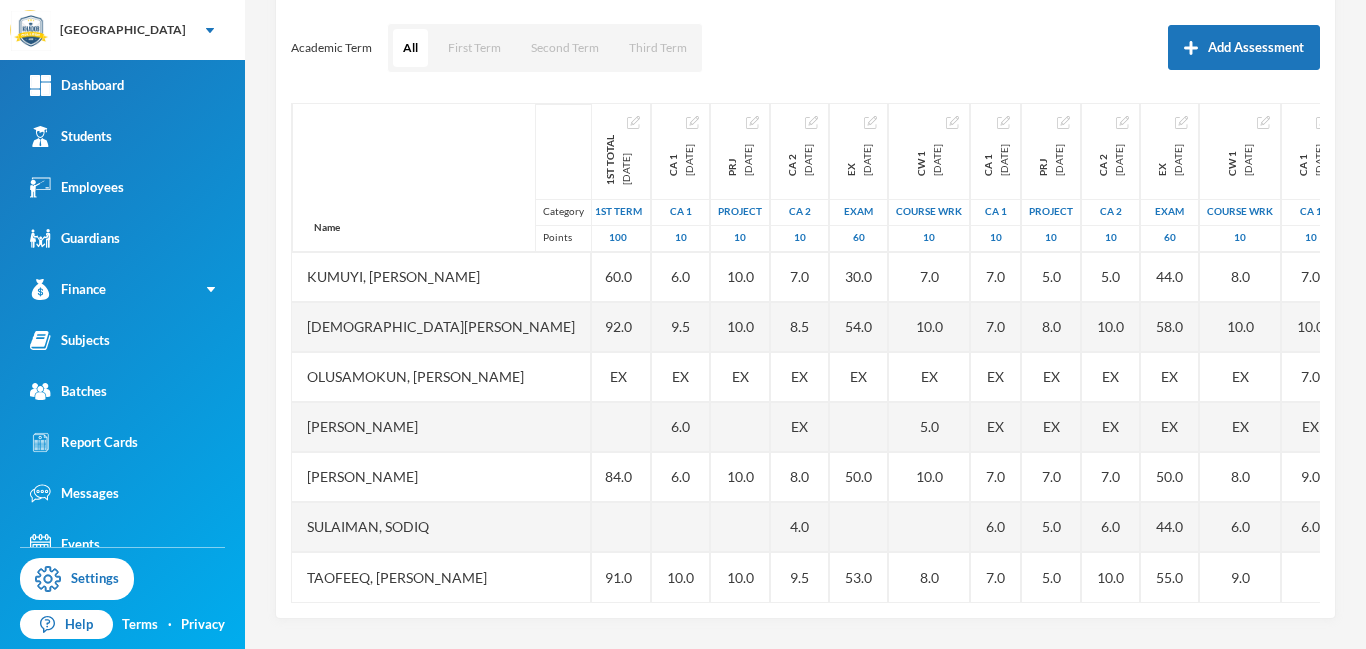 scroll, scrollTop: 451, scrollLeft: 0, axis: vertical 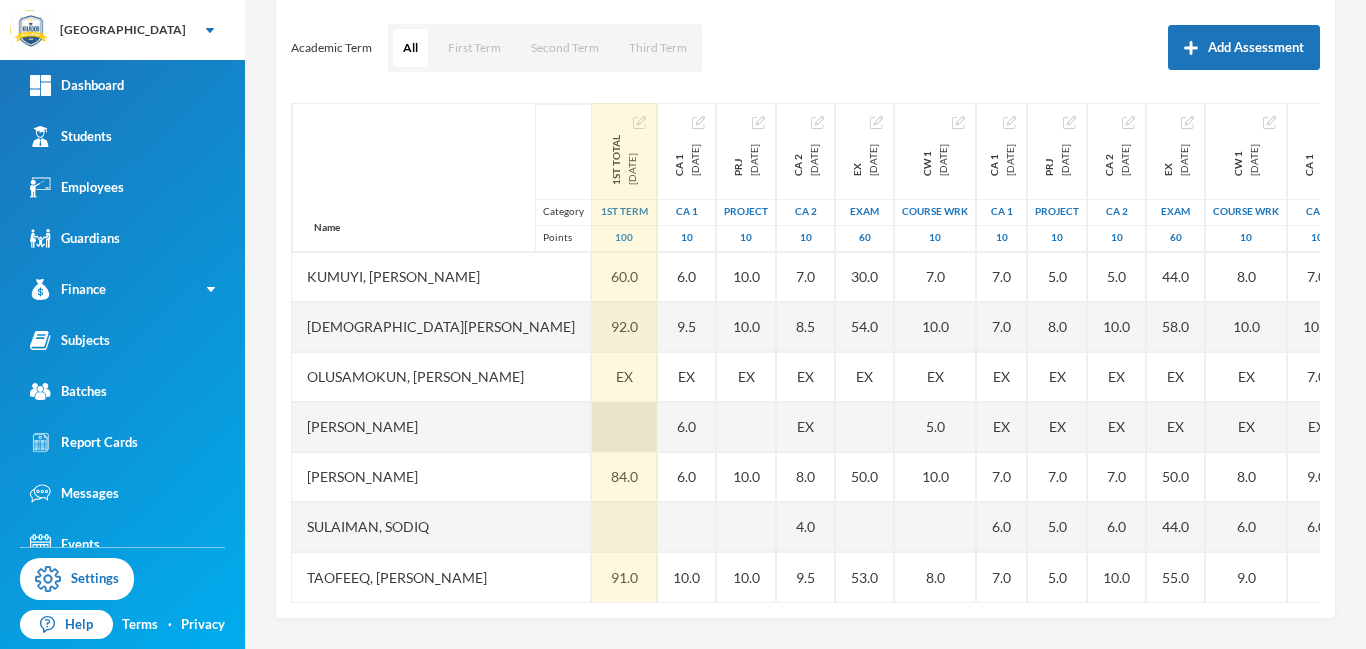 click at bounding box center [624, 427] 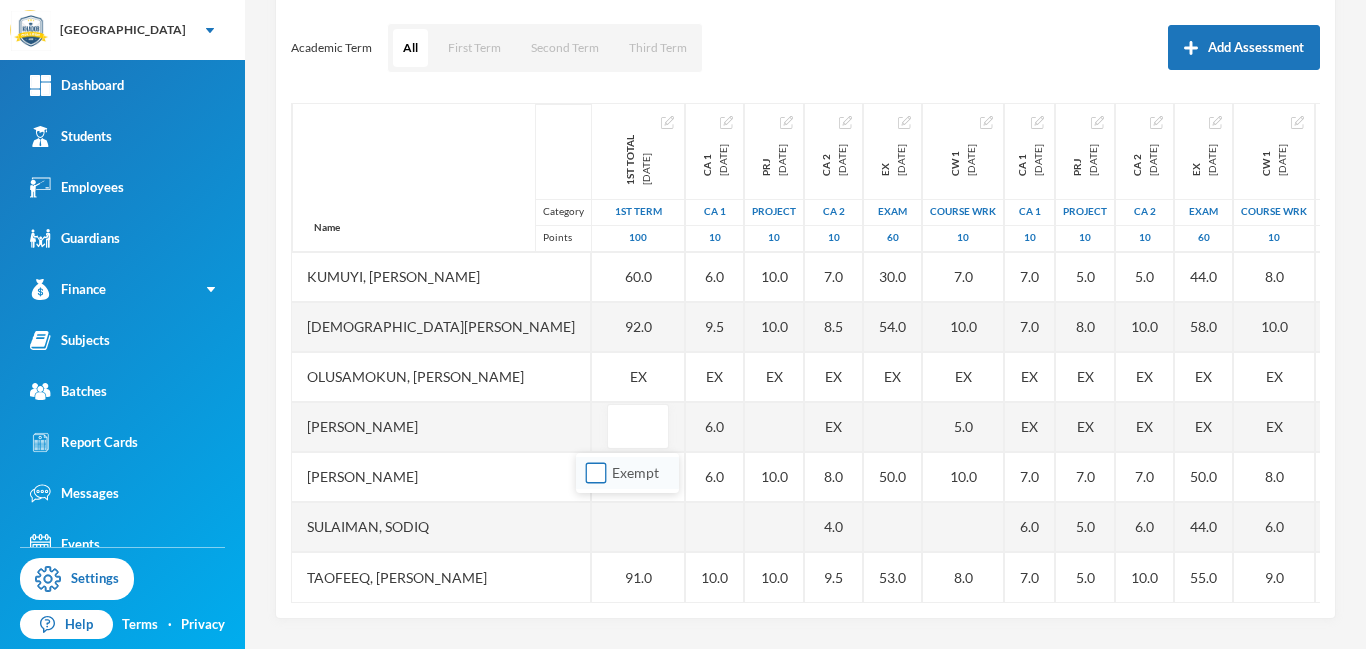click on "Exempt" at bounding box center (596, 473) 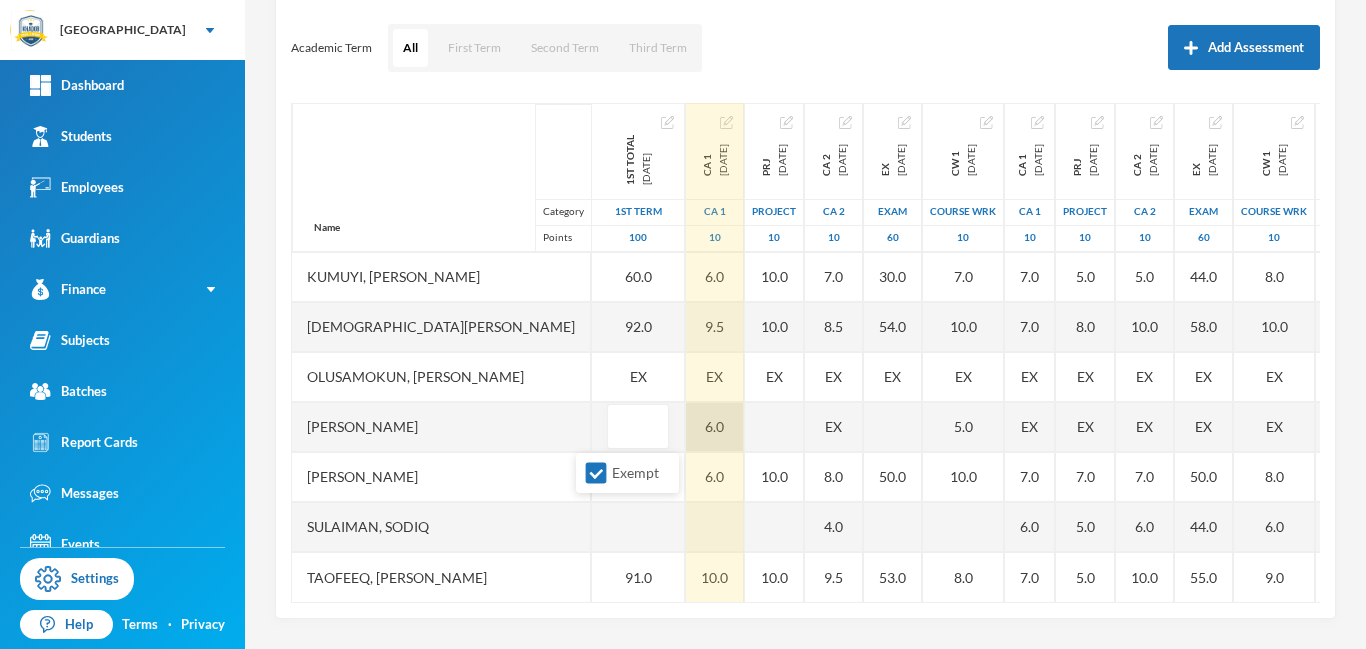 click on "6.0" at bounding box center (715, 427) 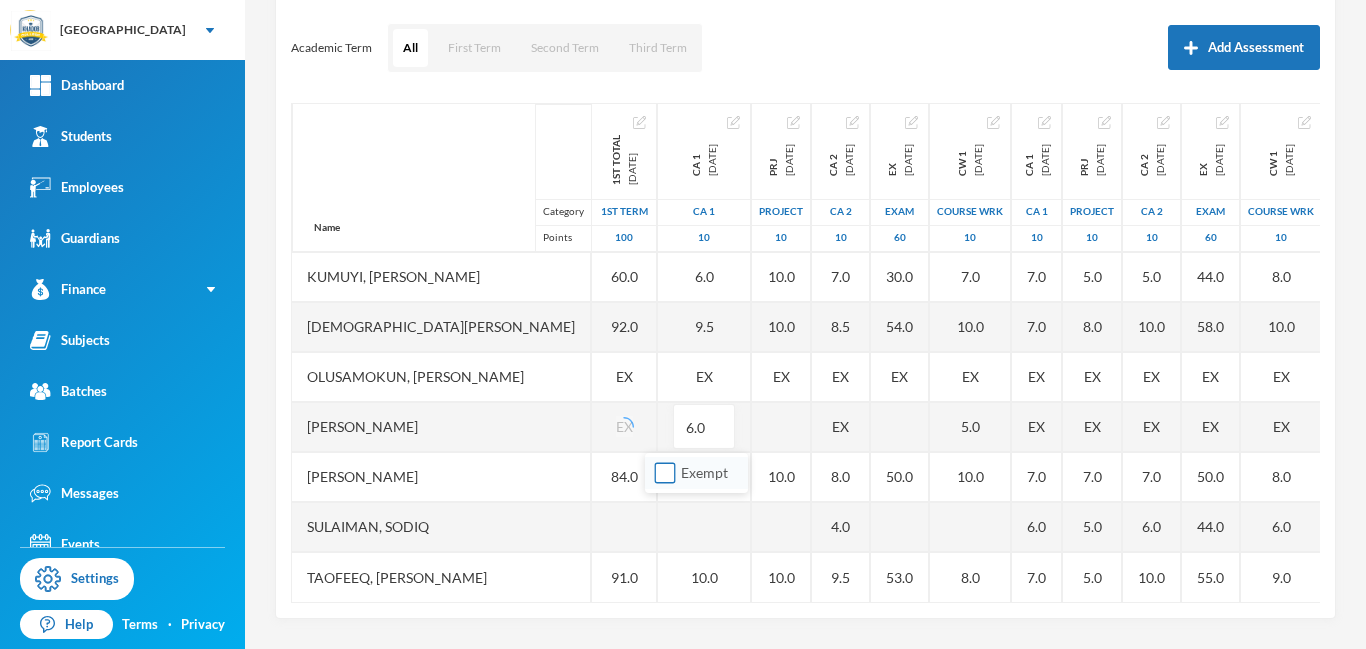 click on "Exempt" at bounding box center [665, 473] 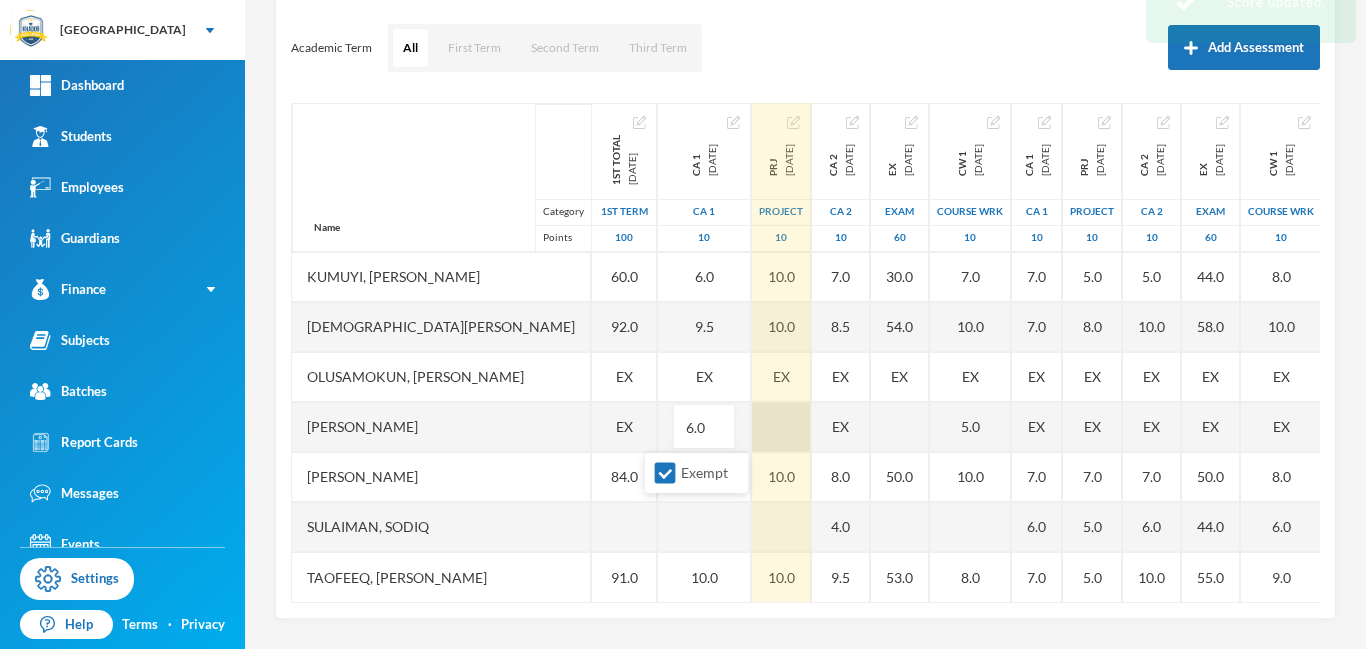 click at bounding box center [781, 427] 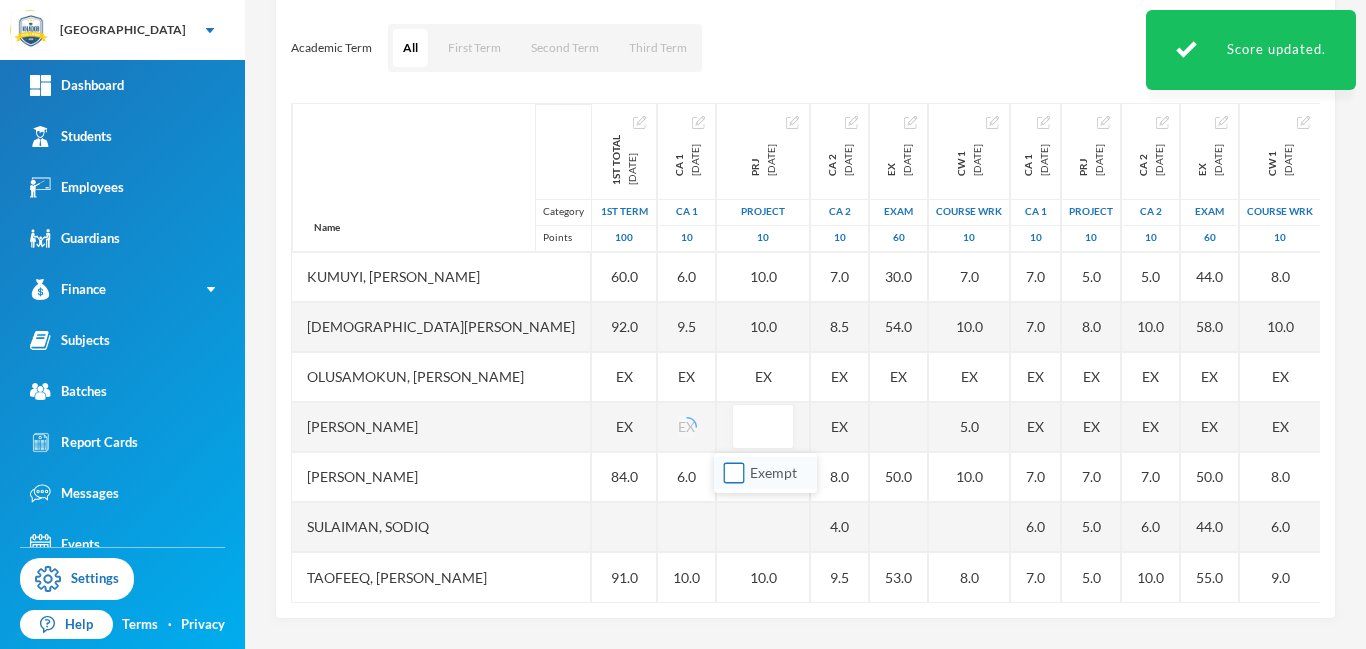click on "Exempt" at bounding box center (734, 473) 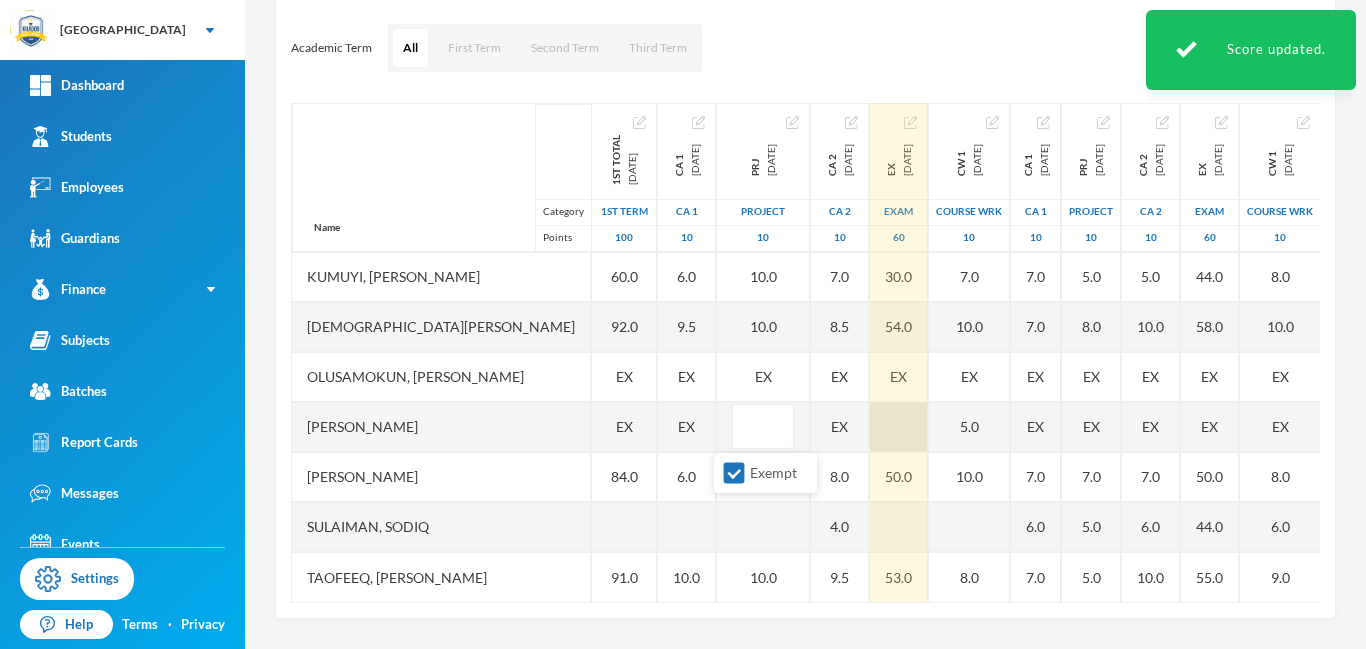 click at bounding box center (899, 427) 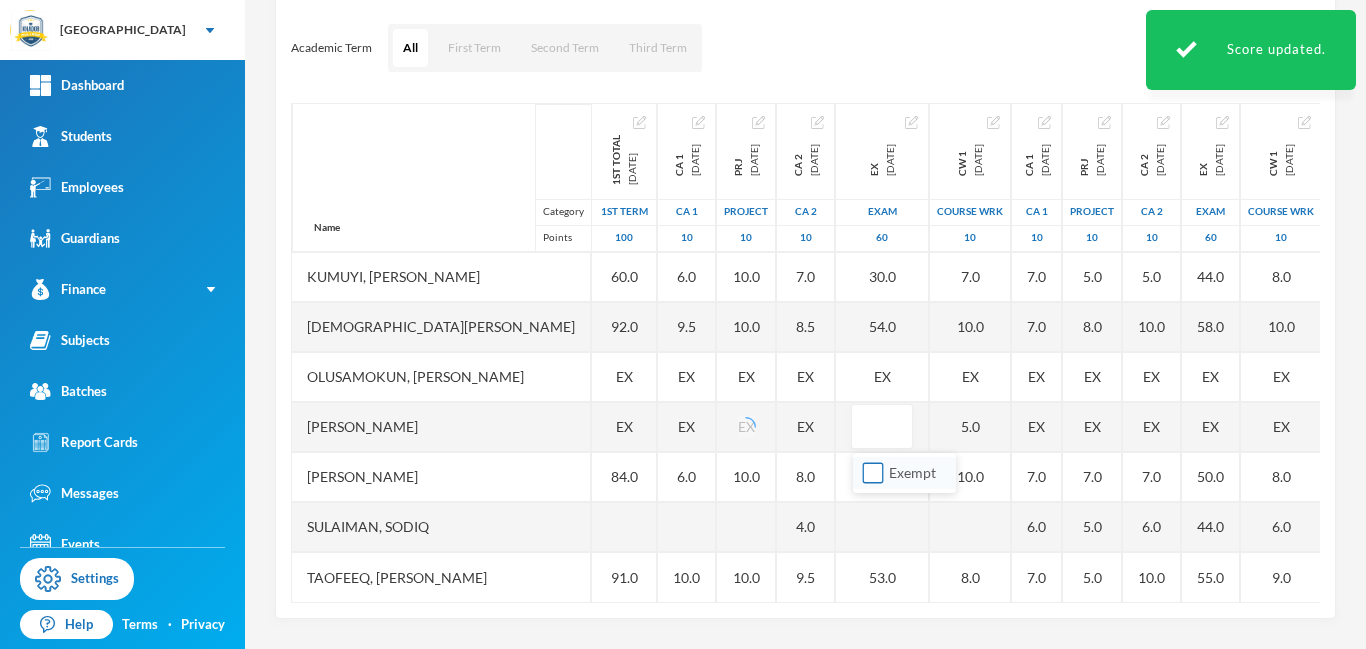 click on "Exempt" at bounding box center (873, 473) 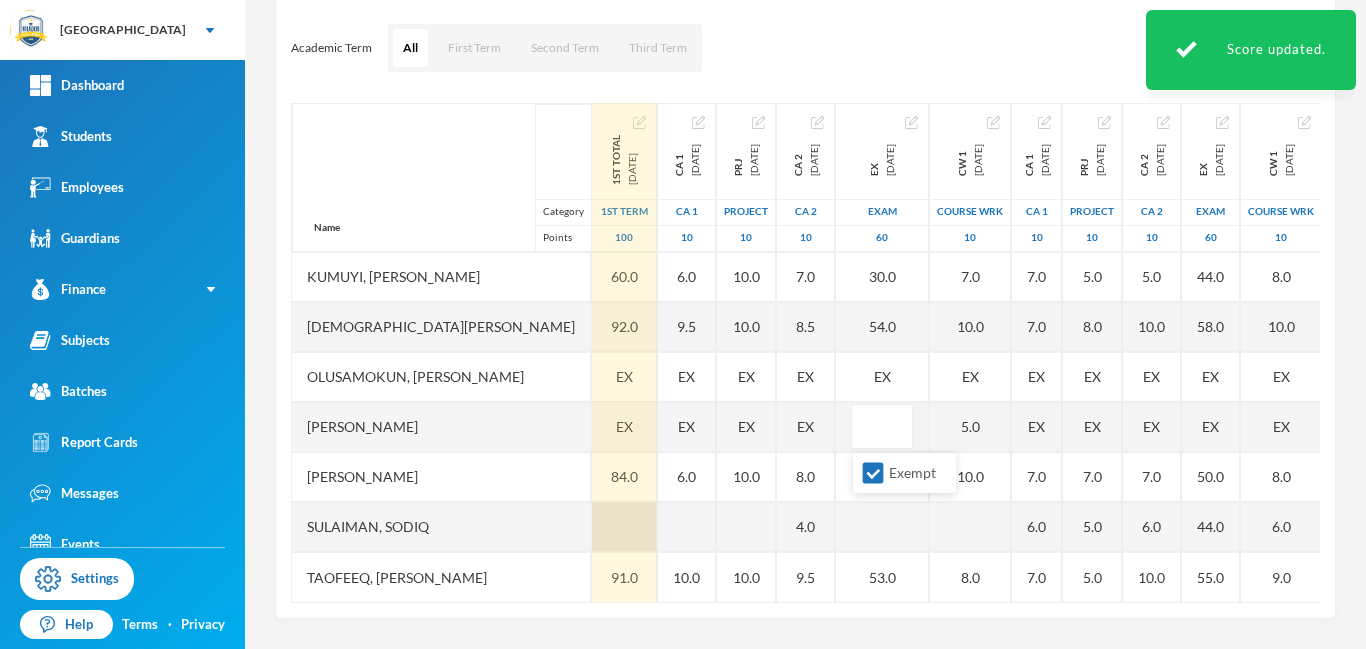 click at bounding box center (624, 527) 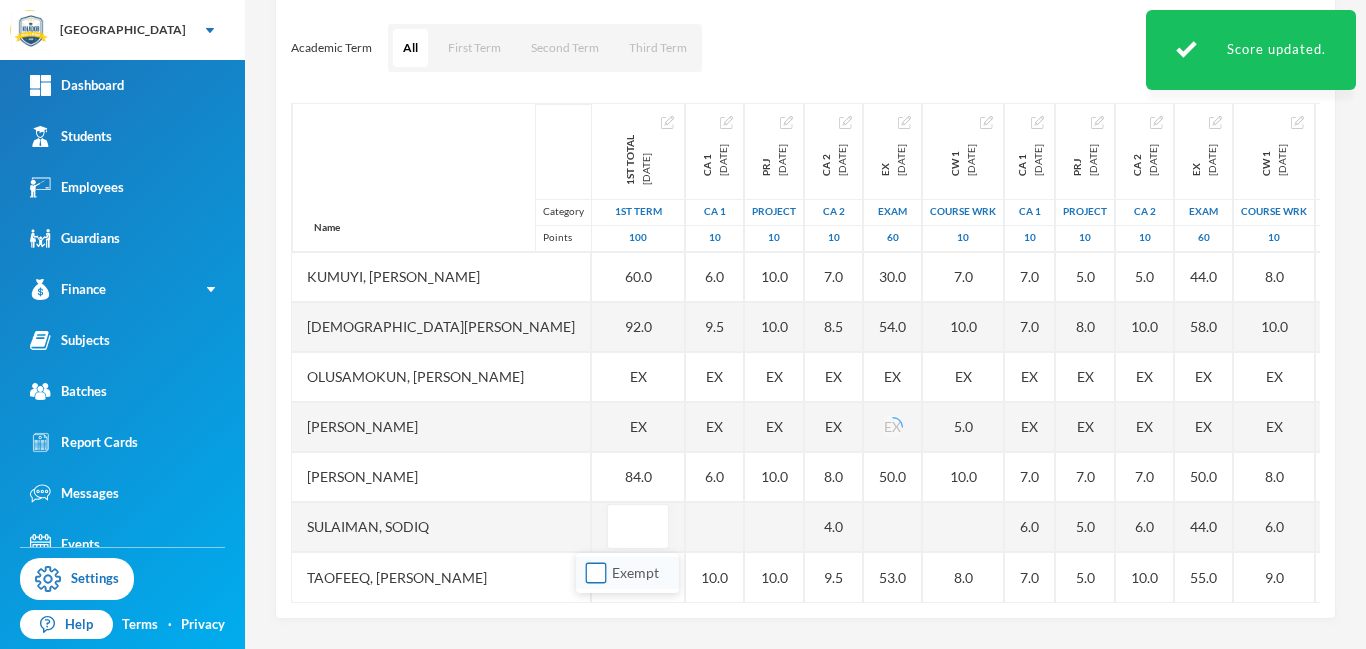 click on "Exempt" at bounding box center [596, 573] 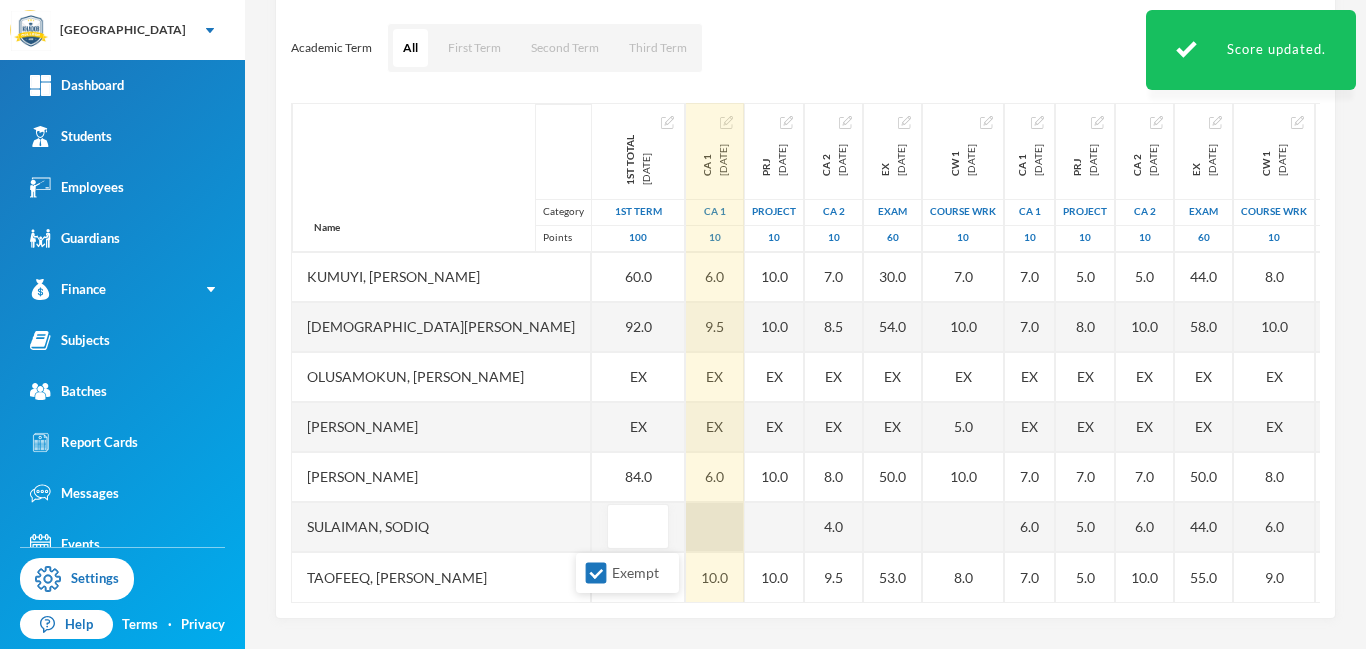 click on "Name   Category Points Adam, Muqiz Adamu, Sodiq Abubakar Akinwole, Muhammad Anola, Adibah Inshirah Babawale, Abdulmujeeb Folamade, Fawaz Hamisu, Fadimatu Jamiu, Waliyullah Kumuyi, Lateef Taiwo Kumuyi, Waliyy Kehinde Mohammed, Fatimah Olusamokun, Taofeeq Akorede Owoyemi, Raheemah Shittu, Ahmed Sulaiman, Sodiq Taofeeq, Abdulwadud 1st Total 2024-11-23 1st Term 100 63.0 80.0 81.0 77.0 EX 84.0 82.0 60.0 92.0 EX EX 84.0 91.0 CA 1 2024-12-14 CA 1 10 8.0 6.0 9.0 8.0 7.0 5.0 EX 5.0 6.0 6.0 9.5 EX EX 6.0 10.0 PRJ 2024-12-14 project 10 10.0 10.0 10.0 10.0 EX 10.0 10.0 10.0 10.0 EX EX 10.0 10.0 CA 2 2024-12-14 CA 2 10 5.5 8.0 10.0 6.0 7.5 7.5 EX 9.0 7.0 7.0 8.5 EX EX 8.0 4.0 9.5 EX 2024-12-14 Exam 60 34.5 50.0 51.5 44.5 EX 52.0 54.0 30.0 54.0 EX EX 50.0 53.0 CW 1 2024-12-14 COURSE WRK 10 5.0 5.0 10.0 6.0 5.0 10.0 EX 8.0 5.0 7.0 10.0 EX 5.0 10.0 8.0 CA 1 2025-03-28 CA 1 10 6.0 EX EX 6.0 7.0 7.0 7.0 9.0 6.0 7.0 7.0 EX EX 7.0 6.0 7.0 PRJ 2025-03-28 project 10 5.0 EX EX 8.0 5.0 6.0 5.0 7.0 5.0 5.0 8.0 EX EX 7.0 5.0 5.0 CA 2" at bounding box center [805, 353] 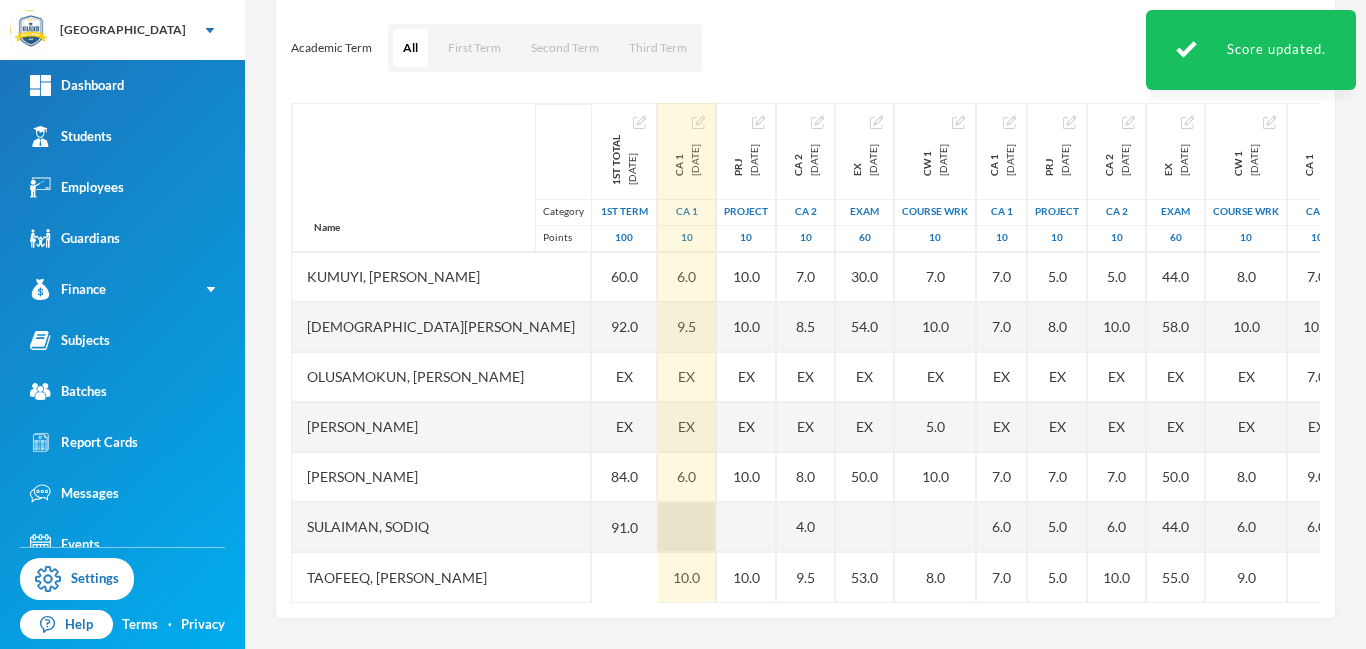 click at bounding box center [687, 527] 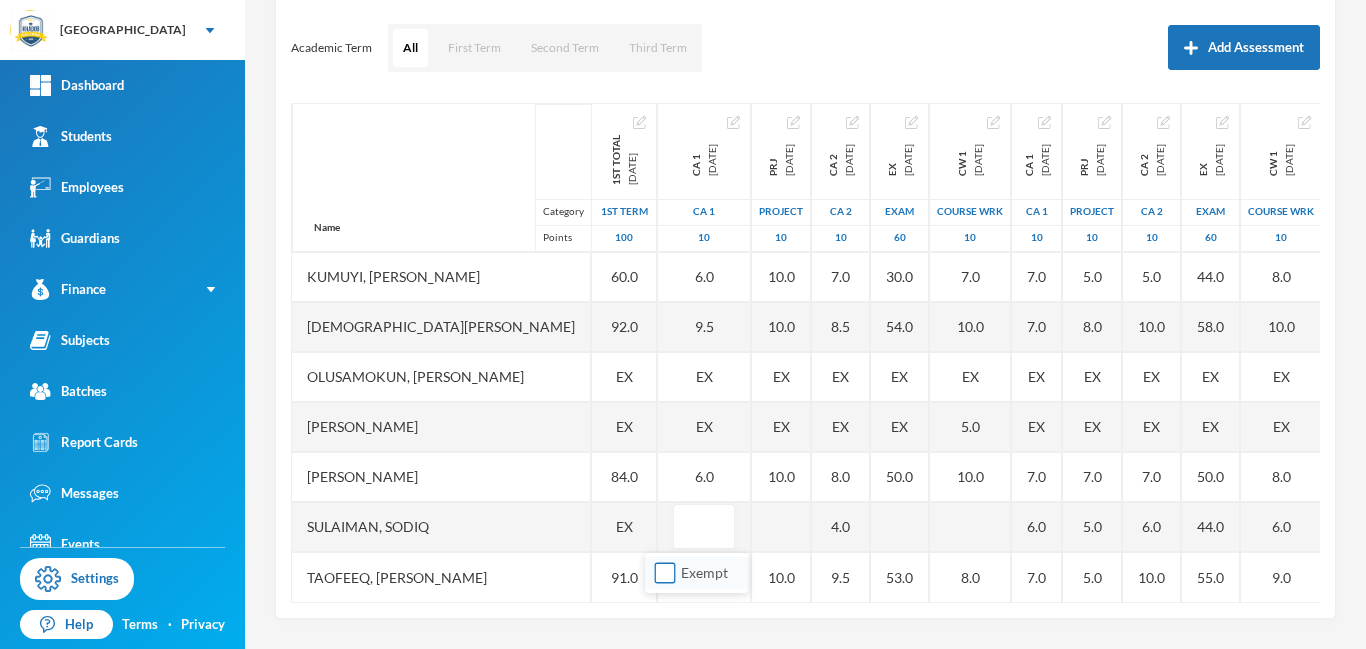 click on "Exempt" at bounding box center (665, 573) 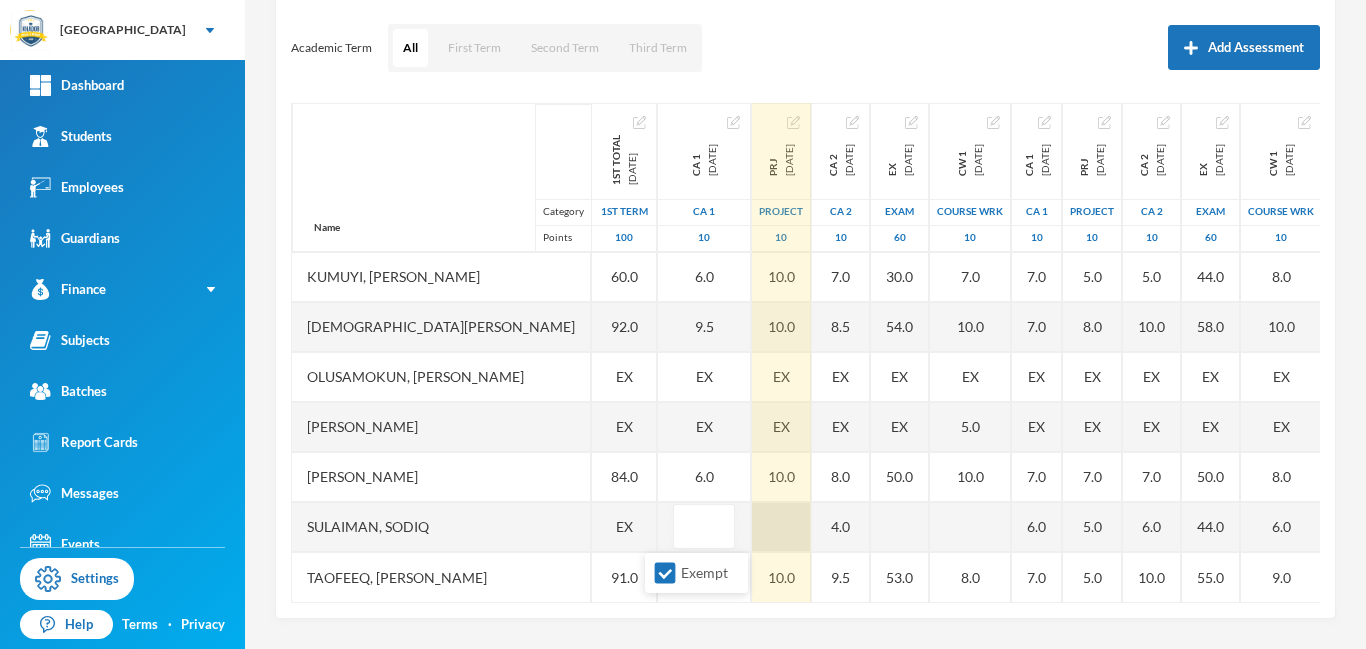 click at bounding box center (781, 527) 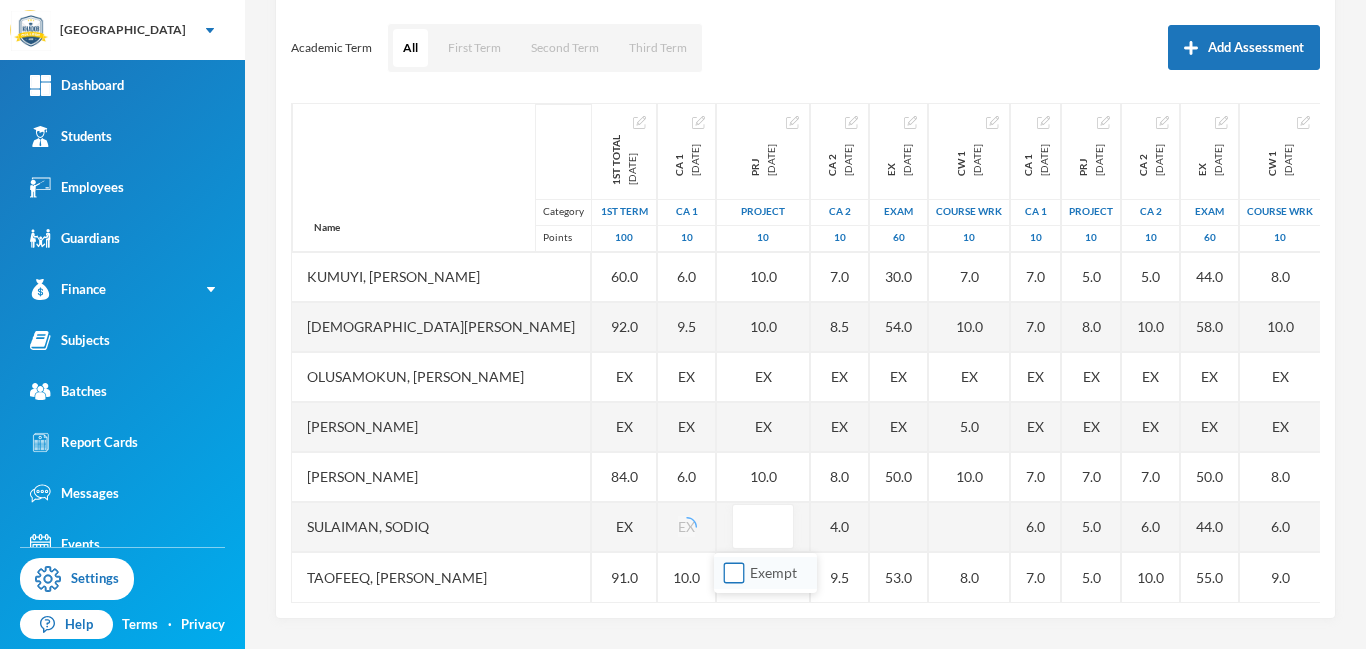 click on "Exempt" at bounding box center [734, 573] 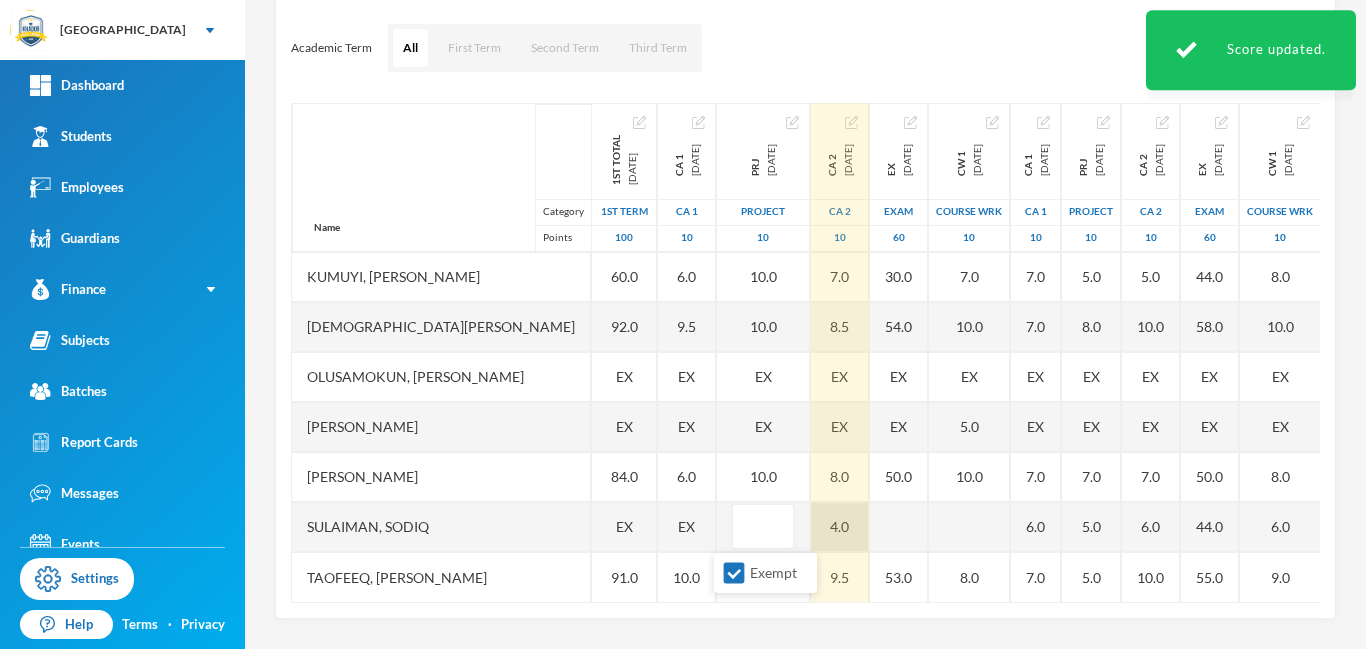 click on "4.0" at bounding box center (840, 527) 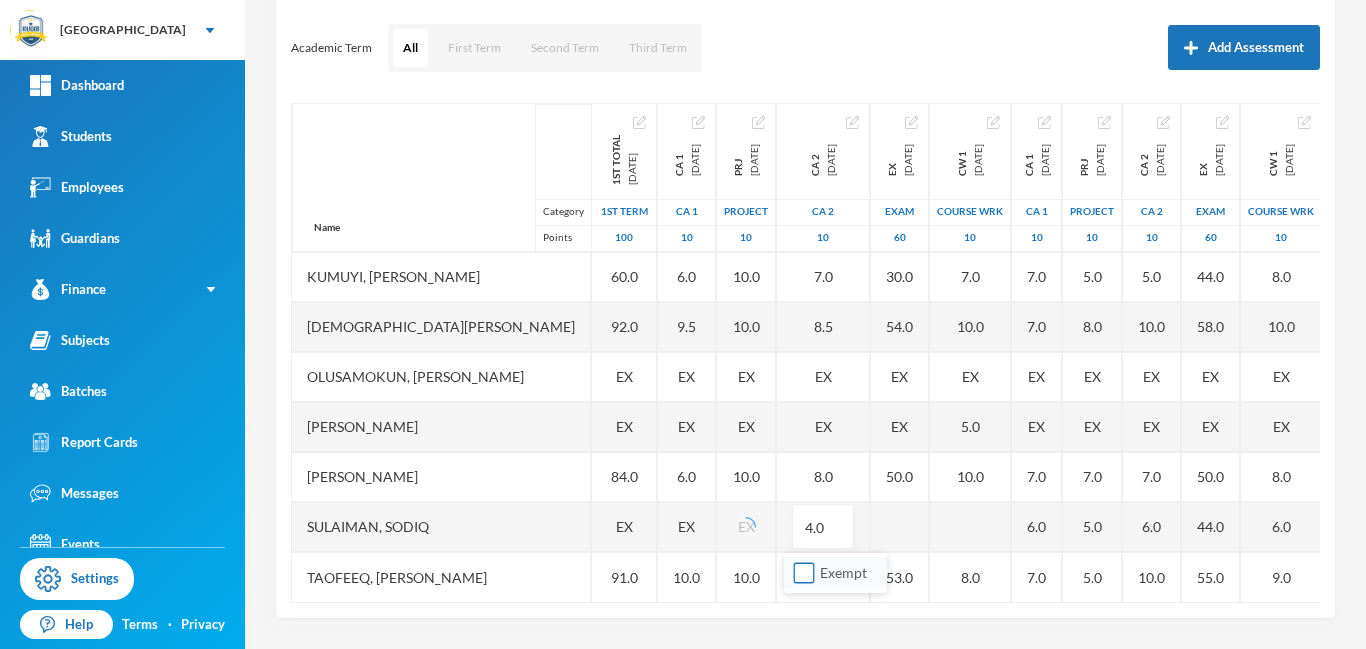 click on "Exempt" at bounding box center [804, 573] 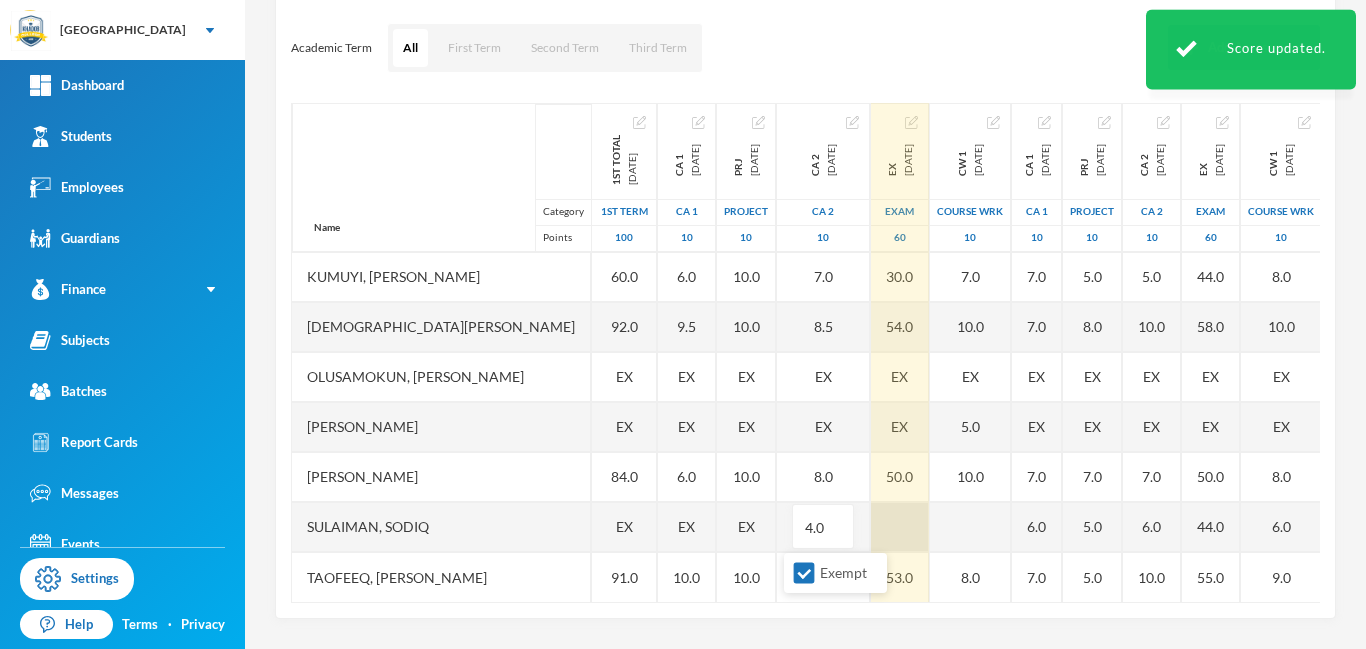 click at bounding box center [900, 527] 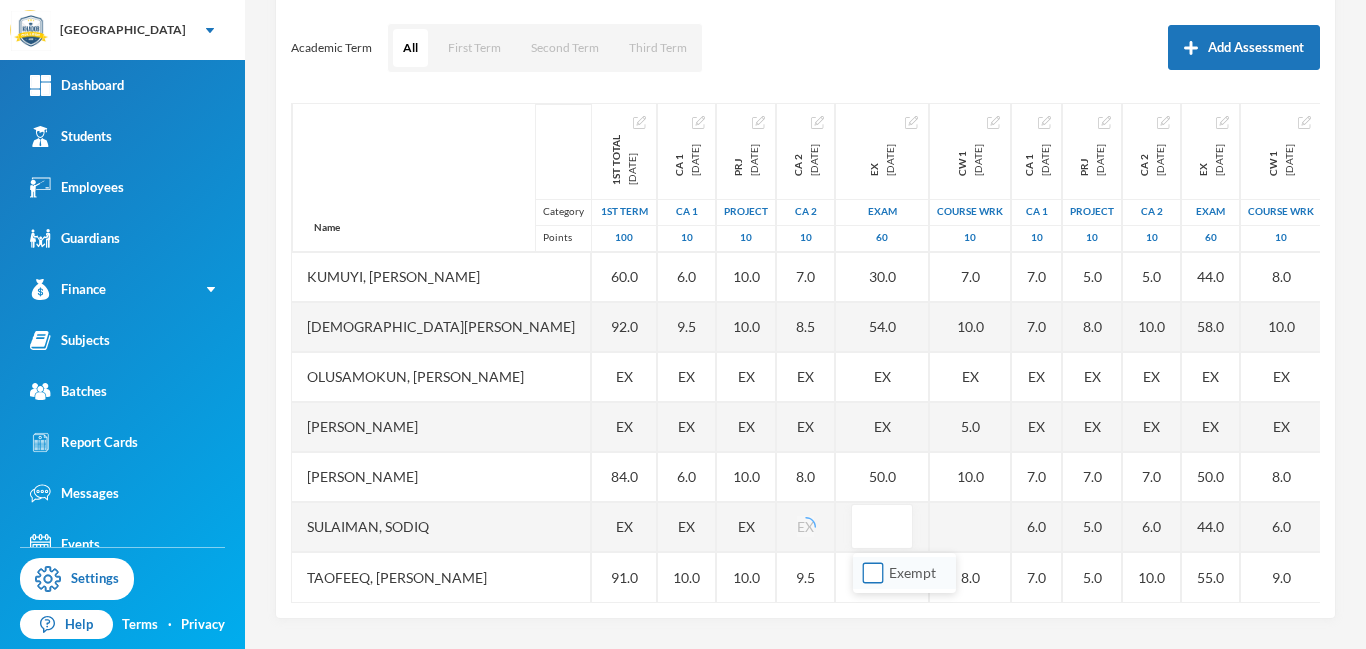 click on "Exempt" at bounding box center [873, 573] 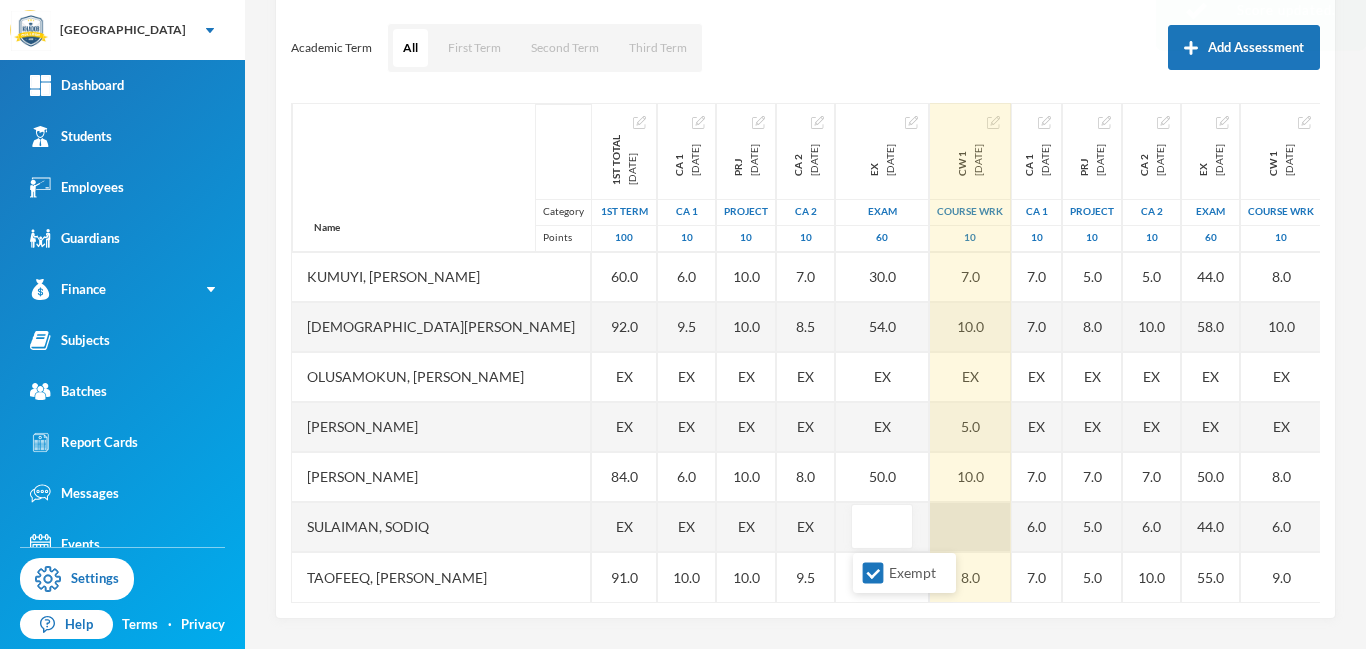 click at bounding box center (970, 527) 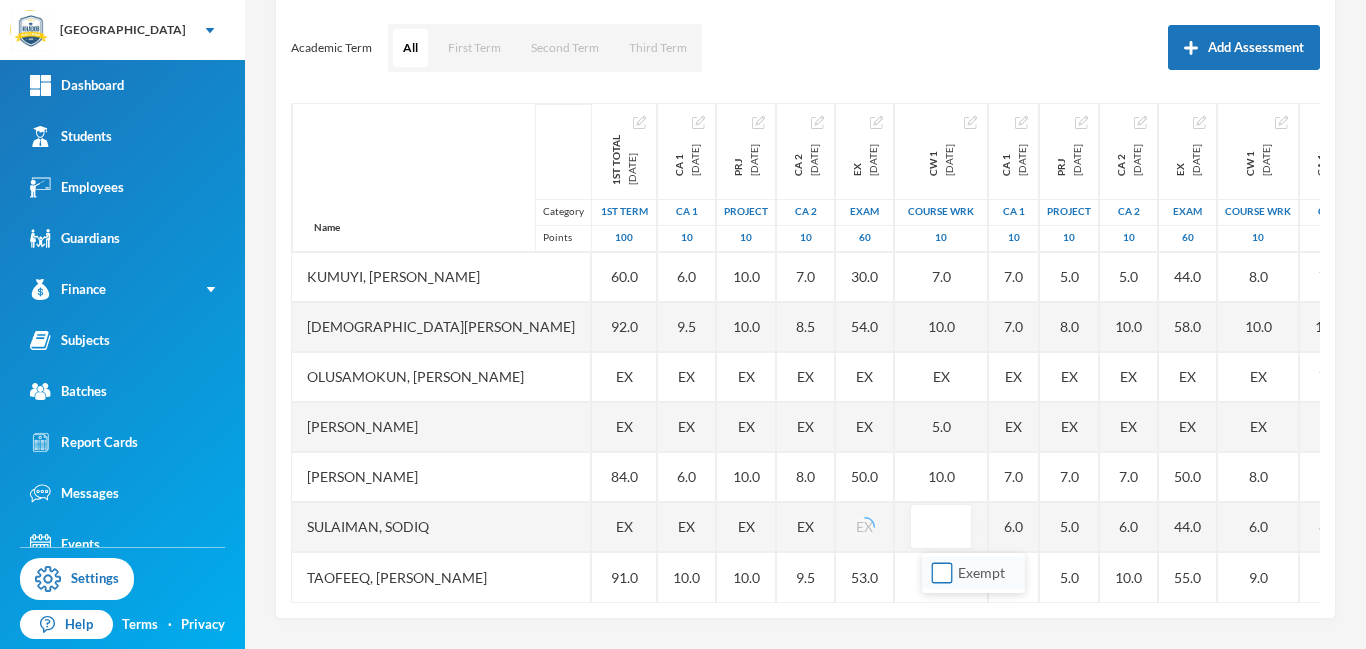 click on "Exempt" at bounding box center (942, 573) 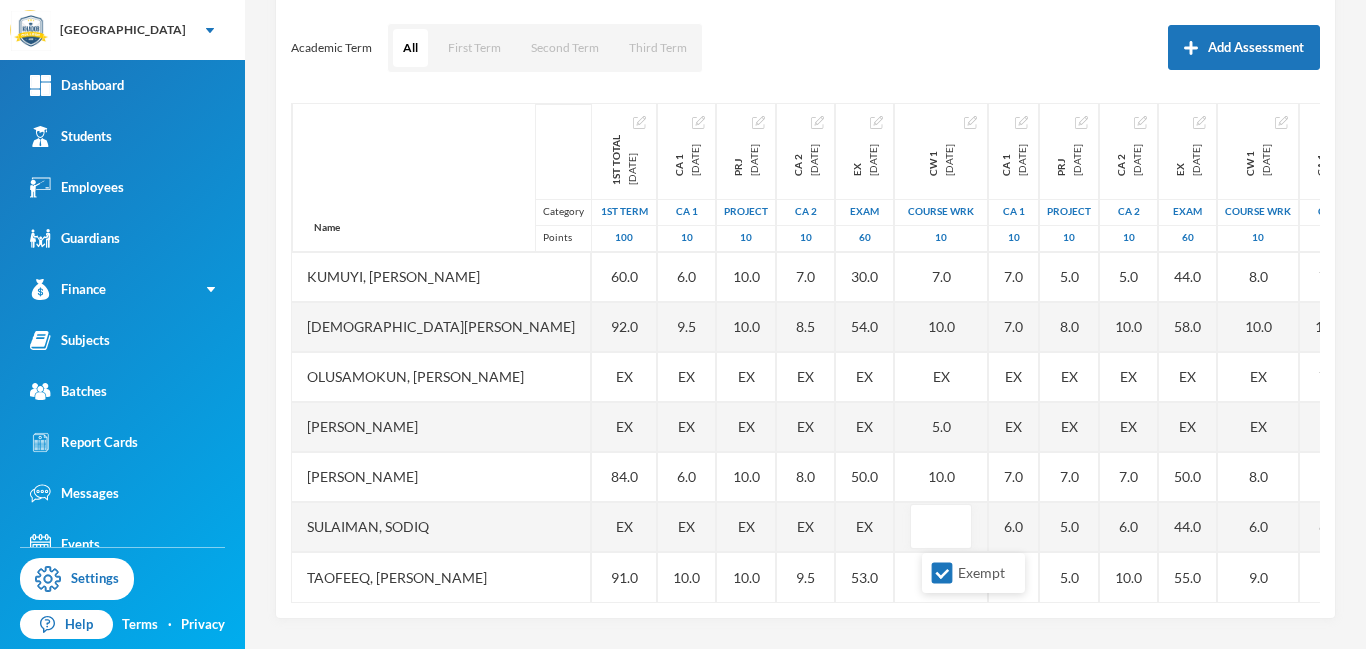 drag, startPoint x: 1313, startPoint y: 409, endPoint x: 1320, endPoint y: 618, distance: 209.11719 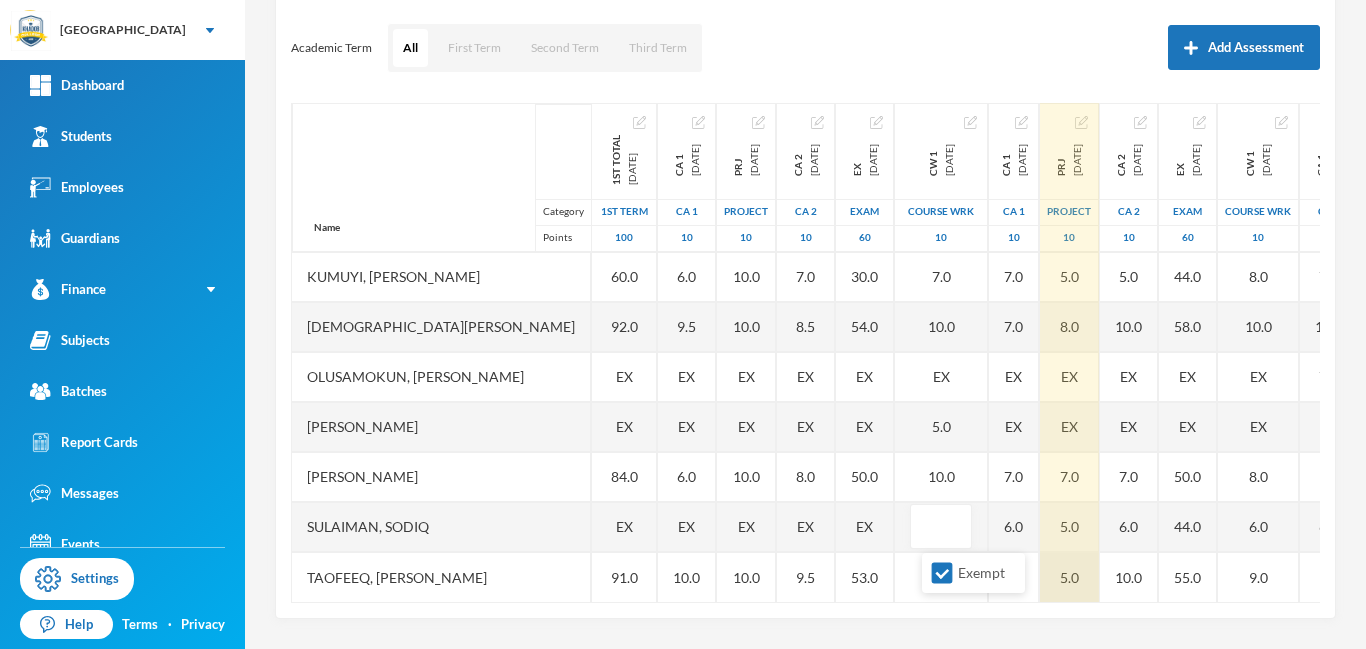 click on "5.0" at bounding box center [1069, 577] 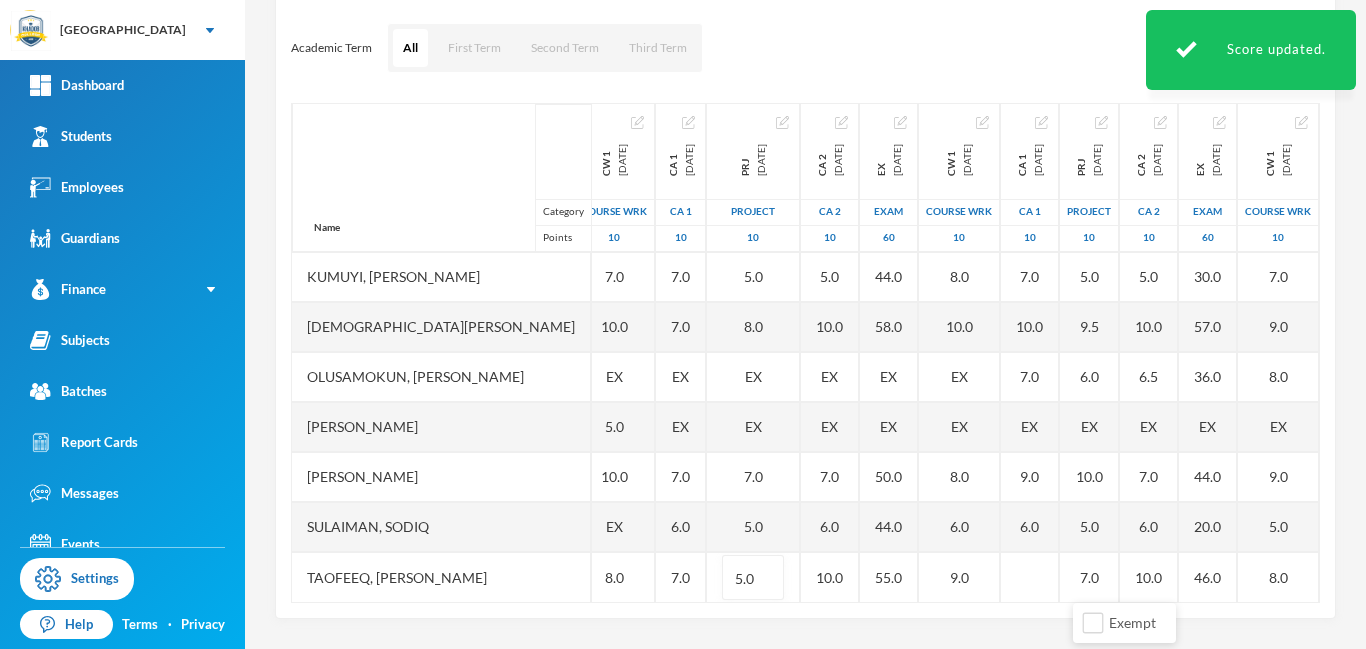scroll, scrollTop: 451, scrollLeft: 412, axis: both 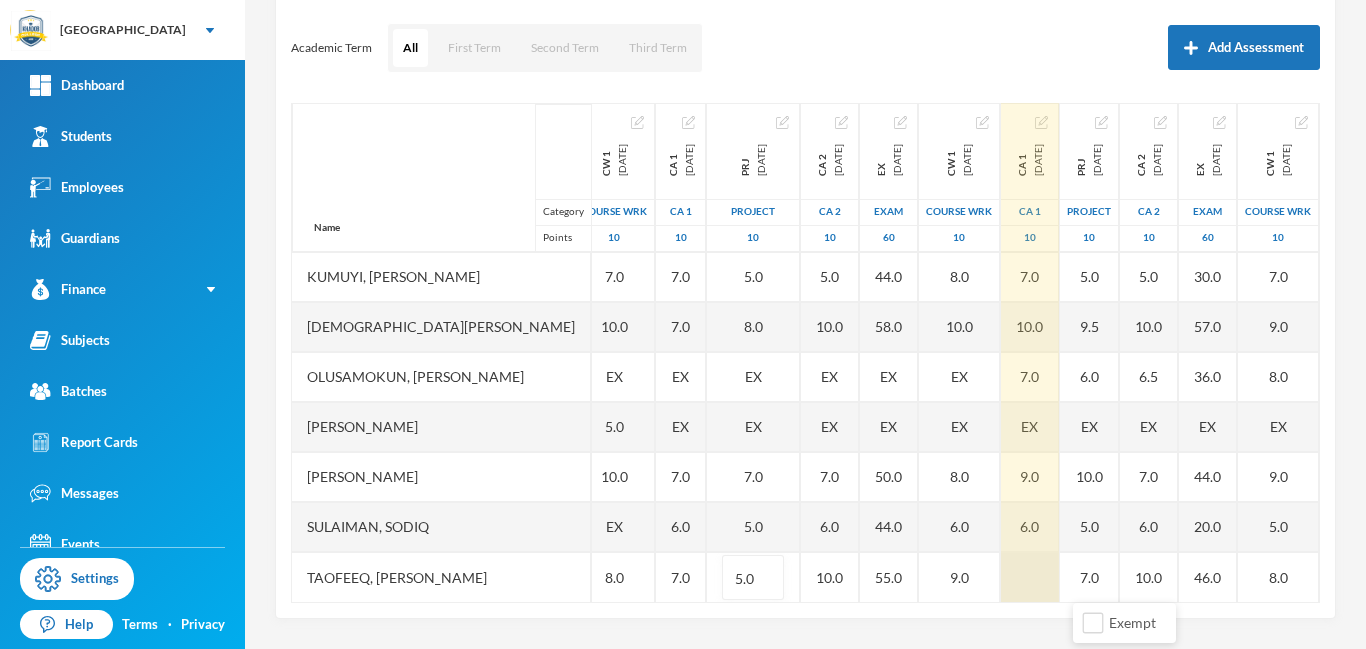 click at bounding box center (1030, 577) 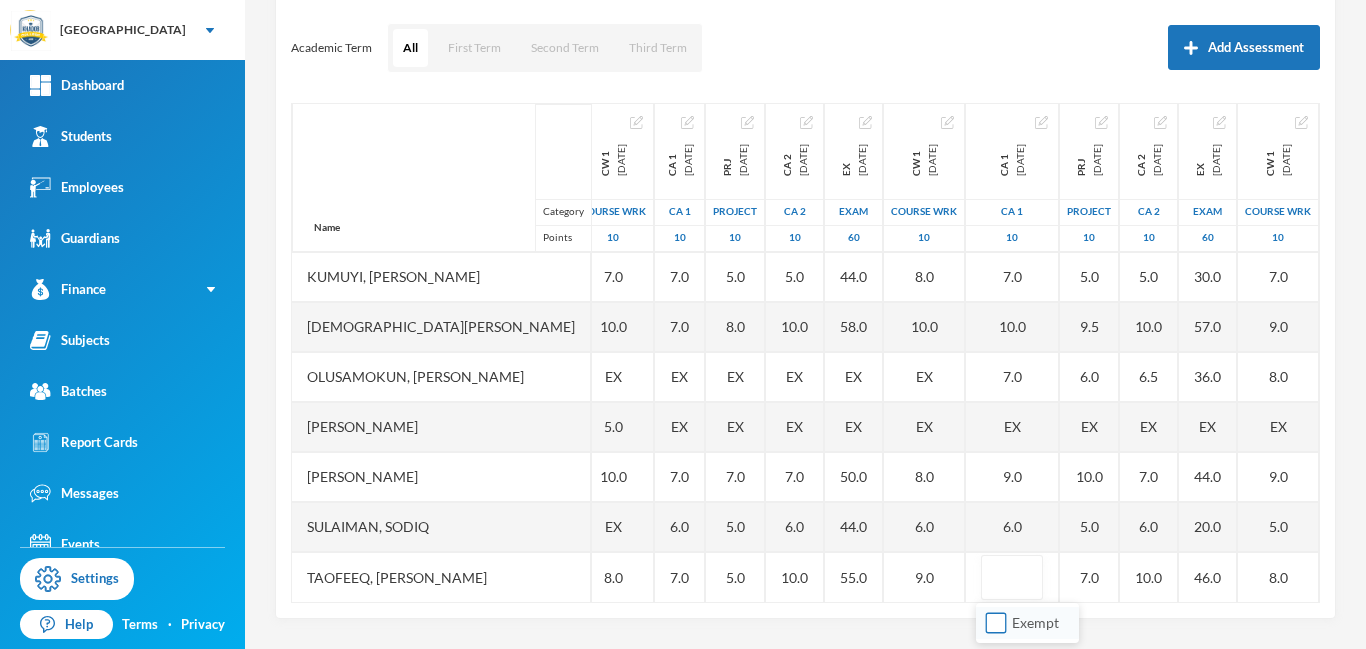 click on "Exempt" at bounding box center [996, 623] 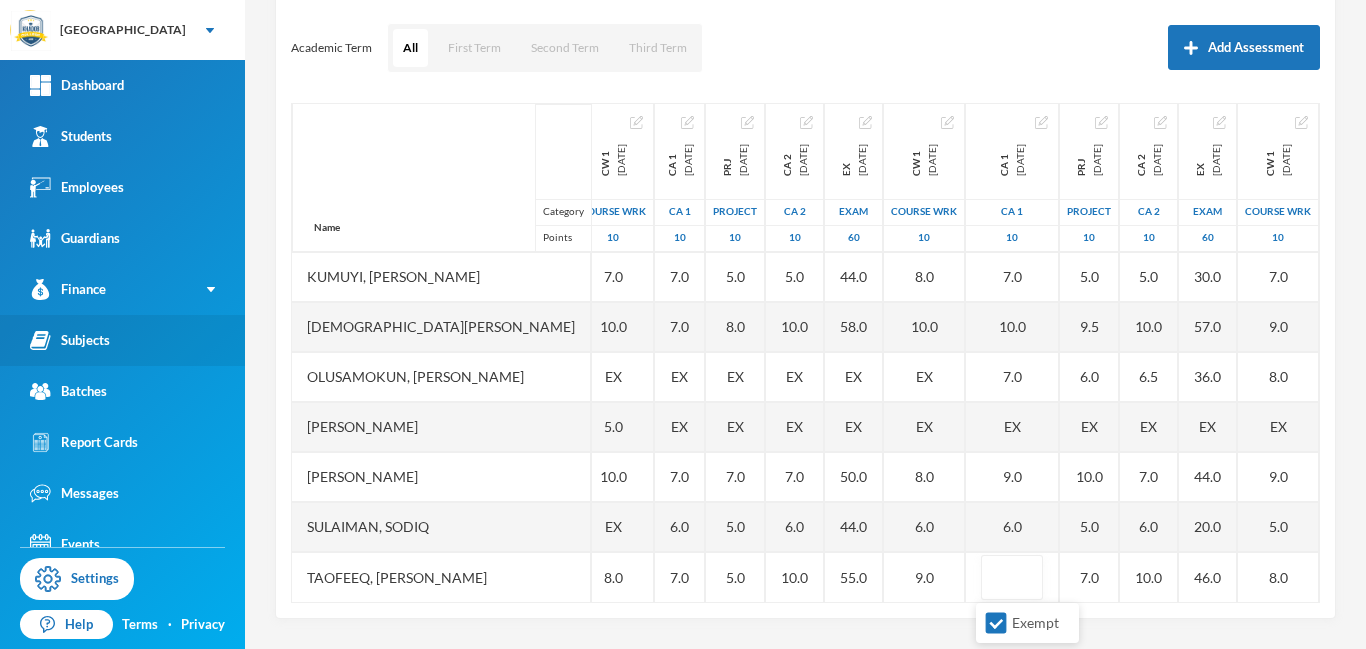 click on "Subjects" at bounding box center (122, 340) 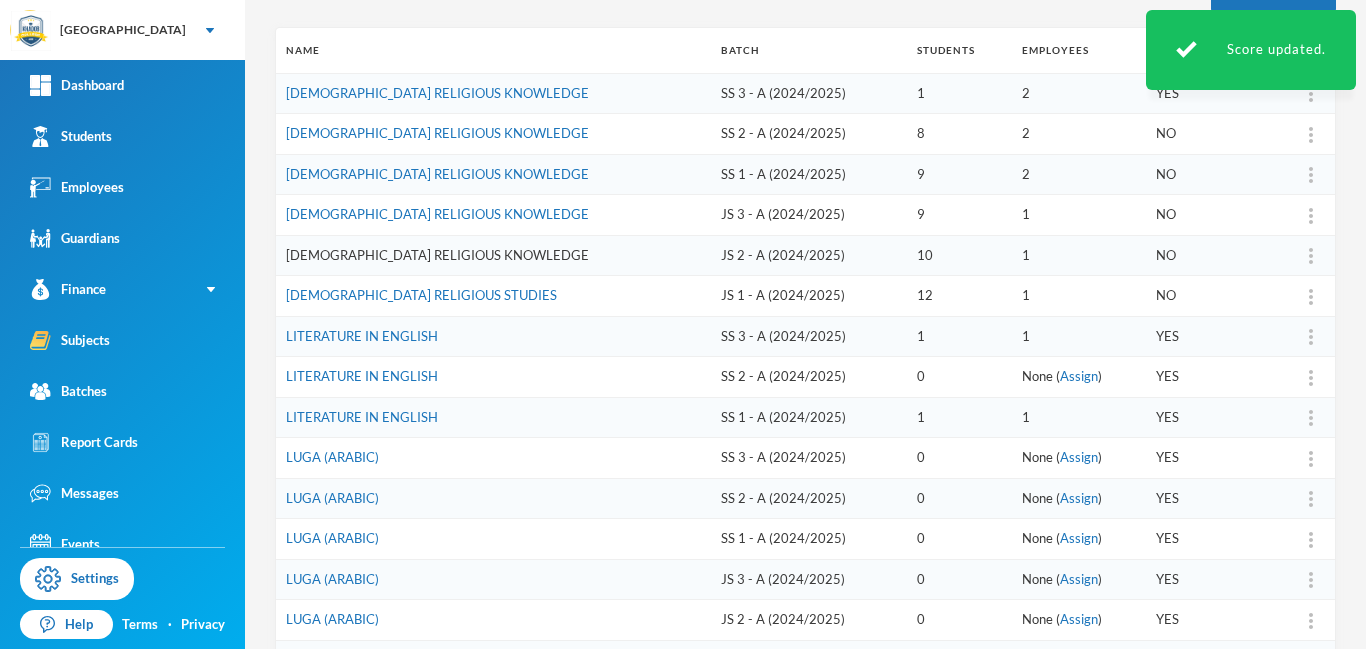 click on "[DEMOGRAPHIC_DATA] RELIGIOUS KNOWLEDGE" at bounding box center [437, 255] 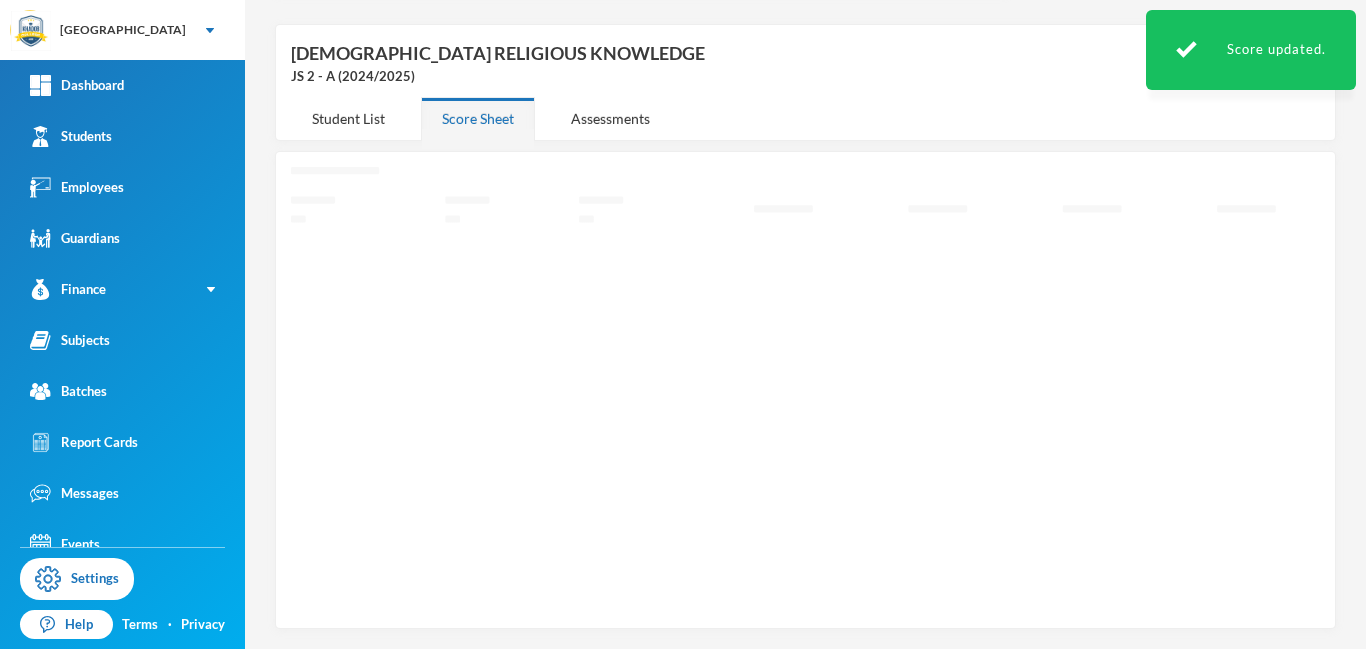 scroll, scrollTop: 71, scrollLeft: 0, axis: vertical 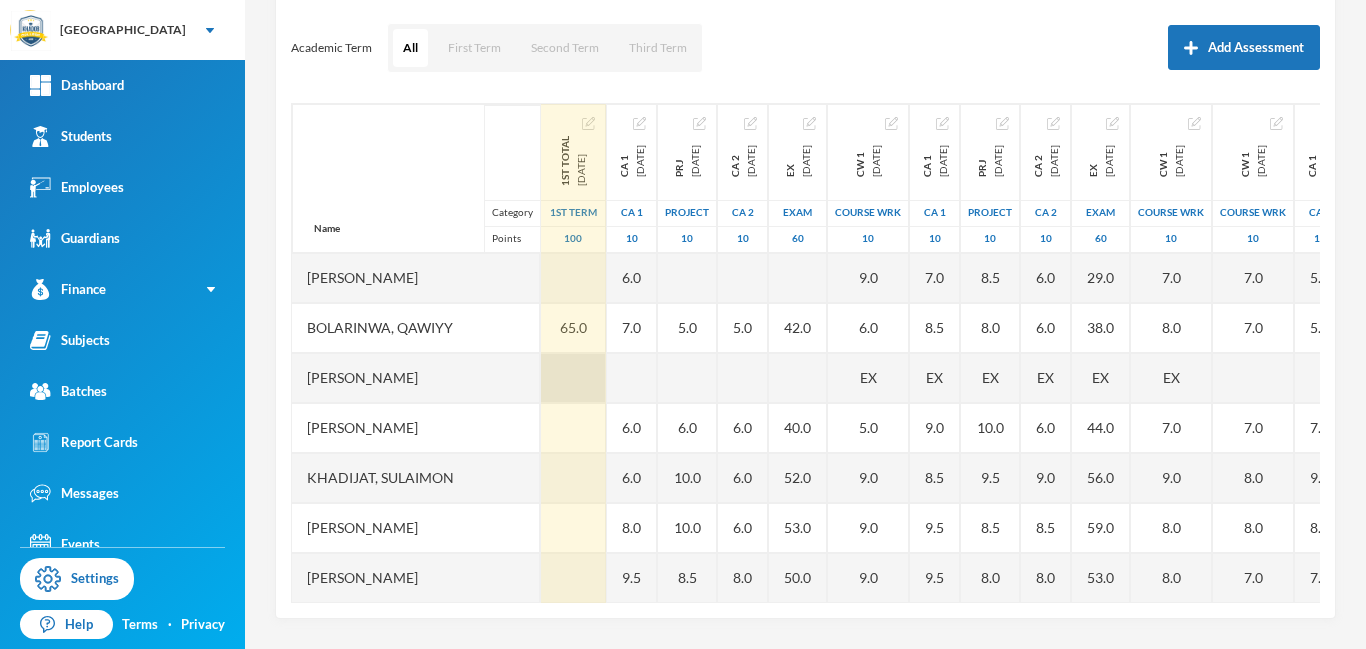 click at bounding box center [573, 378] 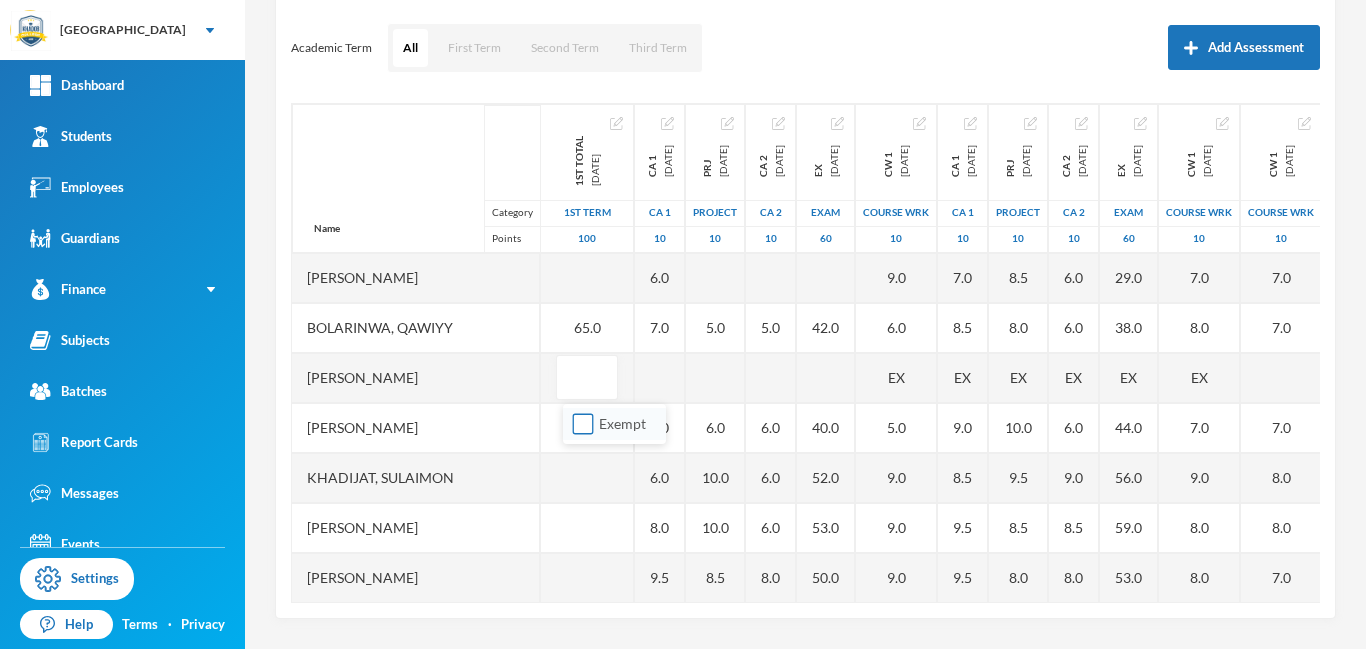 click on "Exempt" at bounding box center (583, 424) 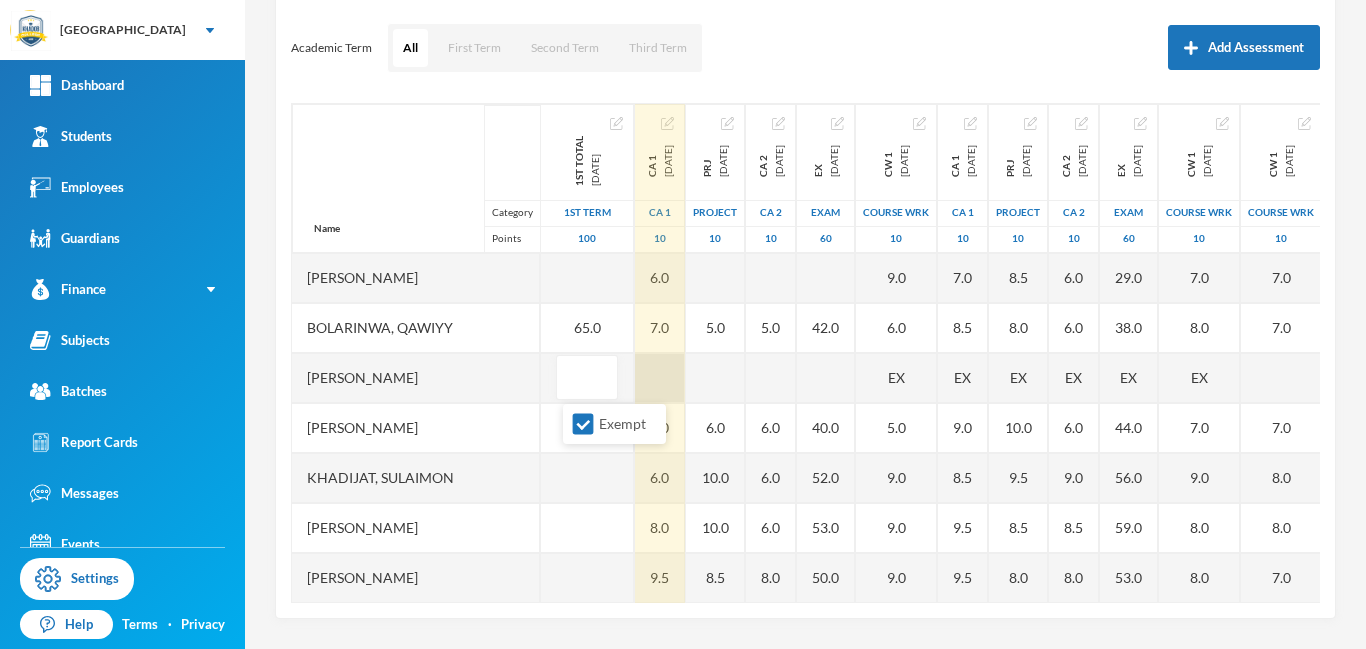 click at bounding box center (660, 378) 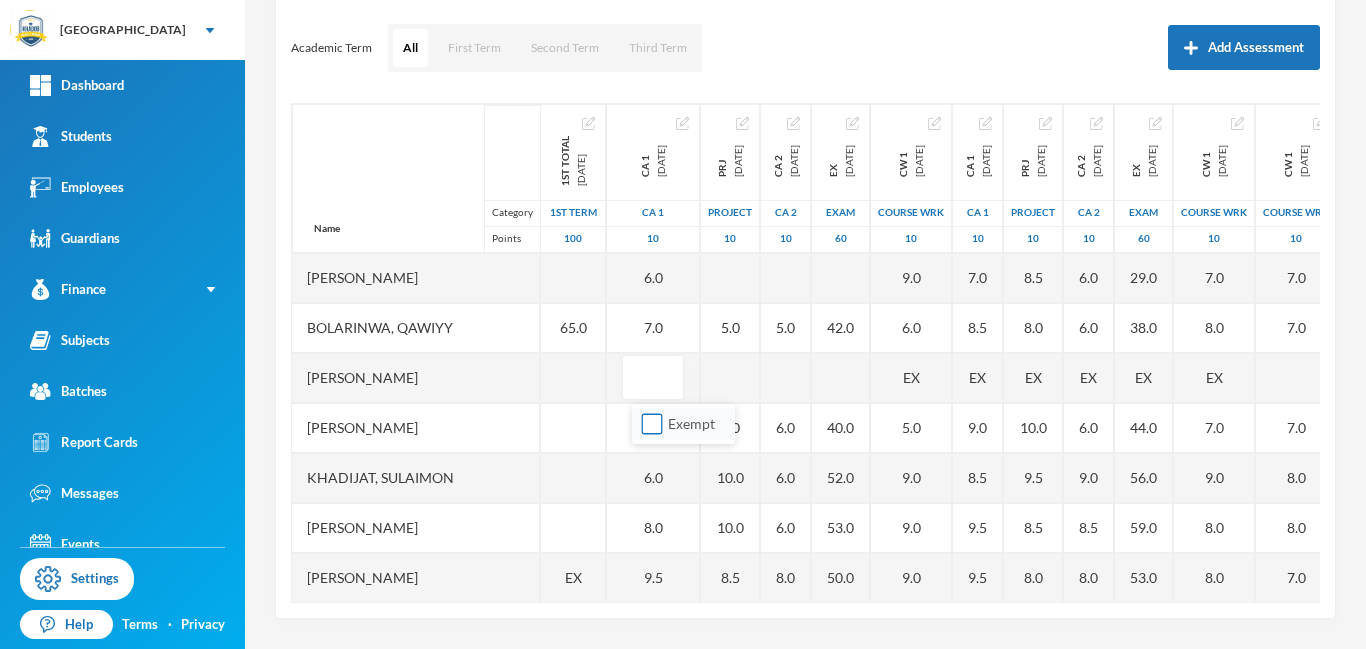 click on "Exempt" at bounding box center (652, 424) 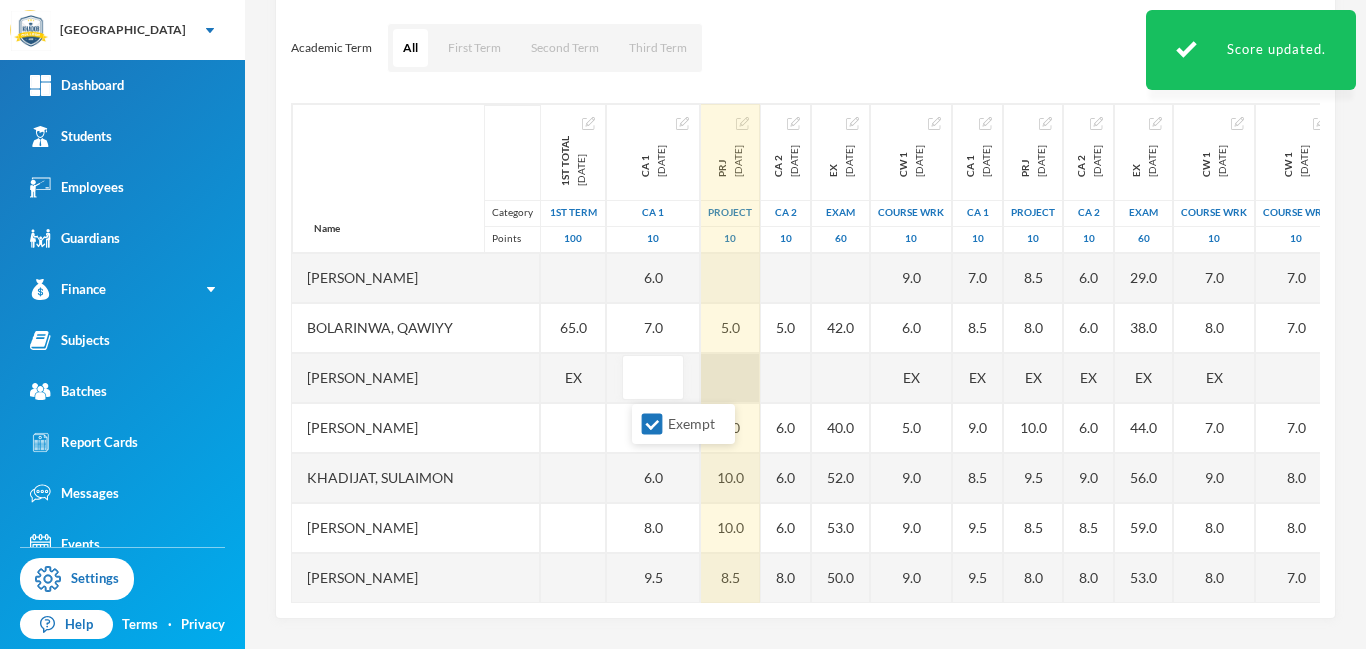 click at bounding box center (730, 378) 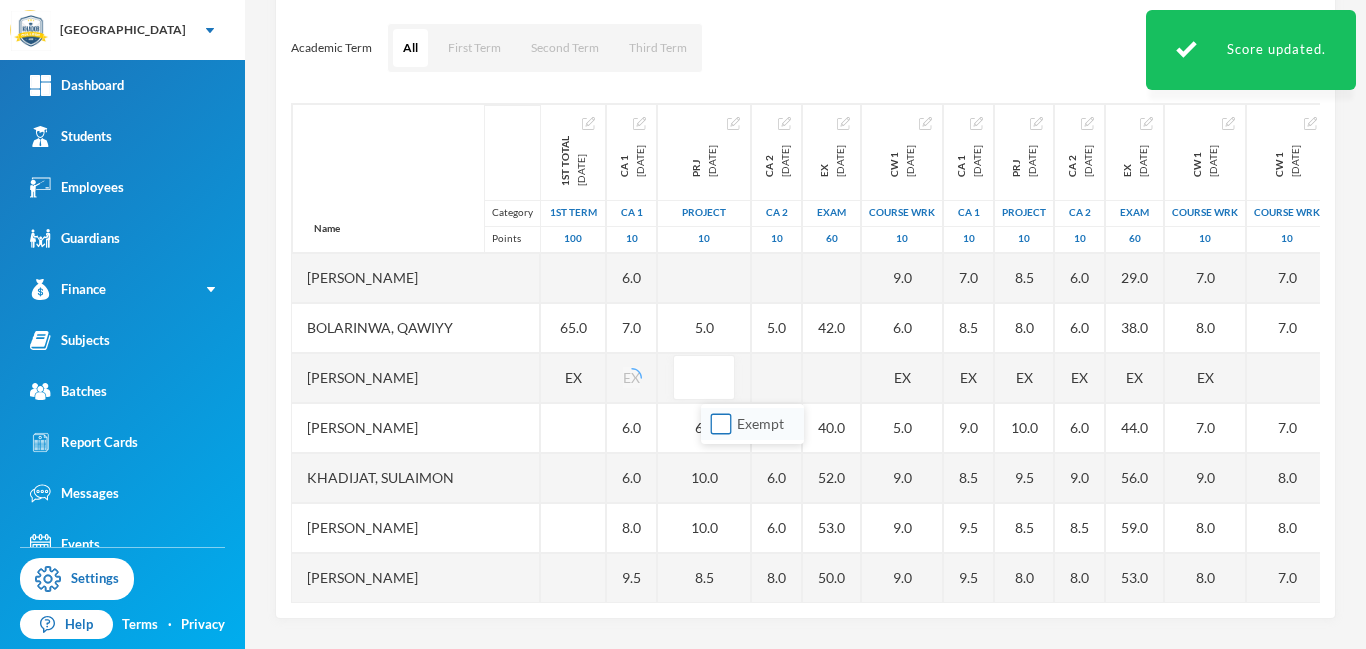 click on "Exempt" at bounding box center [721, 424] 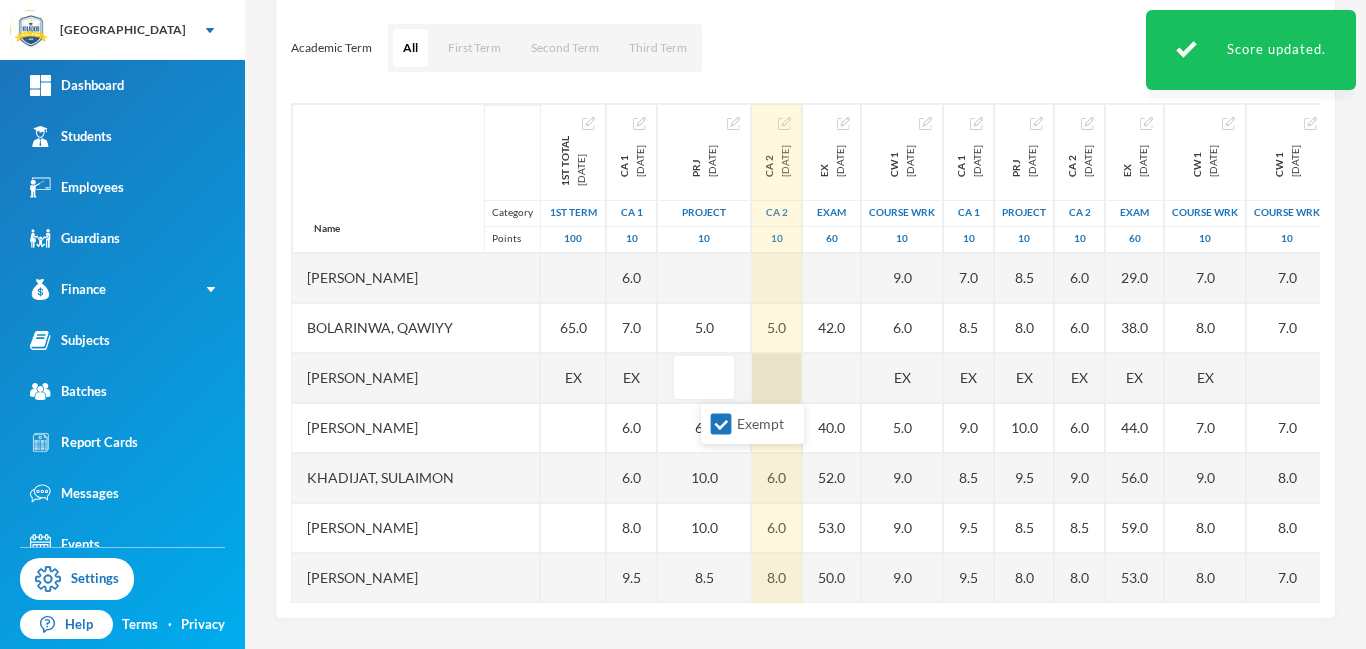 click at bounding box center (777, 378) 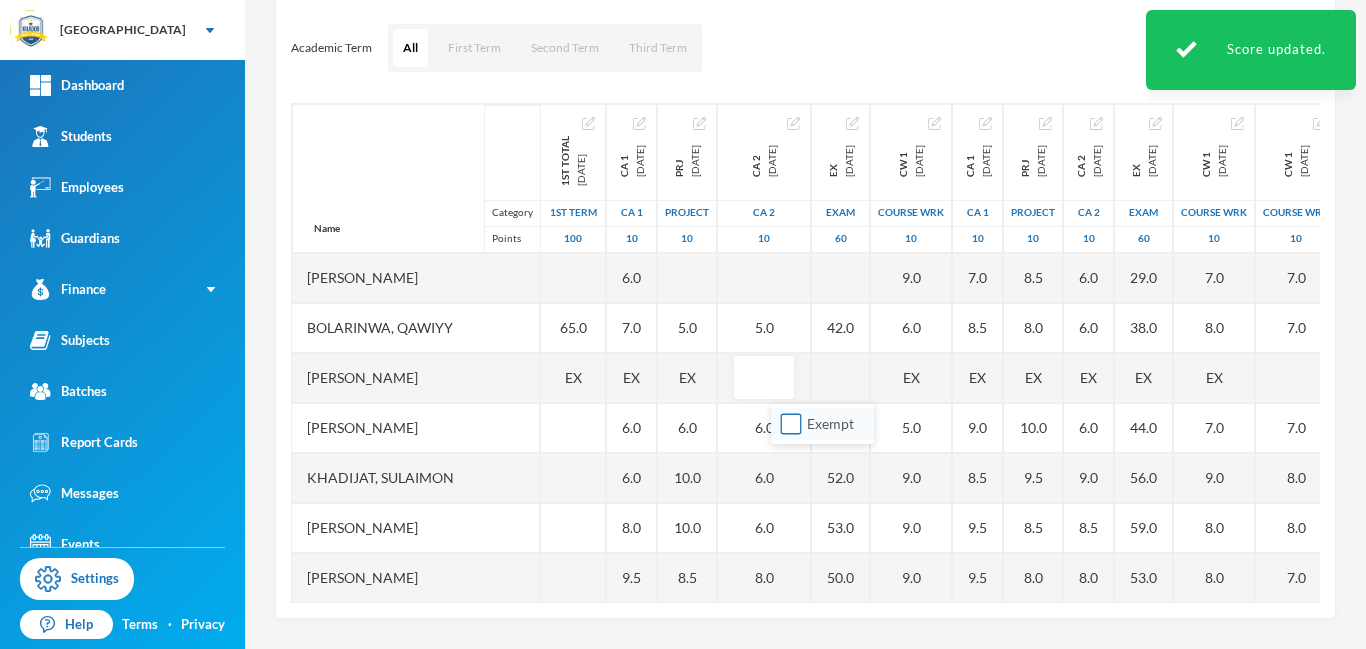 click on "Exempt" at bounding box center [791, 424] 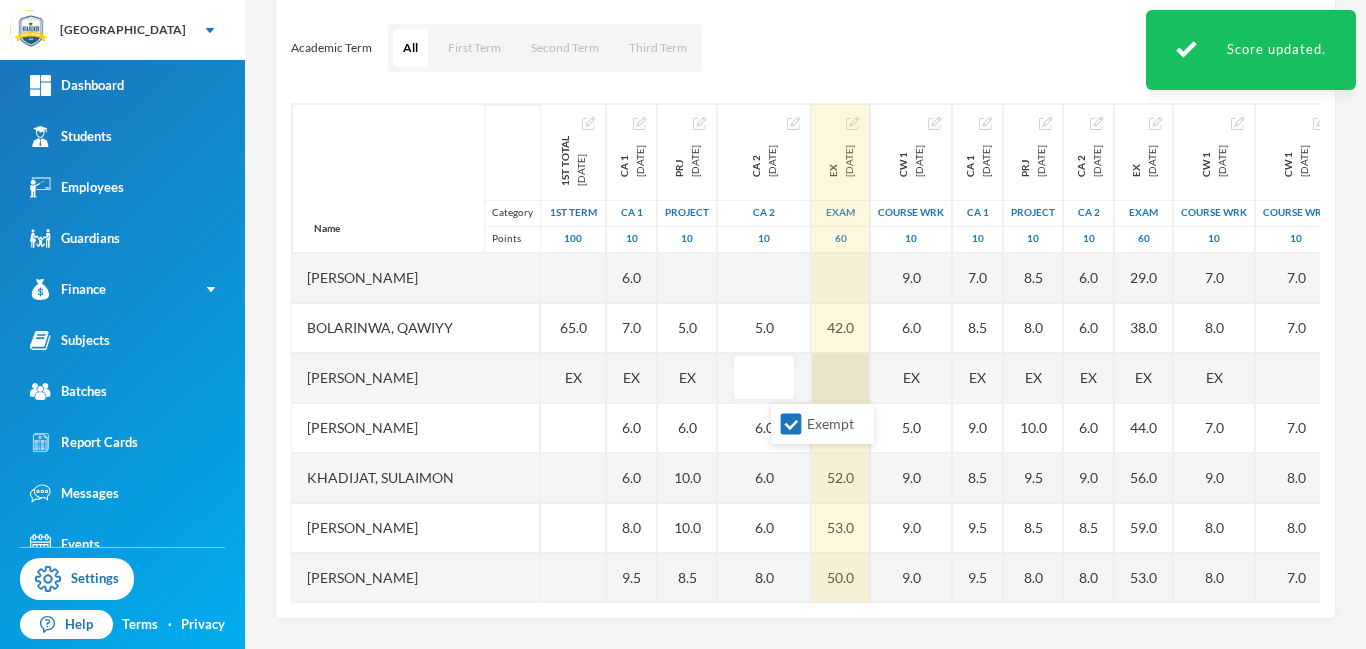 click at bounding box center [841, 378] 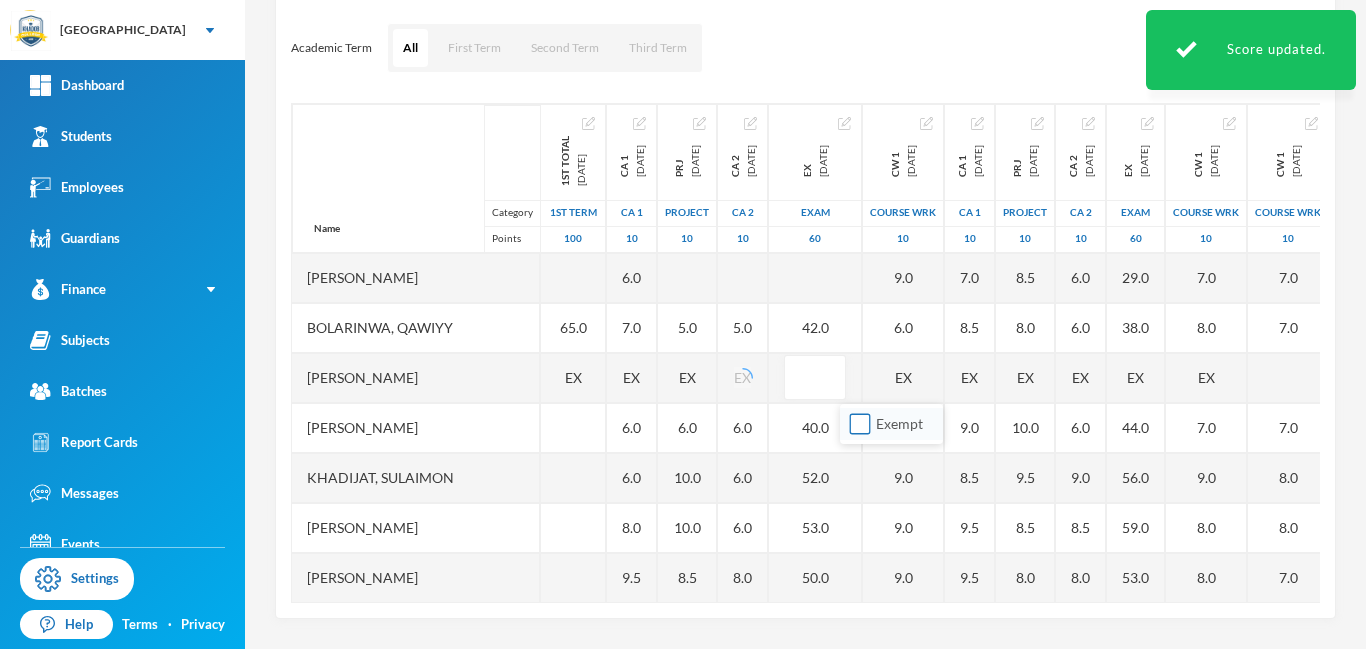 click on "Exempt" at bounding box center [860, 424] 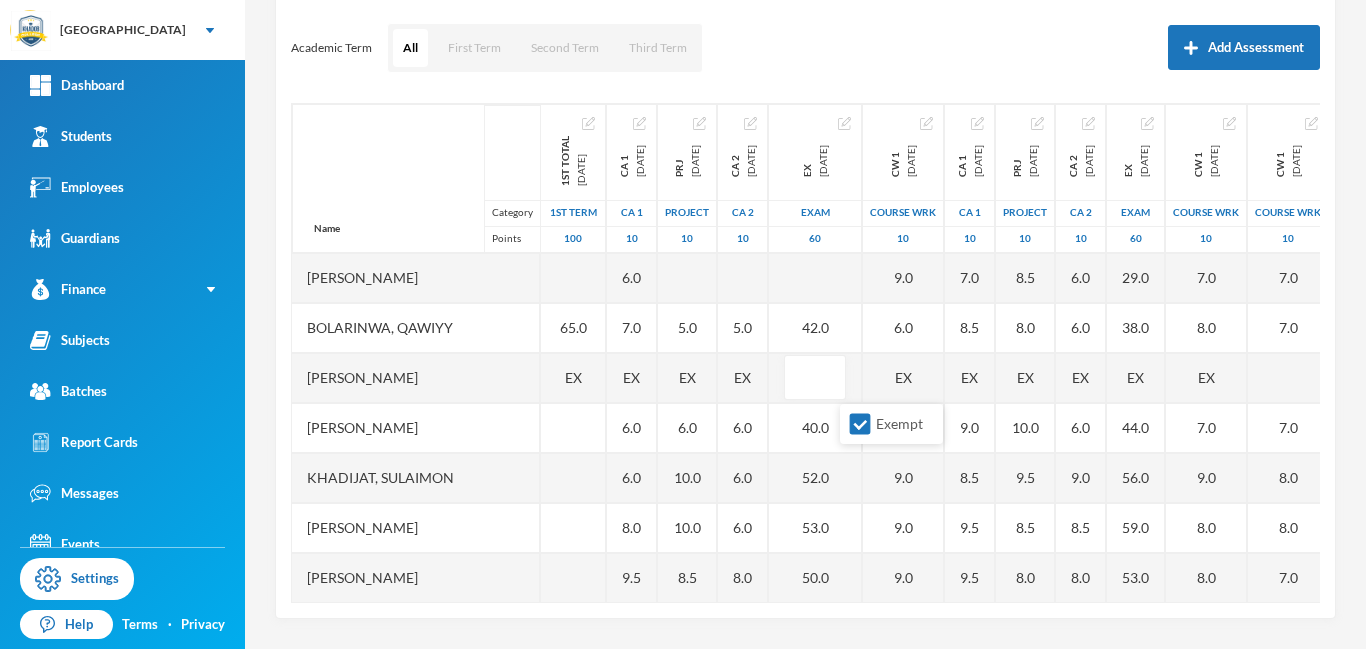 scroll, scrollTop: 262, scrollLeft: 0, axis: vertical 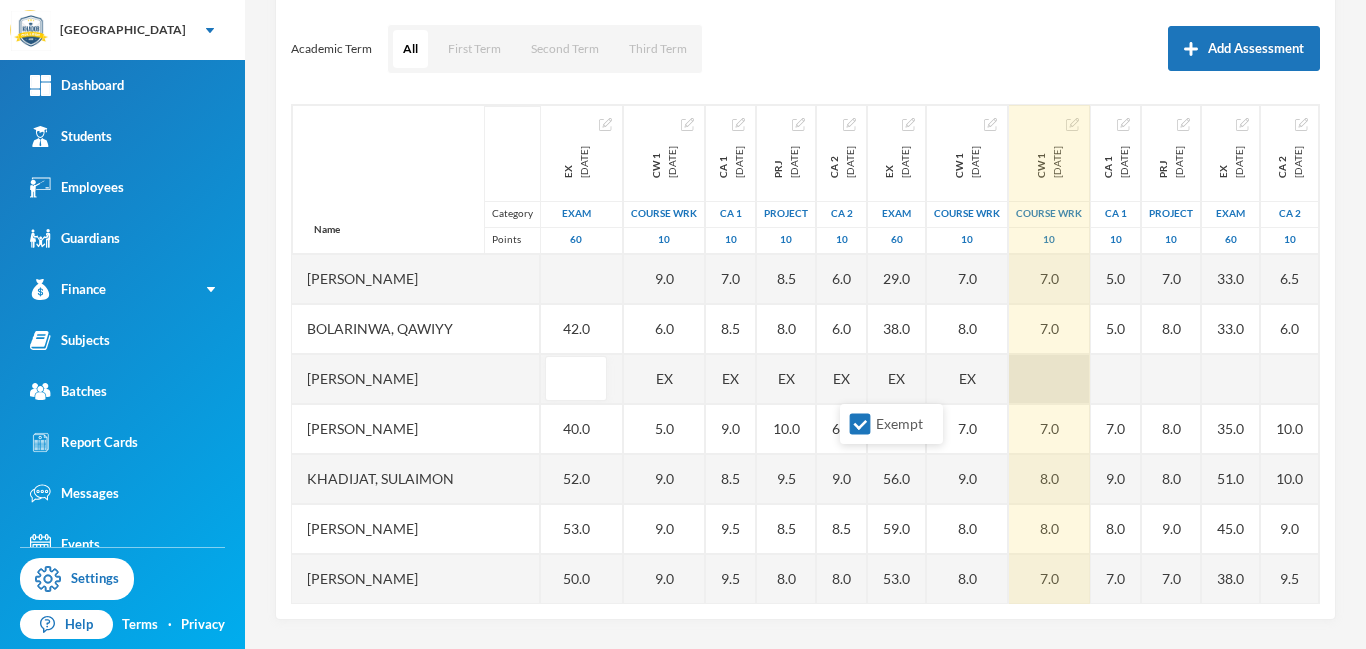 click at bounding box center [1049, 379] 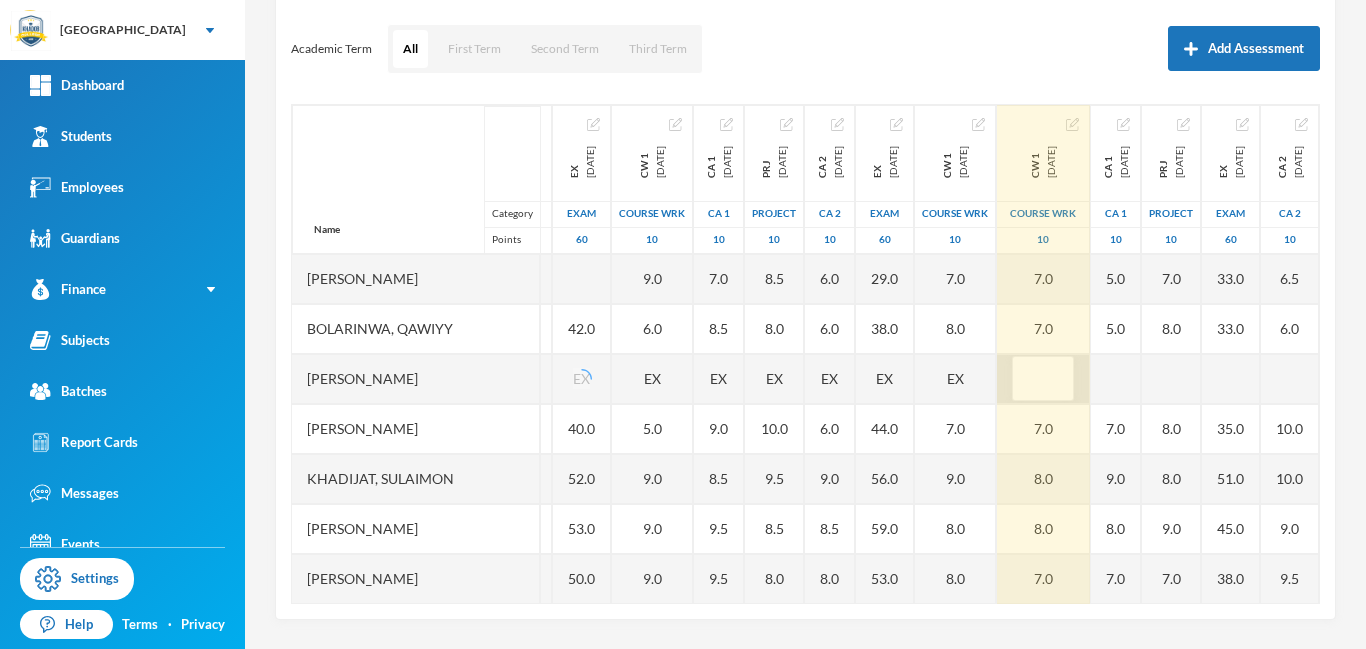 scroll, scrollTop: 0, scrollLeft: 374, axis: horizontal 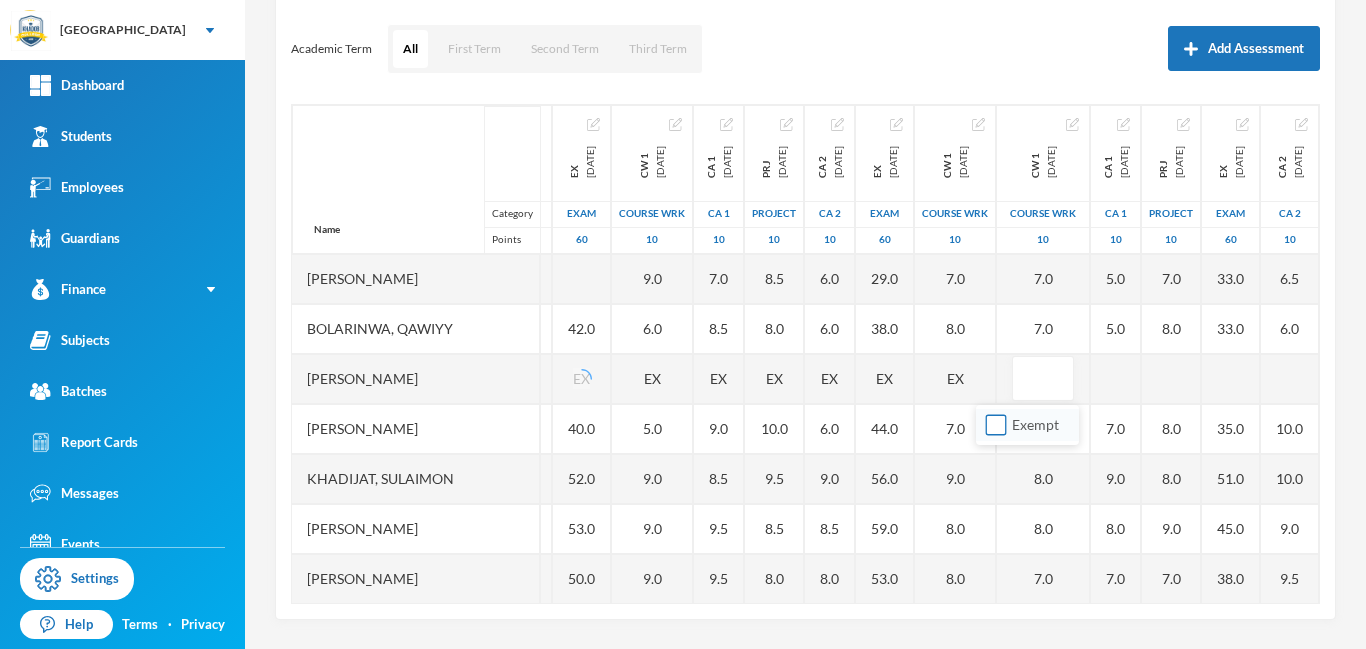 click on "Exempt" at bounding box center [996, 425] 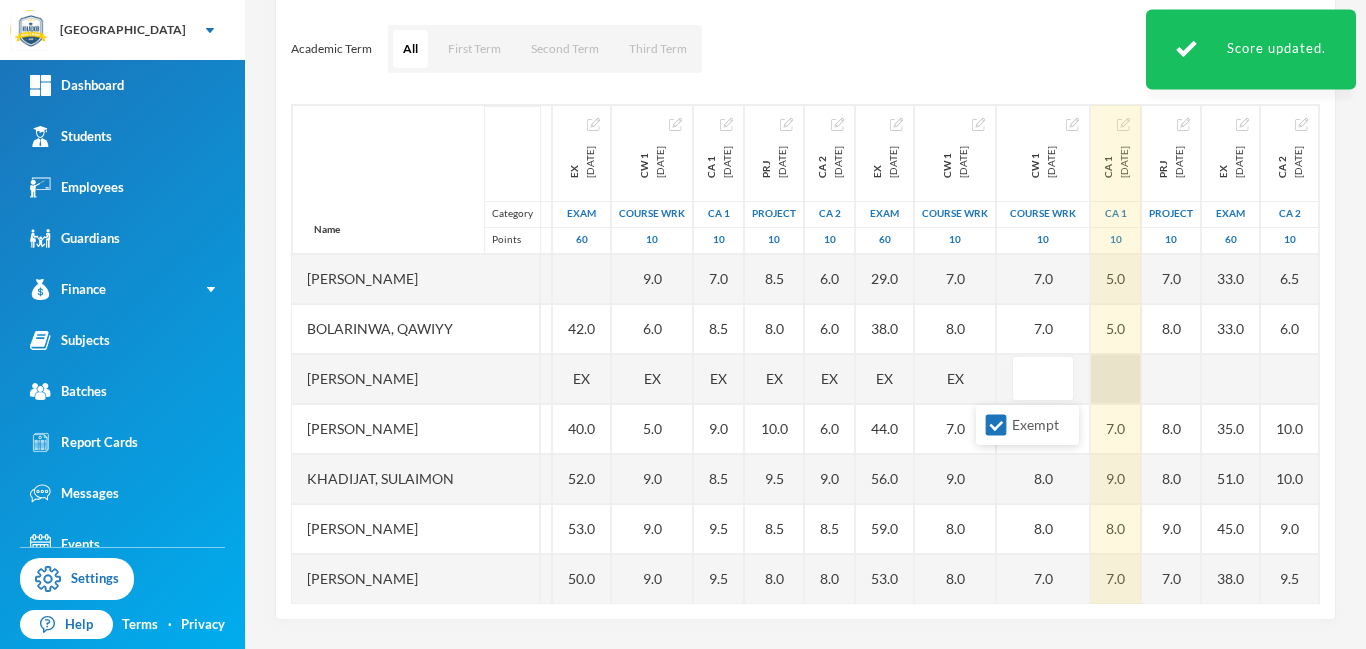 click at bounding box center (1116, 379) 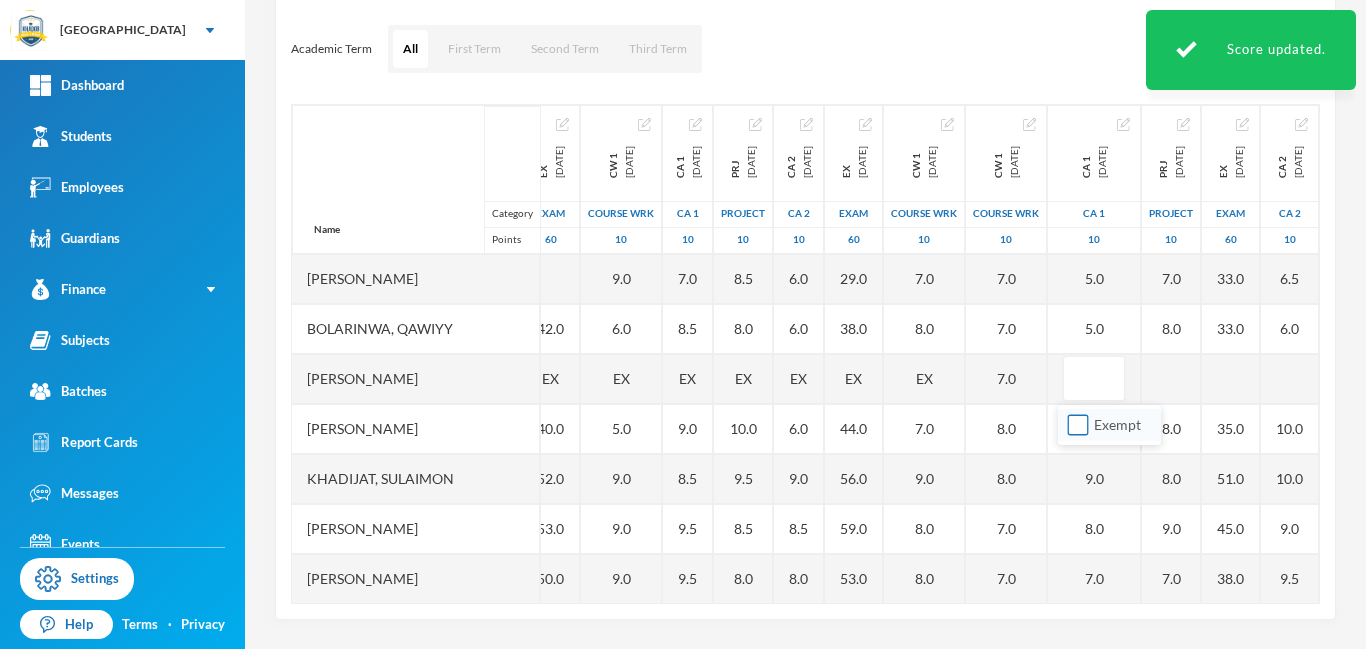 click on "Exempt" at bounding box center [1078, 425] 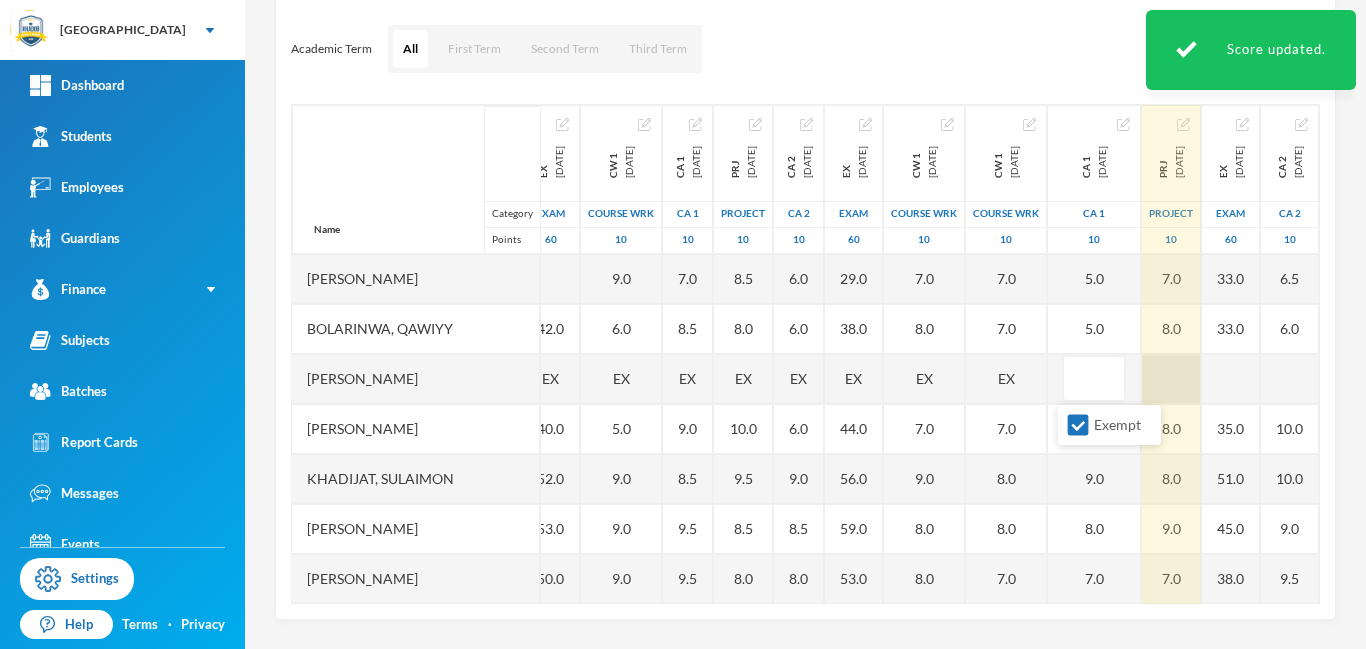 click at bounding box center [1171, 379] 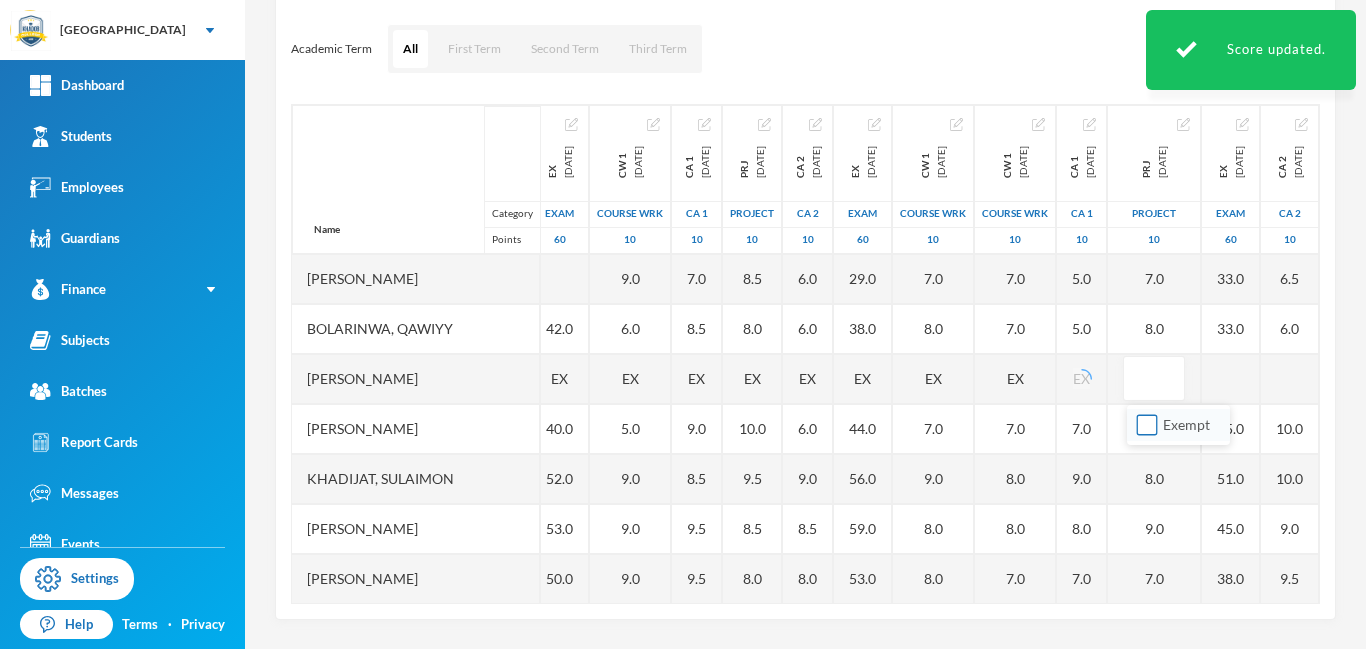 click on "Exempt" at bounding box center (1147, 425) 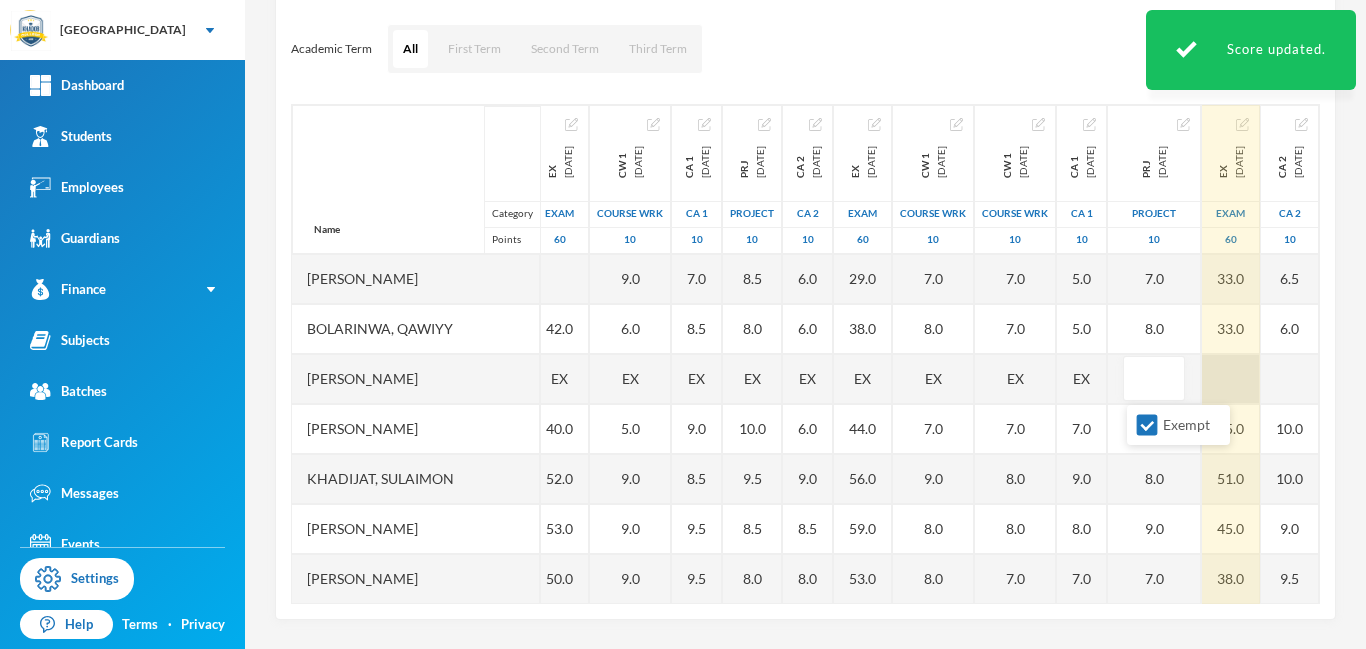 click at bounding box center (1231, 379) 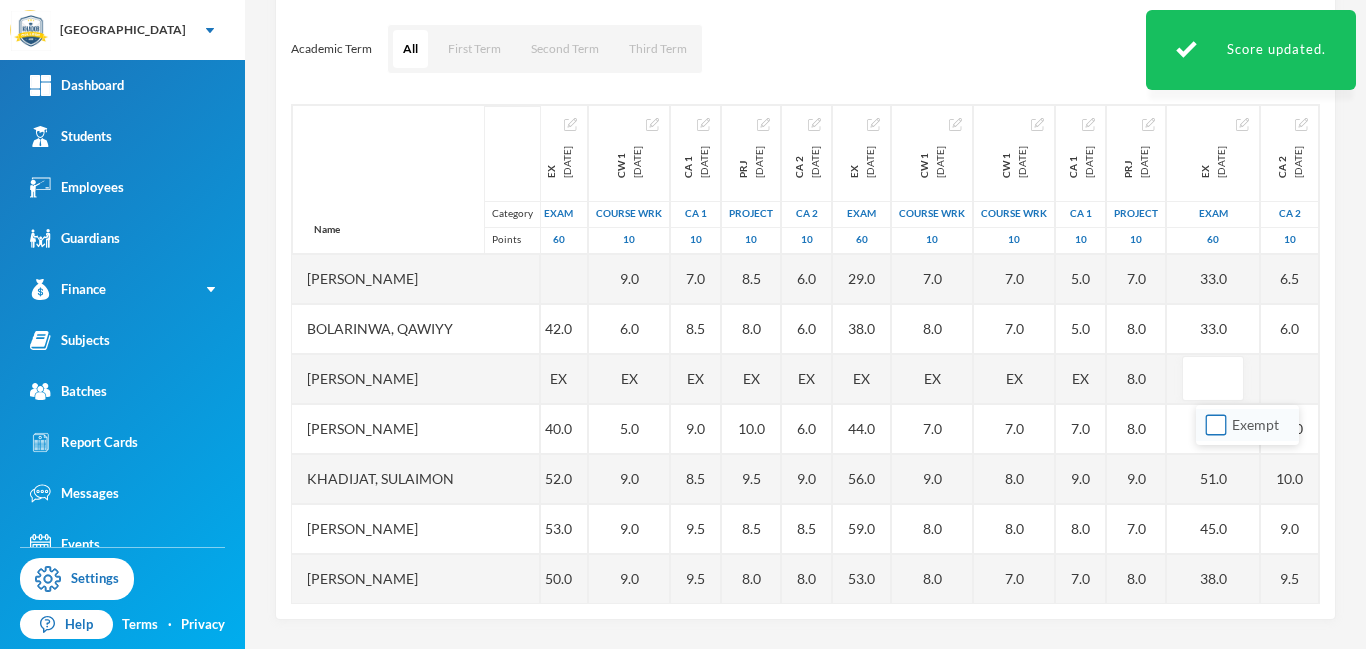 click on "Exempt" at bounding box center (1216, 425) 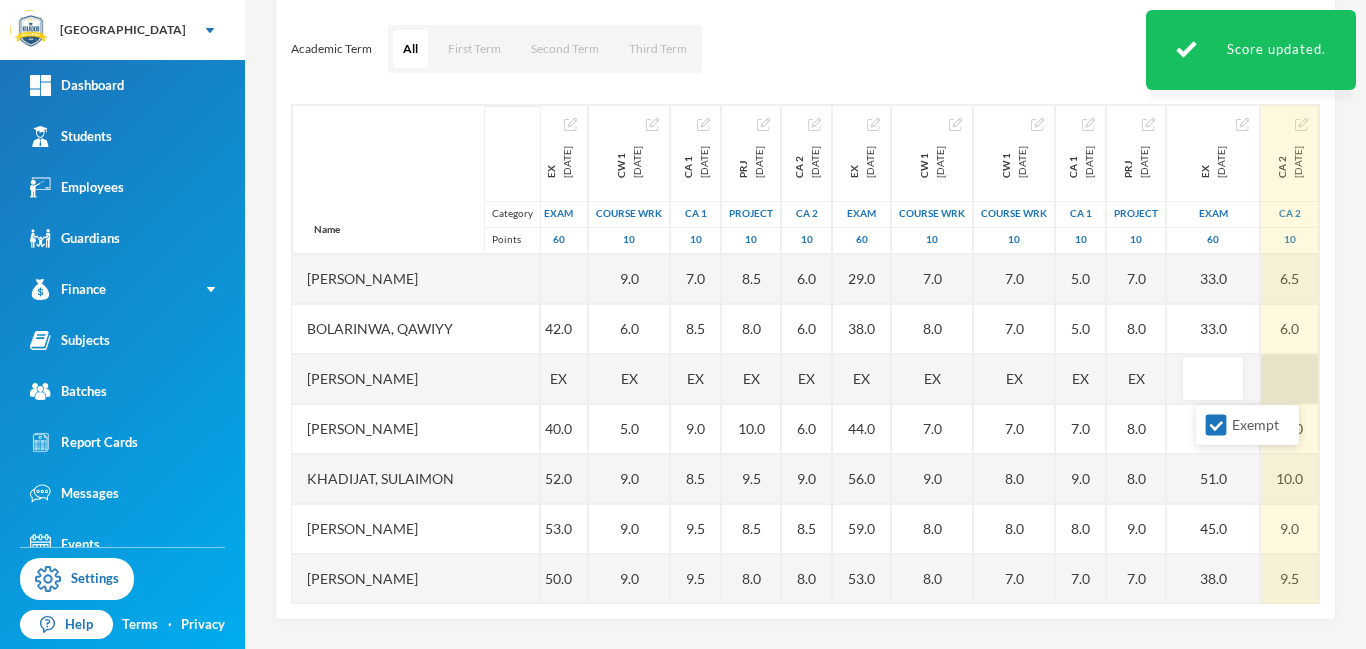 click at bounding box center (1290, 379) 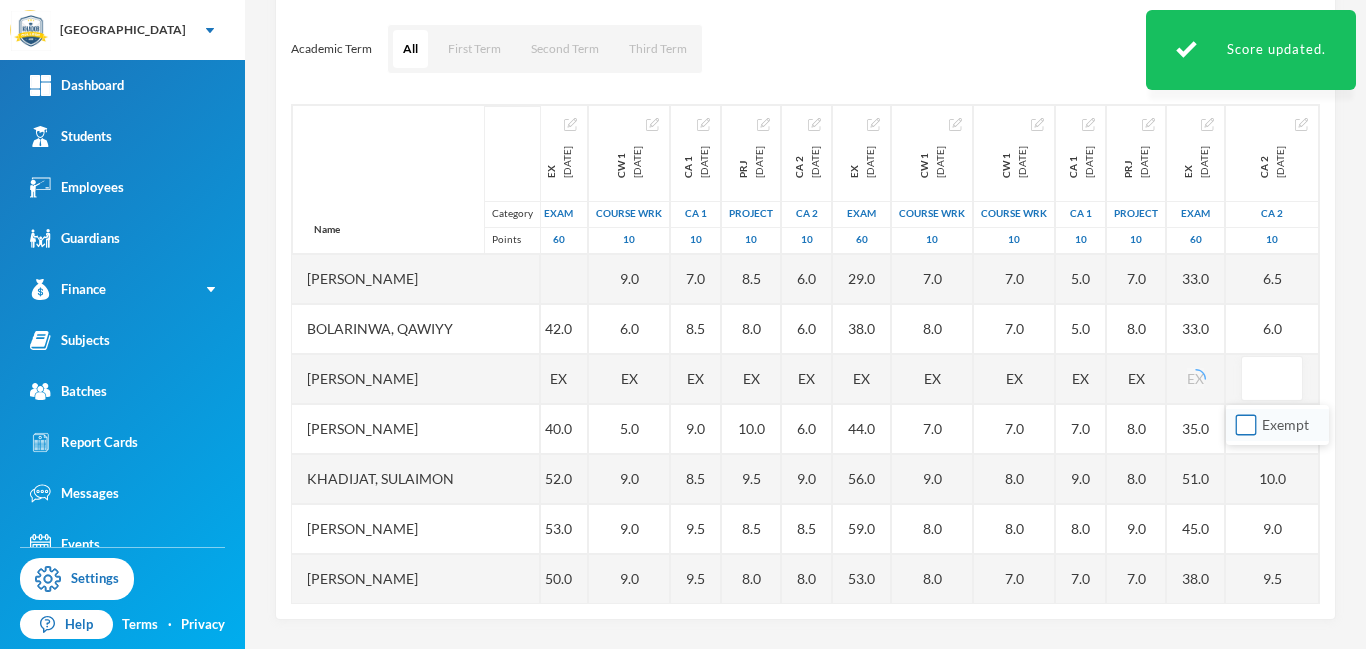 click on "Exempt" at bounding box center [1246, 425] 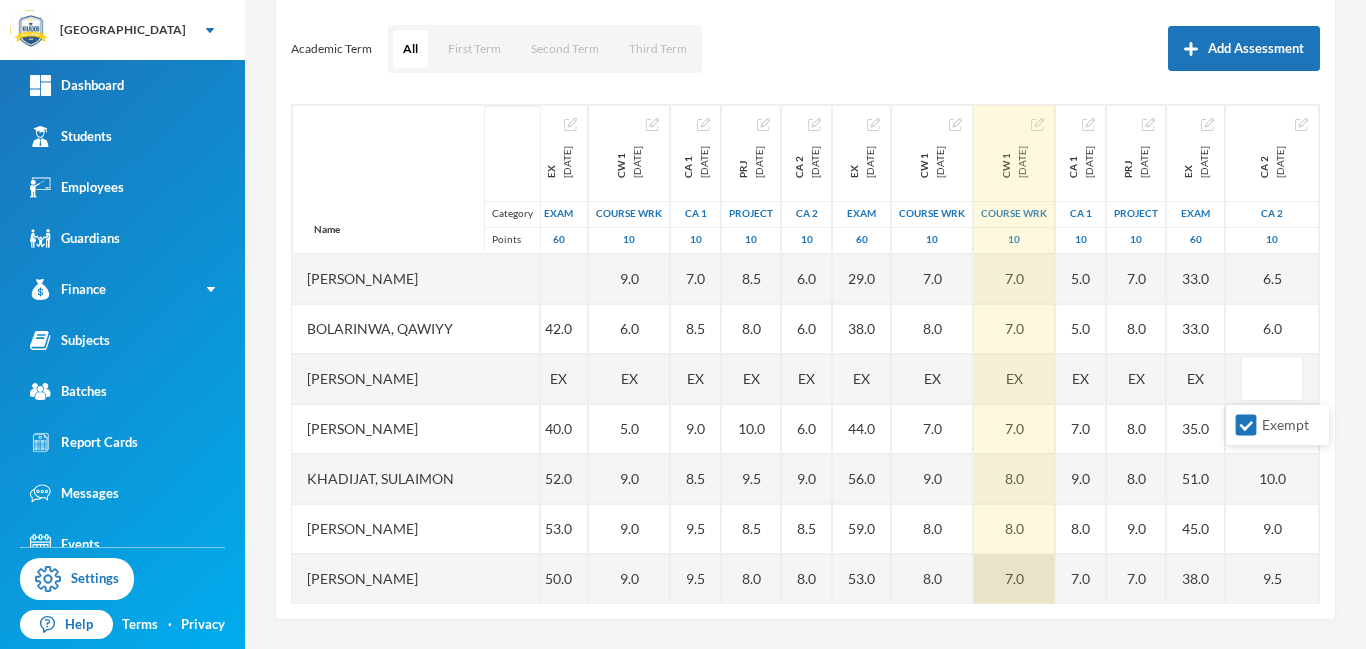scroll, scrollTop: 0, scrollLeft: 399, axis: horizontal 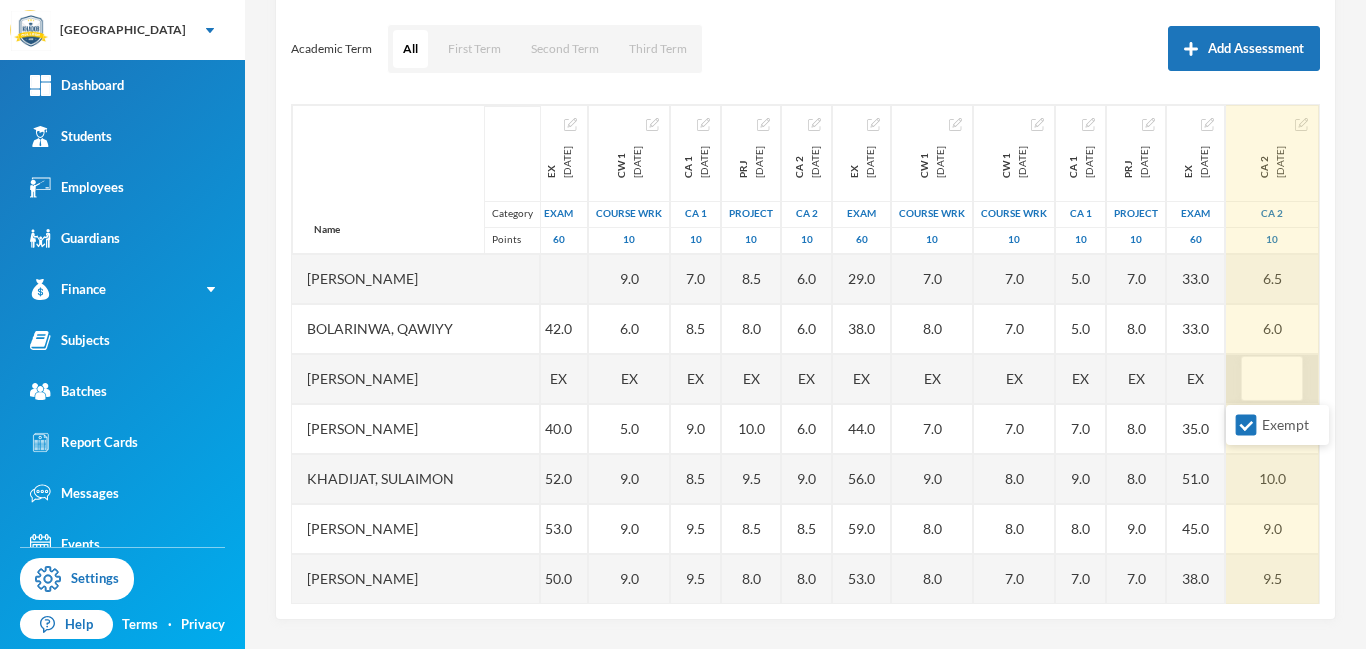 click at bounding box center (1272, 379) 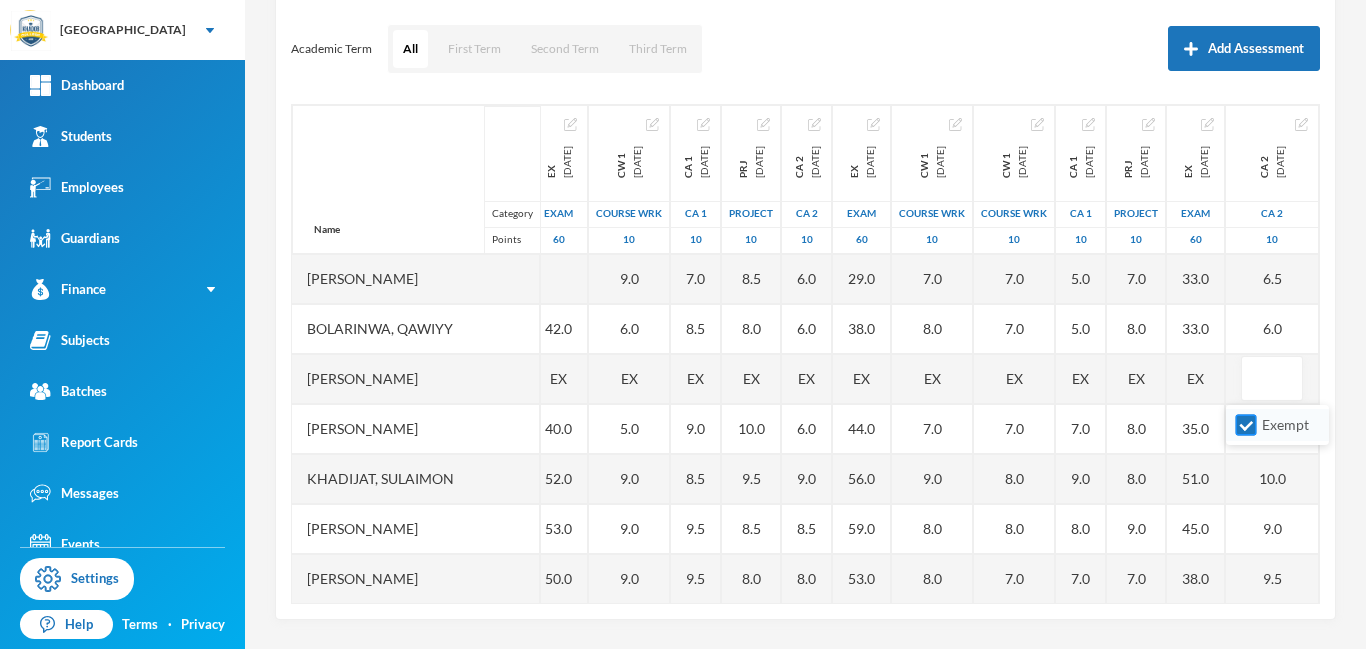 click on "Exempt" at bounding box center [1246, 425] 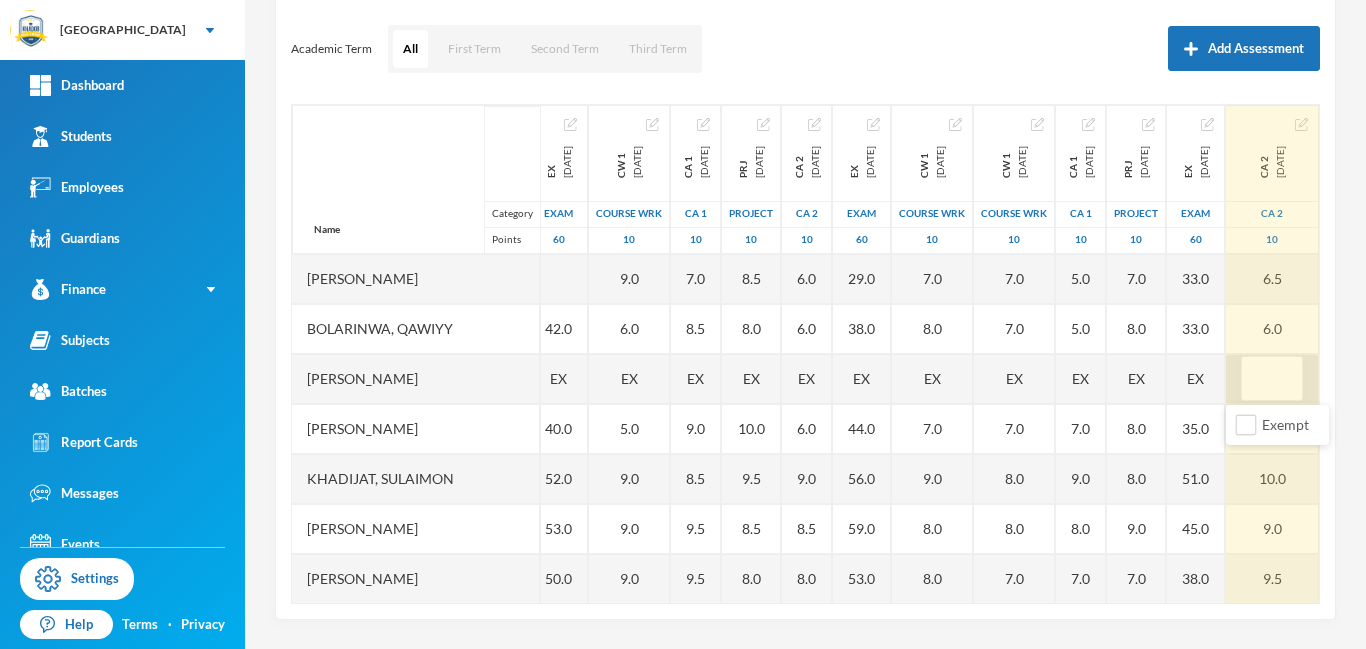 click at bounding box center [1272, 379] 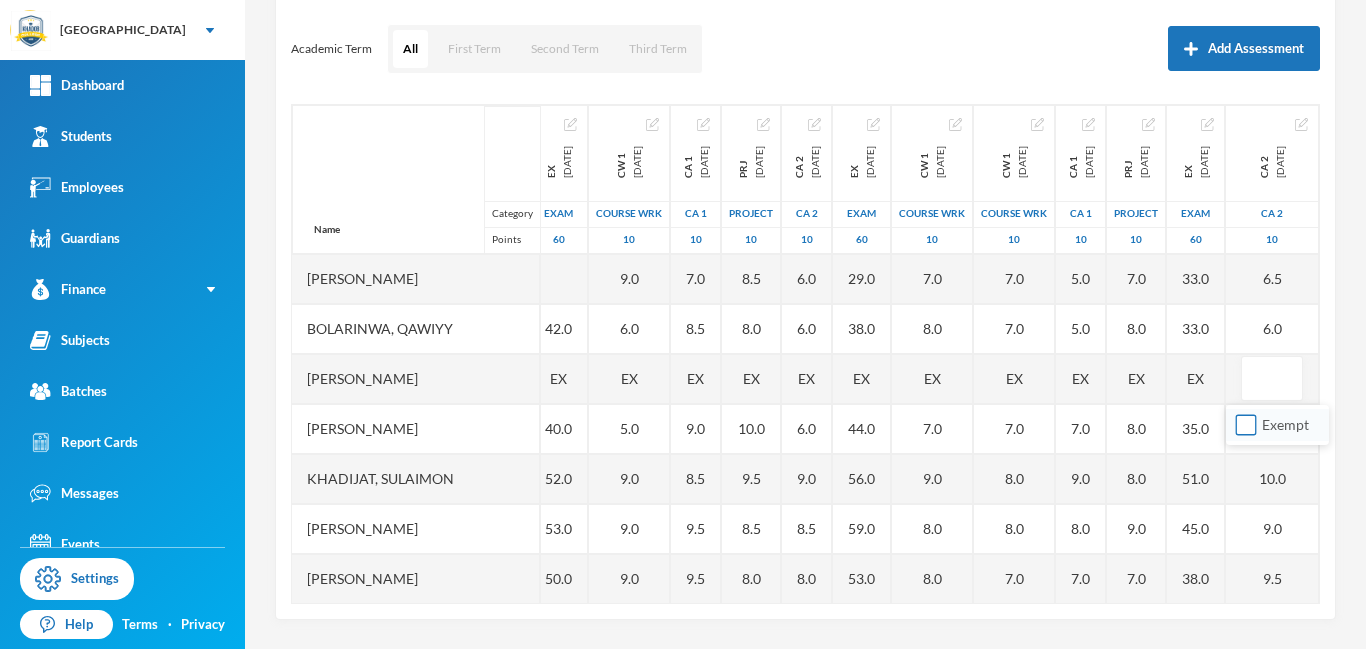 click on "Exempt" at bounding box center (1246, 425) 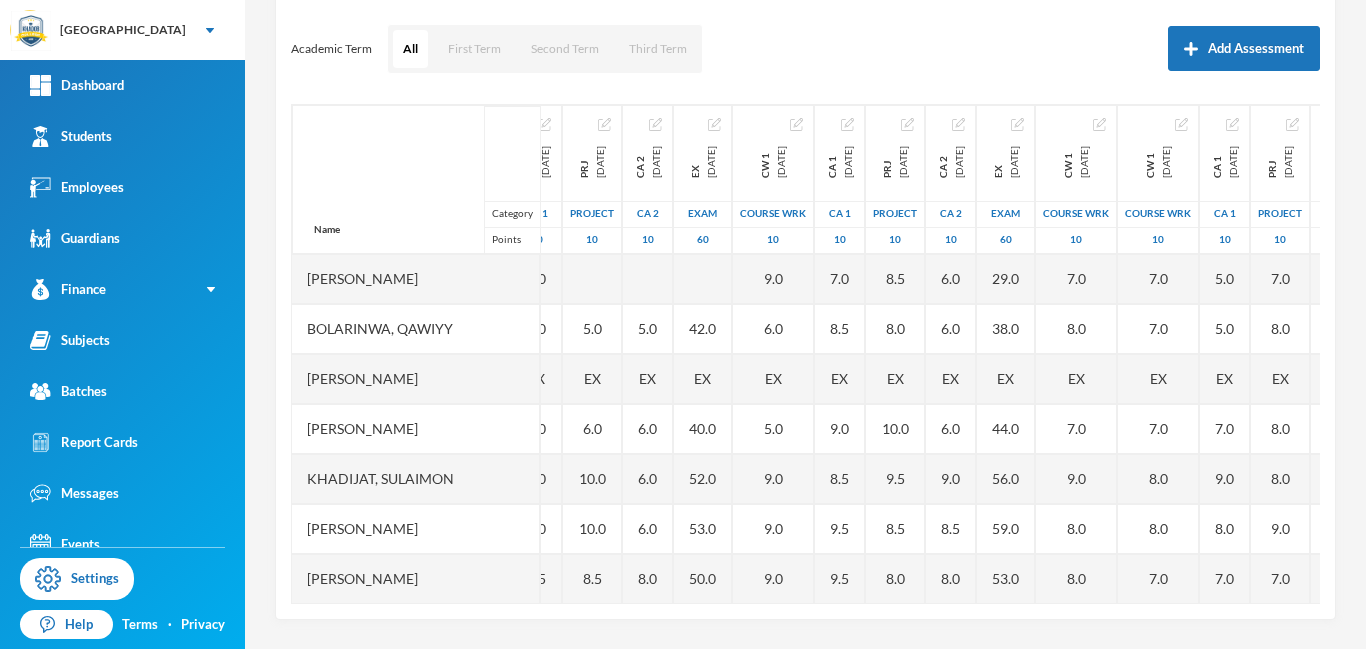 scroll, scrollTop: 0, scrollLeft: 0, axis: both 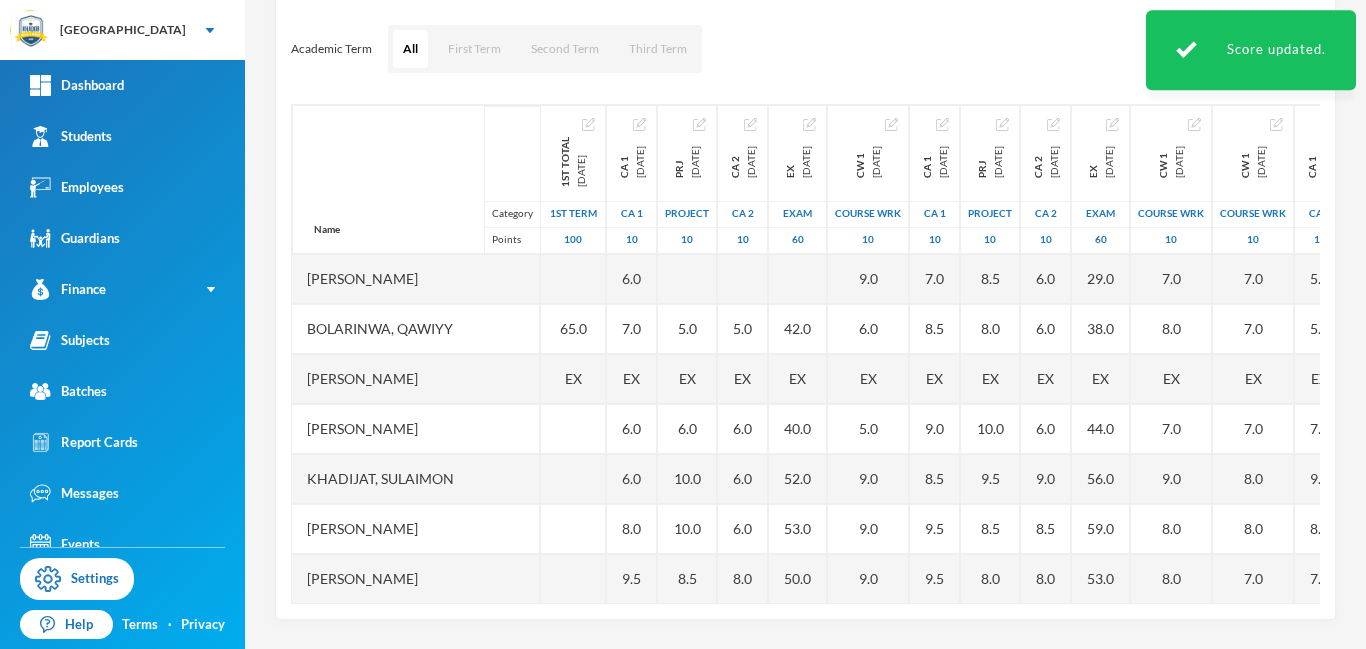 drag, startPoint x: 854, startPoint y: 600, endPoint x: 440, endPoint y: 653, distance: 417.37872 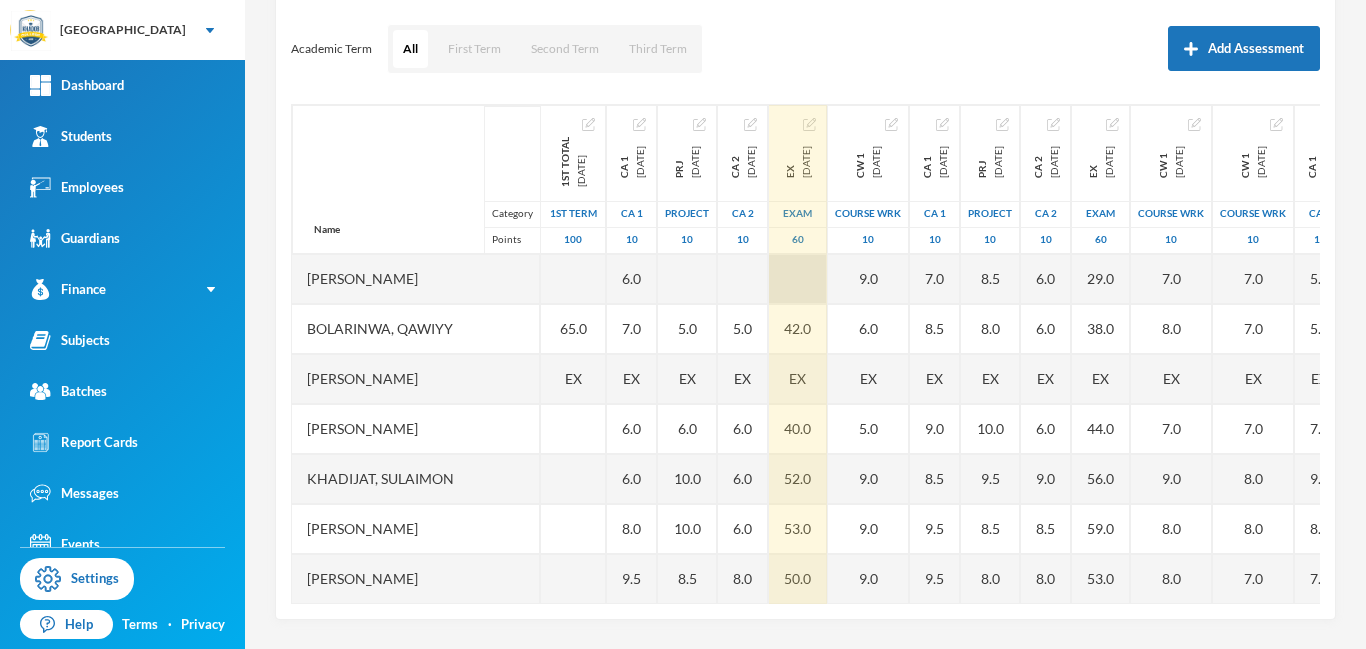 click at bounding box center (798, 279) 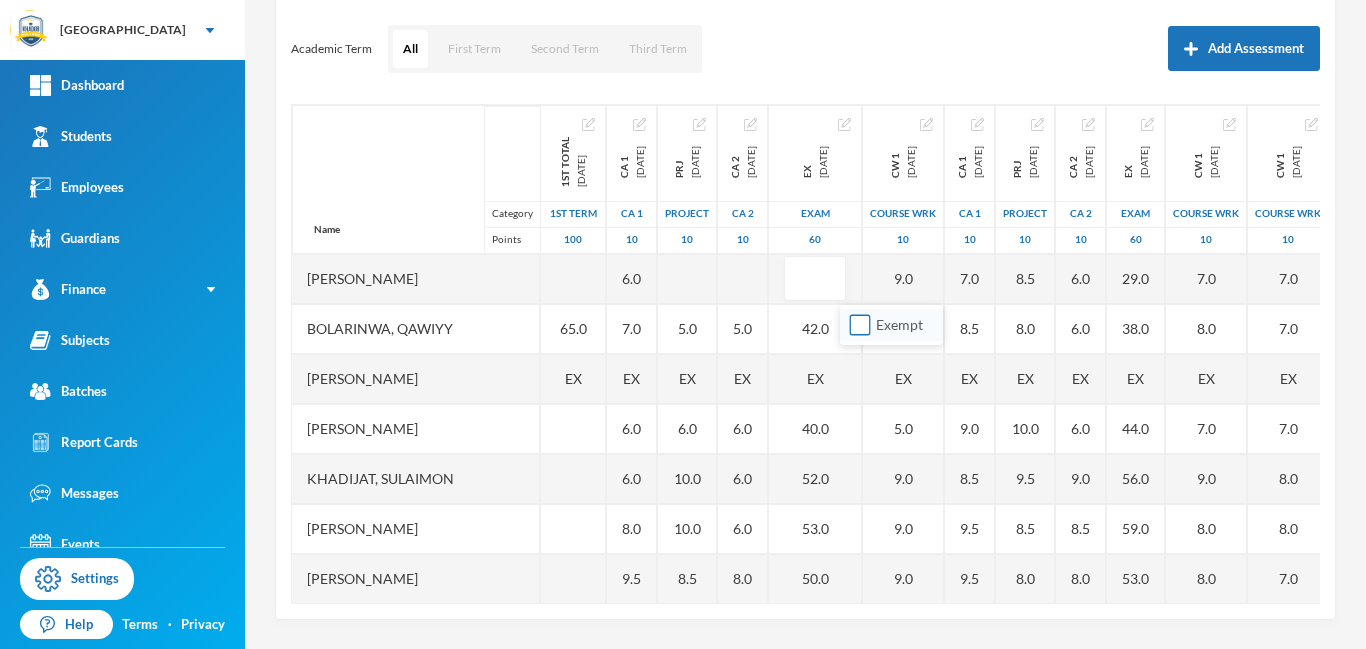 click on "Exempt" at bounding box center [891, 325] 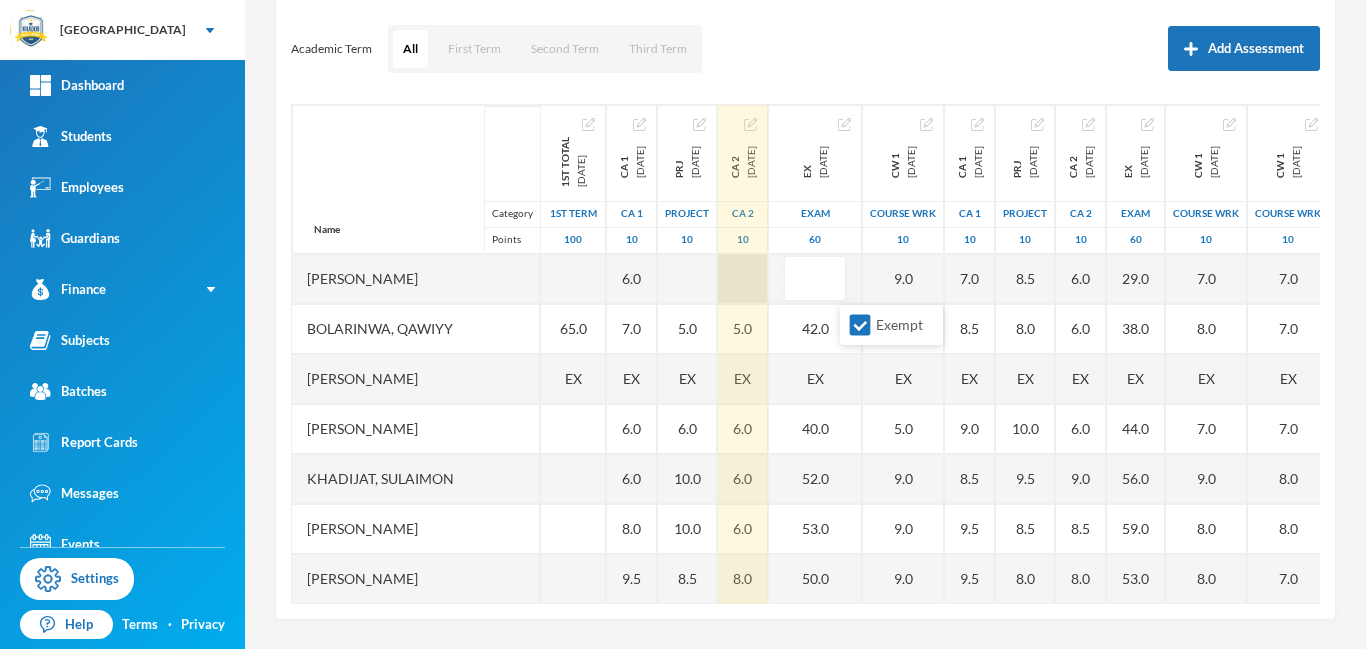 click at bounding box center [743, 279] 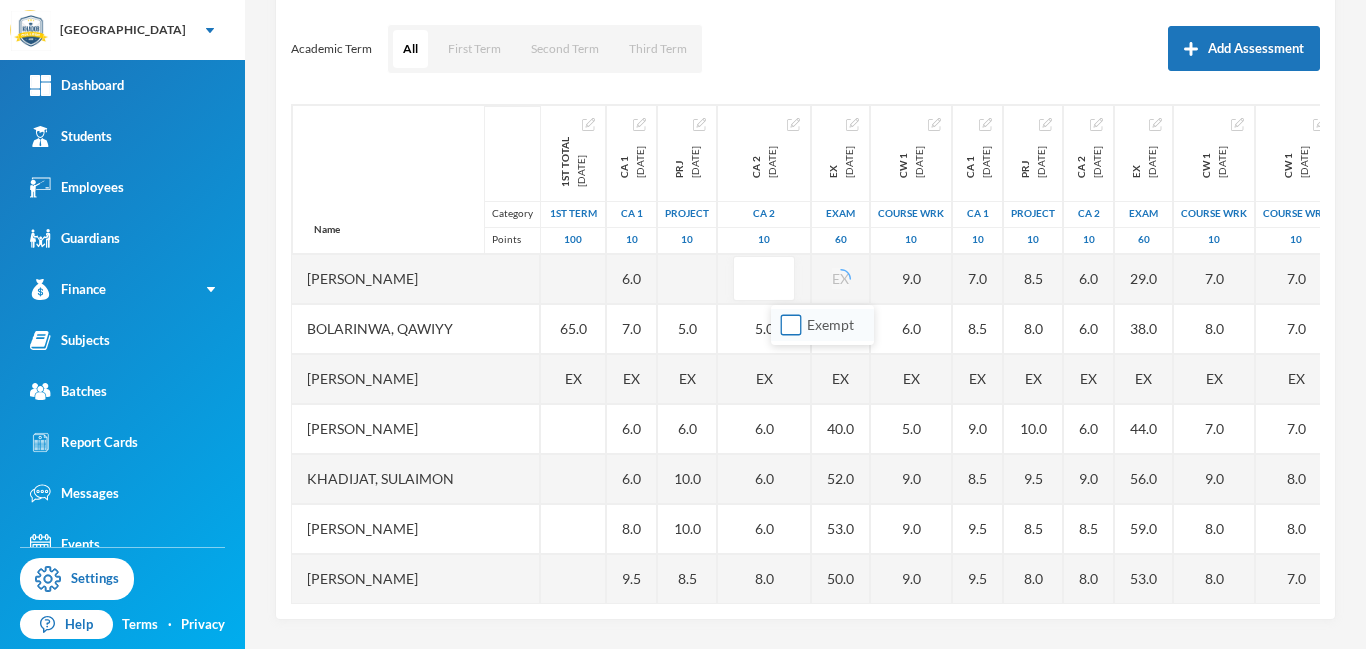 click on "Exempt" at bounding box center (791, 325) 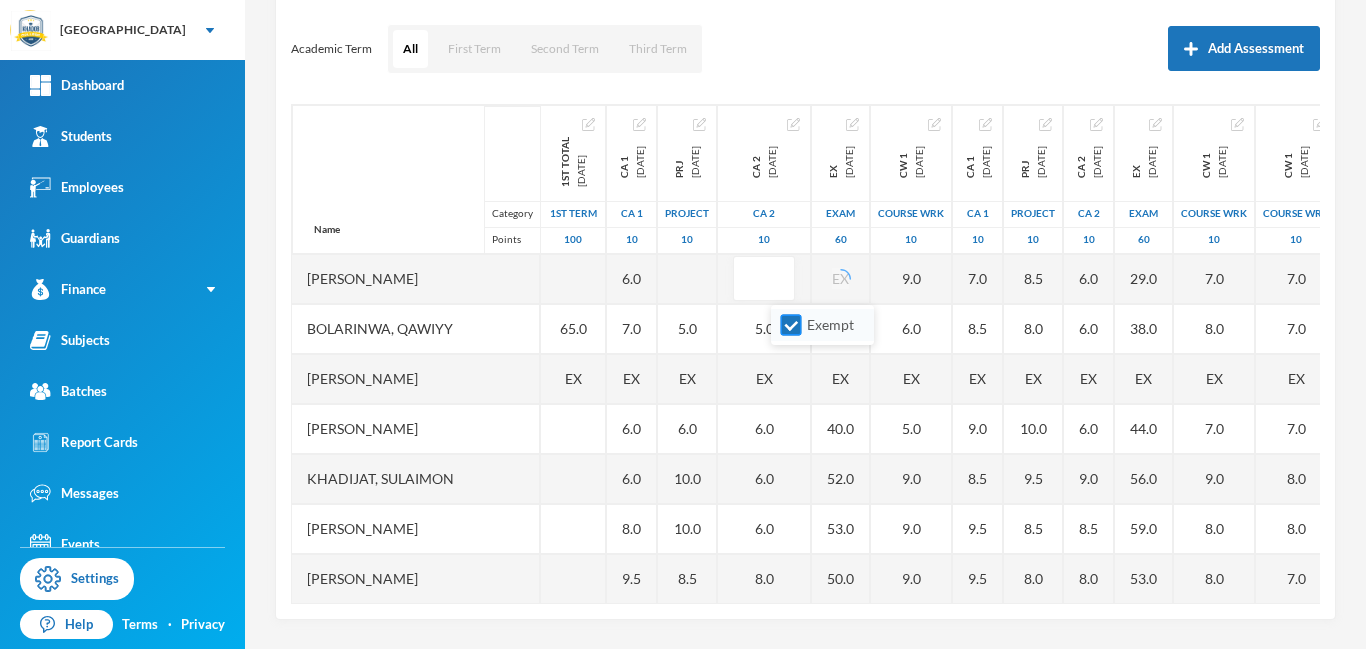 click on "Exempt" at bounding box center [791, 325] 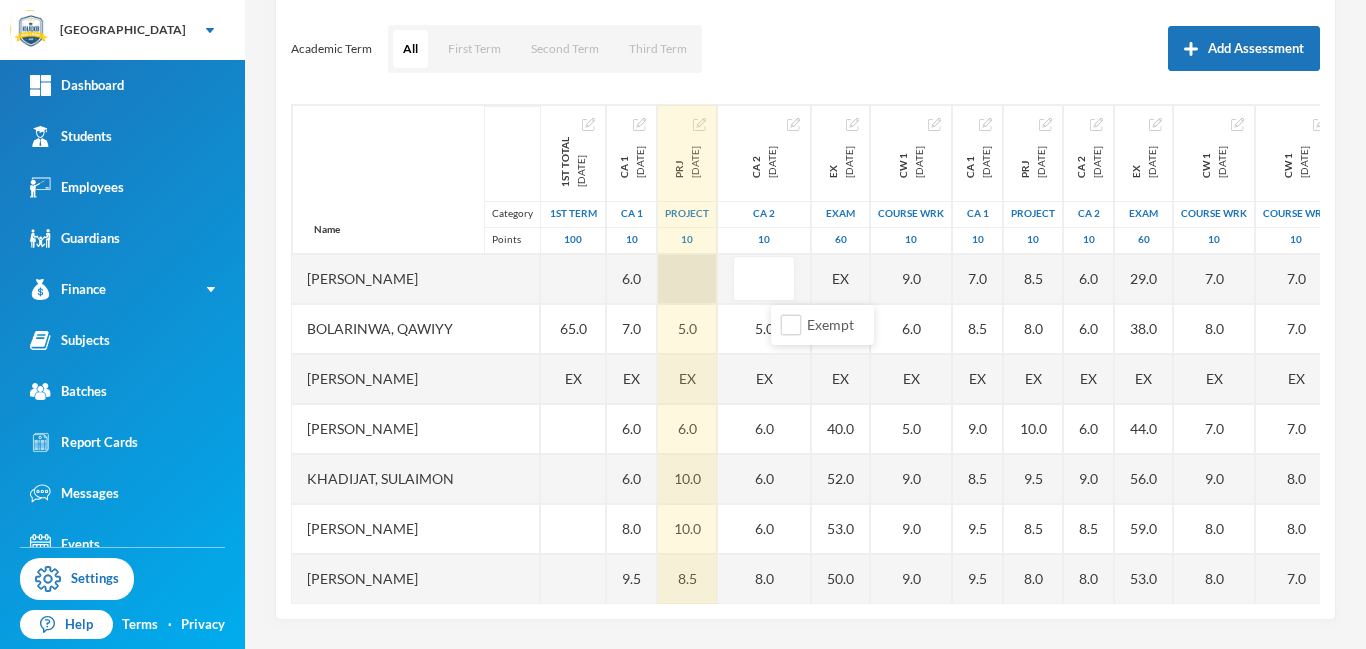 click at bounding box center [687, 279] 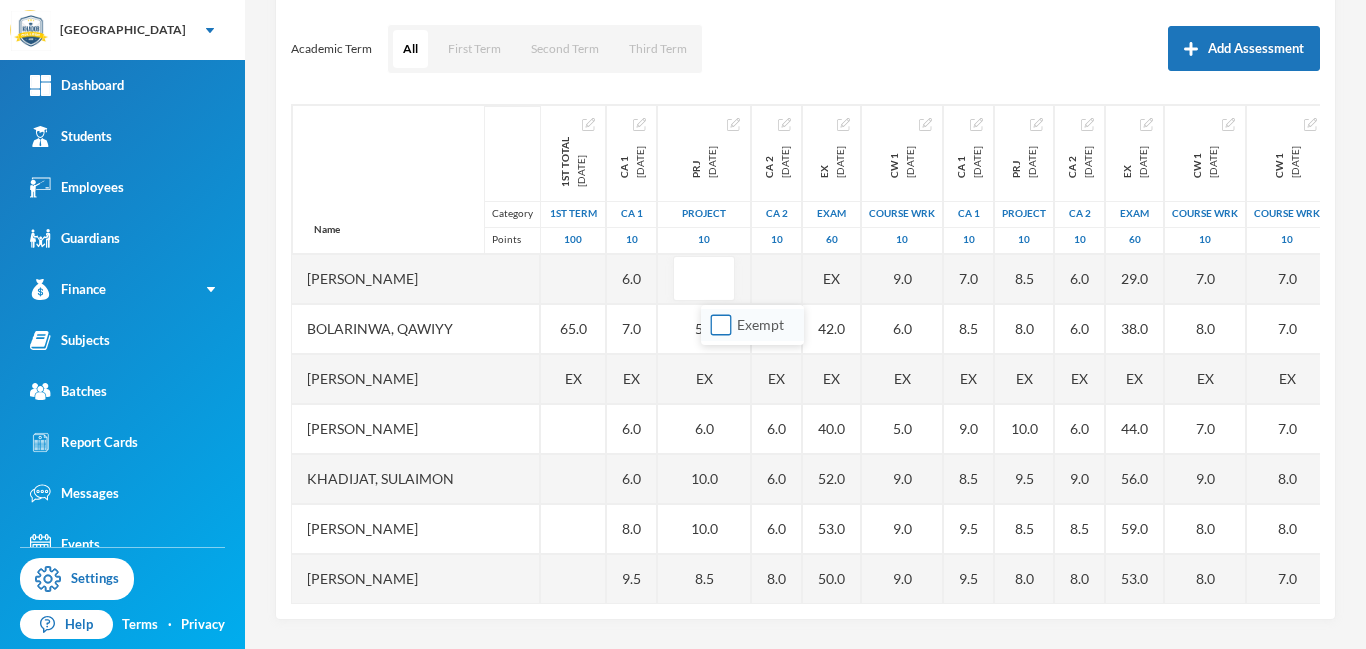 click on "Exempt" at bounding box center [721, 325] 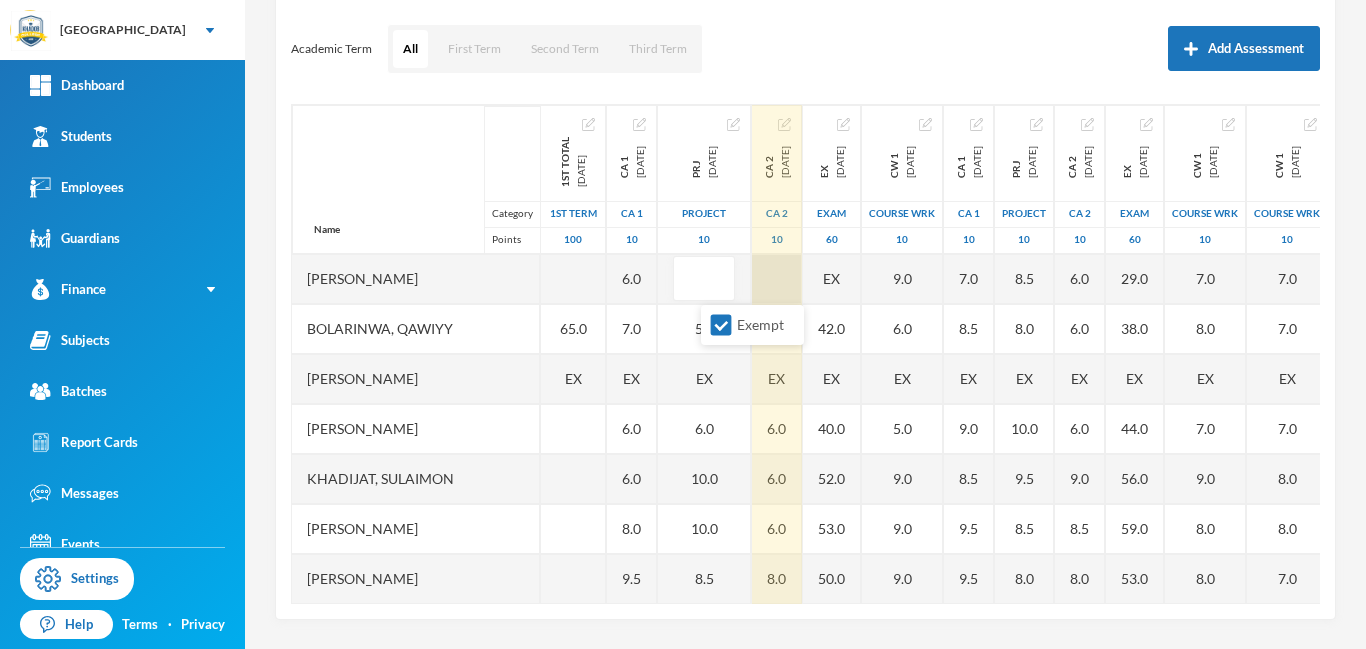 click at bounding box center (777, 279) 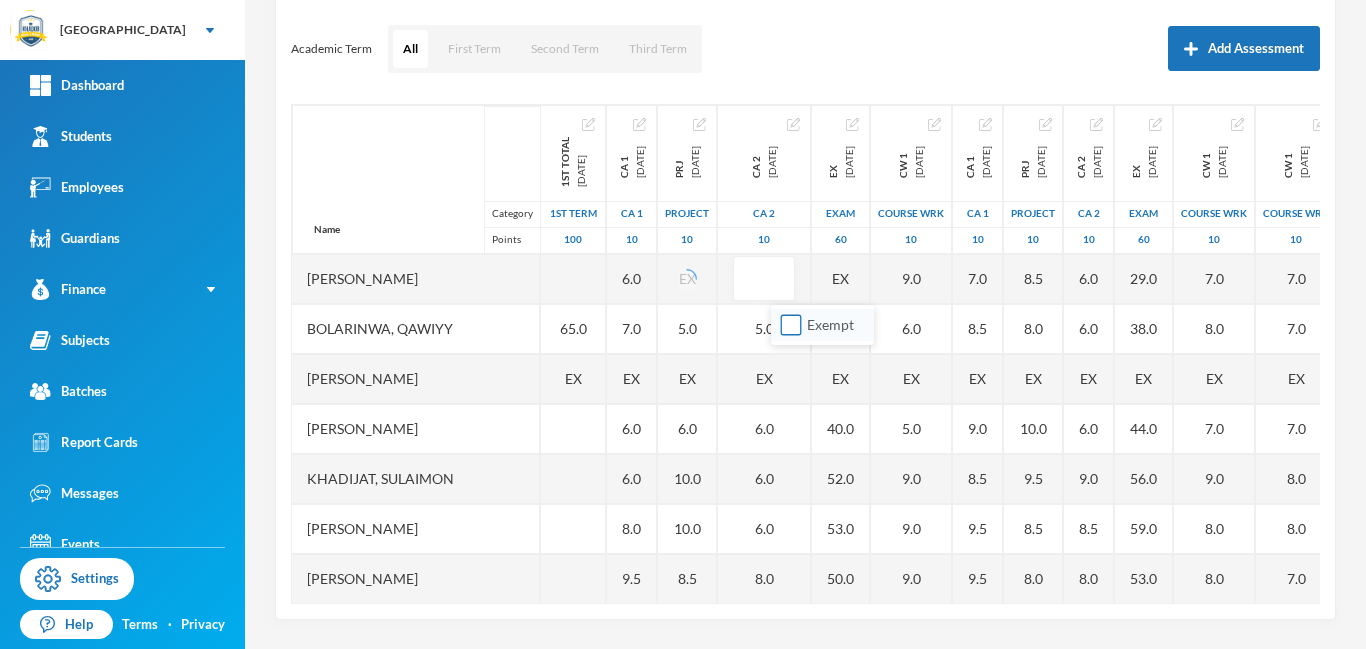click on "Exempt" at bounding box center (791, 325) 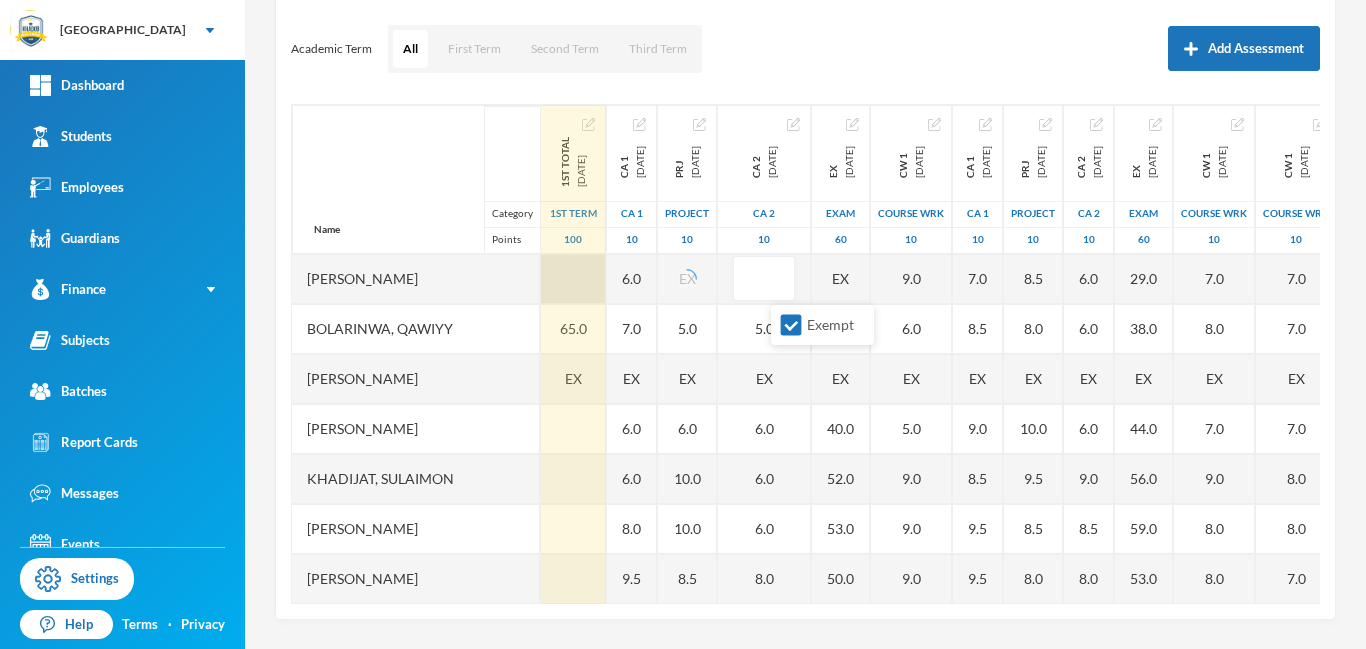 click at bounding box center (573, 279) 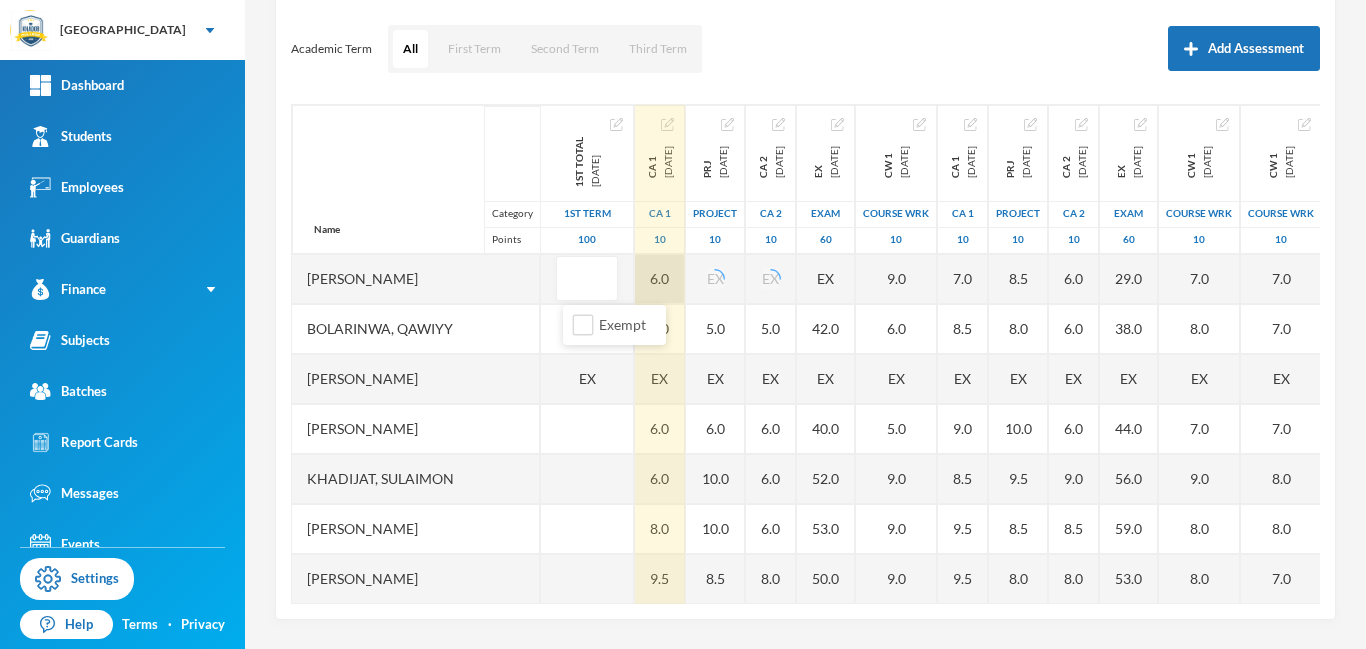 click on "6.0" at bounding box center [660, 279] 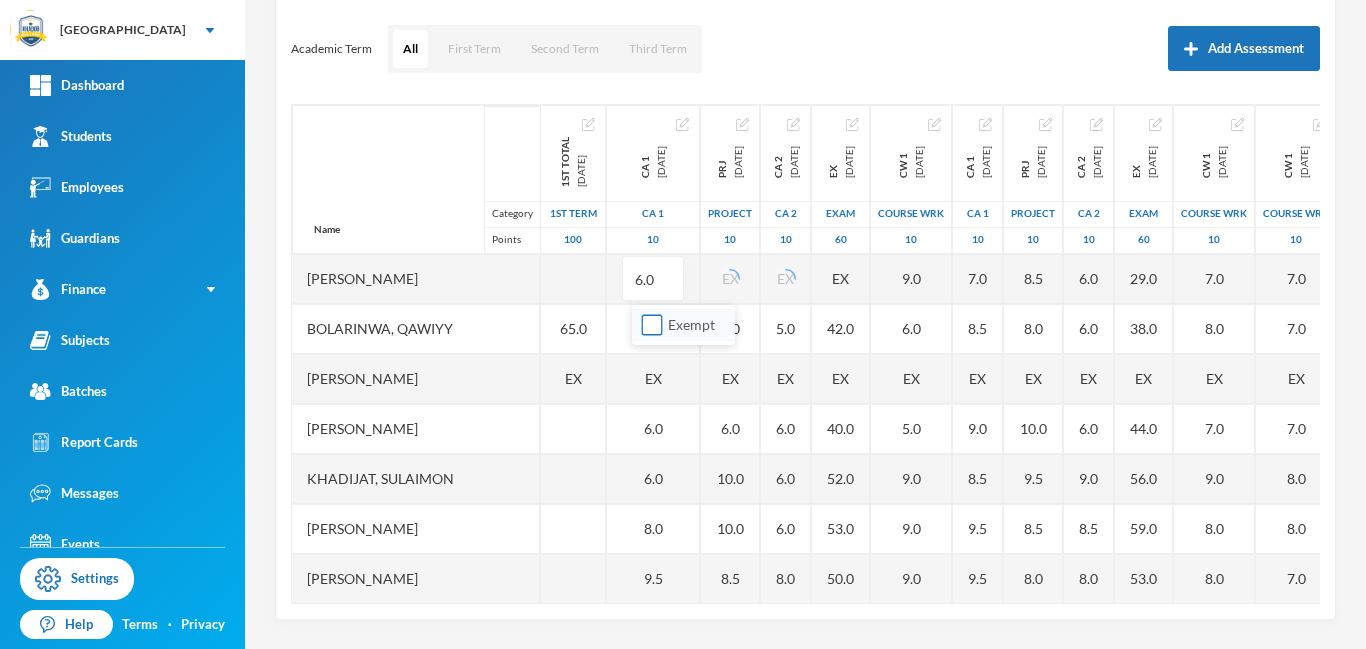 click on "Exempt" at bounding box center [652, 325] 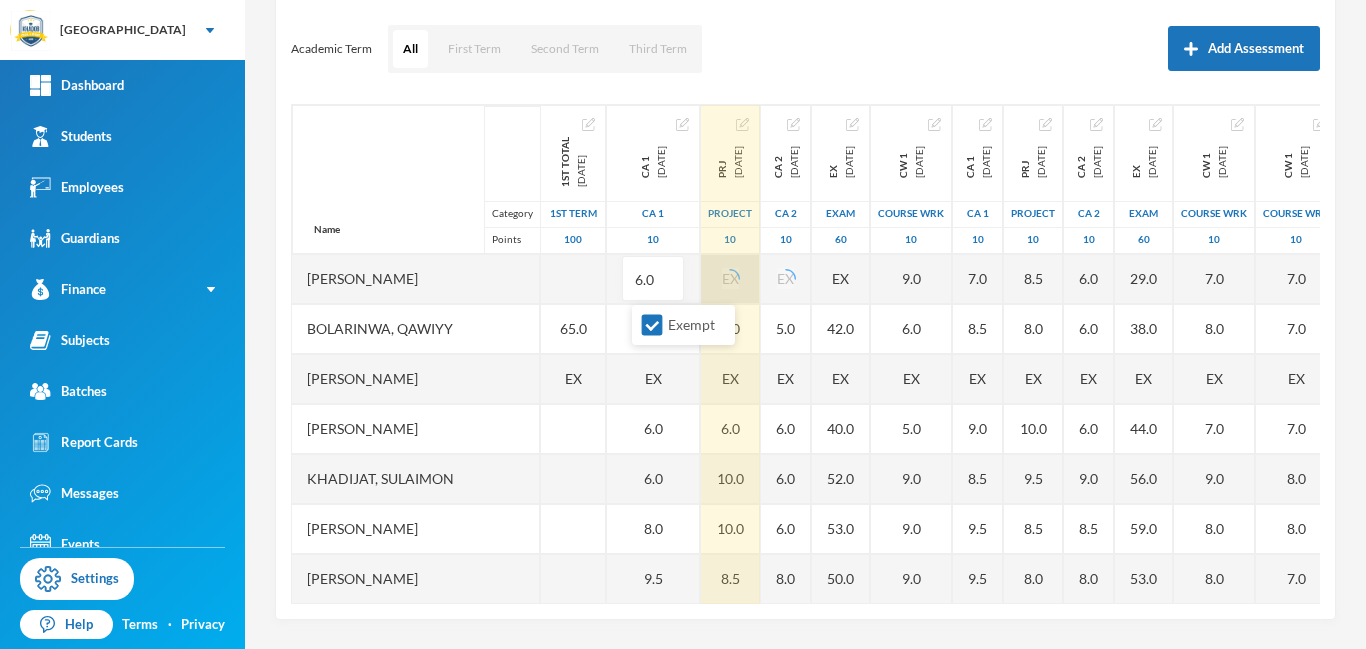 click on "EX" at bounding box center [730, 279] 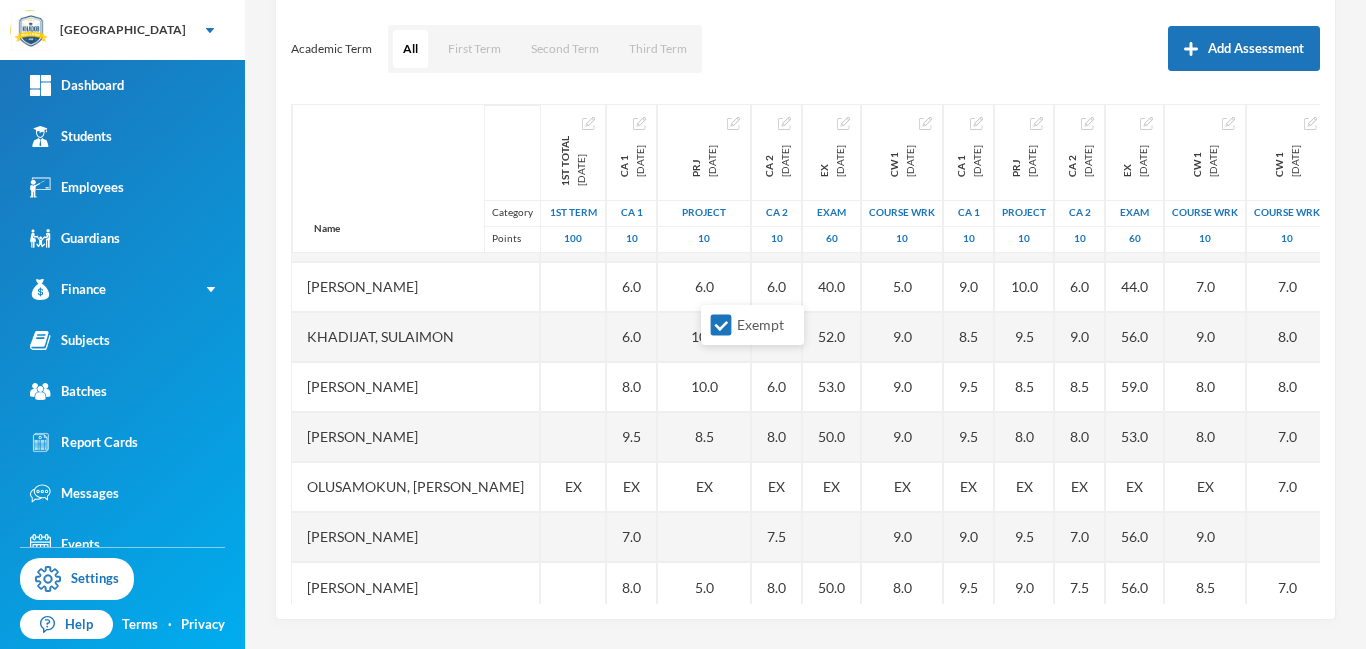 scroll, scrollTop: 151, scrollLeft: 0, axis: vertical 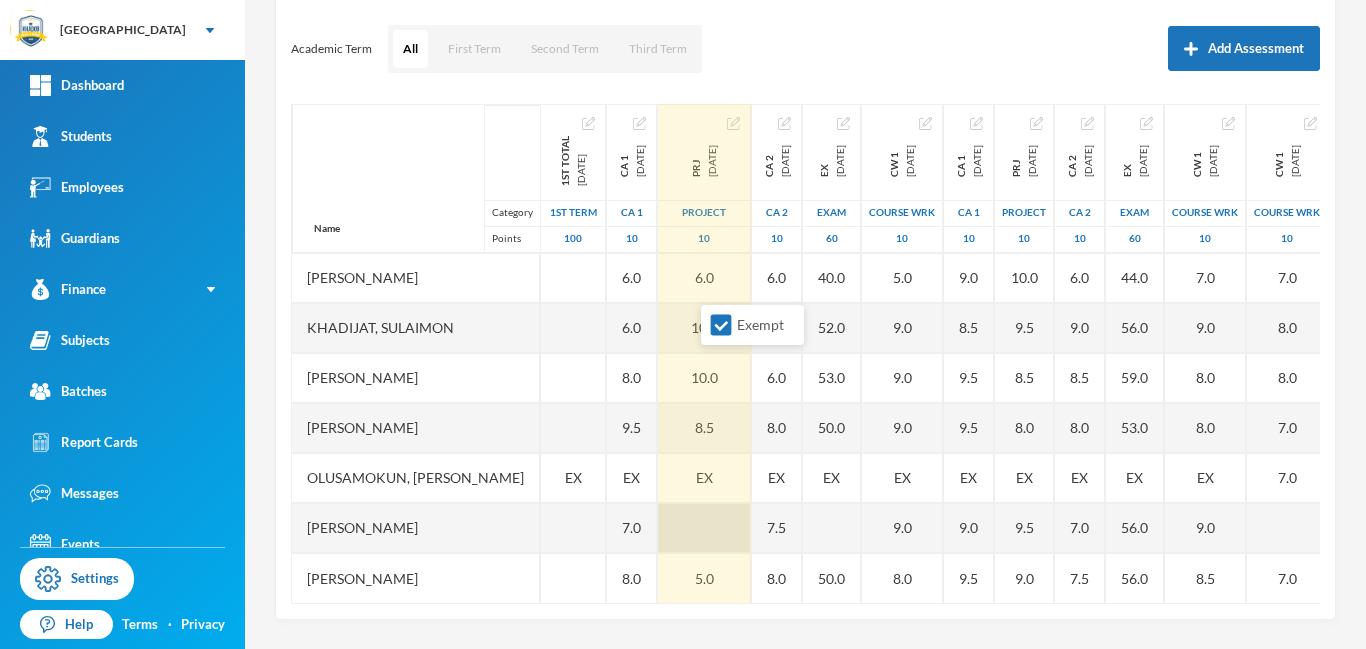 click at bounding box center (704, 528) 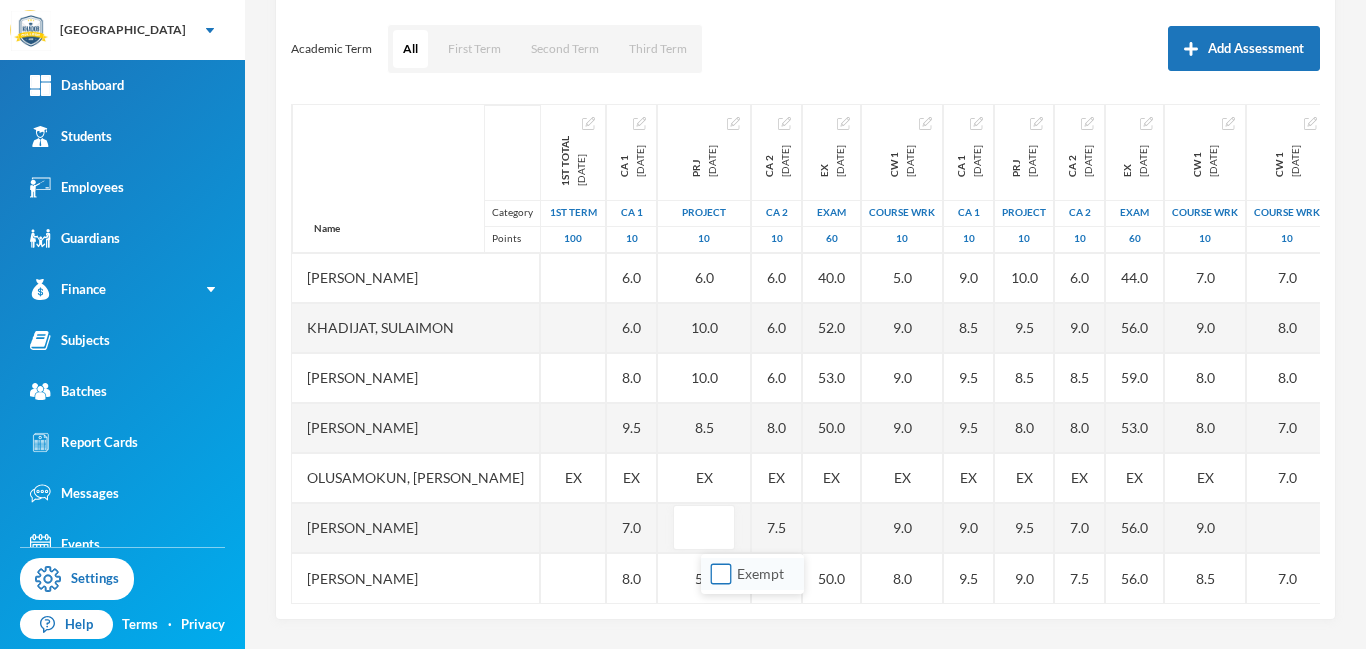 click on "Exempt" at bounding box center (721, 574) 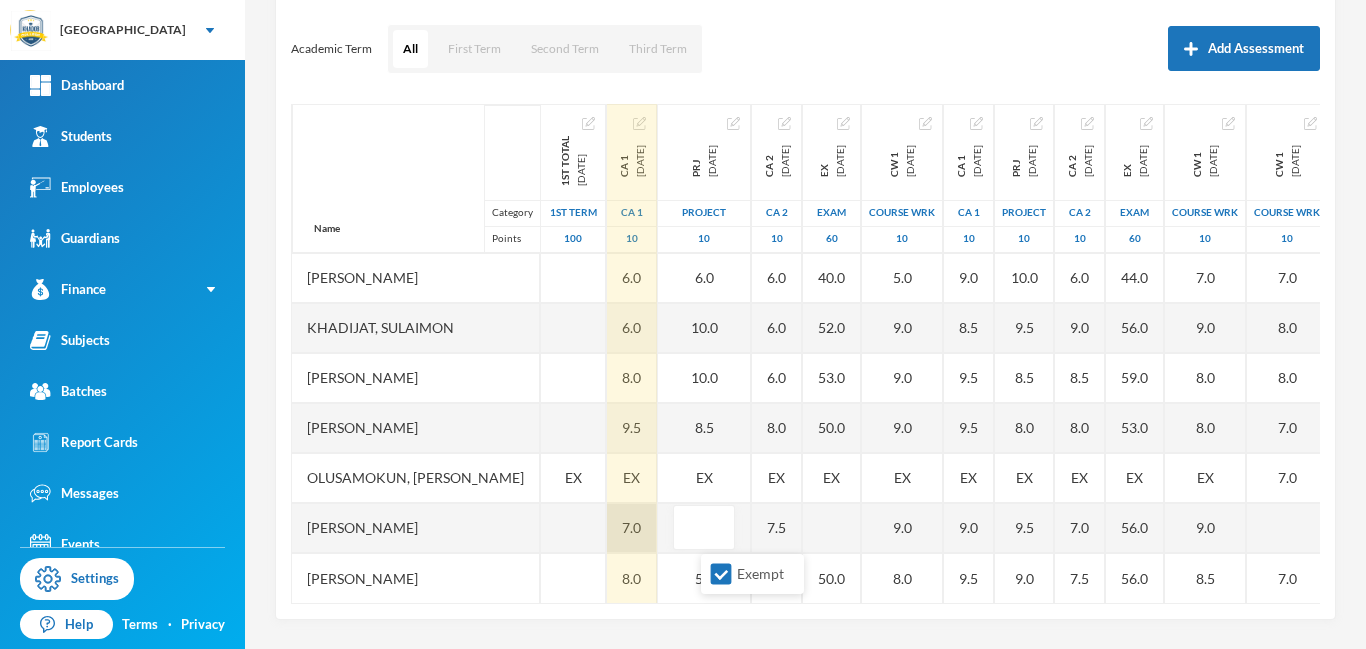click on "7.0" at bounding box center (632, 528) 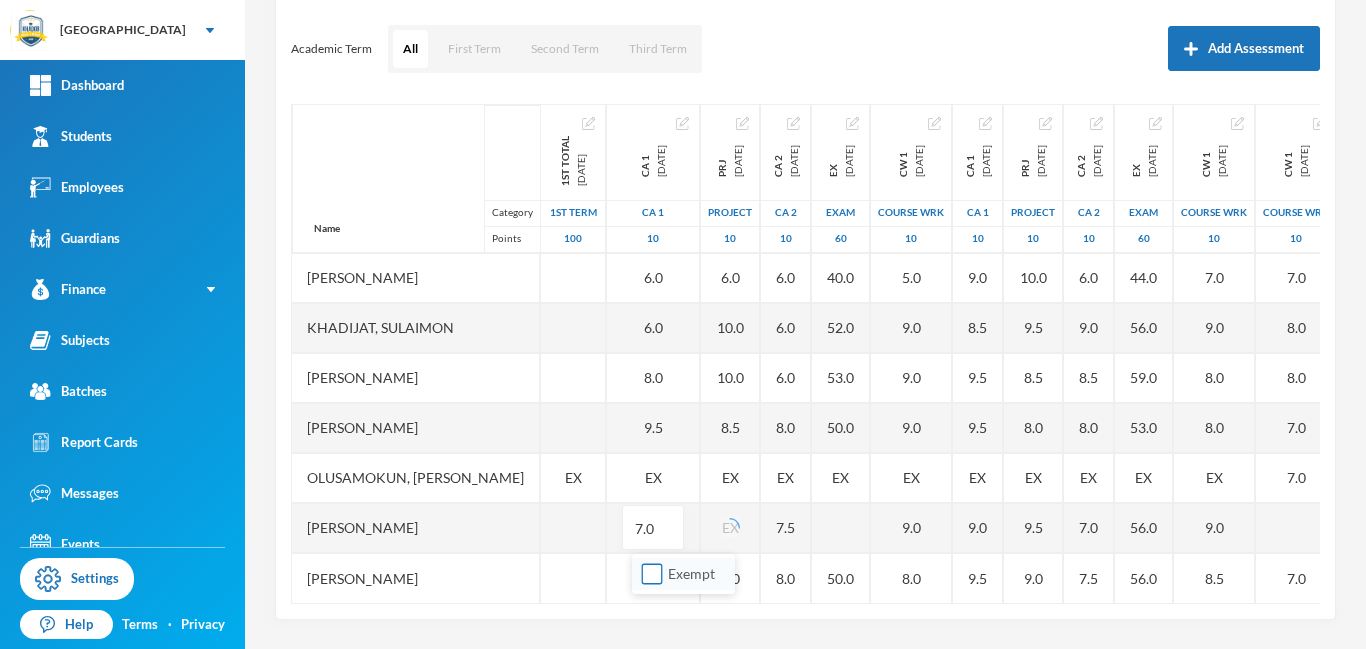 click on "Exempt" at bounding box center (652, 574) 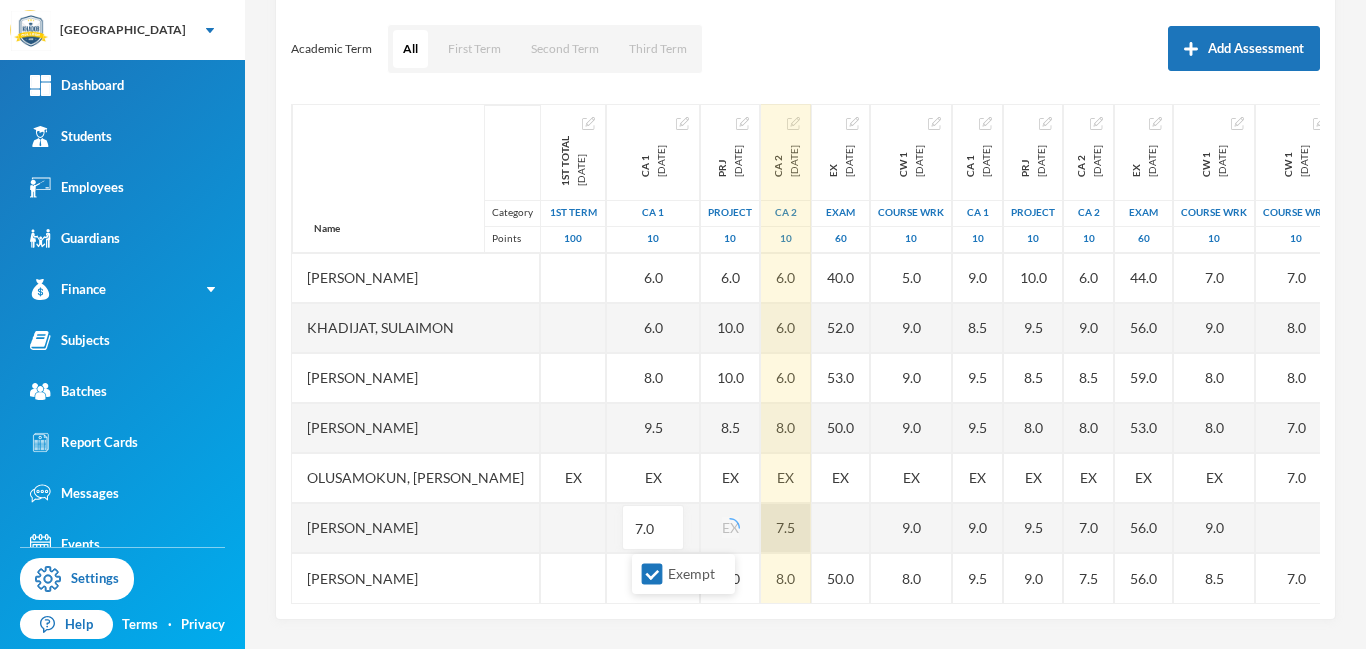 click on "7.5" at bounding box center [786, 528] 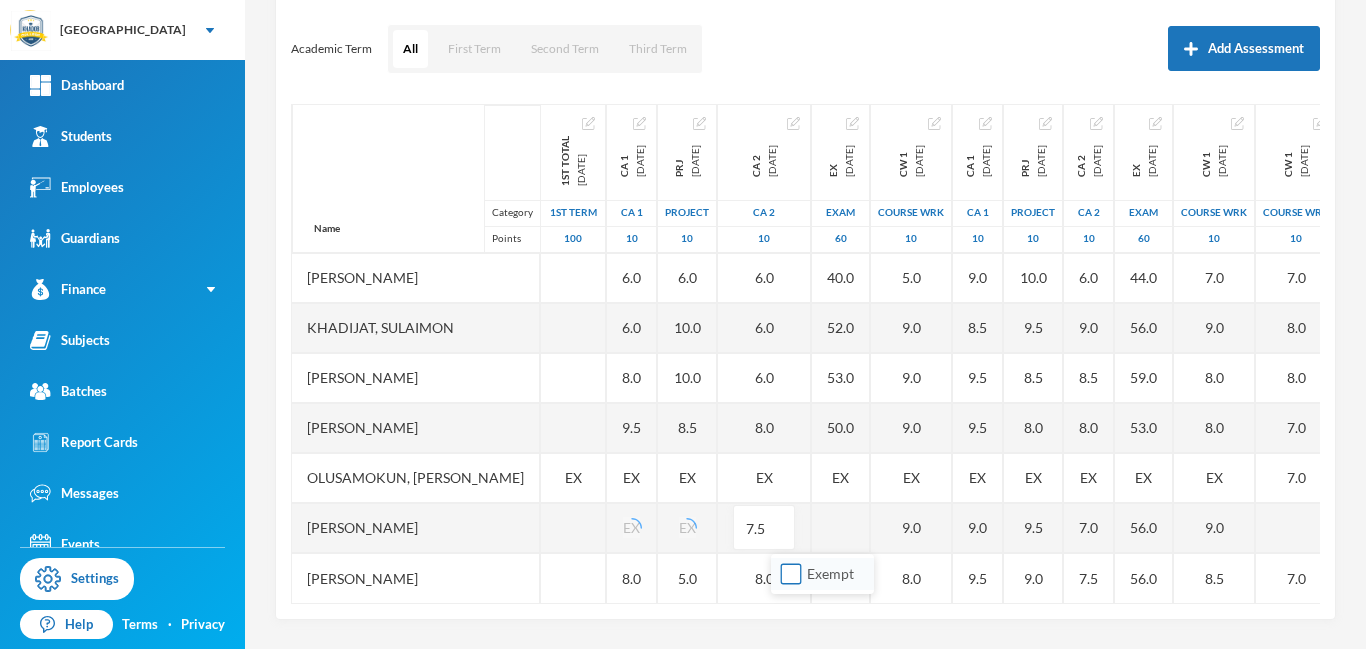 click on "Exempt" at bounding box center [791, 574] 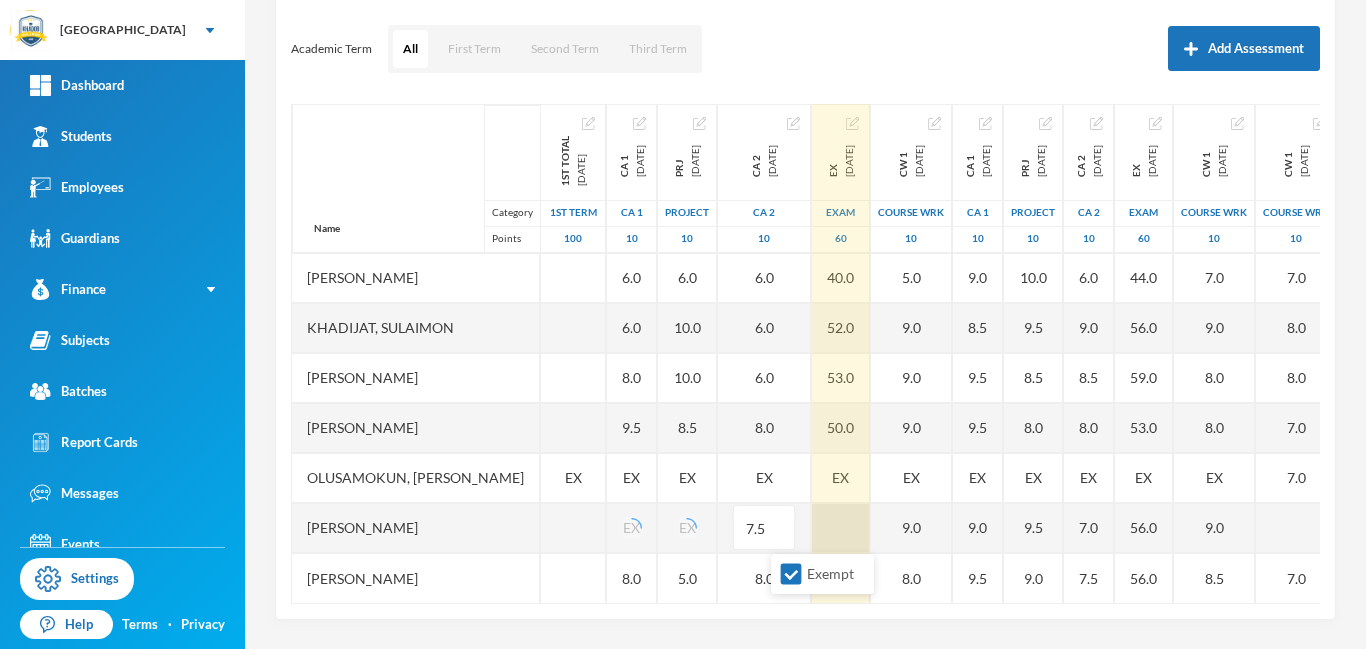 click at bounding box center [841, 528] 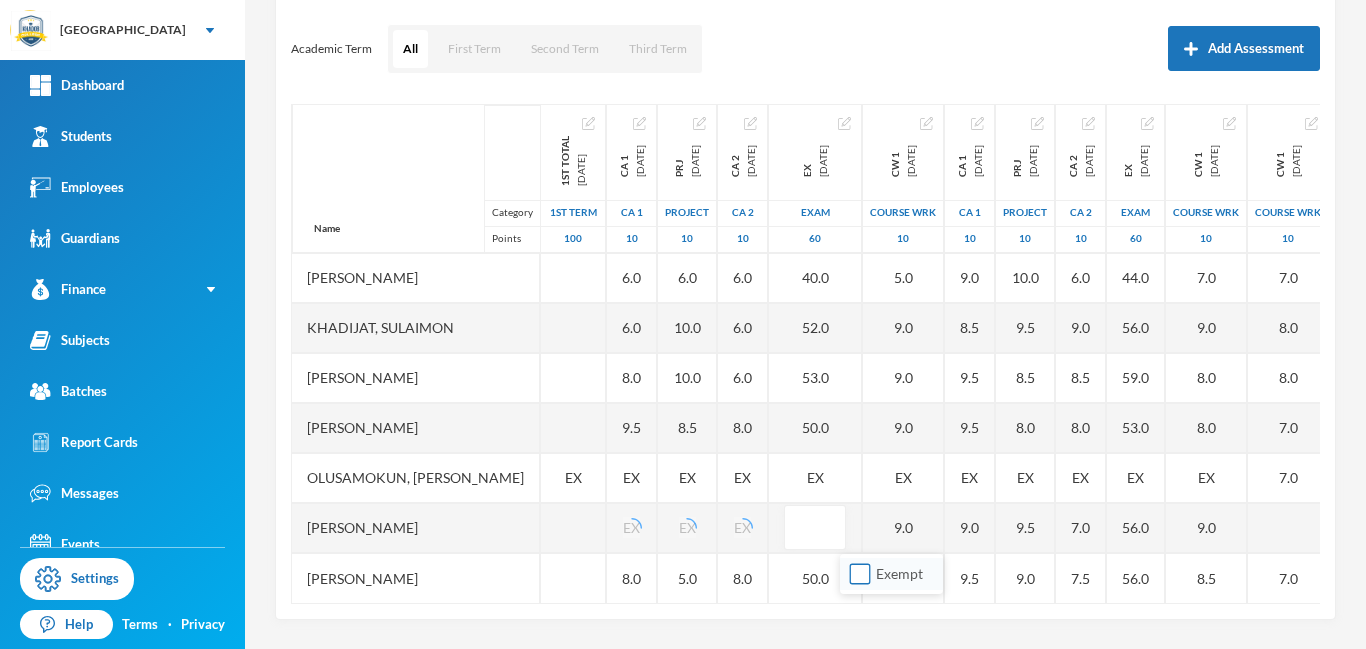 click on "Exempt" at bounding box center (860, 574) 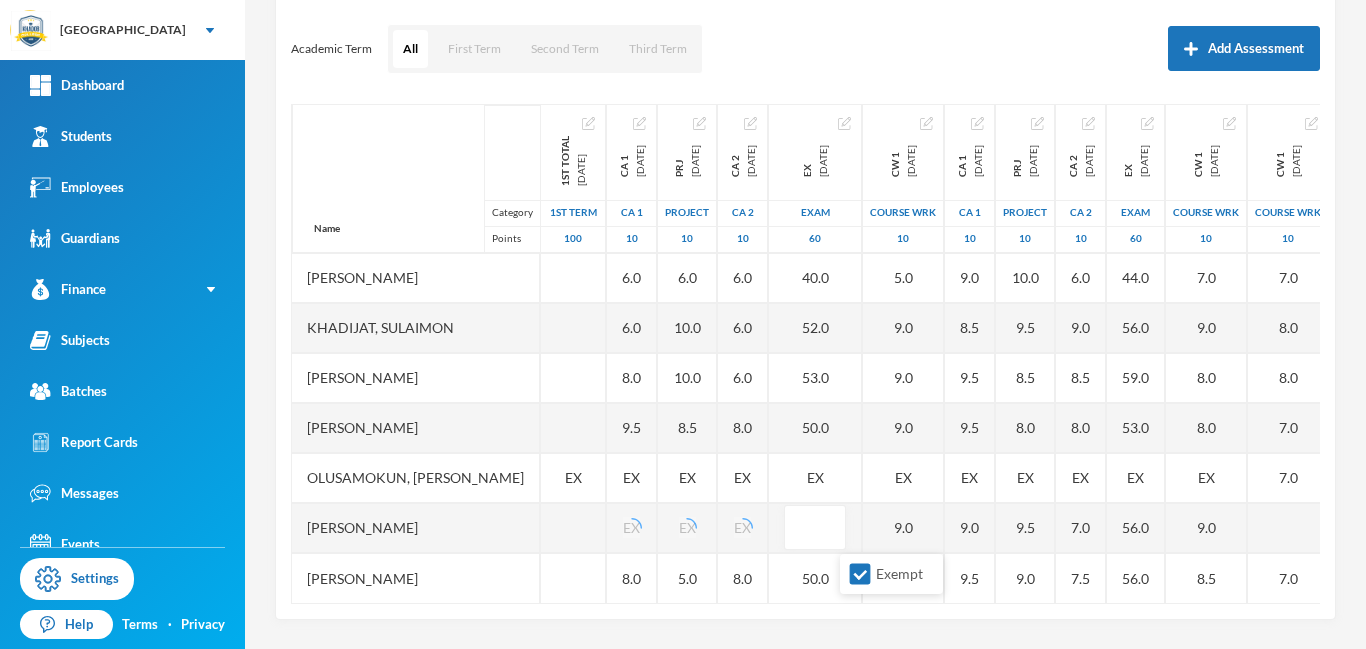 click on "Scoresheet Academic Term All First Term Second Term Third Term Add Assessment Name   Category Points Aliu, Semiu Bolarinwa, Qawiyy Ibrahim, Anas Ibrahim, Faeezah Khadijat, Sulaimon Momoh, Khalil Mujahedeen Olawoyin, Abdul Malik Olusamokun, Harith Olamide Umar, Hamisu Yusuf, Roqib 1st Total 2024-11-23 1st Term 100 65.0 EX EX CA 1 2024-12-14 CA 1 10 EX 7.0 EX 6.0 6.0 8.0 9.5 EX EX 8.0 PRJ 2024-12-14 project 10 EX 5.0 EX 6.0 10.0 10.0 8.5 EX EX 5.0 CA 2 2024-12-14 CA 2 10 EX 5.0 EX 6.0 6.0 6.0 8.0 EX EX 8.0 EX 2024-12-14 Exam 60 EX 42.0 EX 40.0 52.0 53.0 50.0 EX 50.0 CW 1 2024-12-14 COURSE WRK 10 9.0 6.0 EX 5.0 9.0 9.0 9.0 EX 9.0 8.0 CA 1 2025-03-28 CA 1 10 7.0 8.5 EX 9.0 8.5 9.5 9.5 EX 9.0 9.5 PRJ 2025-03-28 project 10 8.5 8.0 EX 10.0 9.5 8.5 8.0 EX 9.5 9.0 CA 2 2025-03-28 CA 2 10 6.0 6.0 EX 6.0 9.0 8.5 8.0 EX 7.0 7.5 EX 2025-03-28 Exam 60 29.0 38.0 EX 44.0 56.0 59.0 53.0 EX 56.0 56.0 CW 1 2025-03-28 COURSE WRK 10 7.0 8.0 EX 7.0 9.0 8.0 8.0 EX 9.0 8.5 CW 1 2025-07-25 COURSE WRK 10 7.0 7.0 EX 7.0 8.0 8.0 7.0" at bounding box center [805, 290] 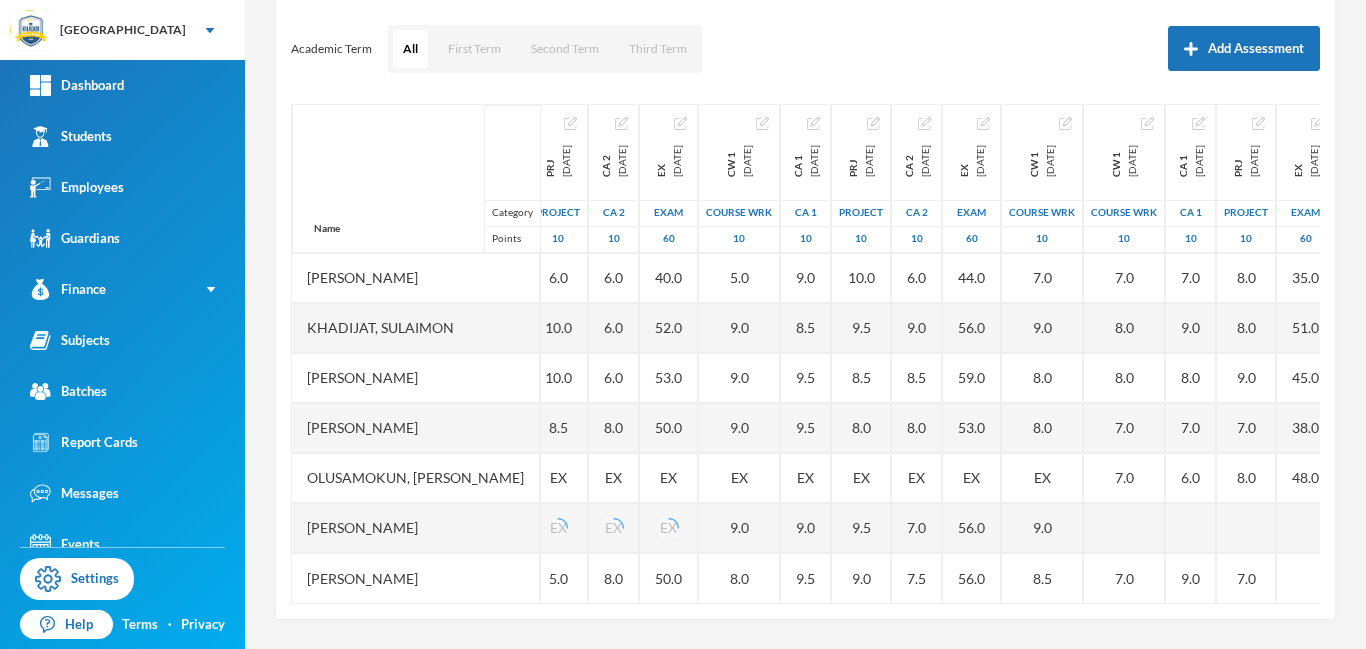 scroll, scrollTop: 151, scrollLeft: 374, axis: both 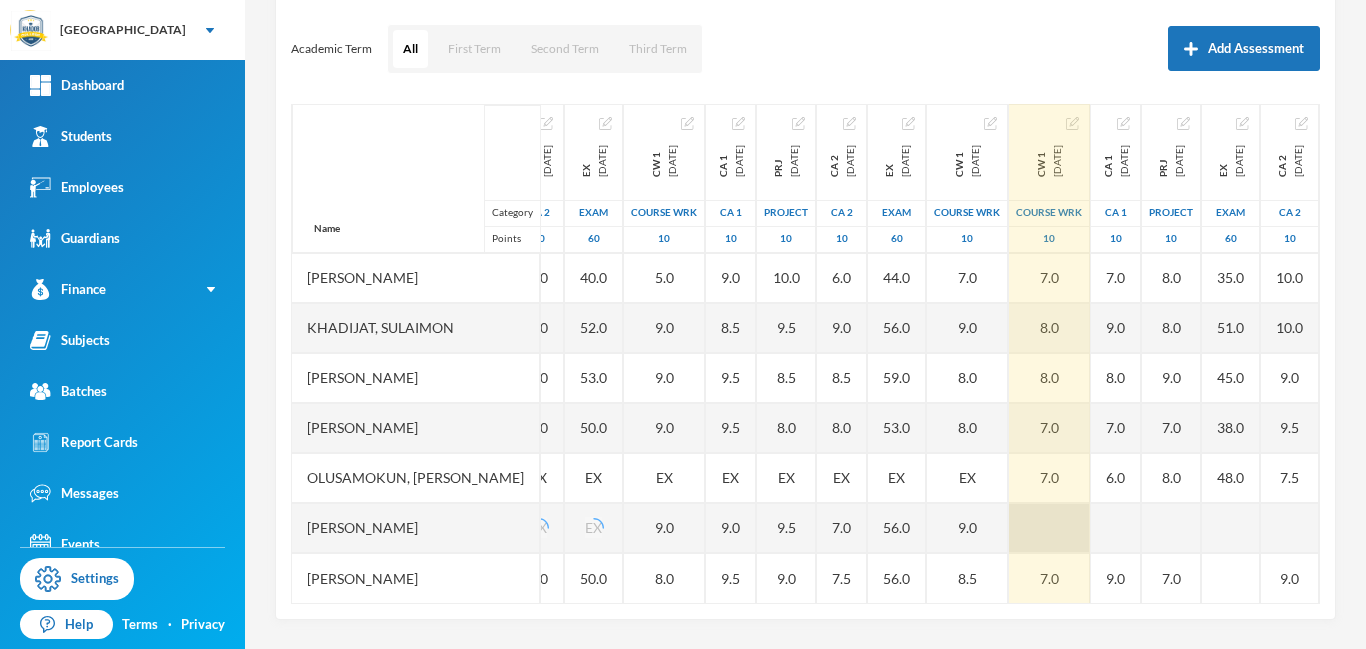 click at bounding box center [1049, 528] 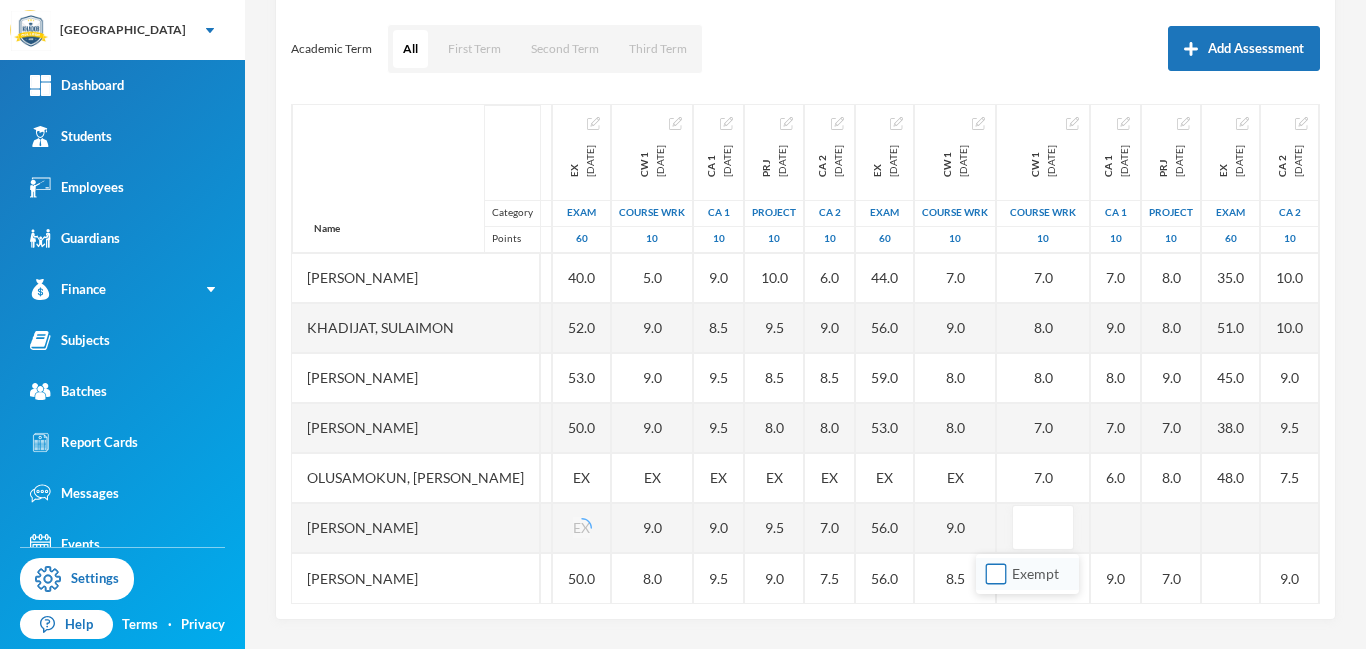 click on "Exempt" at bounding box center (996, 574) 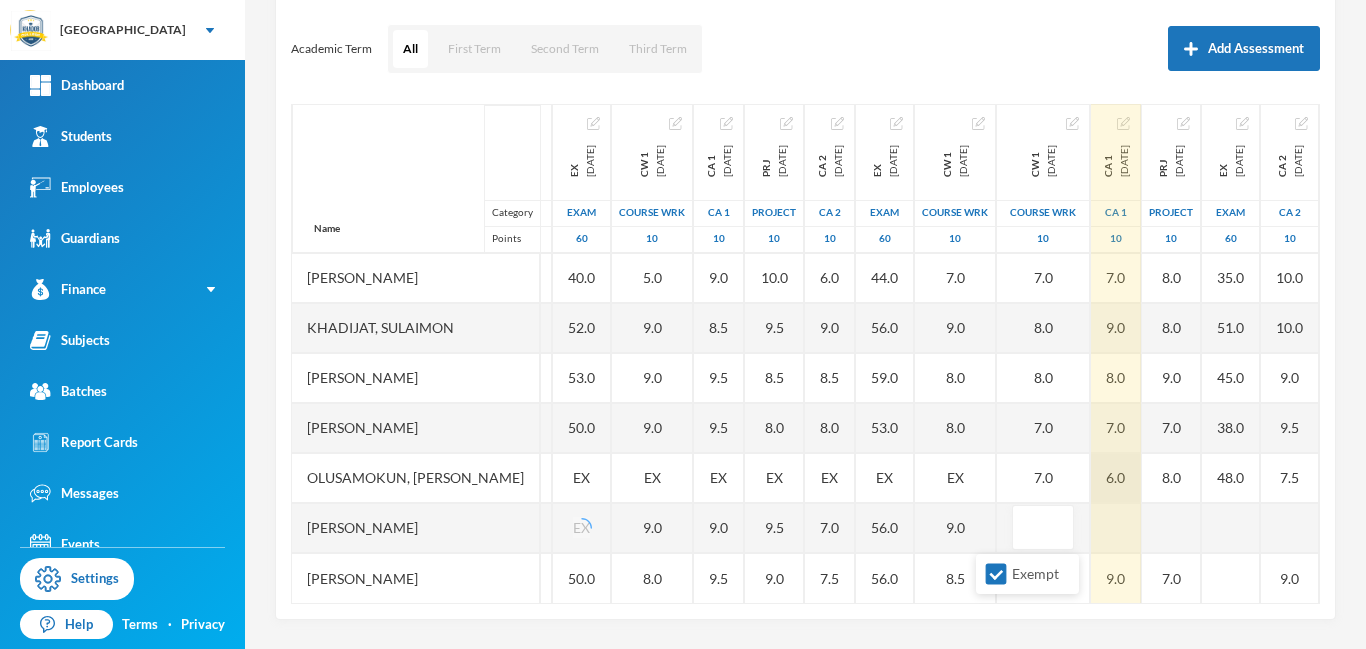 scroll, scrollTop: 151, scrollLeft: 374, axis: both 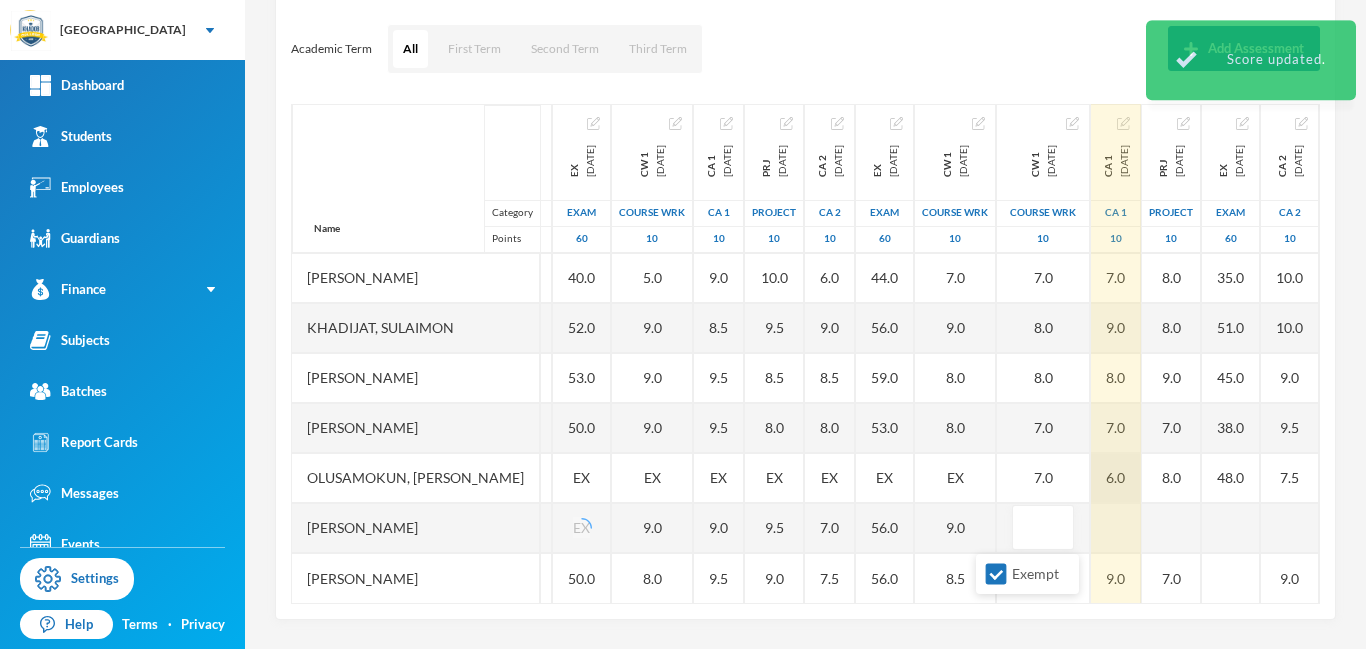 click on "Name   Category Points Aliu, Semiu Bolarinwa, Qawiyy Ibrahim, Anas Ibrahim, Faeezah Khadijat, Sulaimon Momoh, Khalil Mujahedeen Olawoyin, Abdul Malik Olusamokun, Harith Olamide Umar, Hamisu Yusuf, Roqib 1st Total 2024-11-23 1st Term 100 65.0 EX EX CA 1 2024-12-14 CA 1 10 EX 7.0 EX 6.0 6.0 8.0 9.5 EX EX 8.0 PRJ 2024-12-14 project 10 EX 5.0 EX 6.0 10.0 10.0 8.5 EX EX 5.0 CA 2 2024-12-14 CA 2 10 EX 5.0 EX 6.0 6.0 6.0 8.0 EX EX 8.0 EX 2024-12-14 Exam 60 EX 42.0 EX 40.0 52.0 53.0 50.0 EX EX 50.0 CW 1 2024-12-14 COURSE WRK 10 9.0 6.0 EX 5.0 9.0 9.0 9.0 EX 9.0 8.0 CA 1 2025-03-28 CA 1 10 7.0 8.5 EX 9.0 8.5 9.5 9.5 EX 9.0 9.5 PRJ 2025-03-28 project 10 8.5 8.0 EX 10.0 9.5 8.5 8.0 EX 9.5 9.0 CA 2 2025-03-28 CA 2 10 6.0 6.0 EX 6.0 9.0 8.5 8.0 EX 7.0 7.5 EX 2025-03-28 Exam 60 29.0 38.0 EX 44.0 56.0 59.0 53.0 EX 56.0 56.0 CW 1 2025-03-28 COURSE WRK 10 7.0 8.0 EX 7.0 9.0 8.0 8.0 EX 9.0 8.5 CW 1 2025-07-25 COURSE WRK 10 7.0 7.0 EX 7.0 8.0 8.0 7.0 7.0 7.0 CA 1 2025-07-25 CA 1 10 5.0 5.0 EX 7.0 9.0 8.0 7.0 6.0 9.0 PRJ 10 7.0" at bounding box center [805, 354] 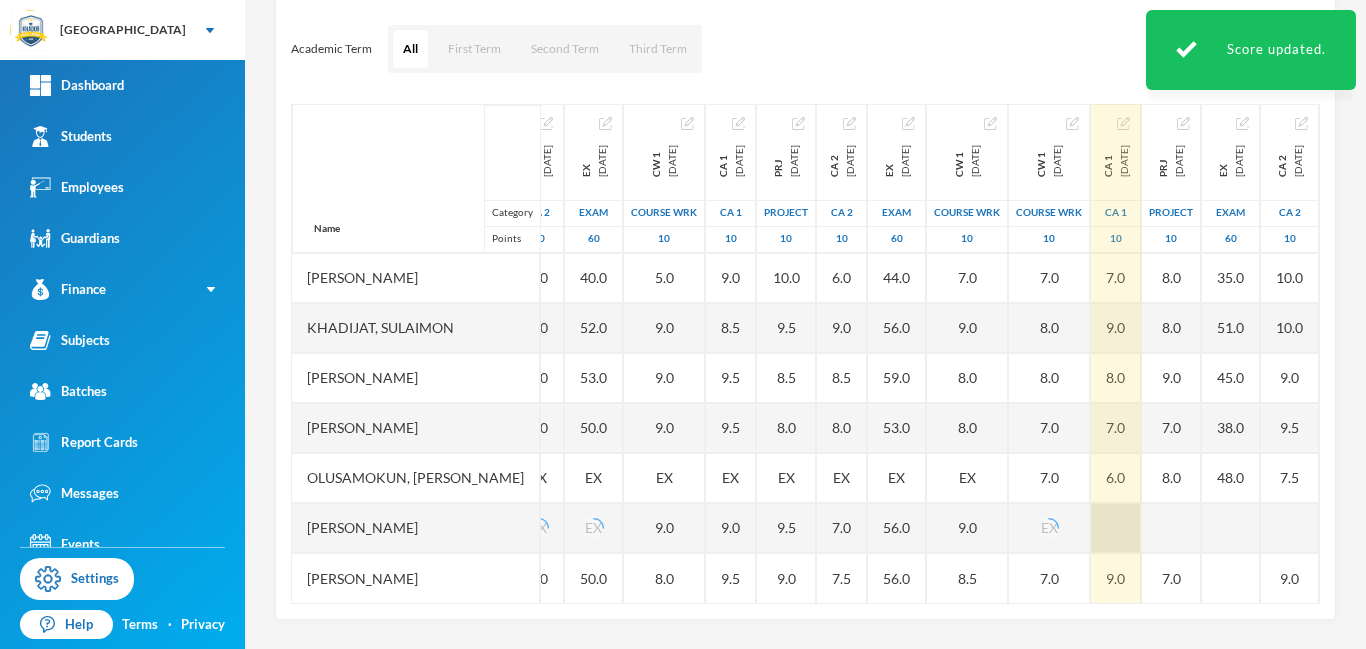 click at bounding box center [1116, 528] 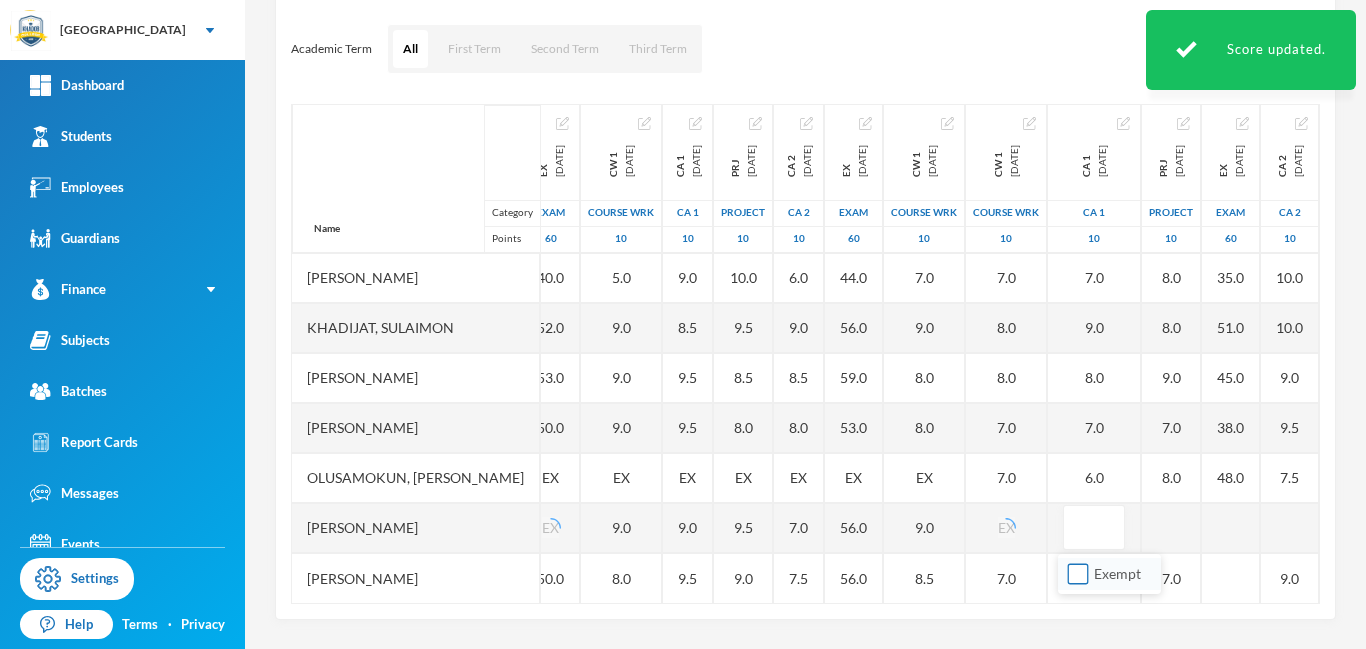 click on "Exempt" at bounding box center (1078, 574) 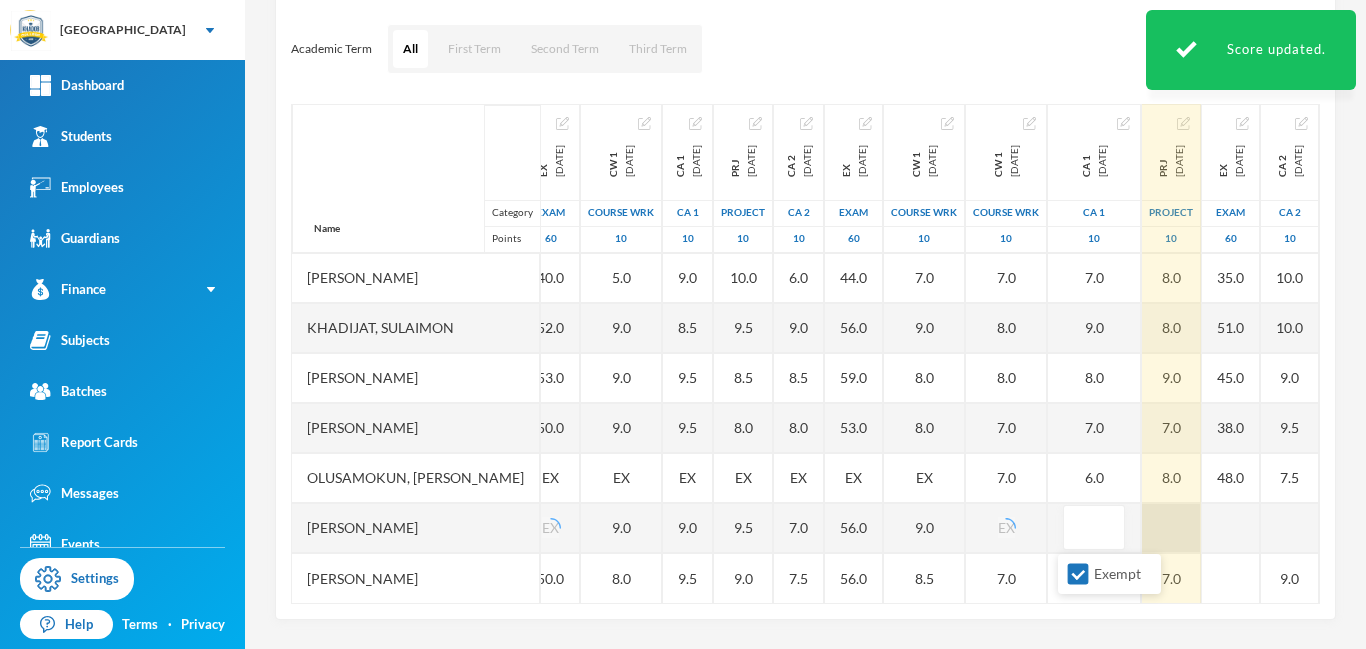 click at bounding box center (1171, 528) 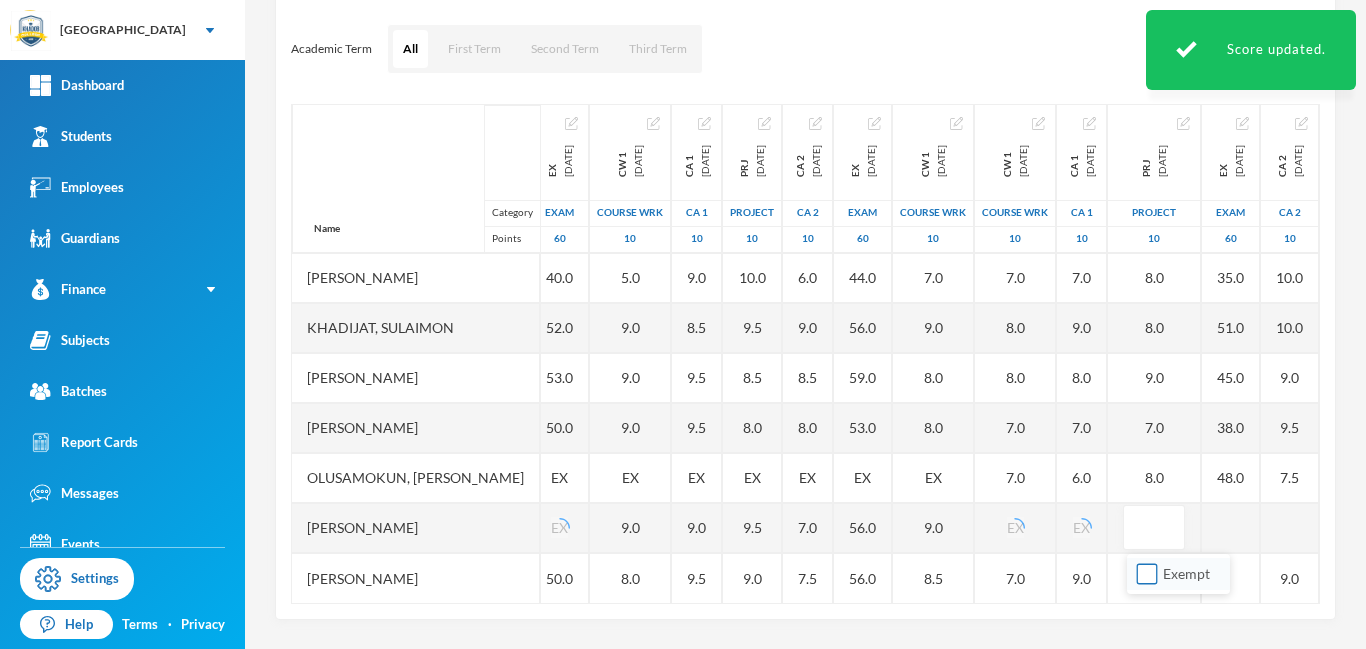 click on "Exempt" at bounding box center (1147, 574) 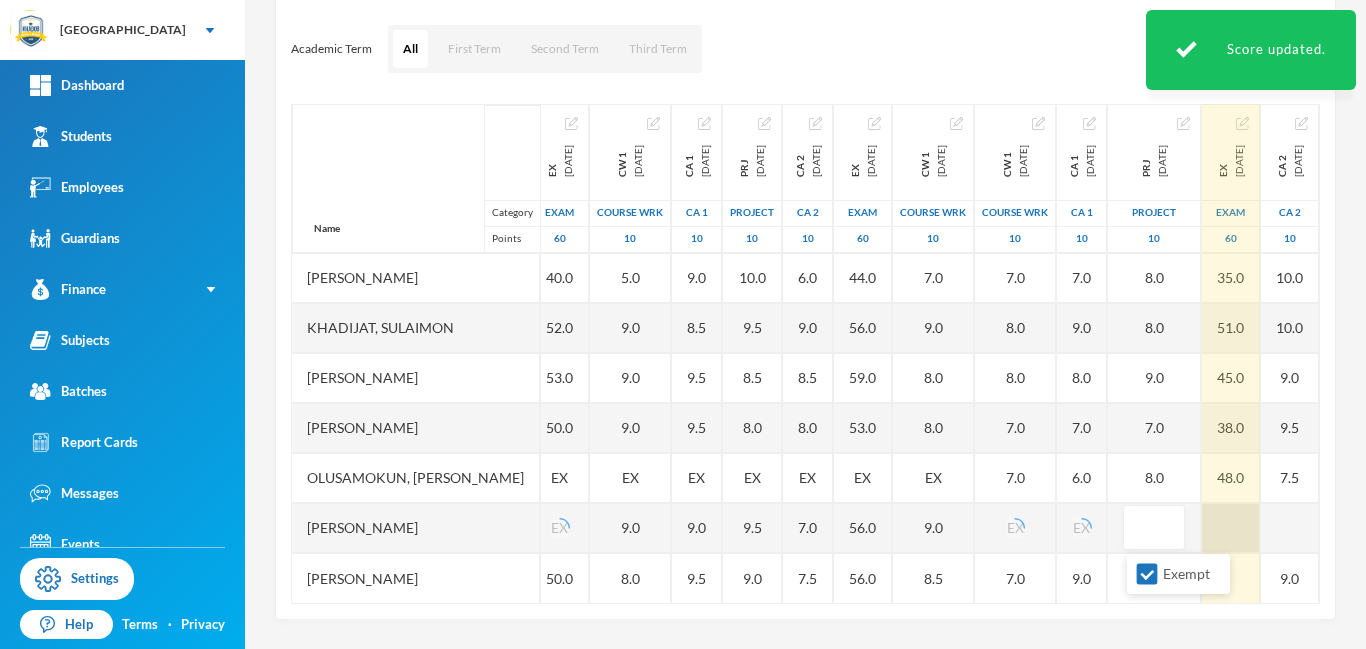 click at bounding box center [1231, 528] 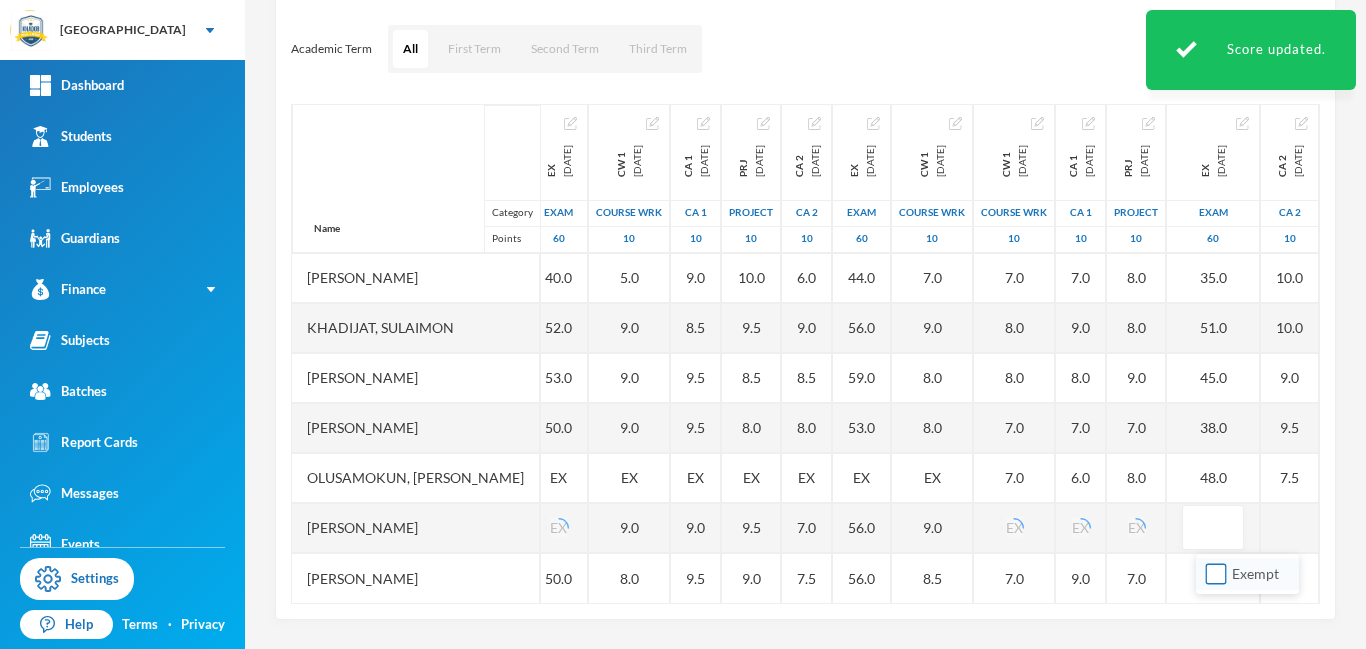 click on "Exempt" at bounding box center [1216, 574] 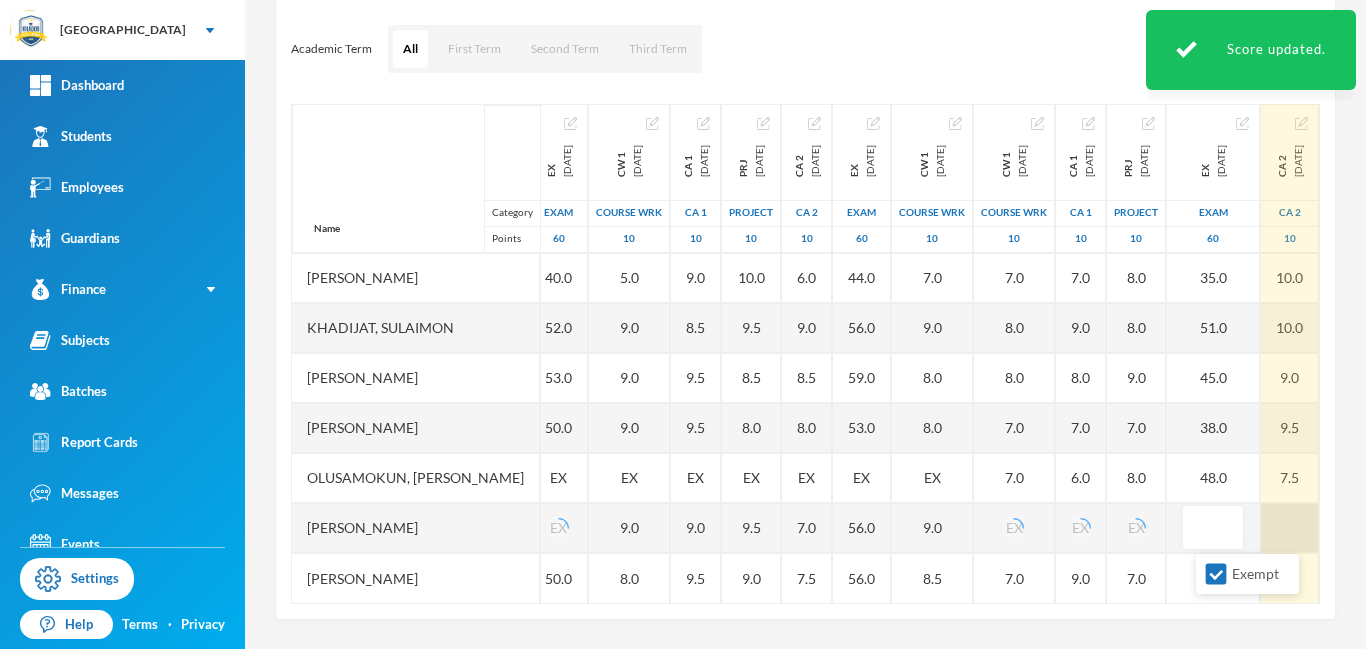 click at bounding box center (1290, 528) 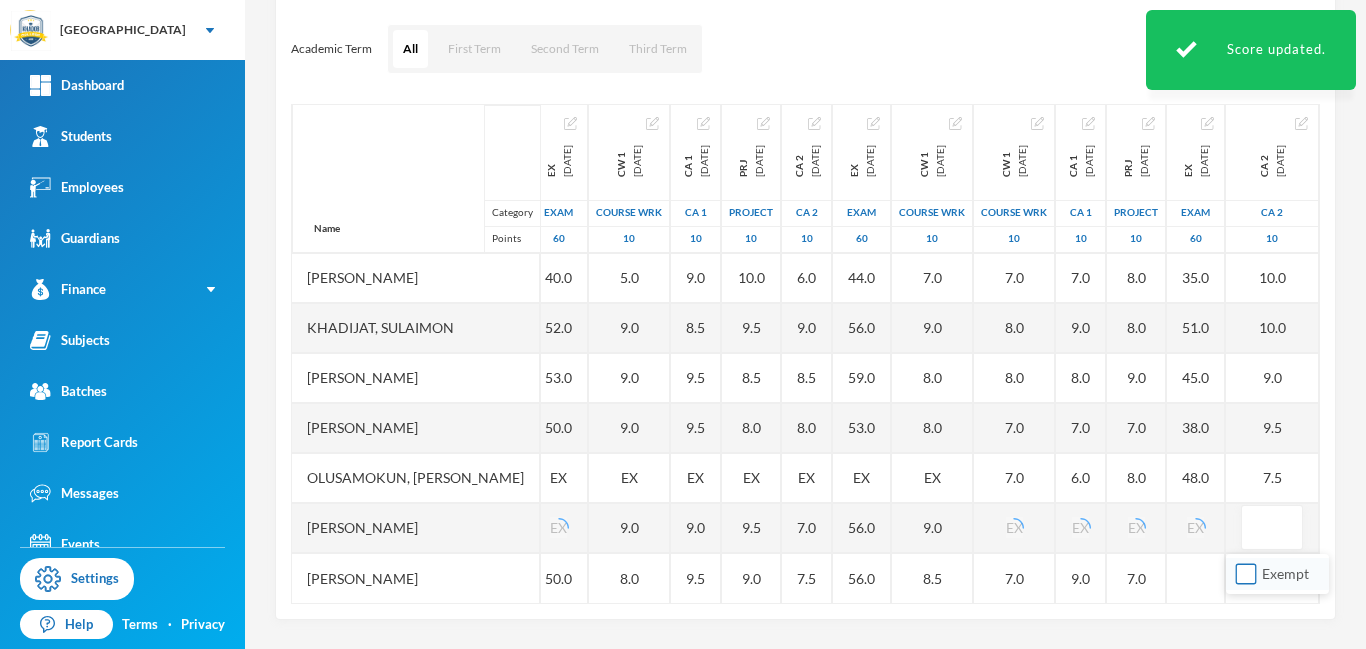 click on "Exempt" at bounding box center (1246, 574) 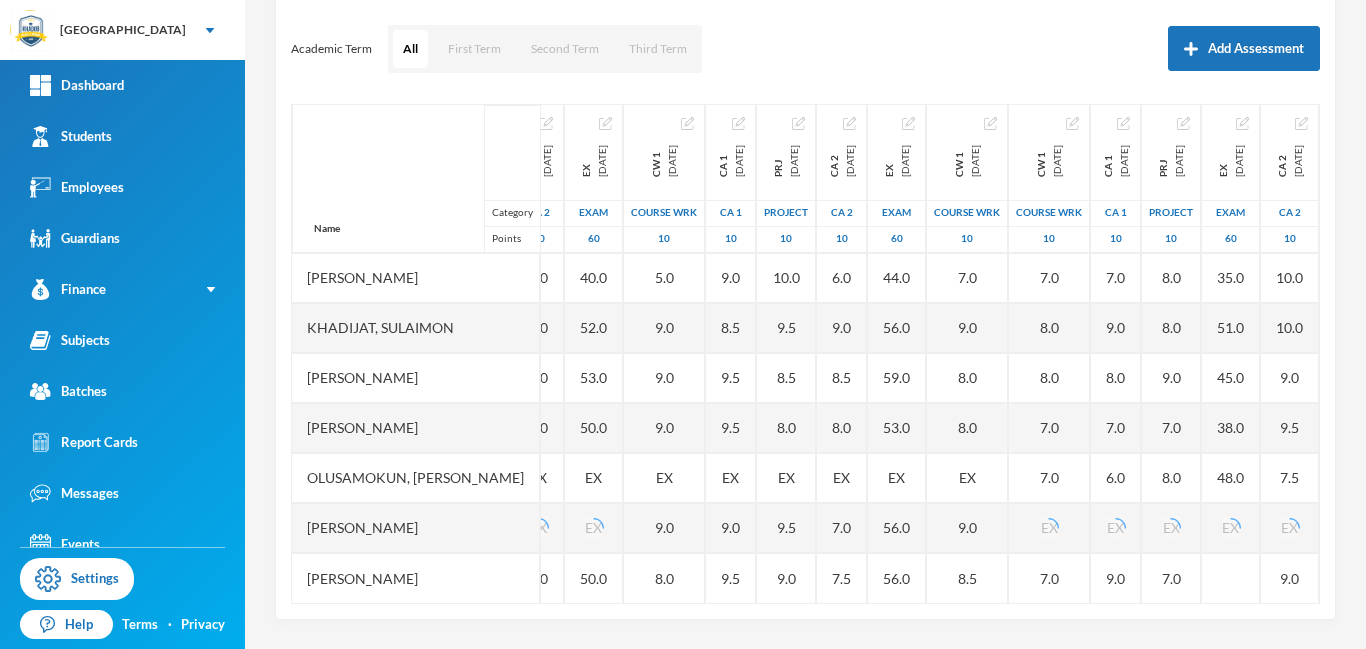 scroll, scrollTop: 151, scrollLeft: 374, axis: both 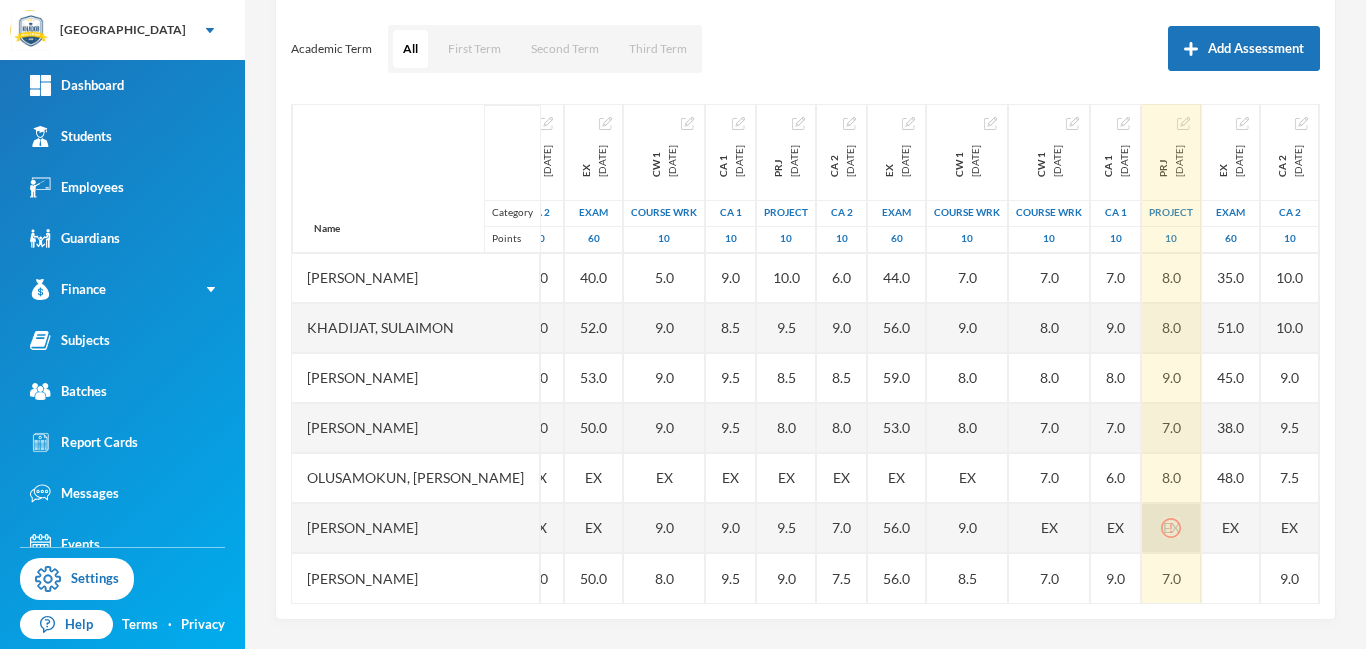 click 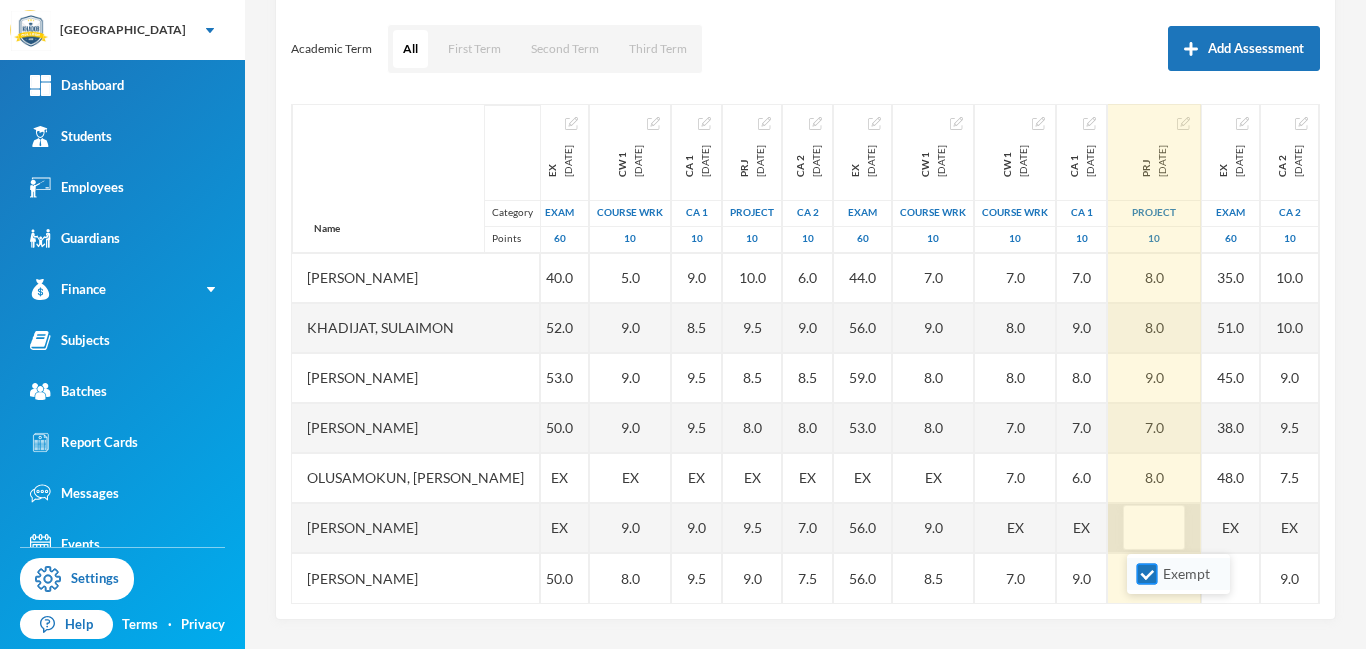 click on "Exempt" at bounding box center (1147, 574) 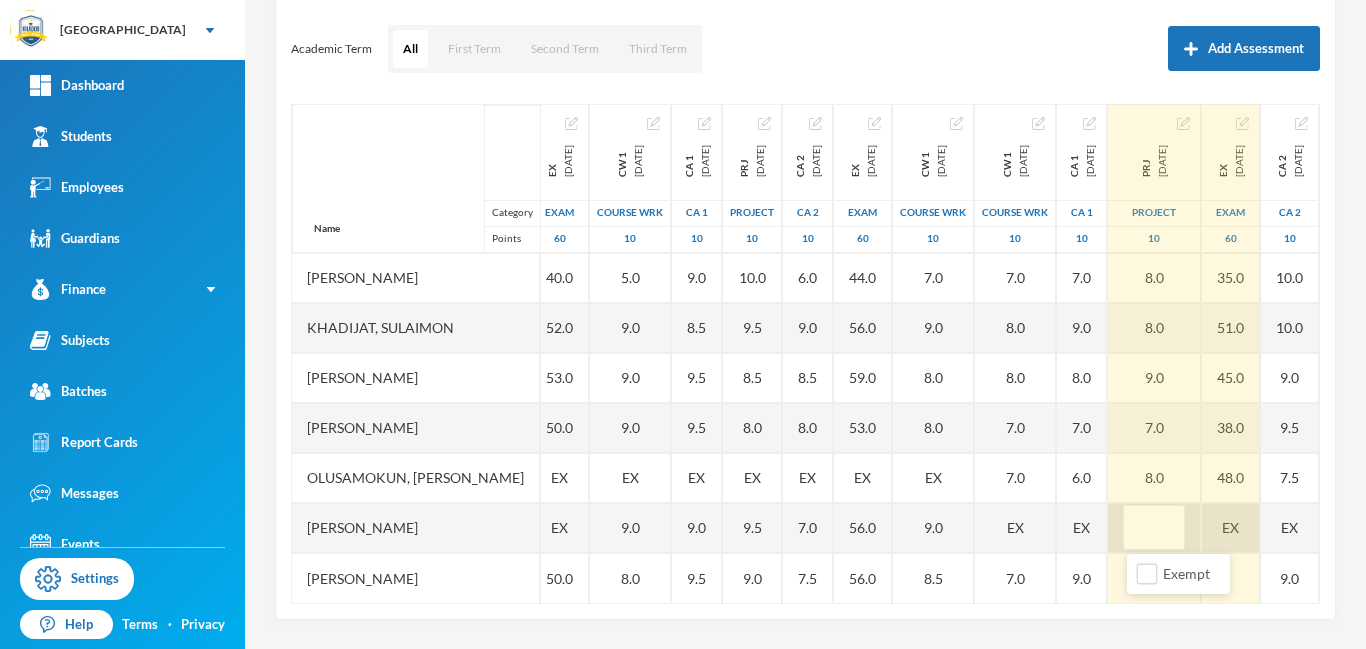 click on "EX" at bounding box center (1231, 528) 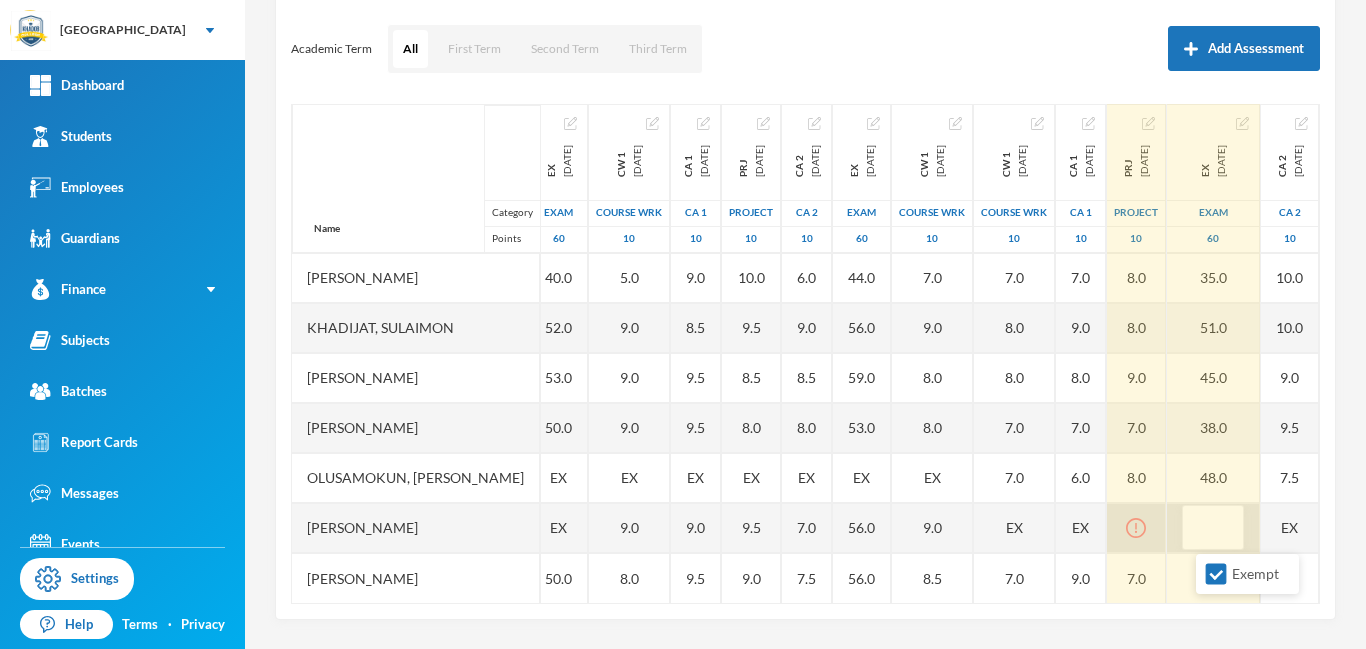 click at bounding box center [1136, 528] 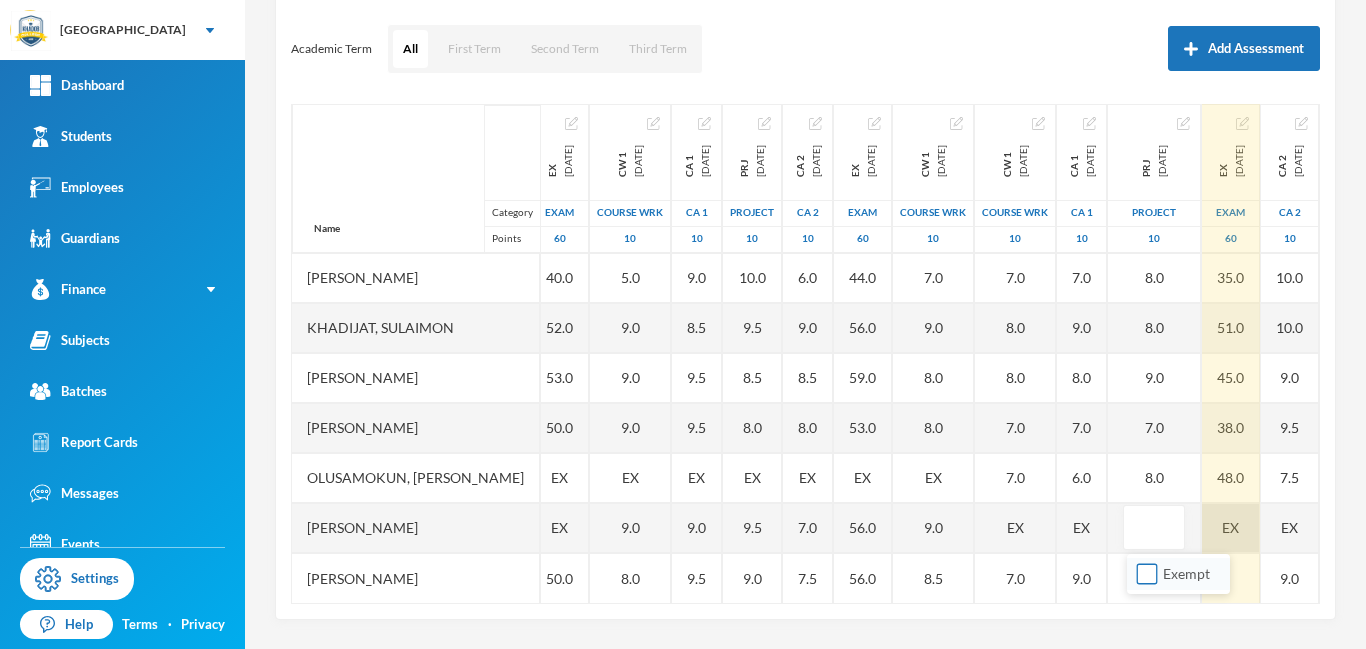 click on "Exempt" at bounding box center (1147, 574) 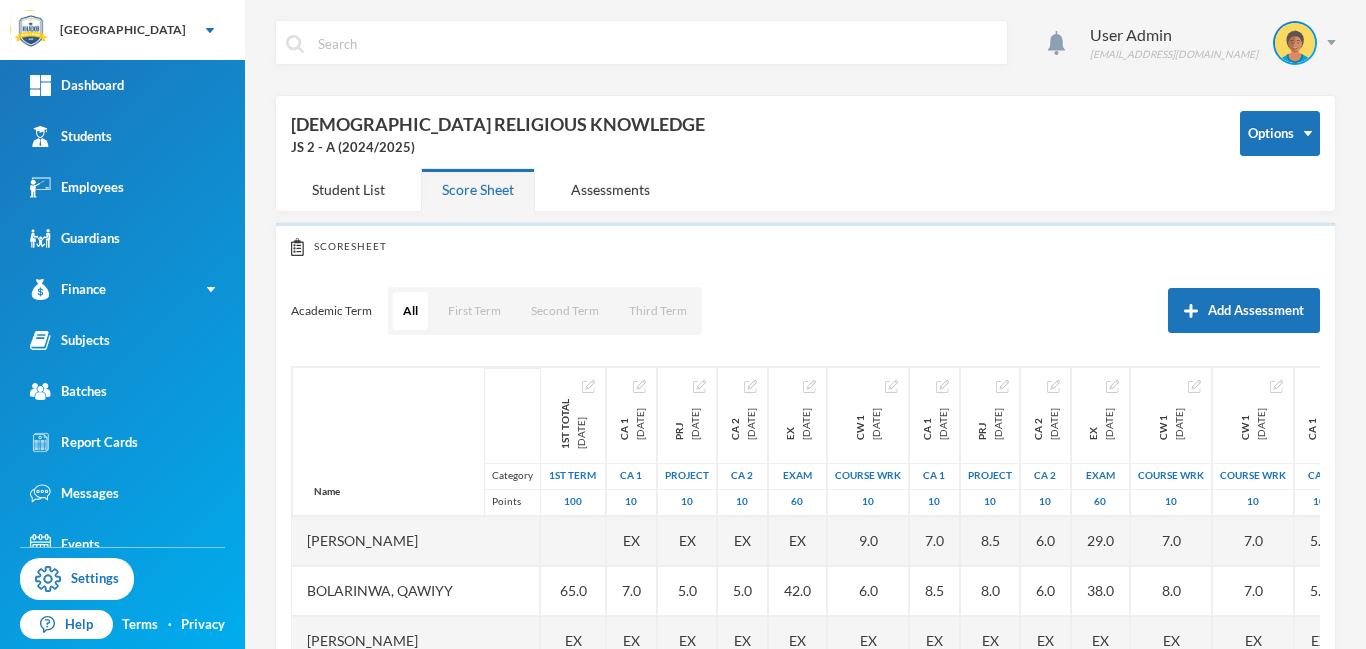 scroll, scrollTop: 0, scrollLeft: 0, axis: both 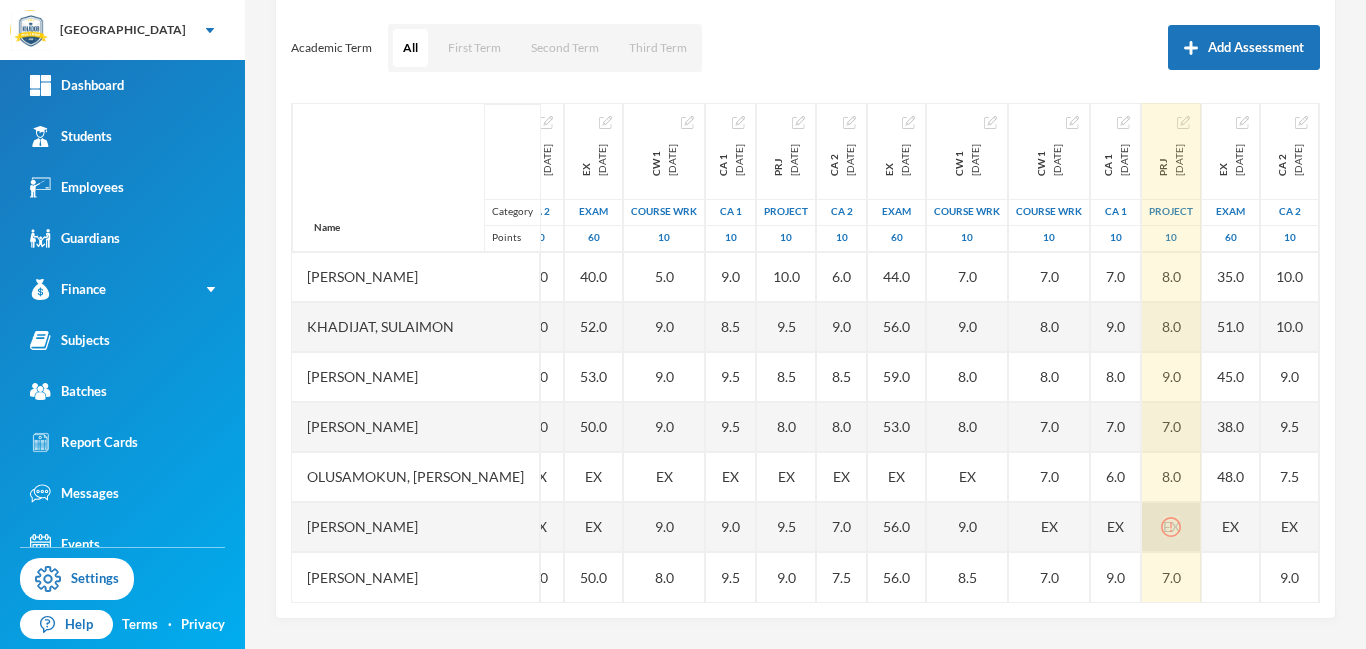 click 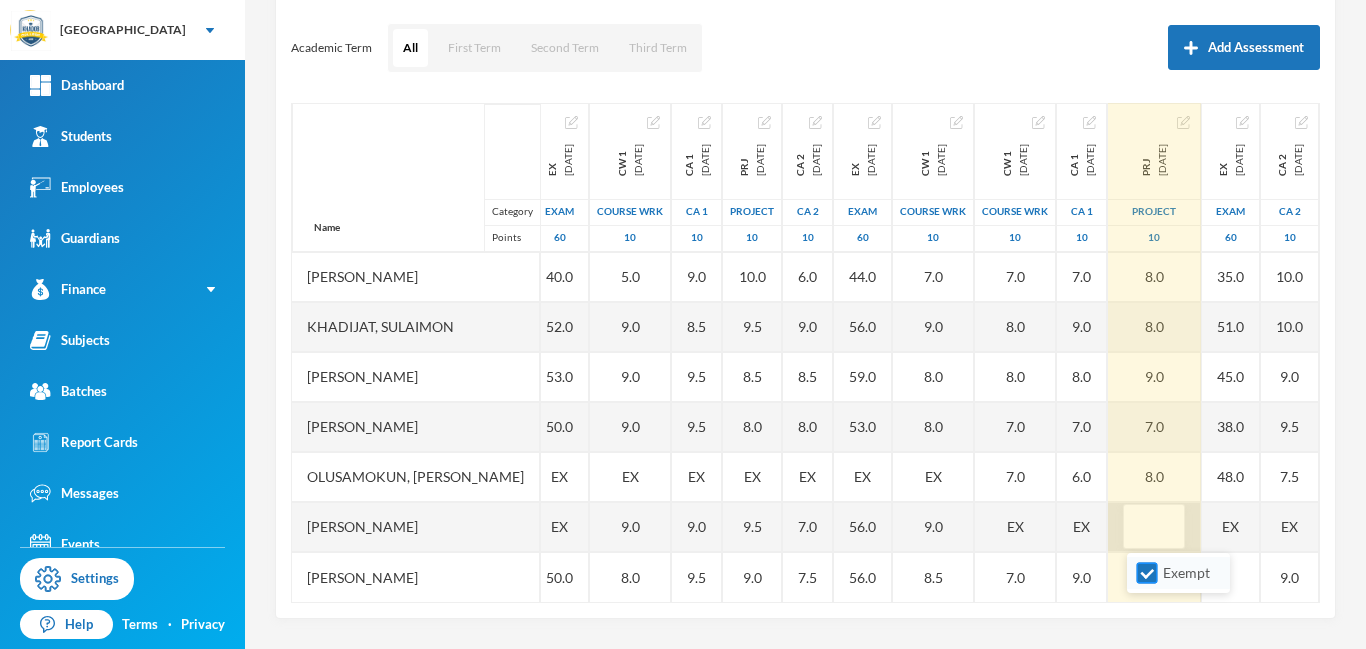 click on "Exempt" at bounding box center (1147, 573) 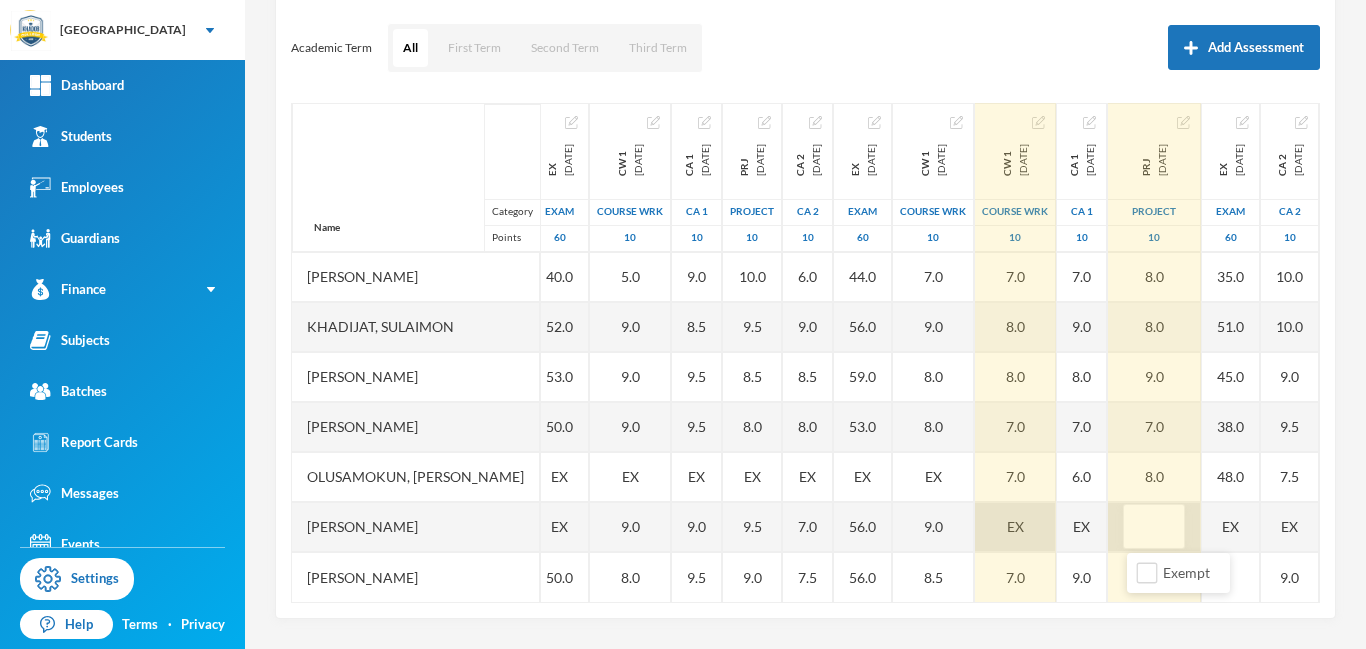 click on "EX" at bounding box center (1015, 526) 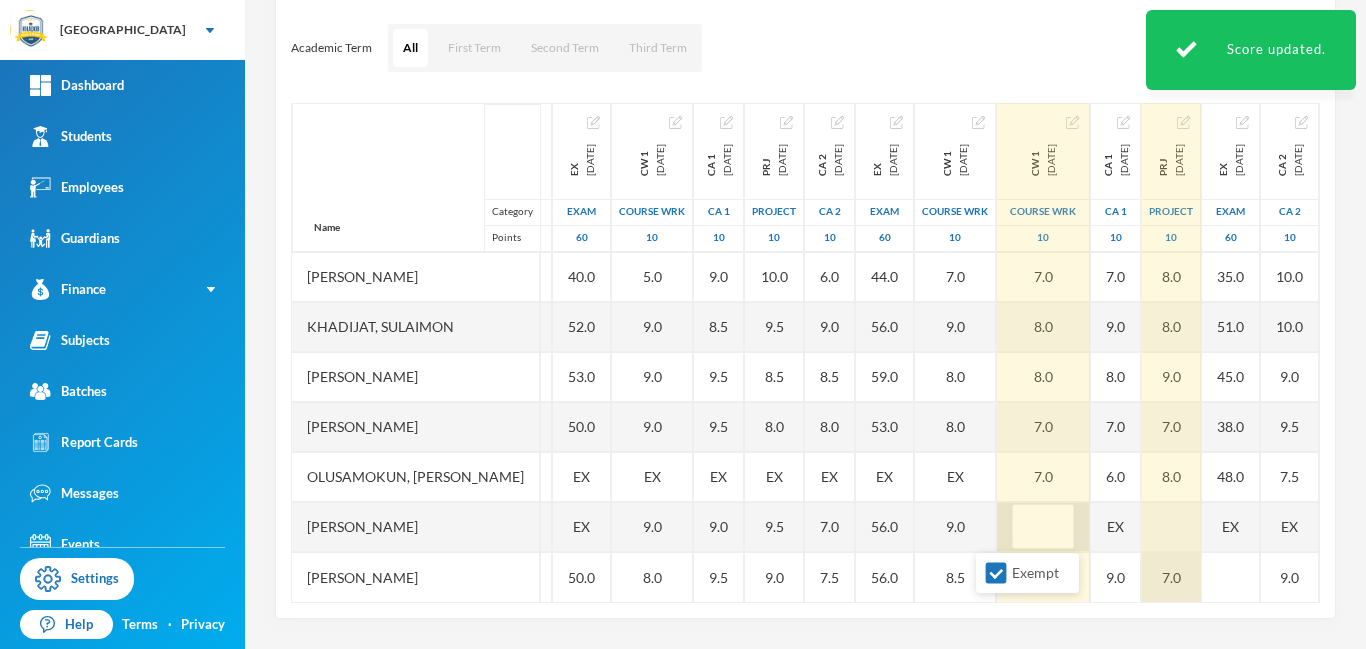 click at bounding box center (1171, 527) 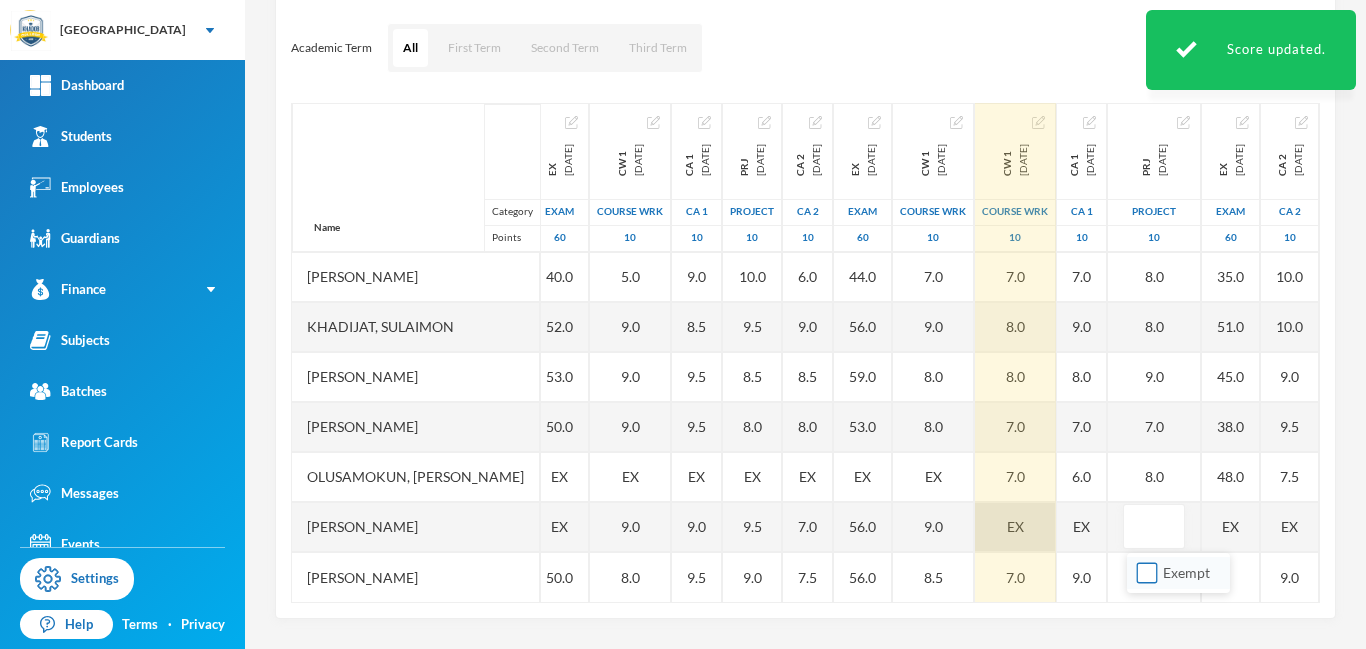 click on "Exempt" at bounding box center [1147, 573] 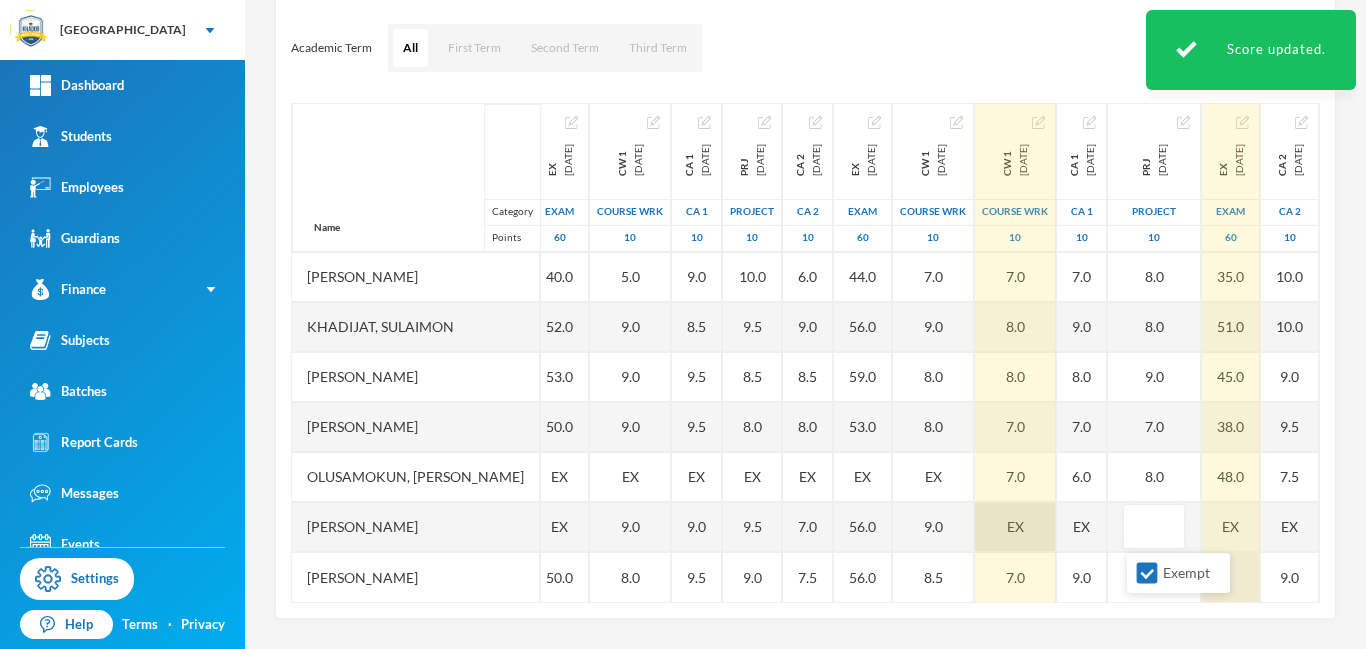 click at bounding box center [1231, 577] 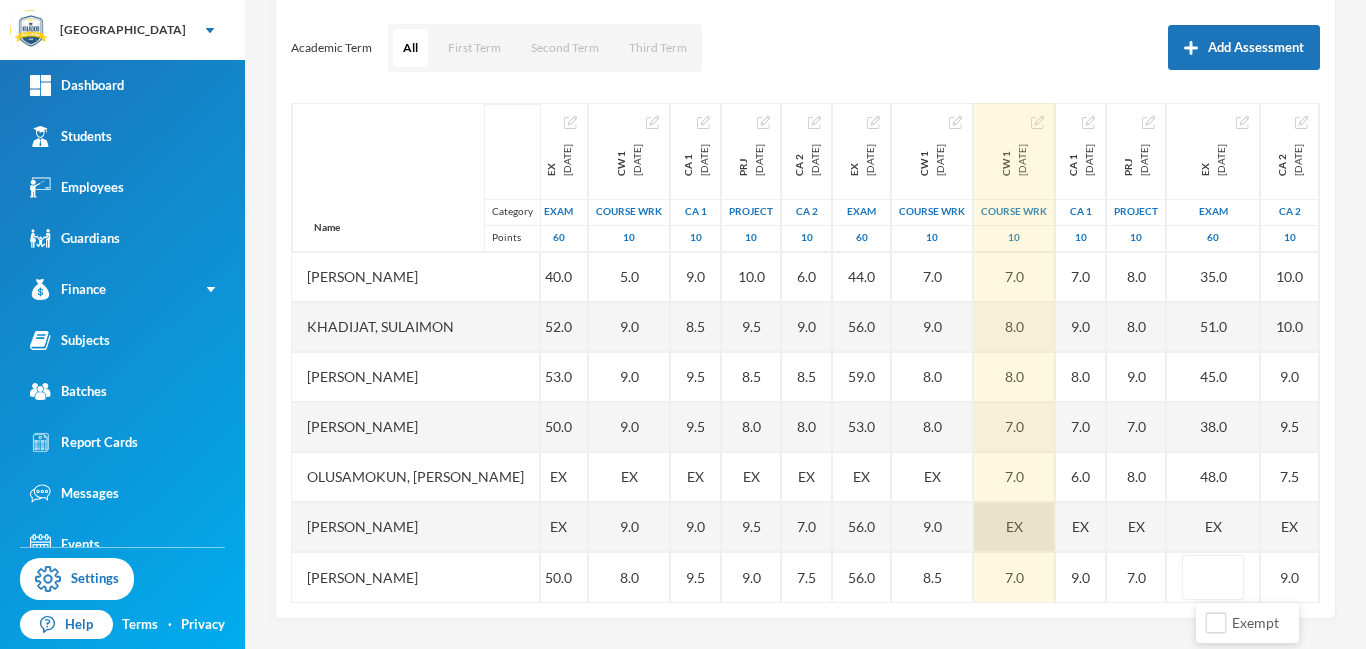 click on "4 User Admin admin@bluebic.com Options ISLAMIC RELIGIOUS KNOWLEDGE JS 2 - A (2024/2025) Student List Score Sheet Assessments  Scoresheet Academic Term All First Term Second Term Third Term Add Assessment Name   Category Points Aliu, Semiu Bolarinwa, Qawiyy Ibrahim, Anas Ibrahim, Faeezah Khadijat, Sulaimon Momoh, Khalil Mujahedeen Olawoyin, Abdul Malik Olusamokun, Harith Olamide Umar, Hamisu Yusuf, Roqib 1st Total 2024-11-23 1st Term 100 65.0 EX EX CA 1 2024-12-14 CA 1 10 EX 7.0 EX 6.0 6.0 8.0 9.5 EX EX 8.0 PRJ 2024-12-14 project 10 EX 5.0 EX 6.0 10.0 10.0 8.5 EX EX 5.0 CA 2 2024-12-14 CA 2 10 EX 5.0 EX 6.0 6.0 6.0 8.0 EX EX 8.0 EX 2024-12-14 Exam 60 EX 42.0 EX 40.0 52.0 53.0 50.0 EX EX 50.0 CW 1 2024-12-14 COURSE WRK 10 9.0 6.0 EX 5.0 9.0 9.0 9.0 EX 9.0 8.0 CA 1 2025-03-28 CA 1 10 7.0 8.5 EX 9.0 8.5 9.5 9.5 EX 9.0 9.5 PRJ 2025-03-28 project 10 8.5 8.0 EX 10.0 9.5 8.5 8.0 EX 9.5 9.0 CA 2 2025-03-28 CA 2 10 6.0 6.0 EX 6.0 9.0 8.5 8.0 EX 7.0 7.5 EX 2025-03-28 Exam 60 29.0 38.0 EX 44.0 56.0 59.0 53.0 EX 56.0 10" at bounding box center [805, 324] 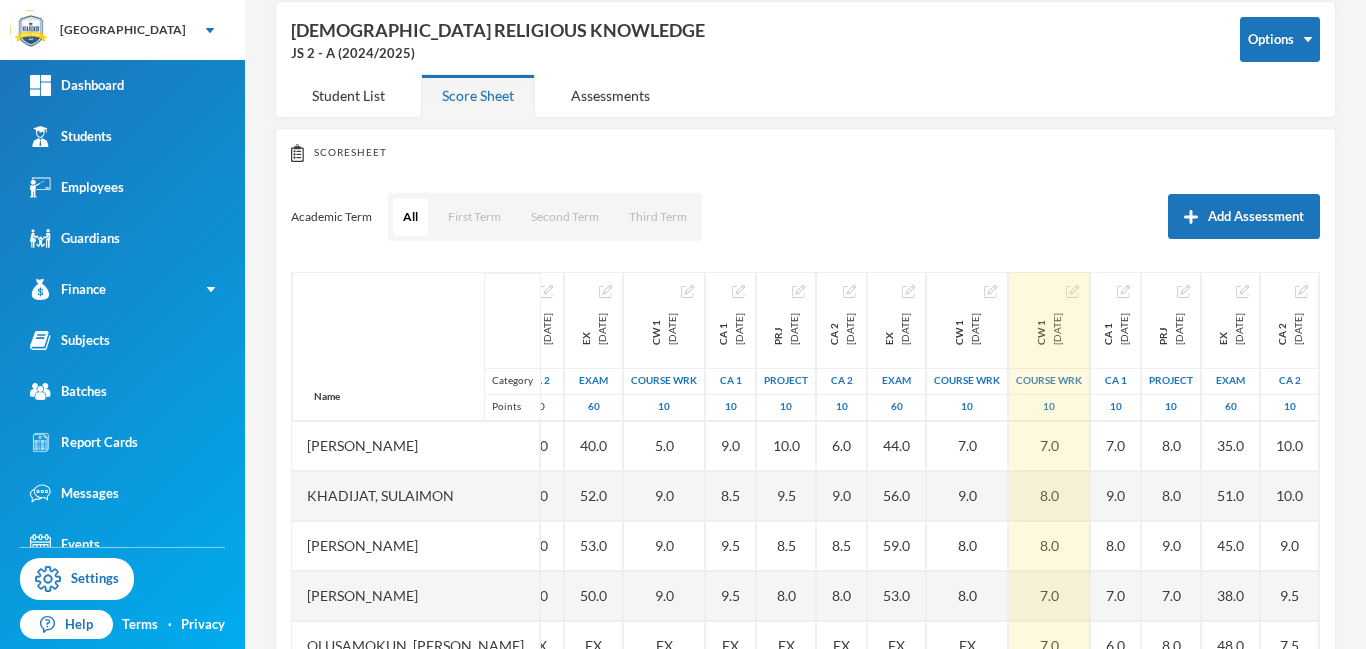 scroll, scrollTop: 263, scrollLeft: 0, axis: vertical 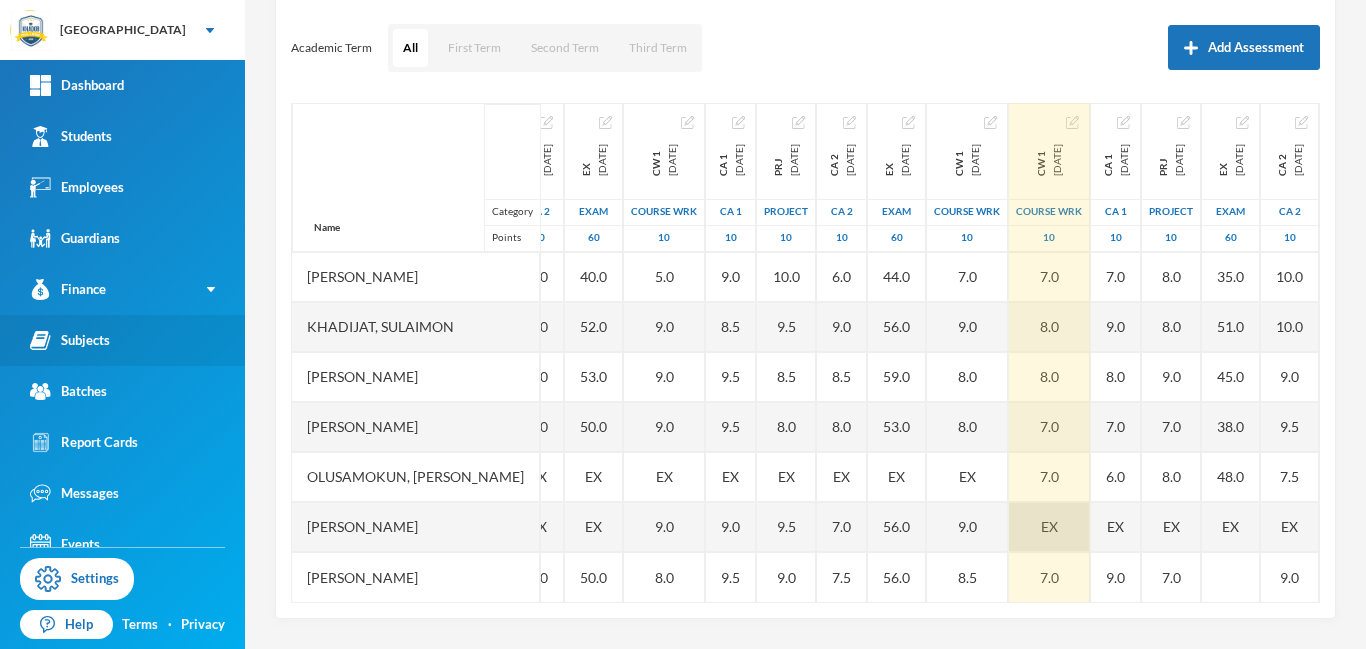 click on "Subjects" at bounding box center (70, 340) 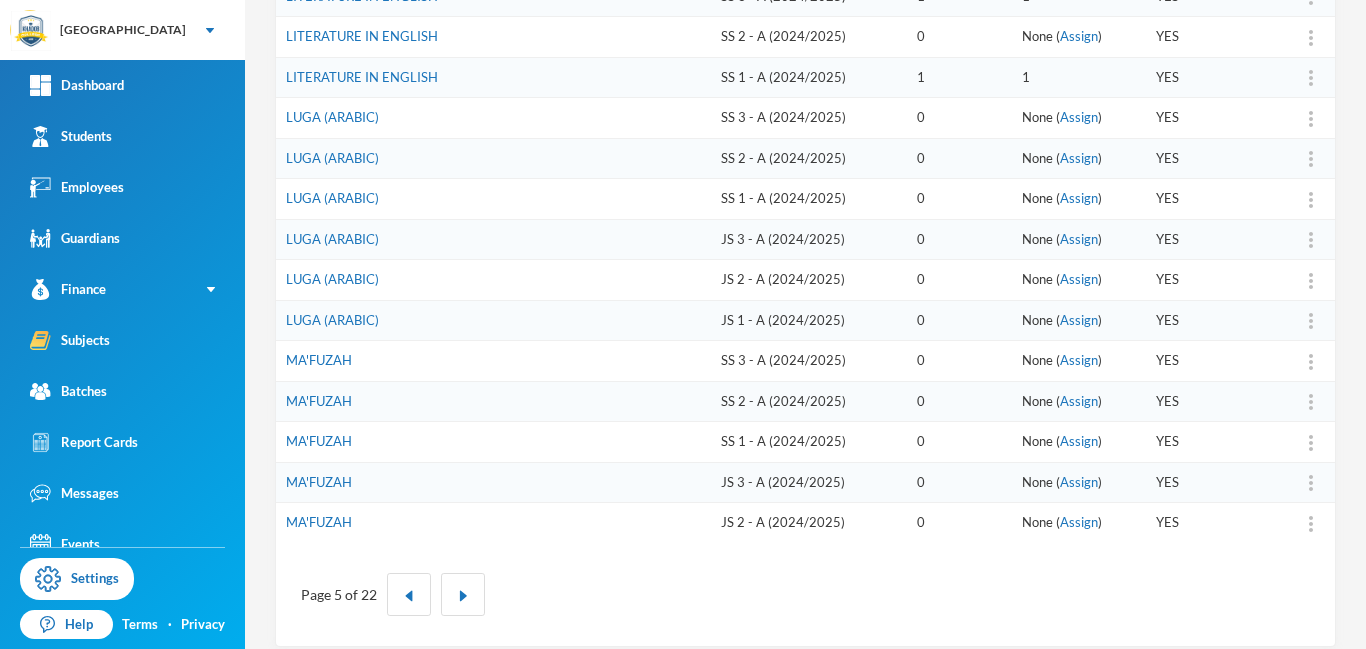 scroll, scrollTop: 621, scrollLeft: 0, axis: vertical 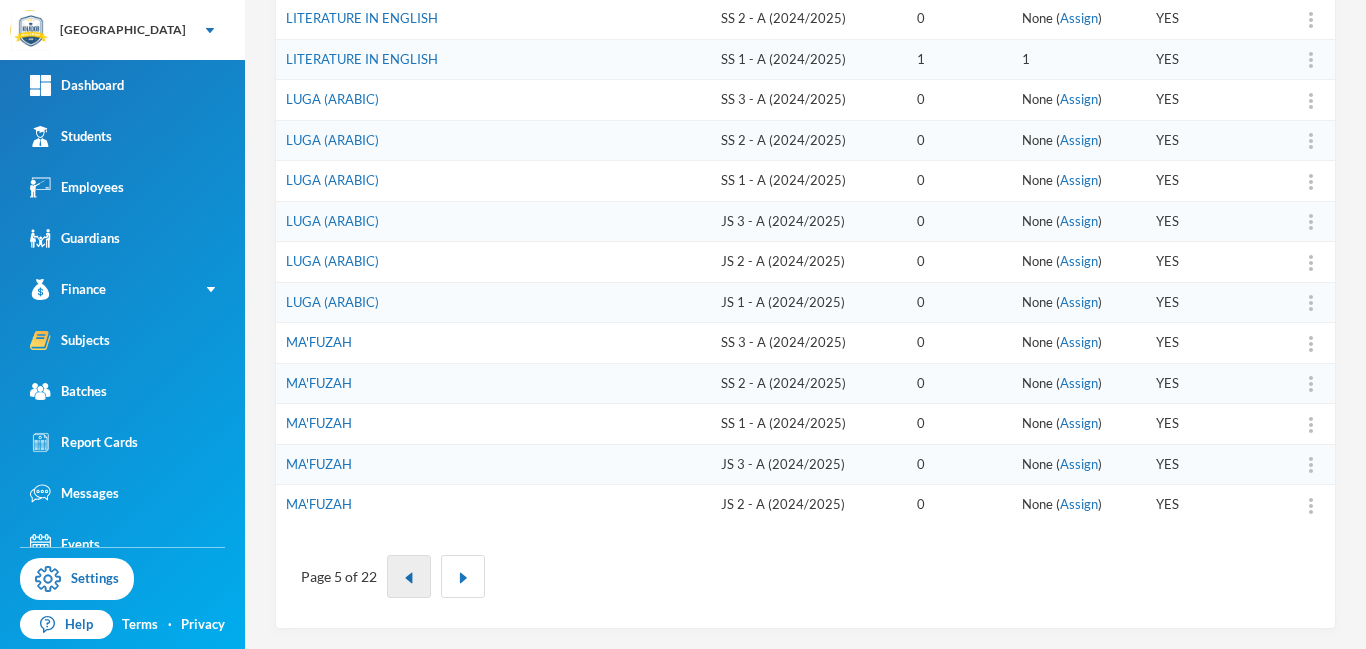 click at bounding box center (409, 578) 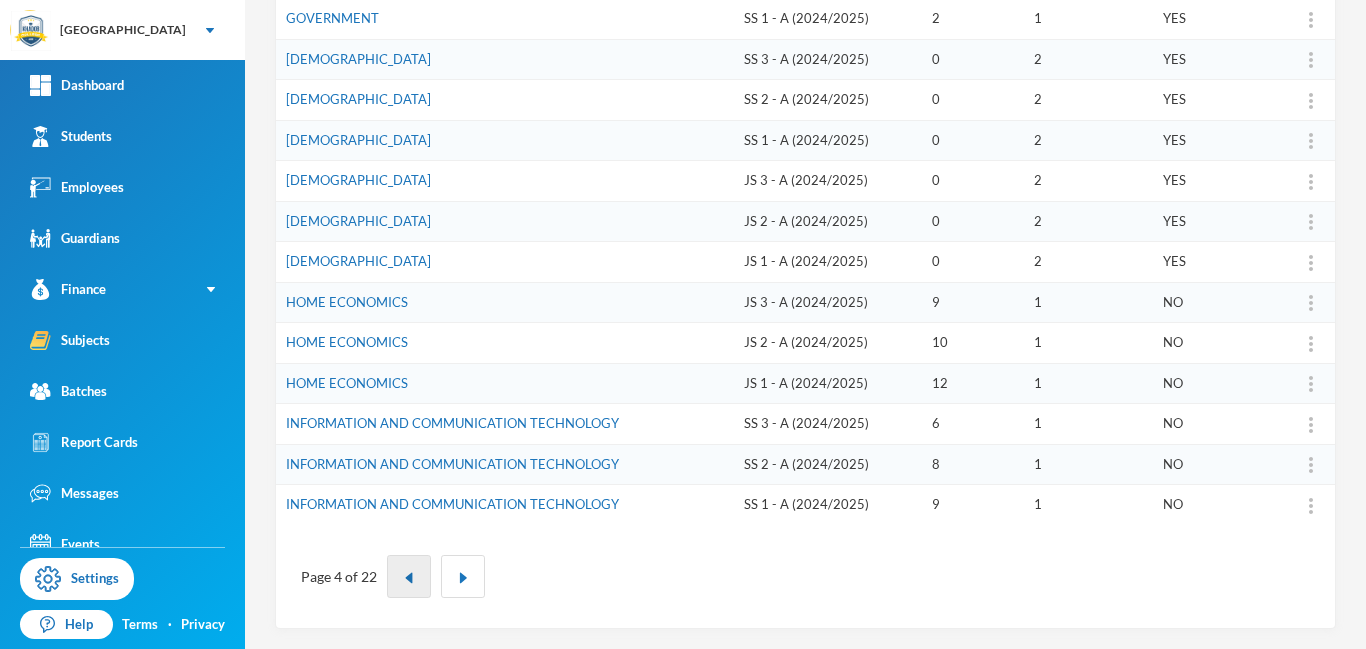 click at bounding box center [409, 578] 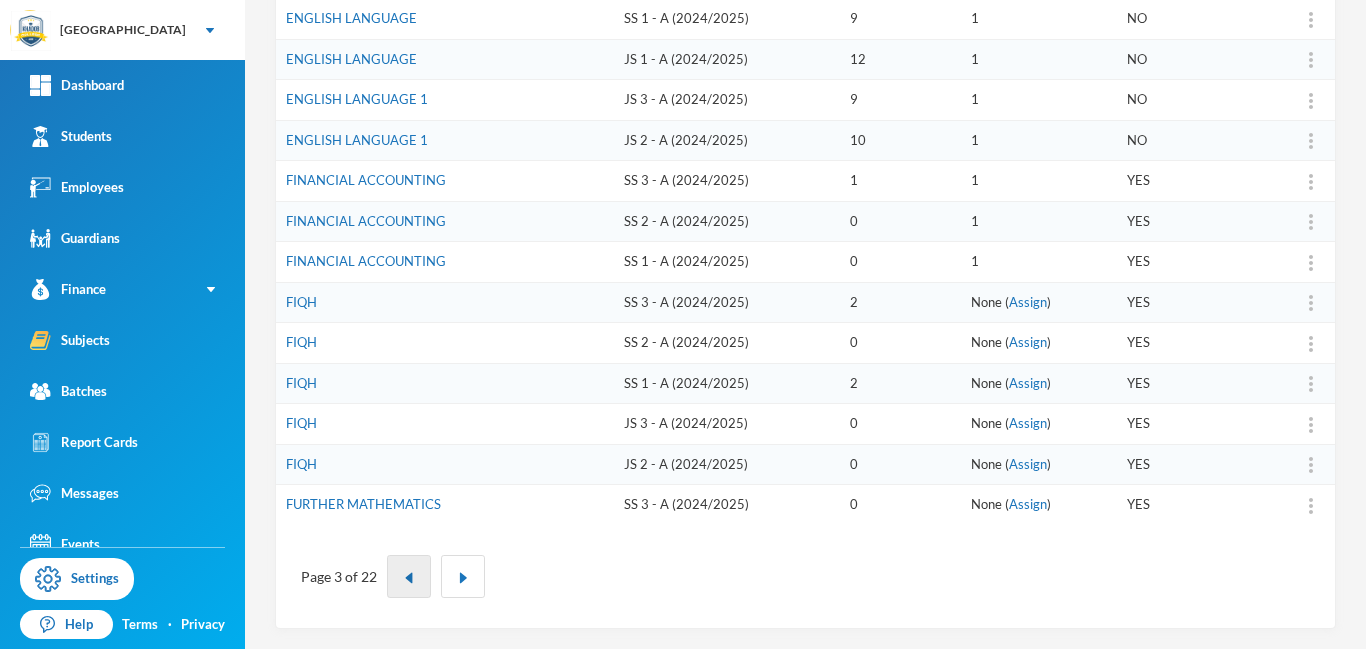click at bounding box center (409, 578) 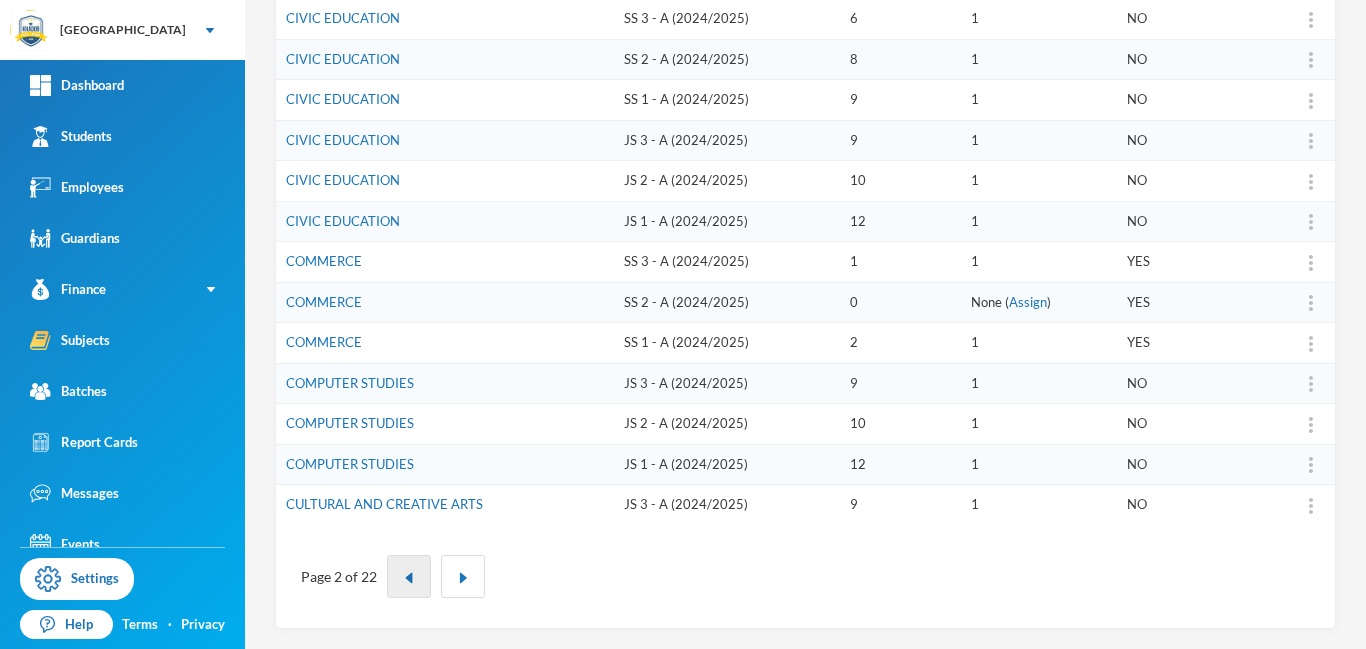 click at bounding box center [409, 578] 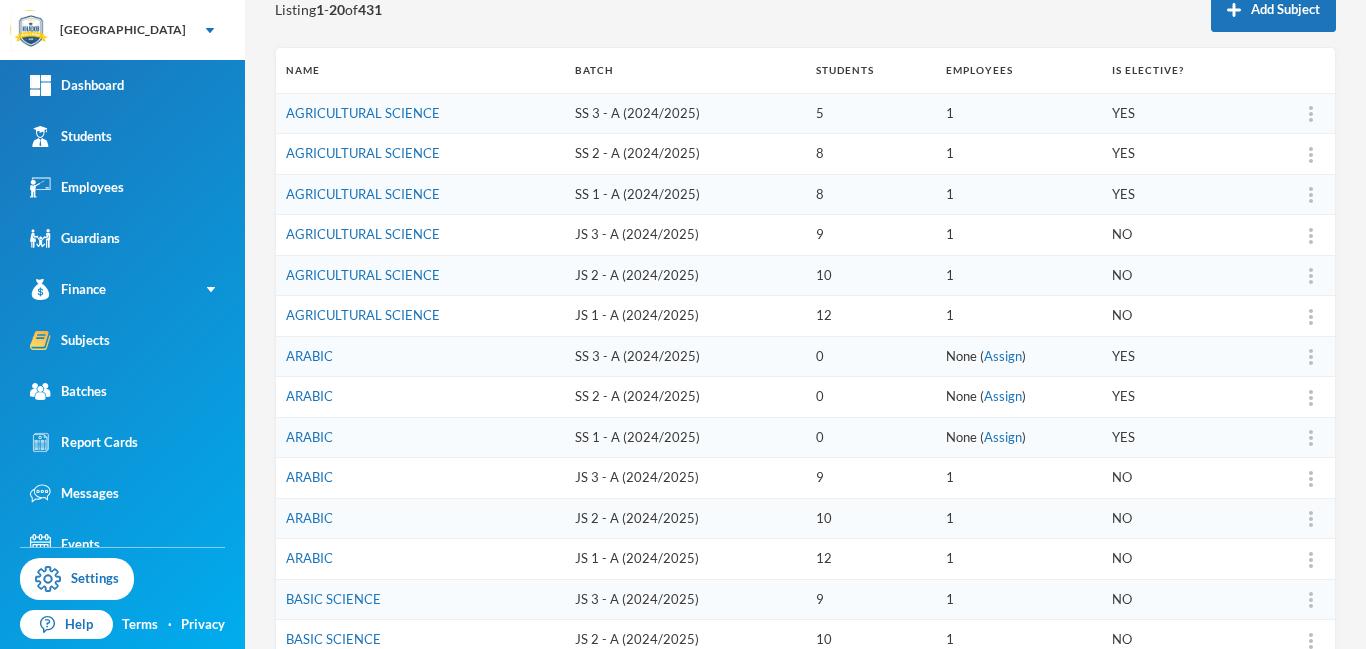scroll, scrollTop: 245, scrollLeft: 0, axis: vertical 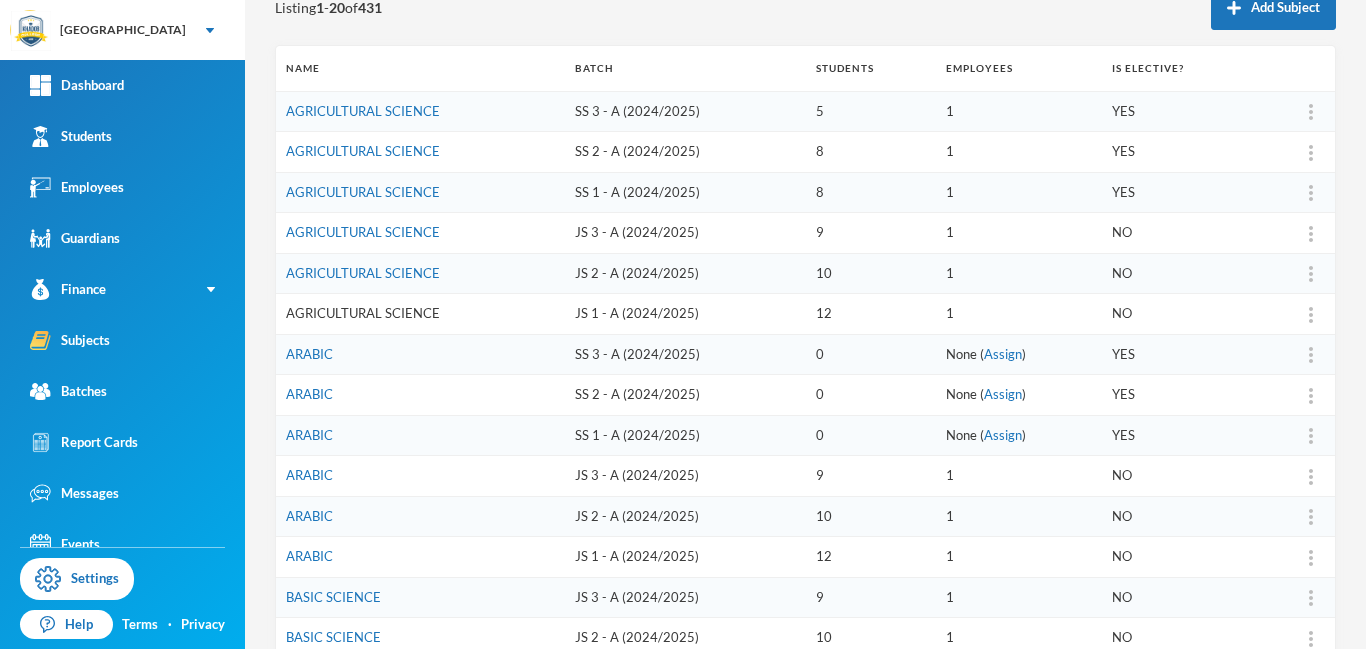 click on "AGRICULTURAL SCIENCE" at bounding box center (363, 313) 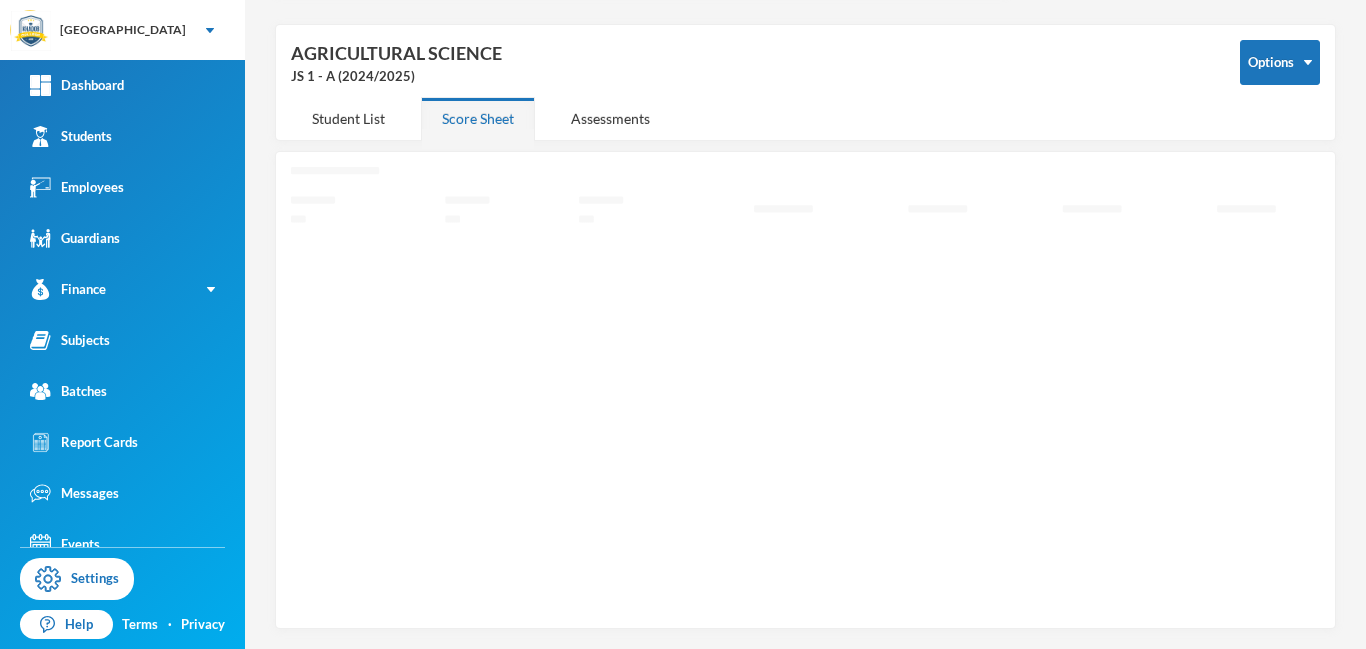 scroll, scrollTop: 71, scrollLeft: 0, axis: vertical 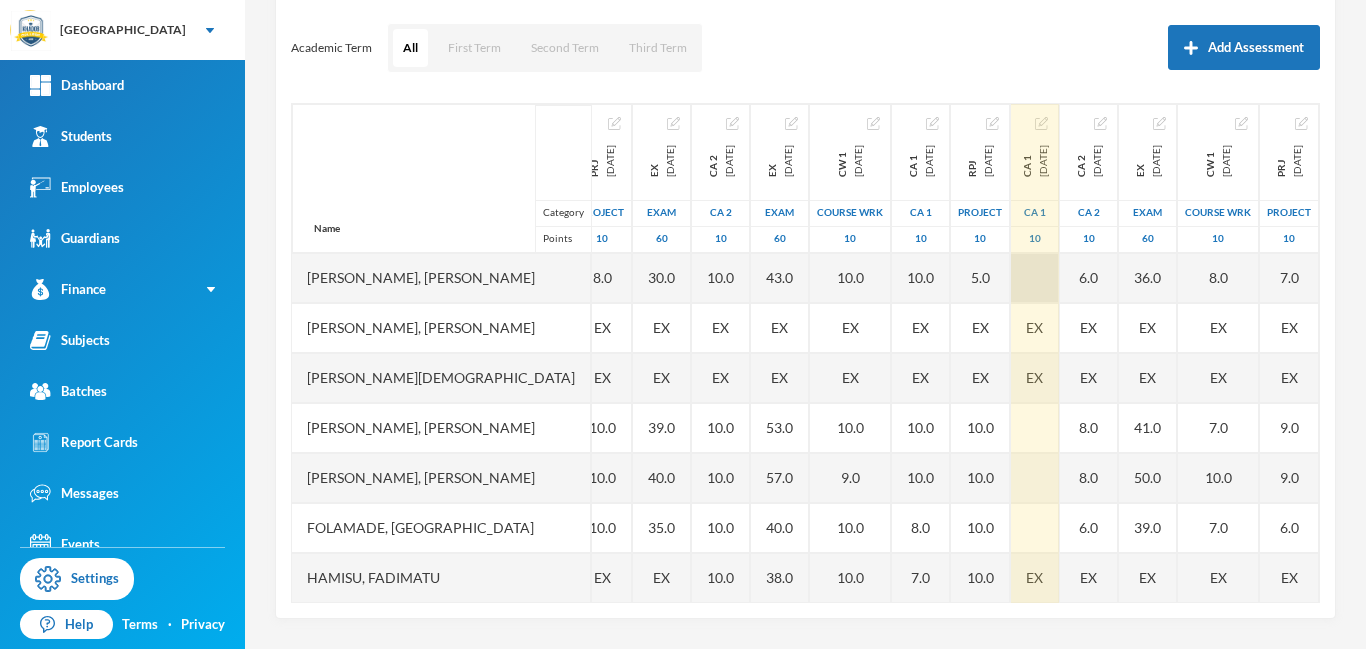 click at bounding box center (1035, 278) 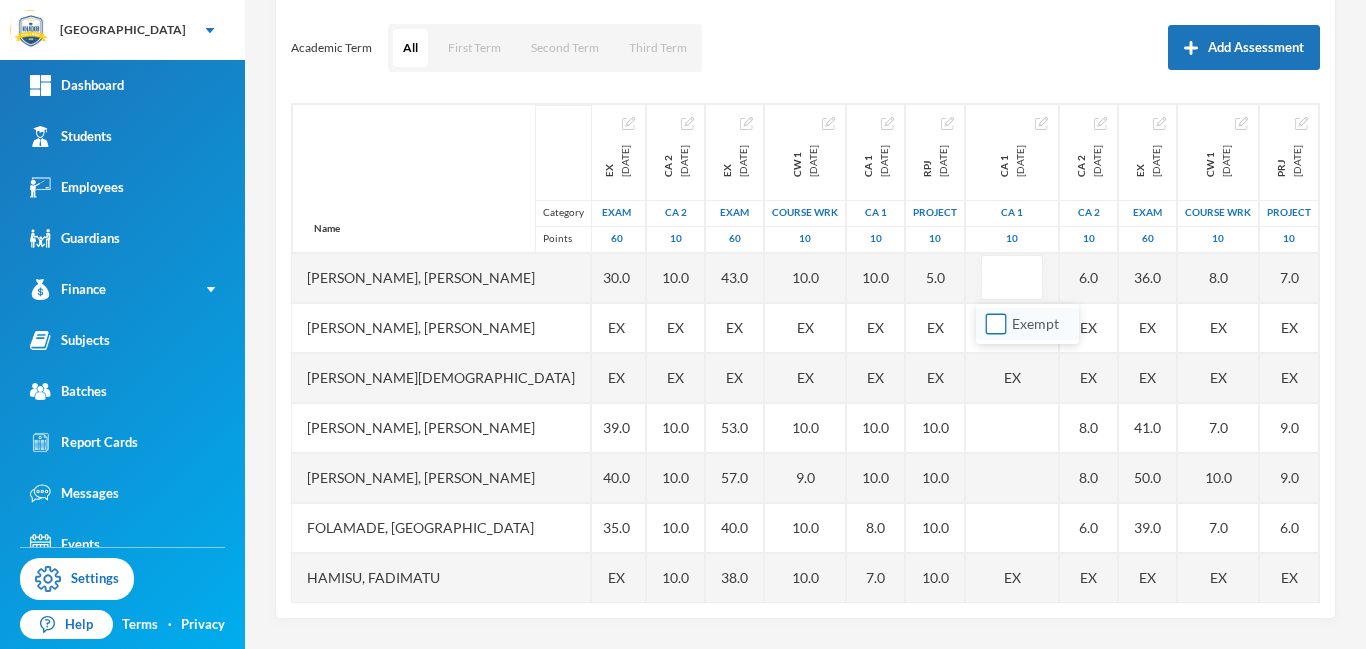 click on "Exempt" at bounding box center [996, 324] 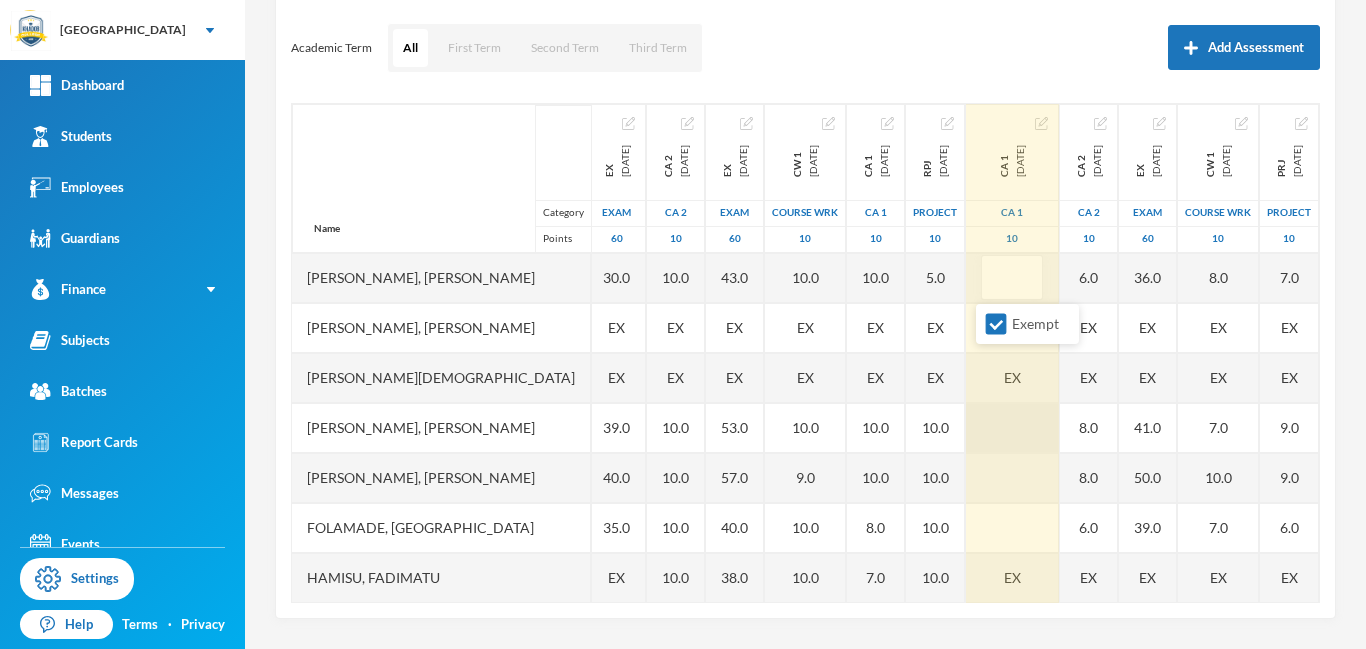 click at bounding box center [1012, 428] 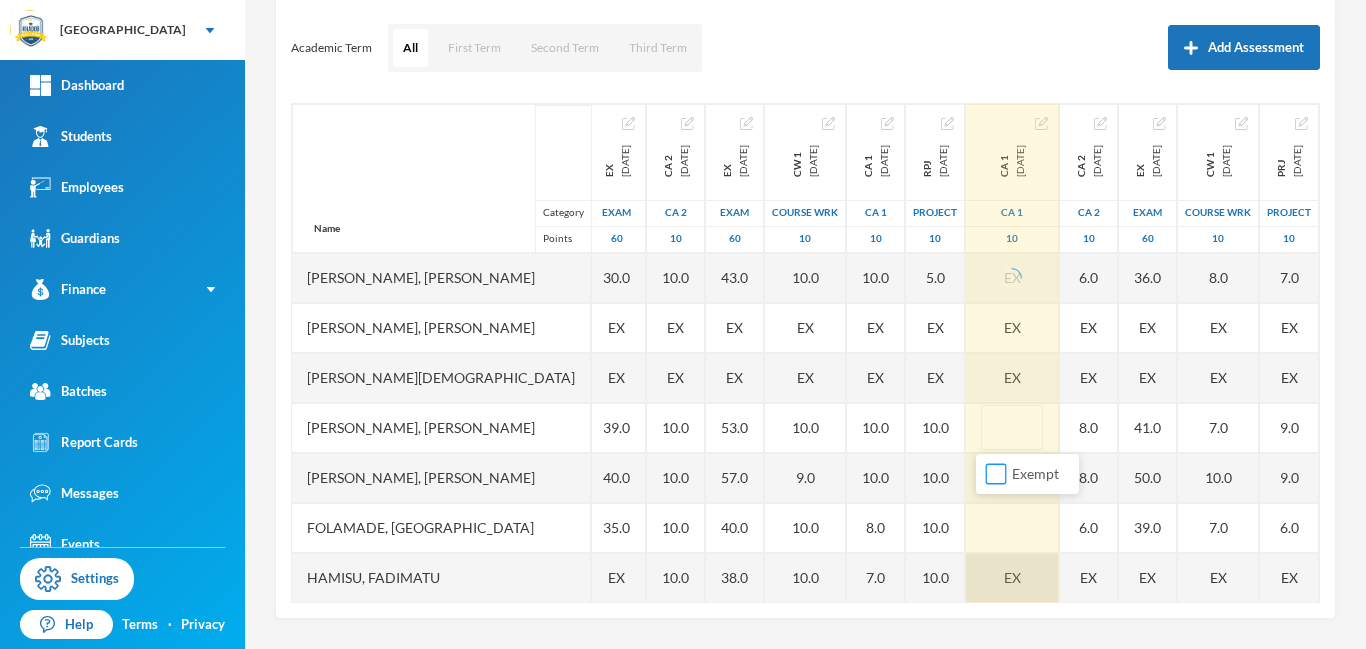 click on "Exempt" at bounding box center (996, 474) 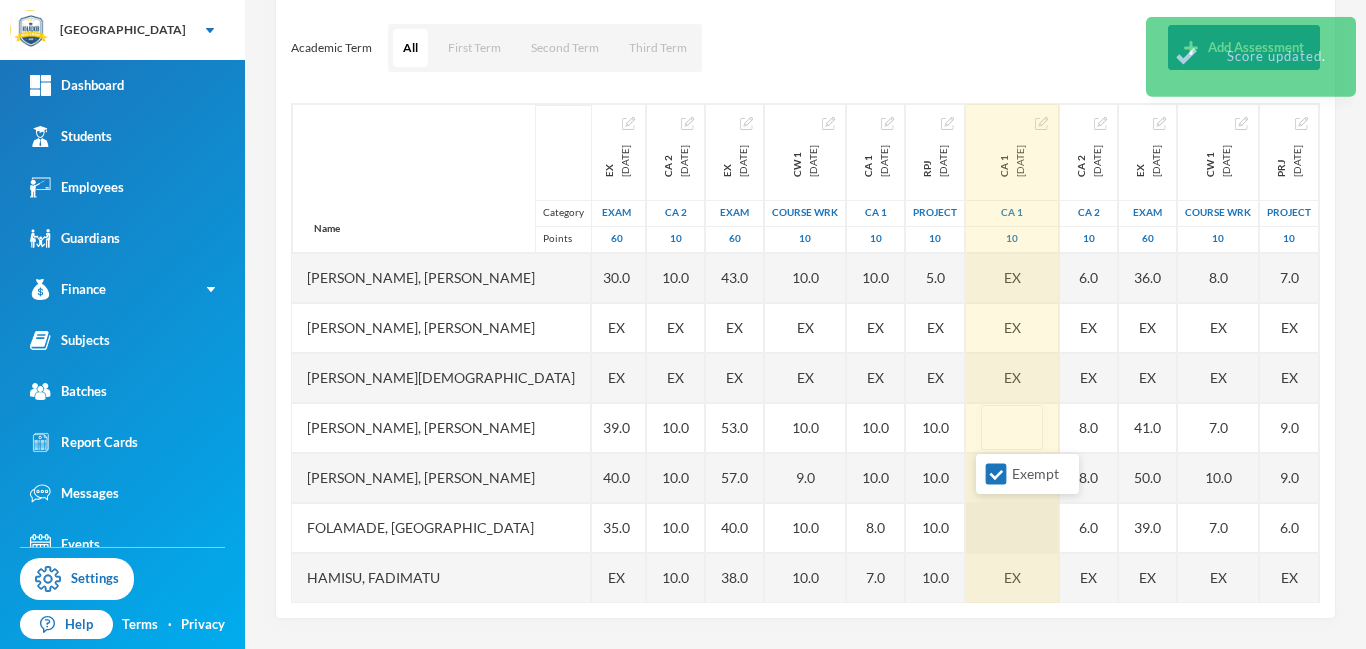 click at bounding box center [1012, 528] 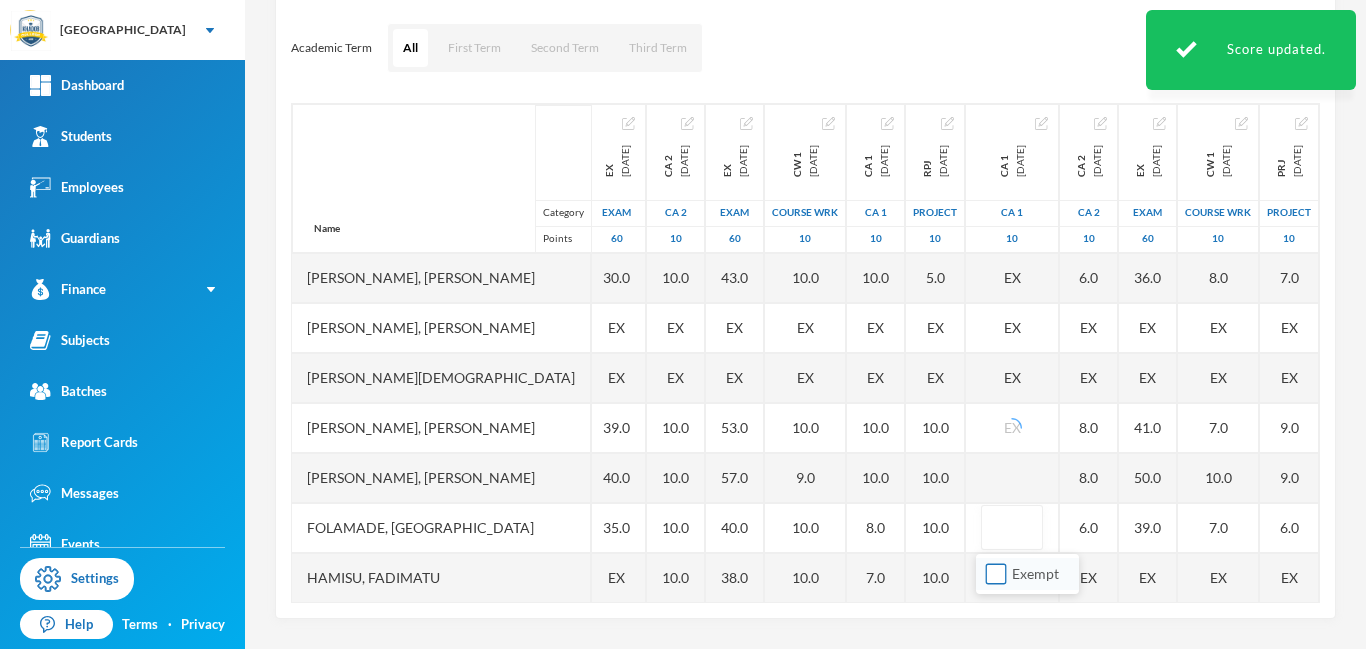 click on "Exempt" at bounding box center [996, 574] 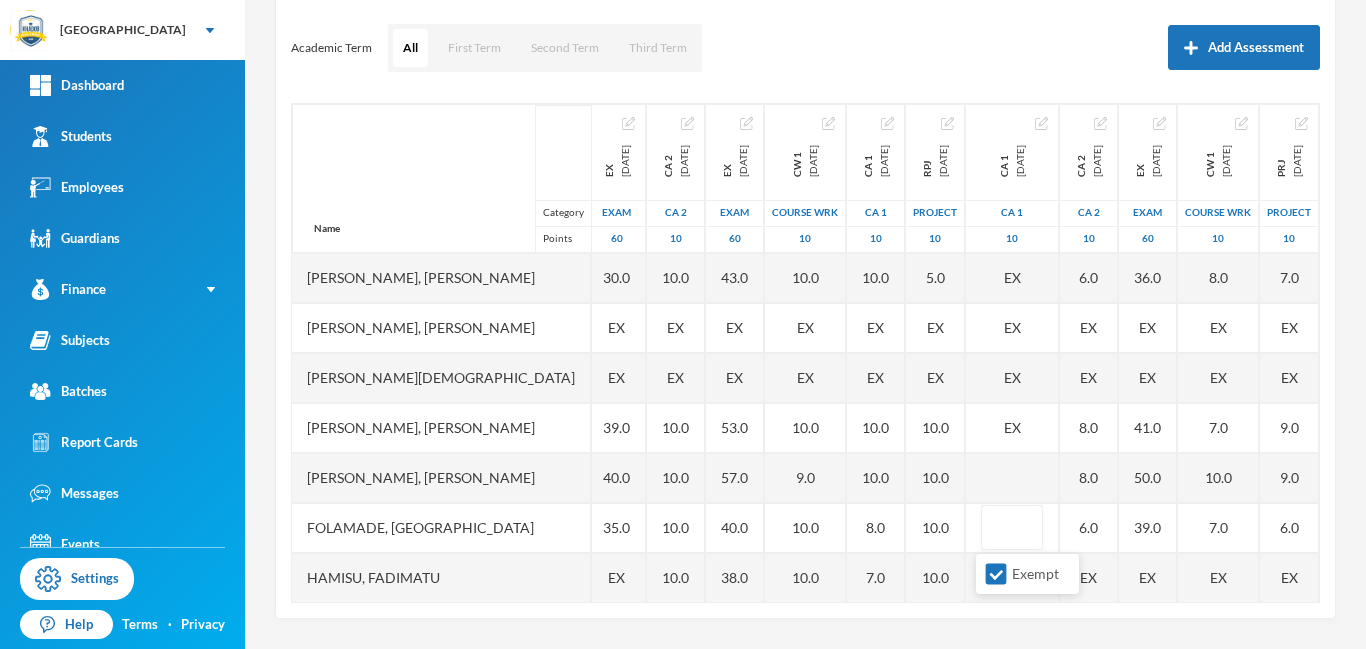 drag, startPoint x: 1314, startPoint y: 347, endPoint x: 1314, endPoint y: 543, distance: 196 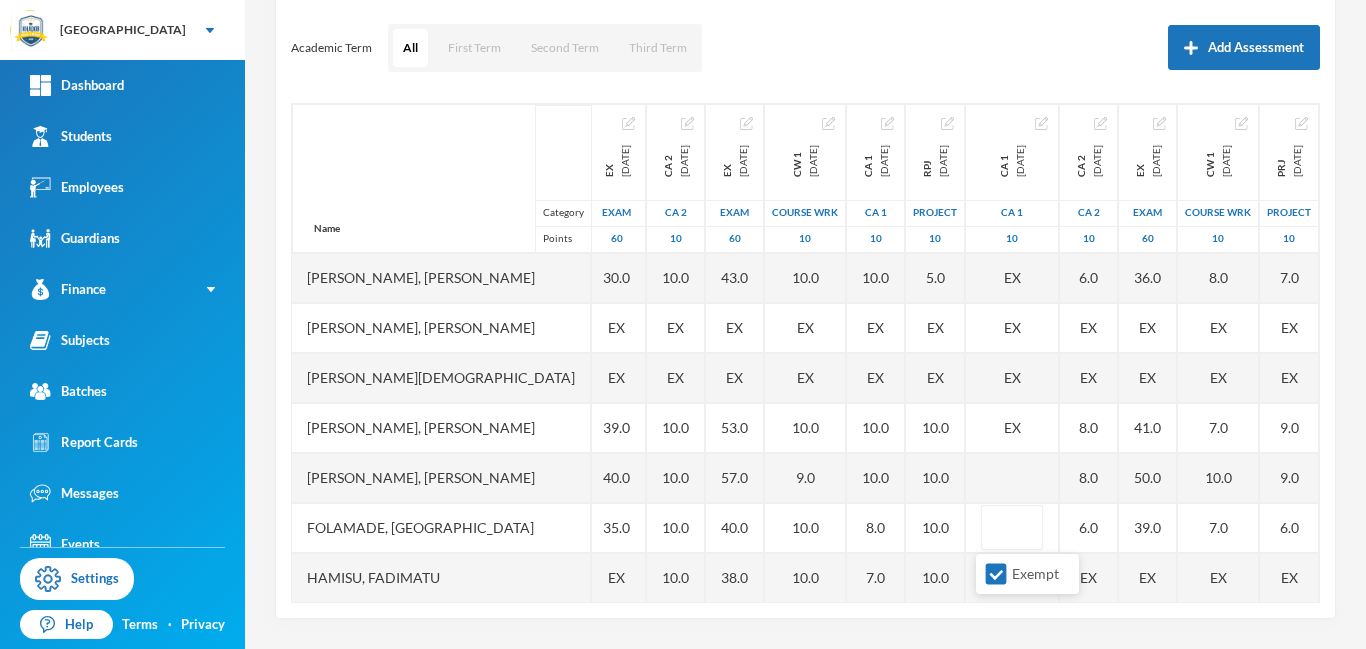 scroll, scrollTop: 0, scrollLeft: 412, axis: horizontal 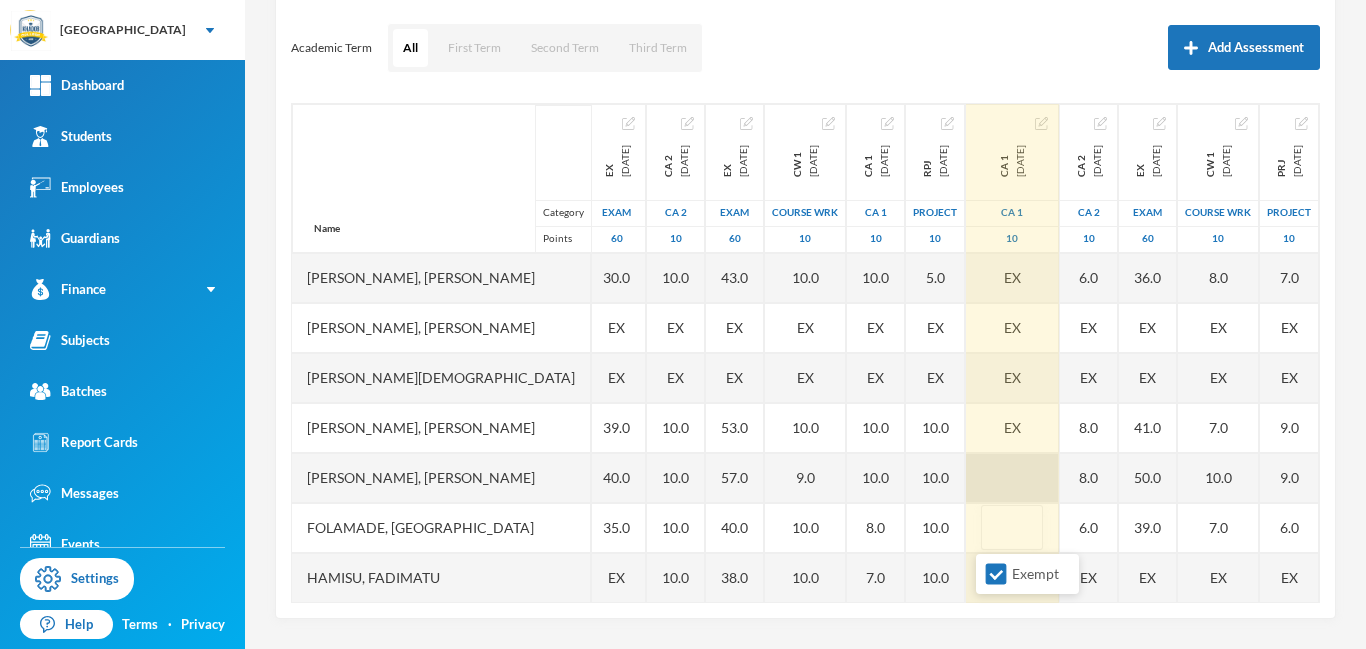 click at bounding box center (1012, 478) 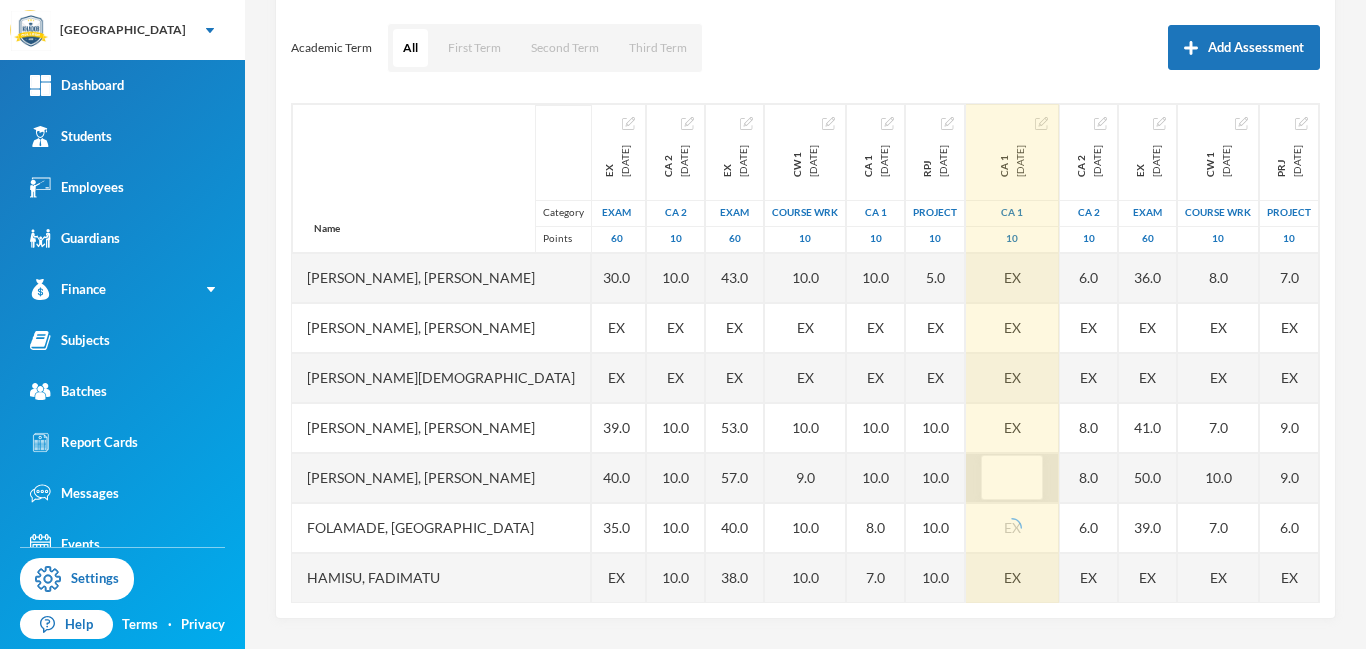 scroll, scrollTop: 0, scrollLeft: 387, axis: horizontal 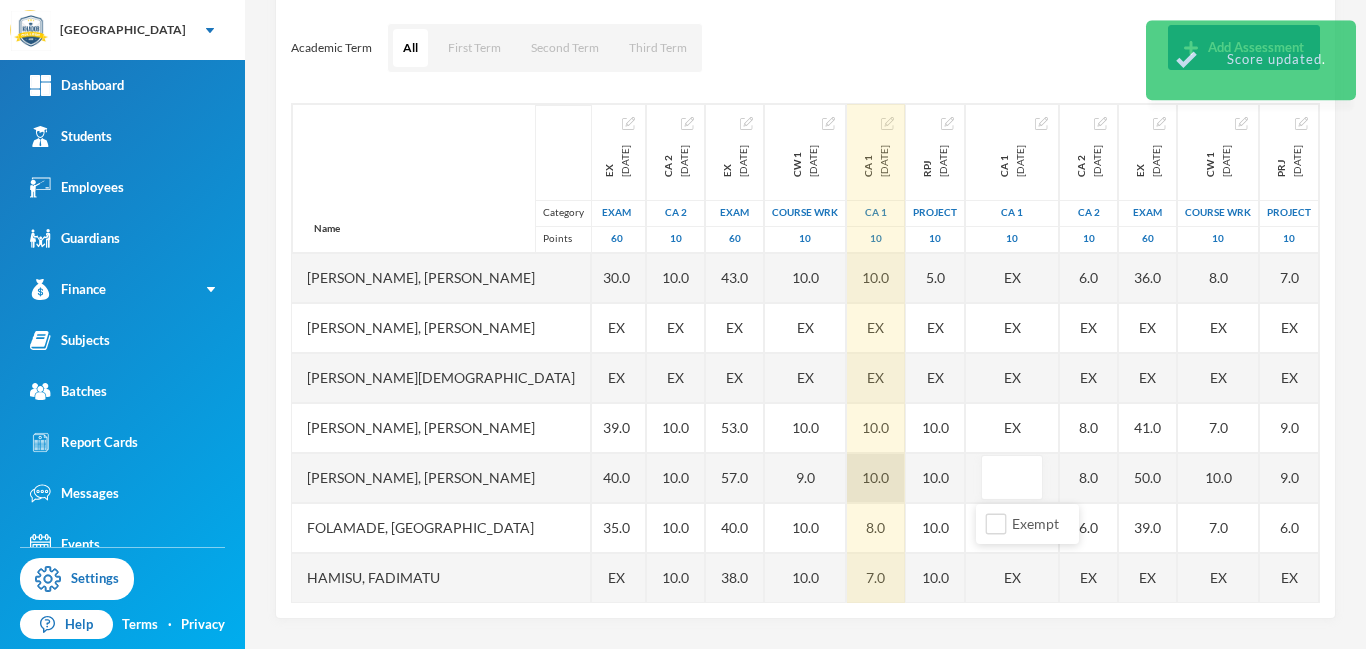 click on "10.0" at bounding box center (876, 478) 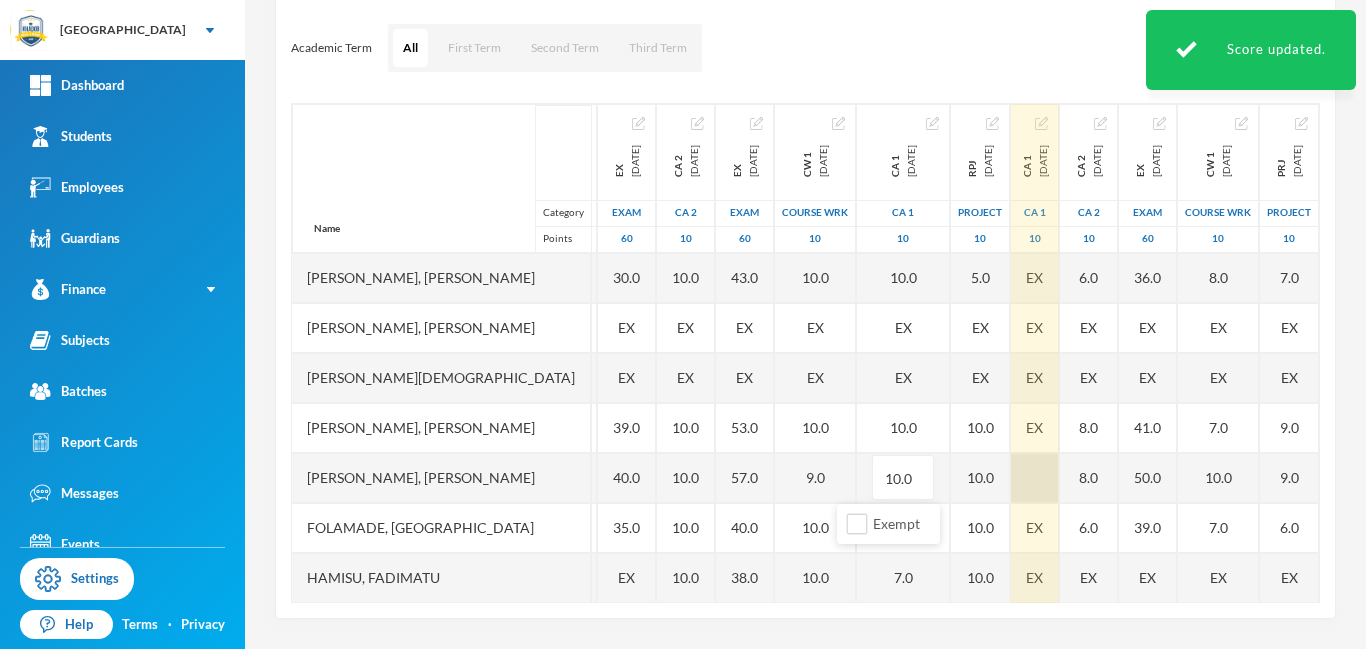 click at bounding box center [1035, 478] 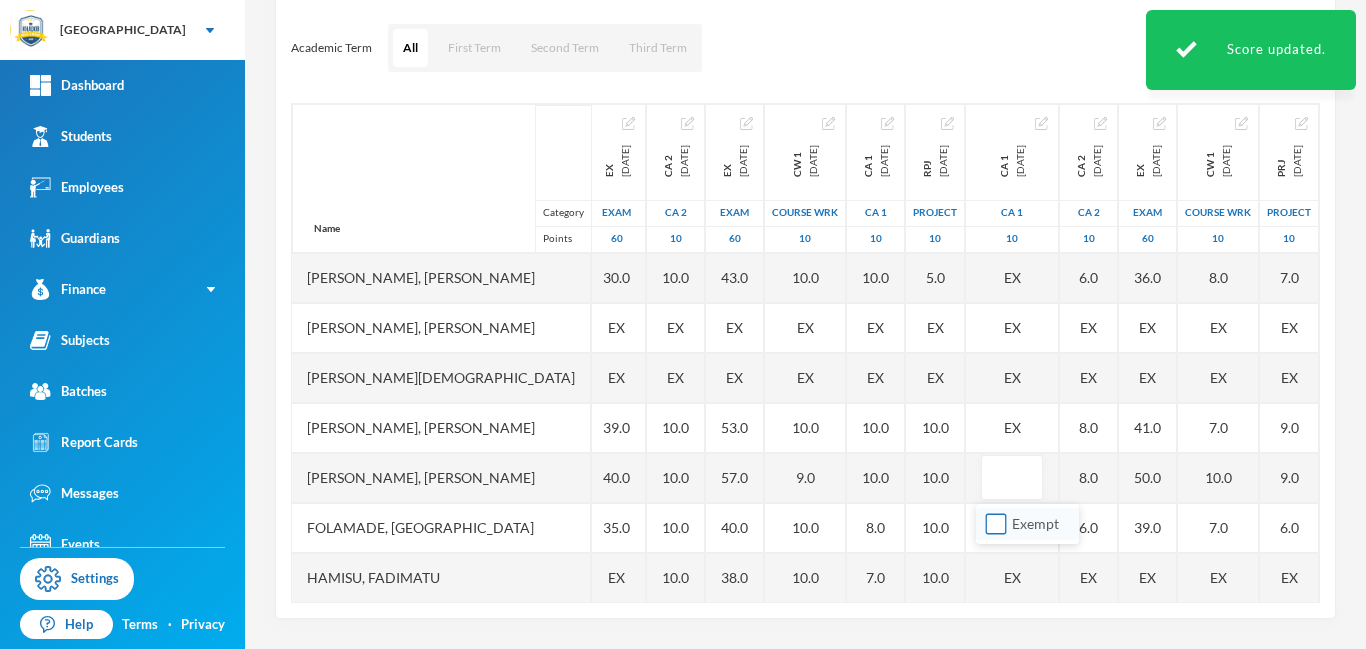 click on "Exempt" at bounding box center [996, 524] 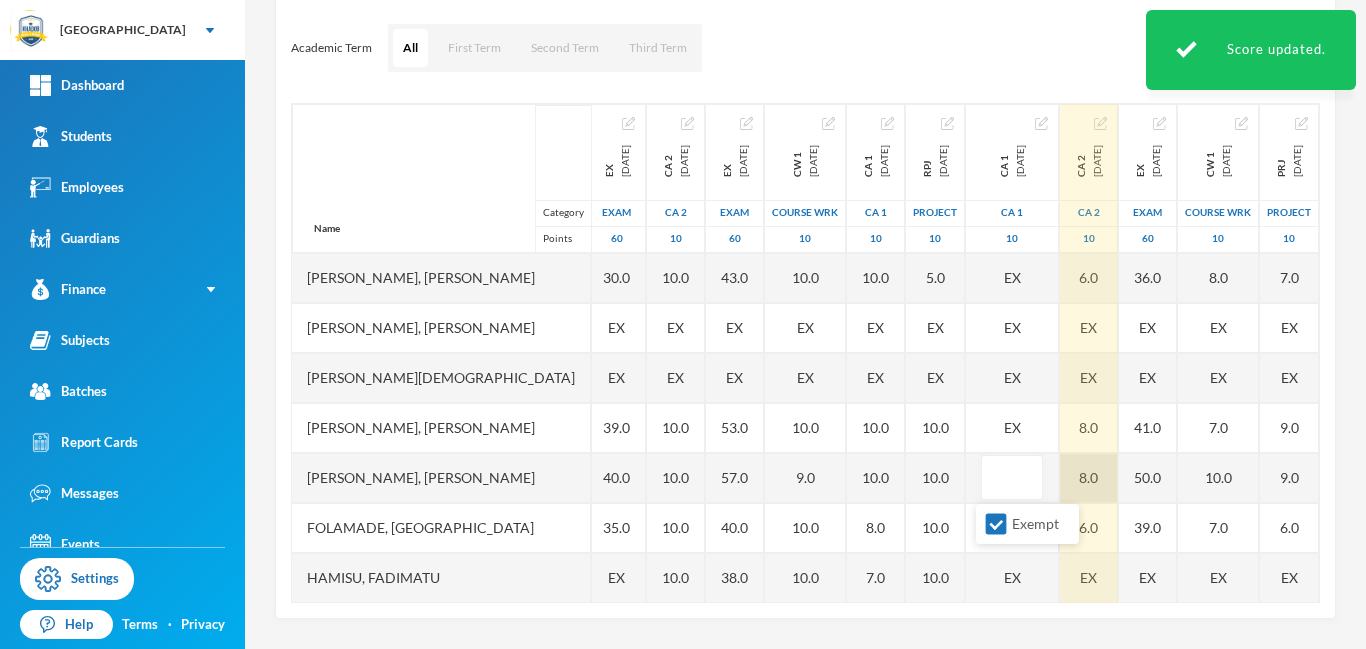 click on "8.0" at bounding box center [1089, 478] 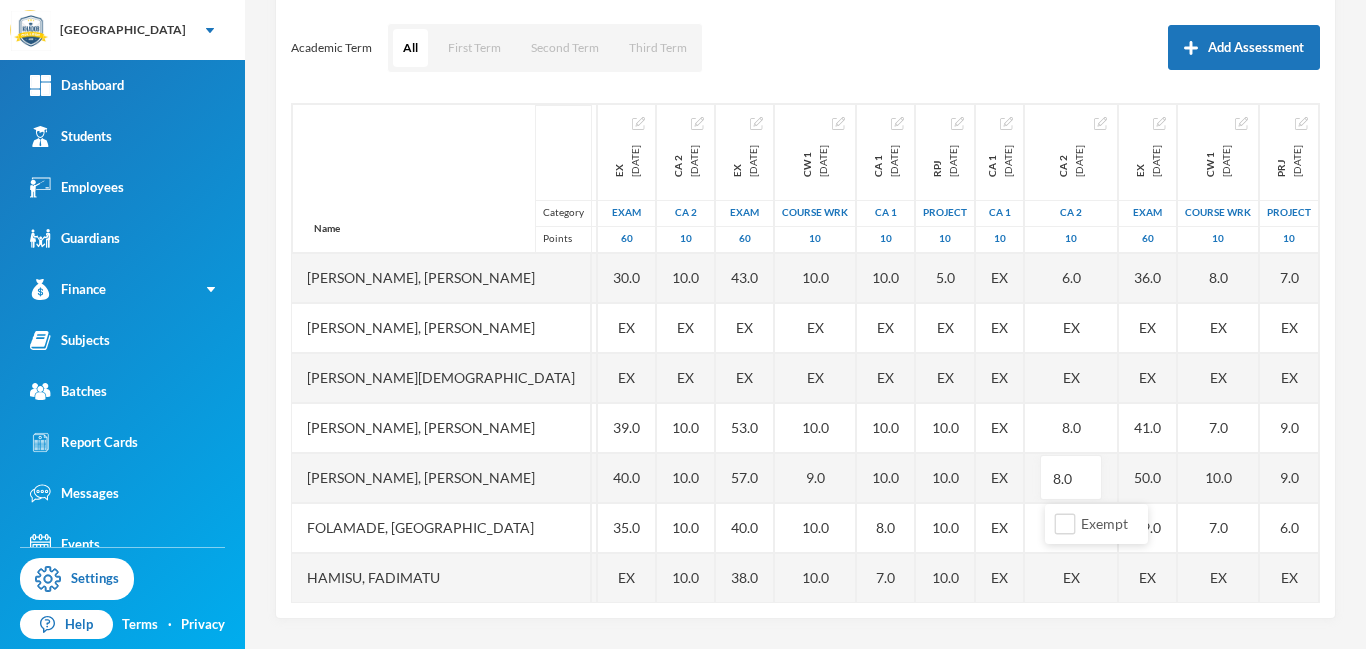drag, startPoint x: 1317, startPoint y: 274, endPoint x: 1318, endPoint y: 319, distance: 45.01111 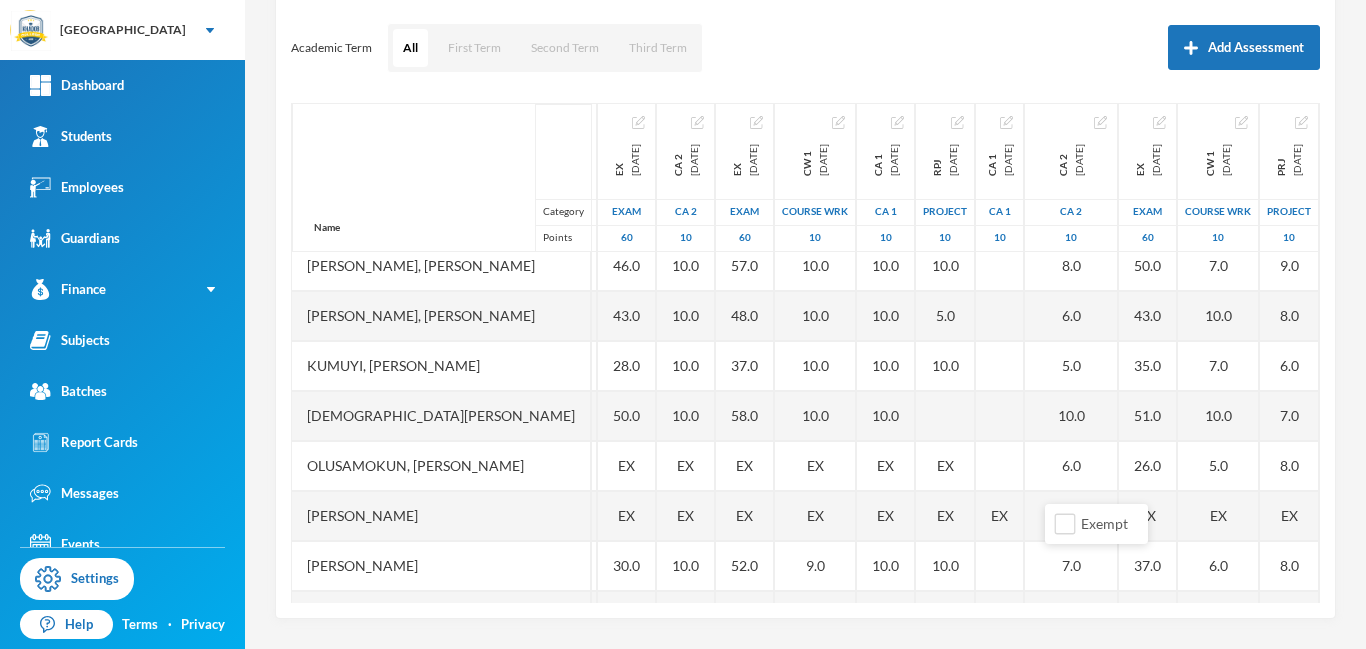 scroll, scrollTop: 364, scrollLeft: 385, axis: both 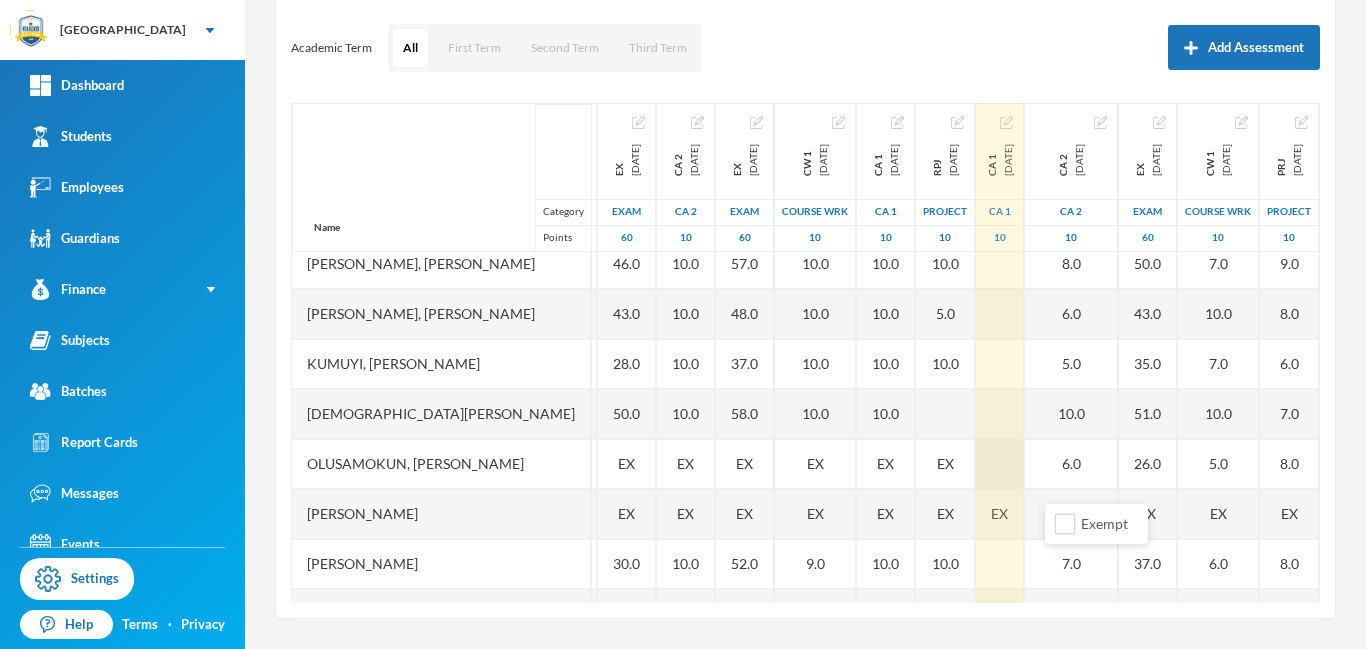click at bounding box center (1000, 464) 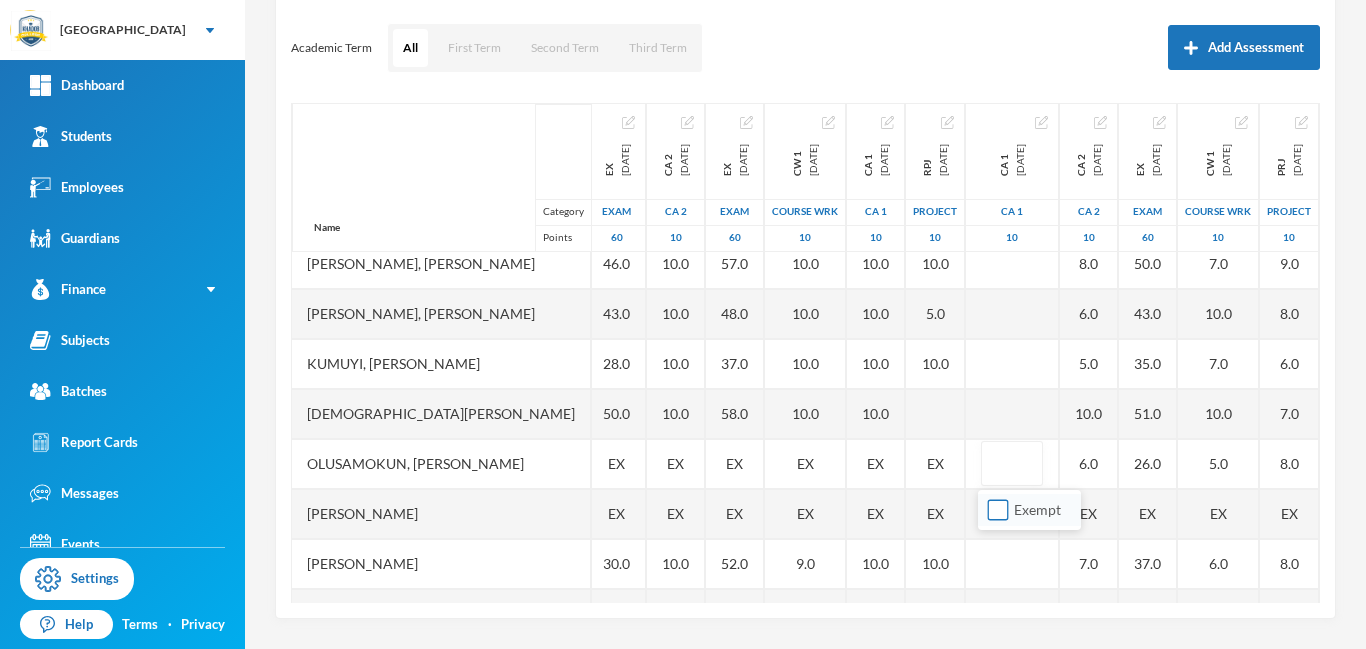 click on "Exempt" at bounding box center (998, 510) 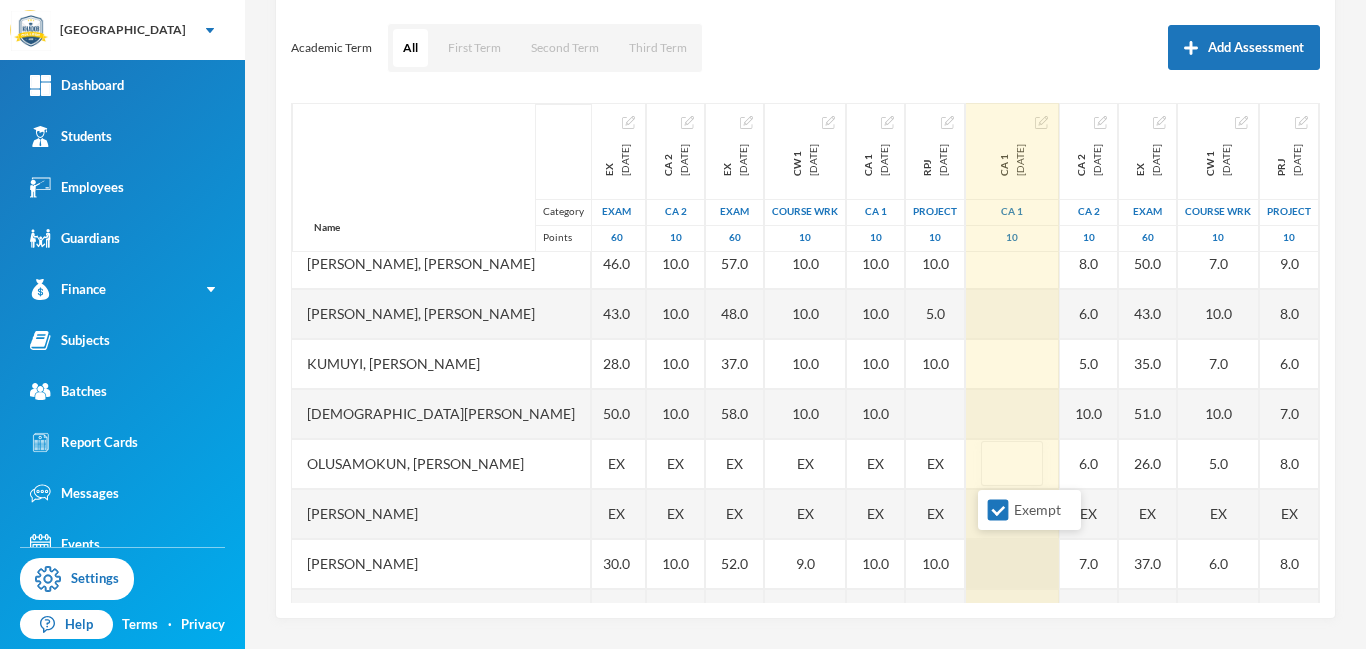 click at bounding box center [1012, 564] 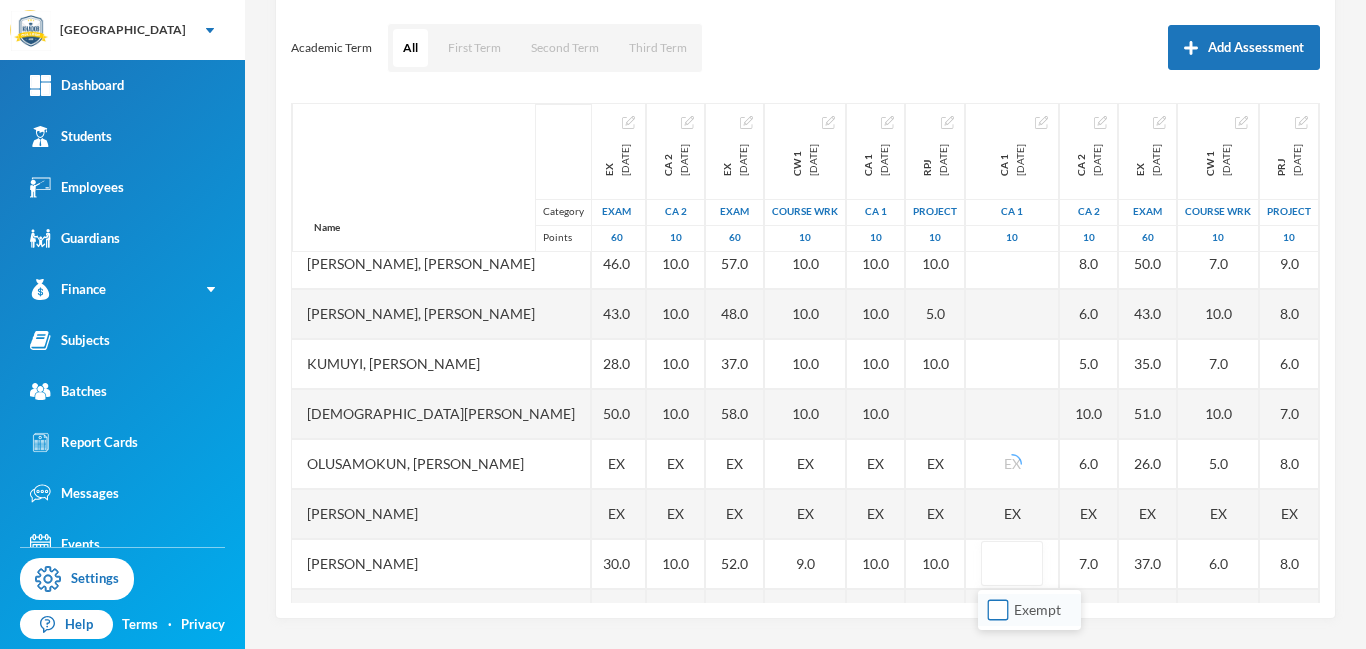 click on "Exempt" at bounding box center (998, 610) 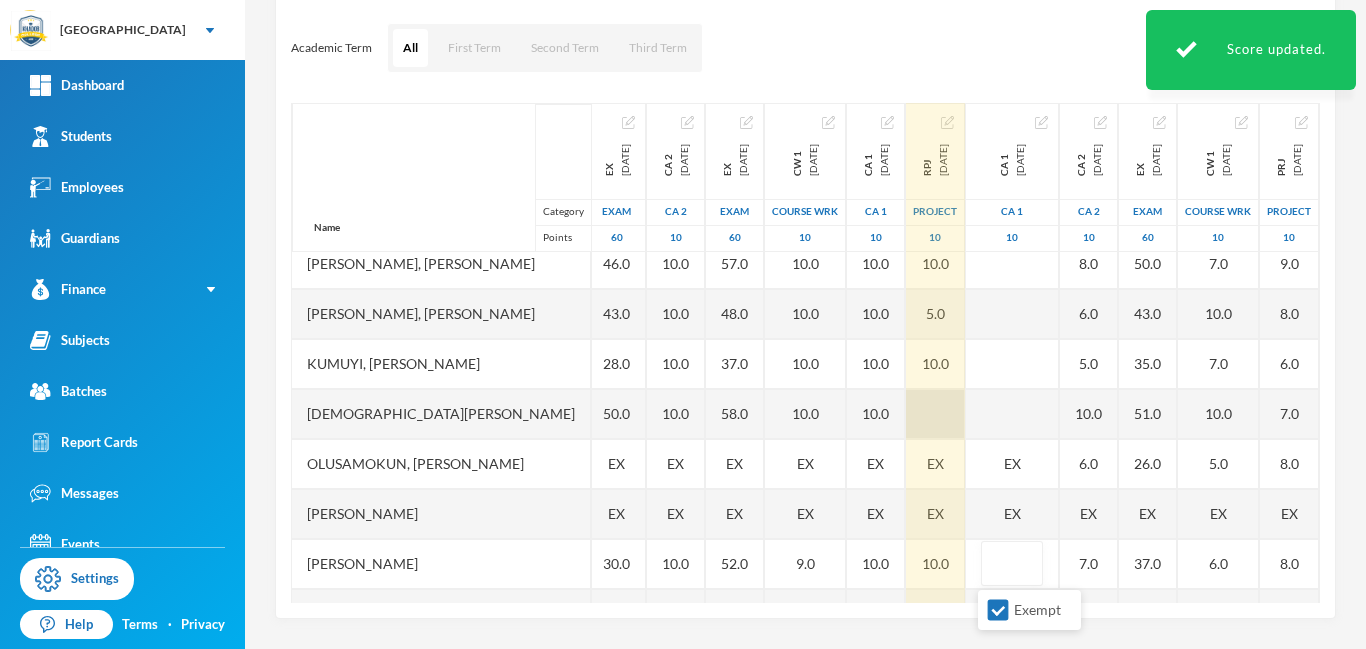click at bounding box center [935, 414] 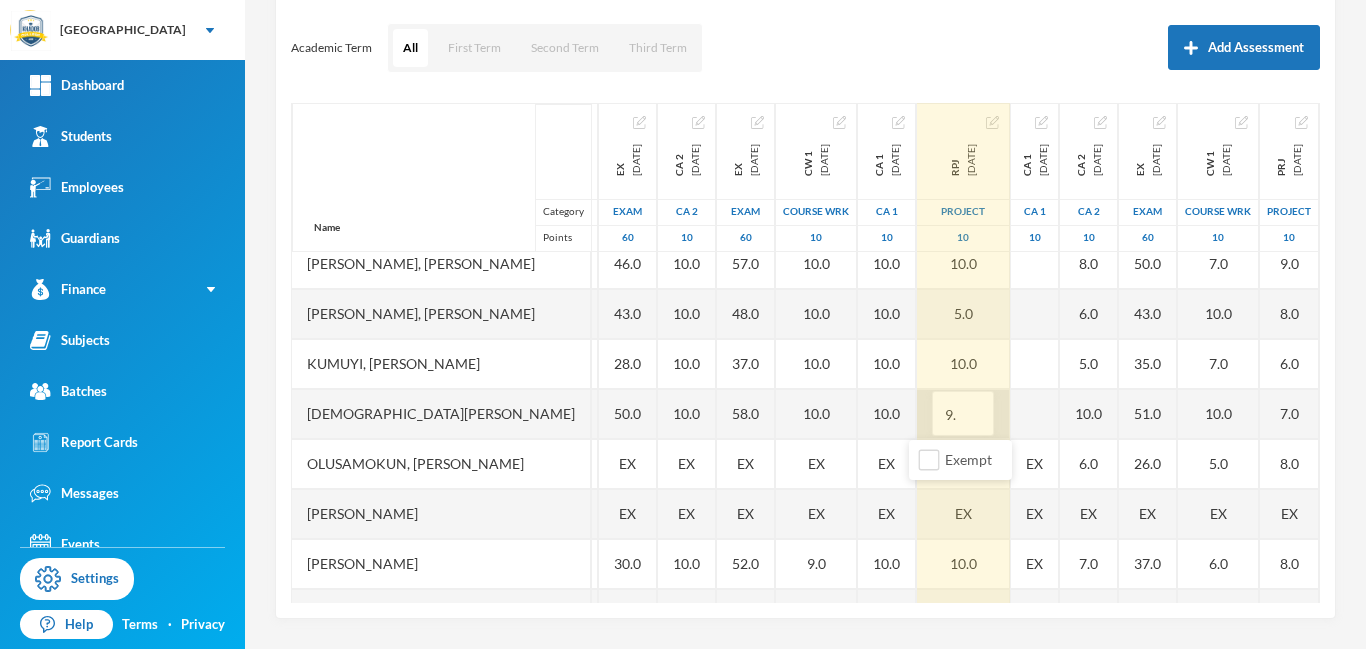 type on "9.0" 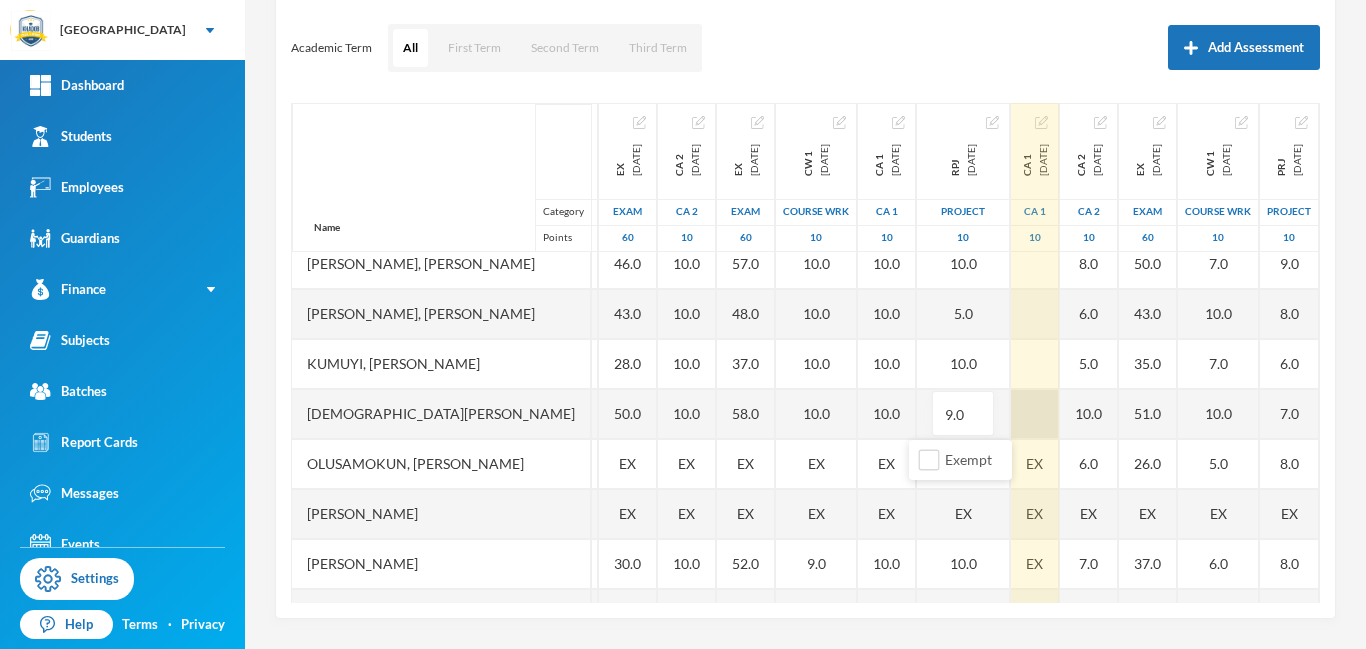 click on "Name   Category Points Adam, Muqiz Adamu, Sodiq Abubakar Akinwole, Muhammad Anola, Adibah Inshirah Babawale, Abdulmujeeb Folamade, Fawaz Hamisu, Fadimatu Jamiu, Waliyullah Kumuyi, Lateef Taiwo Kumuyi, Waliyy Kehinde Mohammed, Fatimah Olusamokun, Taofeeq Akorede Owoyemi, Raheemah Shittu, Ahmed Sulaiman, Sodiq Taofeeq, Abdulwadud 1st Total 2024-12-14 1st Term 100 59.0 EX EX 78.0 80.0 70.0 EX 80.0 80.0 51.0 89.0 EX EX 65.0 EX 83.0 CA 1 2024-12-14 CA 1 10 5.0 EX EX 9.0 10.0 5.0 EX 7.0 7.0 5.0 10.0 EX EX 8.5 EX 9.5 CW 1 2024-12-14 COURSE WRK 10 10.0 EX EX 10.0 10.0 10.0 EX 7.0 10.0 6.0 10.0 EX EX 9.0 EX 10.0 CA 2 2024-12-14 CA 2 10 6.0 EX EX 10.0 10.0 10.0 EX 10.0 10.0 6.0 10.0 EX EX 9.0 EX 9.5 PRJ 2024-12-14 project 10 8.0 EX EX 10.0 10.0 10.0 EX 10.0 10.0 6.0 9.0 EX EX 8.5 EX 10.0 EX 2024-12-14 Exam 60 30.0 EX EX 39.0 40.0 35.0 EX 46.0 43.0 28.0 50.0 EX EX 30.0 EX 44.0 CA 2 2025-03-28 CA 2 10 10.0 EX EX 10.0 10.0 10.0 10.0 10.0 10.0 10.0 10.0 EX EX 10.0 10.0 10.0 EX 2025-03-28 Exam 60 43.0 EX EX 53.0 57.0 40.0" at bounding box center [805, 353] 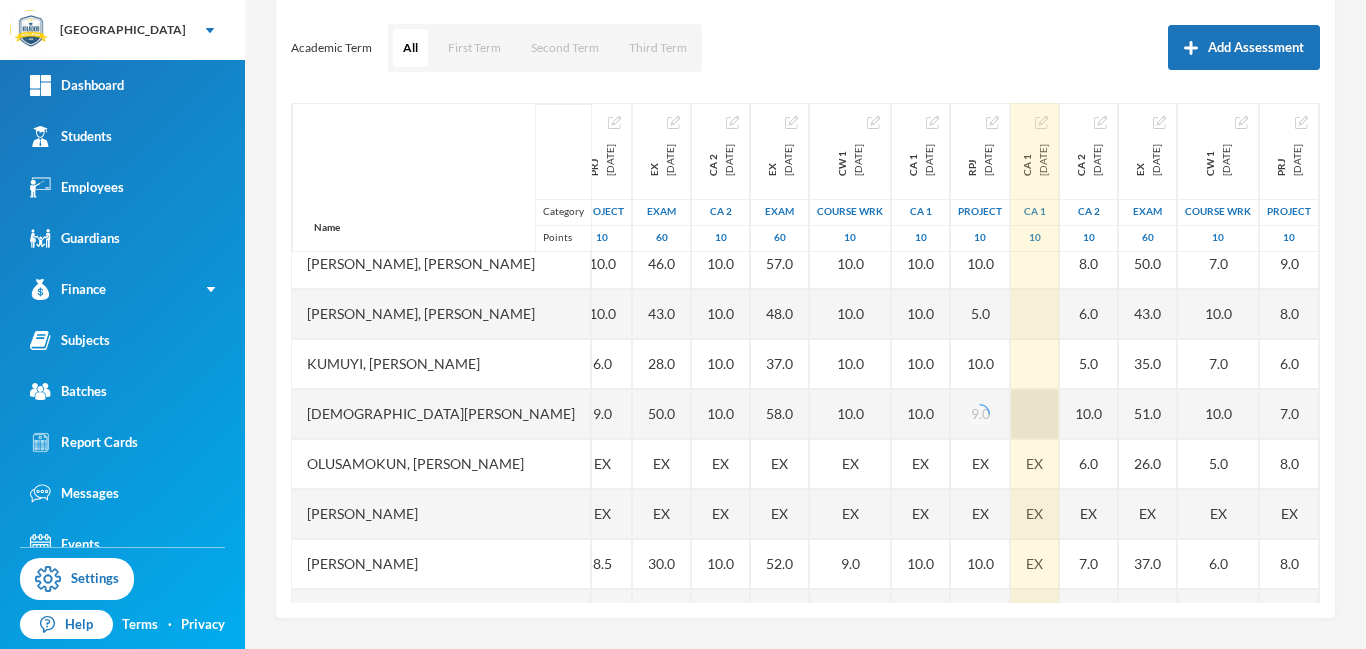 click at bounding box center (1035, 414) 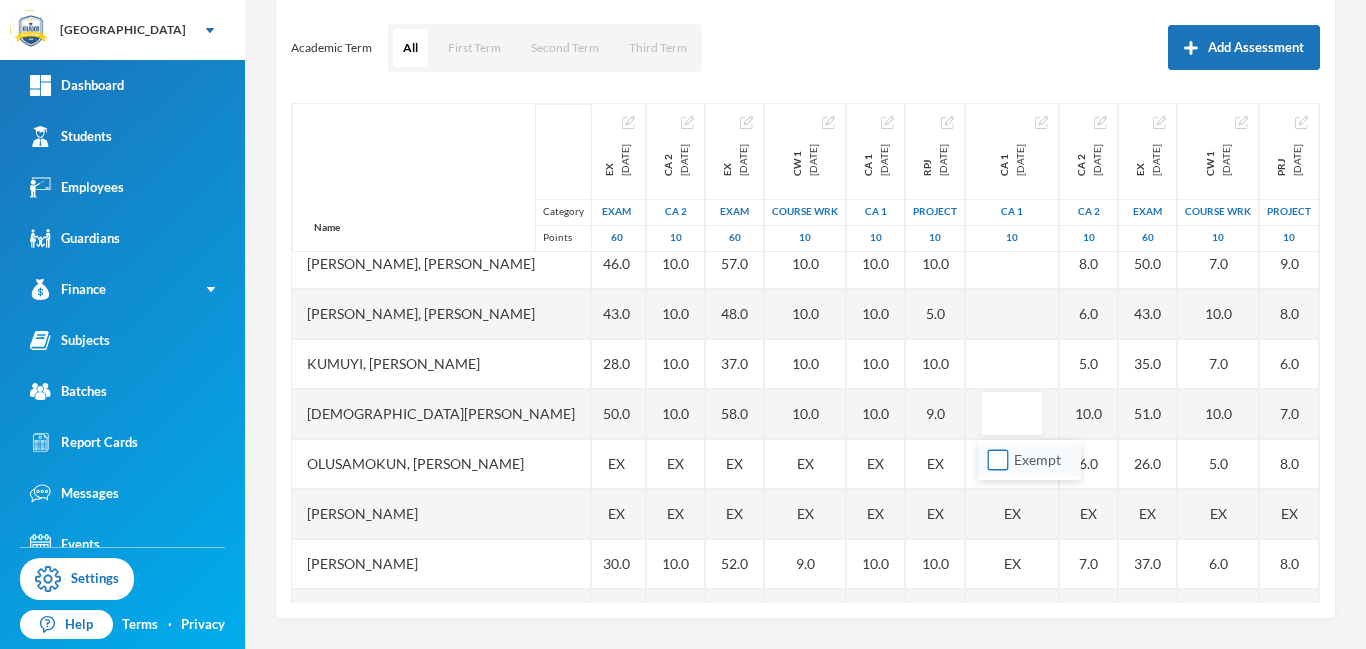 click on "Exempt" at bounding box center [998, 460] 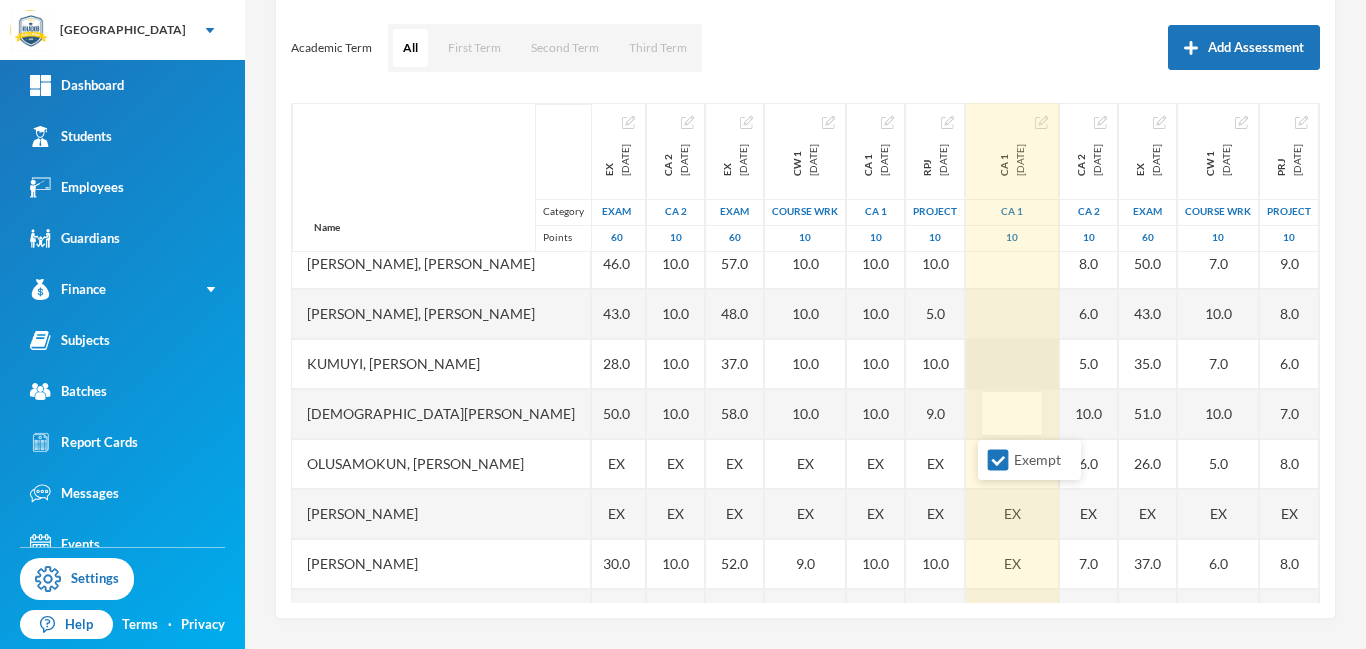 click at bounding box center (1012, 364) 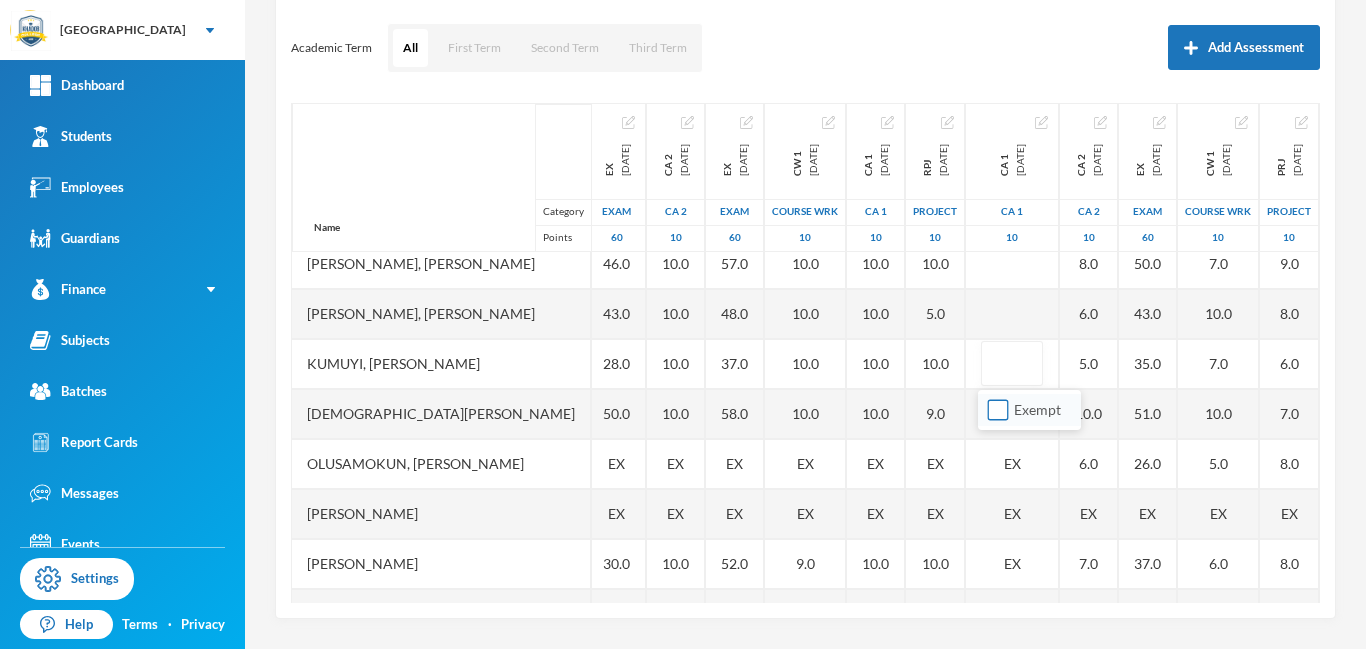 click on "Exempt" at bounding box center [998, 410] 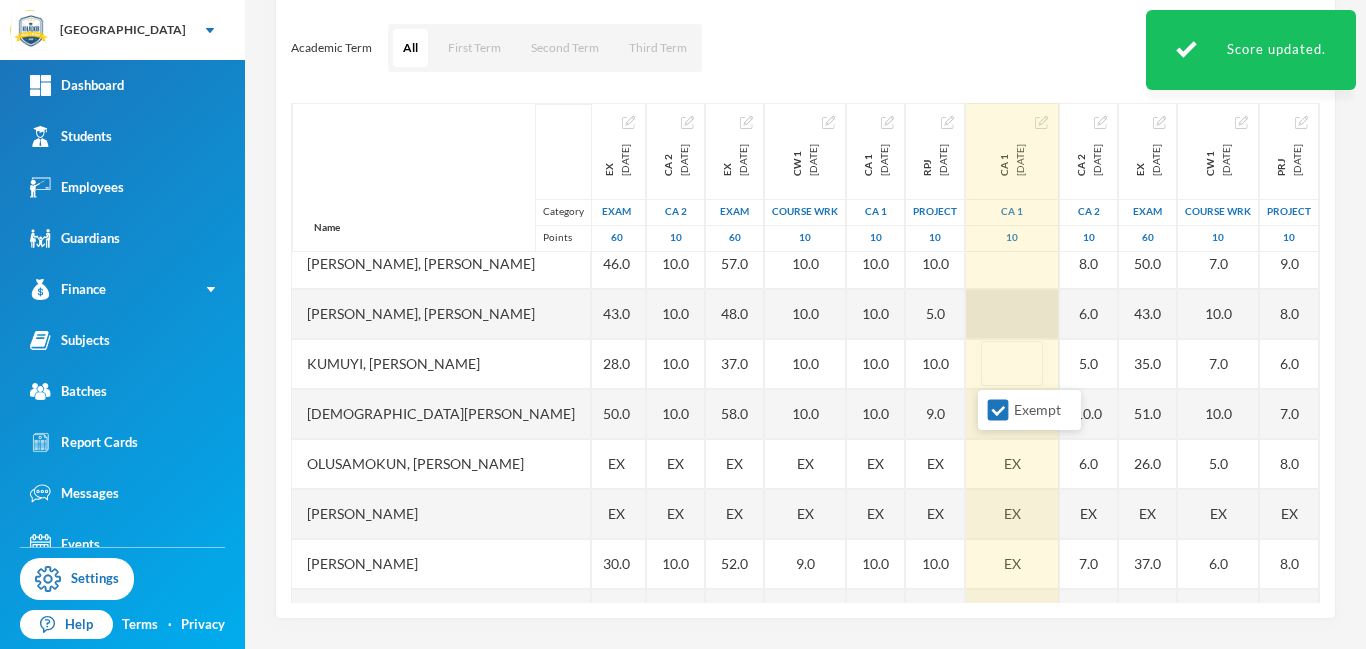 click at bounding box center (1012, 314) 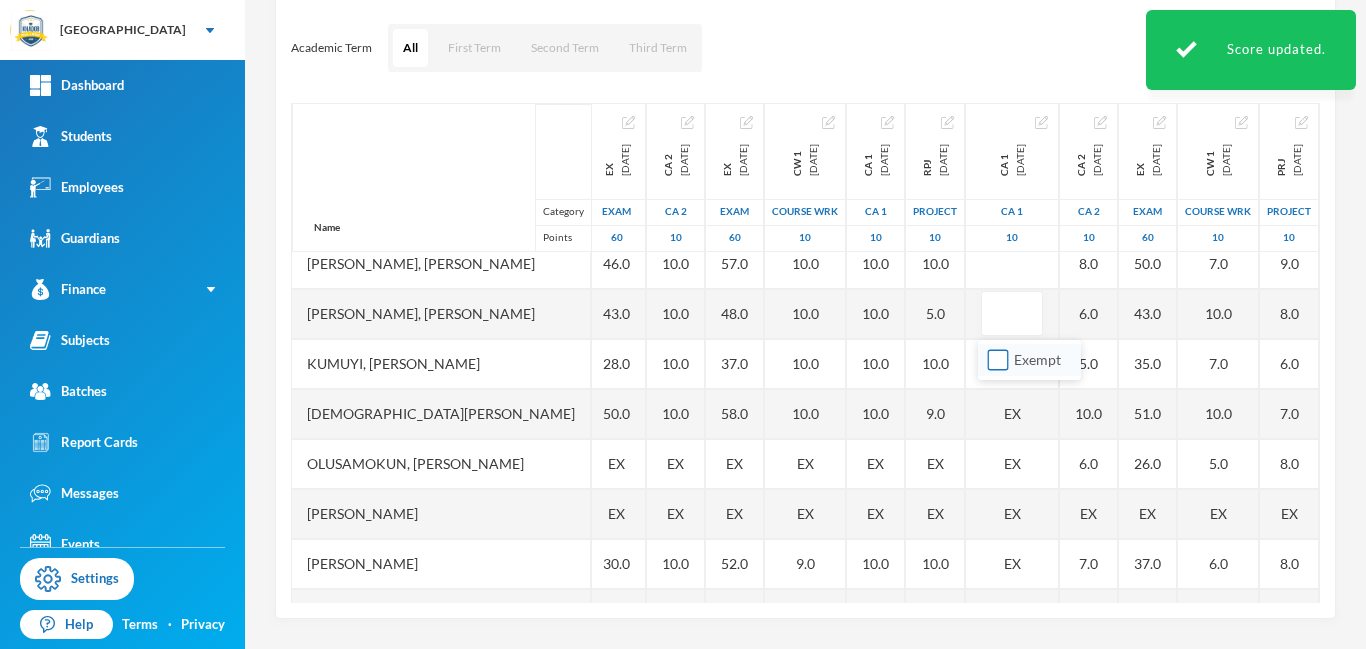 click on "Exempt" at bounding box center [998, 360] 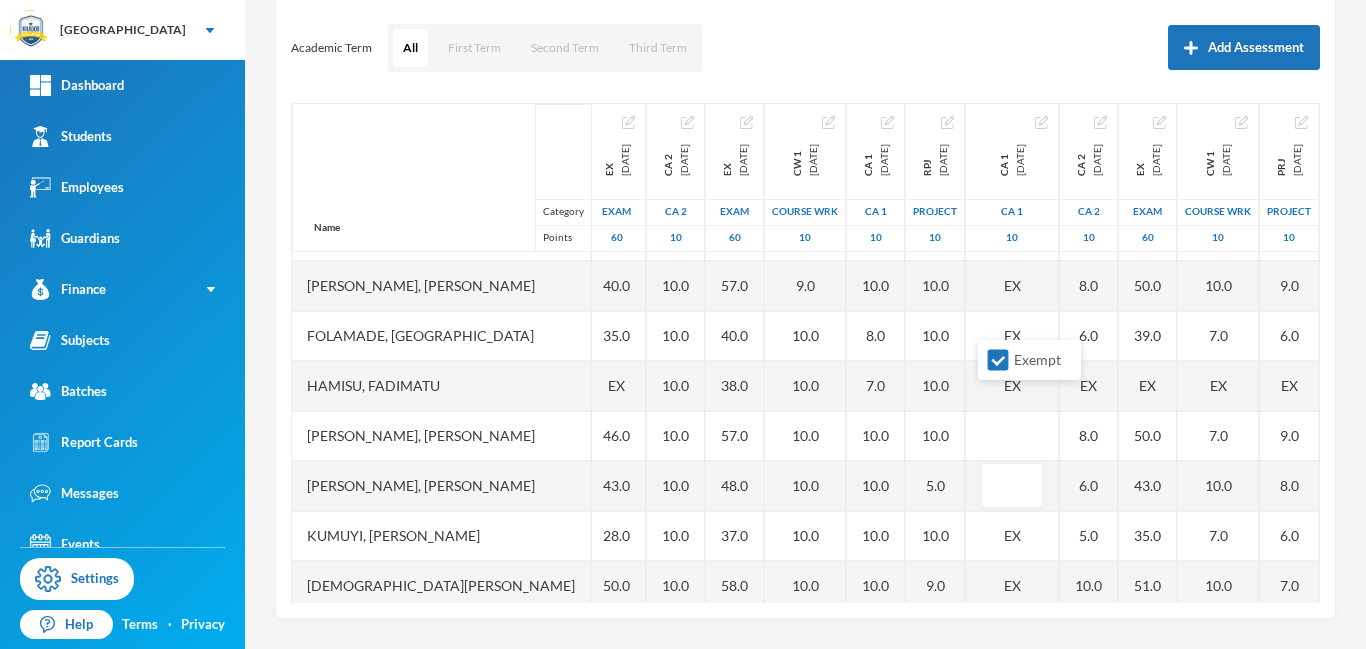 scroll, scrollTop: 188, scrollLeft: 385, axis: both 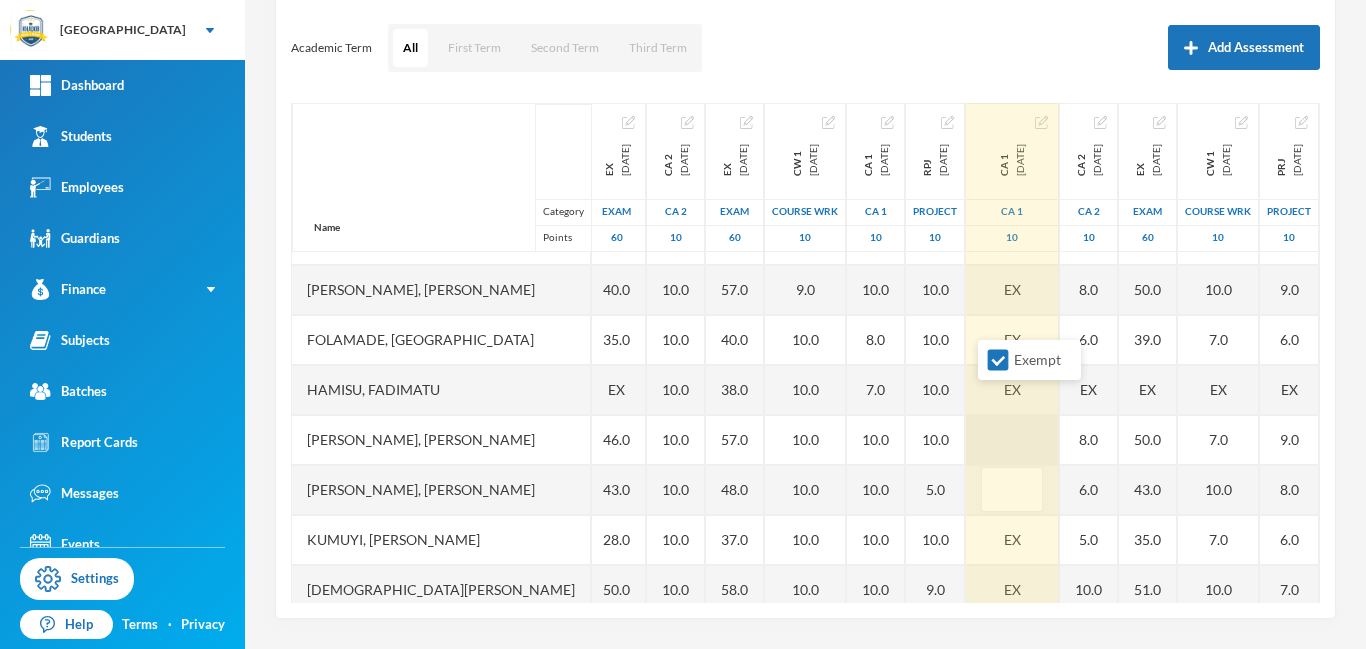 click at bounding box center [1012, 440] 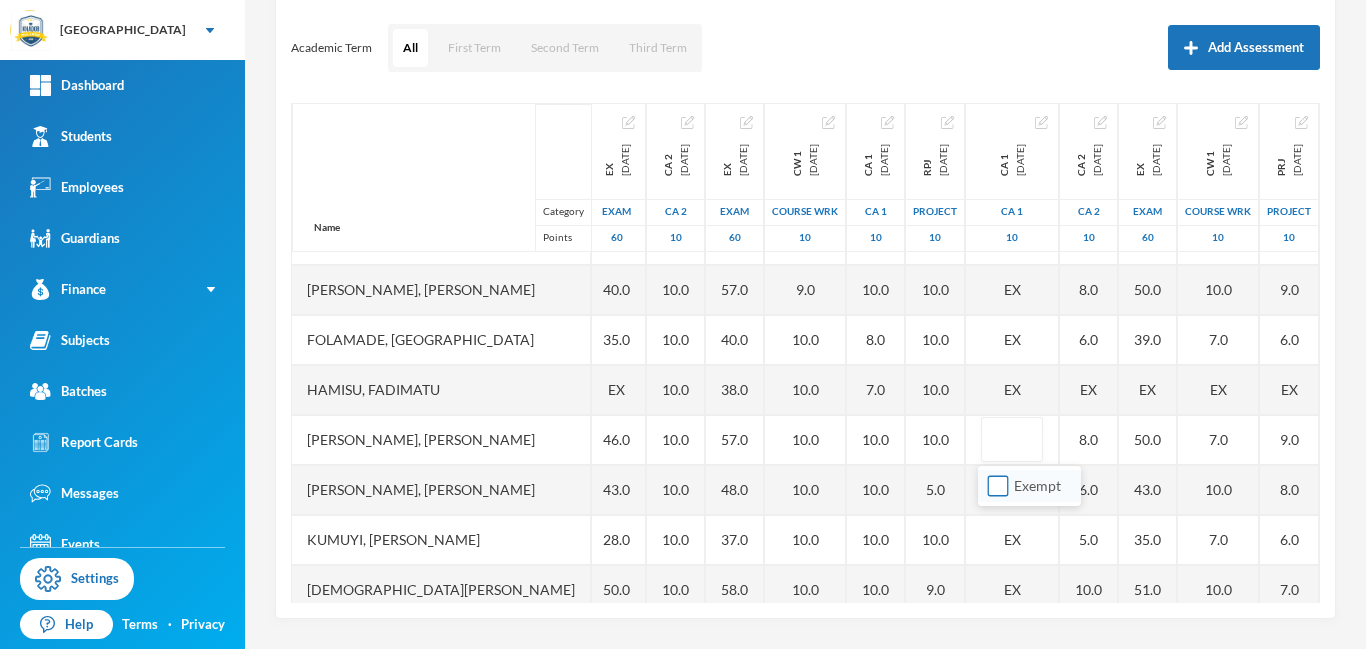 click on "Exempt" at bounding box center [998, 486] 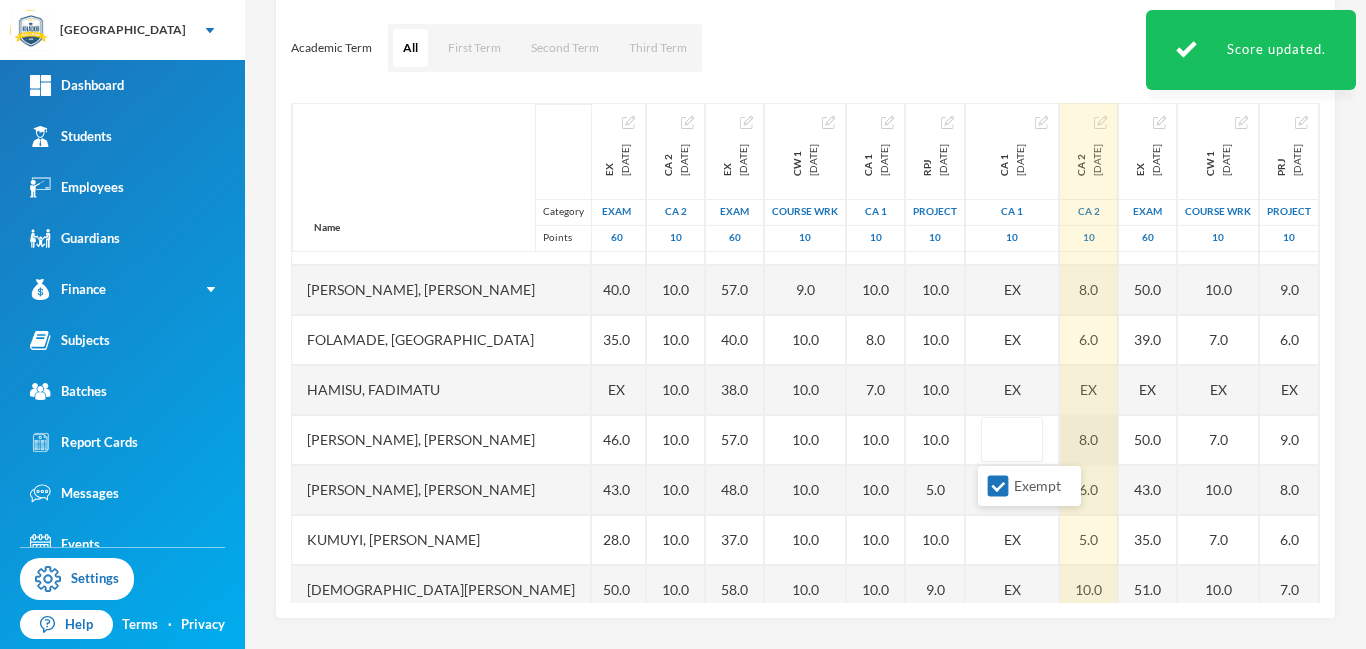 click on "8.0" at bounding box center (1089, 440) 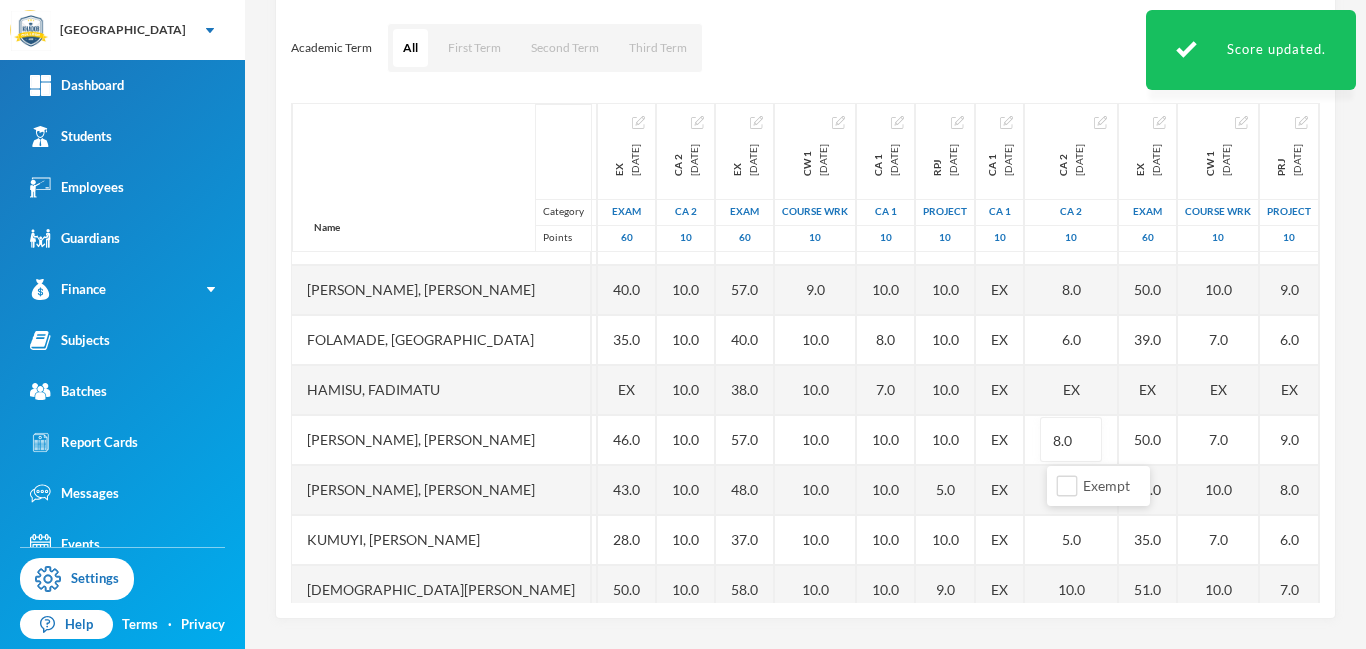 drag, startPoint x: 956, startPoint y: 598, endPoint x: 1061, endPoint y: 597, distance: 105.00476 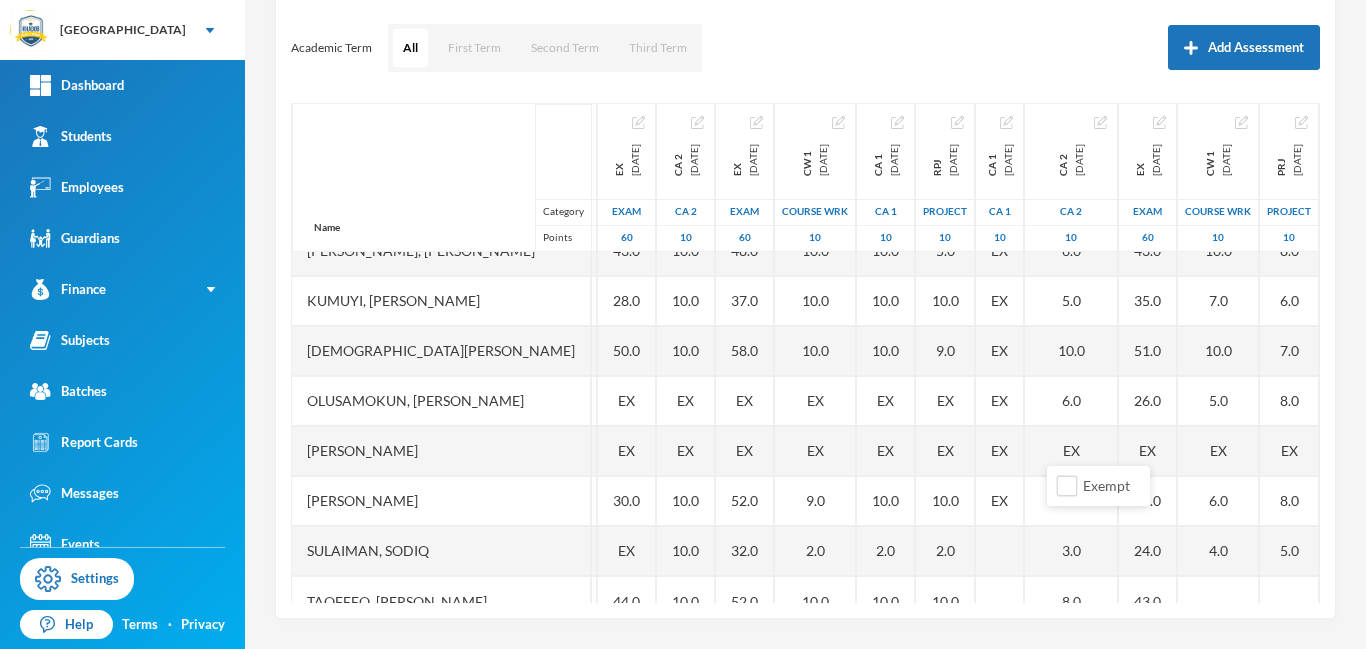 scroll, scrollTop: 451, scrollLeft: 385, axis: both 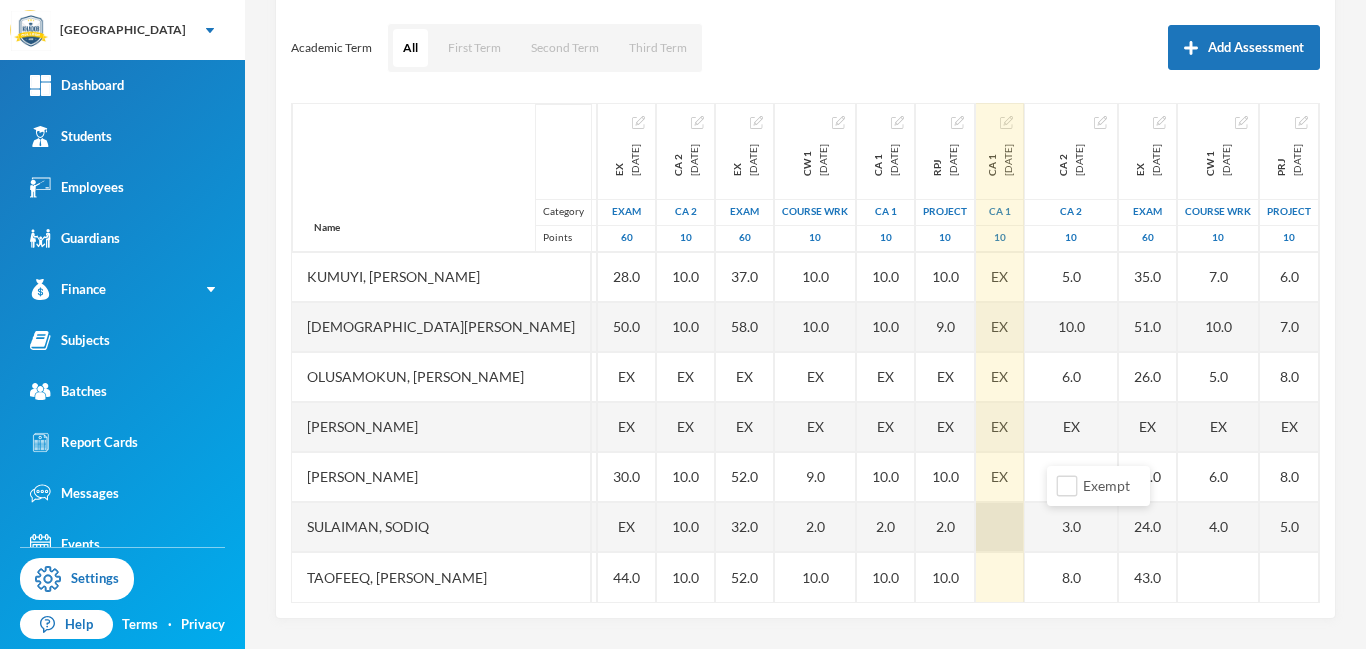 click at bounding box center (1000, 527) 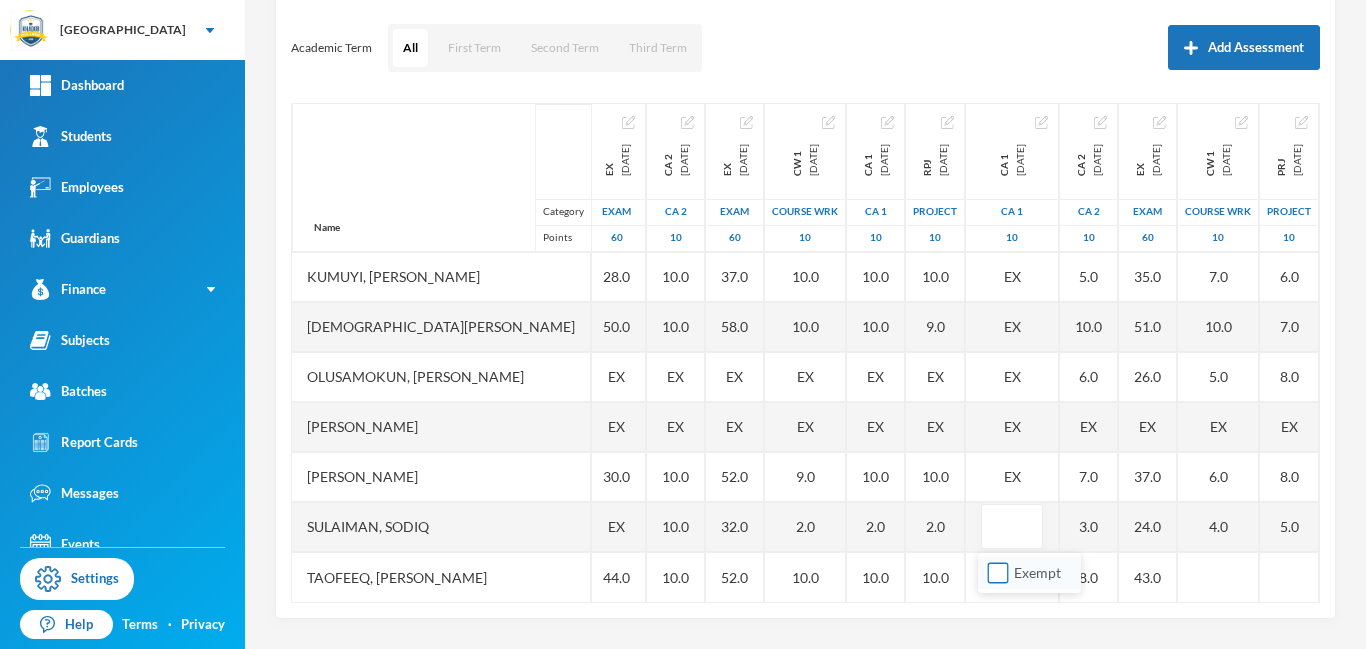click on "Exempt" at bounding box center [998, 573] 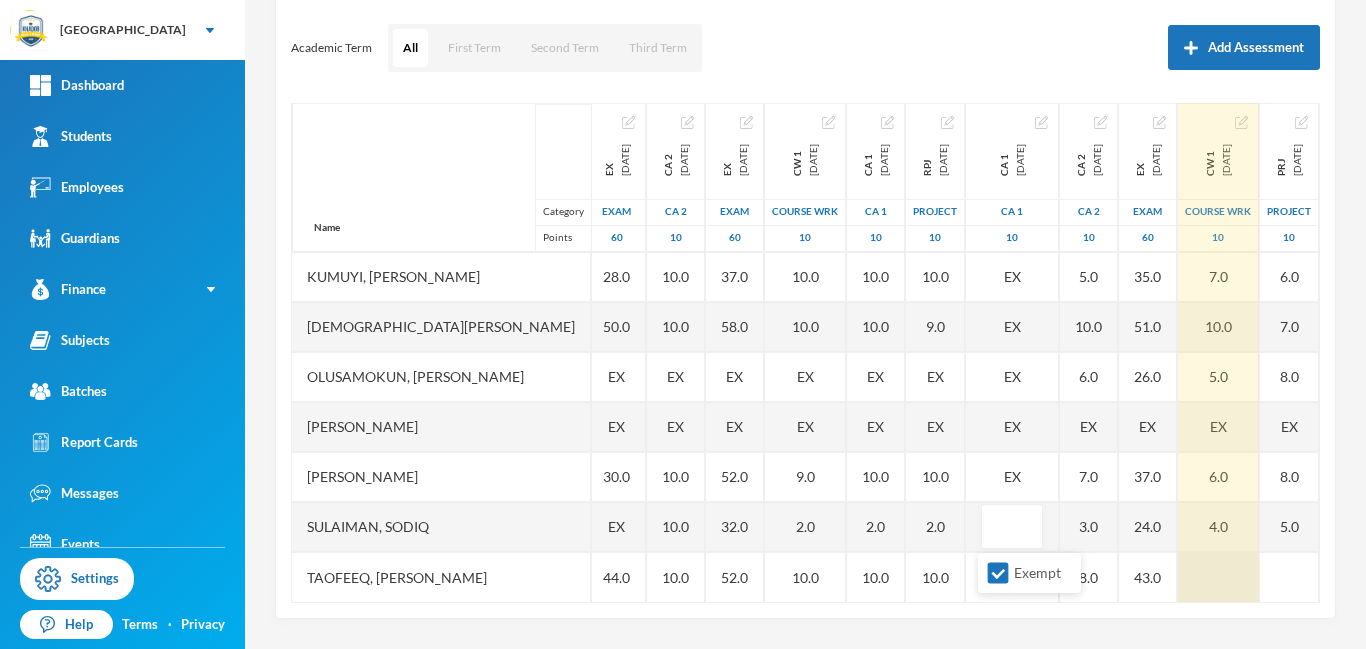 click at bounding box center [1218, 577] 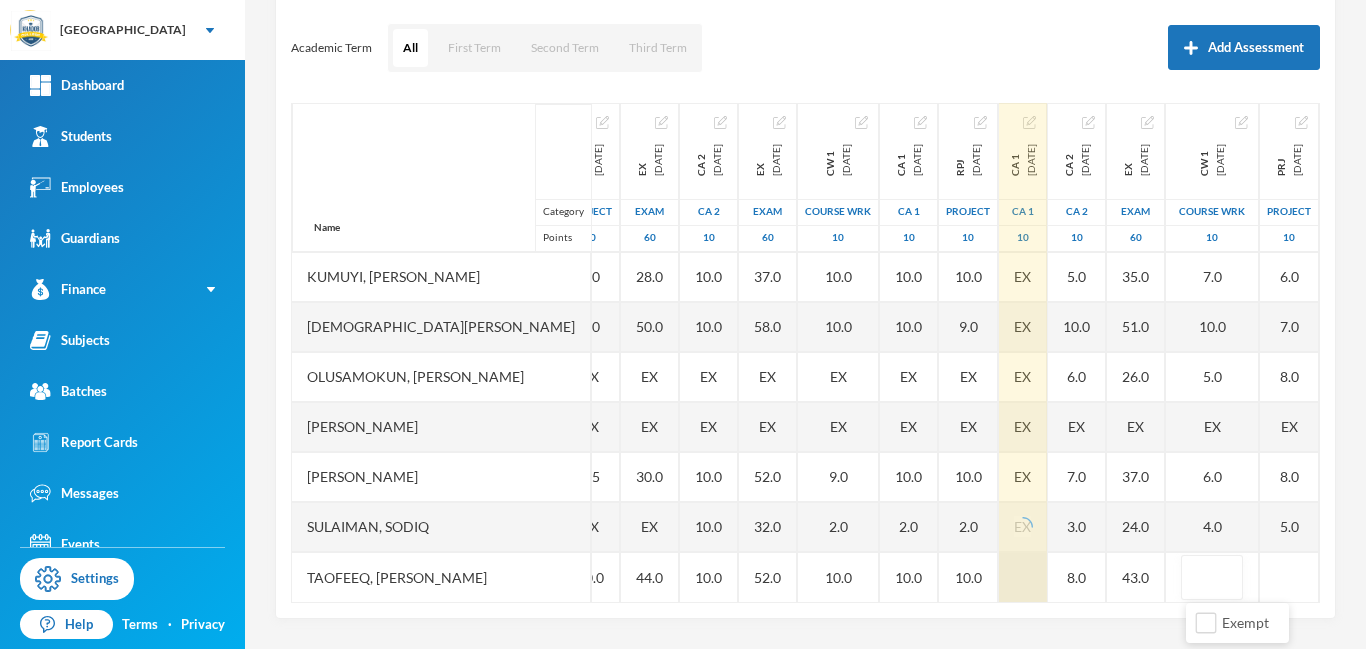 click at bounding box center [1023, 577] 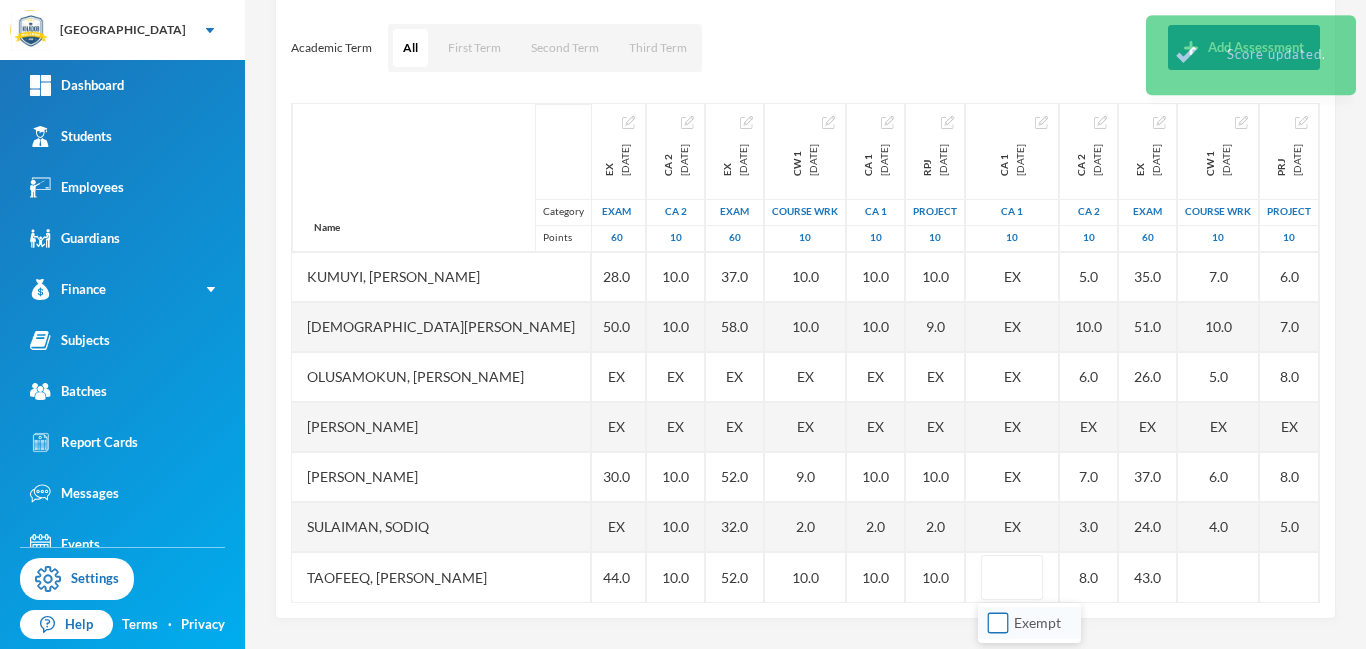 click on "Exempt" at bounding box center [998, 623] 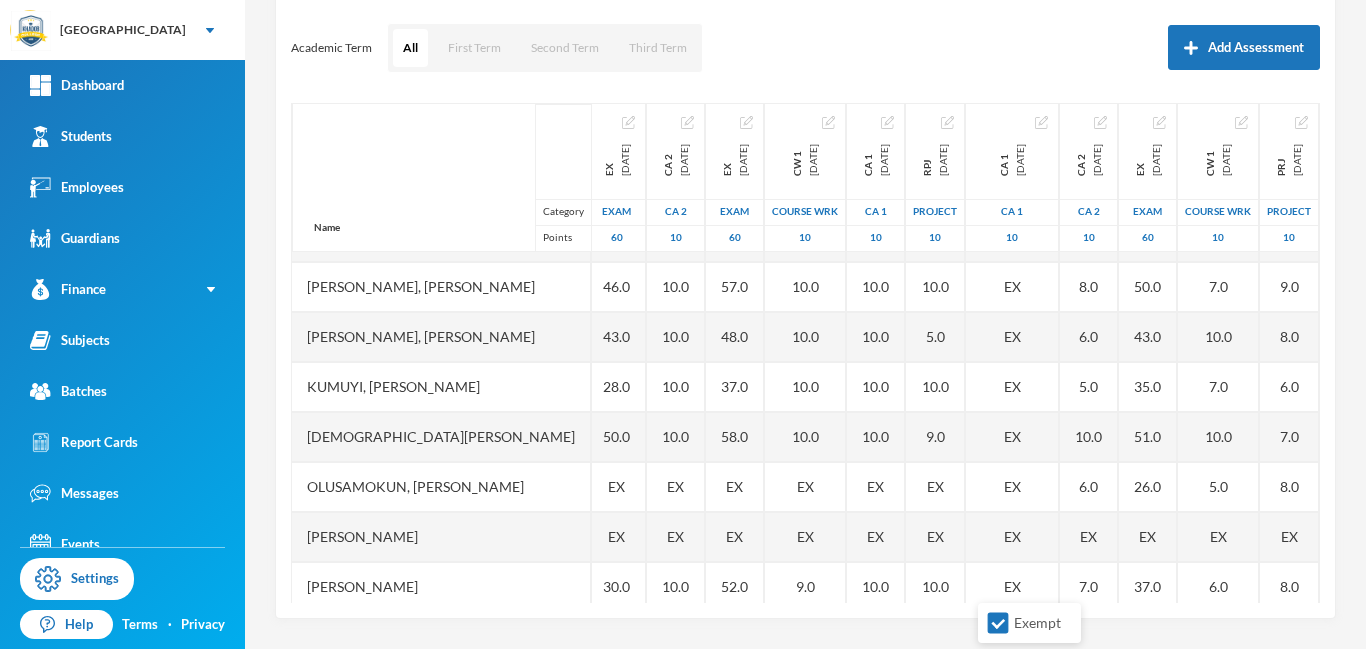 scroll, scrollTop: 451, scrollLeft: 412, axis: both 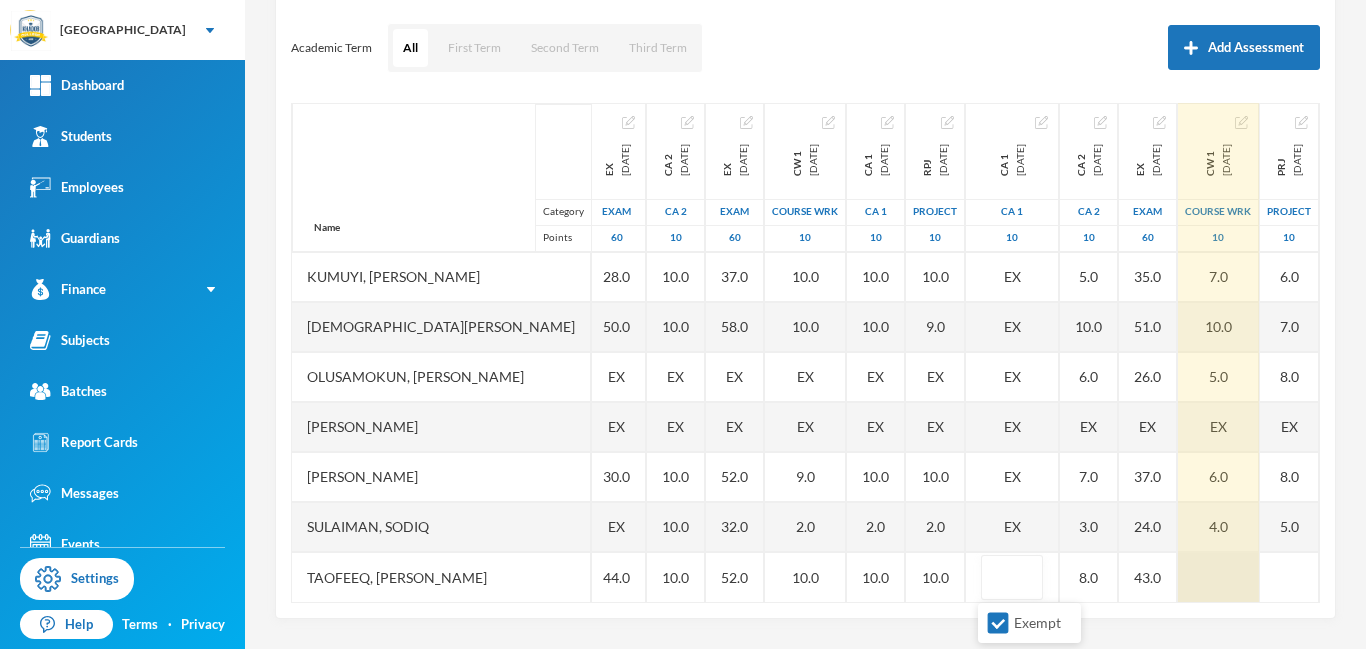 click at bounding box center (1218, 577) 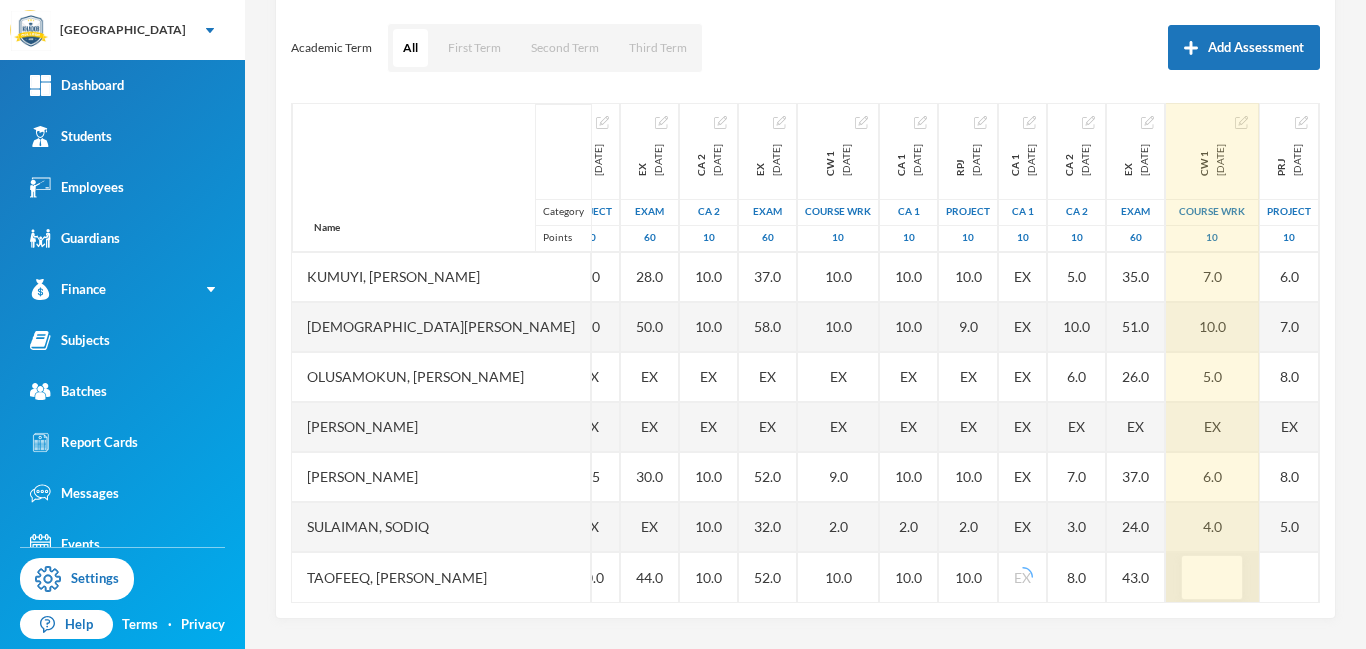 scroll, scrollTop: 451, scrollLeft: 387, axis: both 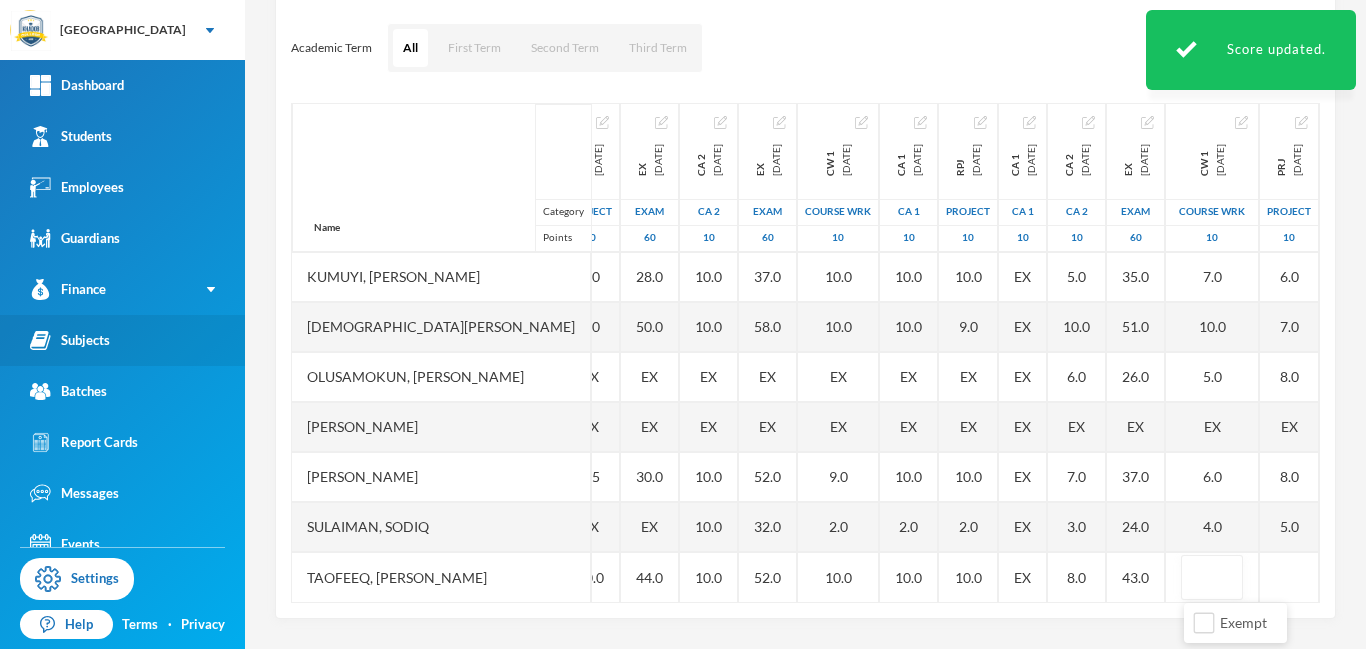 click on "Subjects" at bounding box center (70, 340) 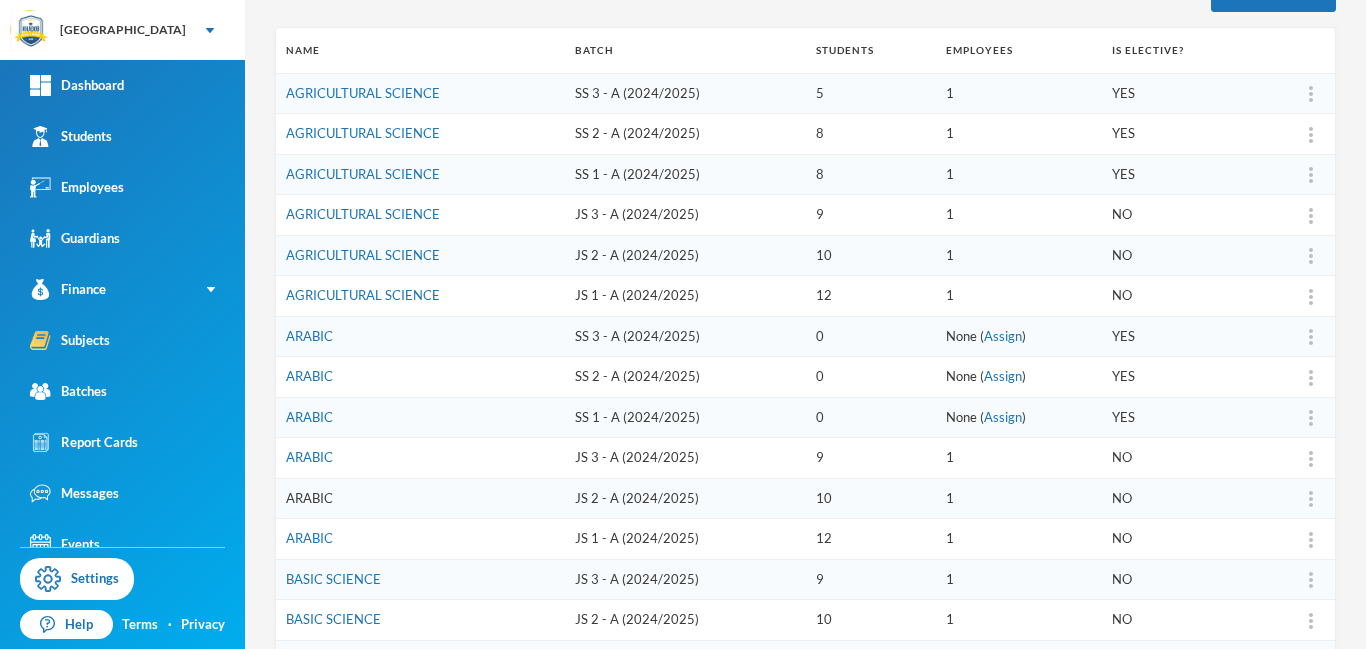 click on "ARABIC" at bounding box center (309, 498) 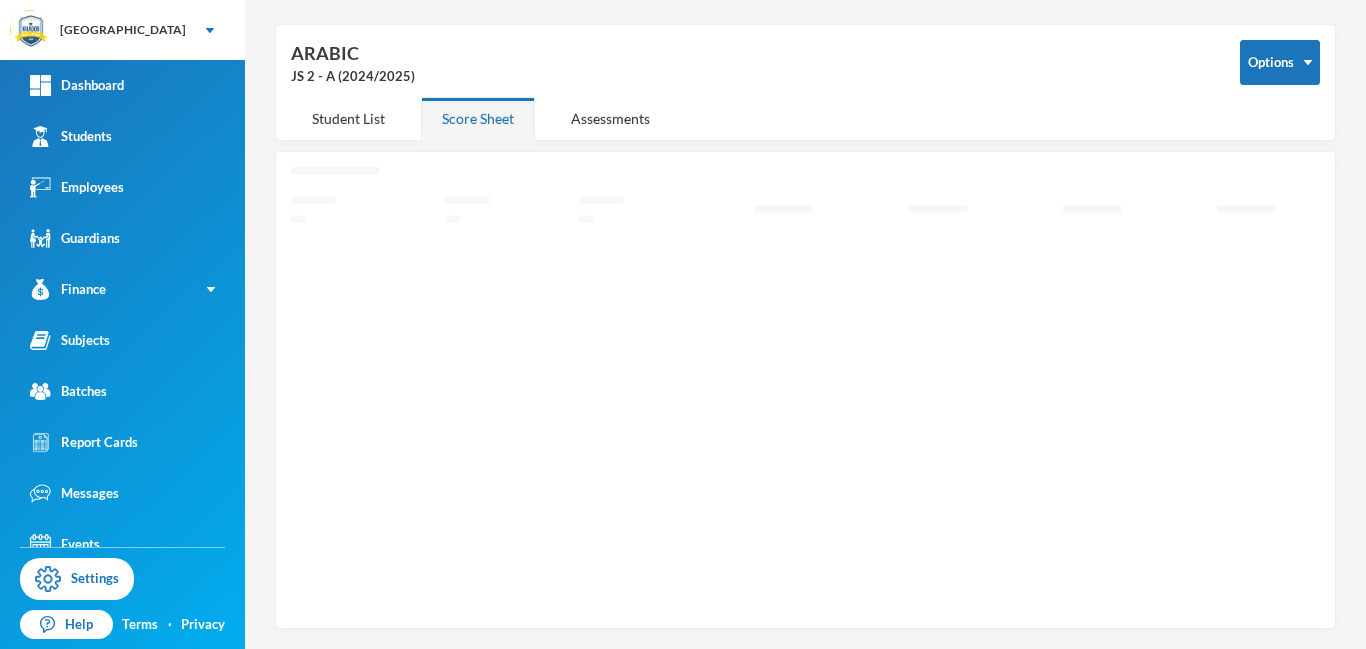 scroll, scrollTop: 71, scrollLeft: 0, axis: vertical 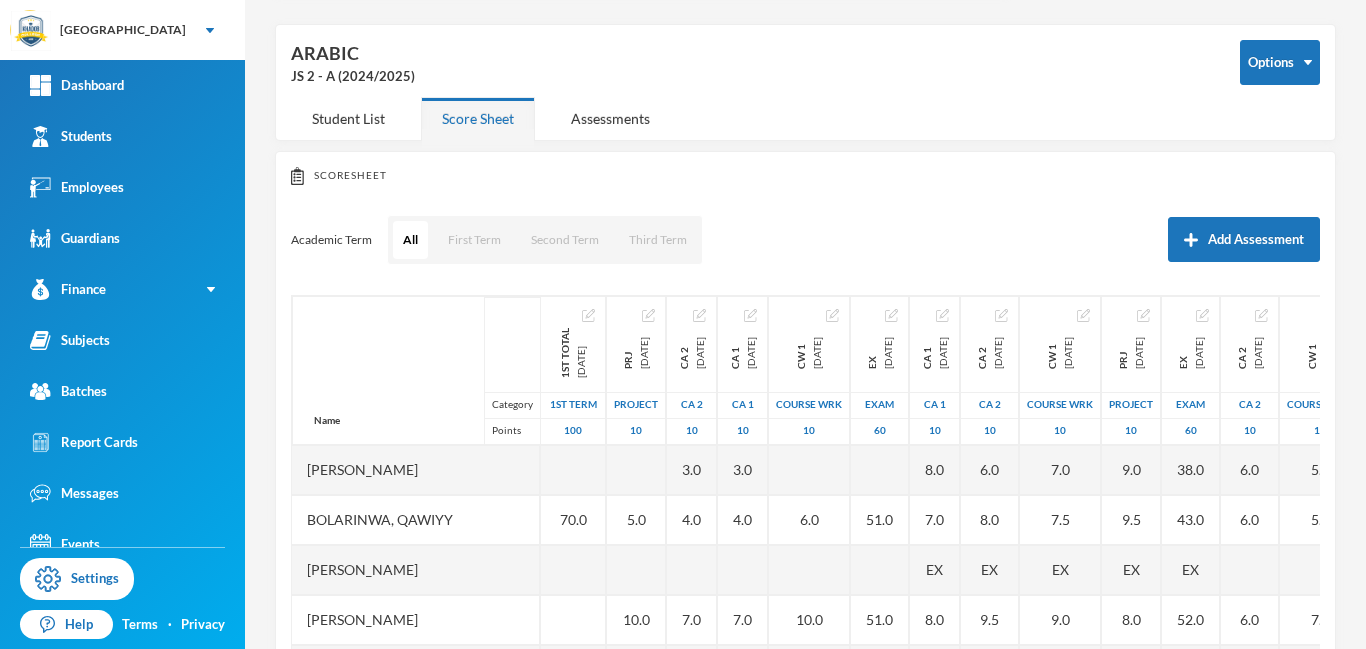 drag, startPoint x: 1365, startPoint y: 381, endPoint x: 1363, endPoint y: 642, distance: 261.00766 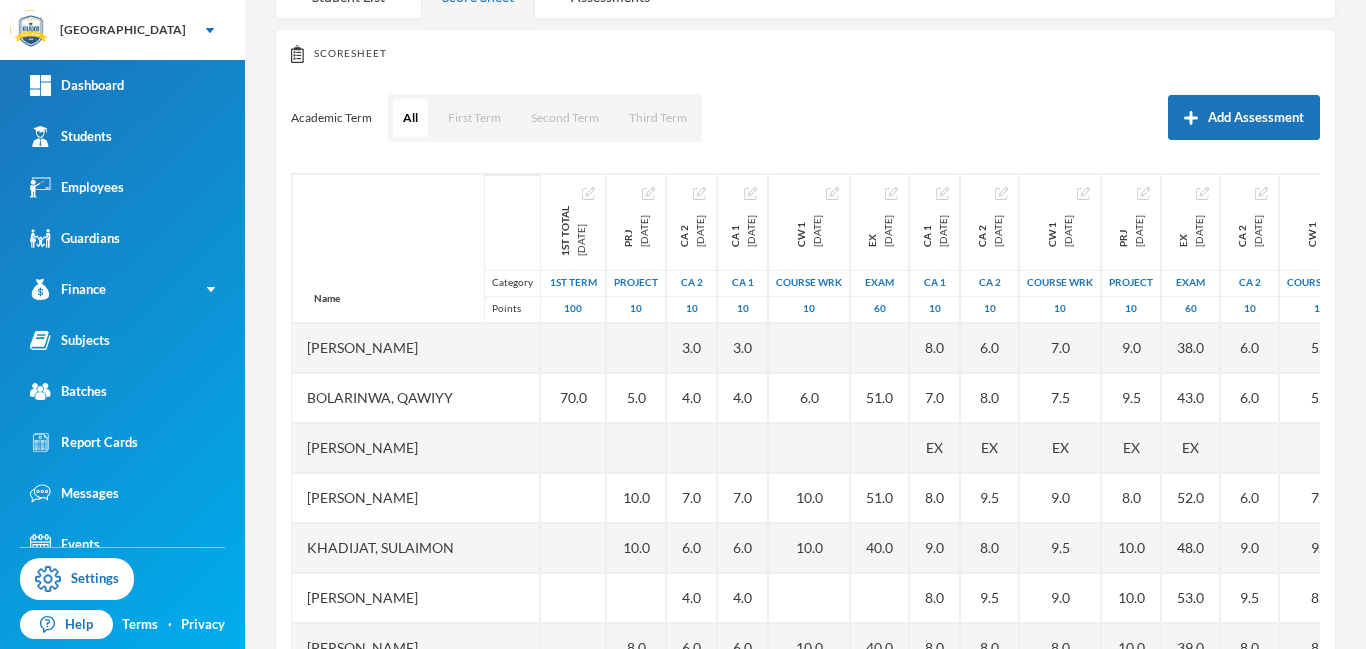 scroll, scrollTop: 263, scrollLeft: 0, axis: vertical 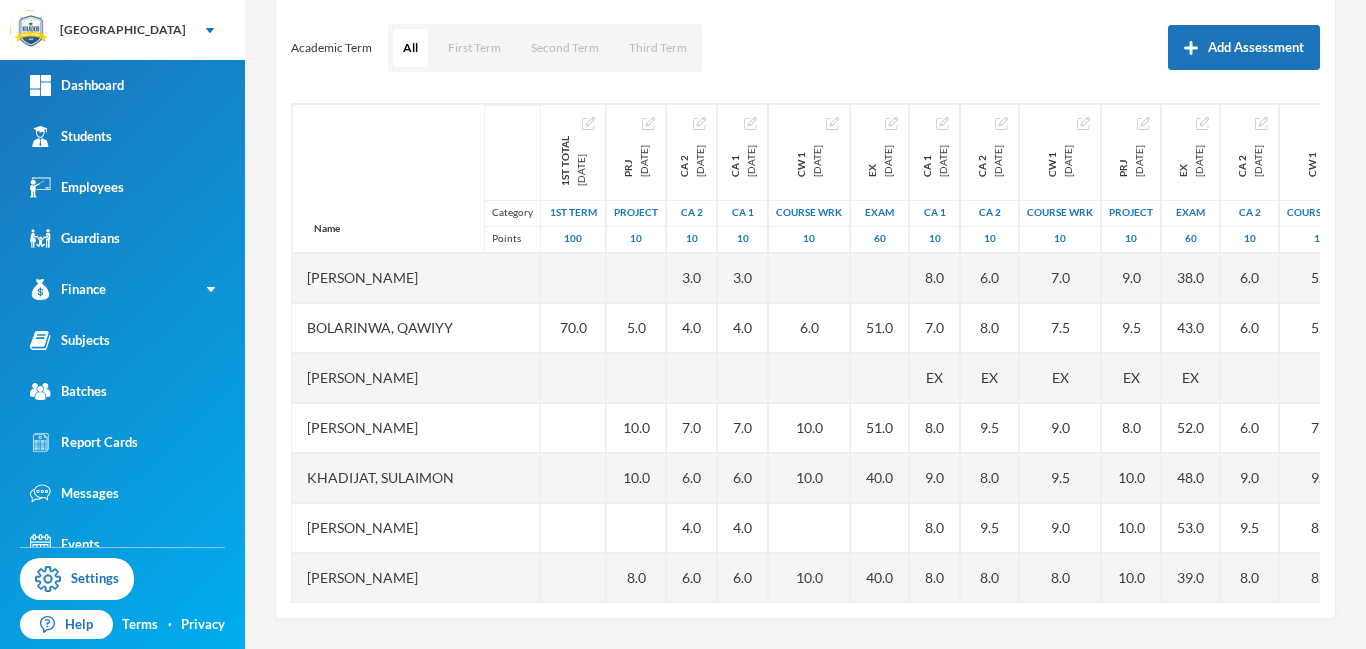 drag, startPoint x: 1358, startPoint y: 495, endPoint x: 1365, endPoint y: 645, distance: 150.16324 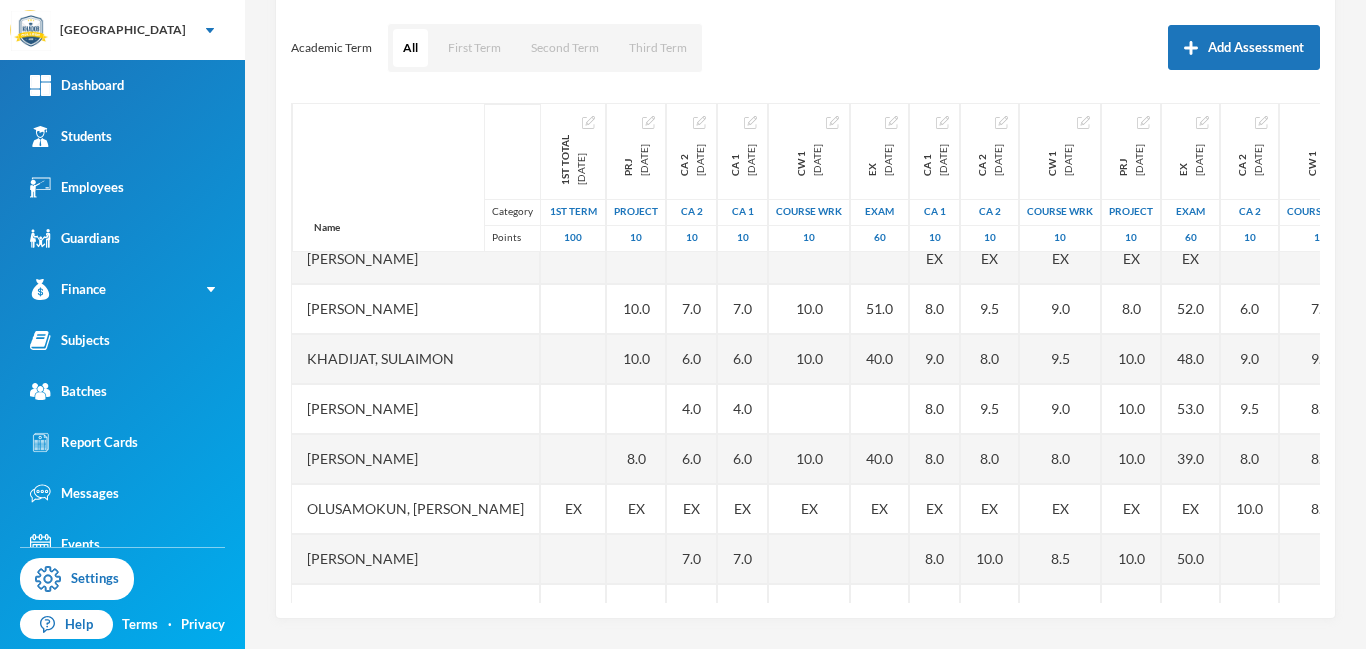 scroll, scrollTop: 151, scrollLeft: 0, axis: vertical 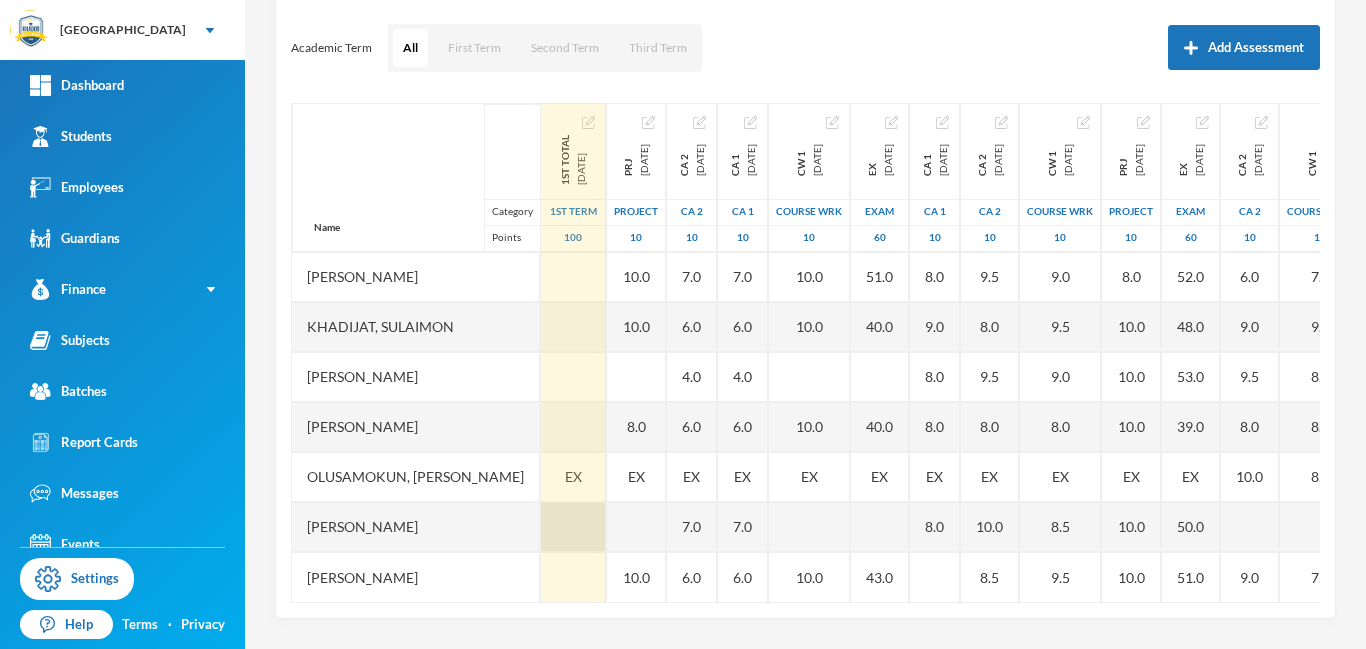 click at bounding box center (573, 527) 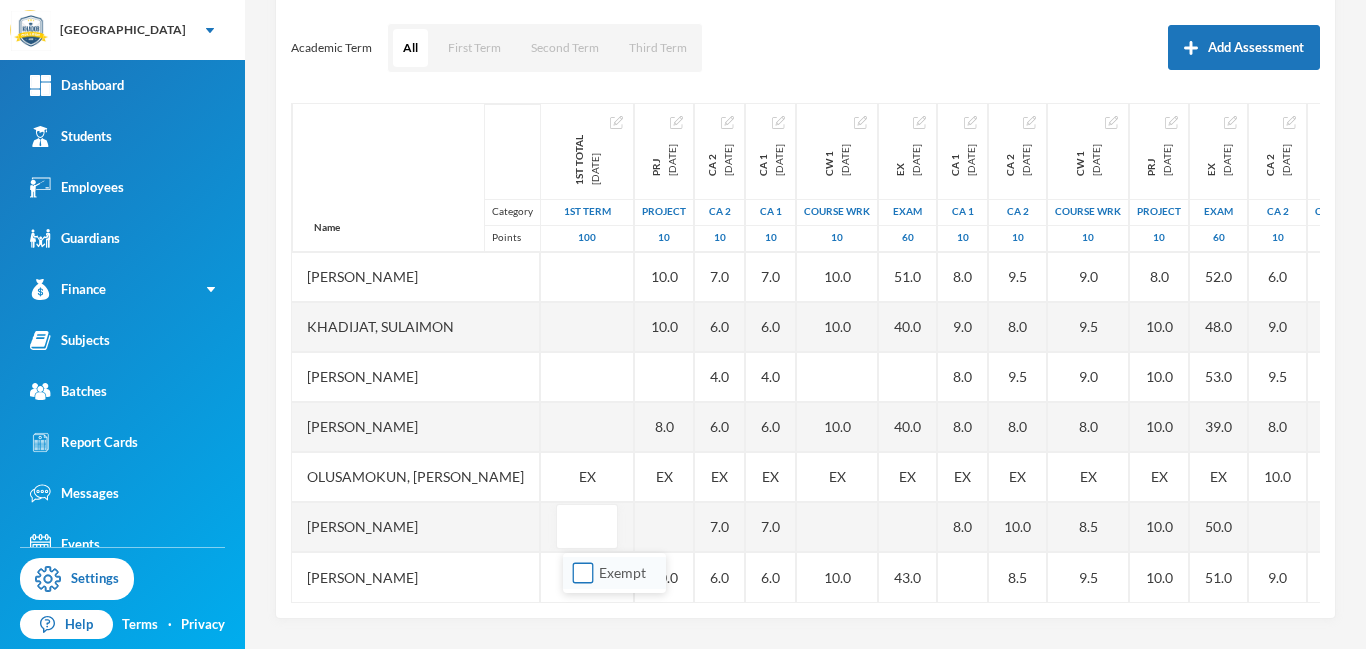 click on "Exempt" at bounding box center [583, 573] 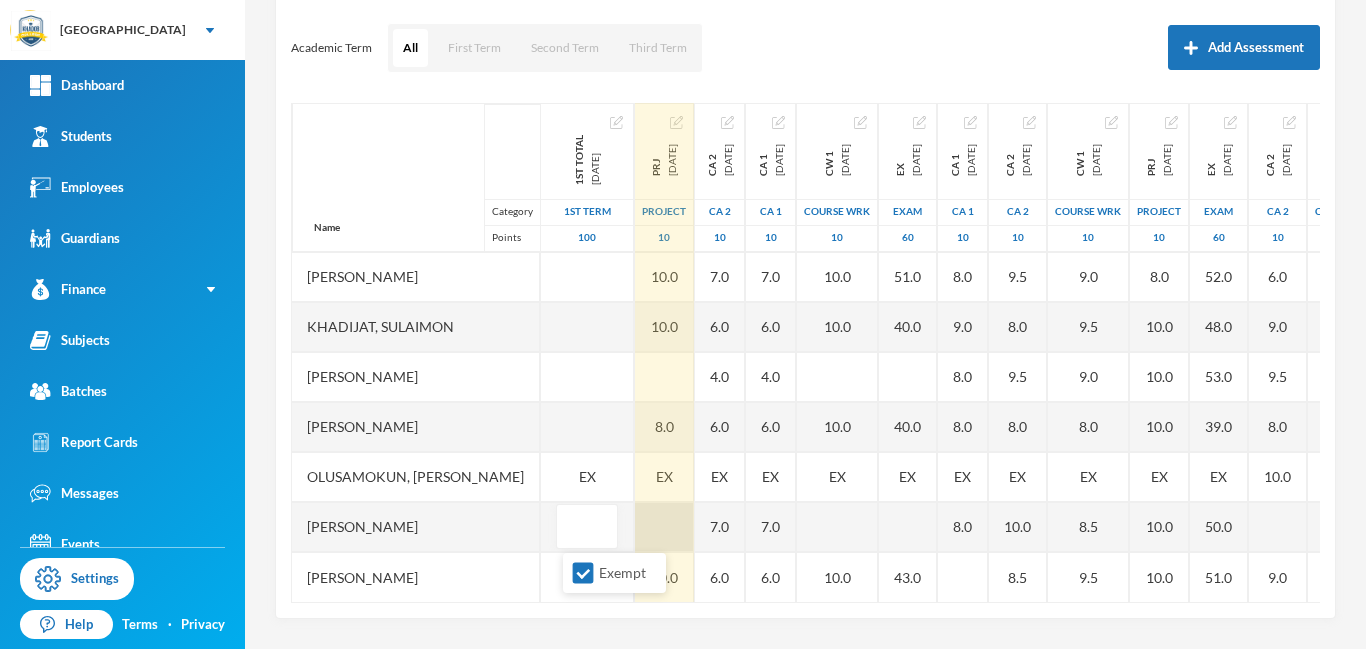 click at bounding box center (664, 527) 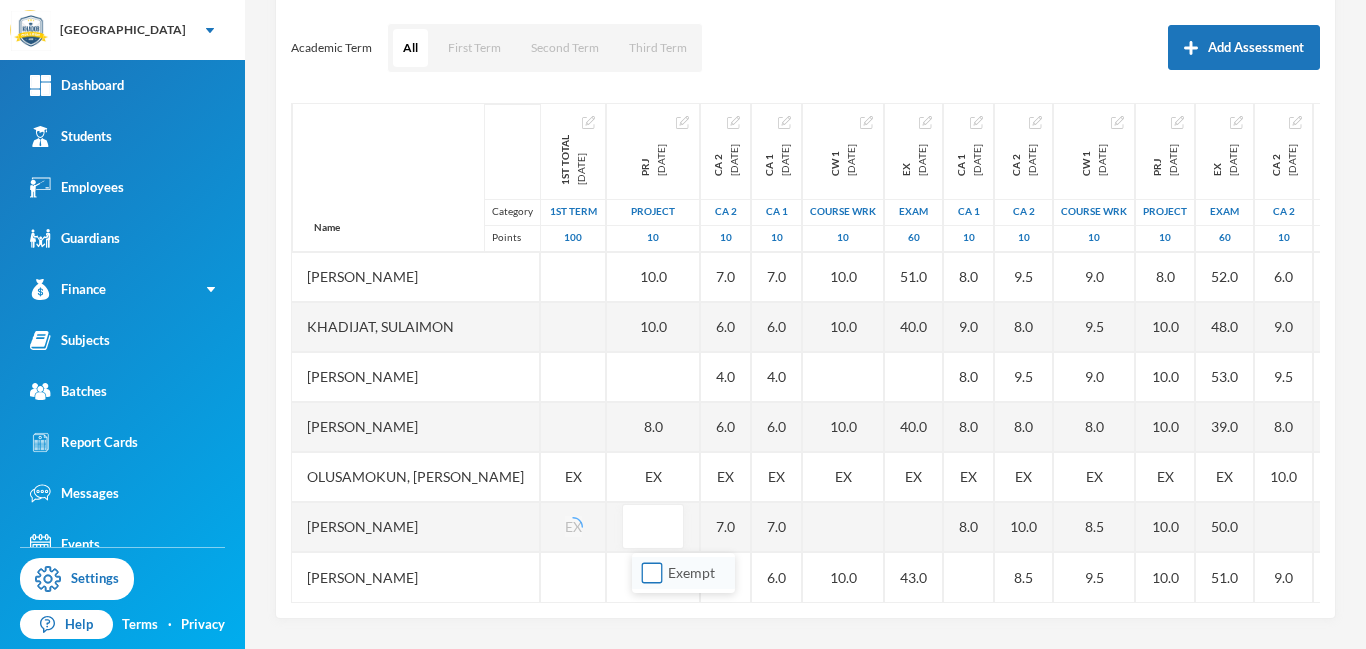 click on "Exempt" at bounding box center [652, 573] 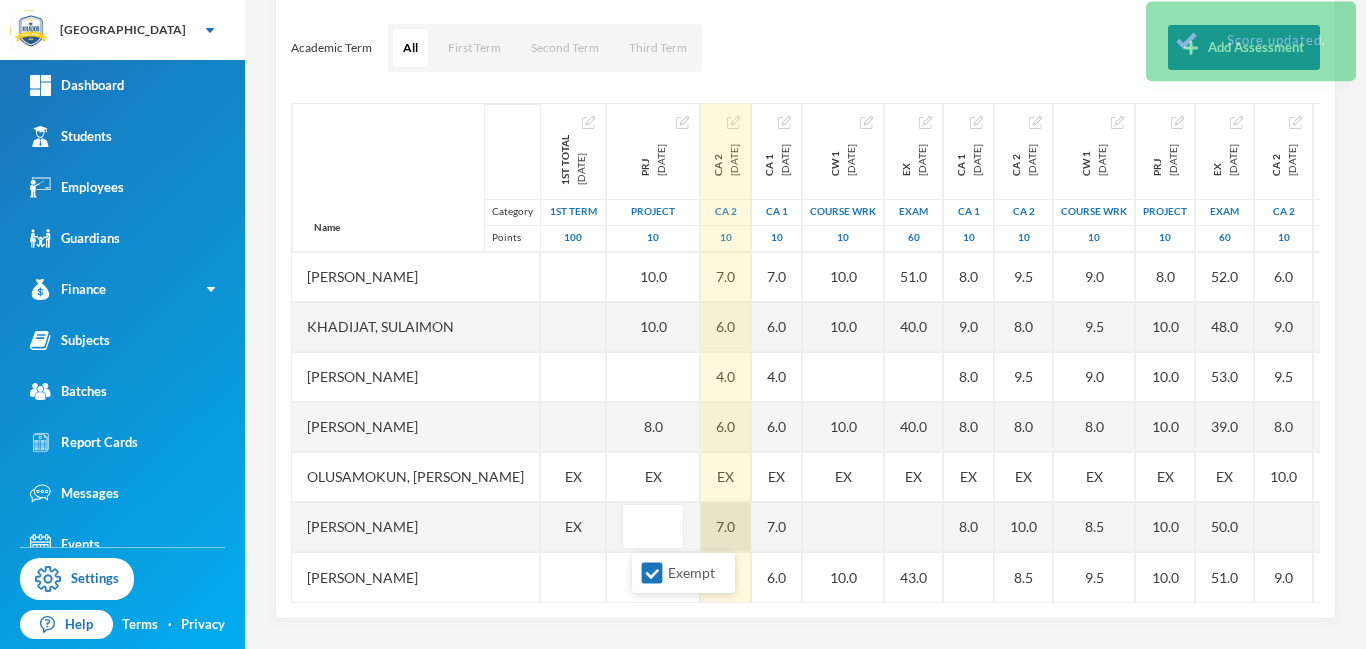 click on "7.0" at bounding box center [726, 527] 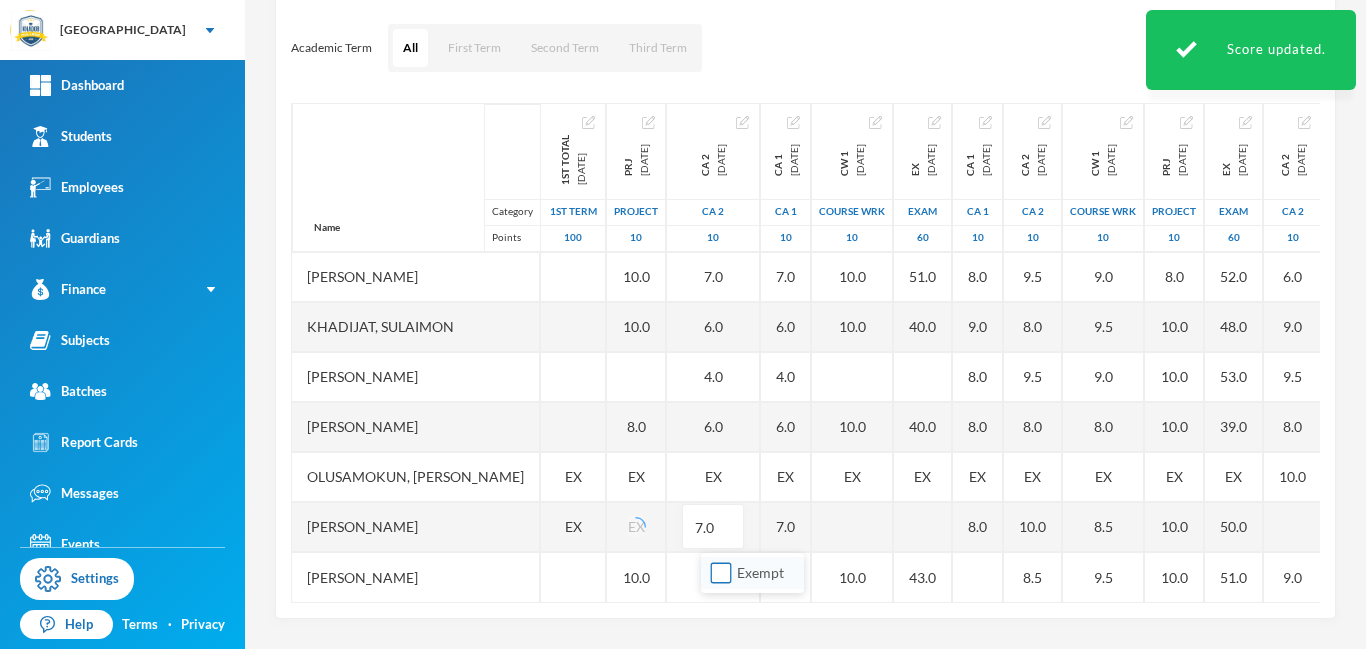 click on "Exempt" at bounding box center (721, 573) 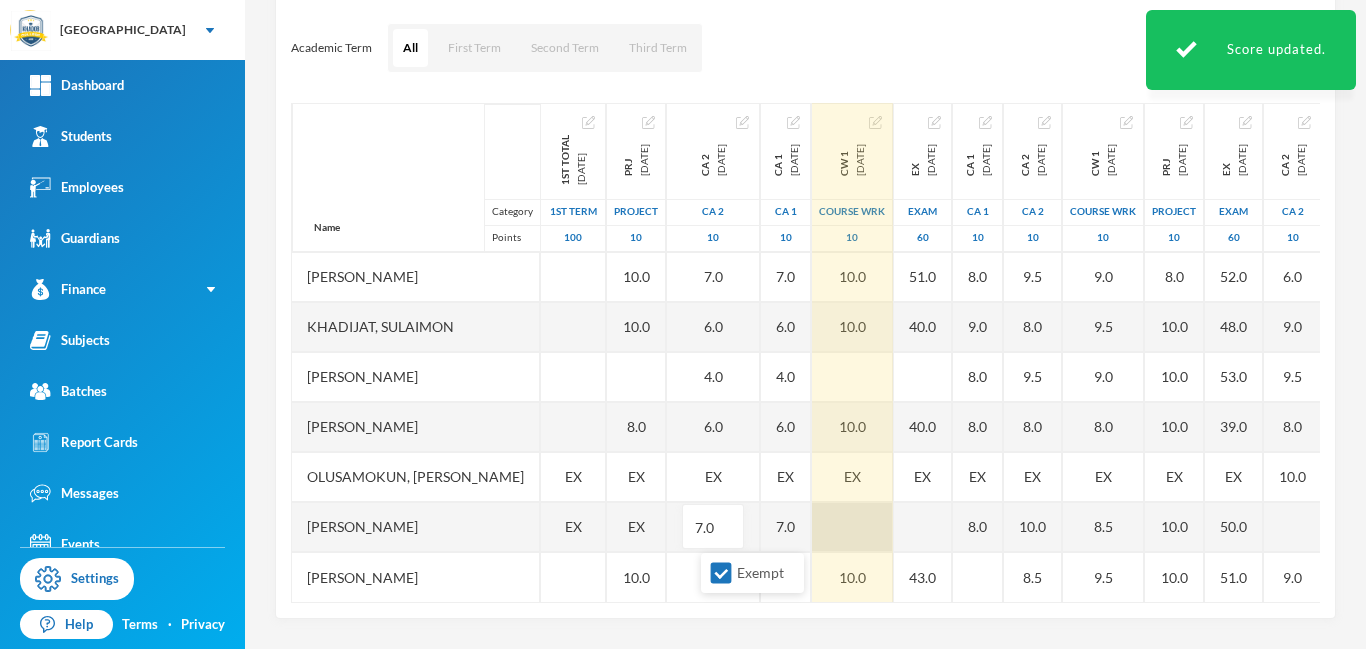 click at bounding box center (852, 527) 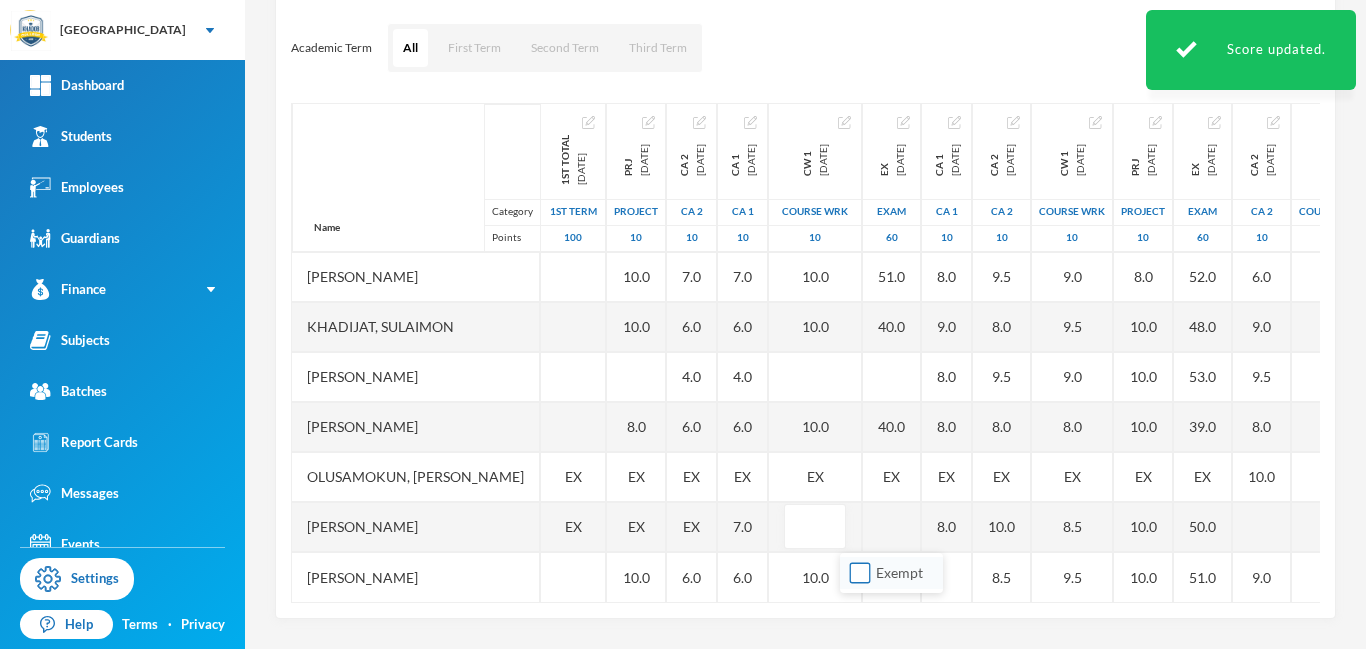 click on "Exempt" at bounding box center (860, 573) 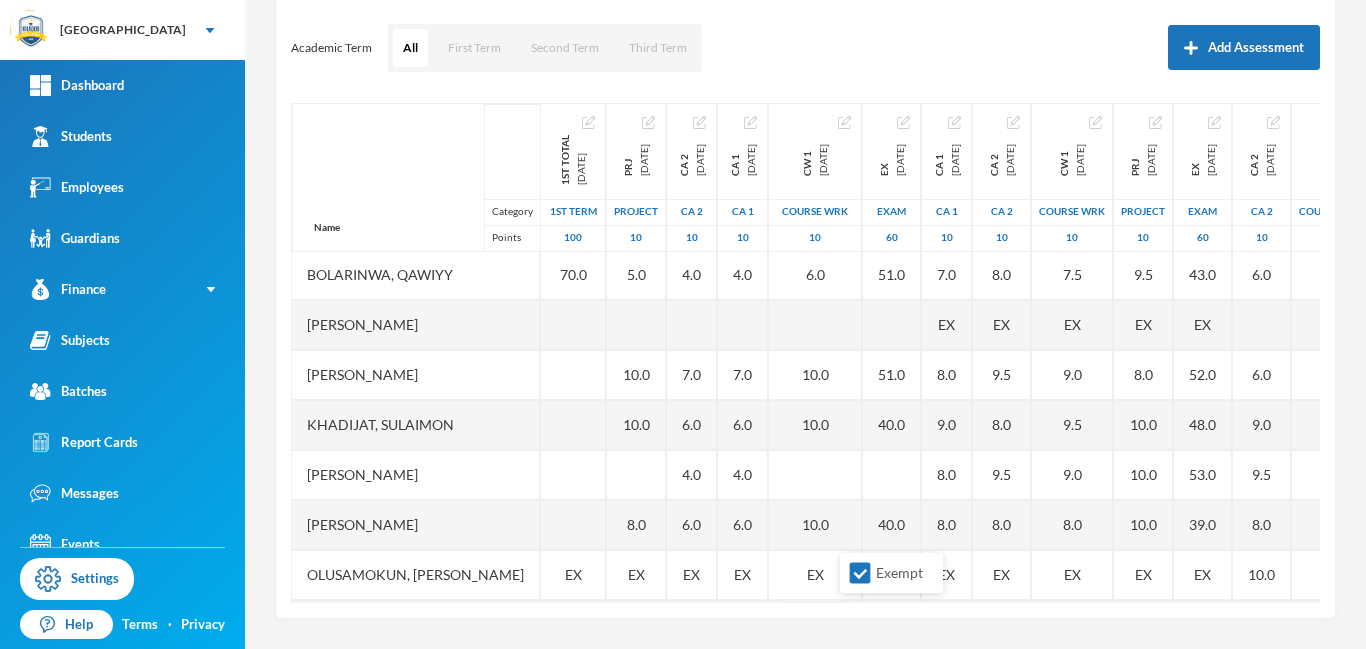 scroll, scrollTop: 0, scrollLeft: 0, axis: both 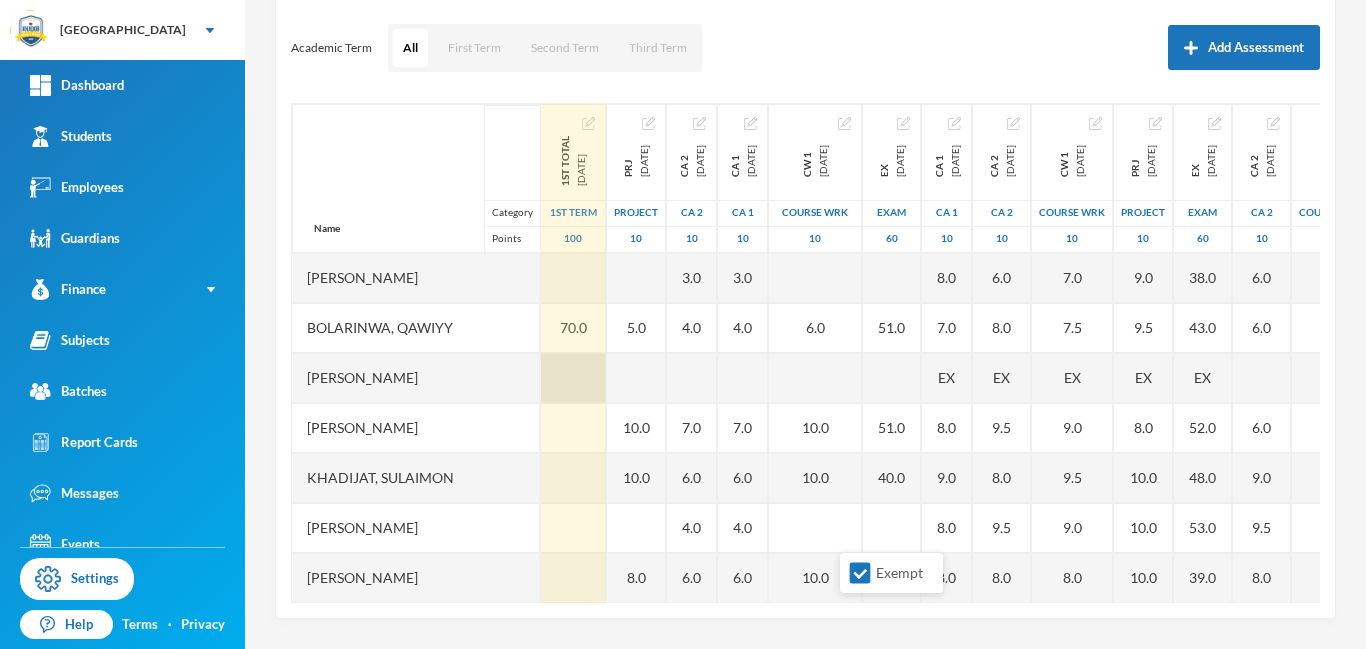 click at bounding box center (573, 378) 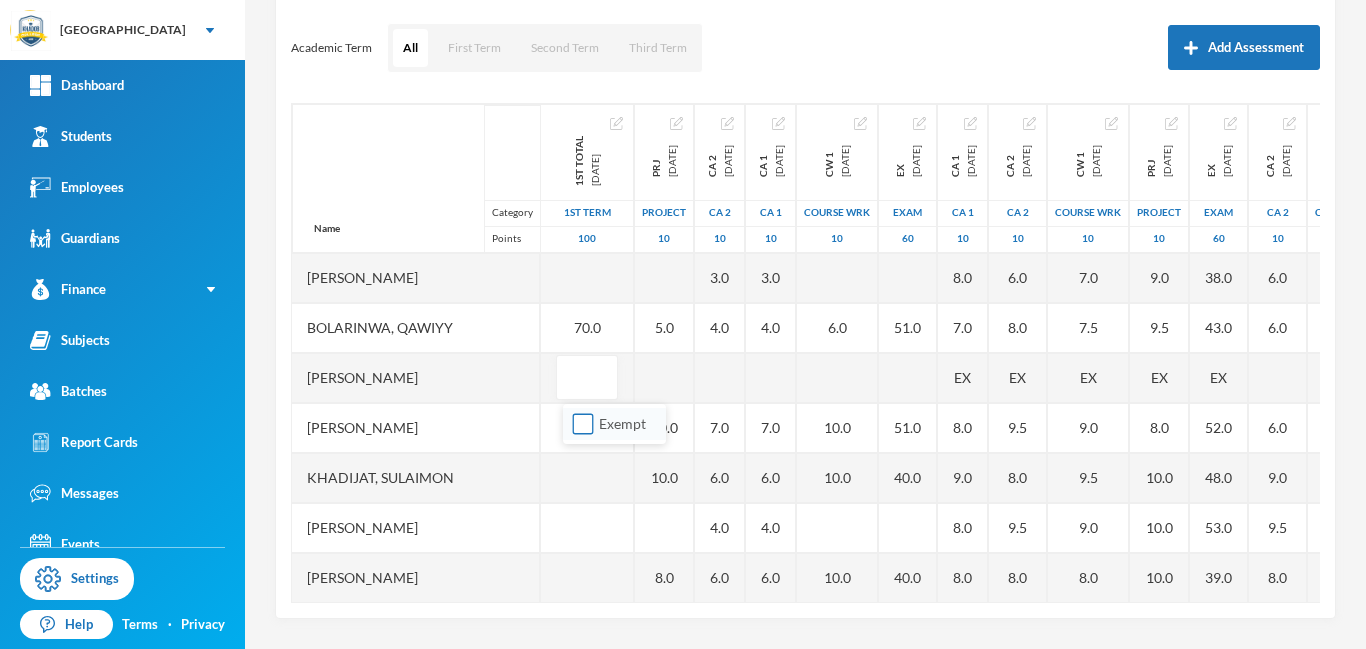click on "Exempt" at bounding box center (583, 424) 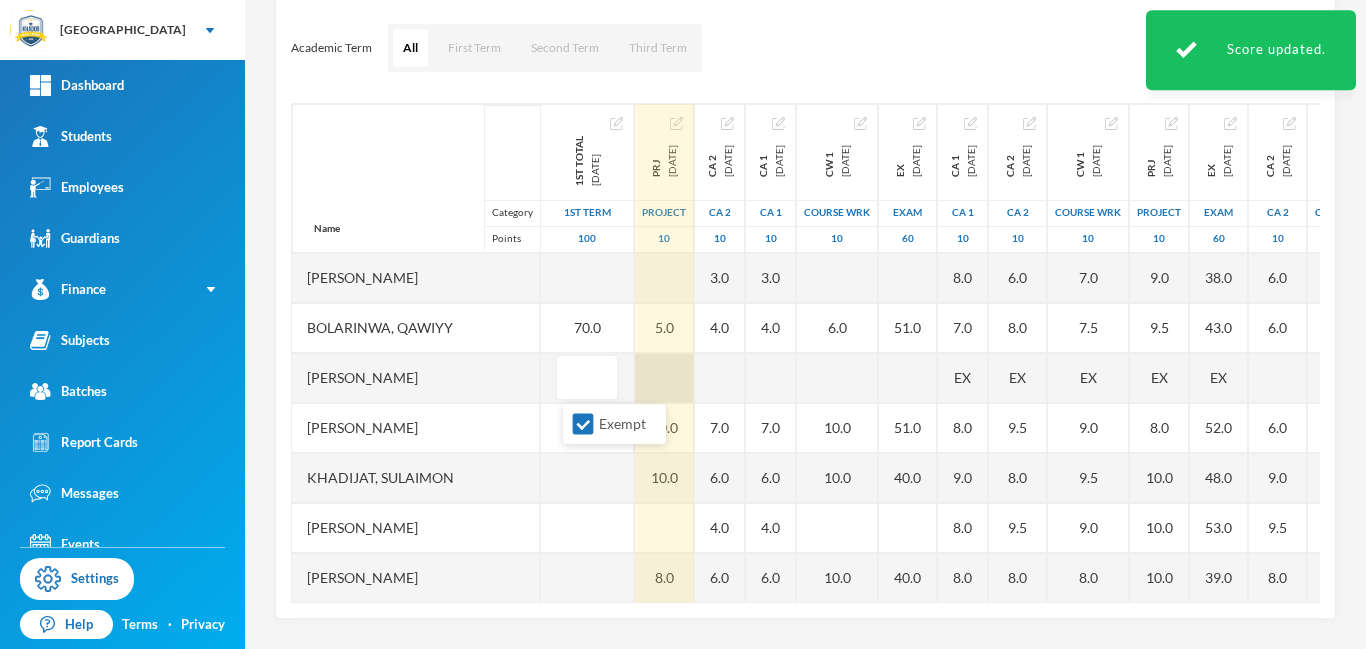 click at bounding box center [664, 378] 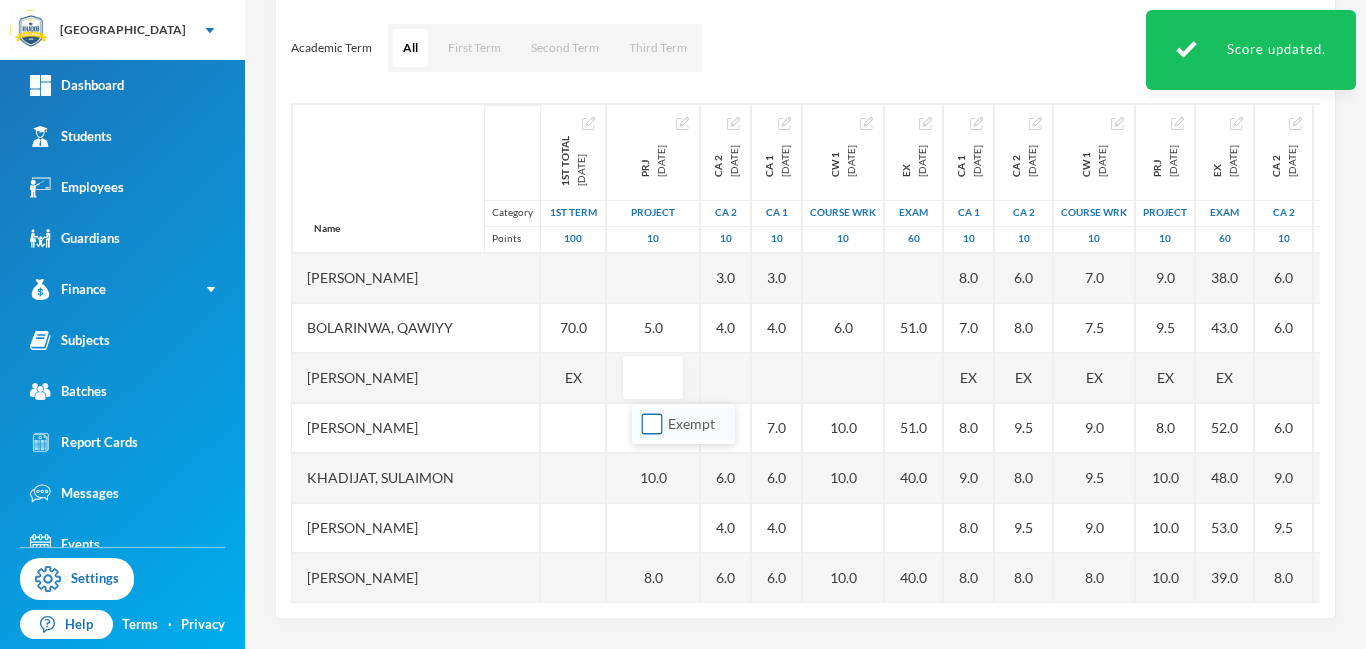 click on "Exempt" at bounding box center (652, 424) 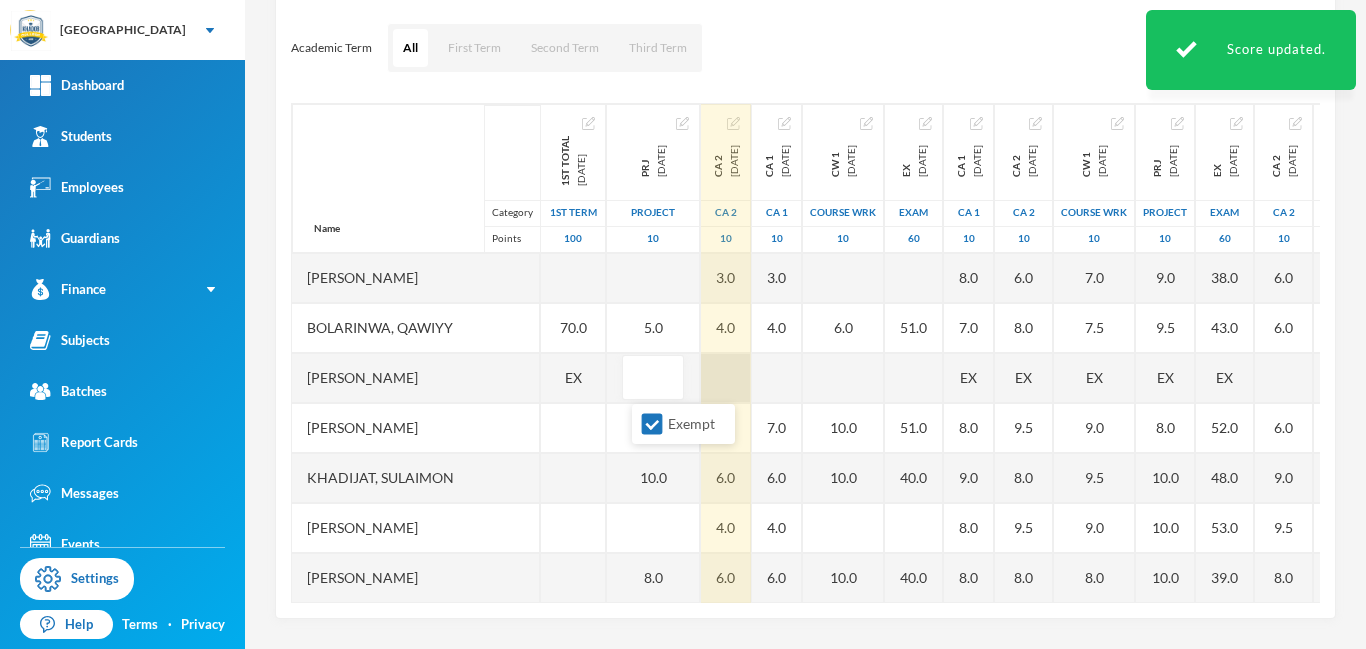 click at bounding box center [726, 378] 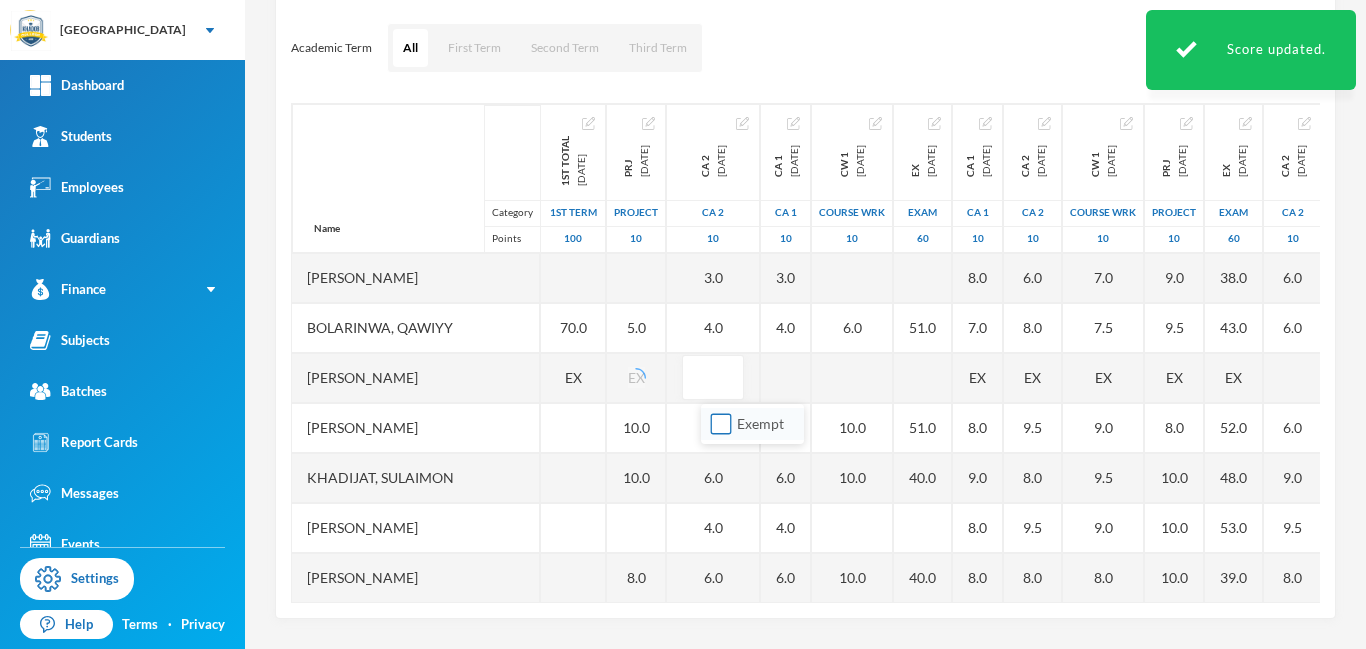 click on "Exempt" at bounding box center (721, 424) 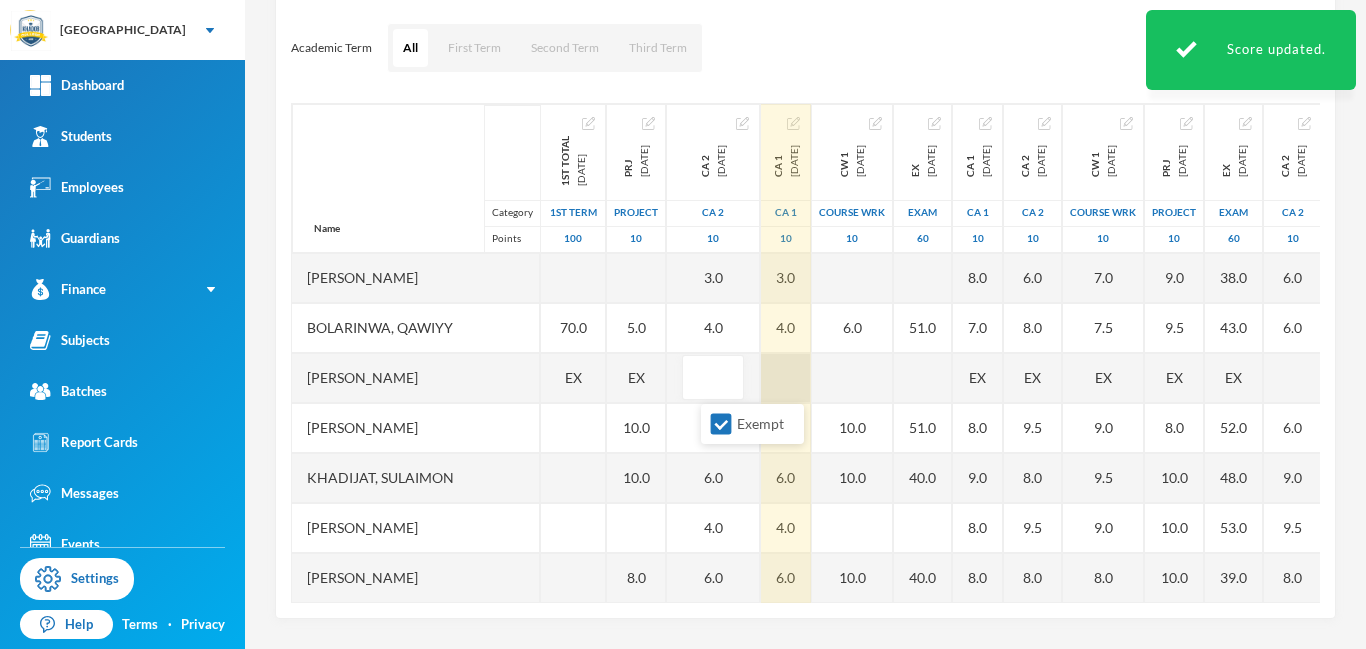 click on "Name   Category Points Aliu, Semiu Bolarinwa, Qawiyy Ibrahim, Anas Ibrahim, Faeezah Khadijat, Sulaimon Momoh, Khalil Mujahedeen Olawoyin, Abdul Malik Olusamokun, Harith Olamide Umar, Hamisu Yusuf, Roqib 1st Total 2024-11-23 1st Term 100 70.0 EX EX EX PRJ 2024-12-14 project 10 5.0 EX 10.0 10.0 8.0 EX EX 10.0 CA 2 2024-12-14 CA 2 10 3.0 4.0 7.0 6.0 4.0 6.0 EX EX 6.0 CA 1 2024-12-14 CA 1 10 3.0 4.0 7.0 6.0 4.0 6.0 EX 7.0 6.0 CW 1 2024-12-14 COURSE WRK 10 6.0 10.0 10.0 10.0 EX EX 10.0 EX 2024-12-14 Exam 60 51.0 51.0 40.0 40.0 EX 43.0 CA 1 2025-03-28 CA 1 10 8.0 7.0 EX 8.0 9.0 8.0 8.0 EX 8.0 CA 2 2025-03-28 CA 2 10 6.0 8.0 EX 9.5 8.0 9.5 8.0 EX 10.0 8.5 CW 1 2025-03-28 COURSE WRK 10 7.0 7.5 EX 9.0 9.5 9.0 8.0 EX 8.5 9.5 PRJ 2025-03-28 project 10 9.0 9.5 EX 8.0 10.0 10.0 10.0 EX 10.0 10.0 EX 2025-03-28 Exam 60 38.0 43.0 EX 52.0 48.0 53.0 39.0 EX 50.0 51.0 CA 2 2025-07-25 CA 2 10 6.0 6.0 6.0 9.0 9.5 8.0 10.0 9.0 CW 1 2025-07-25 COURSE WRK 10 5.0 5.0 7.0 9.0 8.0 8.0 8.0 7.0 CA 1 2025-07-25 CA 1 10 7.0 6.0 8.0 7.0 10" at bounding box center [805, 353] 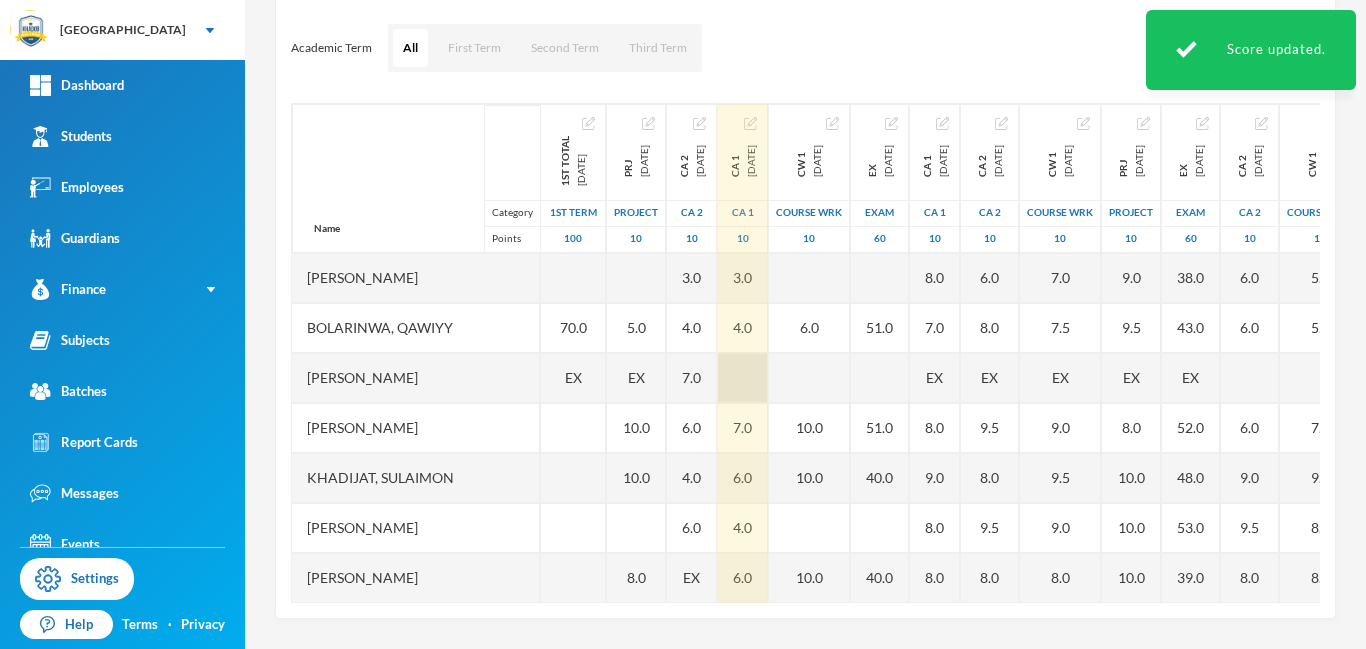 click at bounding box center (743, 378) 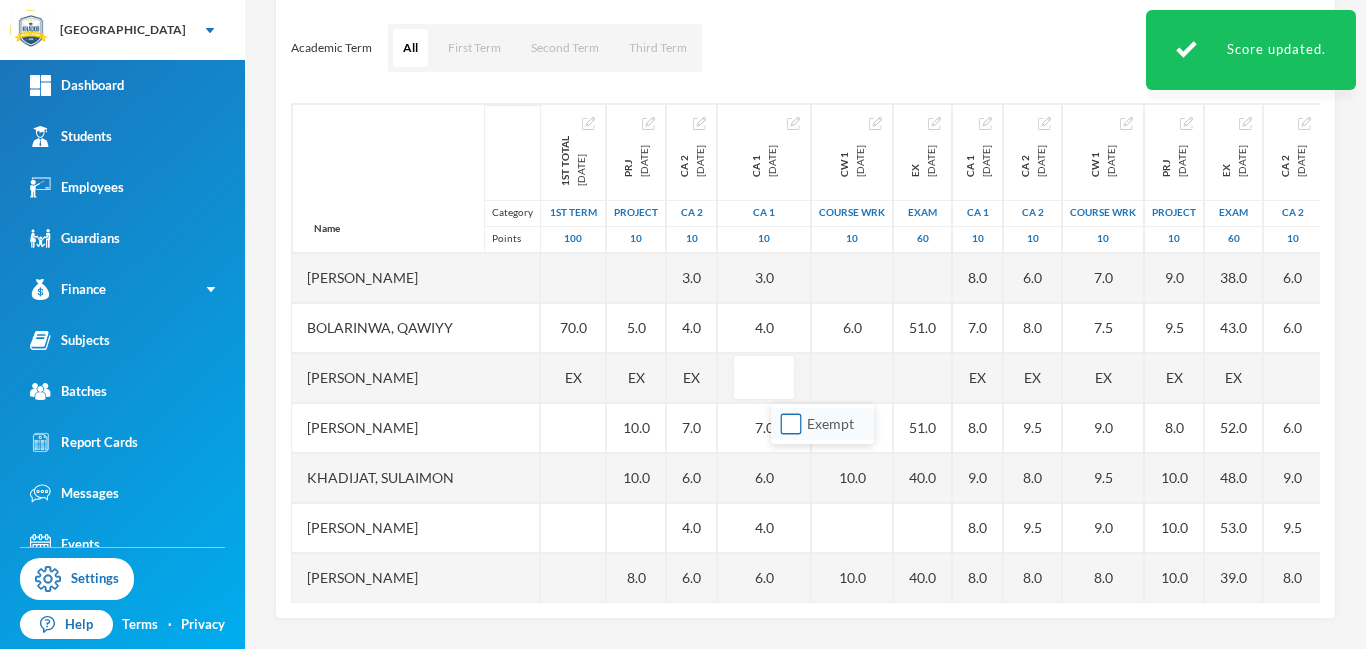click on "Exempt" at bounding box center [791, 424] 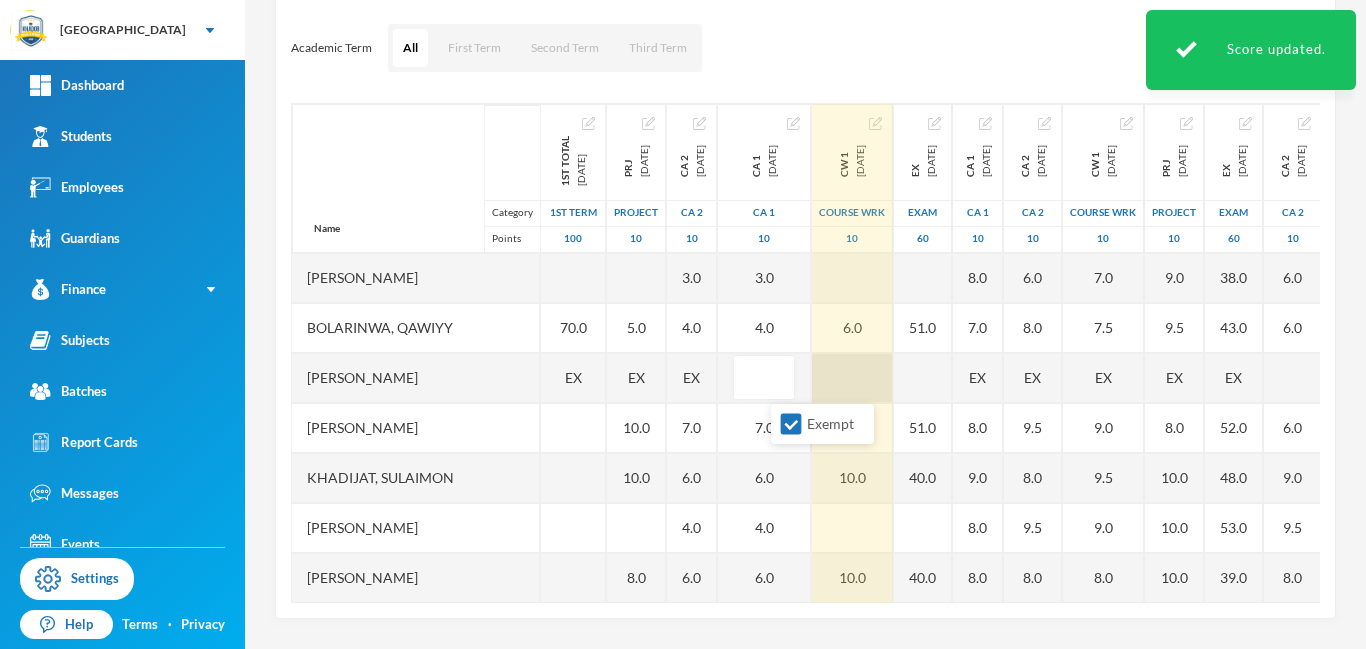 click at bounding box center [852, 378] 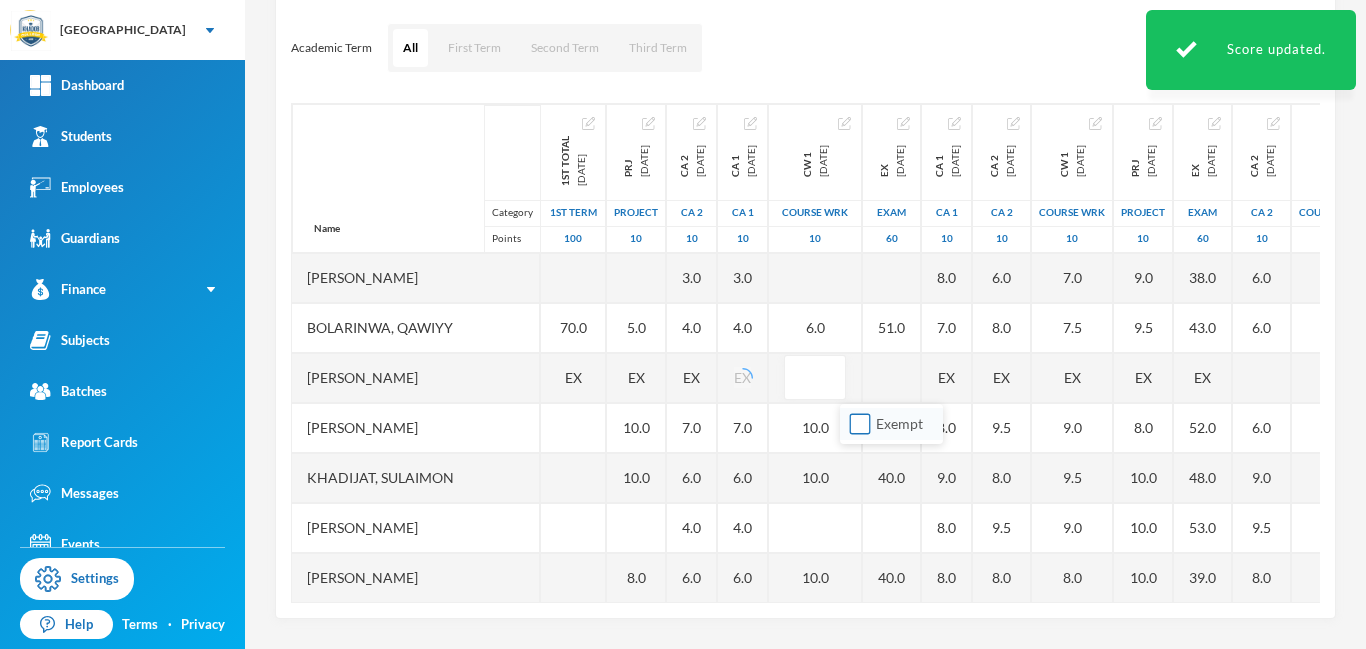 click on "Exempt" at bounding box center [860, 424] 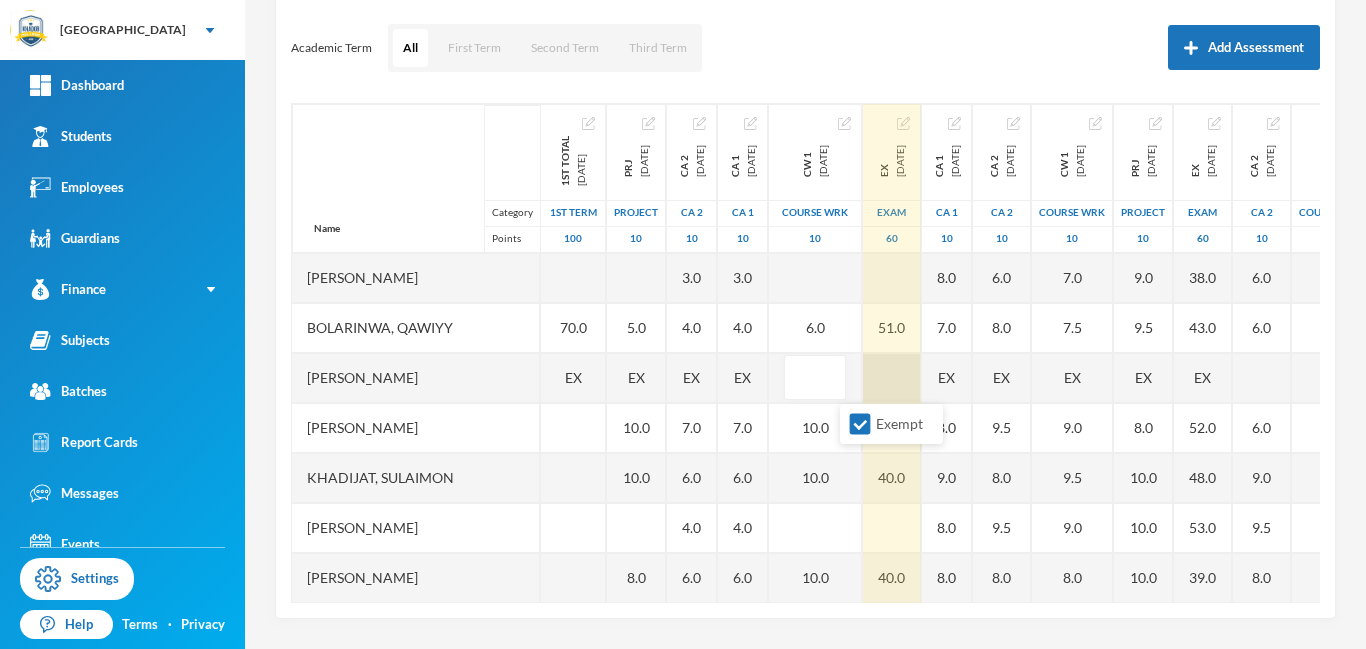 click at bounding box center [892, 378] 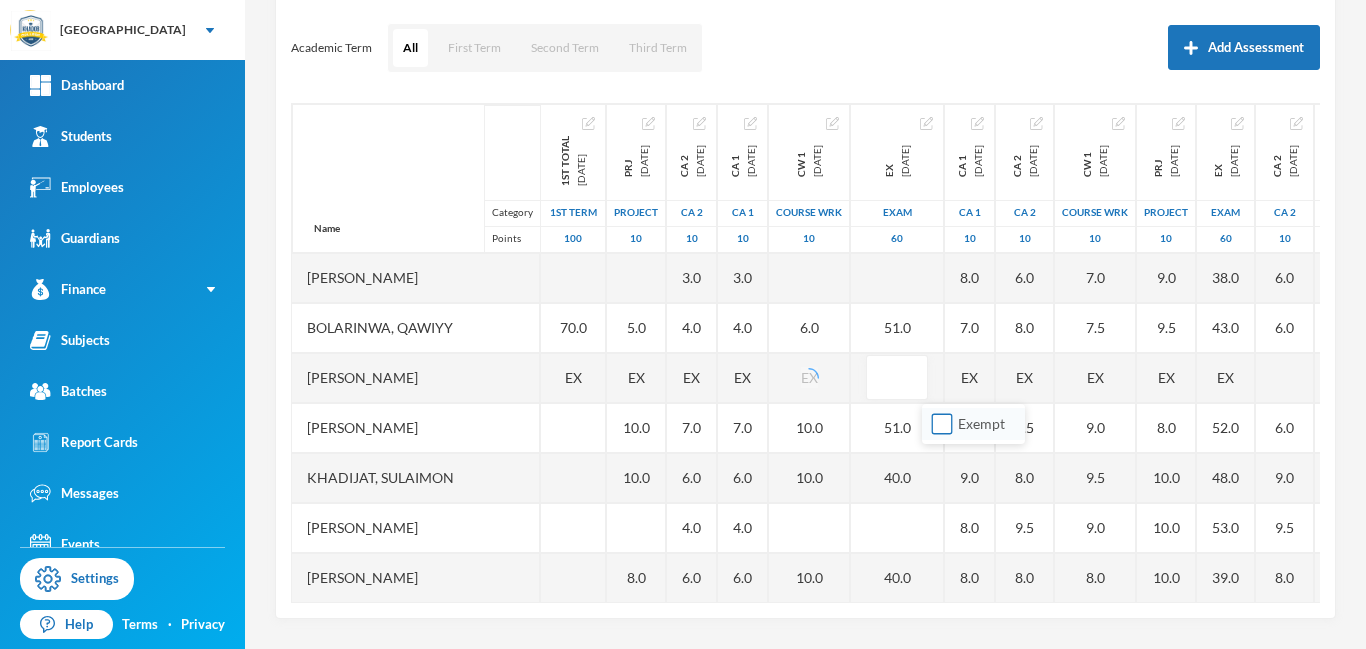 click on "Exempt" at bounding box center [942, 424] 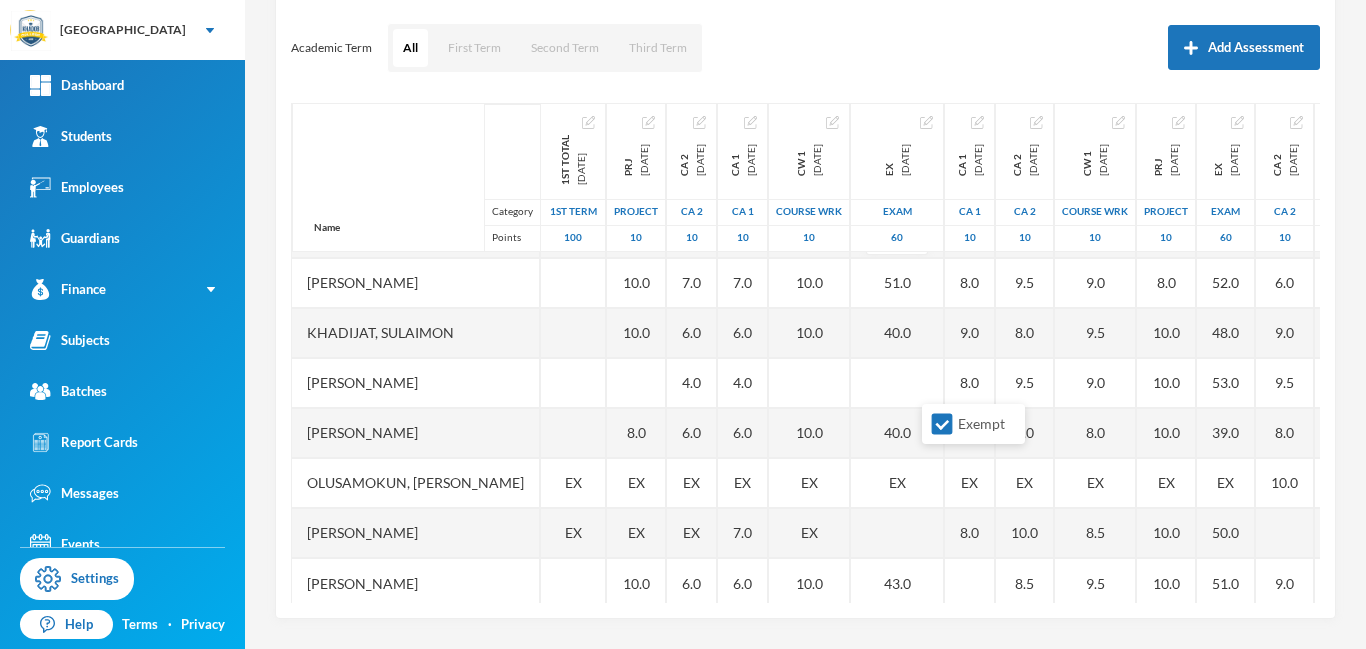 scroll, scrollTop: 151, scrollLeft: 0, axis: vertical 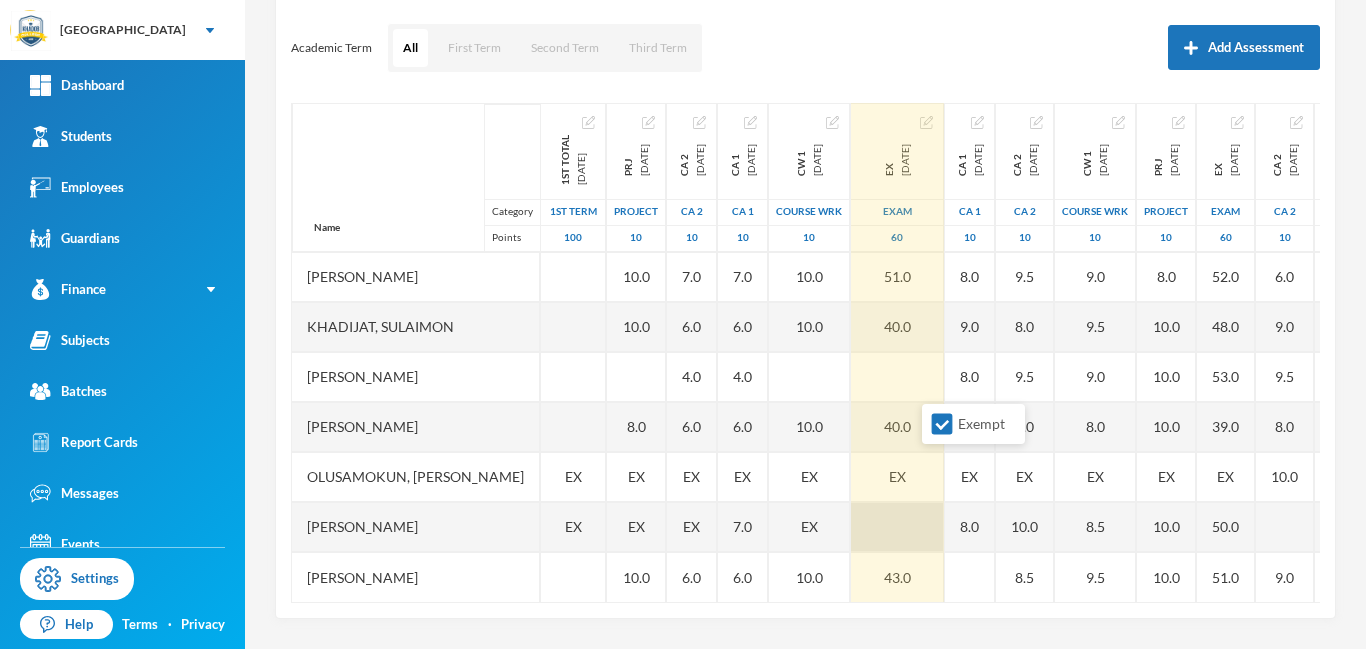 click at bounding box center [897, 527] 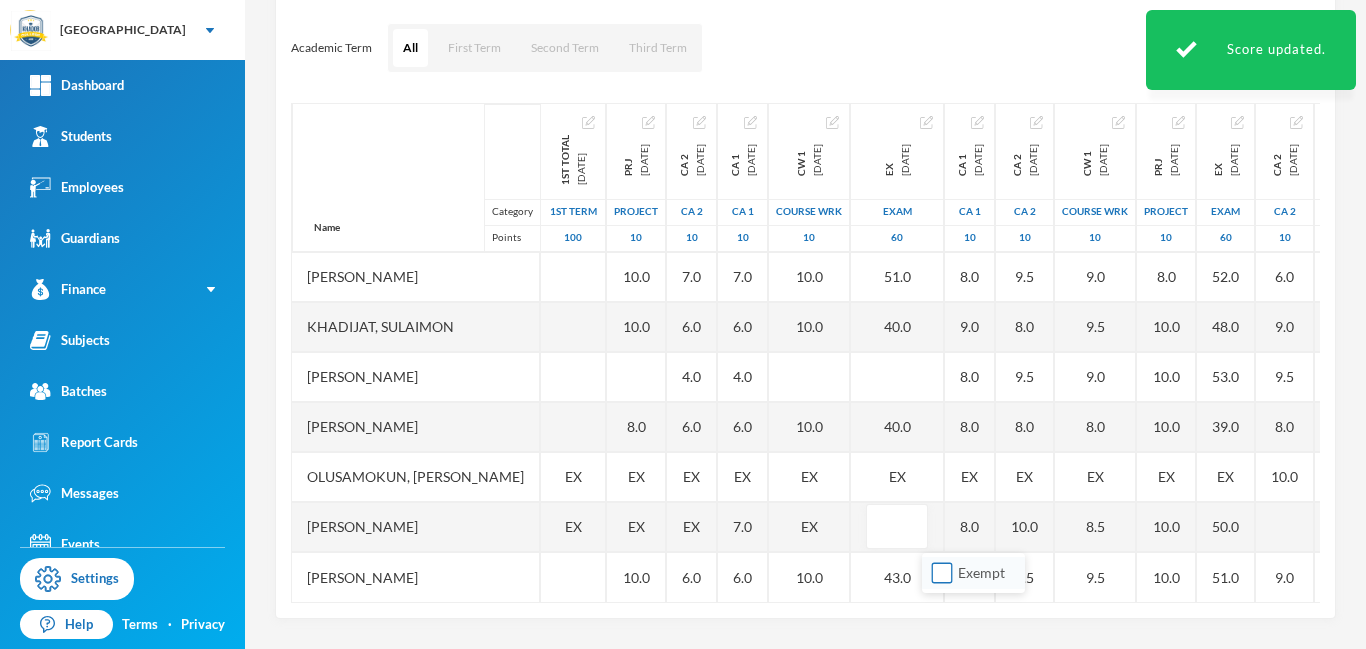 click on "Exempt" at bounding box center [942, 573] 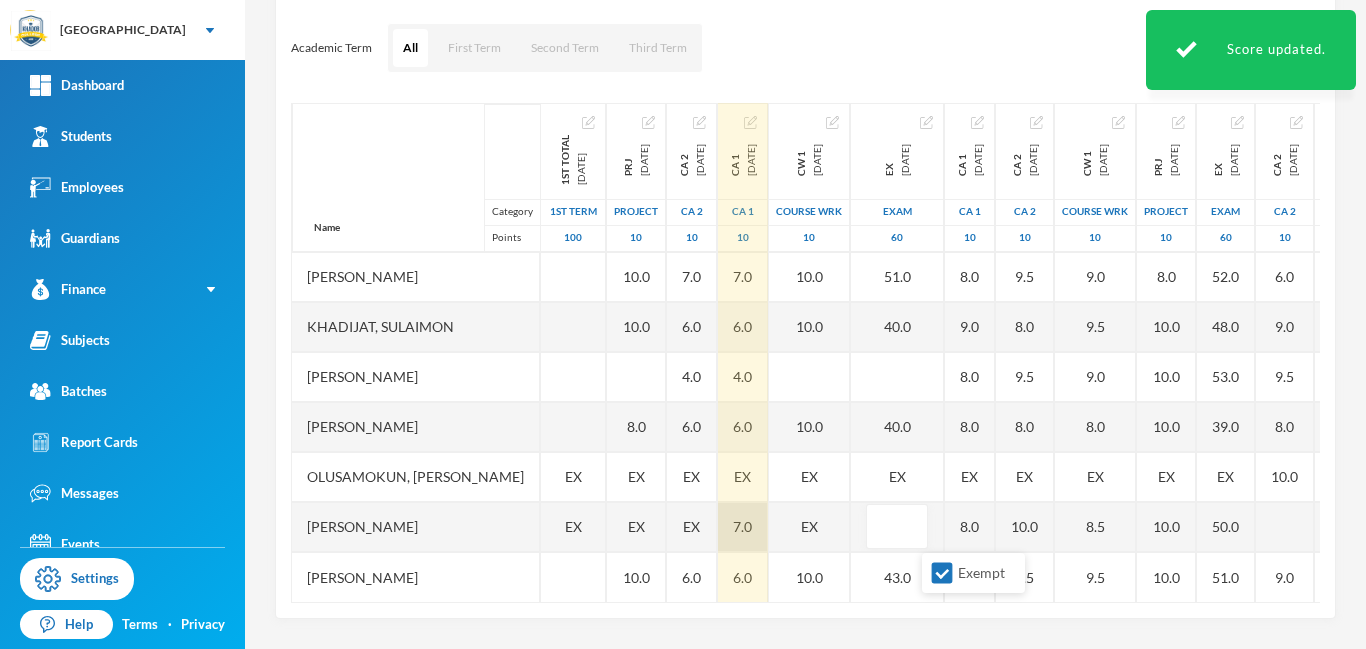 click on "7.0" at bounding box center [743, 527] 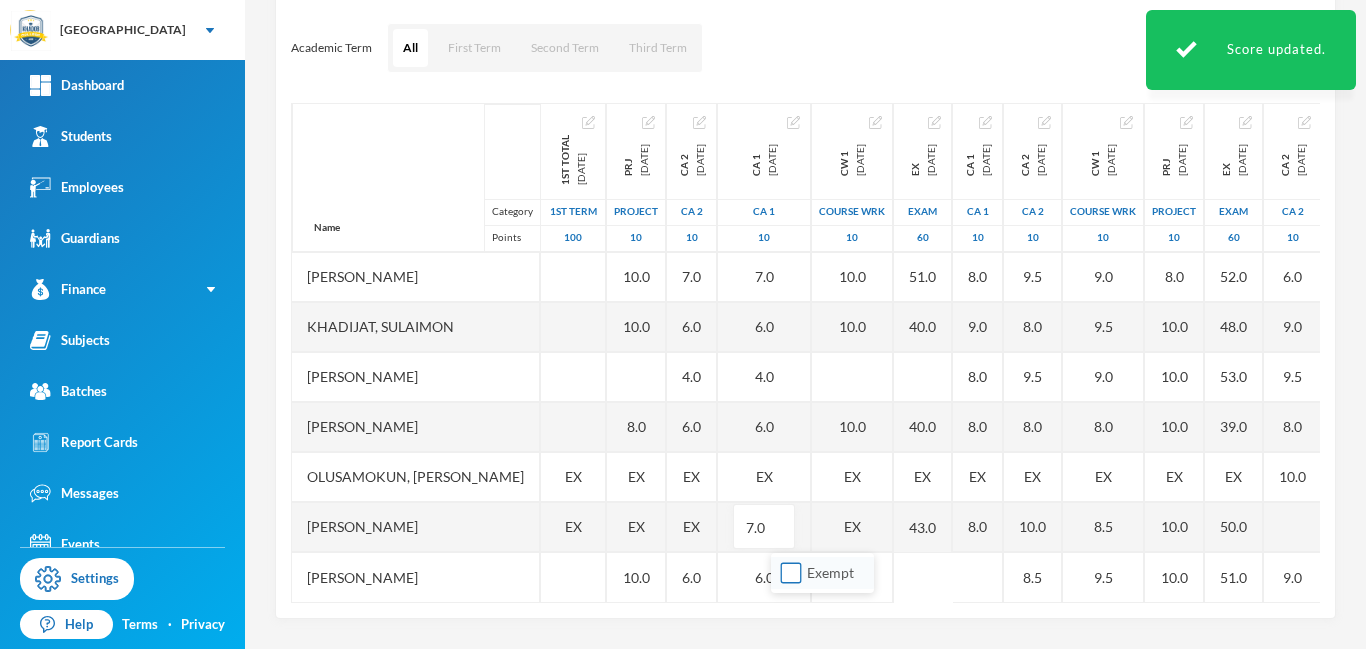 click on "Exempt" at bounding box center (791, 573) 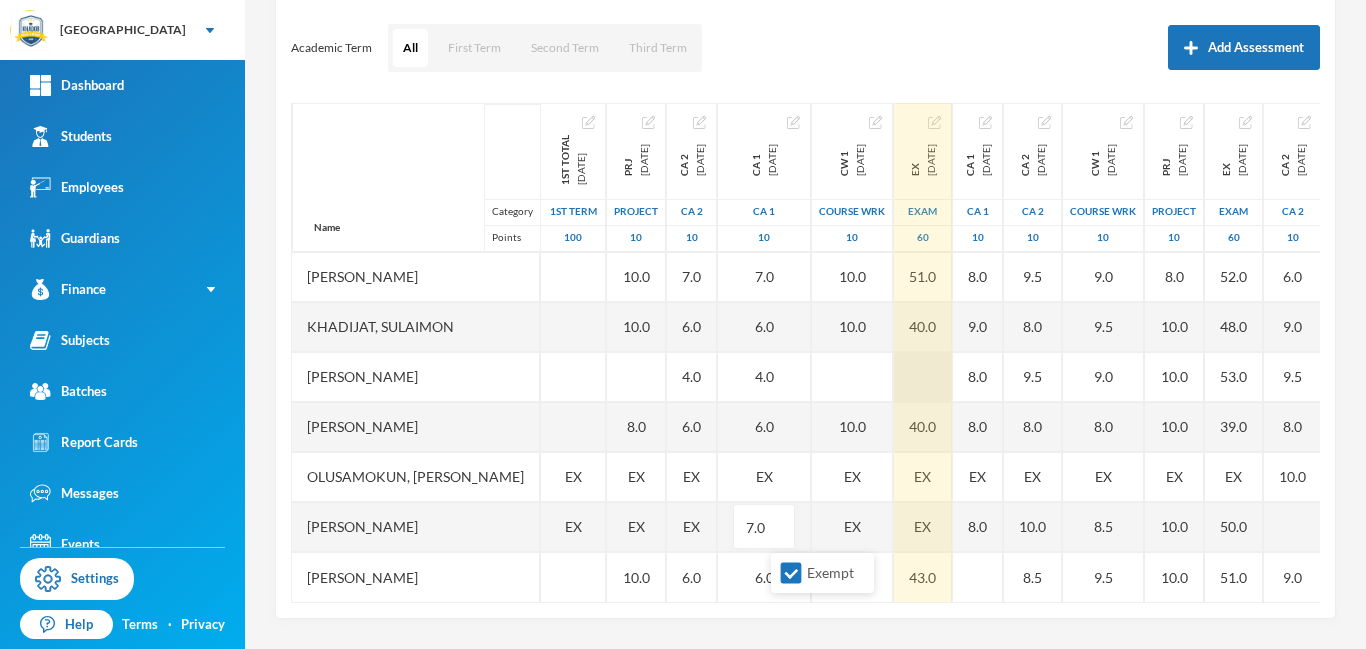 click at bounding box center (923, 377) 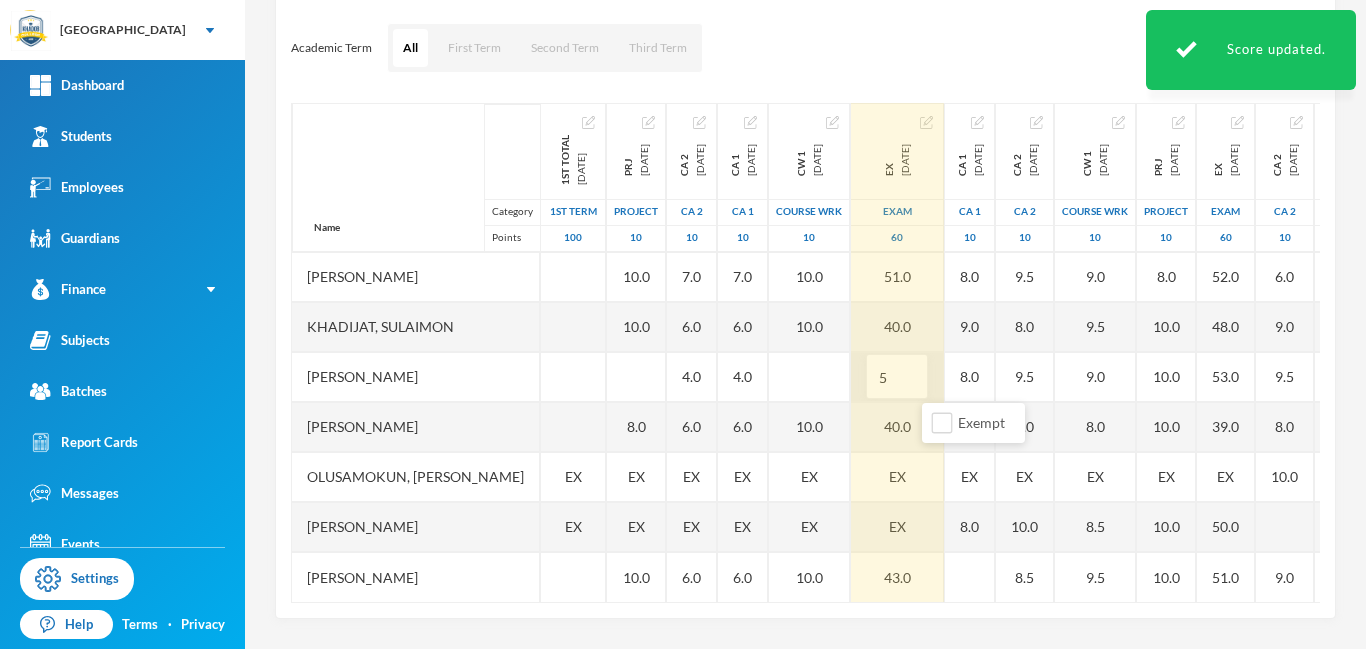 type on "58" 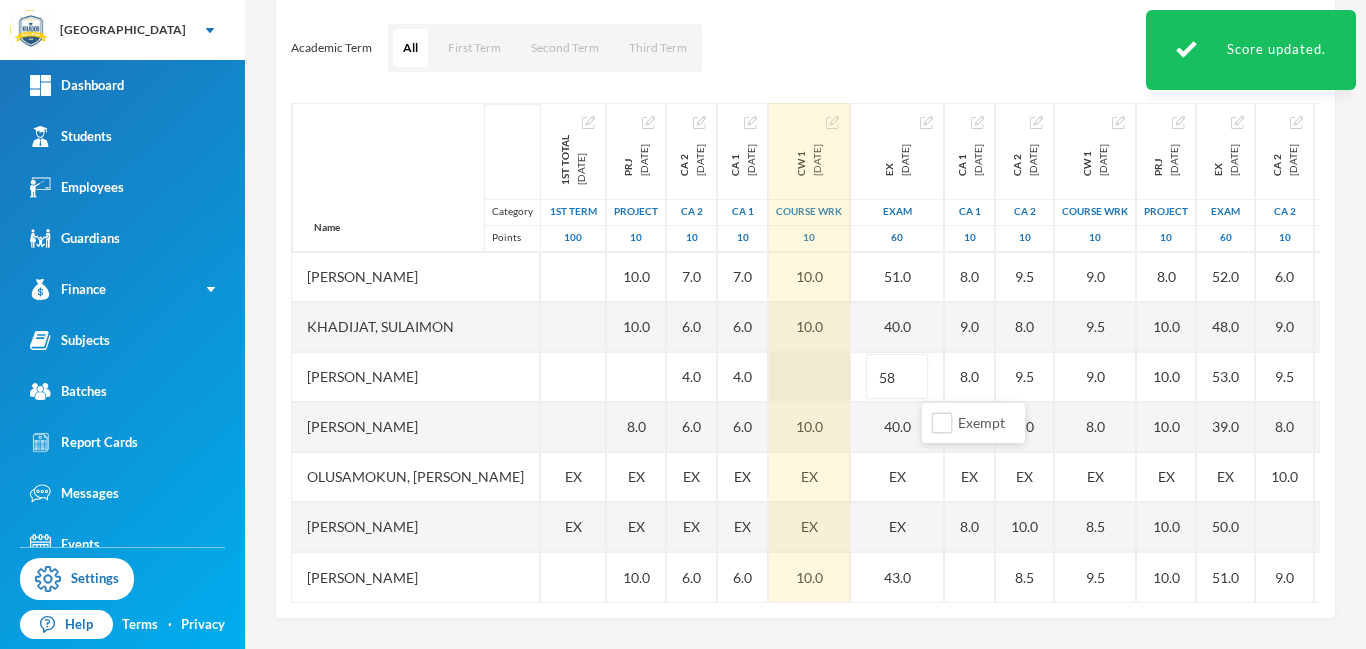 click at bounding box center (809, 377) 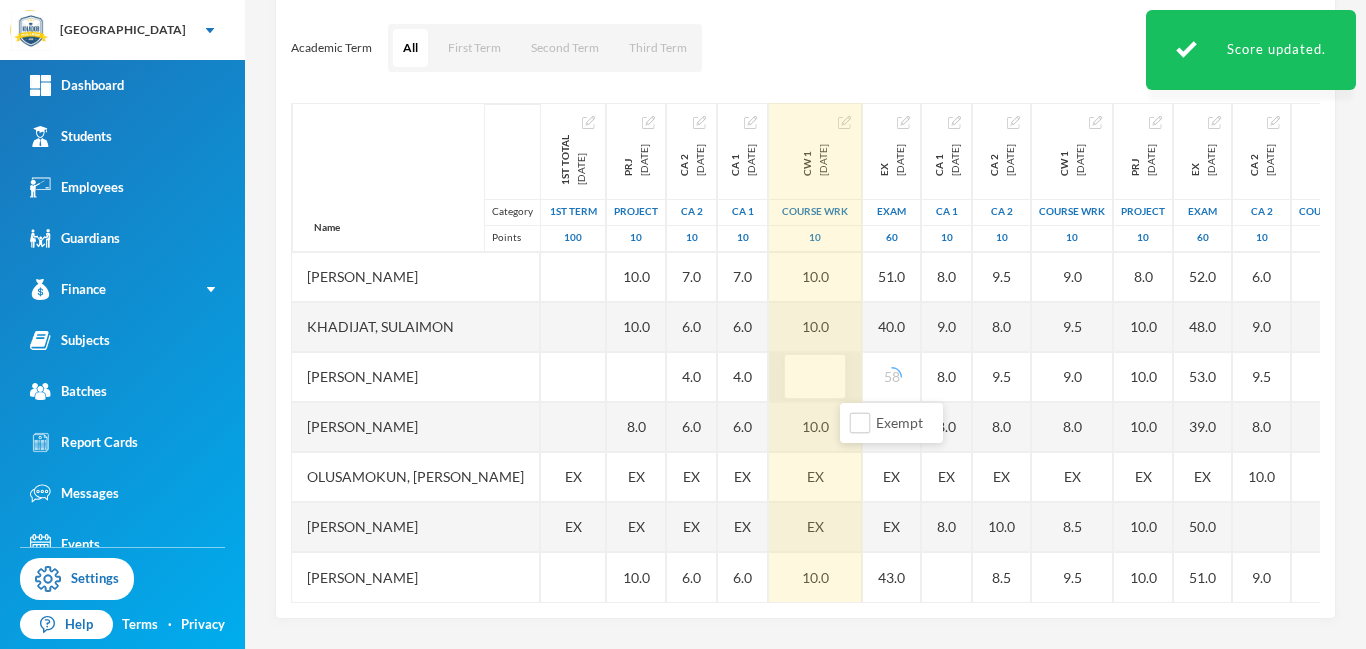 type on "6" 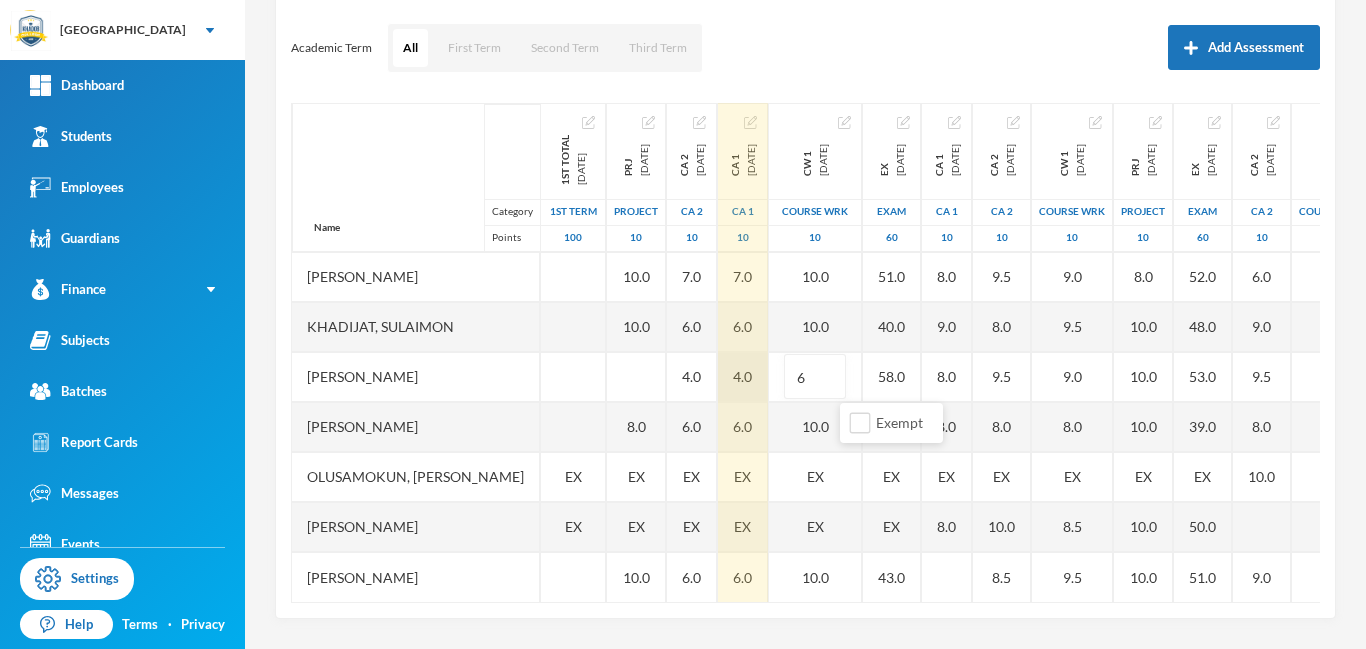click on "4.0" at bounding box center (743, 377) 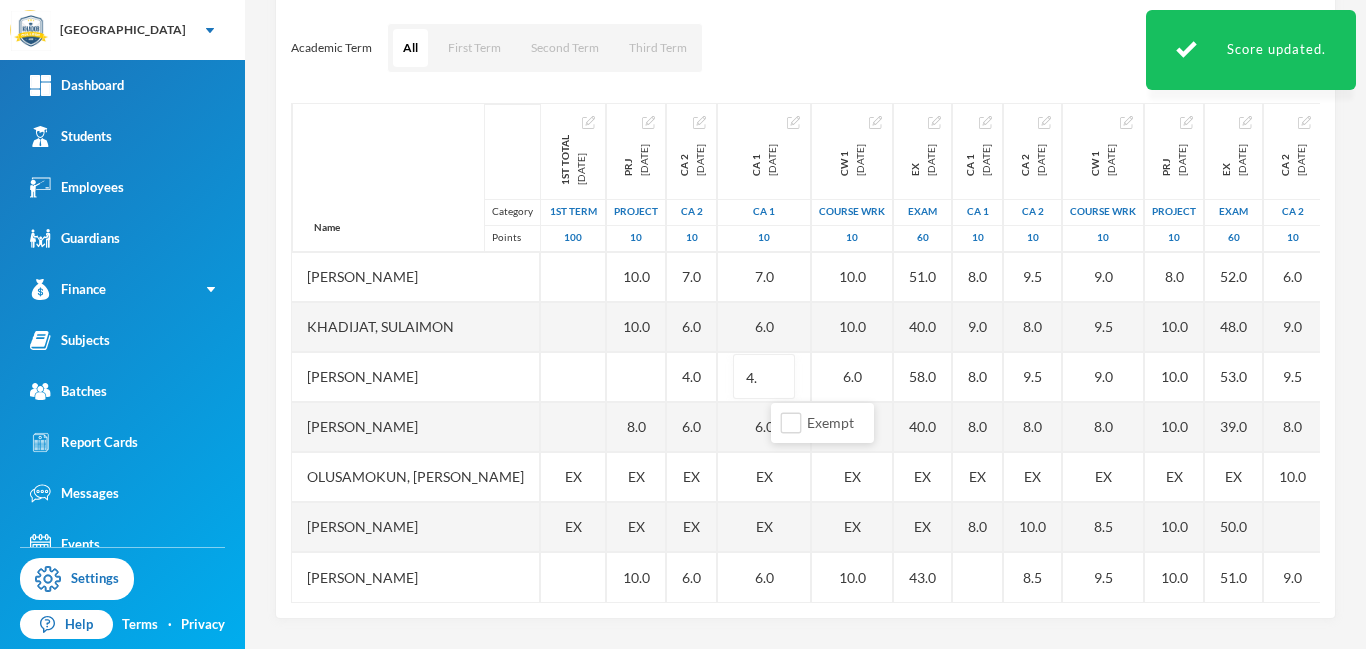 type on "4" 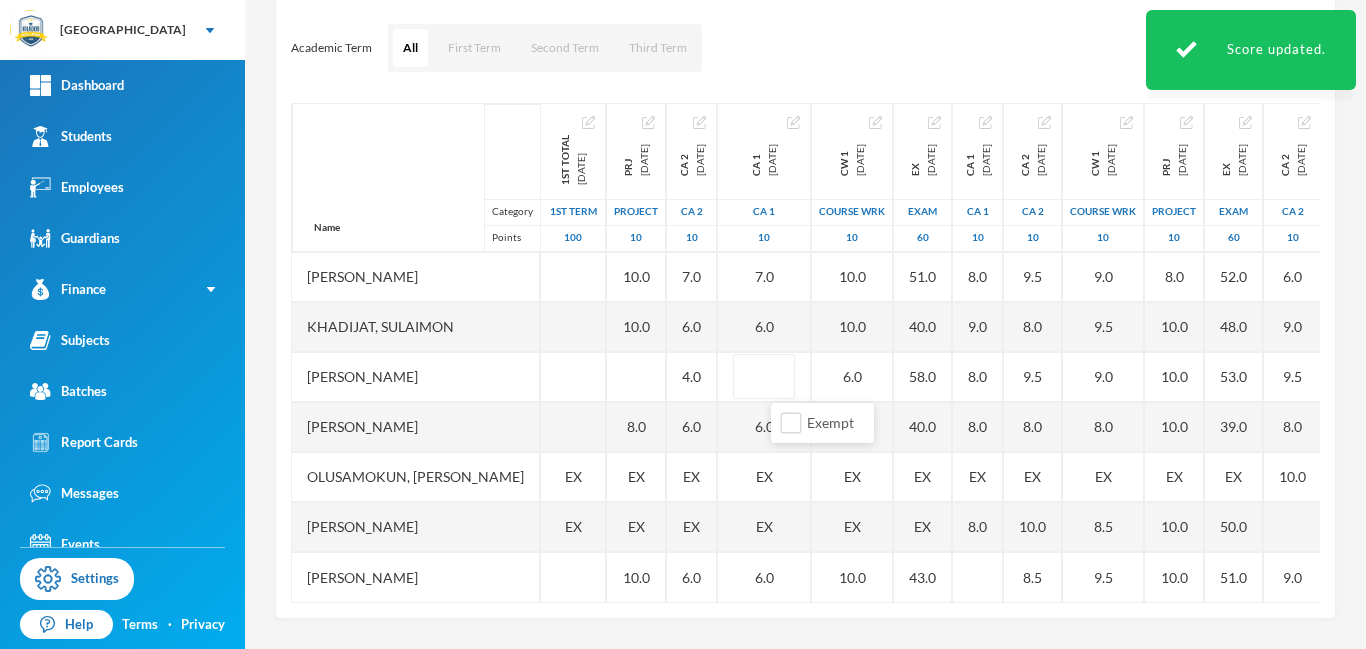 type on "7" 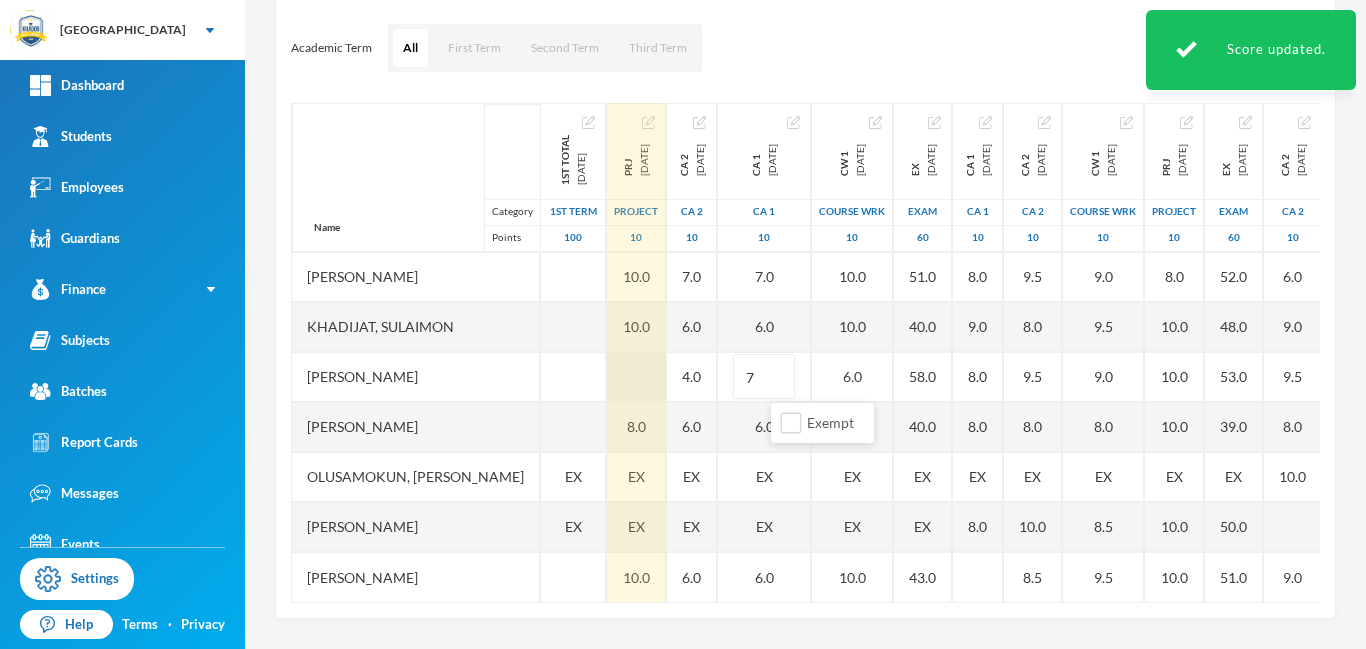 click at bounding box center (636, 377) 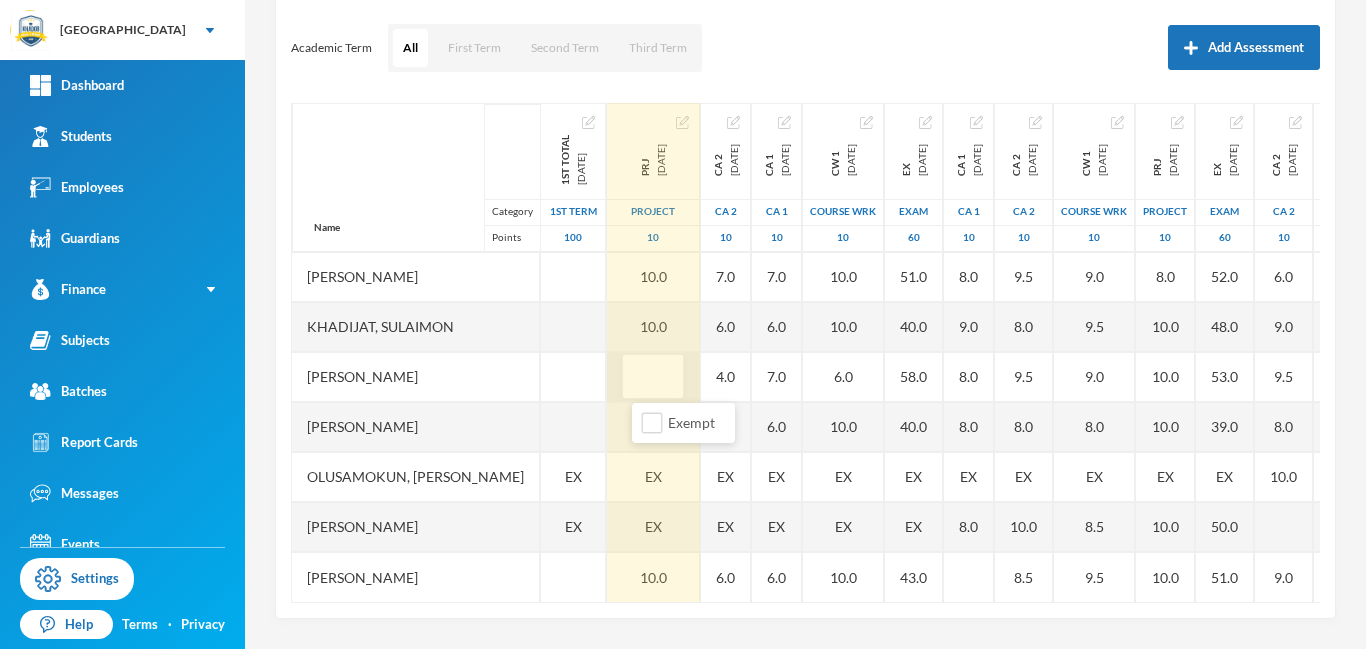 type on "9" 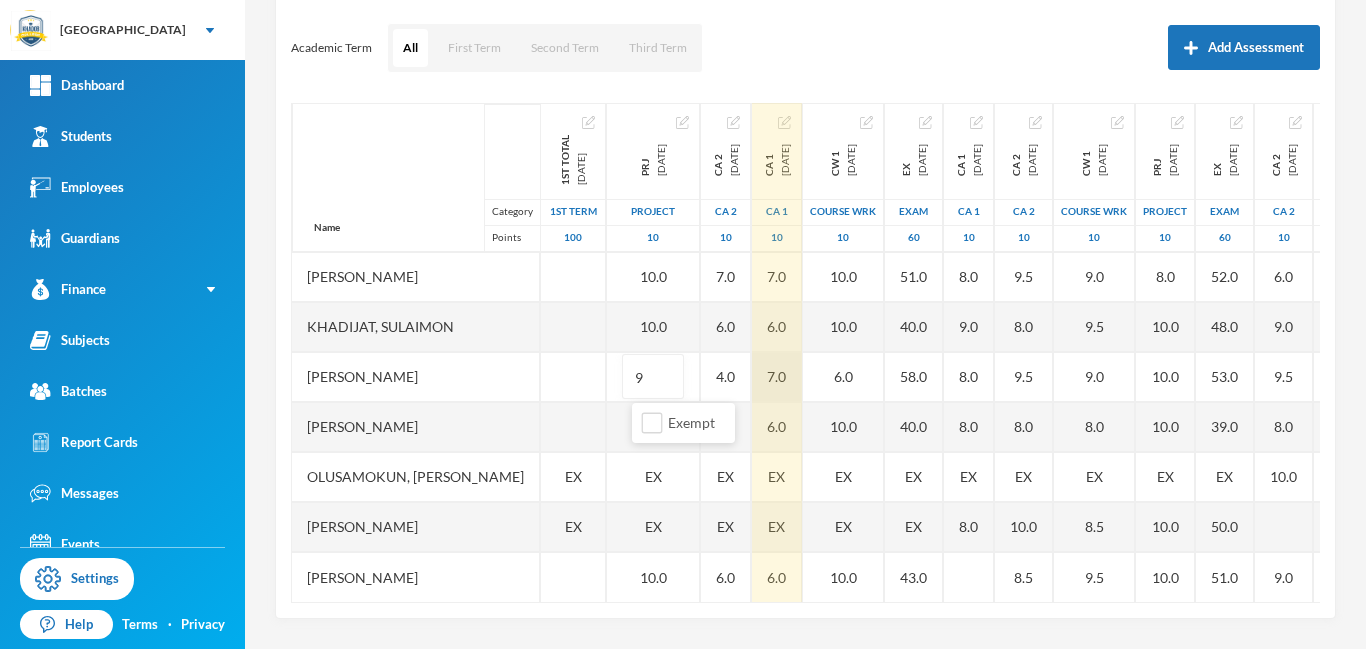 click on "7.0" at bounding box center (777, 377) 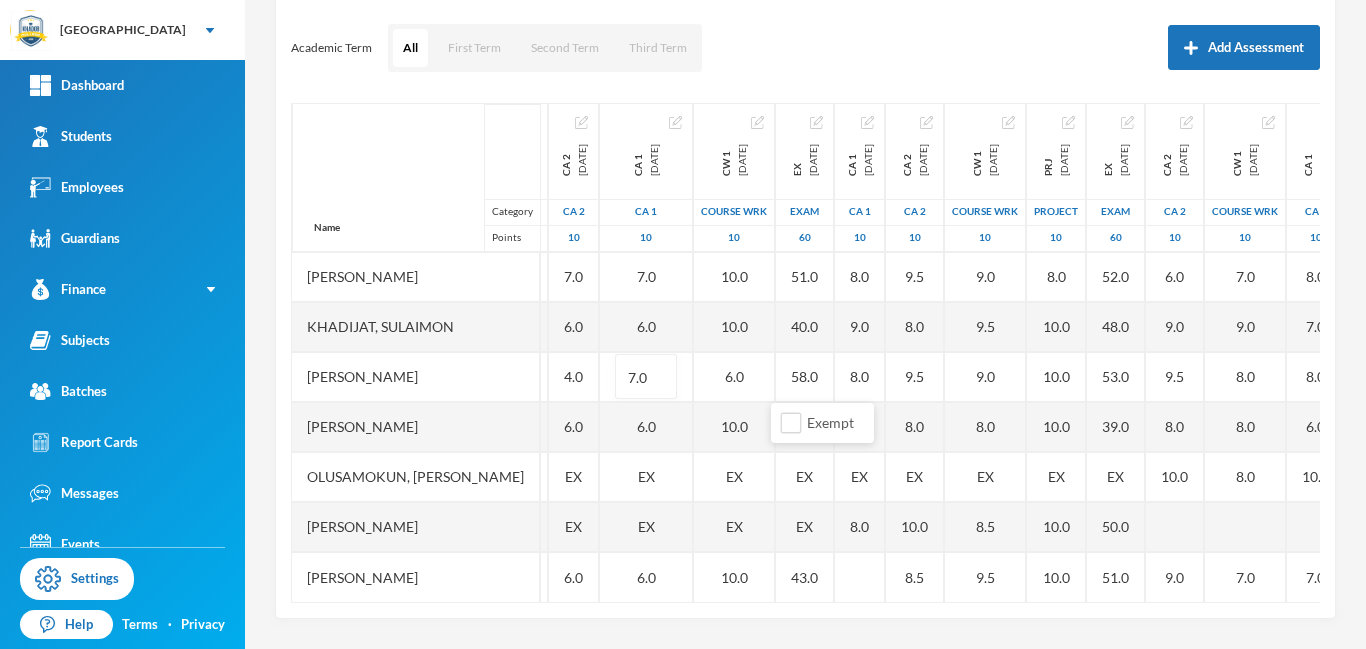 scroll, scrollTop: 151, scrollLeft: 125, axis: both 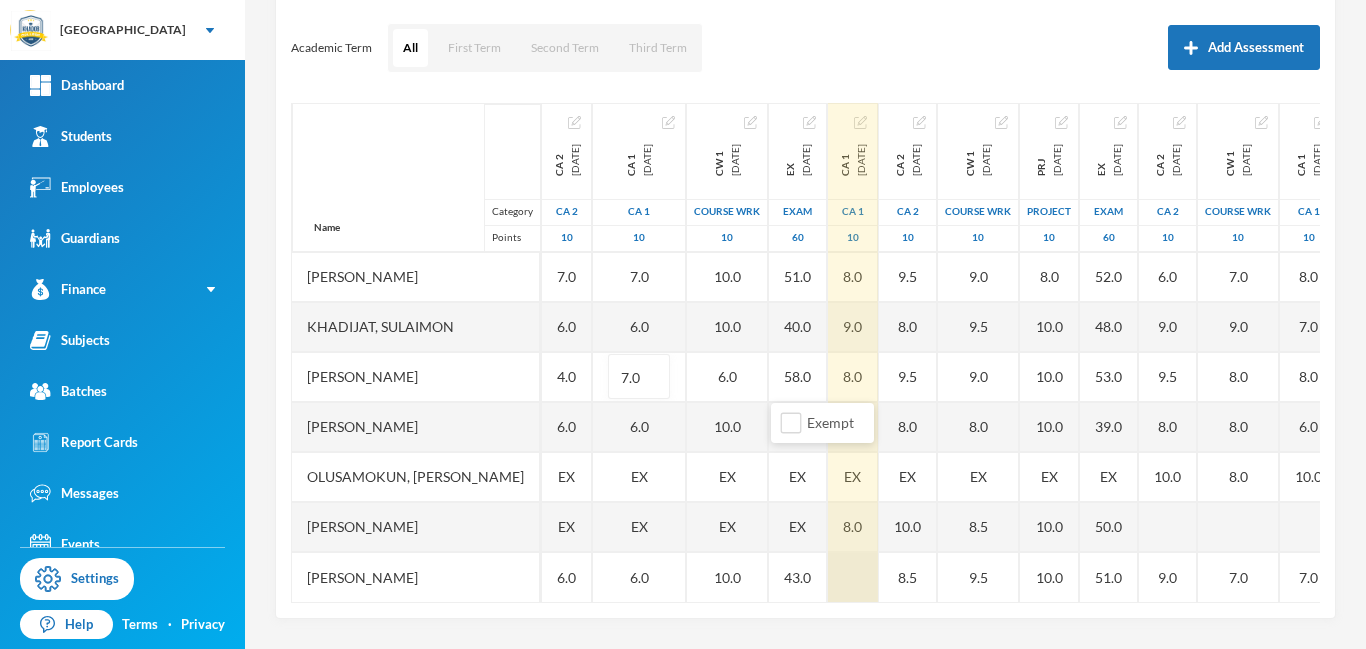 click at bounding box center [853, 577] 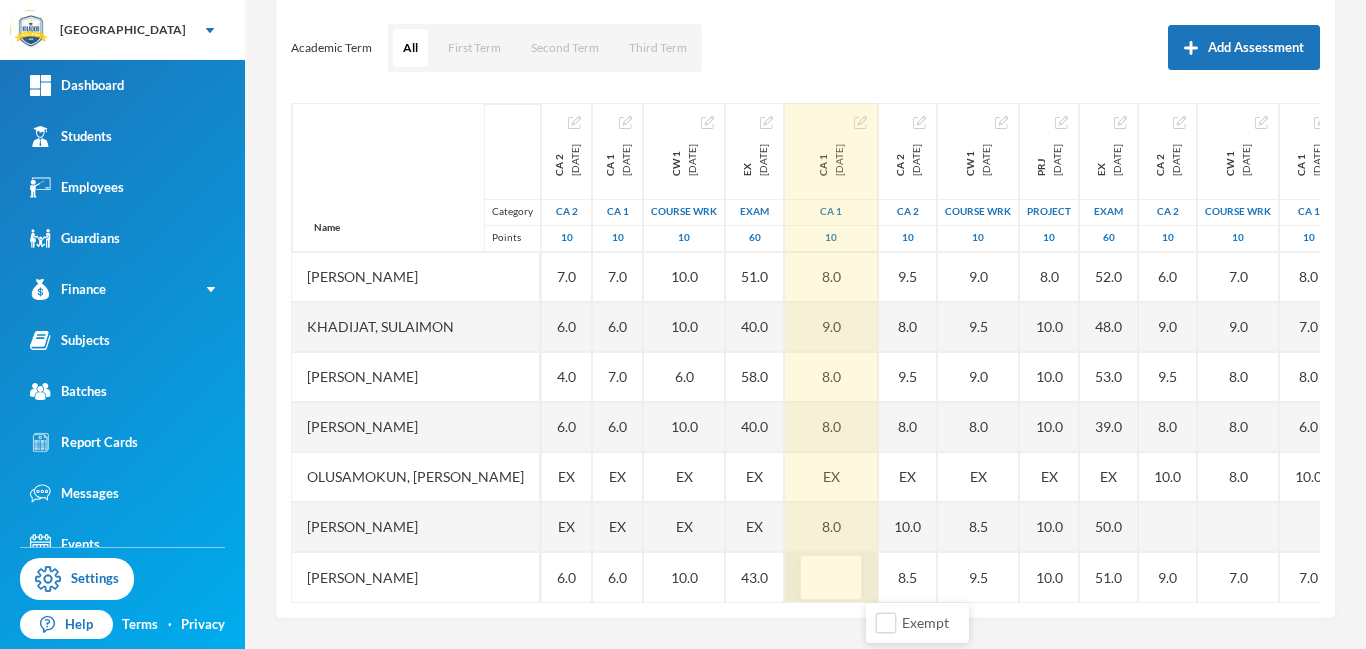 type on "8" 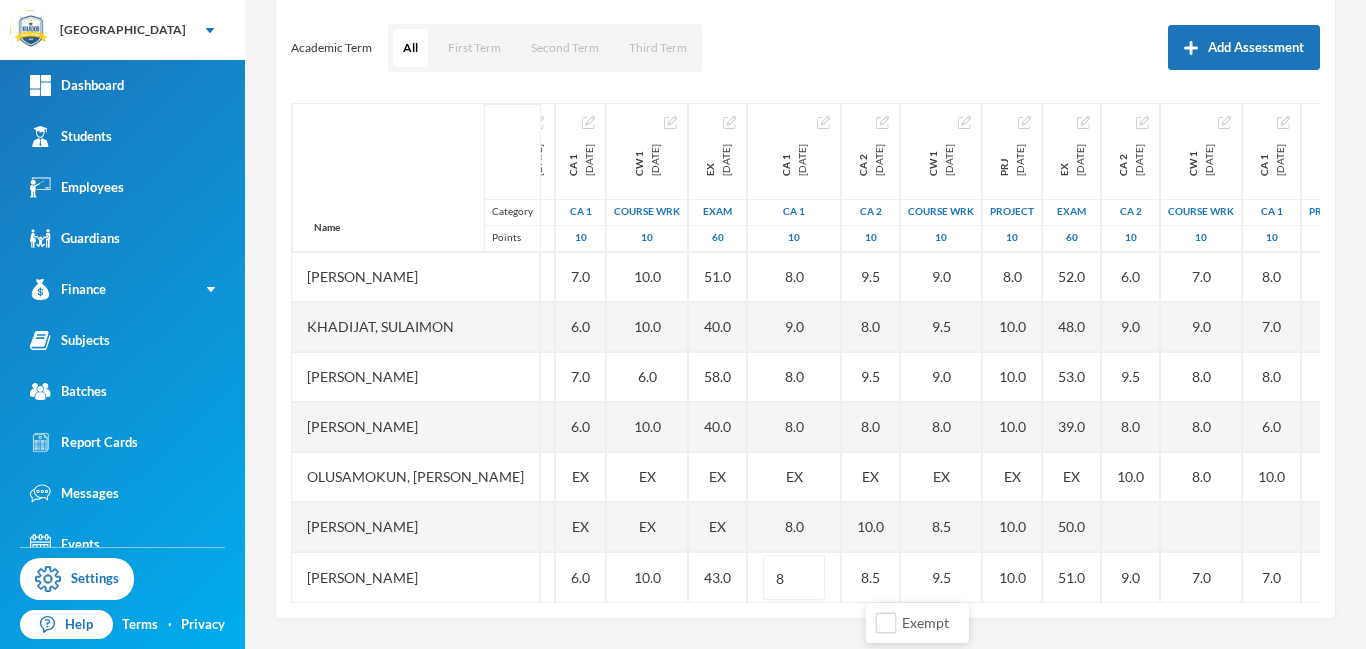 scroll, scrollTop: 151, scrollLeft: 399, axis: both 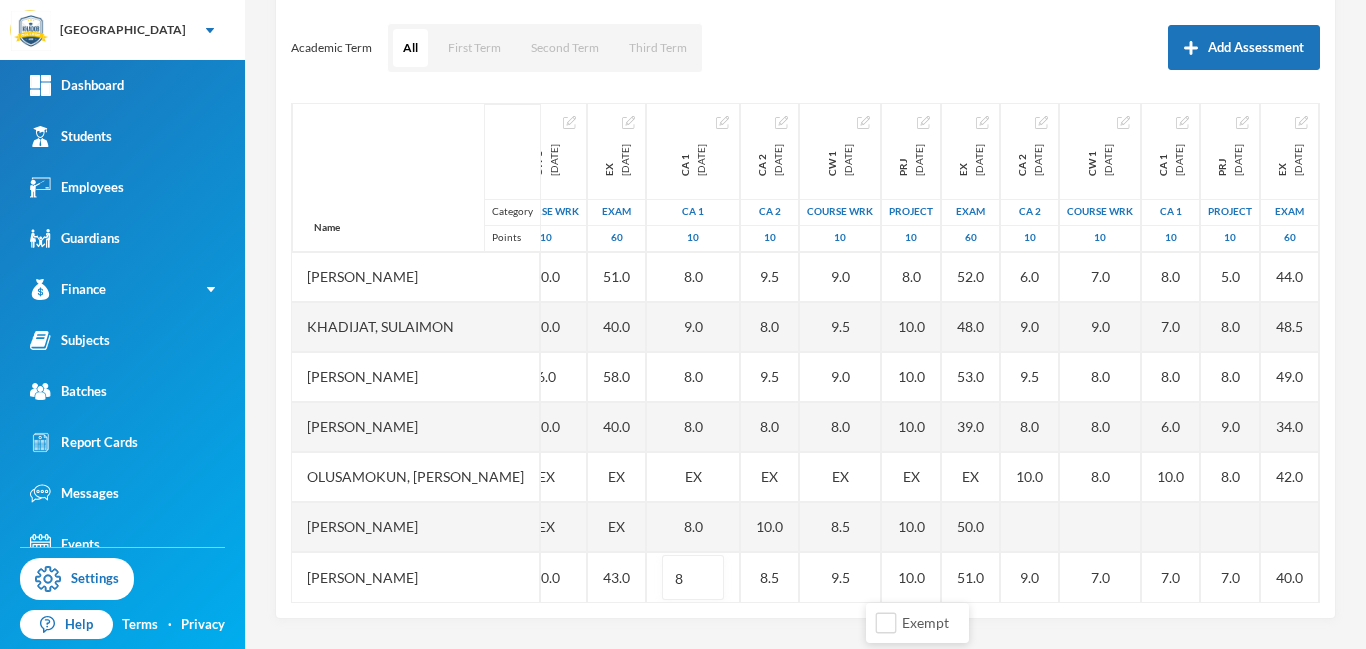 click on "4 User Admin admin@bluebic.com Options ARABIC JS 2 - A (2024/2025) Student List Score Sheet Assessments  Scoresheet Academic Term All First Term Second Term Third Term Add Assessment Name   Category Points Aliu, Semiu Bolarinwa, Qawiyy Ibrahim, Anas Ibrahim, Faeezah Khadijat, Sulaimon Momoh, Khalil Mujahedeen Olawoyin, Abdul Malik Olusamokun, Harith Olamide Umar, Hamisu Yusuf, Roqib 1st Total 2024-11-23 1st Term 100 70.0 EX EX EX PRJ 2024-12-14 project 10 5.0 EX 10.0 10.0 9.0 8.0 EX EX 10.0 CA 2 2024-12-14 CA 2 10 3.0 4.0 EX 7.0 6.0 4.0 6.0 EX EX 6.0 CA 1 2024-12-14 CA 1 10 3.0 4.0 EX 7.0 6.0 7.0 6.0 EX EX 6.0 CW 1 2024-12-14 COURSE WRK 10 6.0 EX 10.0 10.0 6.0 10.0 EX EX 10.0 EX 2024-12-14 Exam 60 51.0 EX 51.0 40.0 58.0 40.0 EX EX 43.0 CA 1 2025-03-28 CA 1 10 8.0 7.0 EX 8.0 9.0 8.0 8.0 EX 8.0 8 CA 2 2025-03-28 CA 2 10 6.0 8.0 EX 9.5 8.0 9.5 8.0 EX 10.0 8.5 CW 1 2025-03-28 COURSE WRK 10 7.0 7.5 EX 9.0 9.5 9.0 8.0 EX 8.5 9.5 PRJ 2025-03-28 project 10 9.0 9.5 EX 8.0 10.0 10.0 10.0 EX 10.0 10.0 EX 2025-03-28 60" at bounding box center [805, 324] 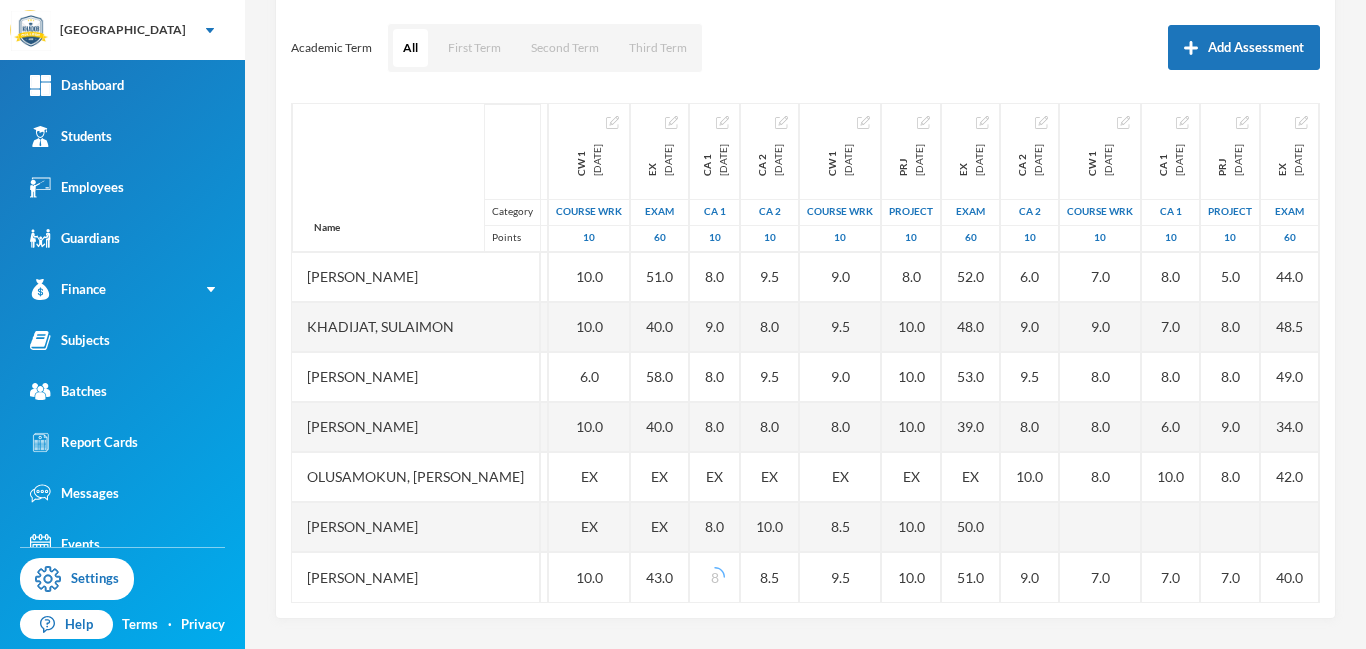 scroll, scrollTop: 151, scrollLeft: 374, axis: both 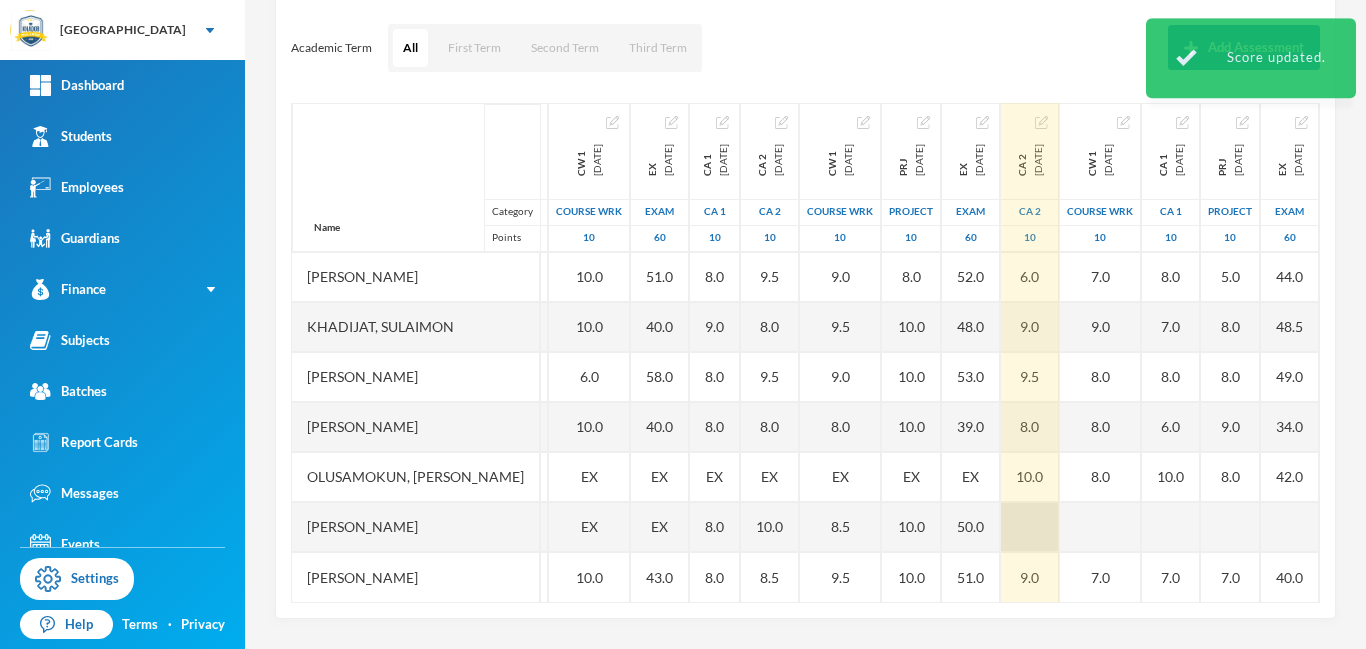 click at bounding box center (1030, 527) 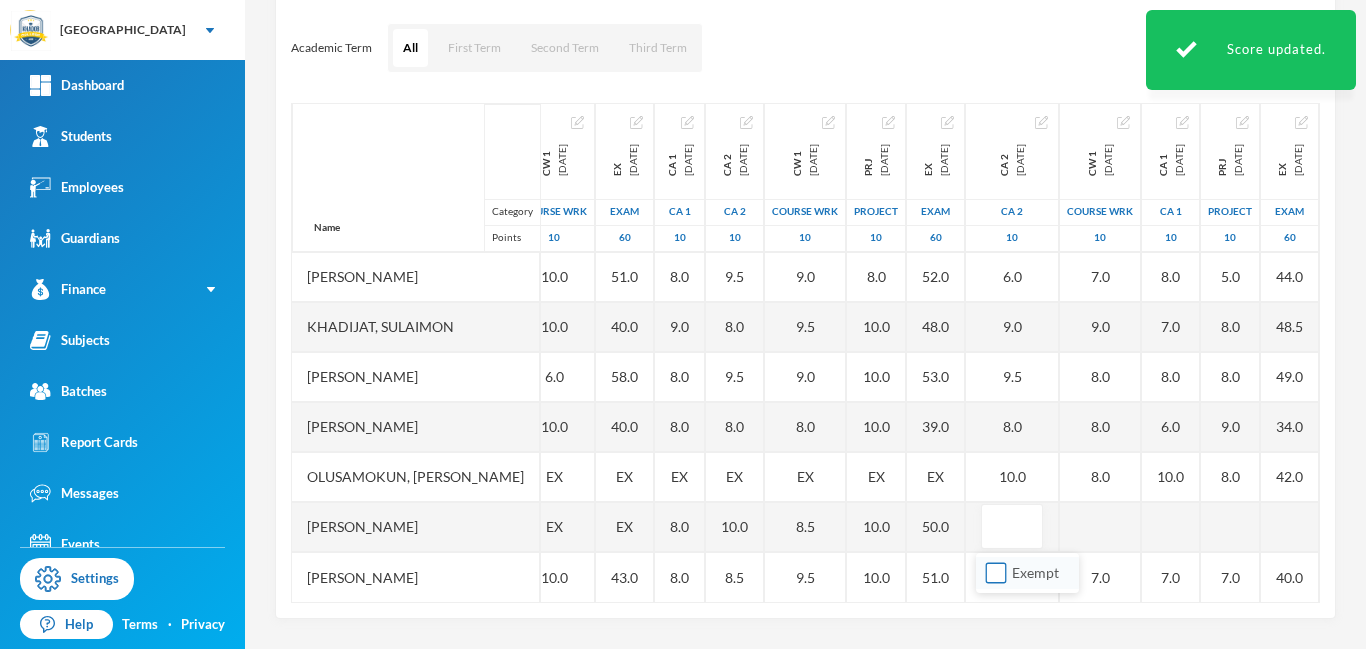 click on "Exempt" at bounding box center (996, 573) 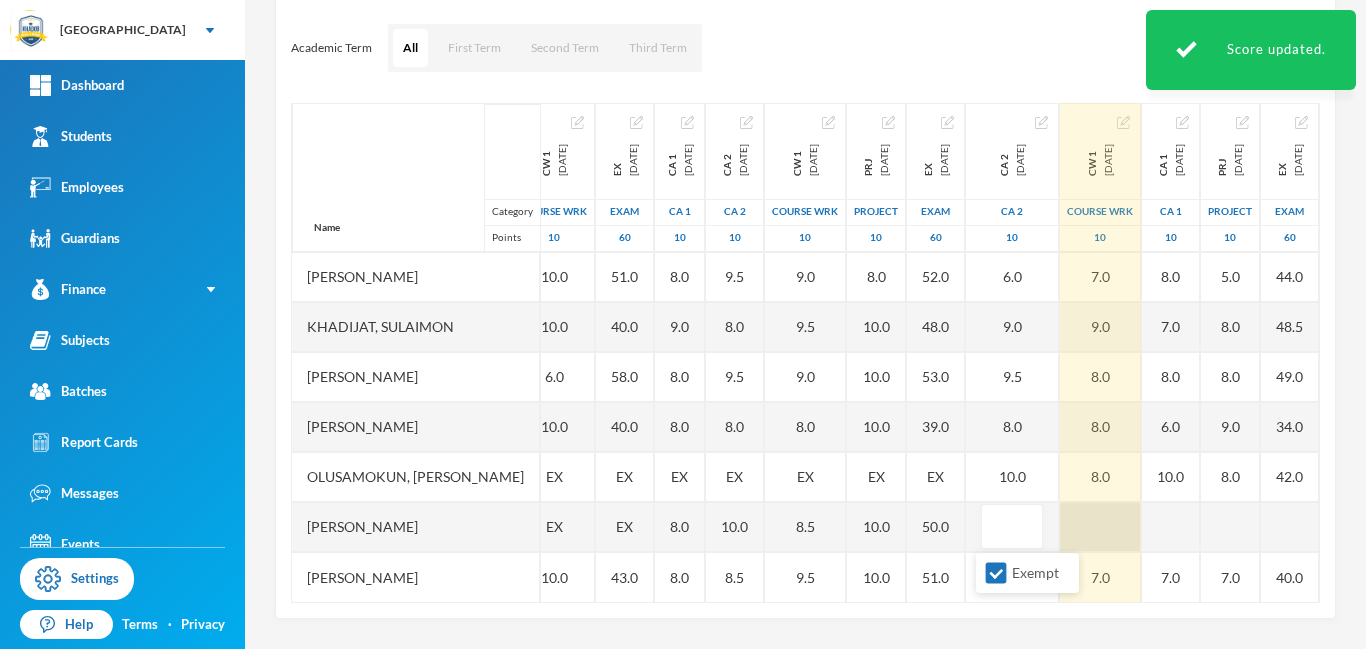 click at bounding box center [1100, 527] 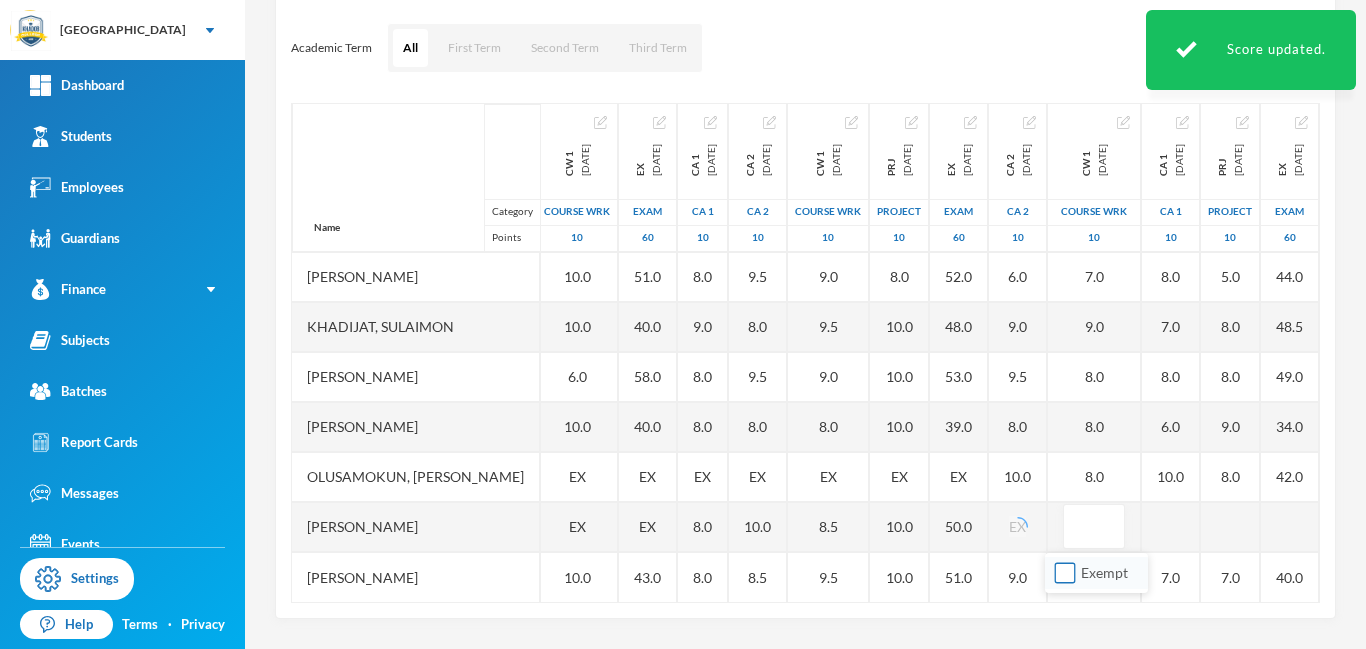 click on "Exempt" at bounding box center (1065, 573) 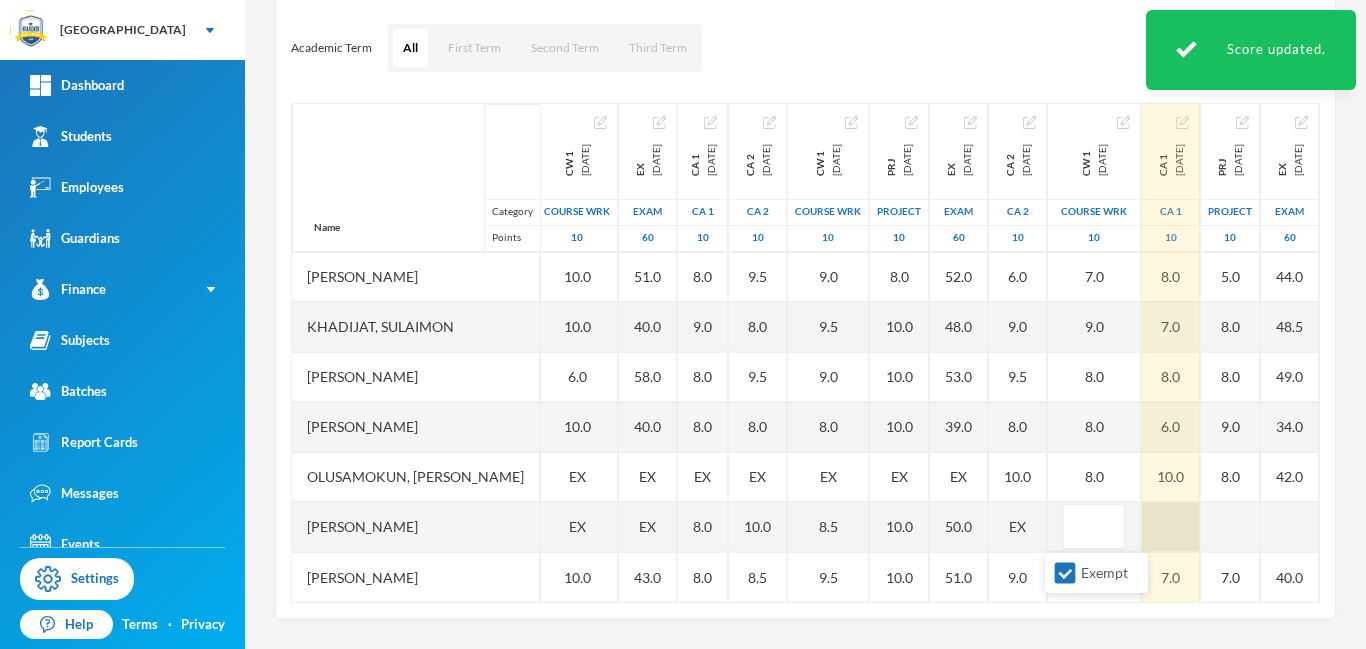click at bounding box center (1171, 527) 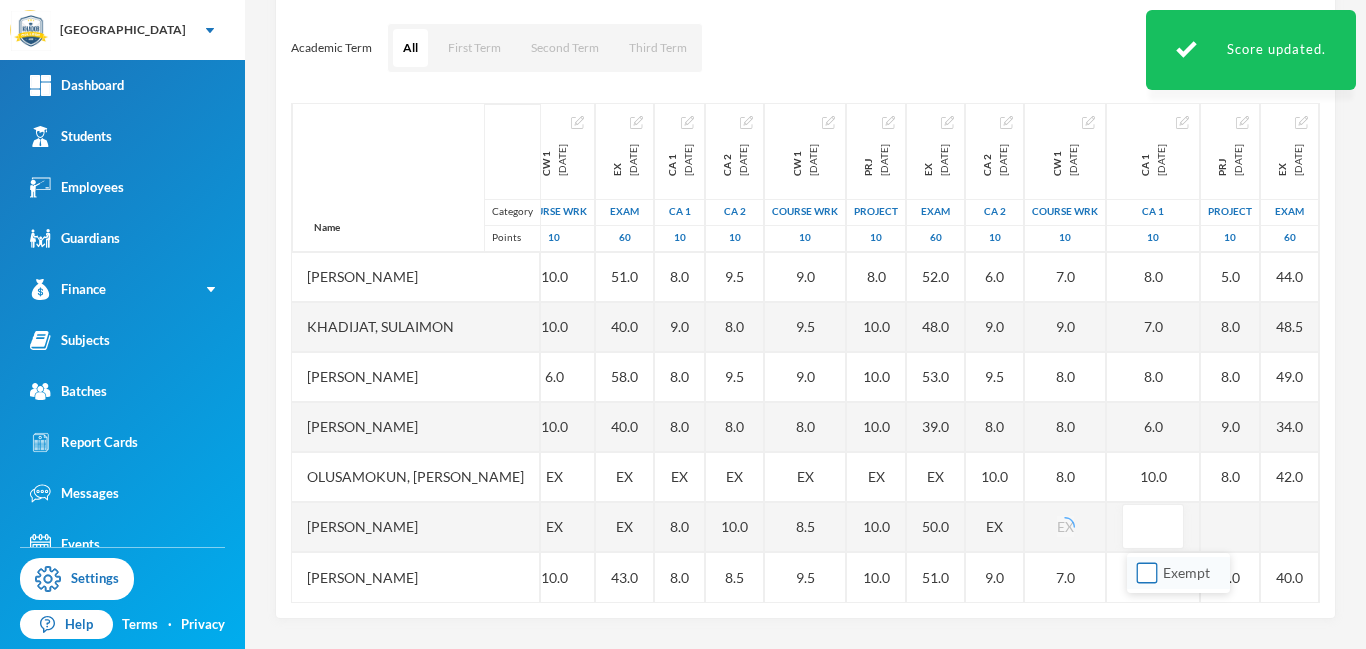 click on "Exempt" at bounding box center (1147, 573) 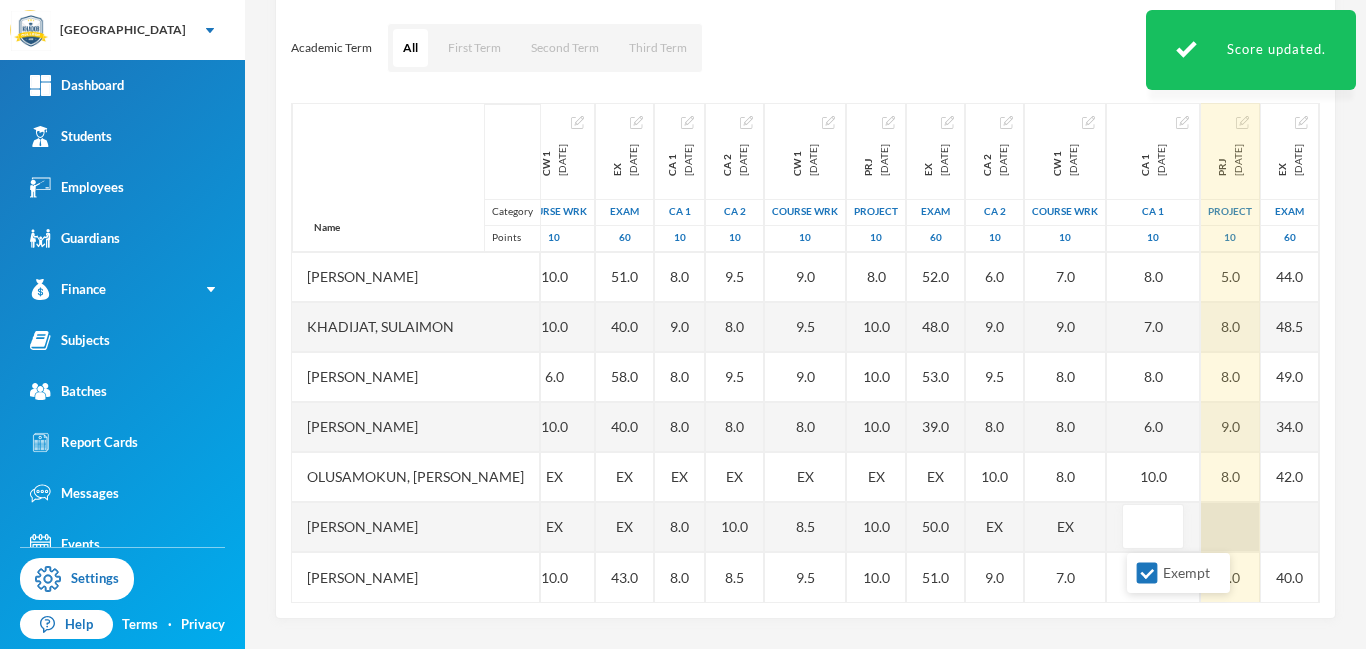 click at bounding box center [1230, 527] 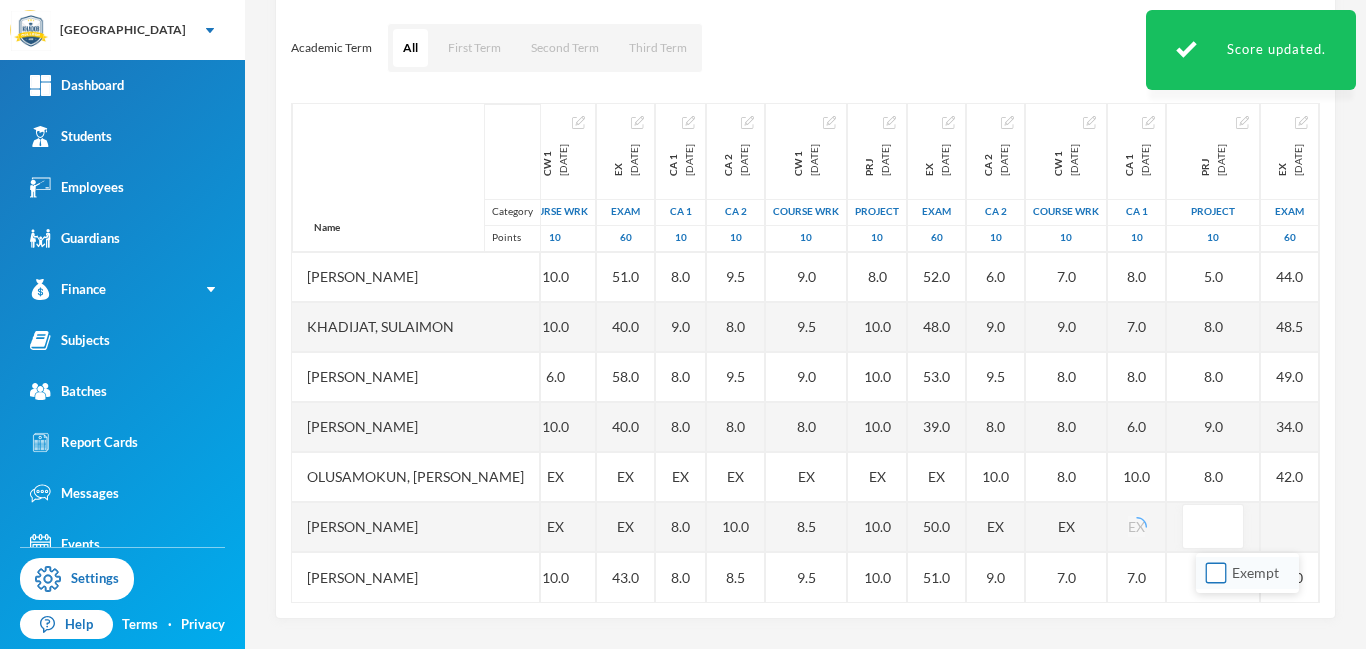 click on "Exempt" at bounding box center (1216, 573) 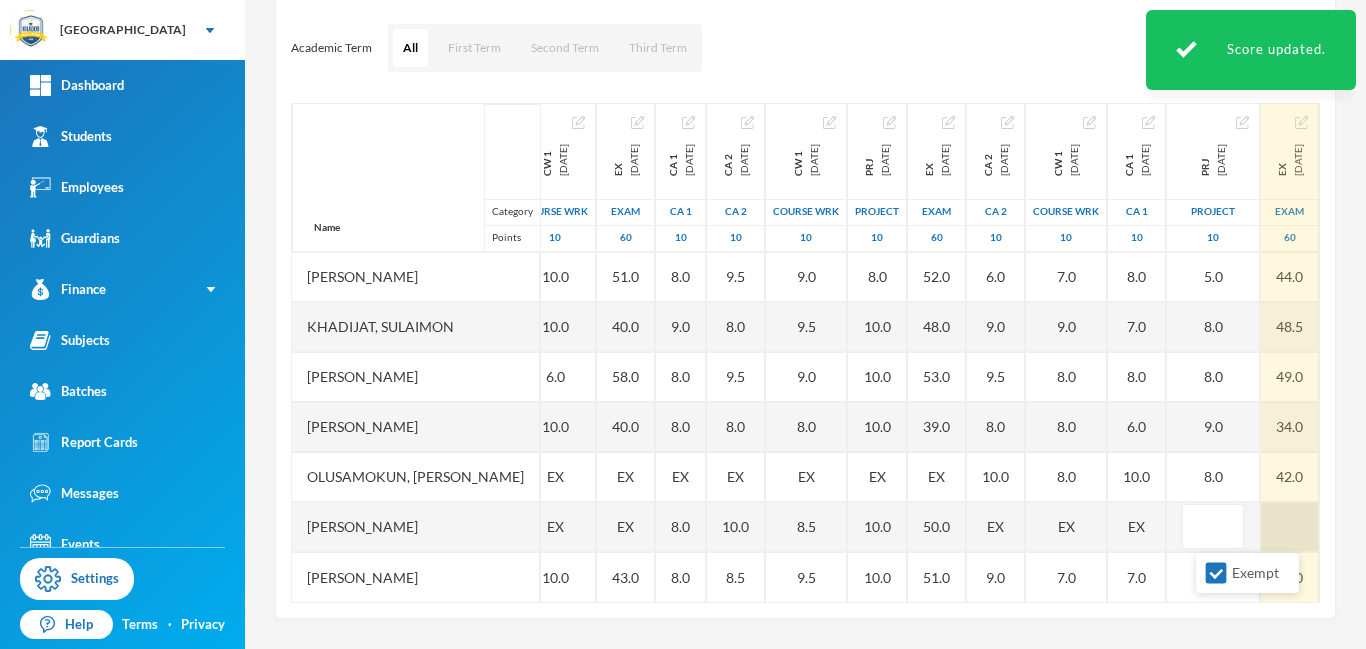 click at bounding box center [1290, 527] 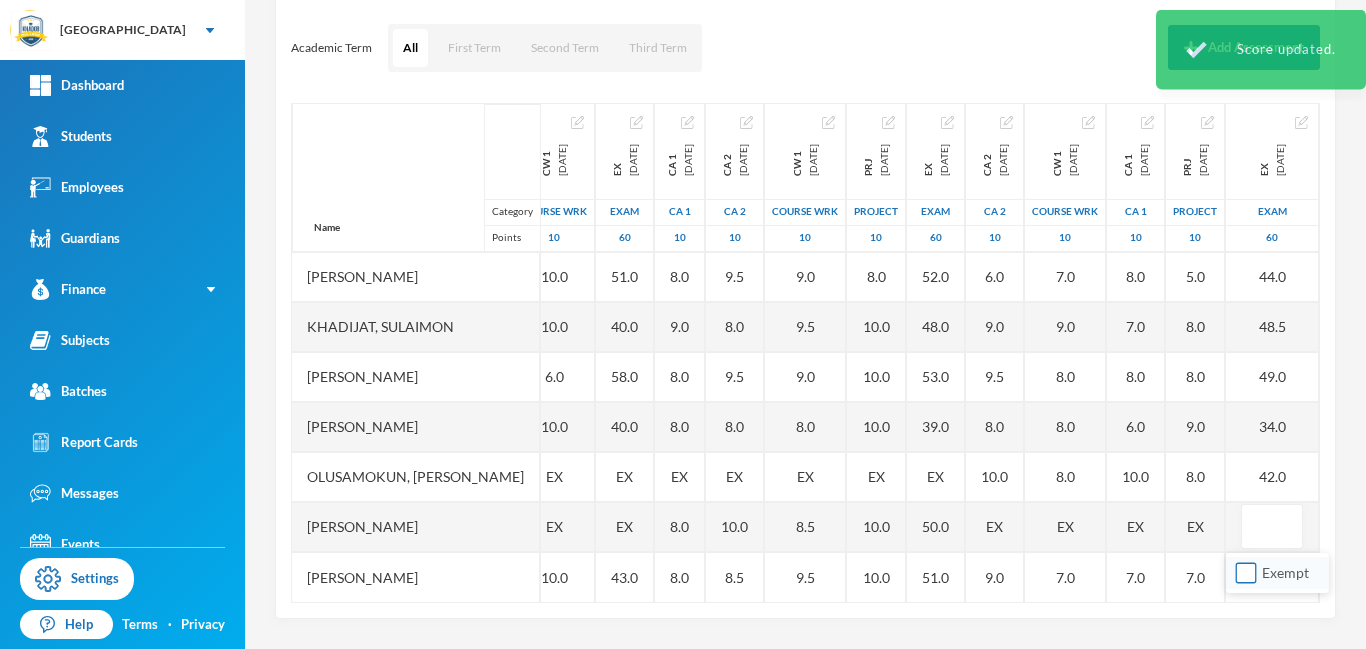 click on "Exempt" at bounding box center (1246, 573) 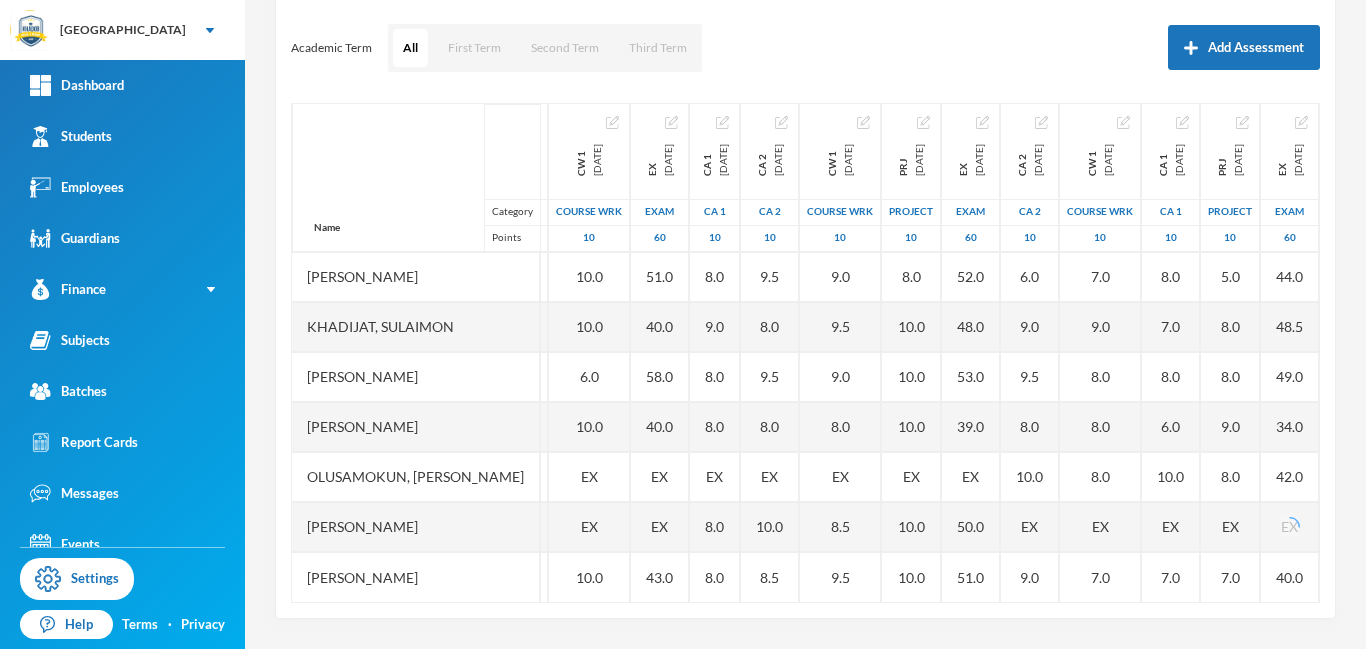 drag, startPoint x: 1022, startPoint y: 599, endPoint x: 1062, endPoint y: 615, distance: 43.081318 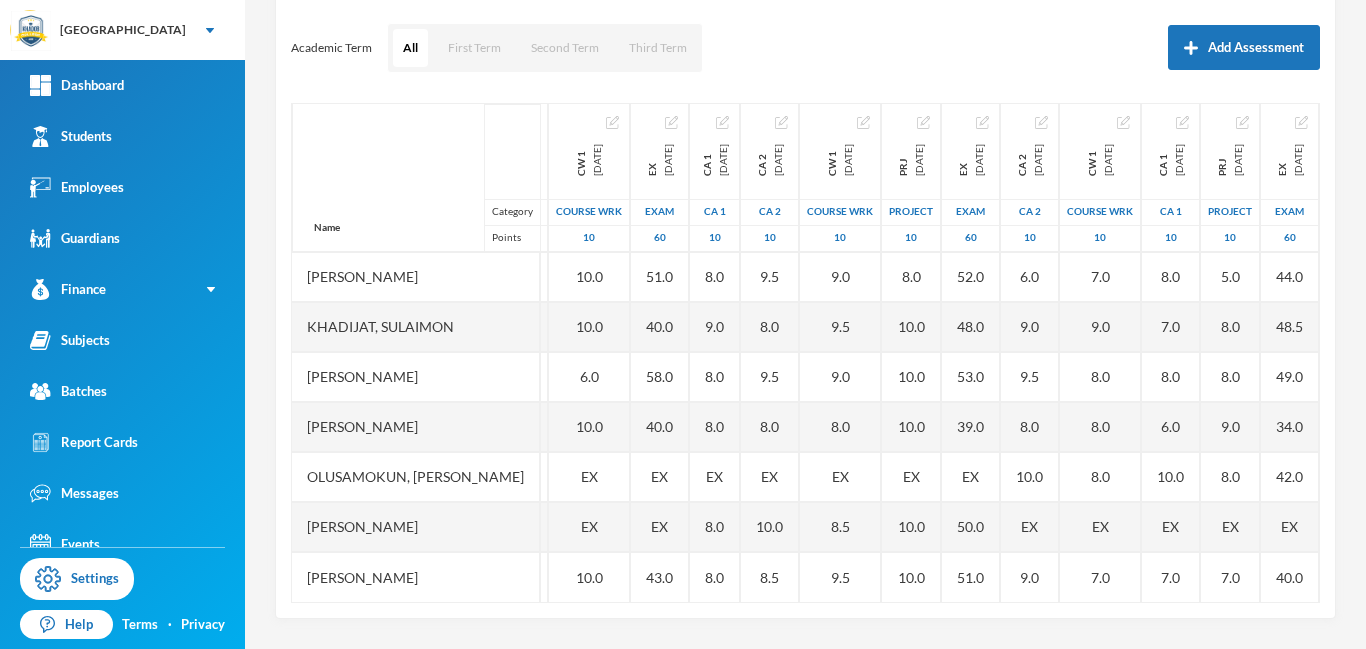 type 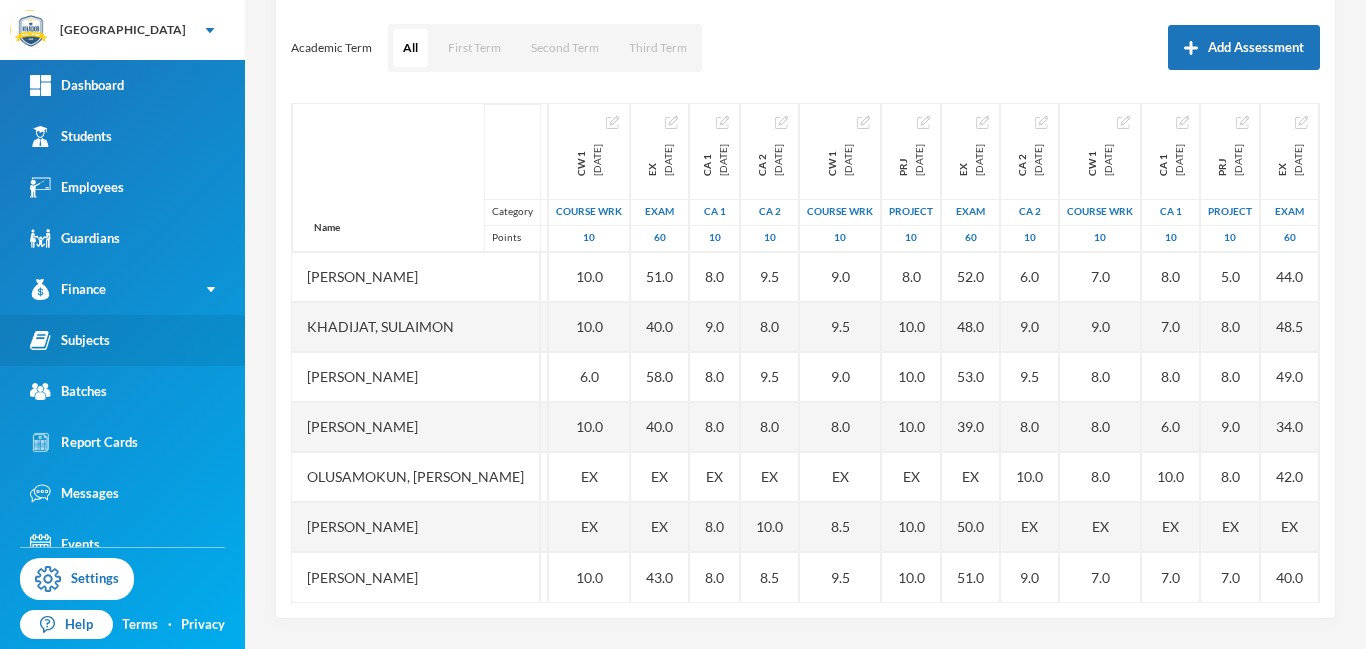 click on "Subjects" at bounding box center (70, 340) 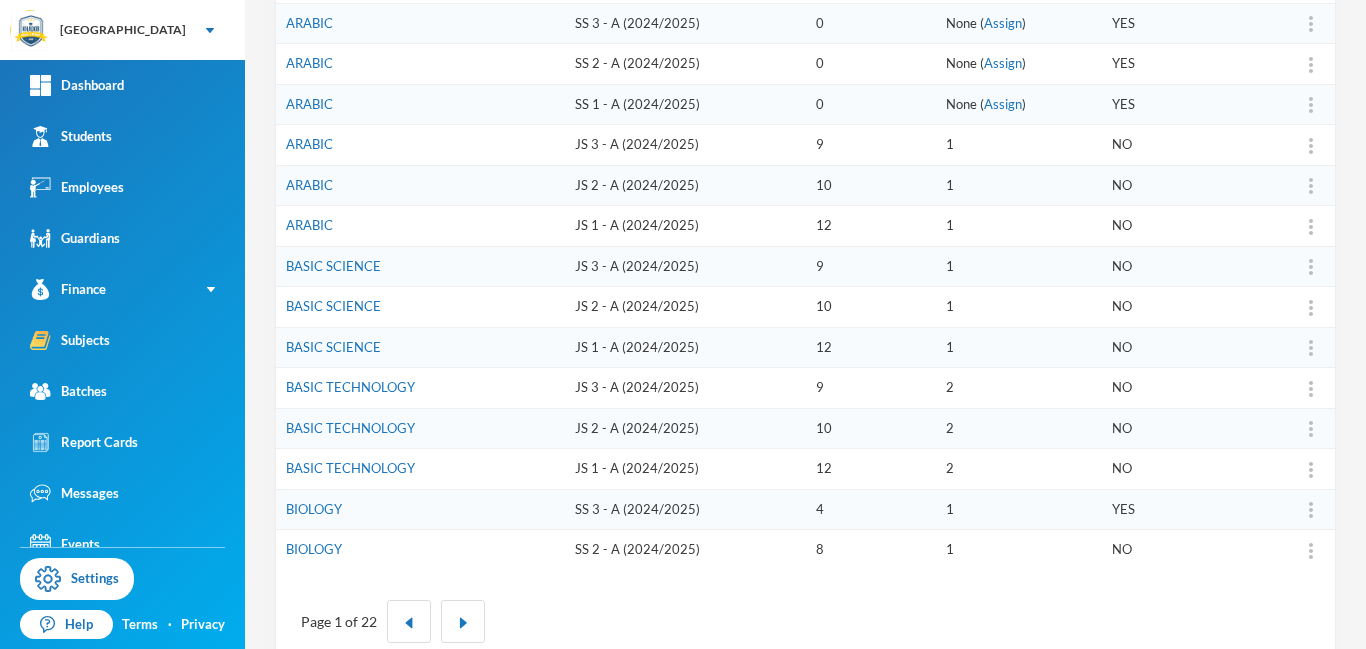 scroll, scrollTop: 577, scrollLeft: 0, axis: vertical 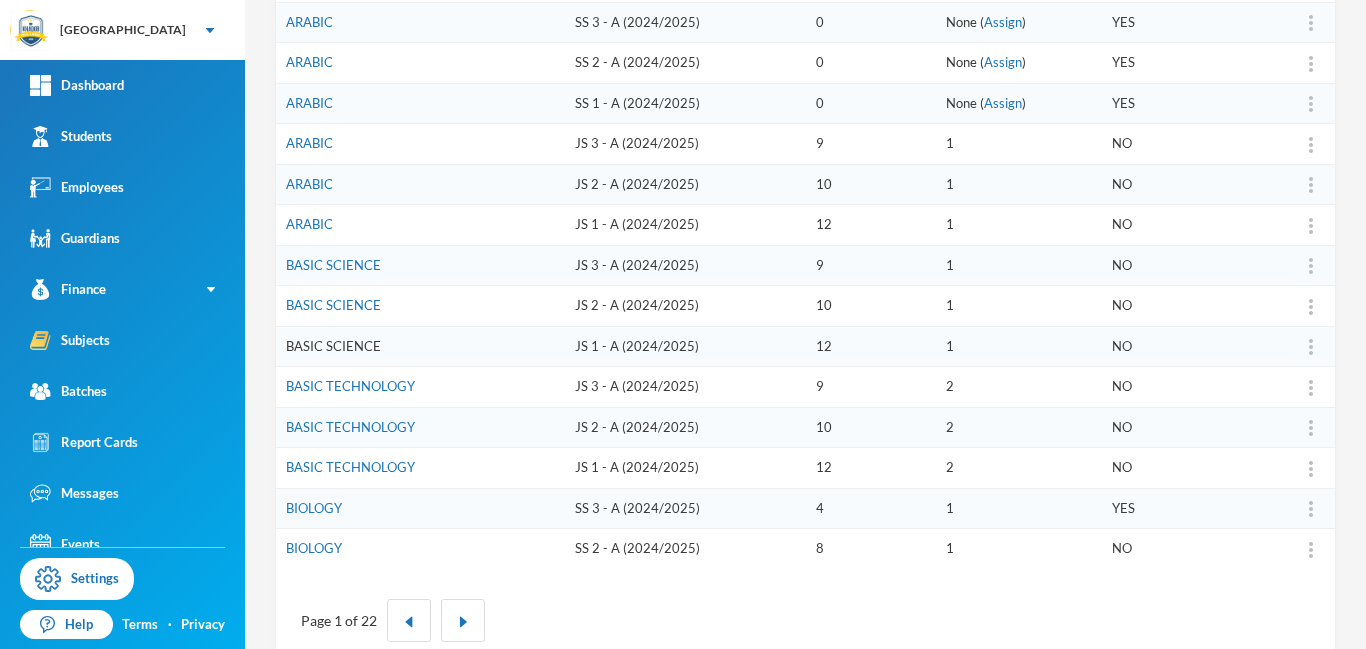 click on "BASIC SCIENCE" at bounding box center [333, 346] 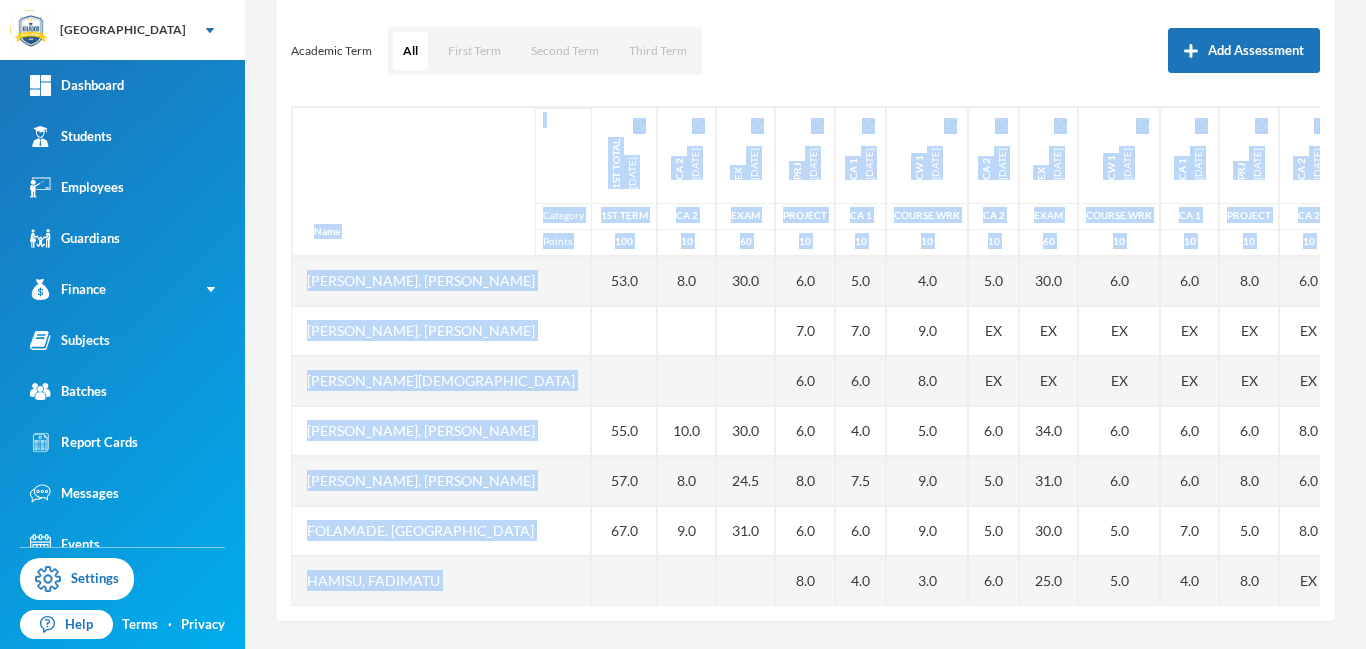 scroll, scrollTop: 263, scrollLeft: 0, axis: vertical 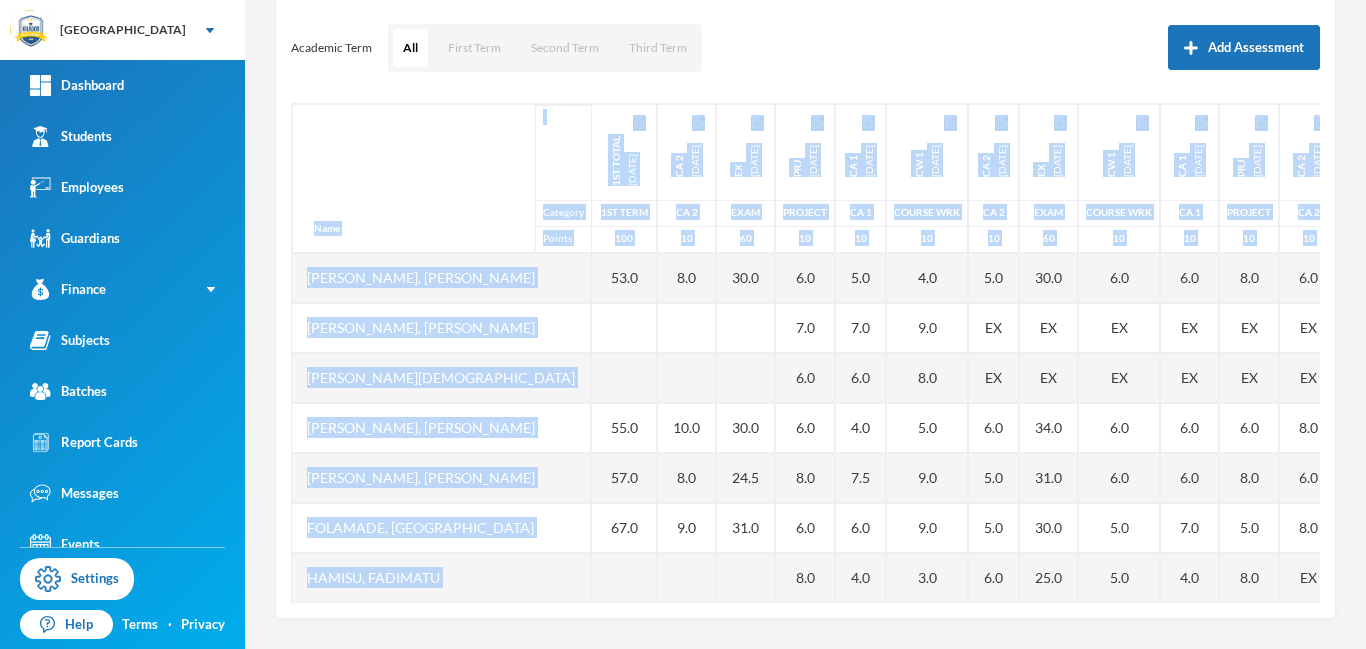 drag, startPoint x: 1365, startPoint y: 250, endPoint x: 1365, endPoint y: 448, distance: 198 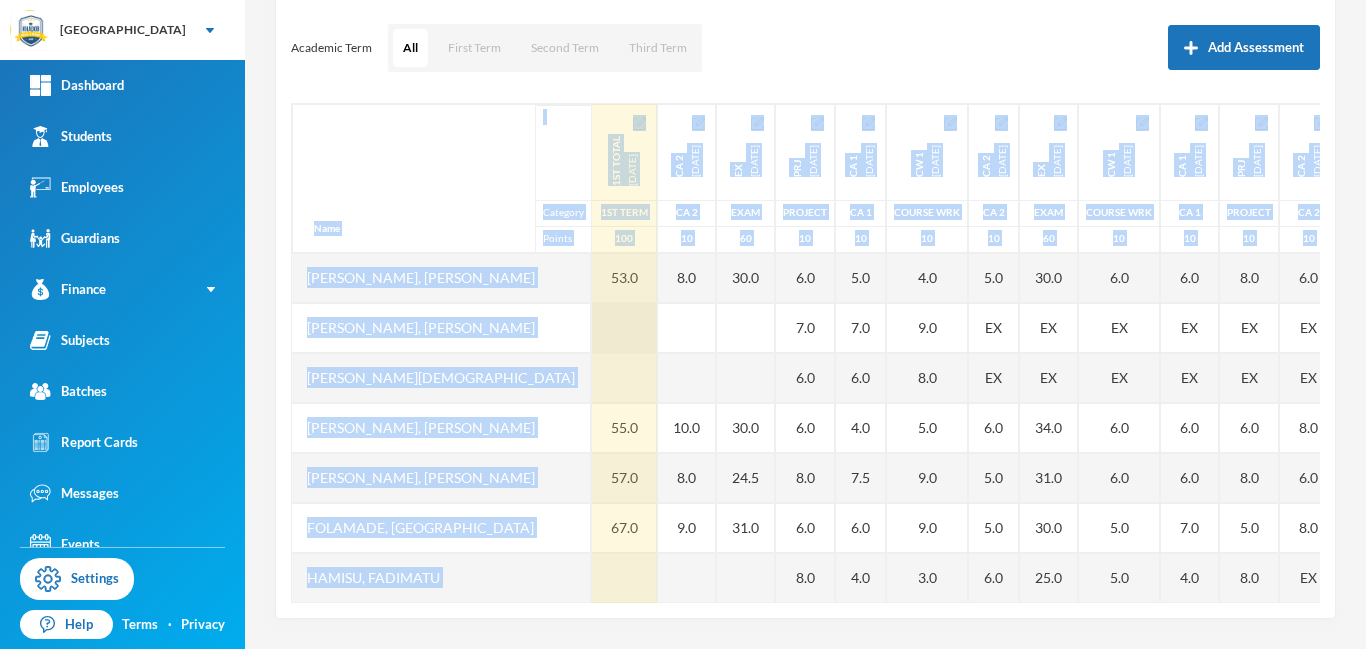 click at bounding box center [624, 328] 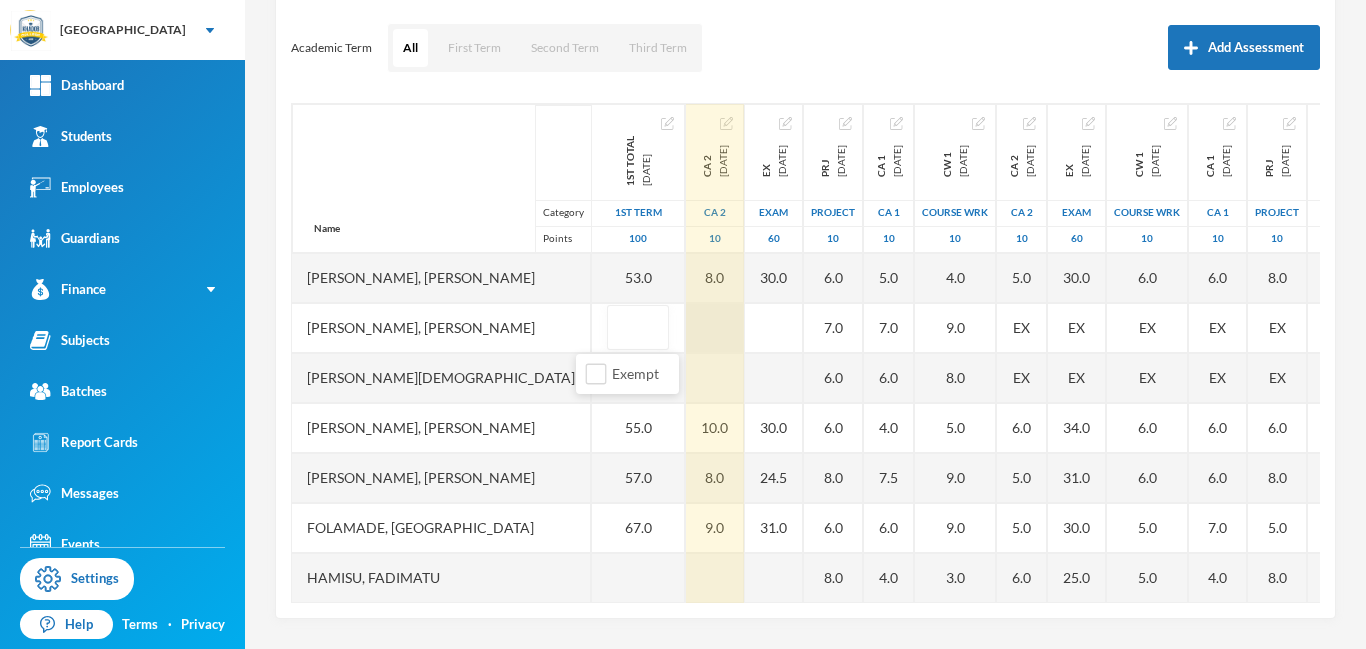 click at bounding box center [715, 328] 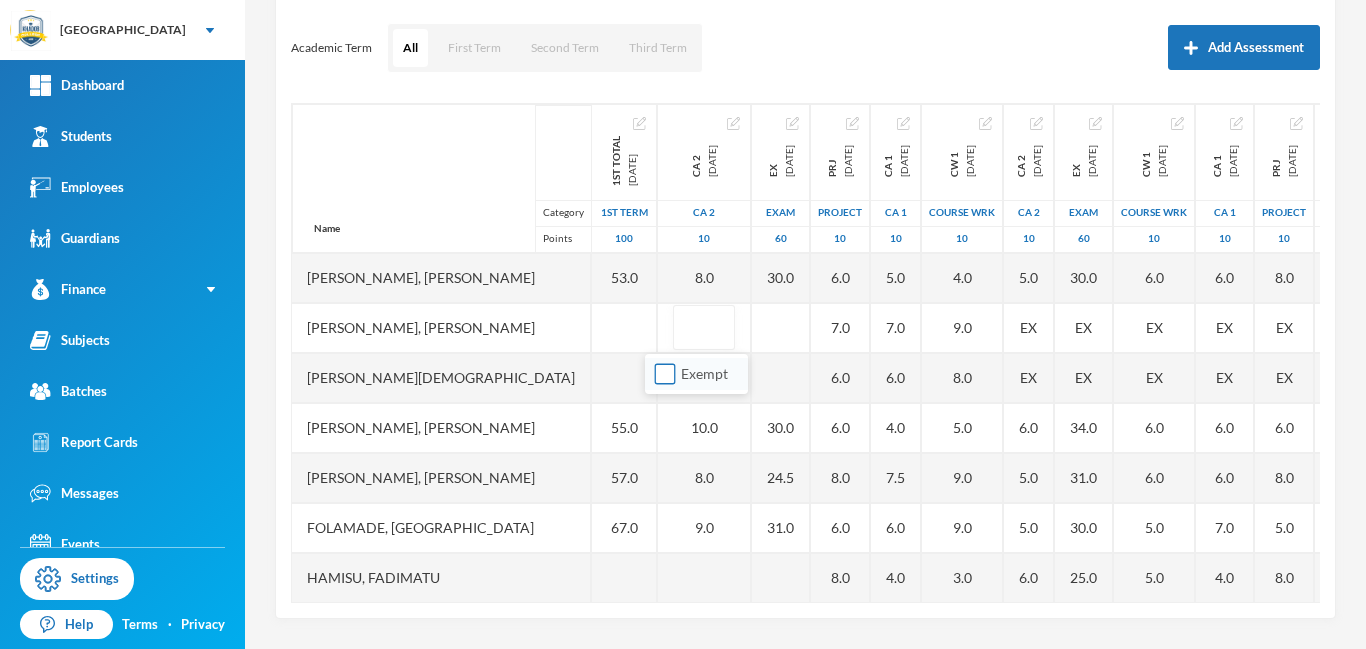 click on "Exempt" at bounding box center (665, 374) 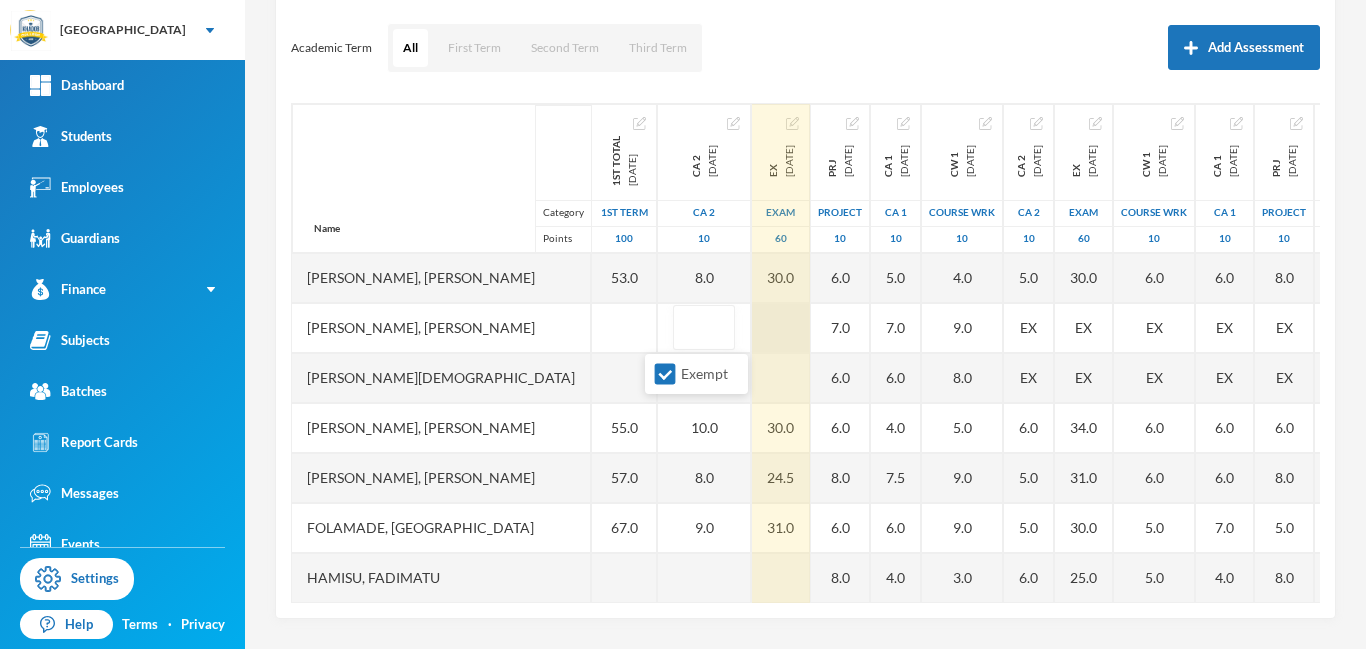 click on "Name   Category Points Adam, Muqiz Adamu, Sodiq Abubakar Akinwole, Muhammad Anola, Adibah Inshirah Babawale, Abdulmujeeb Folamade, Fawaz Hamisu, Fadimatu Jamiu, Waliyullah Kumuyi, Lateef Taiwo Kumuyi, Waliyy Kehinde Mohammed, Fatimah Olusamokun, Taofeeq Akorede Owoyemi, Raheemah Shittu, Ahmed Sulaiman, Sodiq Taofeeq, Abdulwadud 1st Total 2024-11-23 1st Term 100 53.0 55.0 57.0 67.0 70.0 73.0 56.0 82.0 EX 70.0 83.0 CA 2 2024-12-14 CA 2 10 8.0 10.0 8.0 9.0 10.0 10.0 8.5 10.0 EX 8.0 10.0 EX 2024-12-14 Exam 60 30.0 30.0 24.5 31.0 36.5 39.0 30.0 48.0 EX 38.0 49.5 PRJ 2024-12-14 project 10 6.0 7.0 6.0 6.0 8.0 6.0 8.0 7.0 7.0 6.0 9.0 EX 8.0 7.0 CA 1 2024-12-14 CA 1 10 5.0 7.0 6.0 4.0 7.5 6.0 4.0 7.5 9.0 7.5 9.0 EX 6.0 6.0 3.0 7.5 CW 1 2024-12-14 COURSE WRK 10 4.0 9.0 8.0 5.0 9.0 9.0 3.0 9.0 8.0 4.0 8.0 EX 9.0 10.0 9.0 CA 2 2025-03-28 CA 2 10 5.0 EX EX 6.0 5.0 5.0 6.0 6.0 5.0 4.0 8.0 EX EX 7.0 EX 8.0 EX 2025-03-28 Exam 60 30.0 EX EX 34.0 31.0 30.0 25.0 35.0 26.0 30.0 45.0 EX EX 30.0 EX 48.0 CW 1 2025-03-28 COURSE WRK" at bounding box center [805, 353] 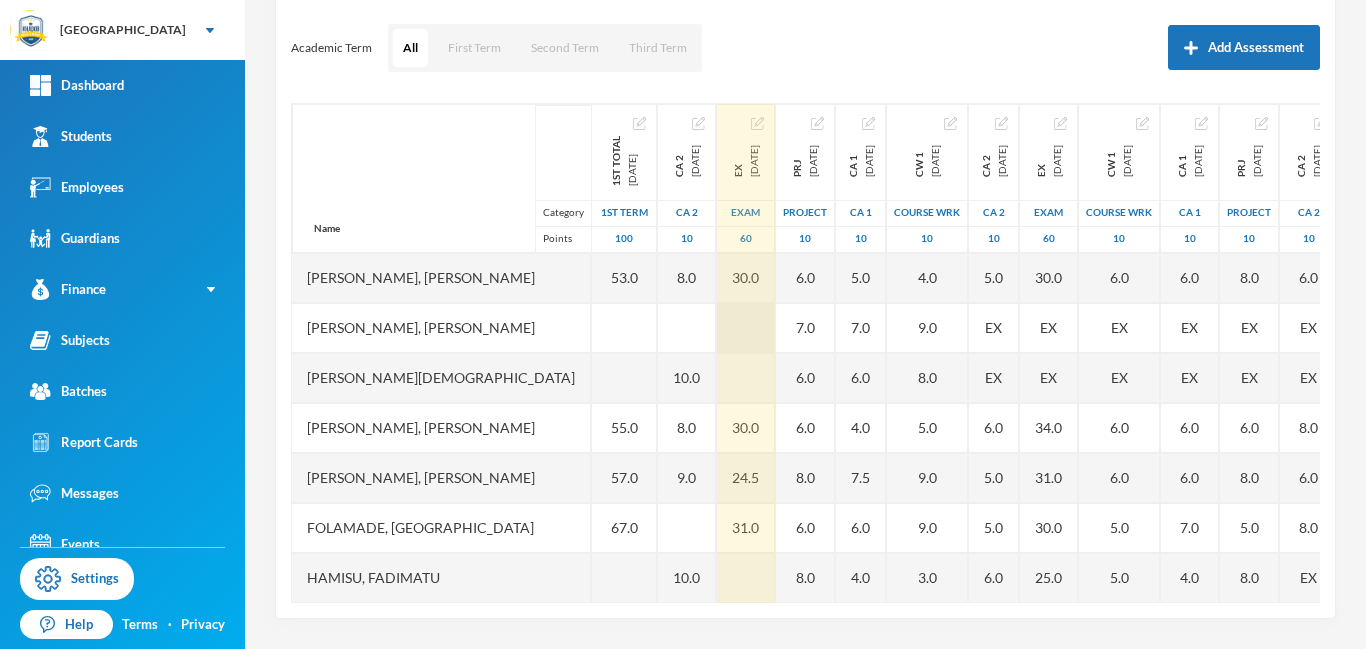 click at bounding box center (746, 328) 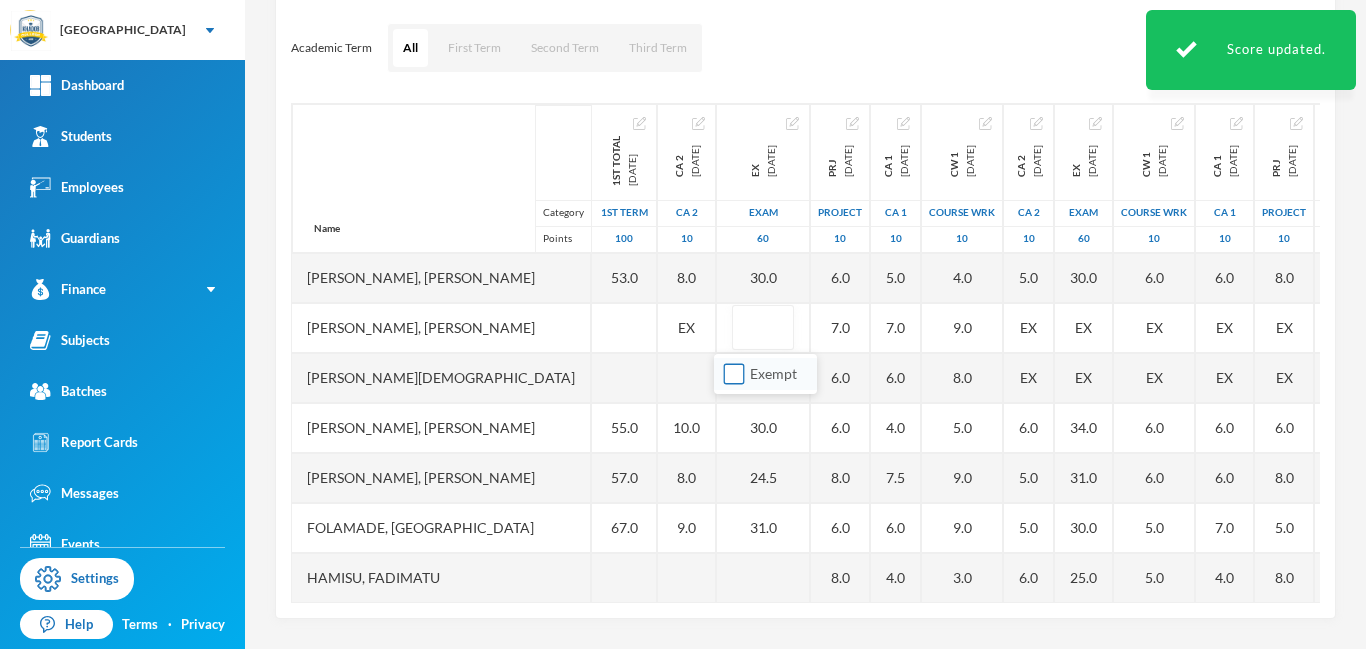 click on "Exempt" at bounding box center [734, 374] 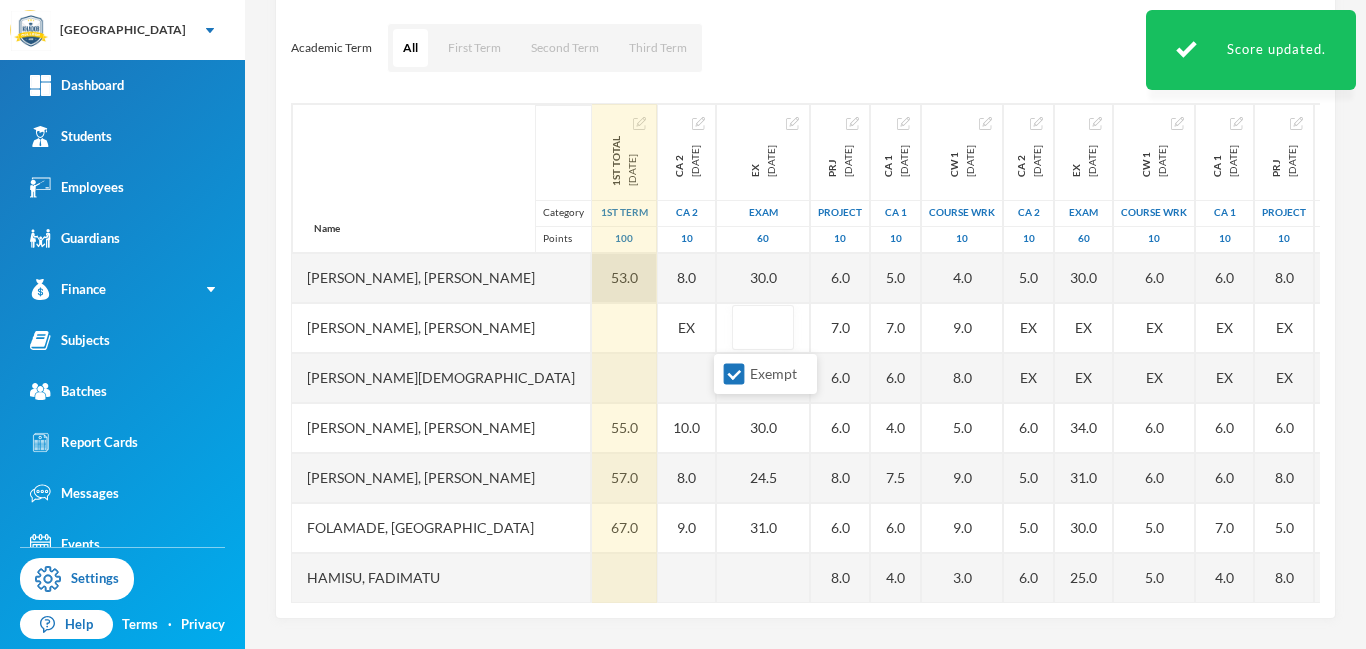click on "53.0" at bounding box center [624, 278] 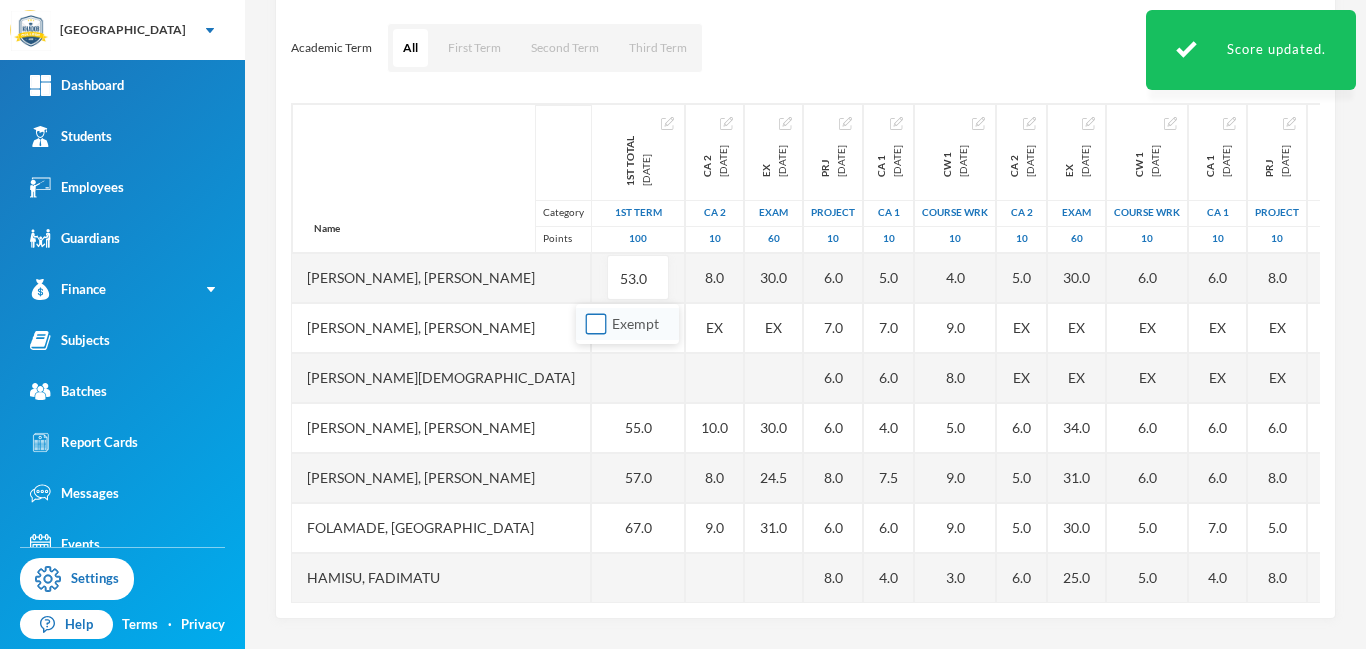 click on "Exempt" at bounding box center (596, 324) 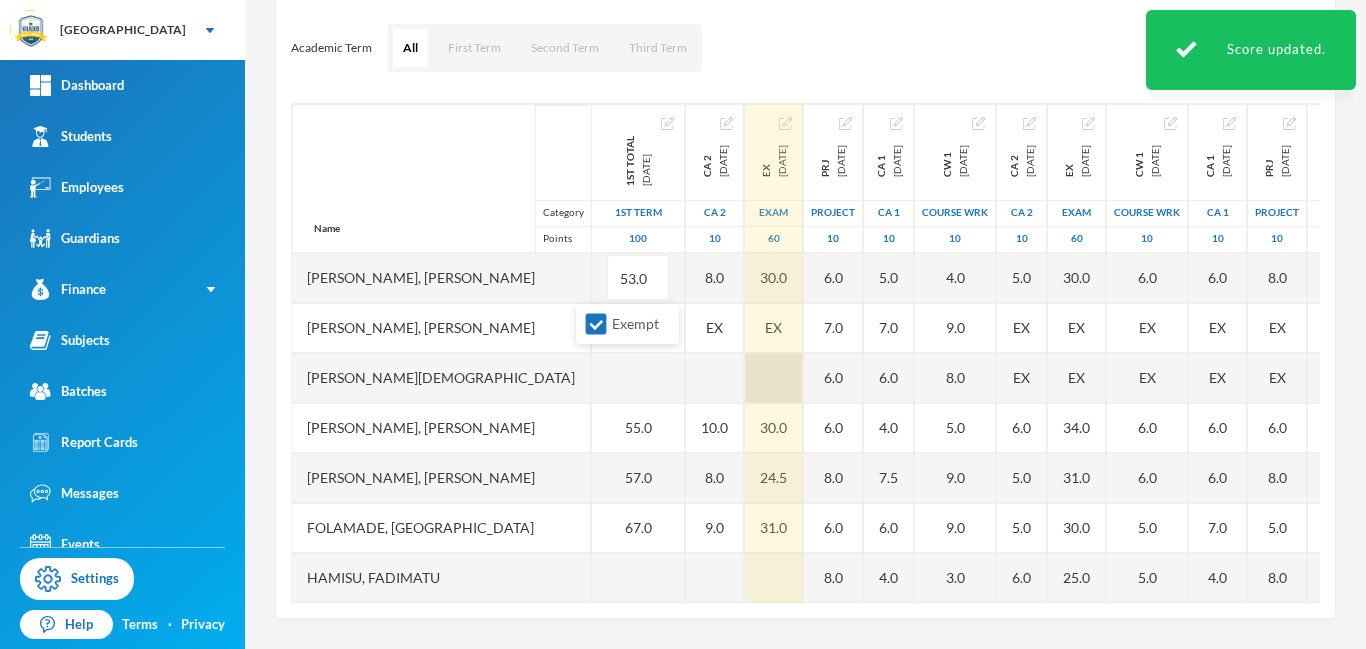 click on "Name   Category Points Adam, Muqiz Adamu, Sodiq Abubakar Akinwole, Muhammad Anola, Adibah Inshirah Babawale, Abdulmujeeb Folamade, Fawaz Hamisu, Fadimatu Jamiu, Waliyullah Kumuyi, Lateef Taiwo Kumuyi, Waliyy Kehinde Mohammed, Fatimah Olusamokun, Taofeeq Akorede Owoyemi, Raheemah Shittu, Ahmed Sulaiman, Sodiq Taofeeq, Abdulwadud 1st Total 2024-11-23 1st Term 100 53.0 55.0 57.0 67.0 70.0 73.0 56.0 82.0 EX 70.0 83.0 CA 2 2024-12-14 CA 2 10 8.0 EX 10.0 8.0 9.0 10.0 10.0 8.5 10.0 EX 8.0 10.0 EX 2024-12-14 Exam 60 30.0 EX 30.0 24.5 31.0 36.5 39.0 30.0 48.0 EX 38.0 49.5 PRJ 2024-12-14 project 10 6.0 7.0 6.0 6.0 8.0 6.0 8.0 7.0 7.0 6.0 9.0 EX 8.0 7.0 CA 1 2024-12-14 CA 1 10 5.0 7.0 6.0 4.0 7.5 6.0 4.0 7.5 9.0 7.5 9.0 EX 6.0 6.0 3.0 7.5 CW 1 2024-12-14 COURSE WRK 10 4.0 9.0 8.0 5.0 9.0 9.0 3.0 9.0 8.0 4.0 8.0 EX 9.0 10.0 9.0 CA 2 2025-03-28 CA 2 10 5.0 EX EX 6.0 5.0 5.0 6.0 6.0 5.0 4.0 8.0 EX EX 7.0 EX 8.0 EX 2025-03-28 Exam 60 30.0 EX EX 34.0 31.0 30.0 25.0 35.0 26.0 30.0 45.0 EX EX 30.0 EX 48.0 CW 1 2025-03-28 10" at bounding box center [805, 353] 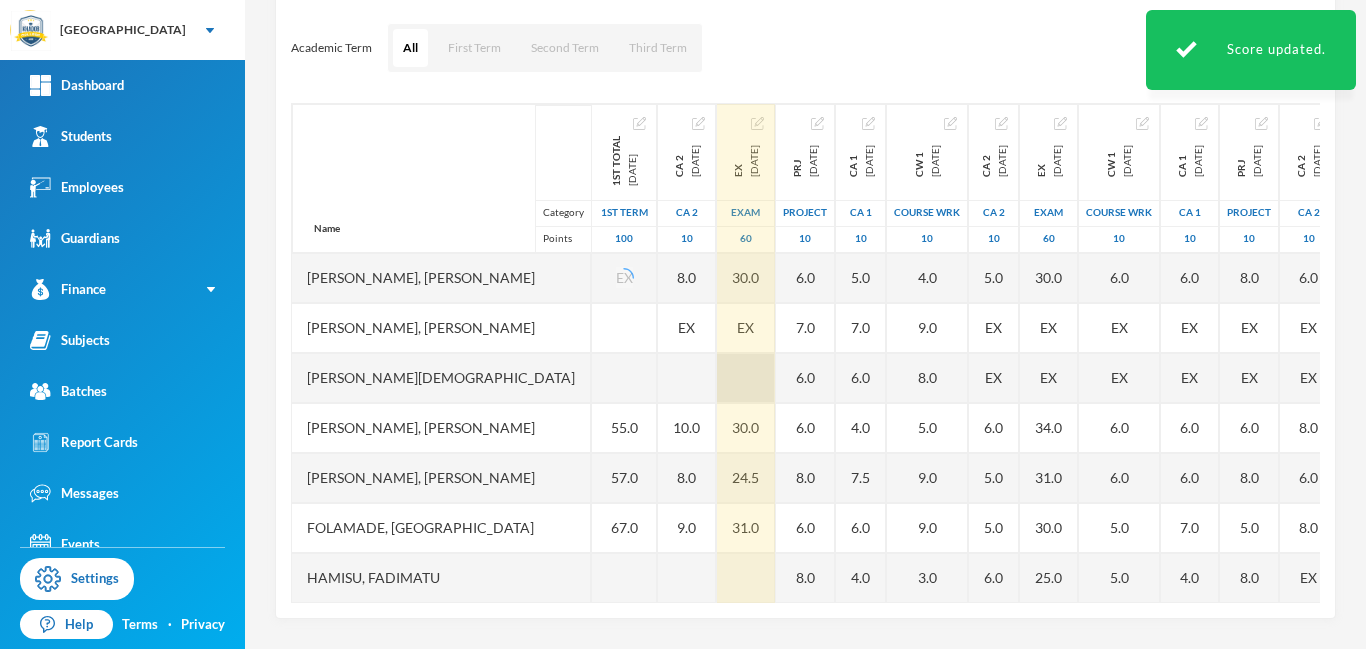 click at bounding box center [746, 378] 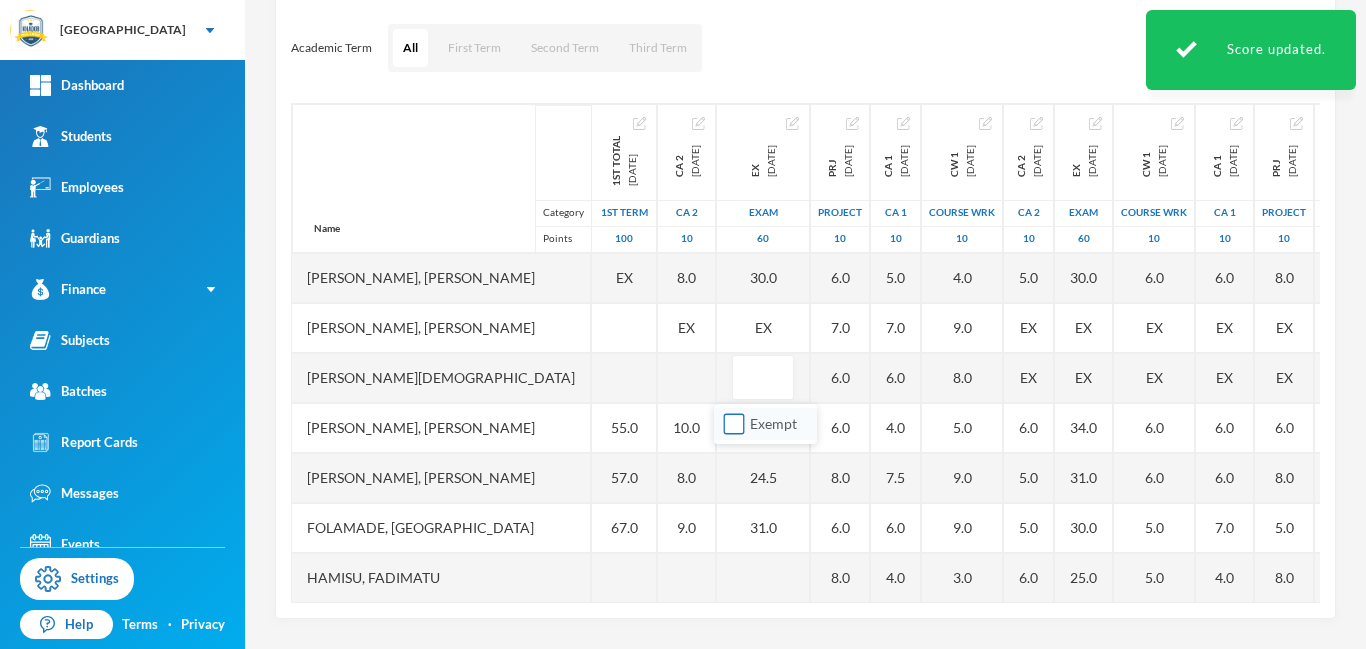 click on "Exempt" at bounding box center [734, 424] 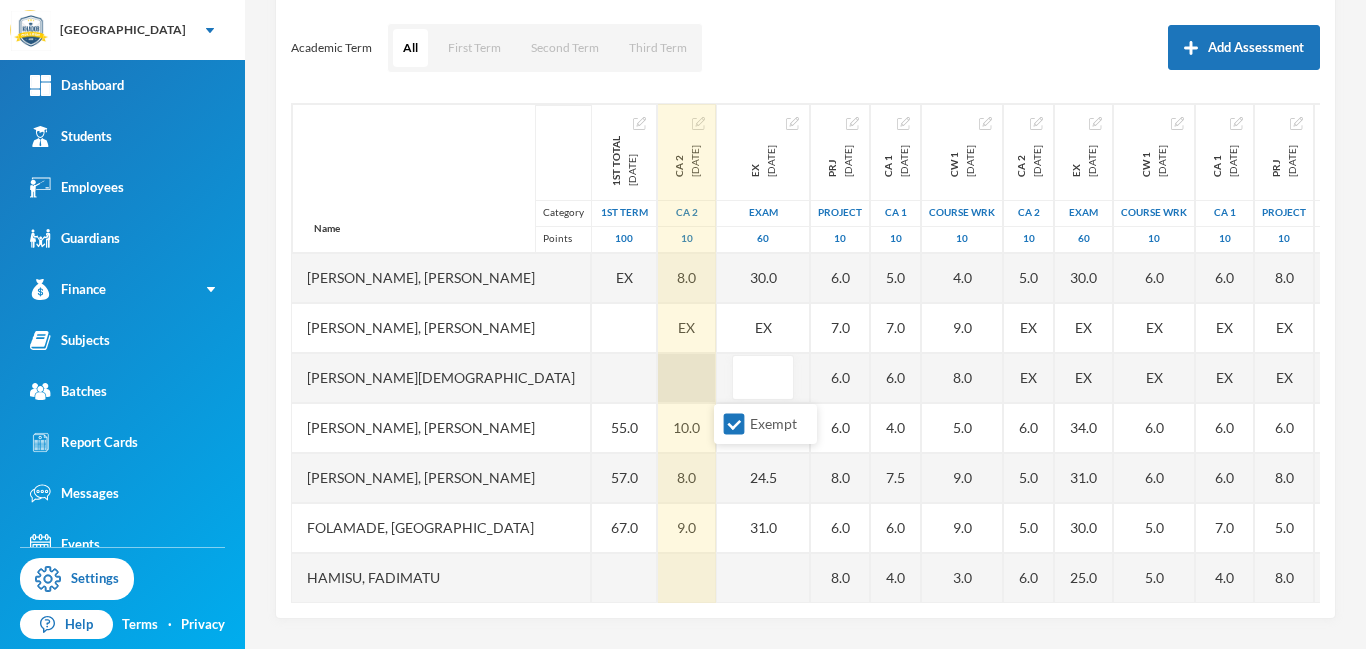 click at bounding box center [687, 378] 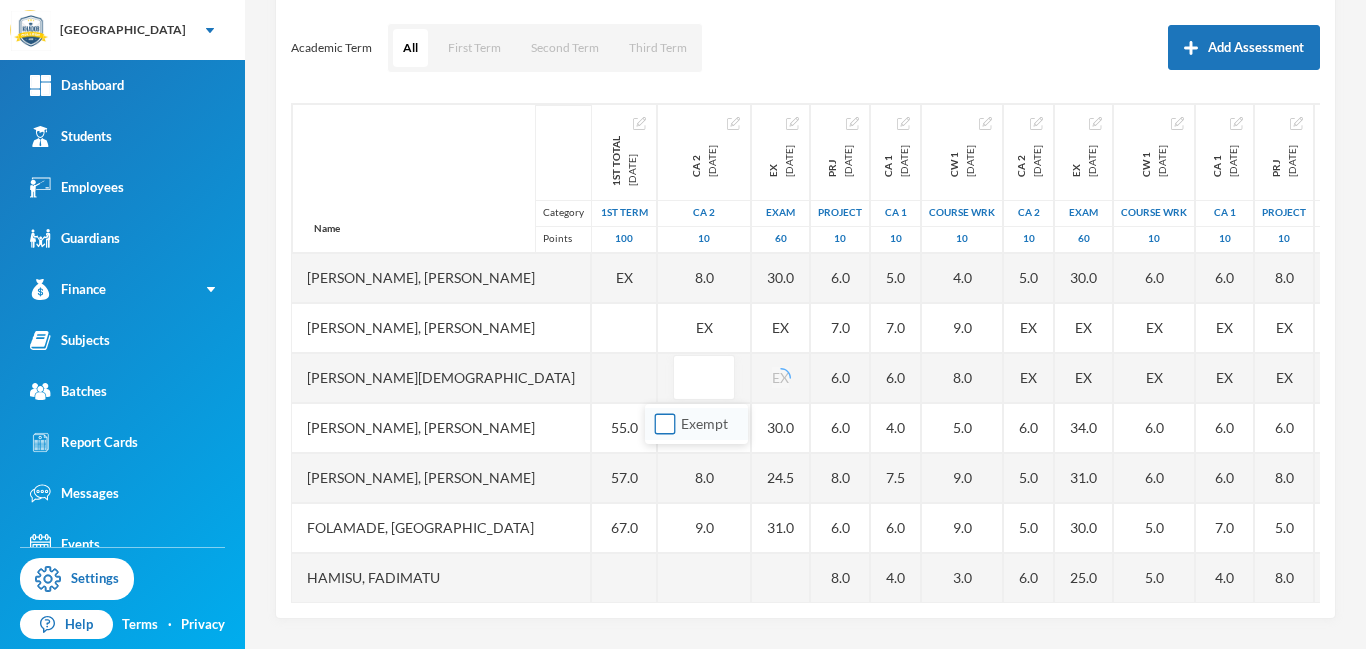 click on "Exempt" at bounding box center [665, 424] 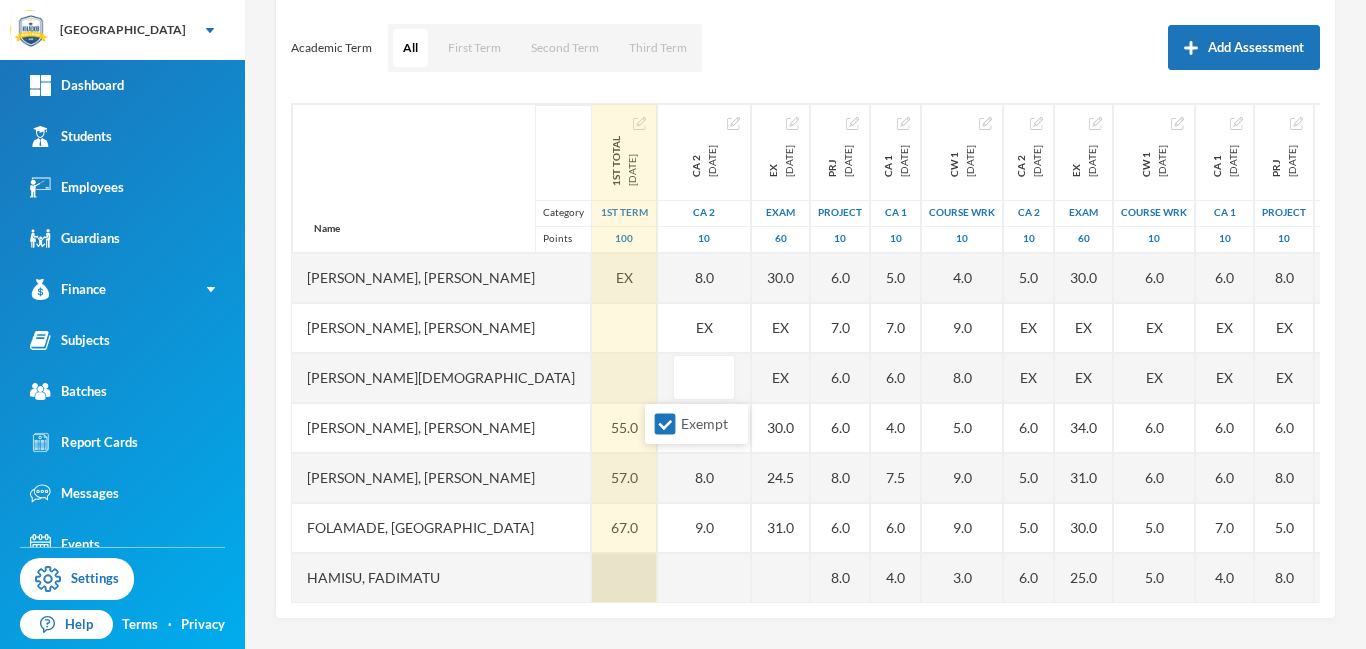 click at bounding box center [624, 578] 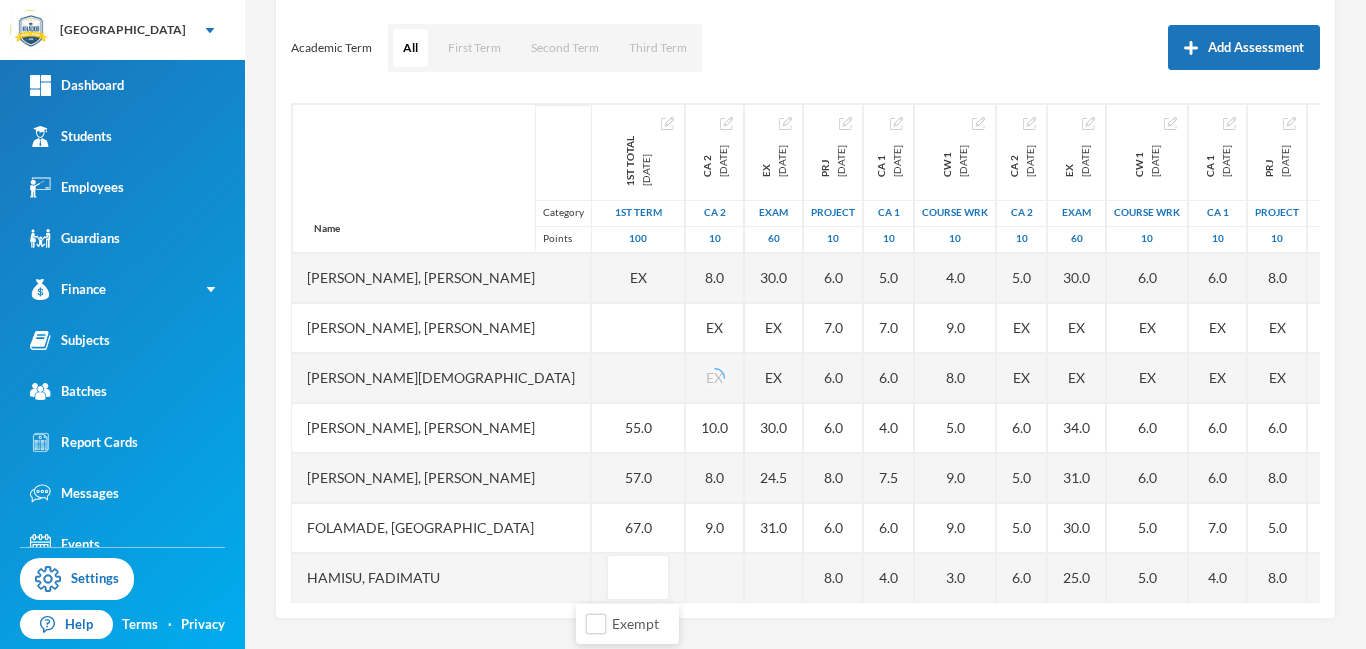 click on "Exempt" at bounding box center (627, 624) 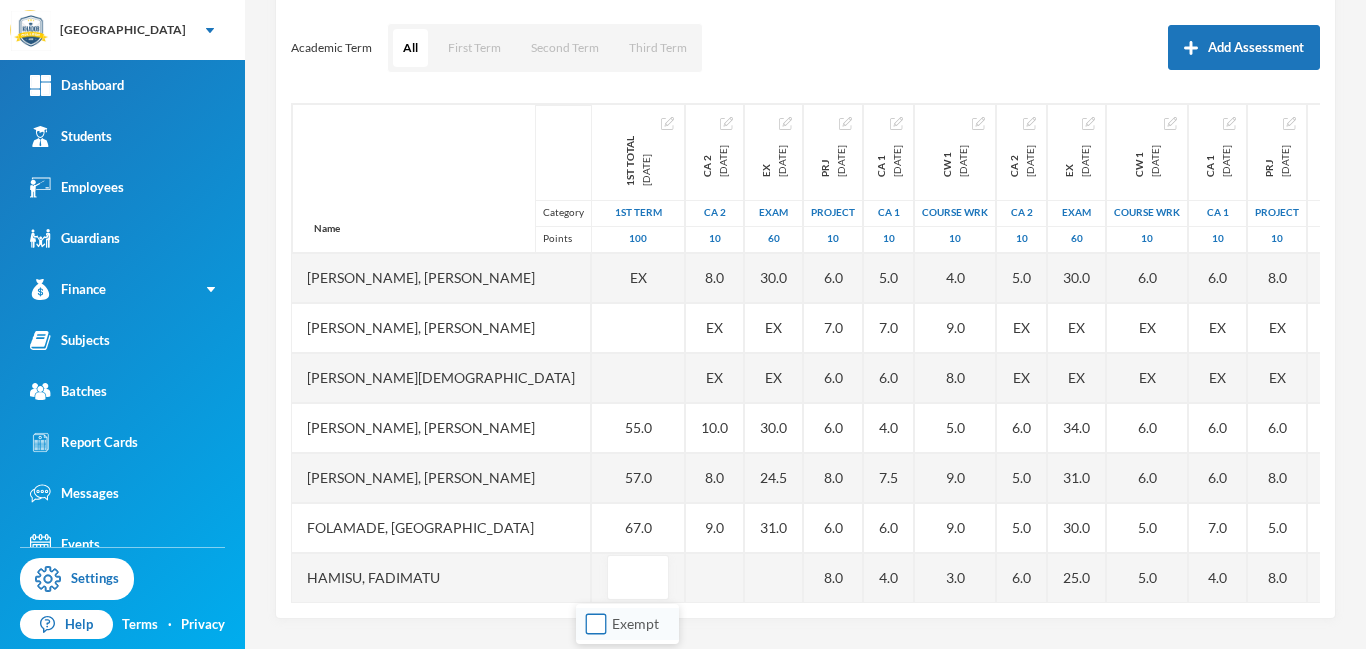 click on "Exempt" at bounding box center [596, 624] 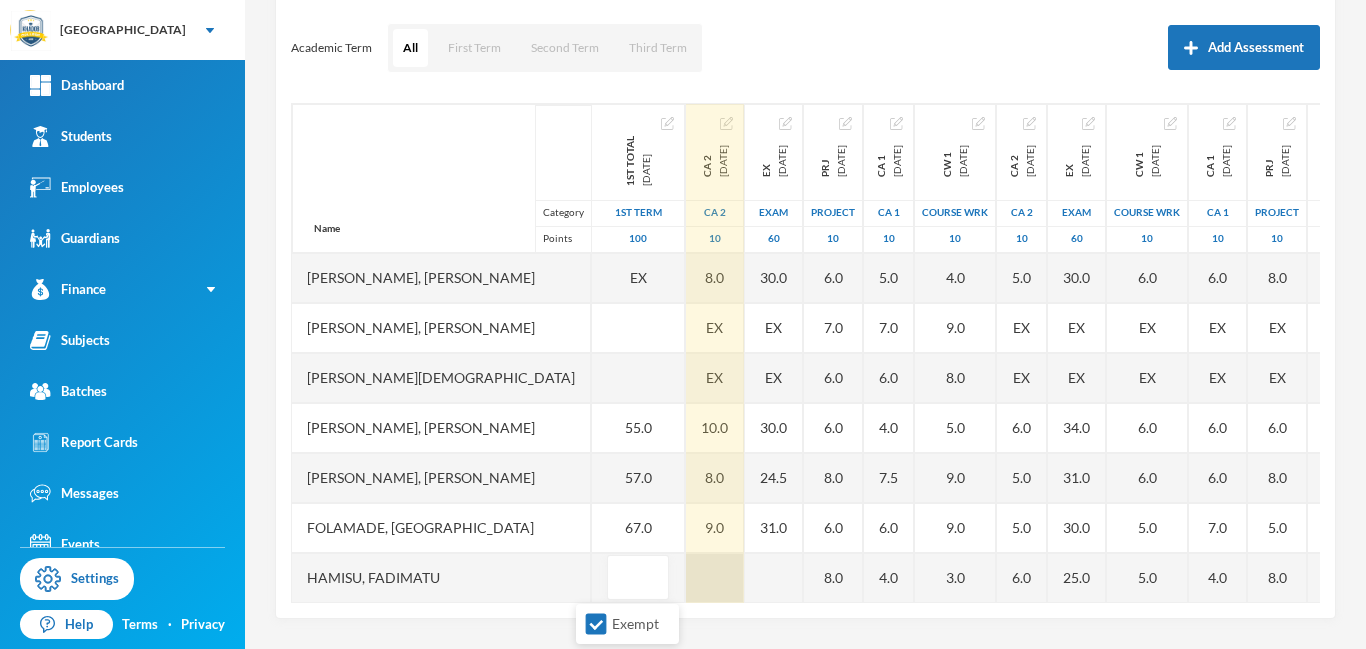 click at bounding box center (715, 578) 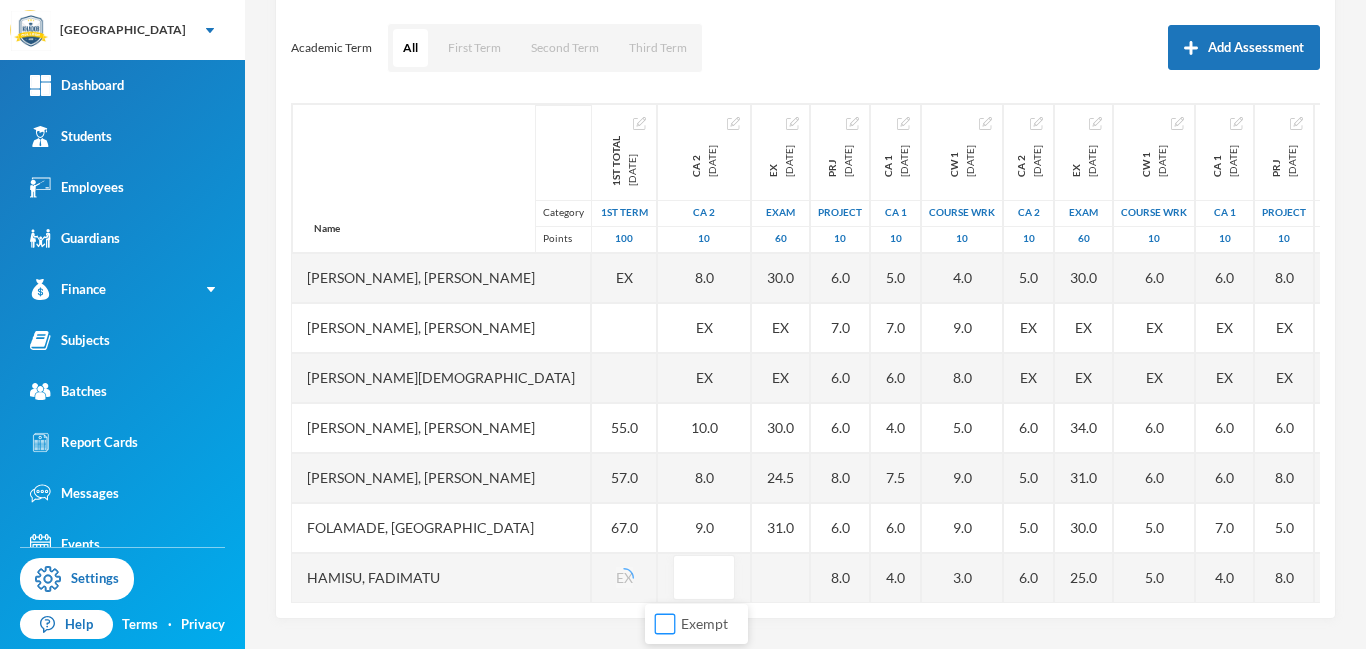 click on "Exempt" at bounding box center (665, 624) 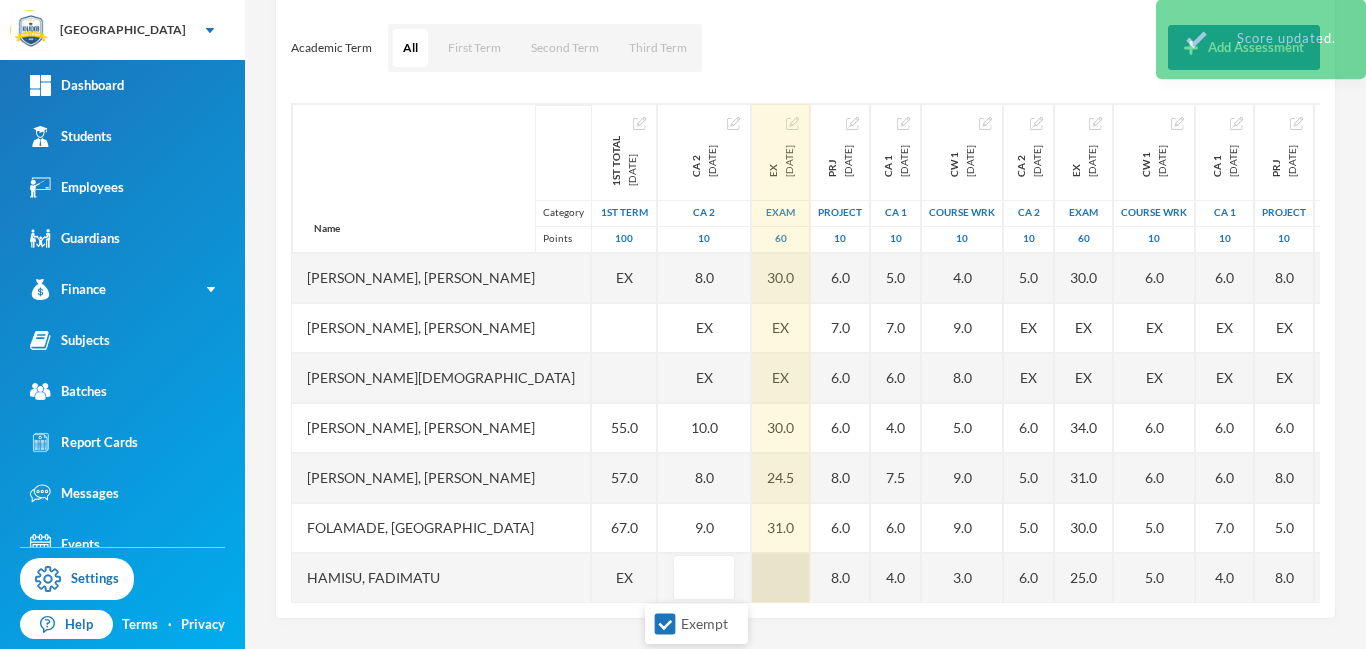 click at bounding box center (781, 578) 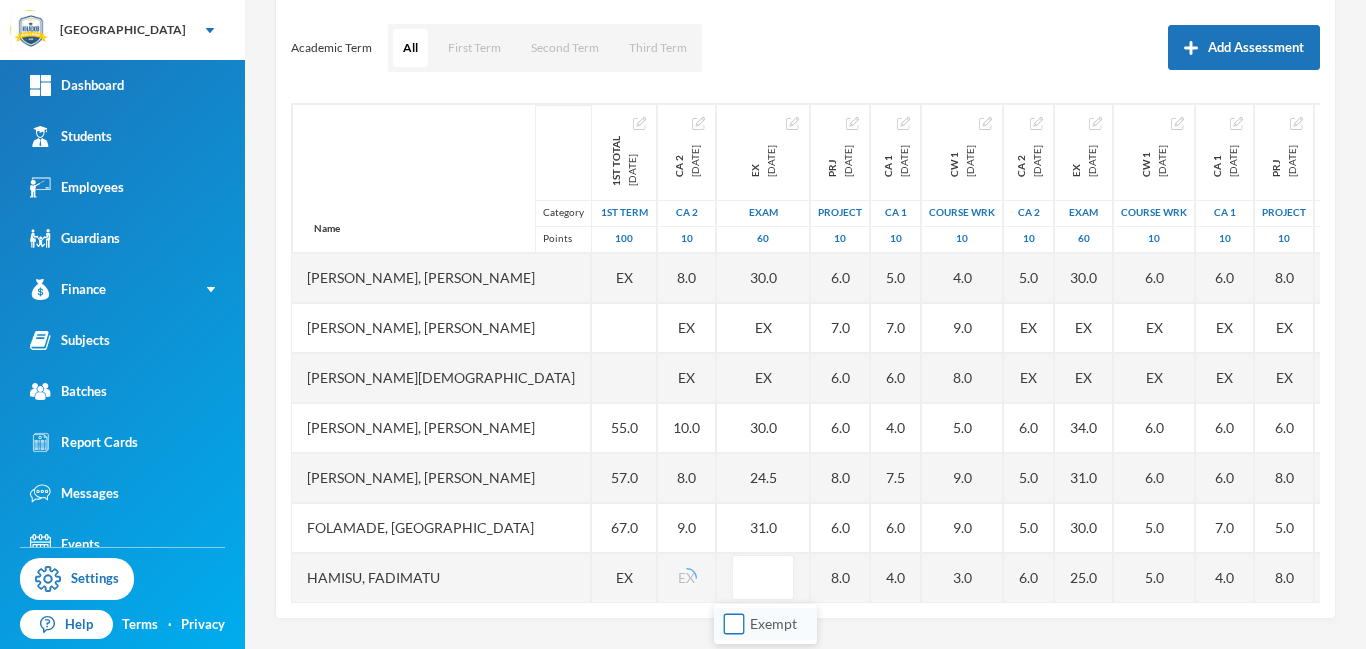 click on "Exempt" at bounding box center (734, 624) 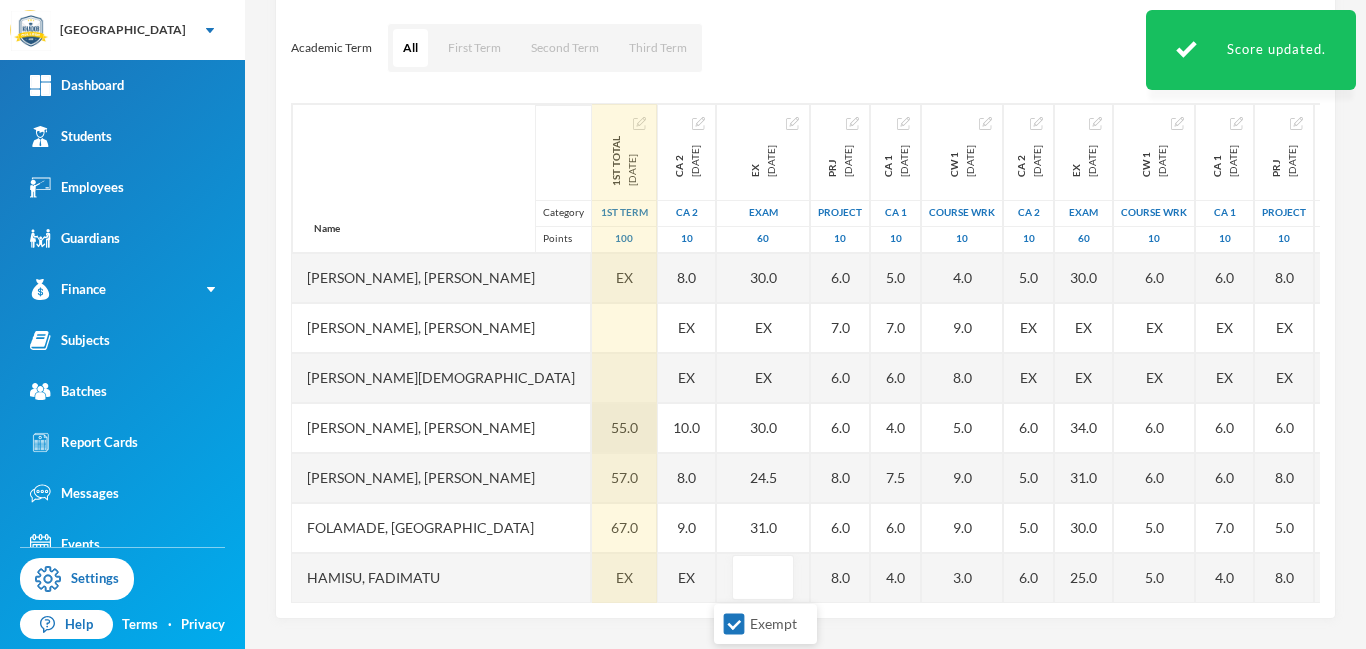 click on "55.0" at bounding box center [624, 428] 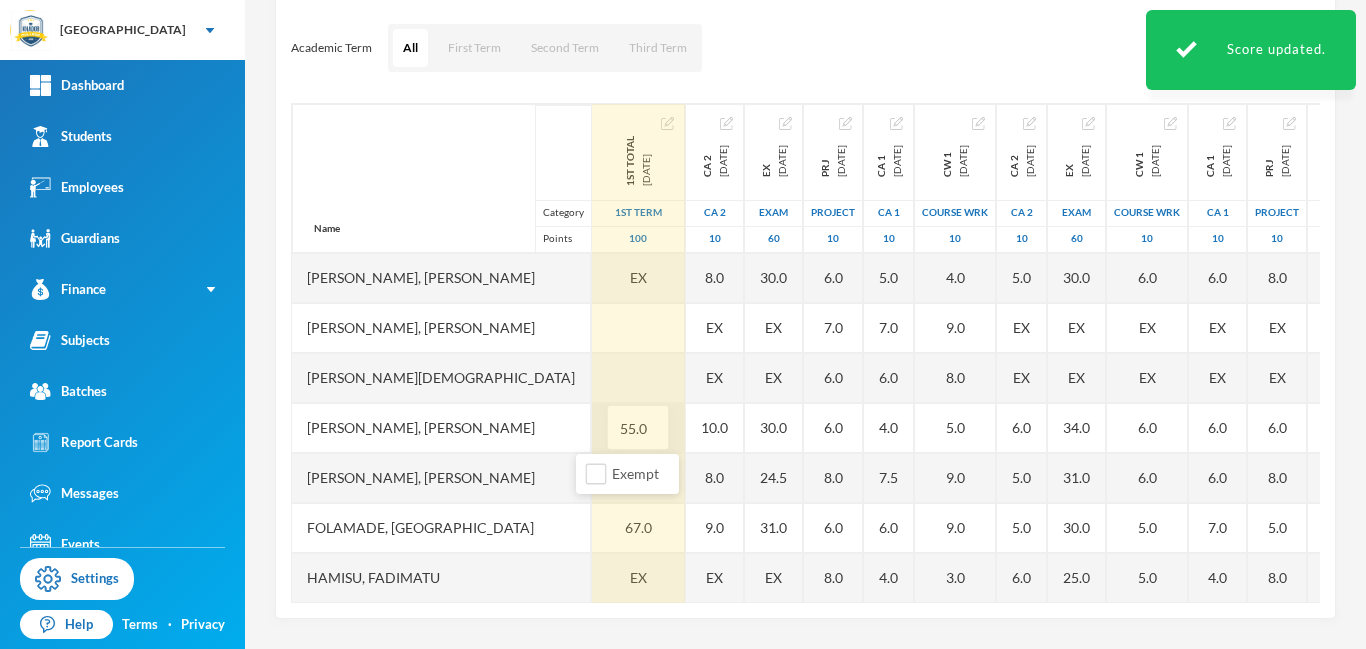 type 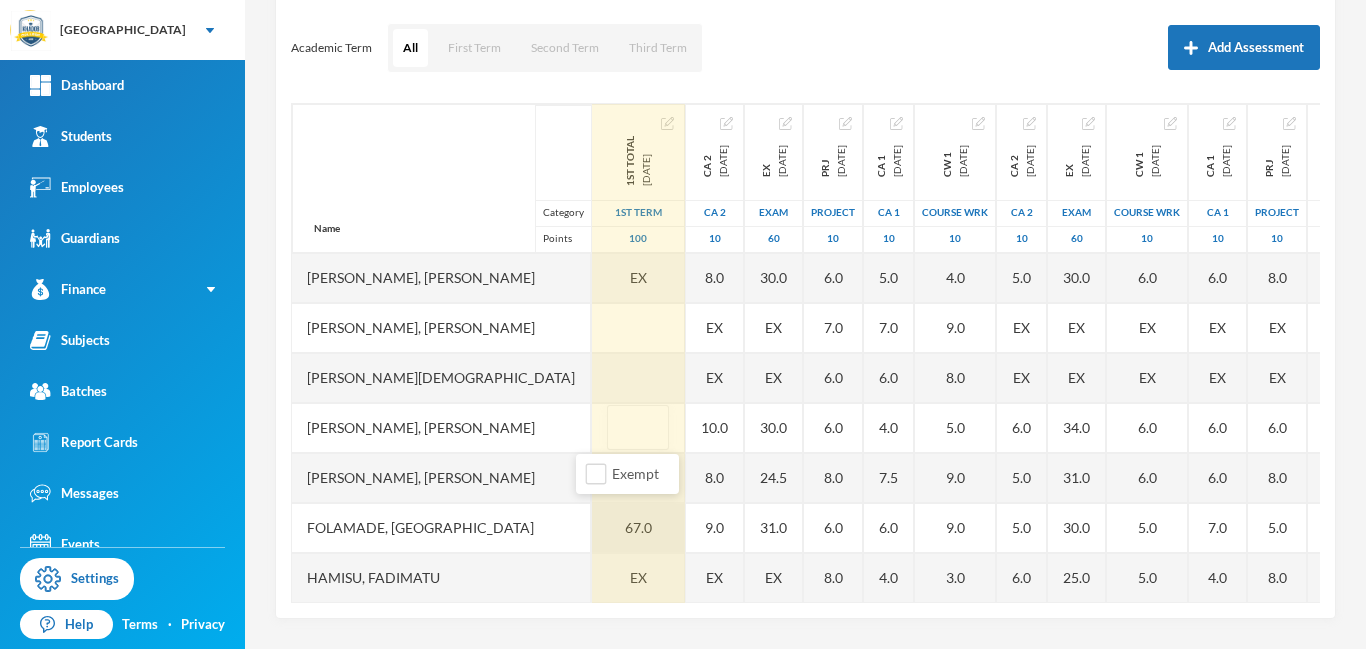 click on "67.0" at bounding box center [638, 528] 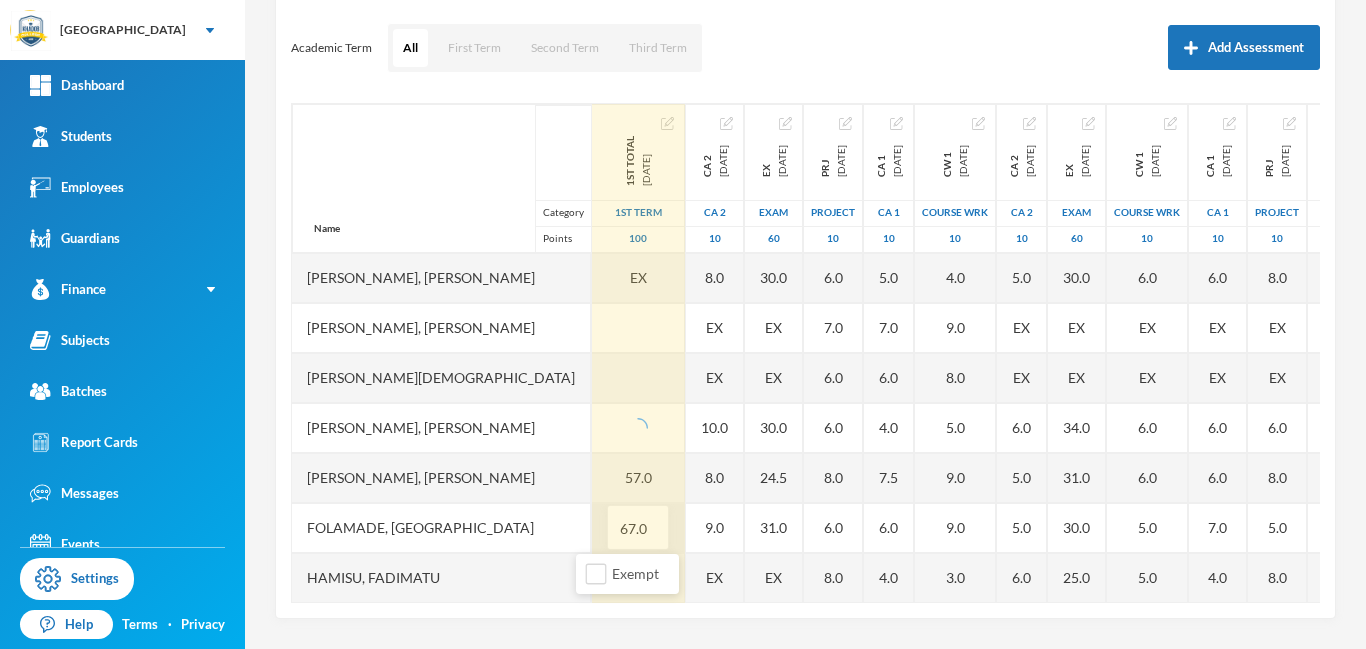 type 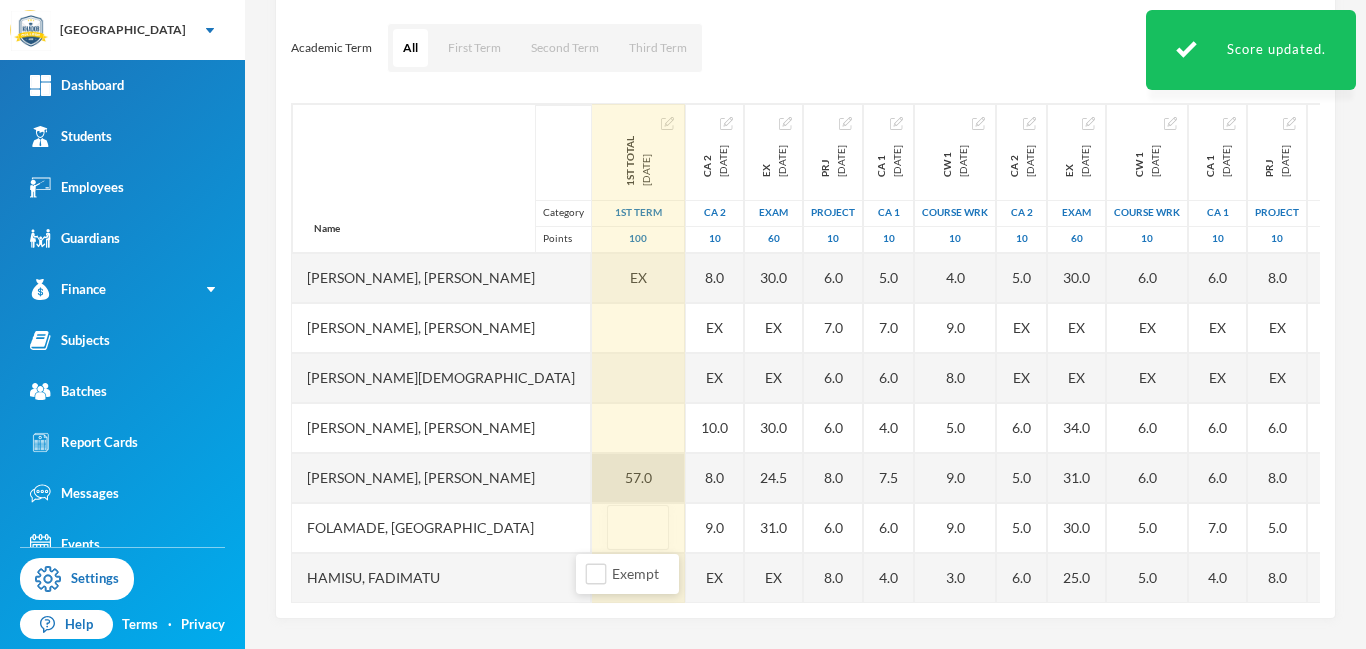 click on "57.0" at bounding box center (638, 478) 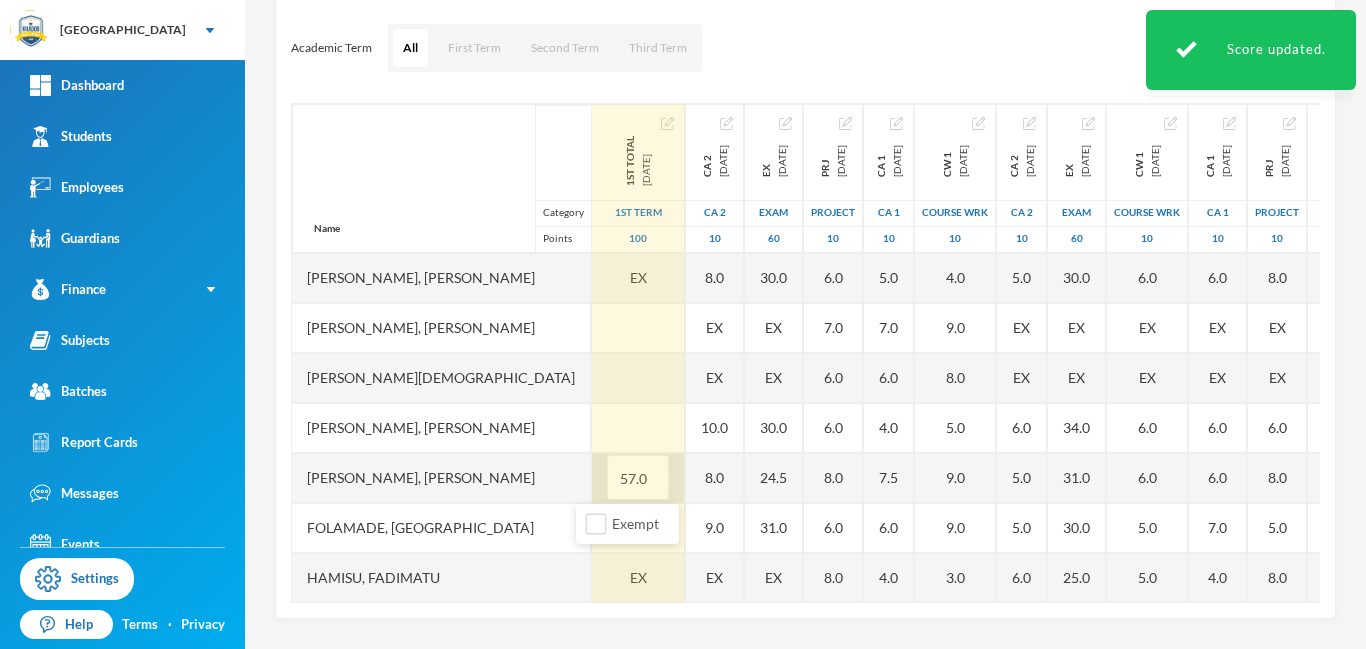 type 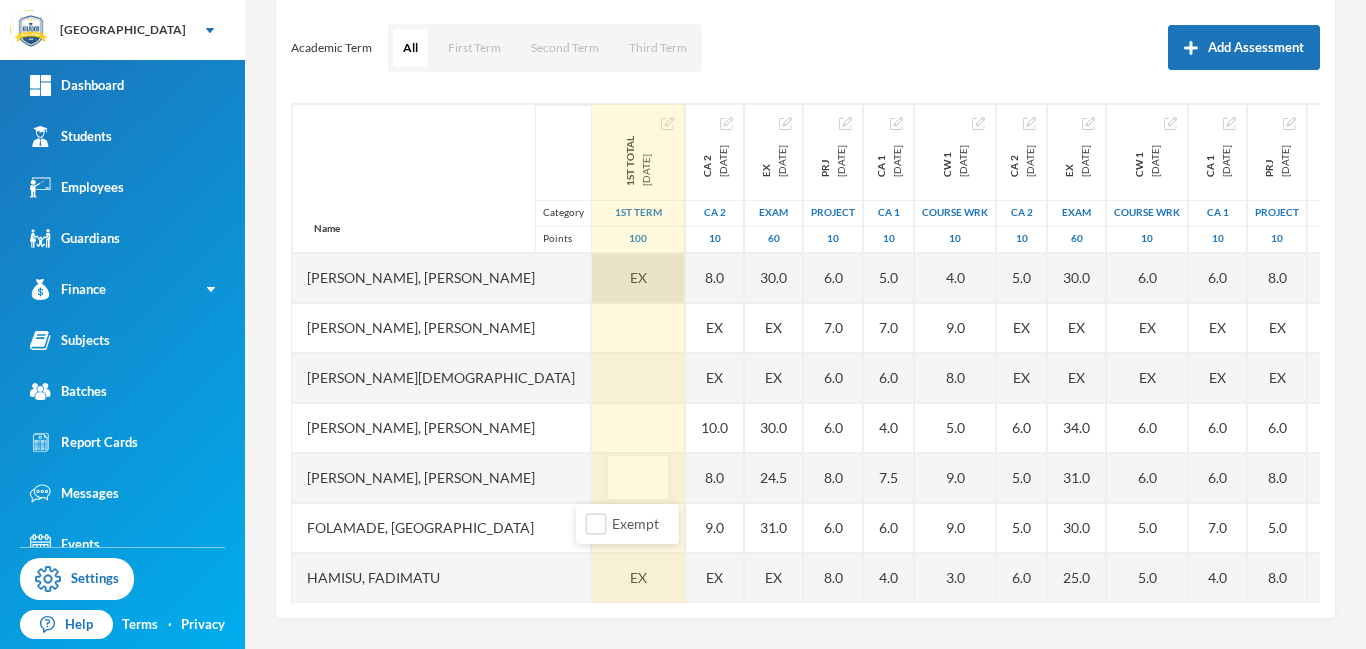 click on "EX" at bounding box center (638, 278) 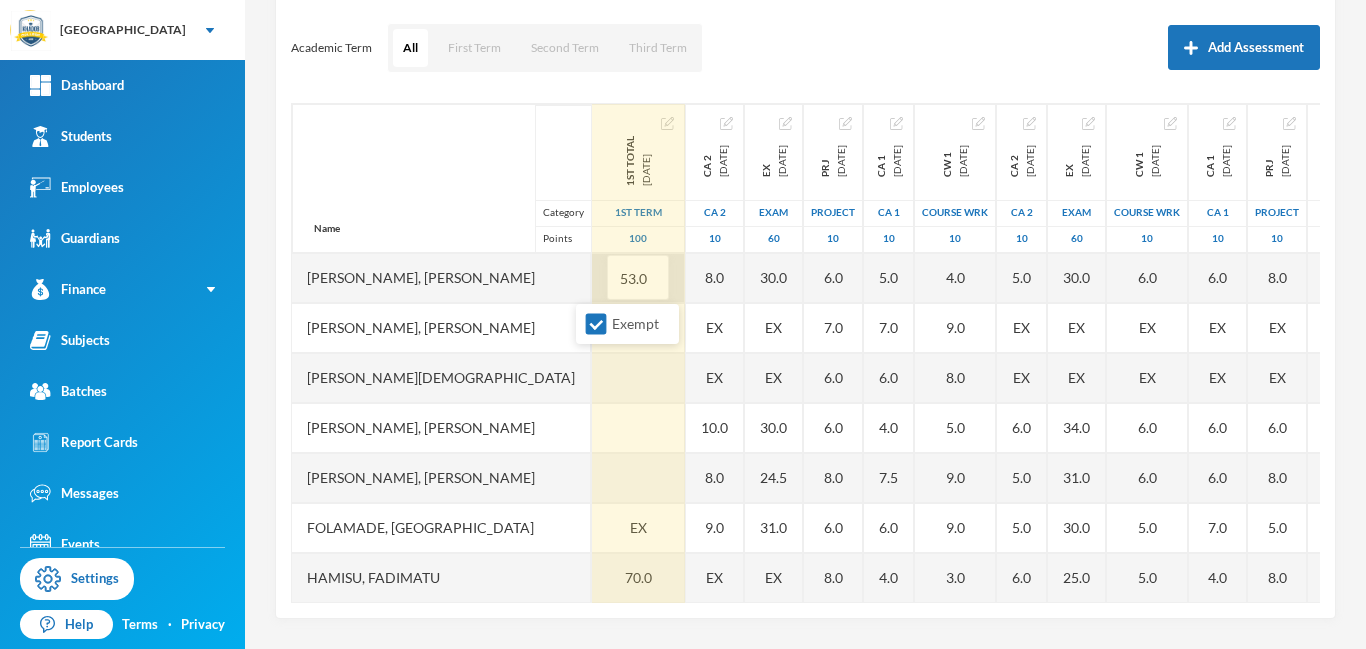 type 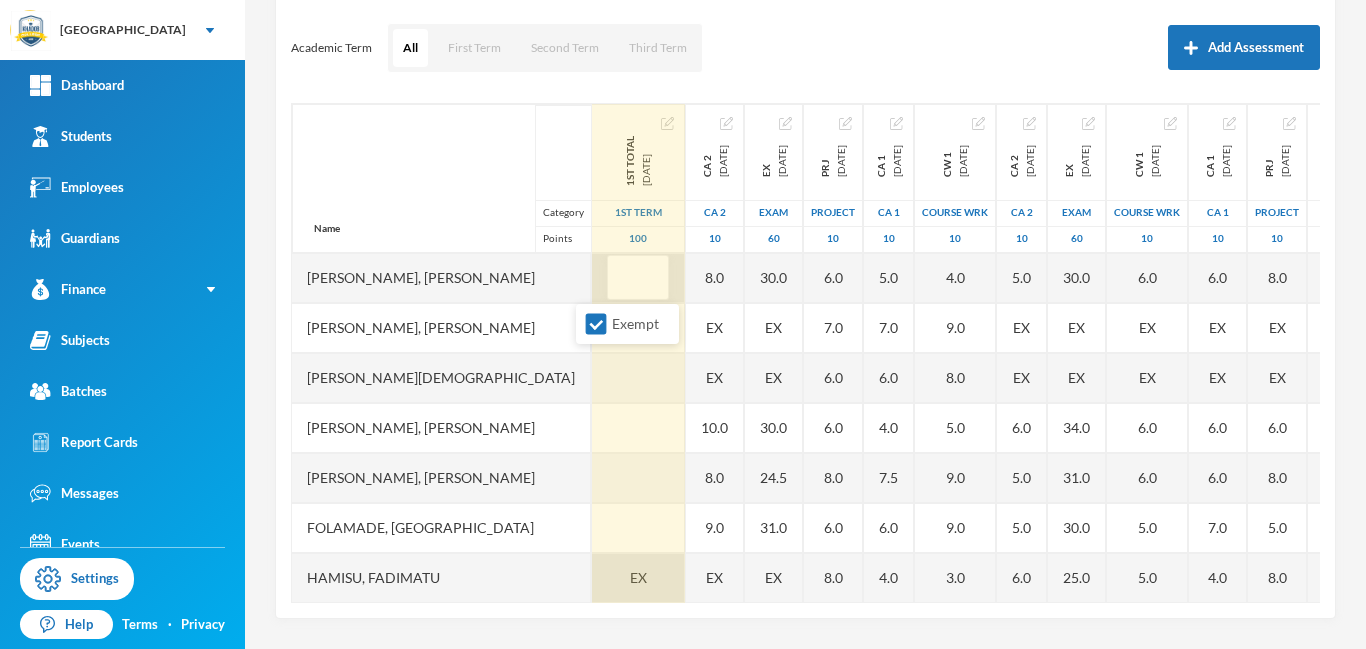click on "EX" at bounding box center (638, 578) 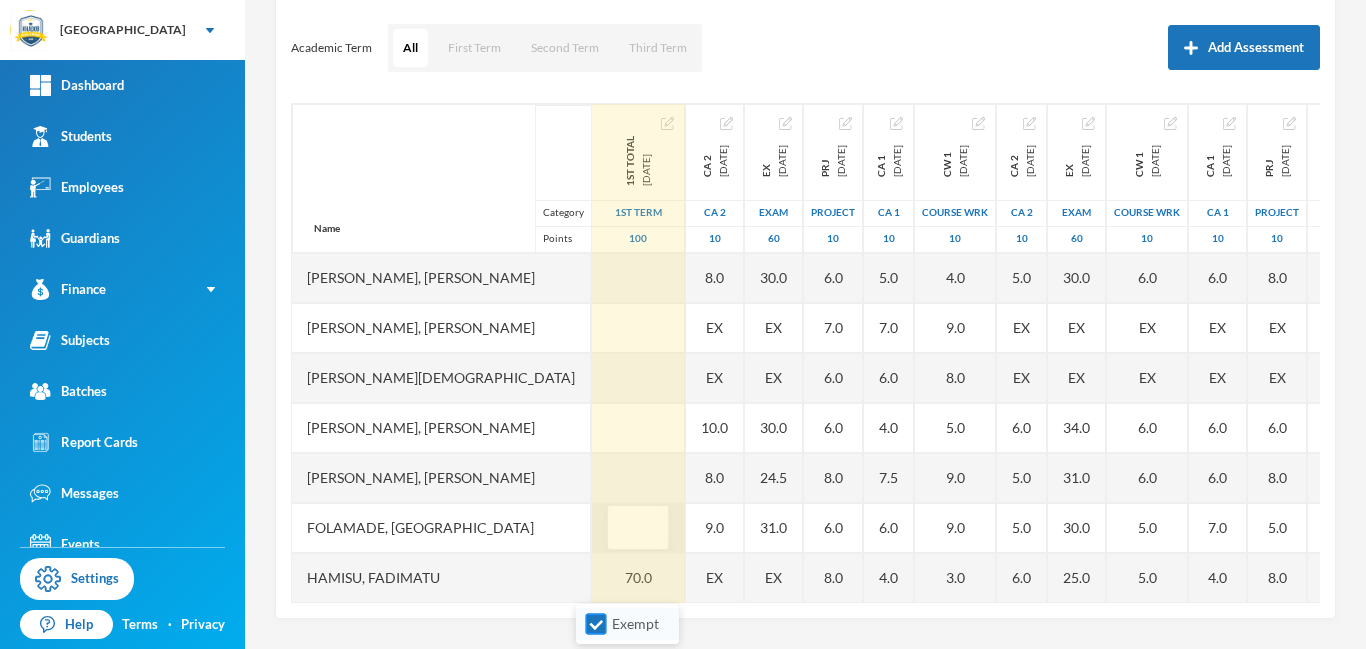 click on "Exempt" at bounding box center [596, 624] 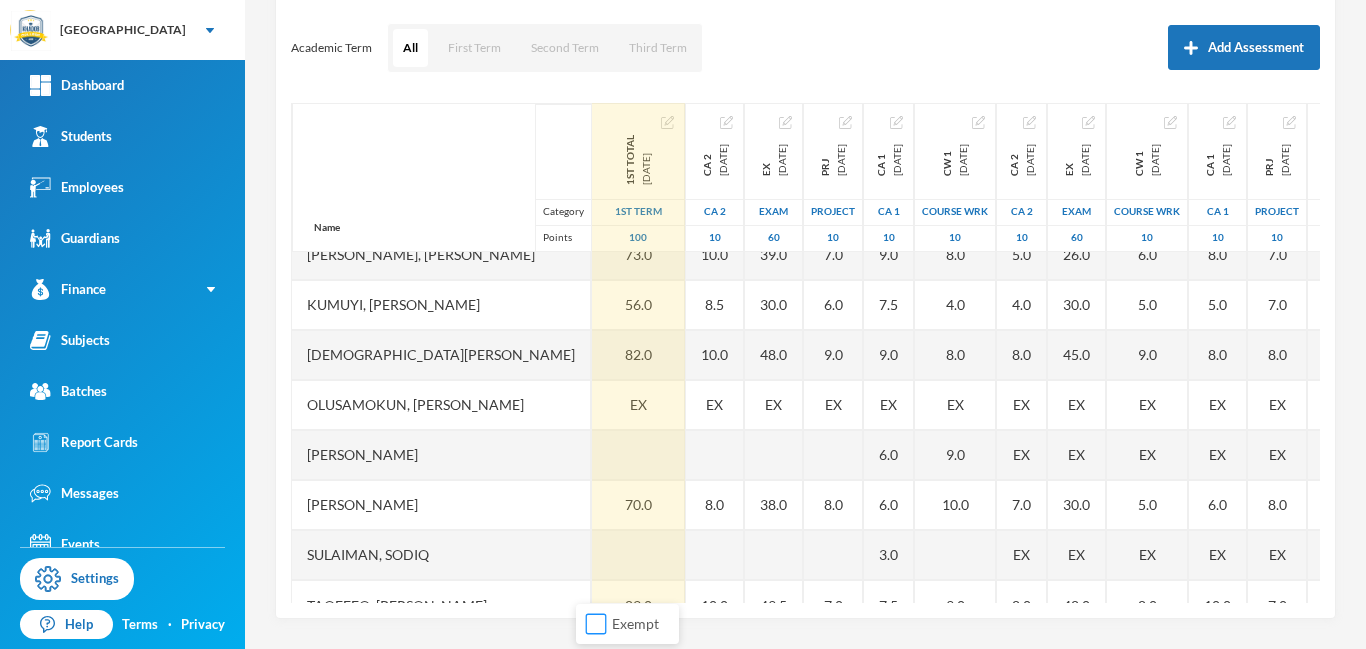 scroll, scrollTop: 451, scrollLeft: 0, axis: vertical 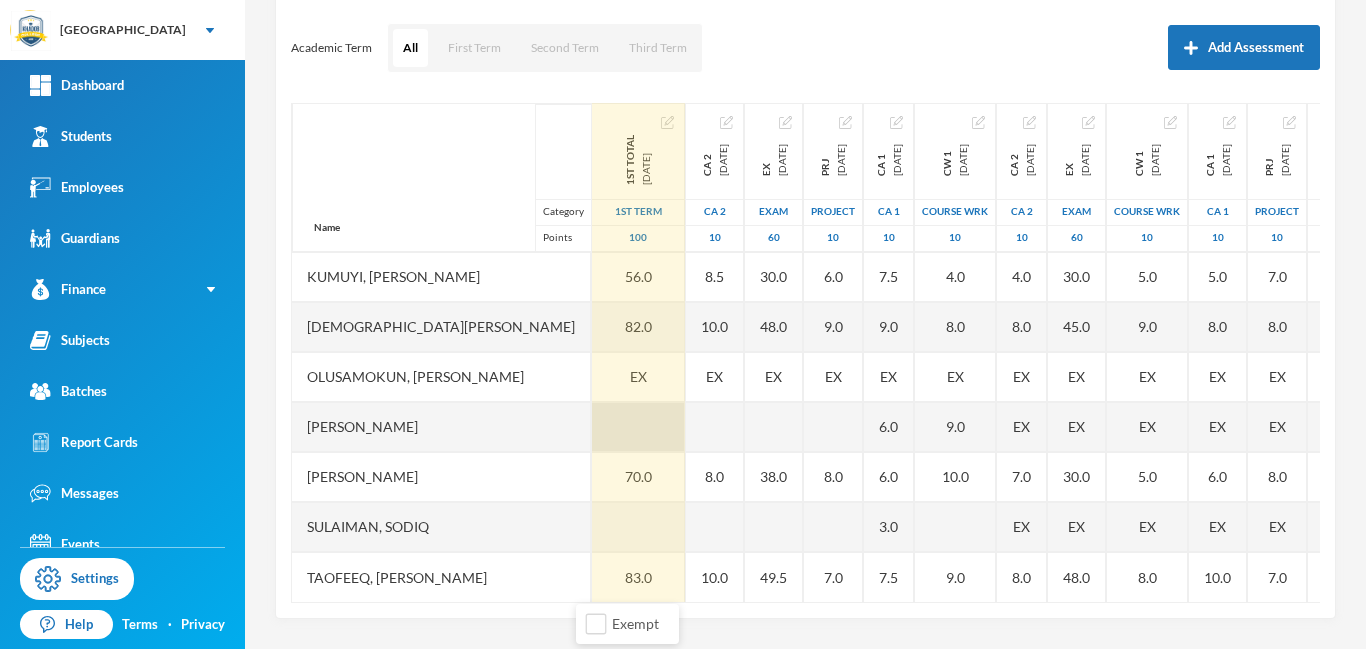 click at bounding box center [638, 427] 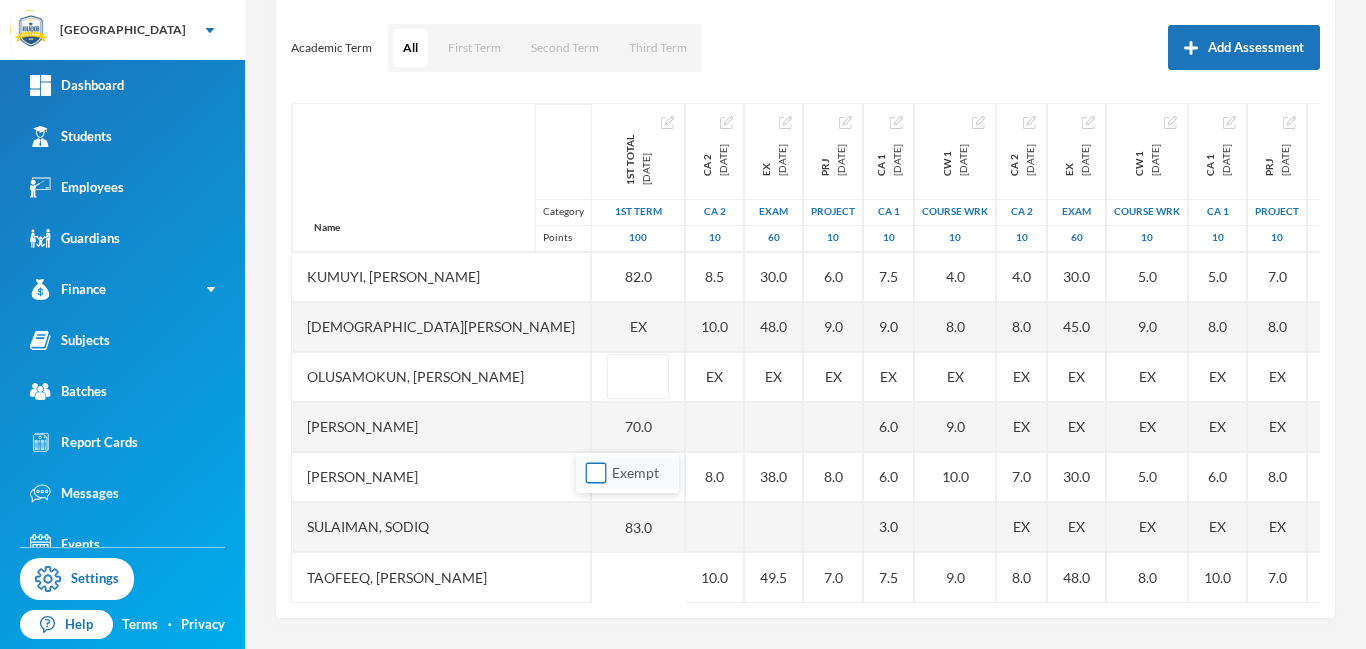 scroll, scrollTop: 451, scrollLeft: 0, axis: vertical 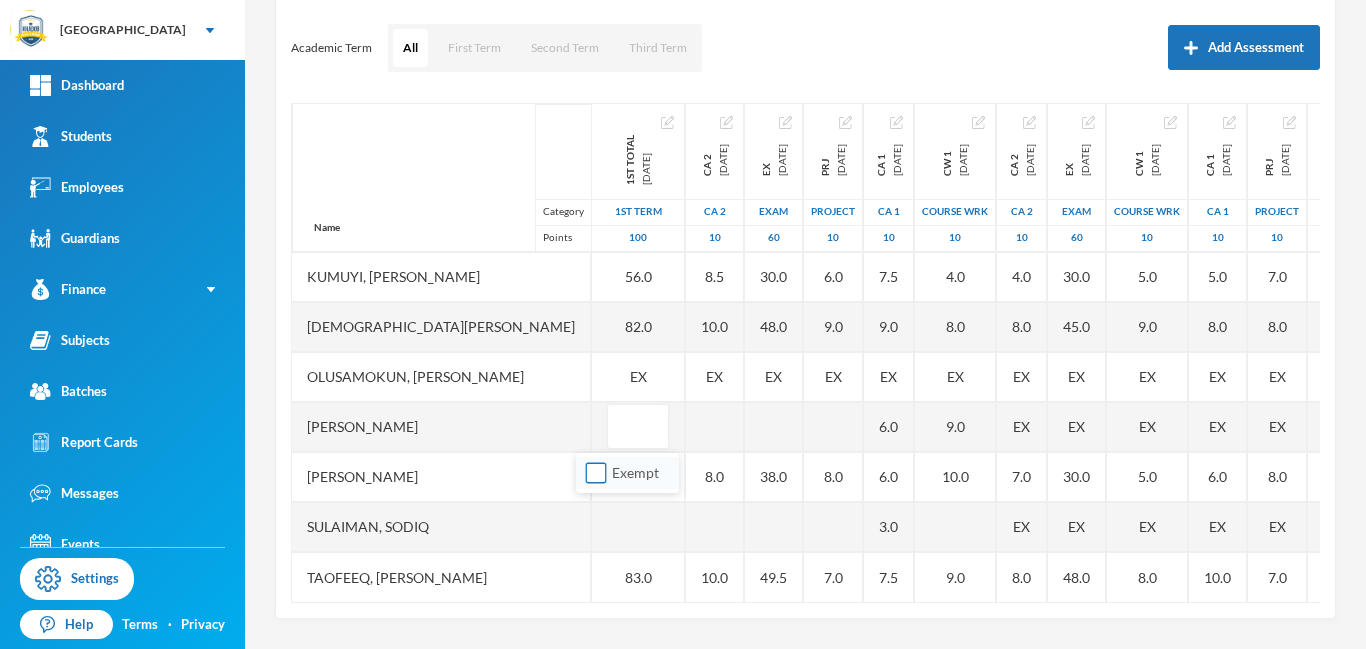 click on "Exempt" at bounding box center (596, 473) 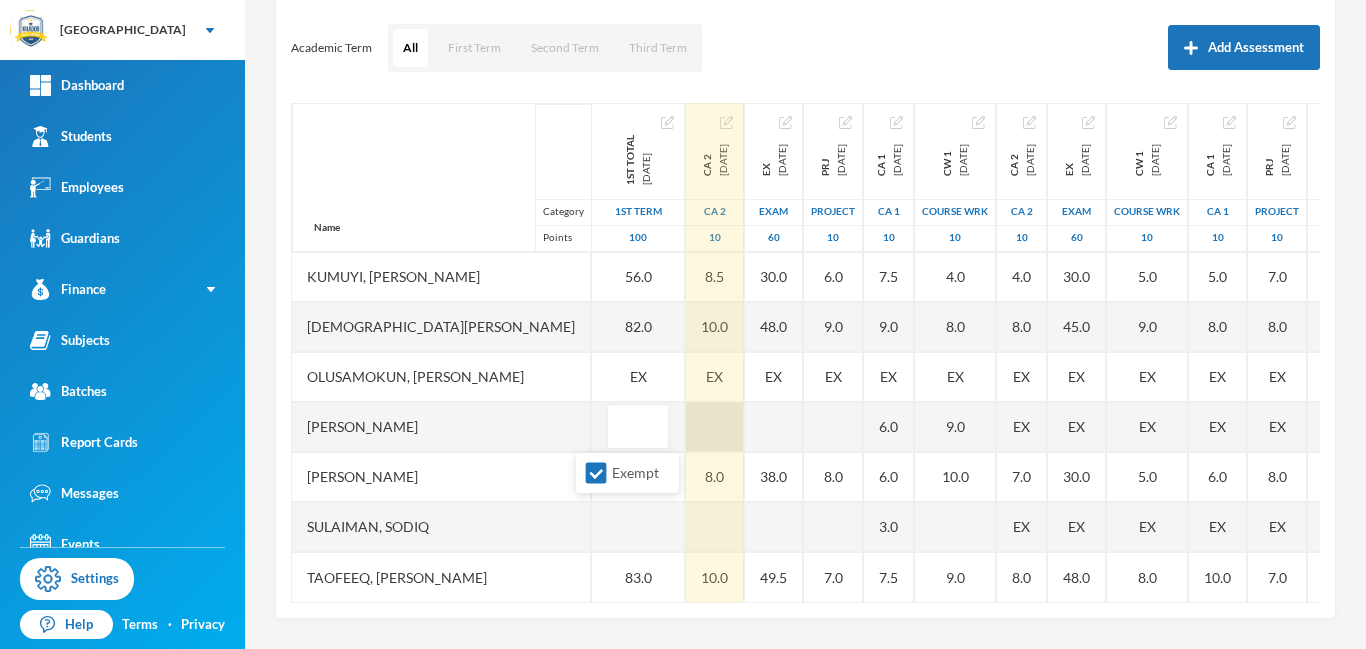 click at bounding box center (715, 427) 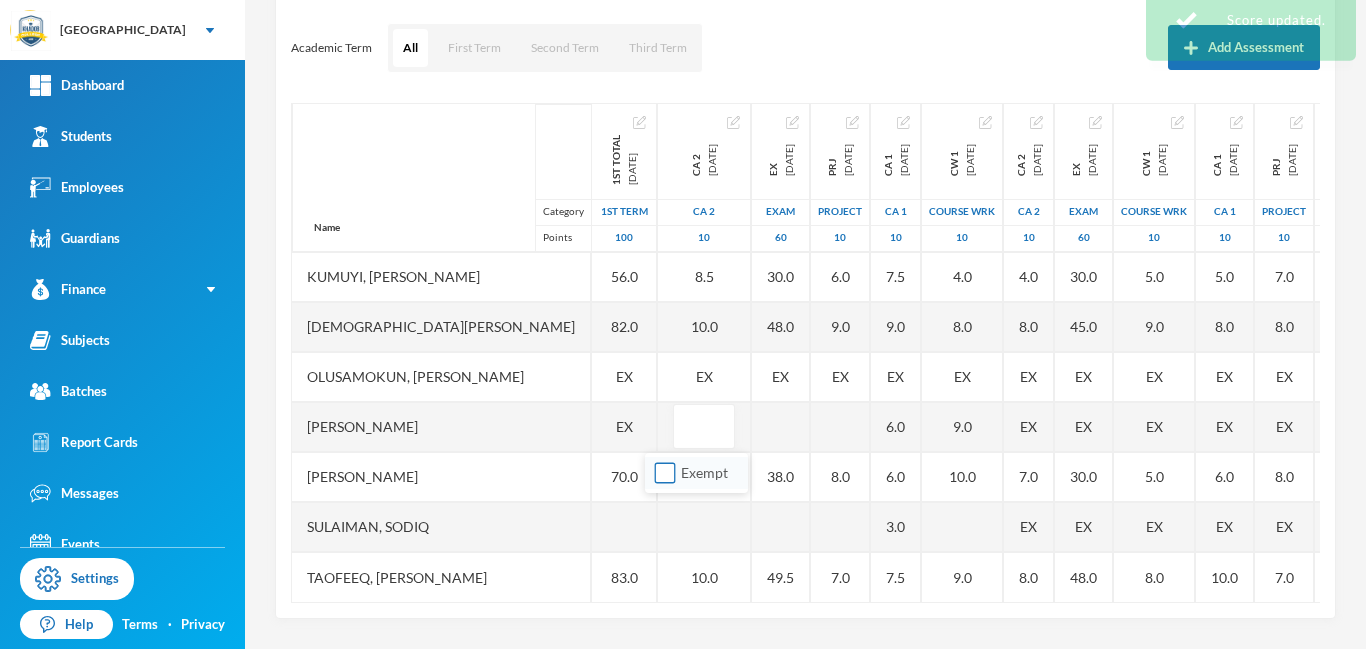 click on "Exempt" at bounding box center [665, 473] 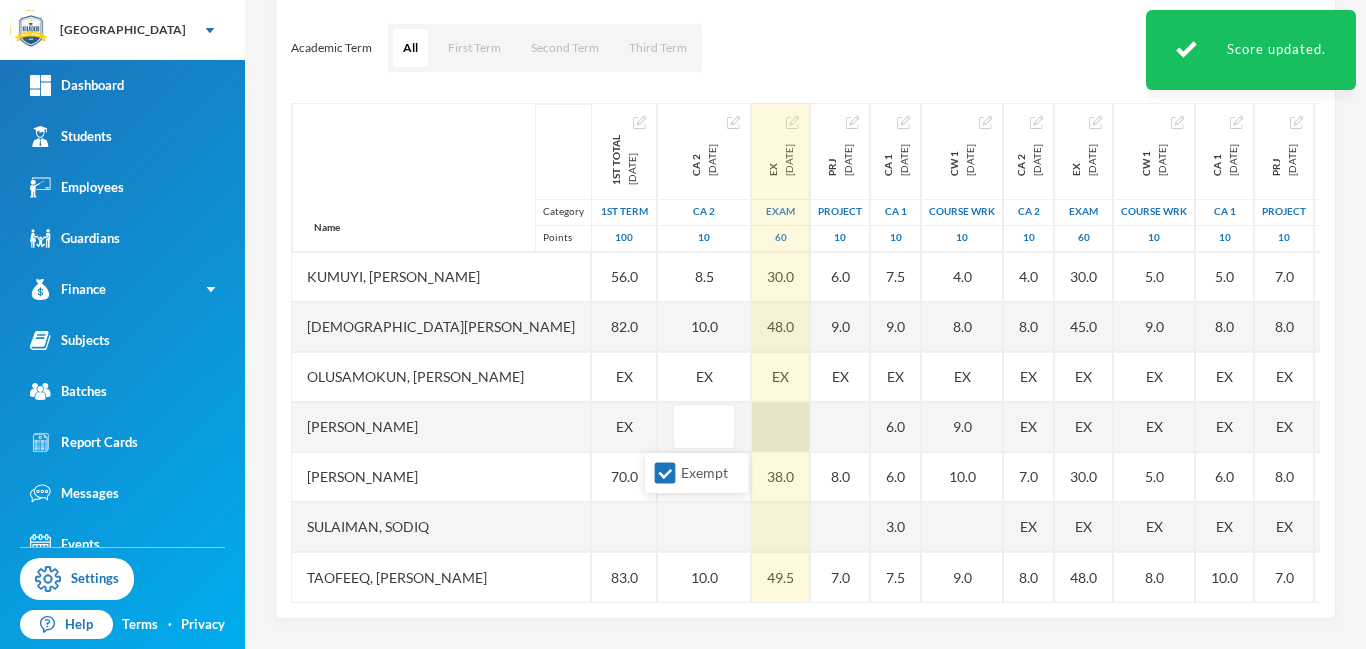 click at bounding box center [781, 427] 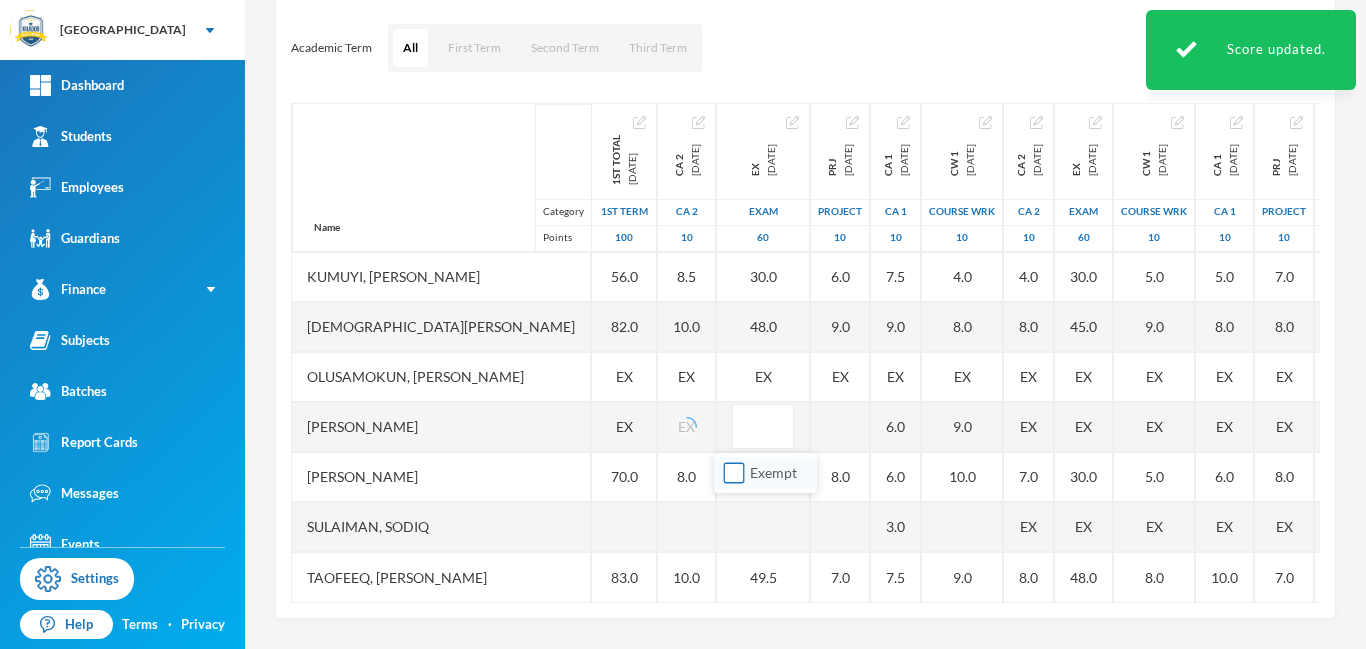 click on "Exempt" at bounding box center (734, 473) 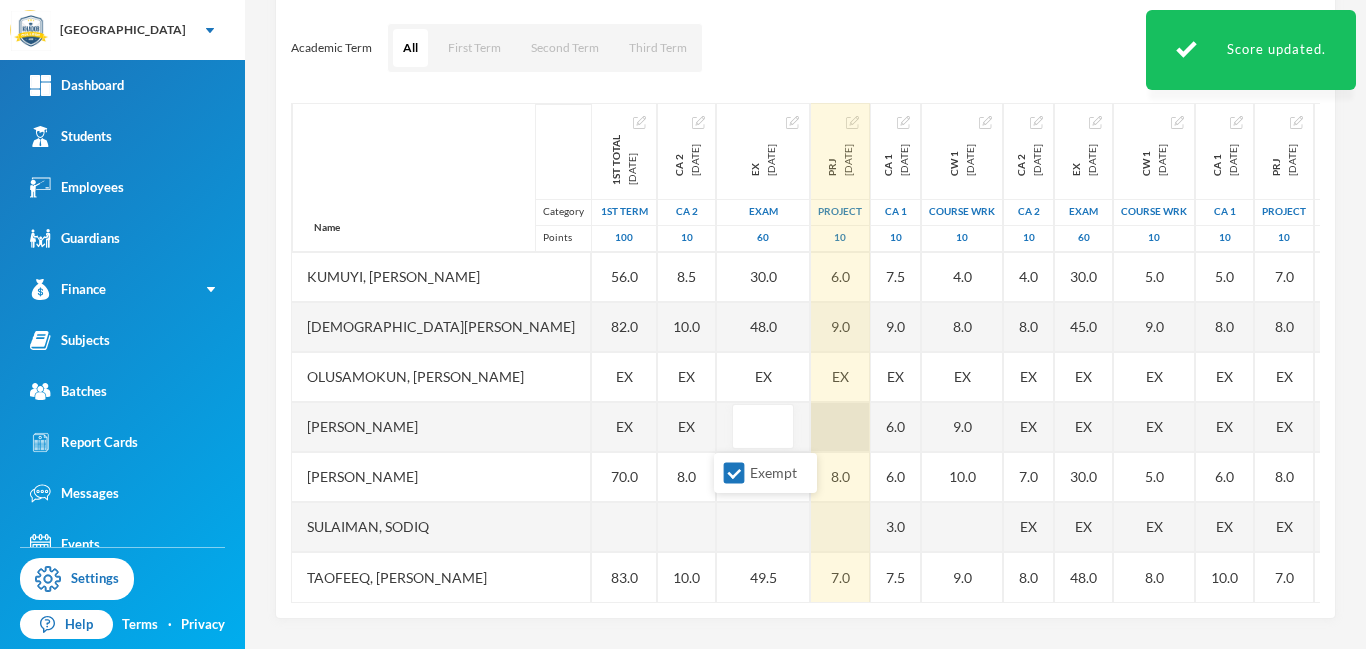 click at bounding box center (840, 427) 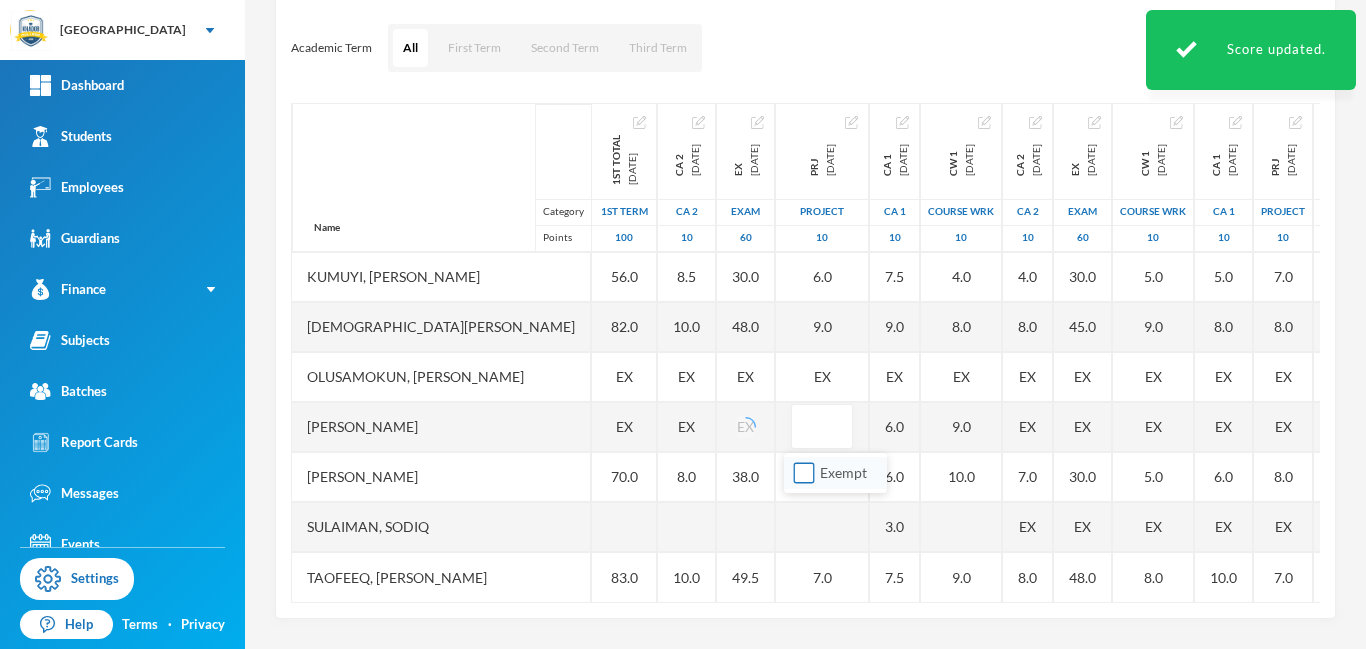 click on "Exempt" at bounding box center (804, 473) 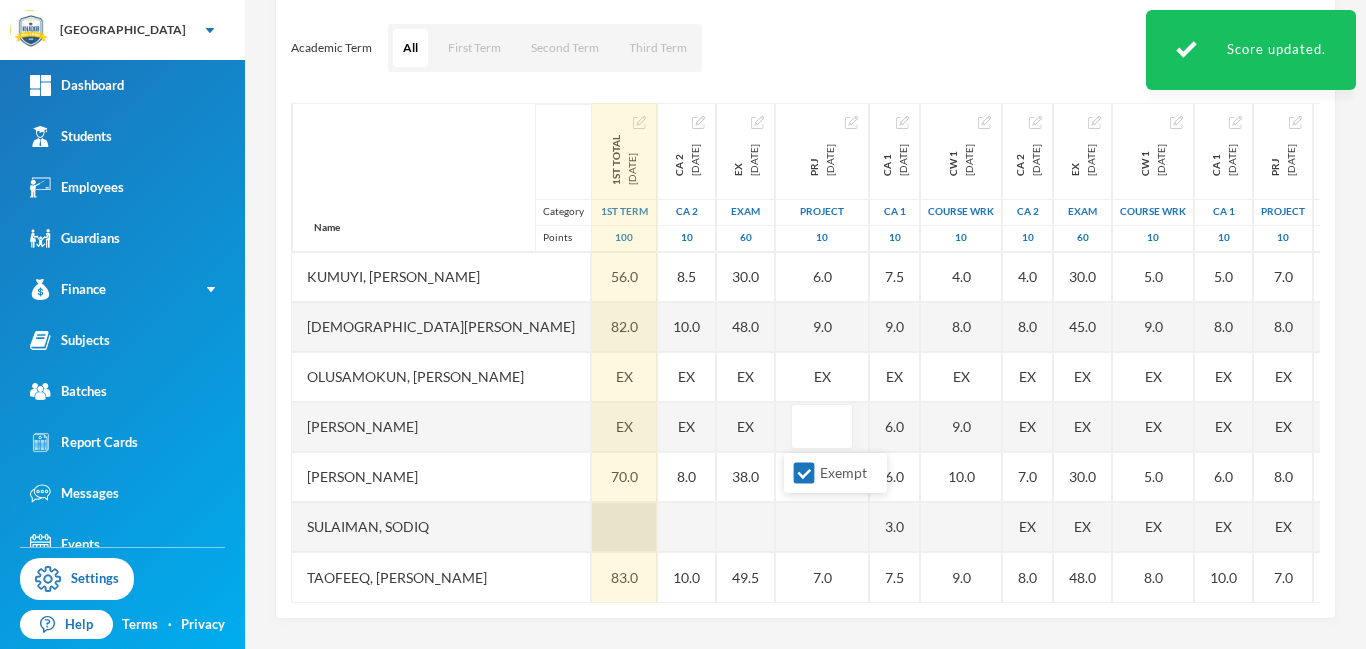 click at bounding box center (624, 527) 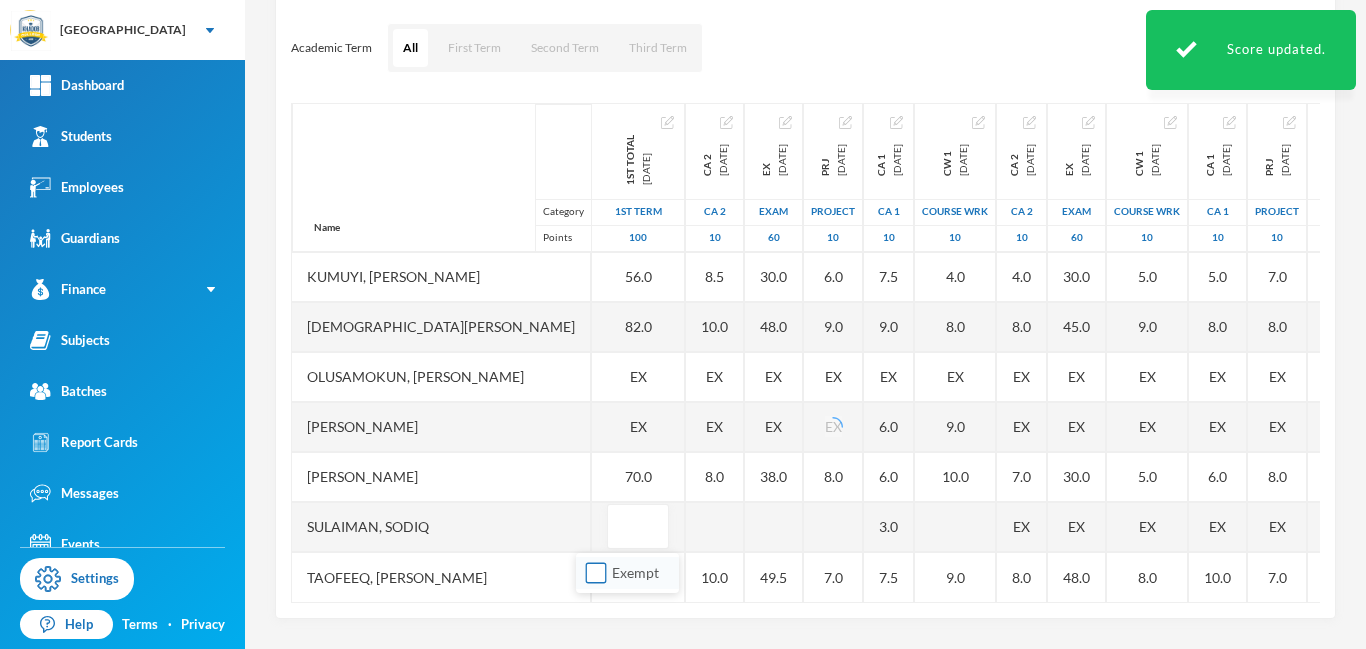 click on "Exempt" at bounding box center (596, 573) 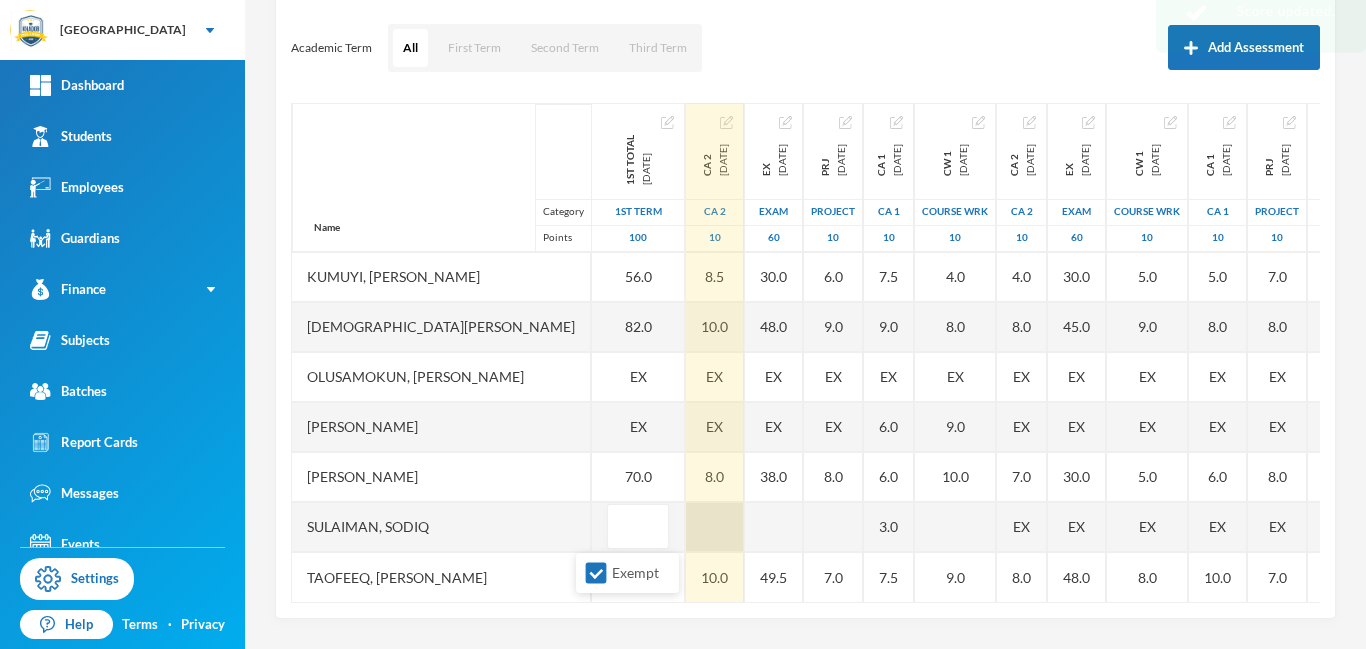 click at bounding box center [715, 527] 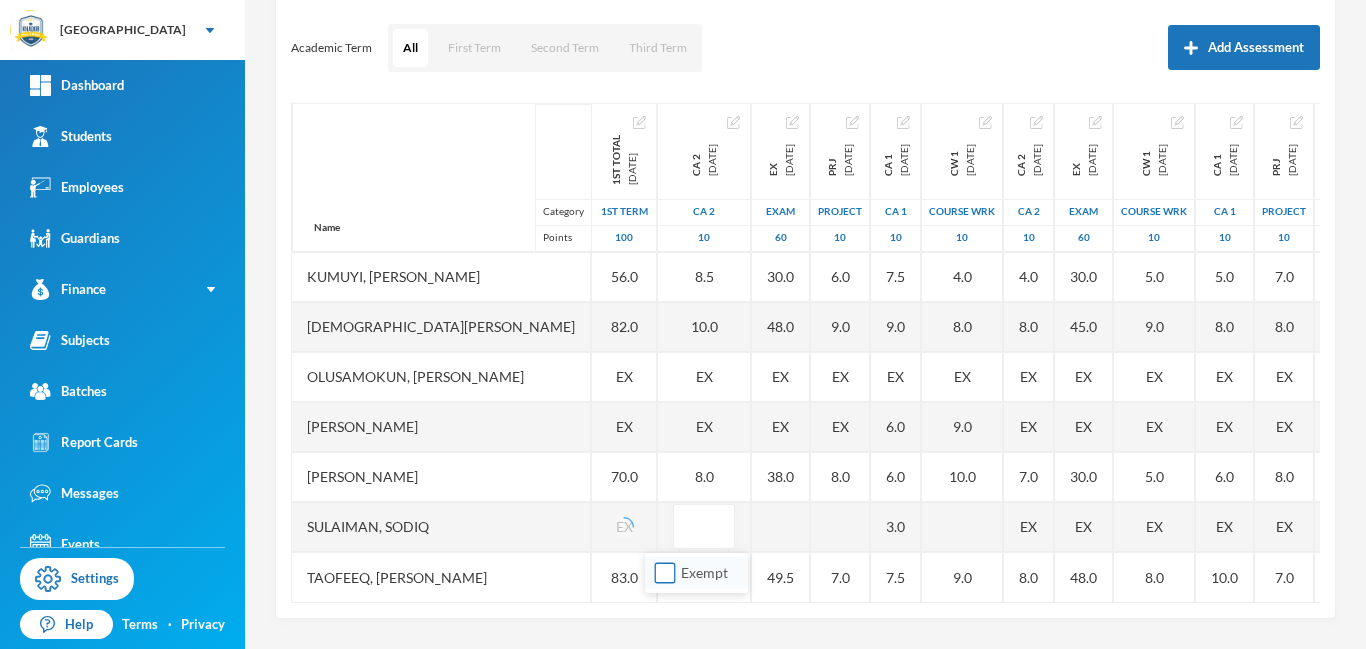 click on "Exempt" at bounding box center [665, 573] 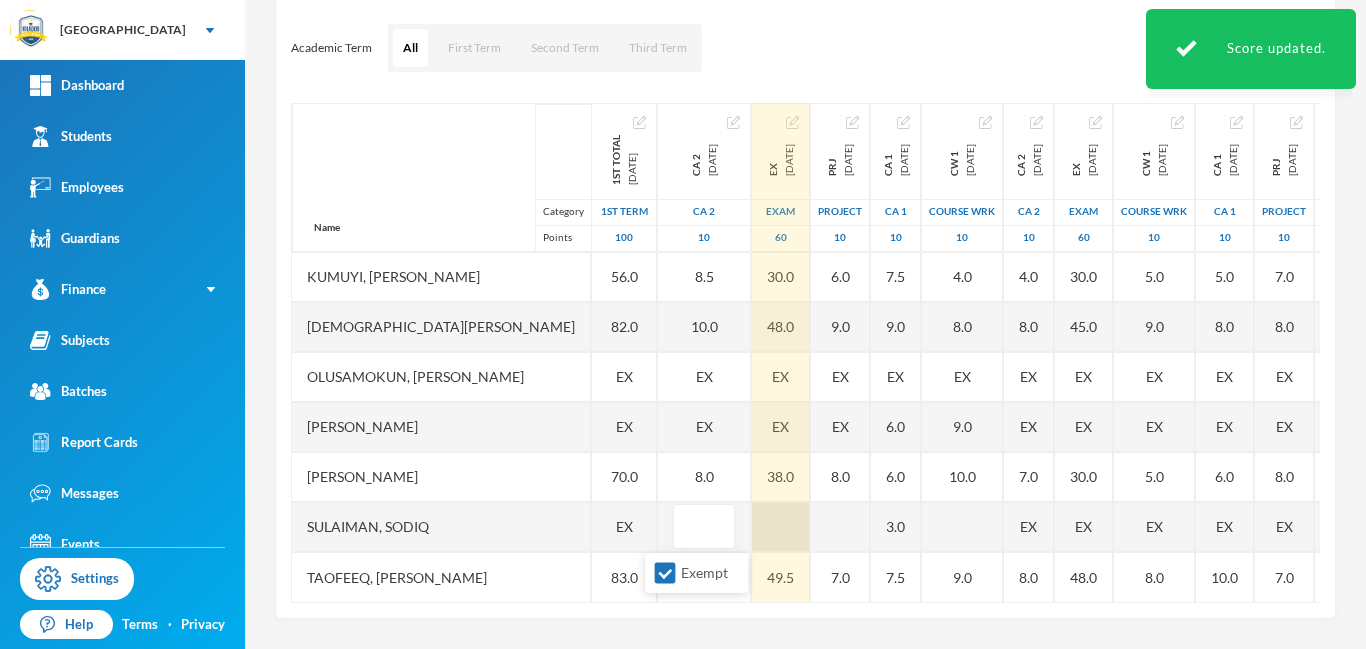 click on "Name   Category Points Adam, Muqiz Adamu, Sodiq Abubakar Akinwole, Muhammad Anola, Adibah Inshirah Babawale, Abdulmujeeb Folamade, Fawaz Hamisu, Fadimatu Jamiu, Waliyullah Kumuyi, Lateef Taiwo Kumuyi, Waliyy Kehinde Mohammed, Fatimah Olusamokun, Taofeeq Akorede Owoyemi, Raheemah Shittu, Ahmed Sulaiman, Sodiq Taofeeq, Abdulwadud 1st Total 2024-11-23 1st Term 100 EX 70.0 73.0 56.0 82.0 EX EX 70.0 EX 83.0 CA 2 2024-12-14 CA 2 10 8.0 EX EX 10.0 8.0 9.0 EX 10.0 10.0 8.5 10.0 EX EX 8.0 10.0 EX 2024-12-14 Exam 60 30.0 EX EX 30.0 24.5 31.0 EX 36.5 39.0 30.0 48.0 EX EX 38.0 49.5 PRJ 2024-12-14 project 10 6.0 7.0 6.0 6.0 8.0 6.0 8.0 7.0 7.0 6.0 9.0 EX EX 8.0 7.0 CA 1 2024-12-14 CA 1 10 5.0 7.0 6.0 4.0 7.5 6.0 4.0 7.5 9.0 7.5 9.0 EX 6.0 6.0 3.0 7.5 CW 1 2024-12-14 COURSE WRK 10 4.0 9.0 8.0 5.0 9.0 9.0 3.0 9.0 8.0 4.0 8.0 EX 9.0 10.0 9.0 CA 2 2025-03-28 CA 2 10 5.0 EX EX 6.0 5.0 5.0 6.0 6.0 5.0 4.0 8.0 EX EX 7.0 EX 8.0 EX 2025-03-28 Exam 60 30.0 EX EX 34.0 31.0 30.0 25.0 35.0 26.0 30.0 45.0 EX EX 30.0 EX 48.0 CW 1 10 EX" at bounding box center (805, 353) 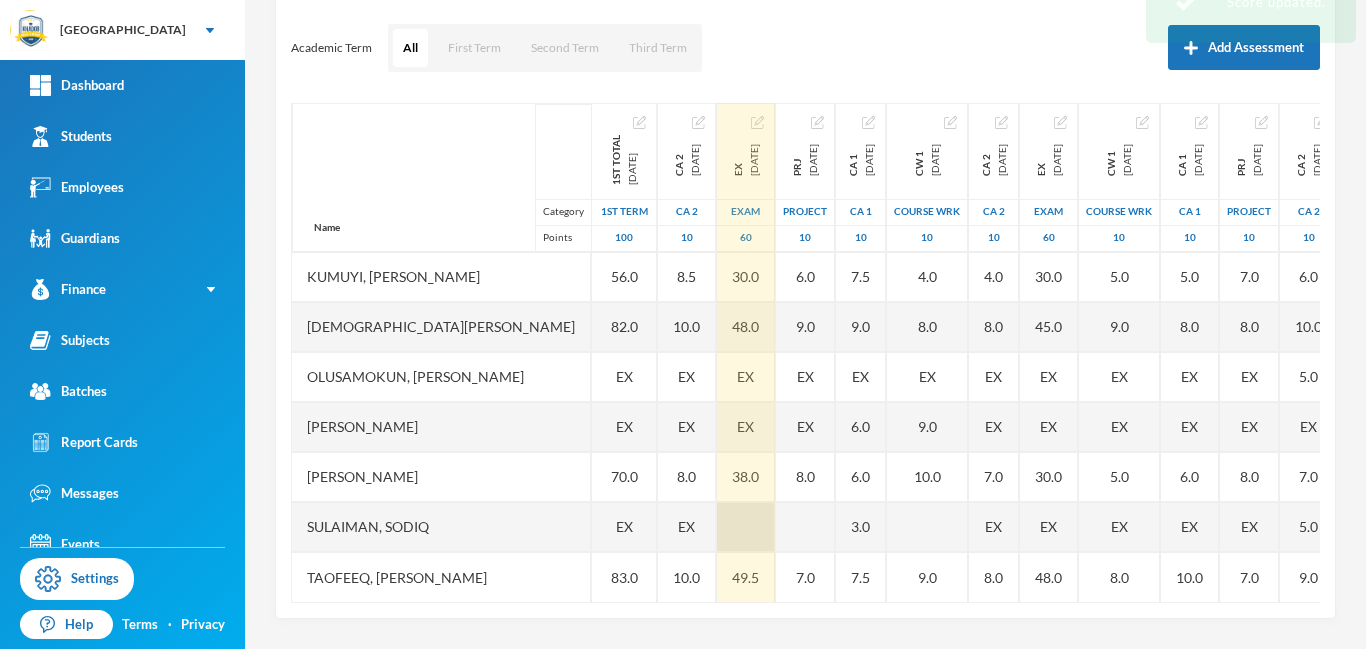 click at bounding box center [746, 527] 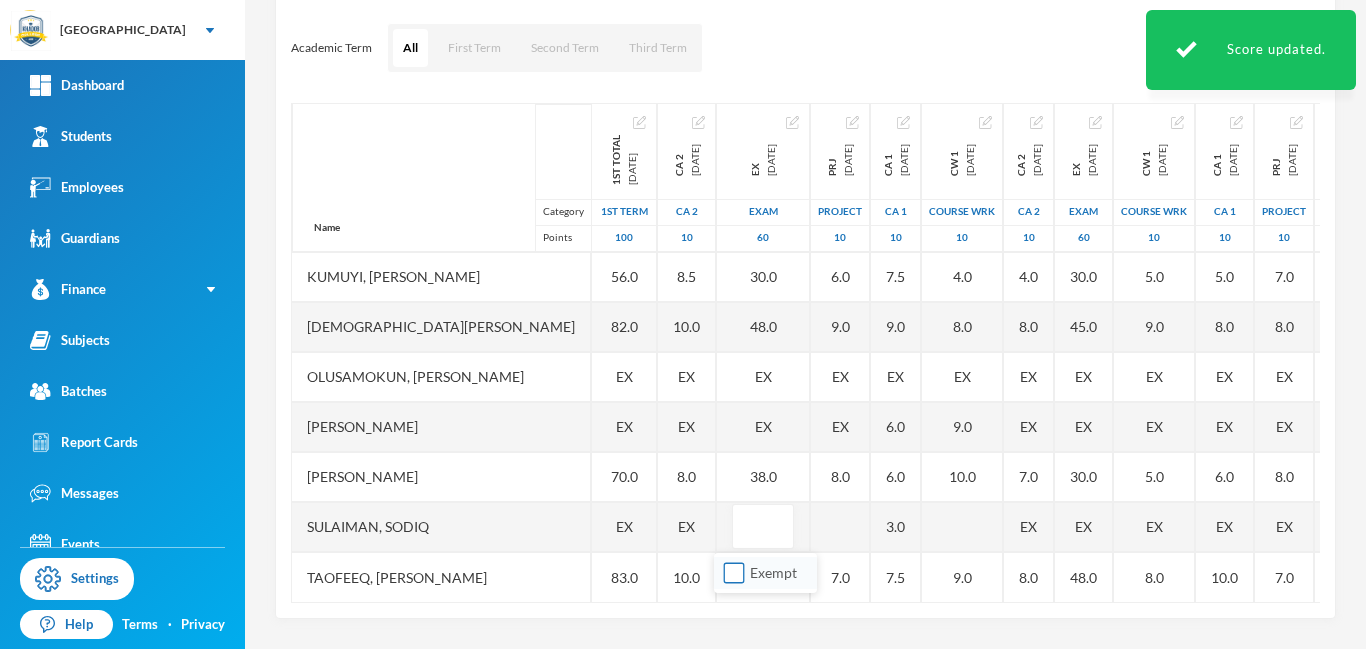 click on "Exempt" at bounding box center (734, 573) 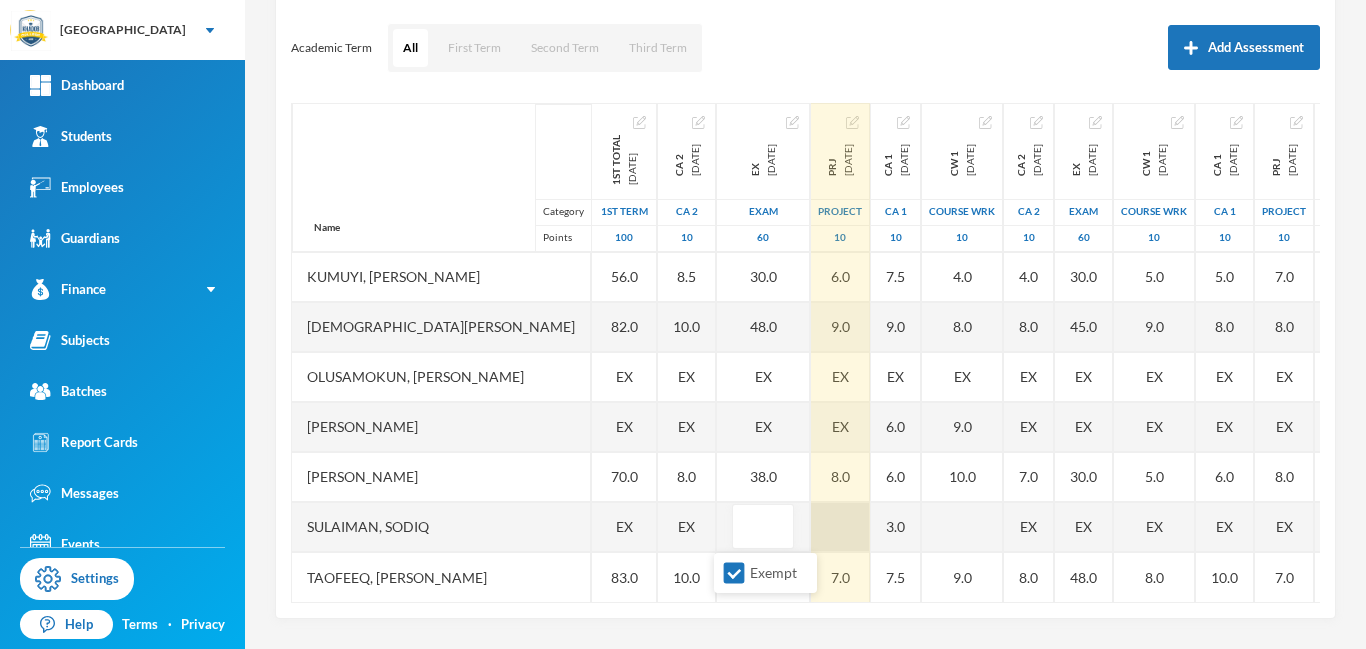 click at bounding box center [840, 527] 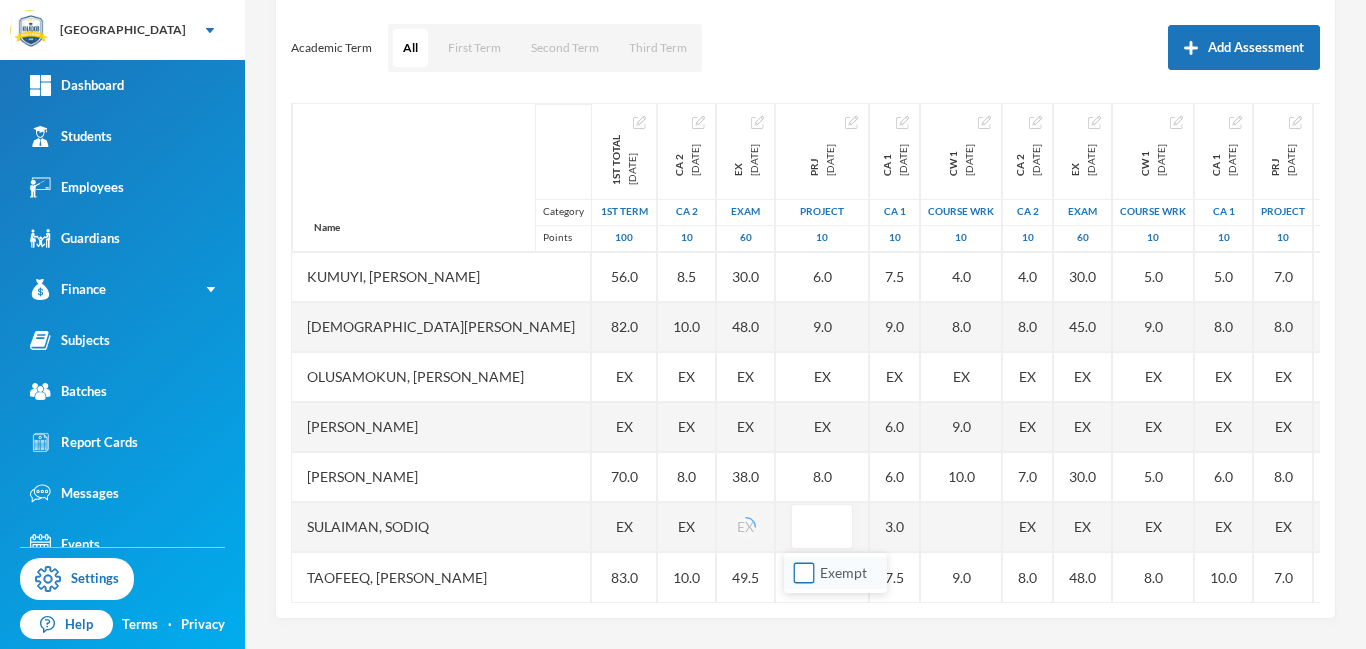 click on "Exempt" at bounding box center (804, 573) 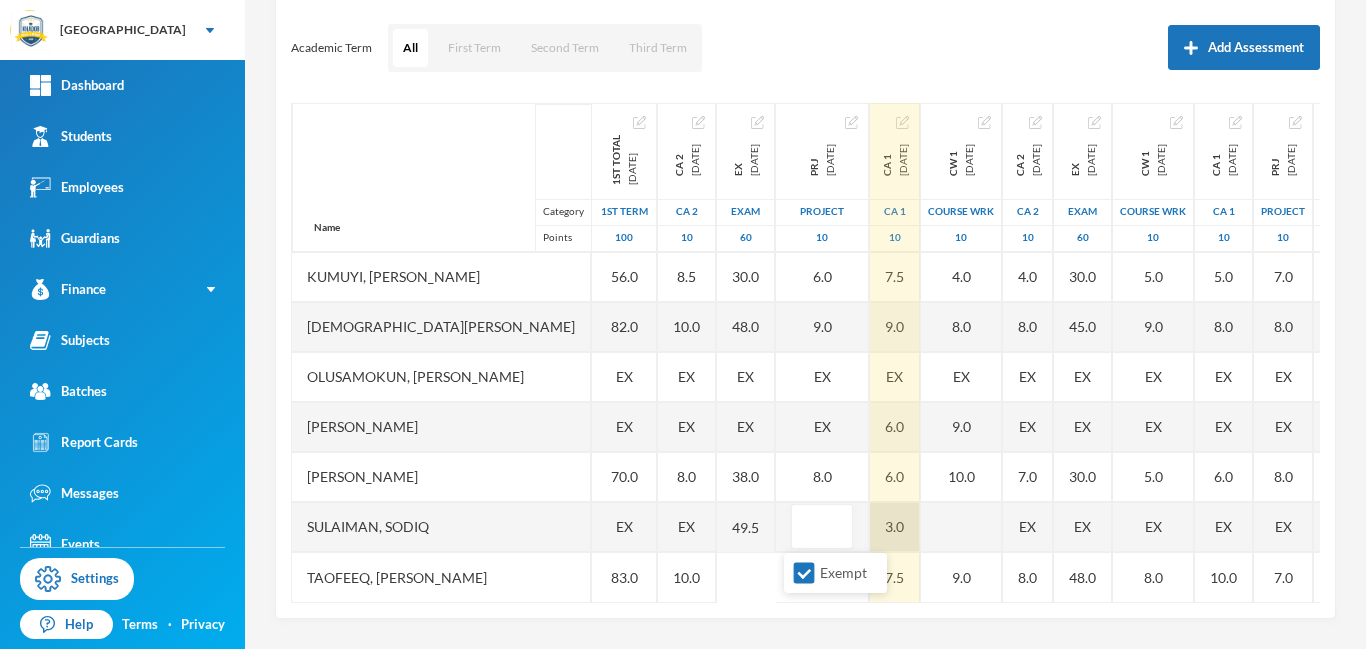 click on "3.0" at bounding box center (895, 527) 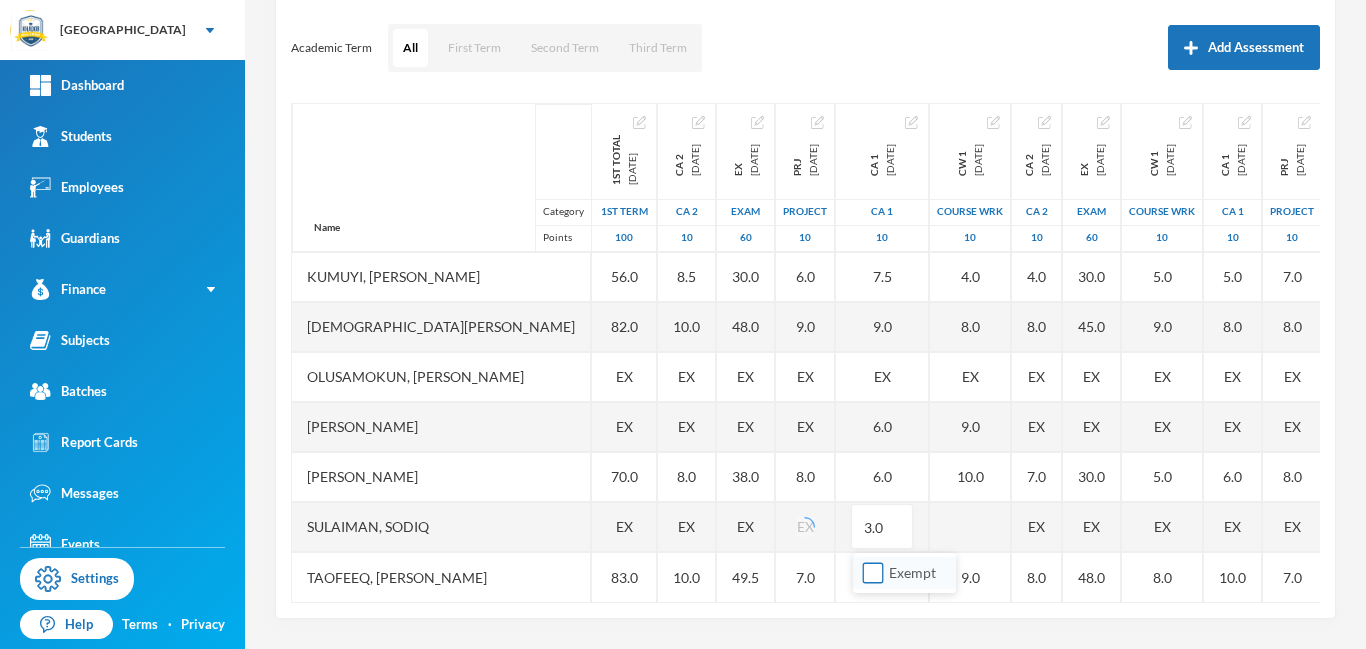 click on "Exempt" at bounding box center (873, 573) 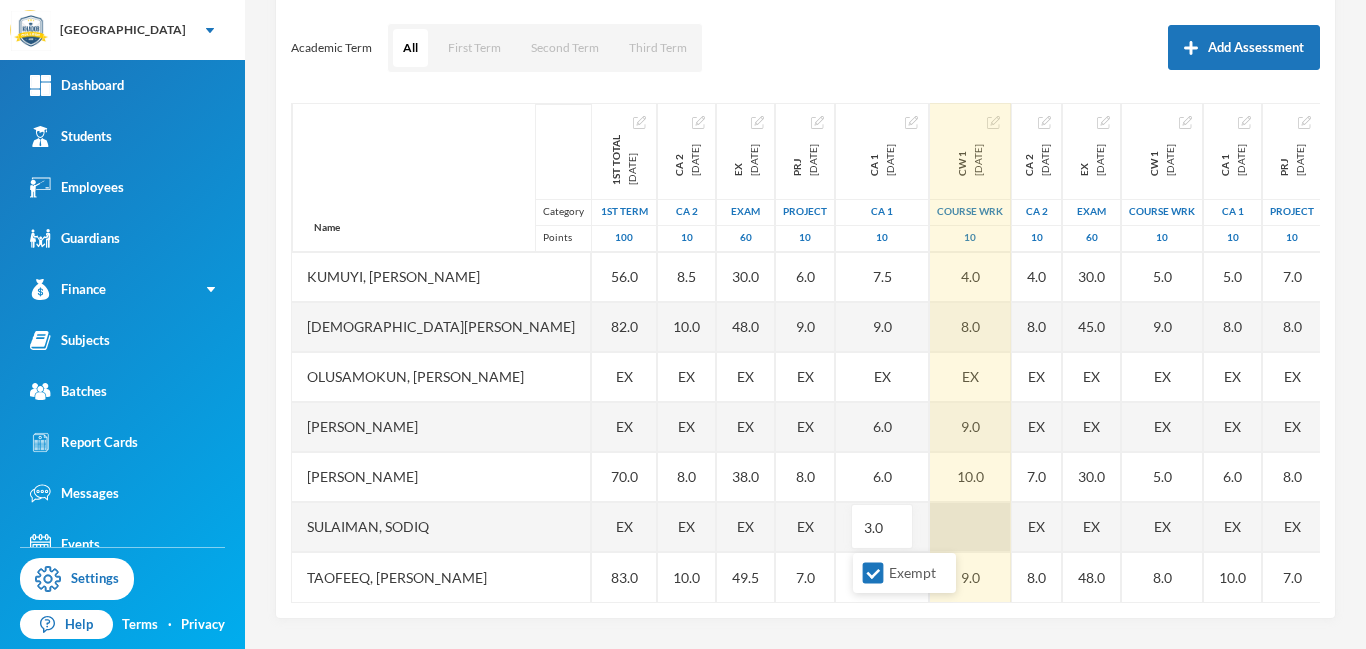 click at bounding box center (970, 527) 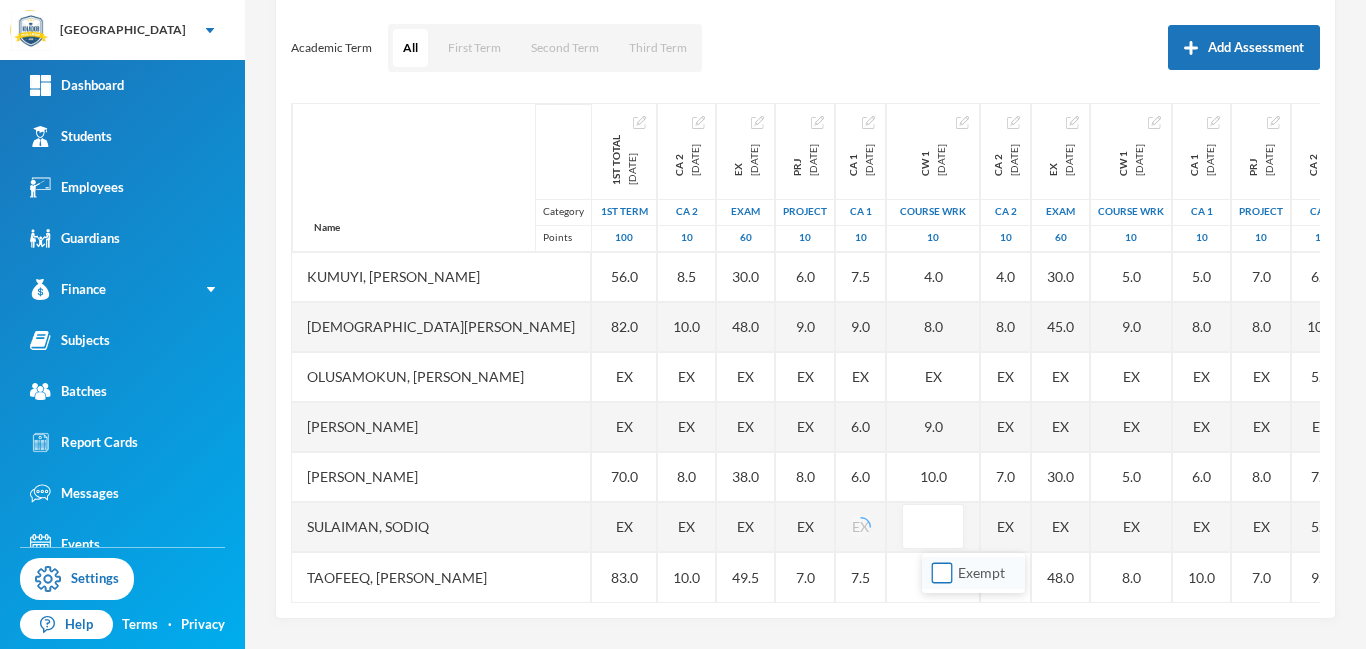 click on "Exempt" at bounding box center (942, 573) 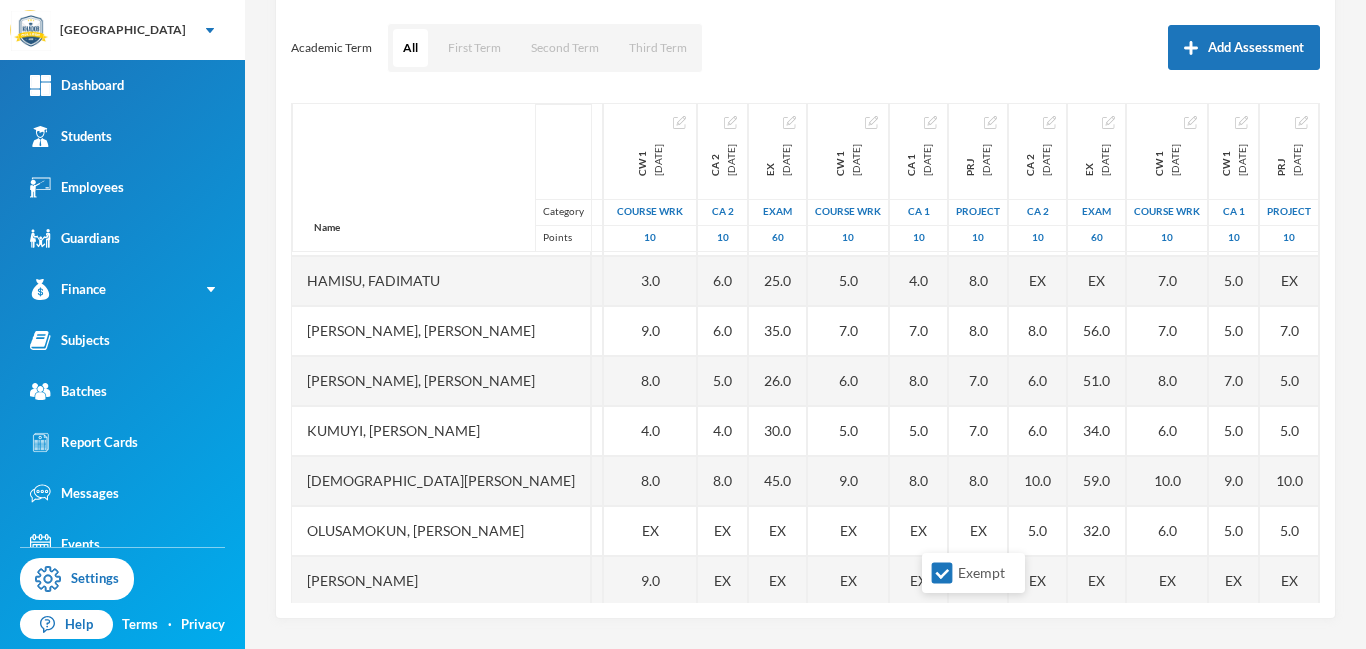 scroll, scrollTop: 451, scrollLeft: 400, axis: both 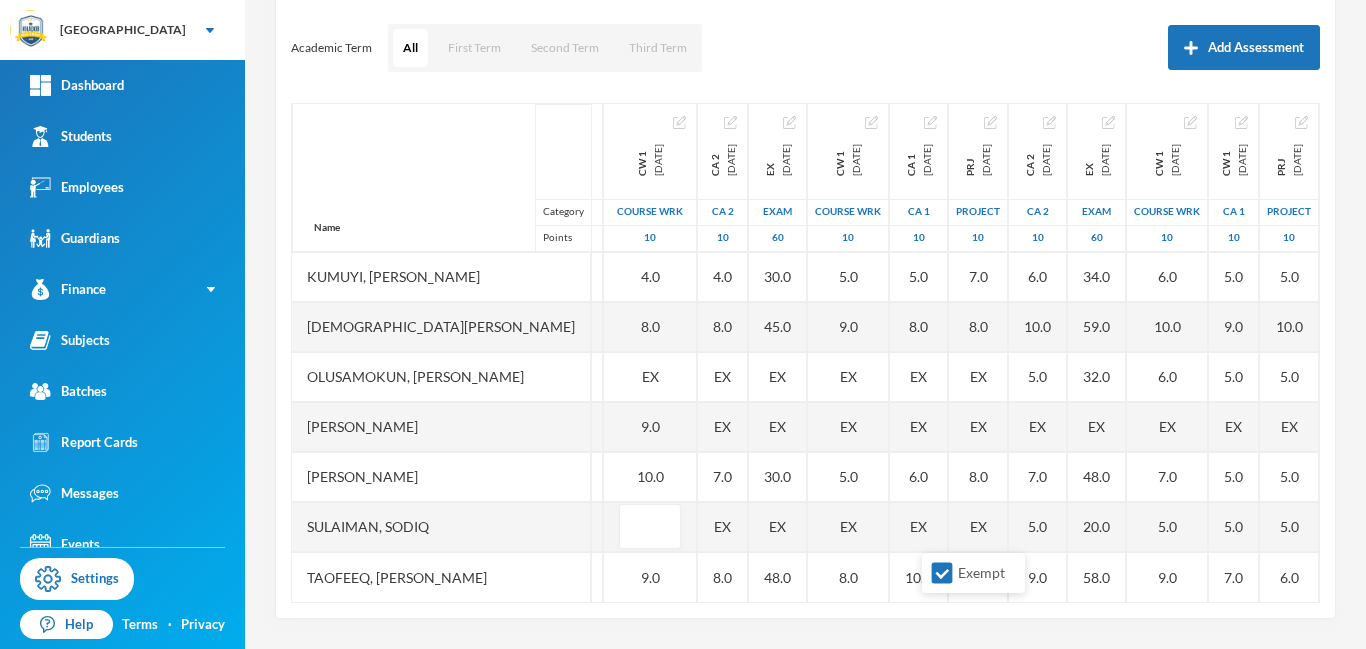 click on "Scoresheet Academic Term All First Term Second Term Third Term Add Assessment Name   Category Points Adam, Muqiz Adamu, Sodiq Abubakar Akinwole, Muhammad Anola, Adibah Inshirah Babawale, Abdulmujeeb Folamade, Fawaz Hamisu, Fadimatu Jamiu, Waliyullah Kumuyi, Lateef Taiwo Kumuyi, Waliyy Kehinde Mohammed, Fatimah Olusamokun, Taofeeq Akorede Owoyemi, Raheemah Shittu, Ahmed Sulaiman, Sodiq Taofeeq, Abdulwadud 1st Total 2024-11-23 1st Term 100 EX 70.0 73.0 56.0 82.0 EX EX 70.0 EX 83.0 CA 2 2024-12-14 CA 2 10 8.0 EX EX 10.0 8.0 9.0 EX 10.0 10.0 8.5 10.0 EX EX 8.0 EX 10.0 EX 2024-12-14 Exam 60 30.0 EX EX 30.0 24.5 31.0 EX 36.5 39.0 30.0 48.0 EX EX 38.0 EX 49.5 PRJ 2024-12-14 project 10 6.0 7.0 6.0 6.0 8.0 6.0 8.0 7.0 7.0 6.0 9.0 EX EX 8.0 EX 7.0 CA 1 2024-12-14 CA 1 10 5.0 7.0 6.0 4.0 7.5 6.0 4.0 7.5 9.0 7.5 9.0 EX 6.0 6.0 EX 7.5 CW 1 2024-12-14 COURSE WRK 10 4.0 9.0 8.0 5.0 9.0 9.0 3.0 9.0 8.0 4.0 8.0 EX 9.0 10.0 9.0 CA 2 2025-03-28 CA 2 10 5.0 EX EX 6.0 5.0 5.0 6.0 6.0 5.0 4.0 8.0 EX EX 7.0 EX 8.0 EX 2025-03-28" at bounding box center [805, 289] 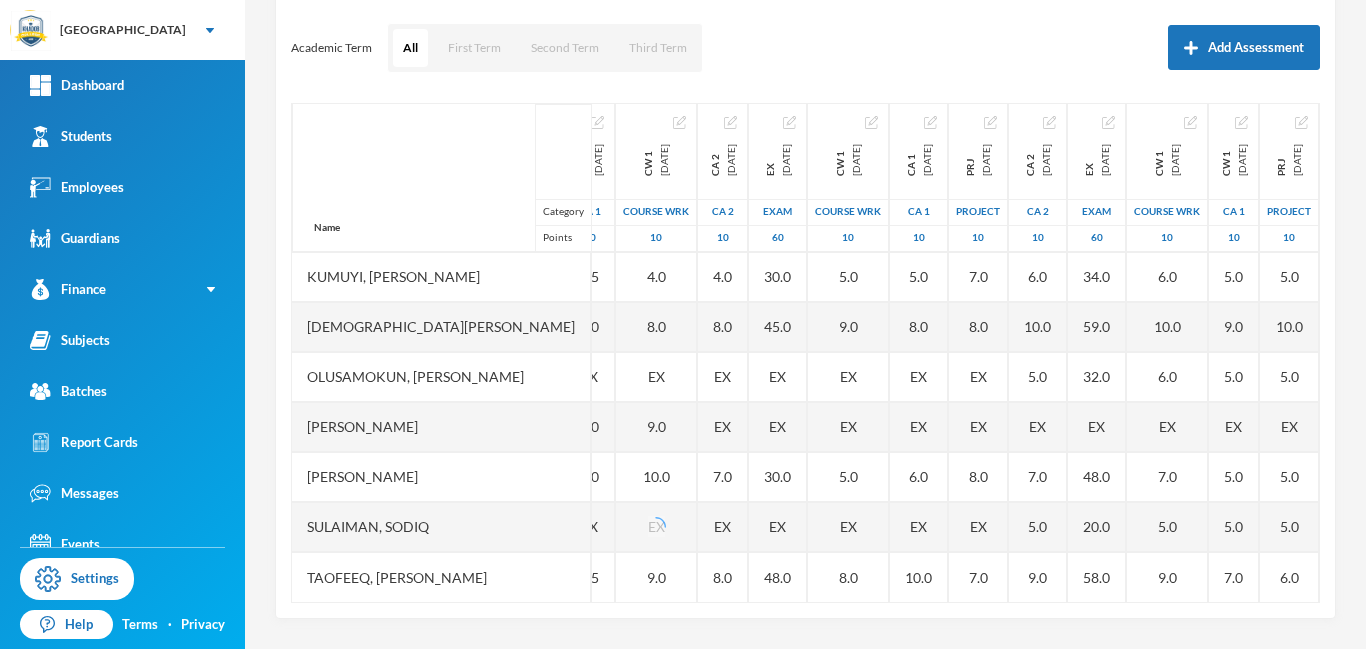 scroll, scrollTop: 451, scrollLeft: 387, axis: both 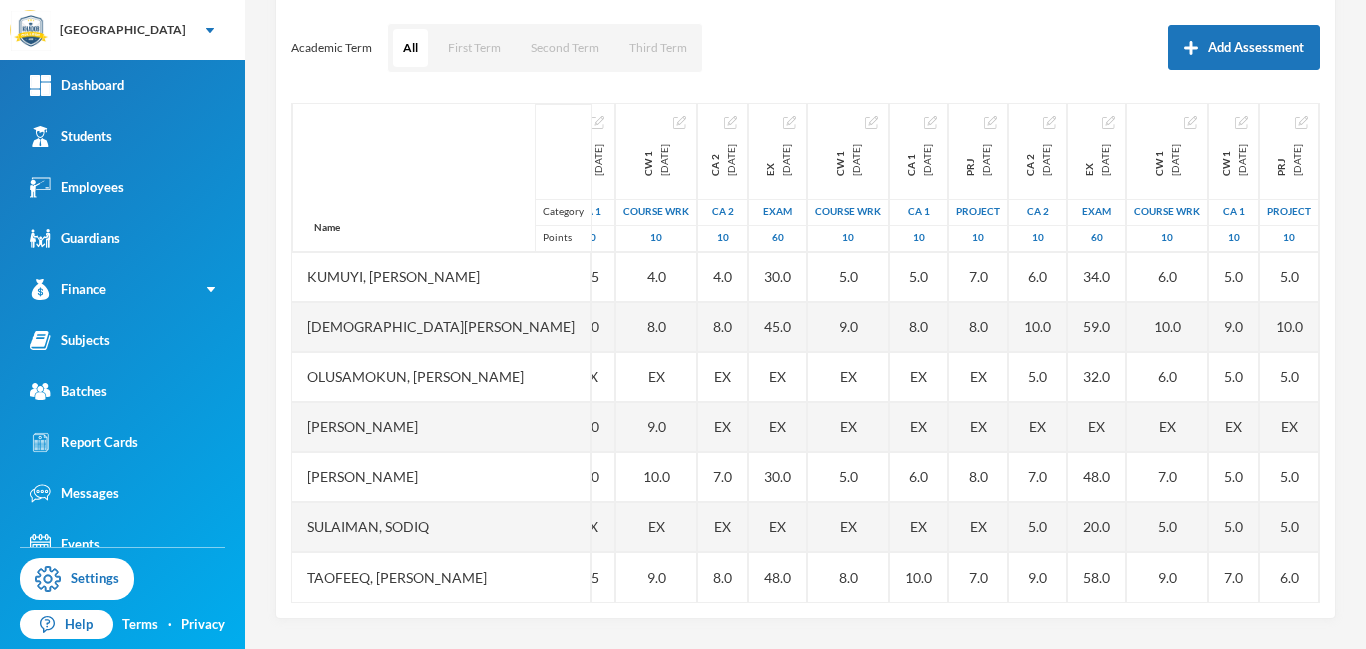 drag, startPoint x: 1344, startPoint y: 204, endPoint x: 1364, endPoint y: 123, distance: 83.43261 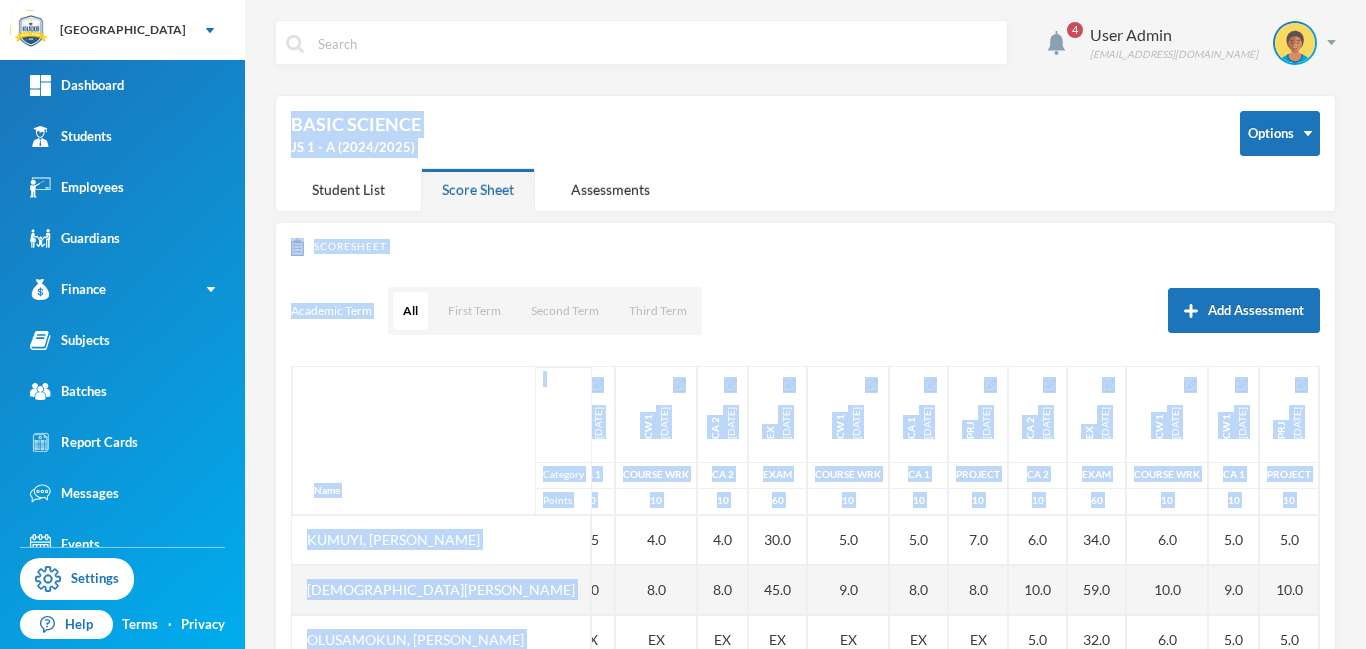 drag, startPoint x: 1359, startPoint y: 262, endPoint x: 1364, endPoint y: 34, distance: 228.05482 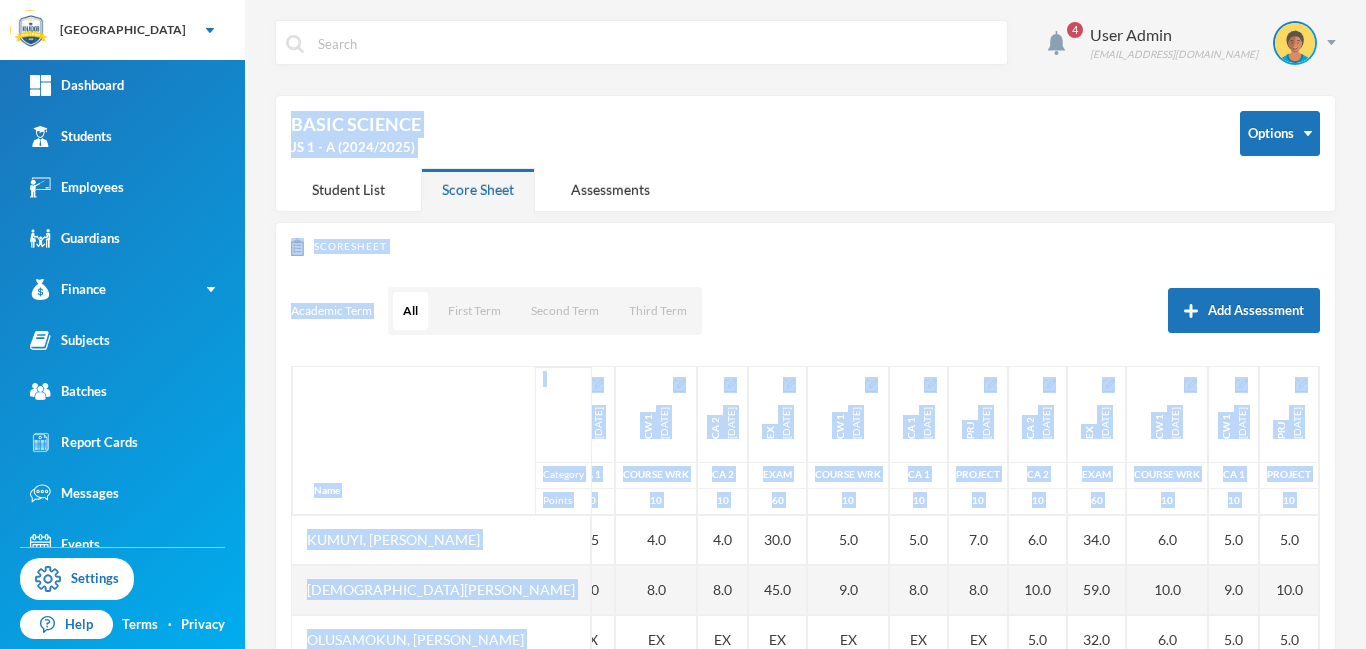 click on "Academic Term All First Term Second Term Third Term Add Assessment" at bounding box center [805, 311] 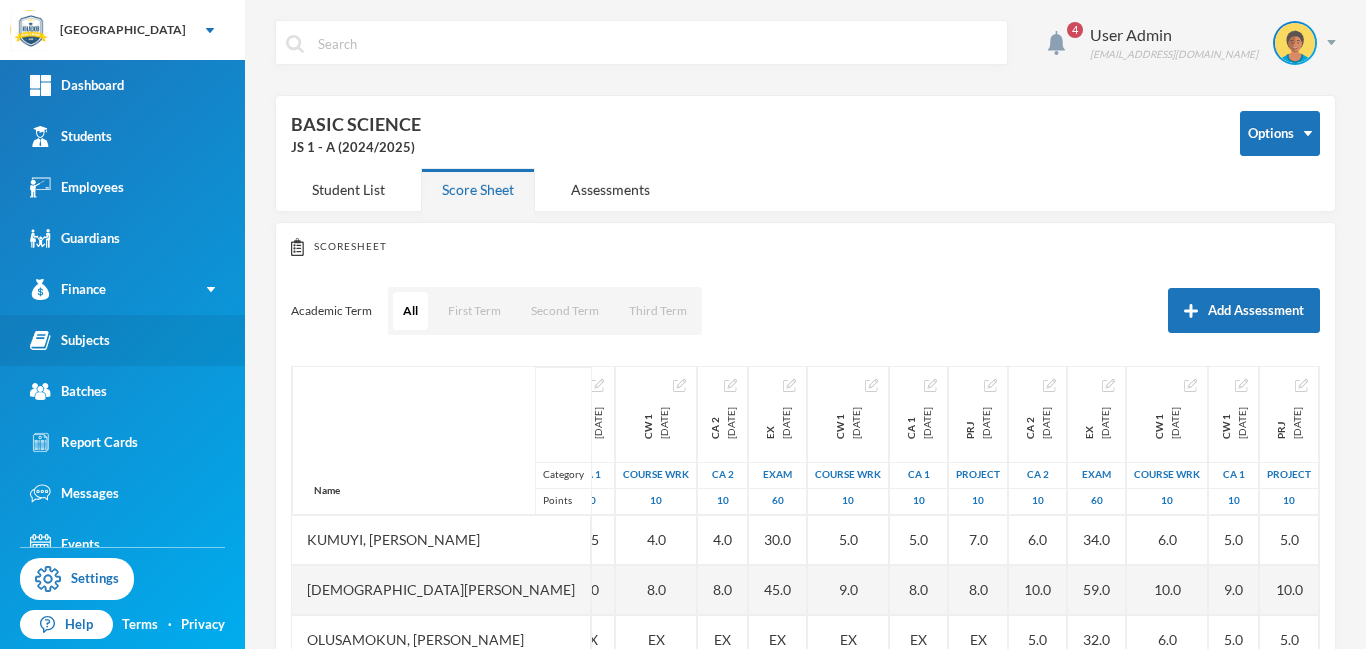 click on "Subjects" at bounding box center [122, 340] 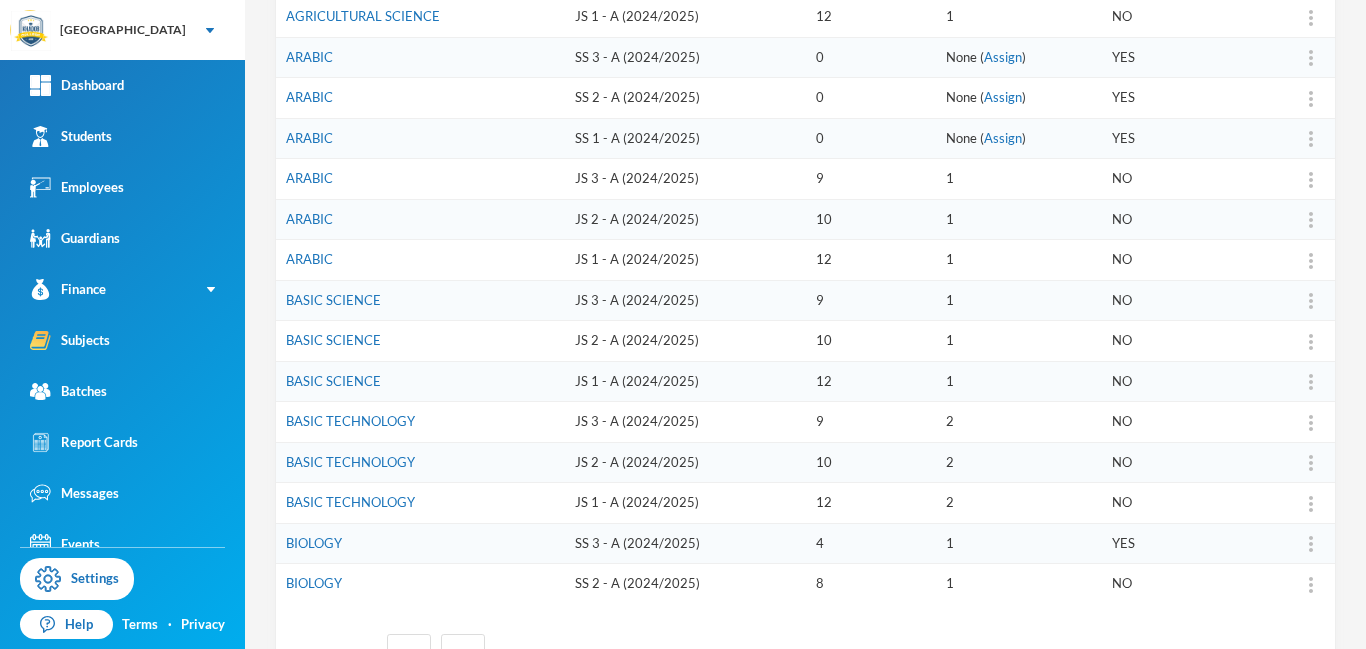 scroll, scrollTop: 621, scrollLeft: 0, axis: vertical 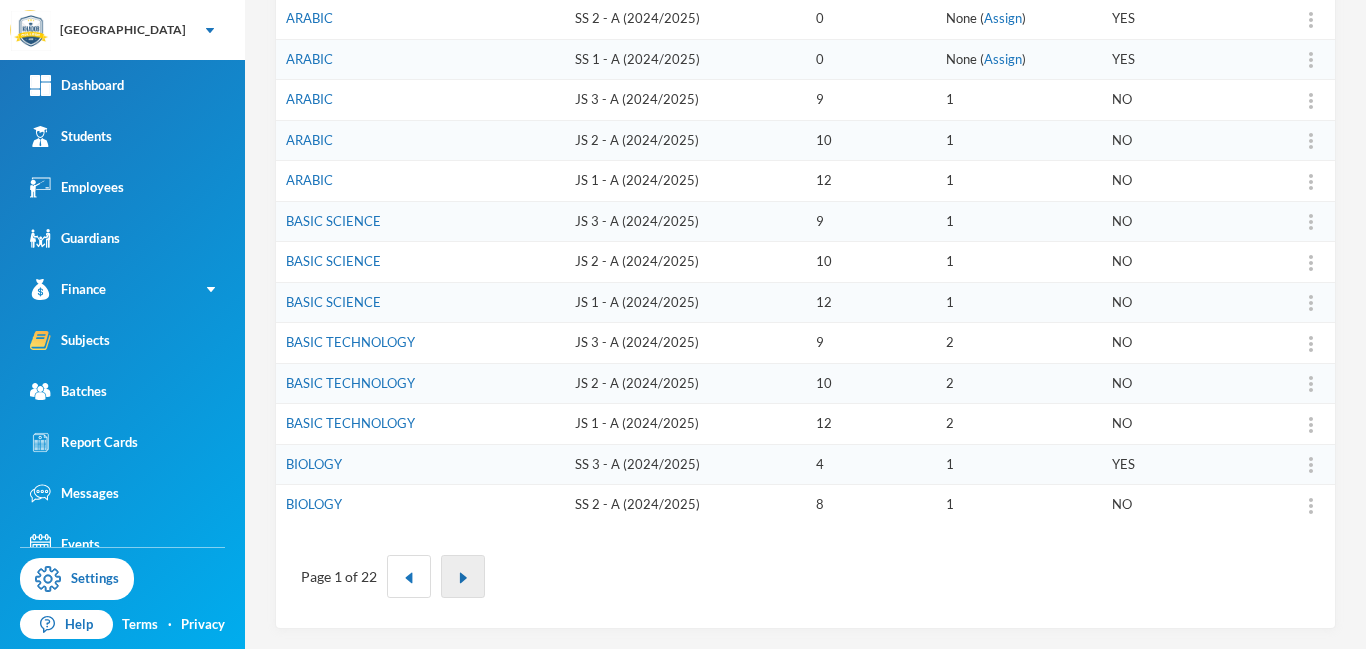 click at bounding box center [463, 578] 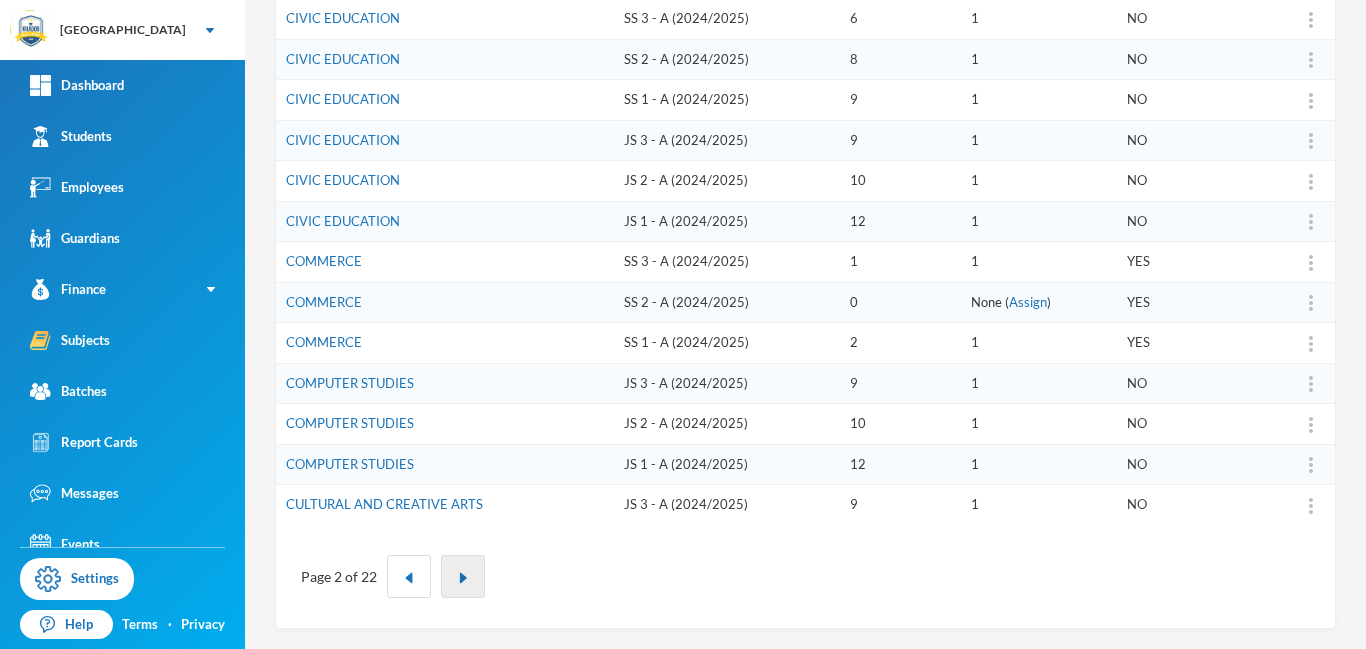 click at bounding box center (463, 578) 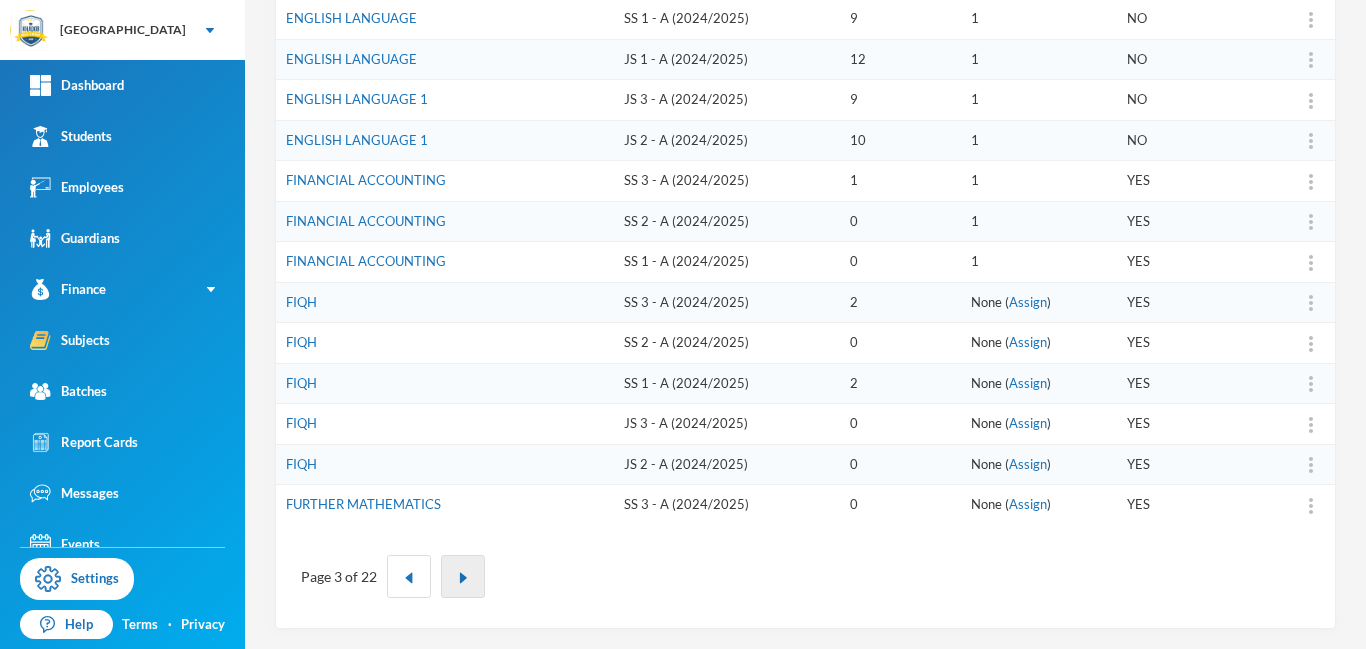 click at bounding box center [463, 578] 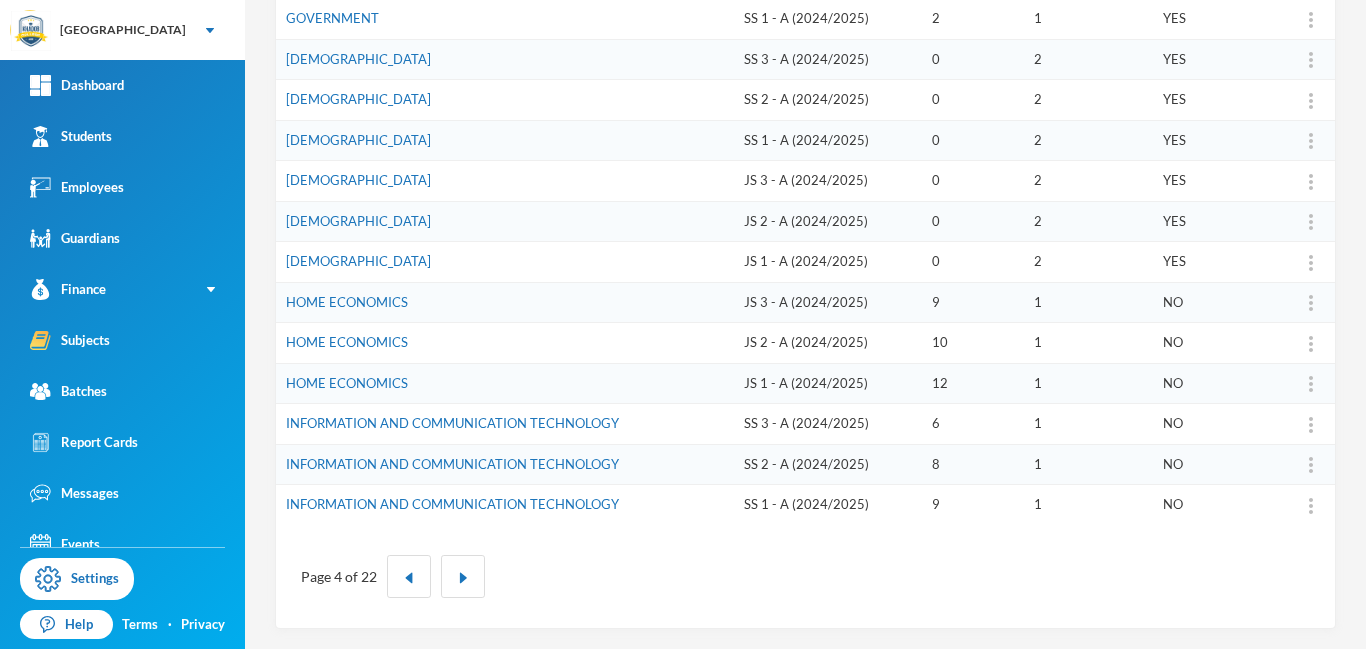 type 